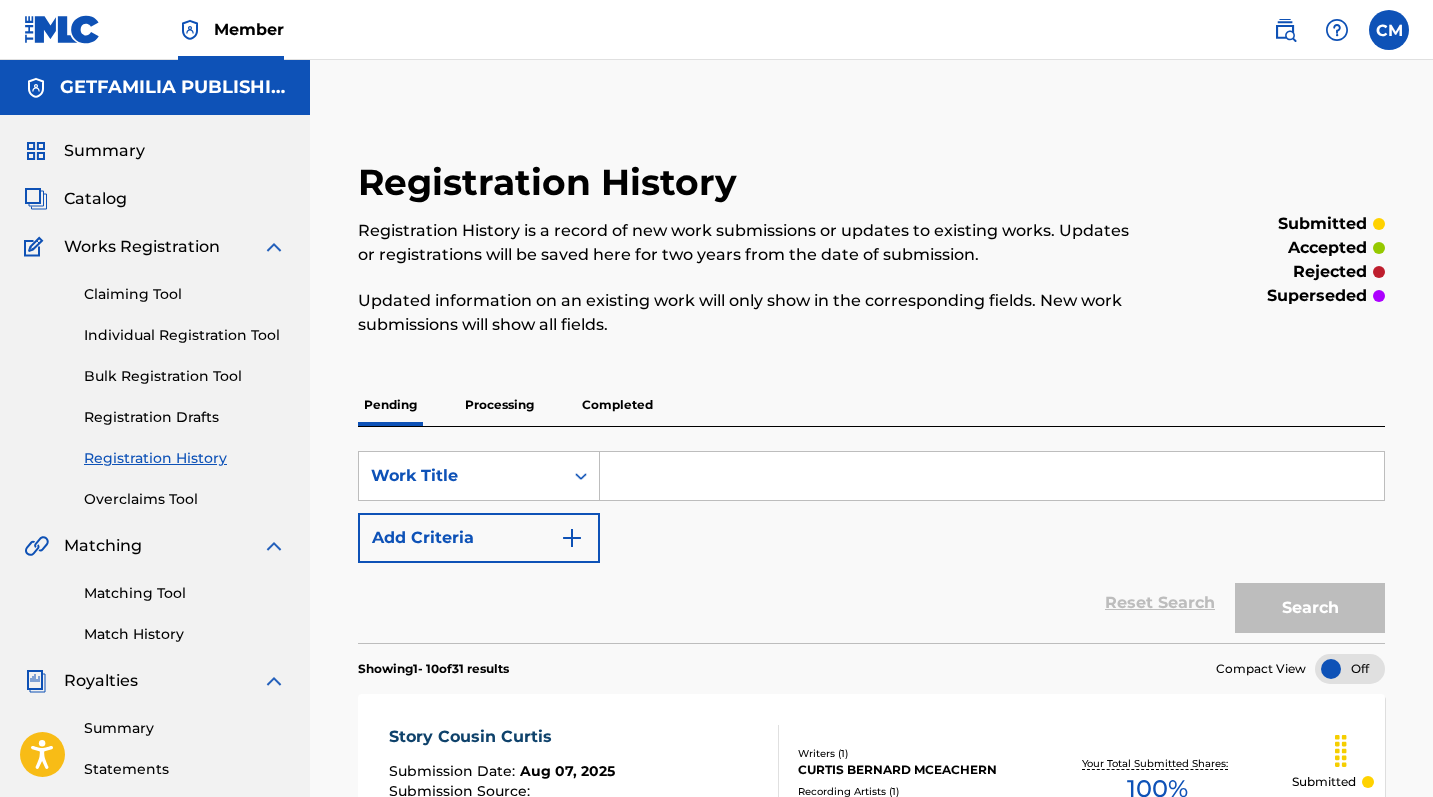 scroll, scrollTop: 664, scrollLeft: 0, axis: vertical 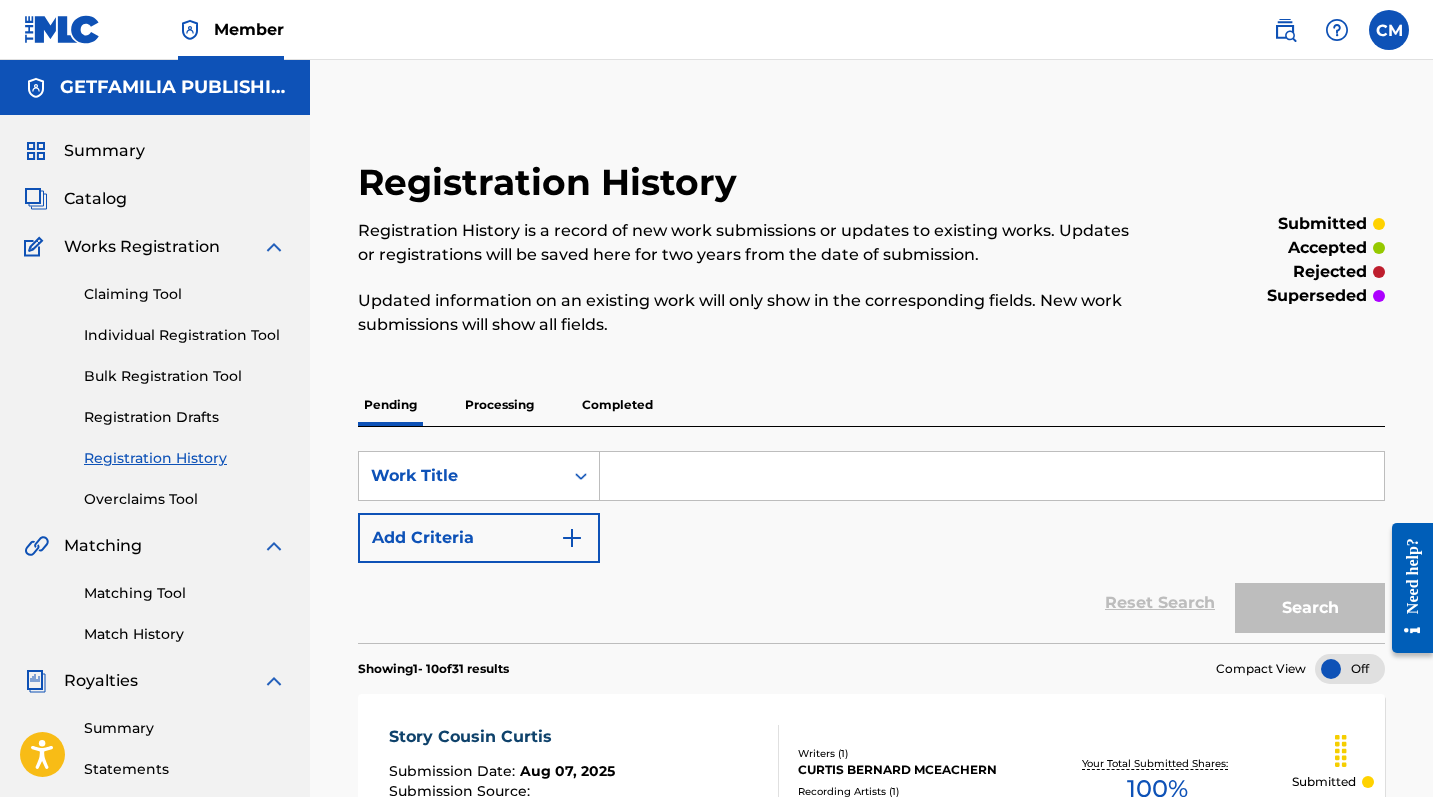 click on "Catalog" at bounding box center (155, 199) 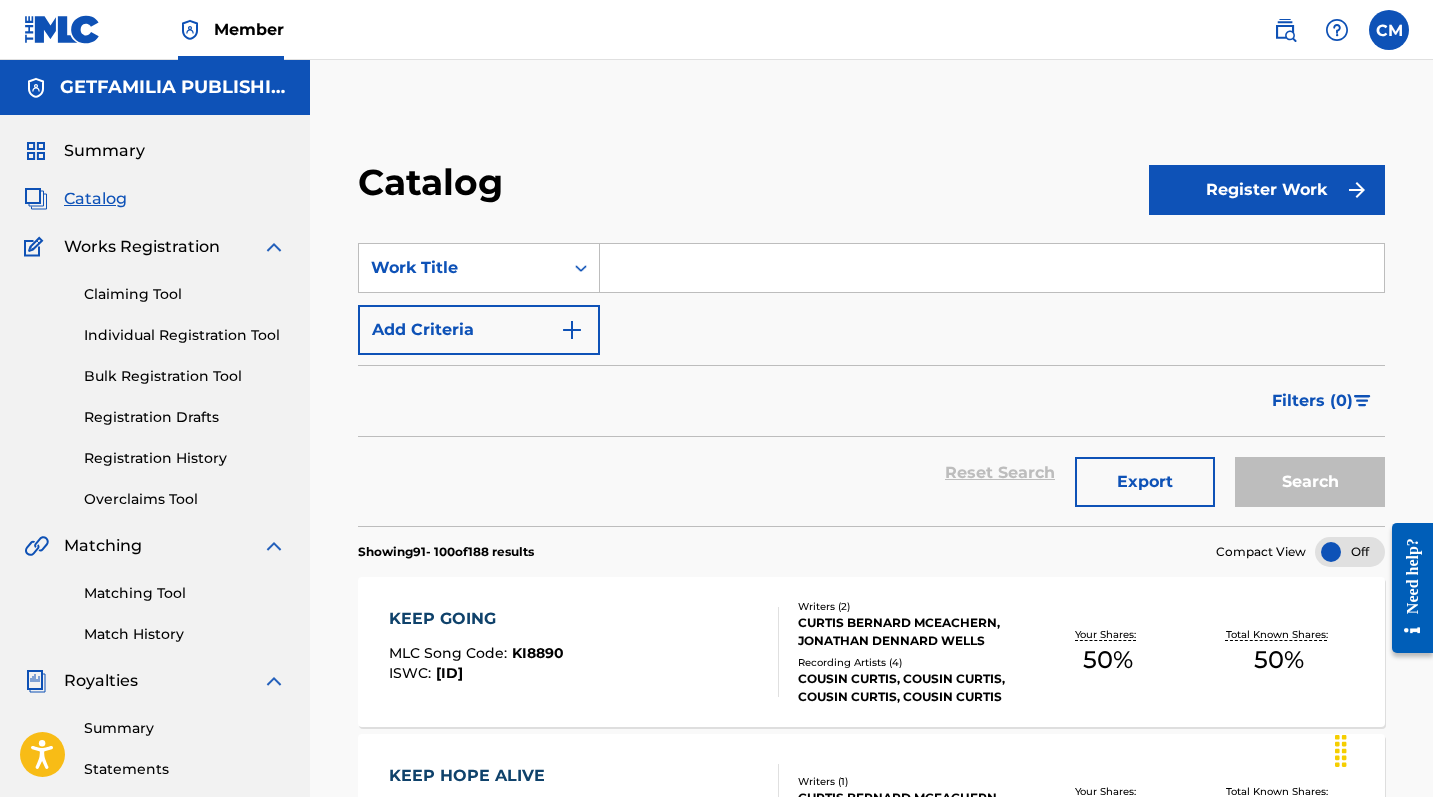 click on "Register Work" at bounding box center [1267, 190] 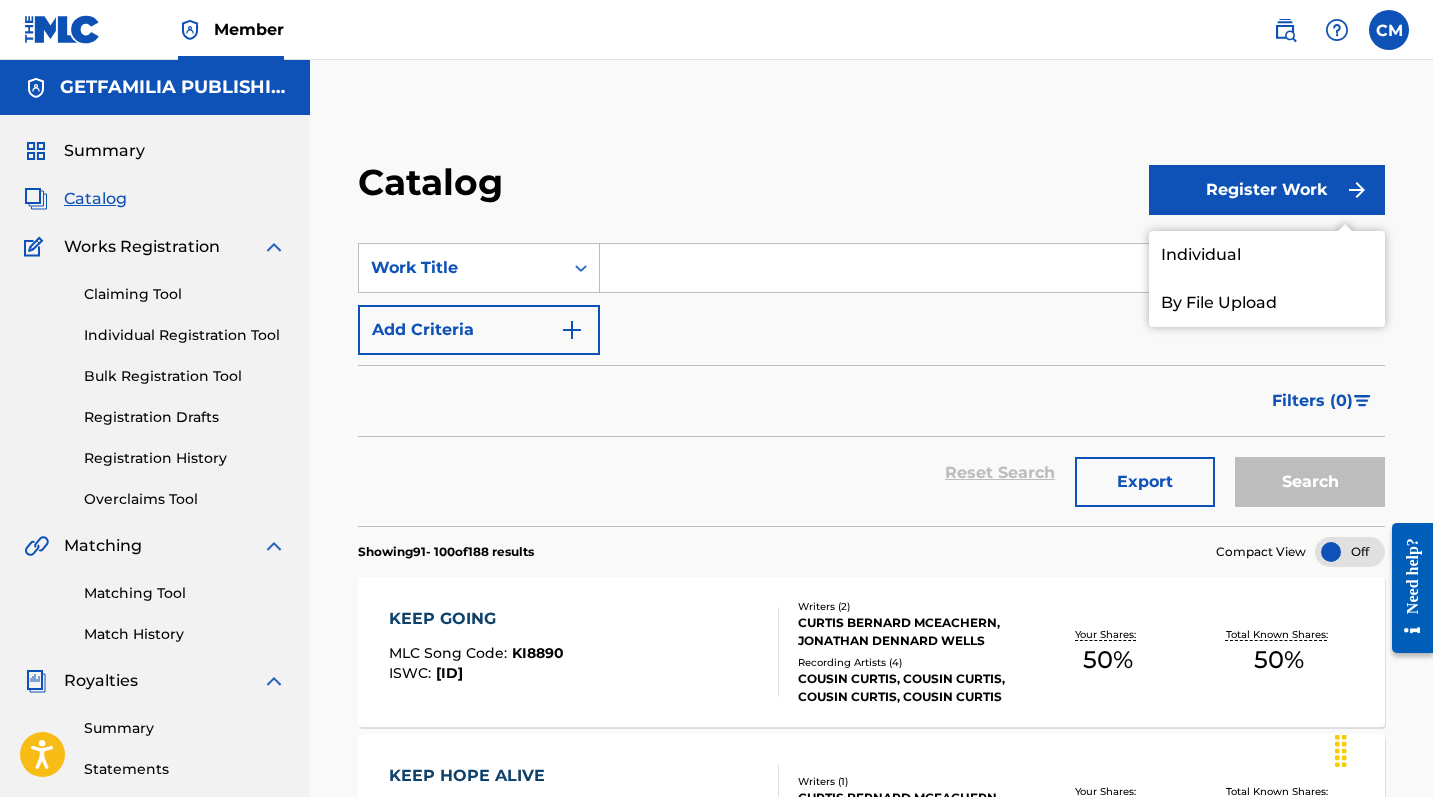 click on "Individual" at bounding box center [1267, 255] 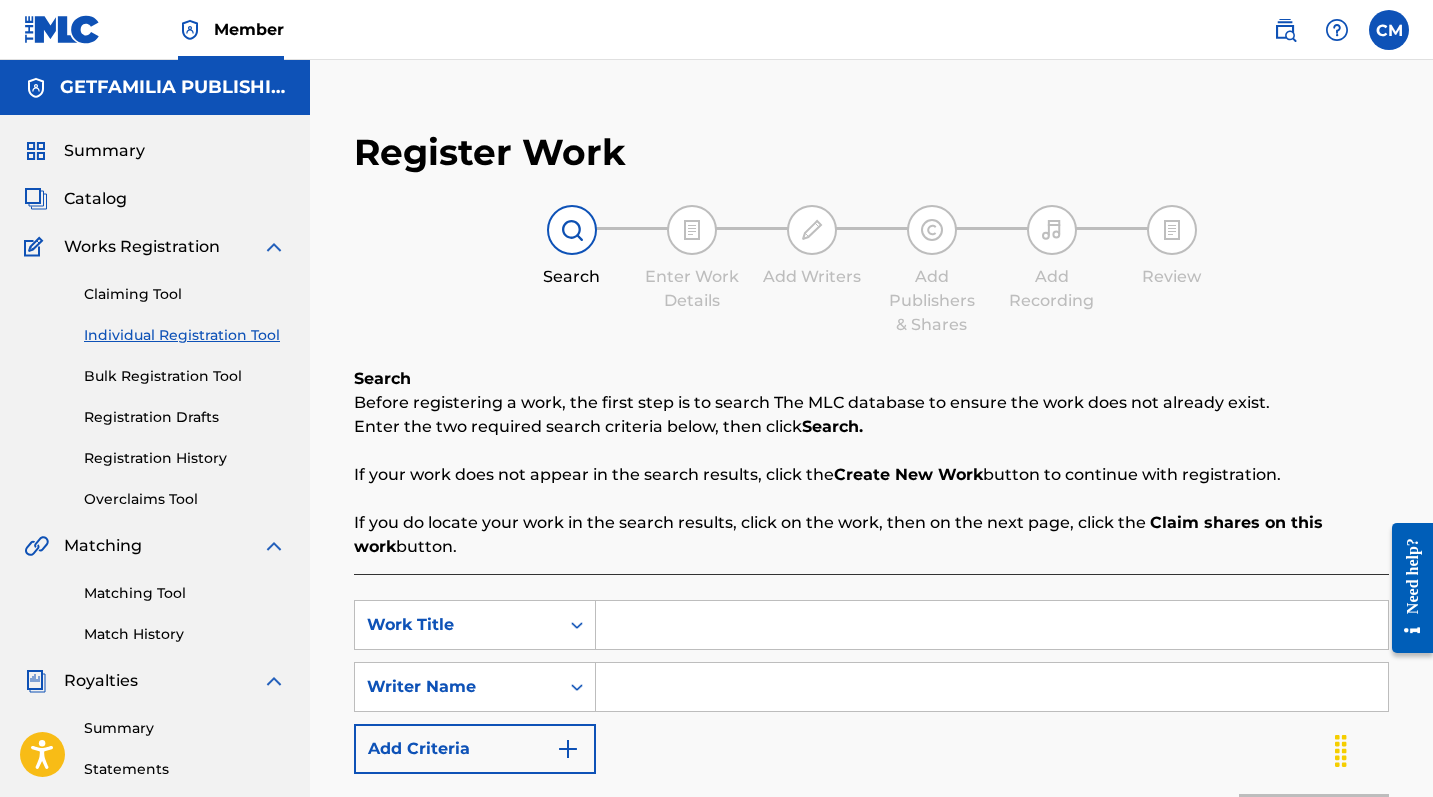 click at bounding box center (992, 625) 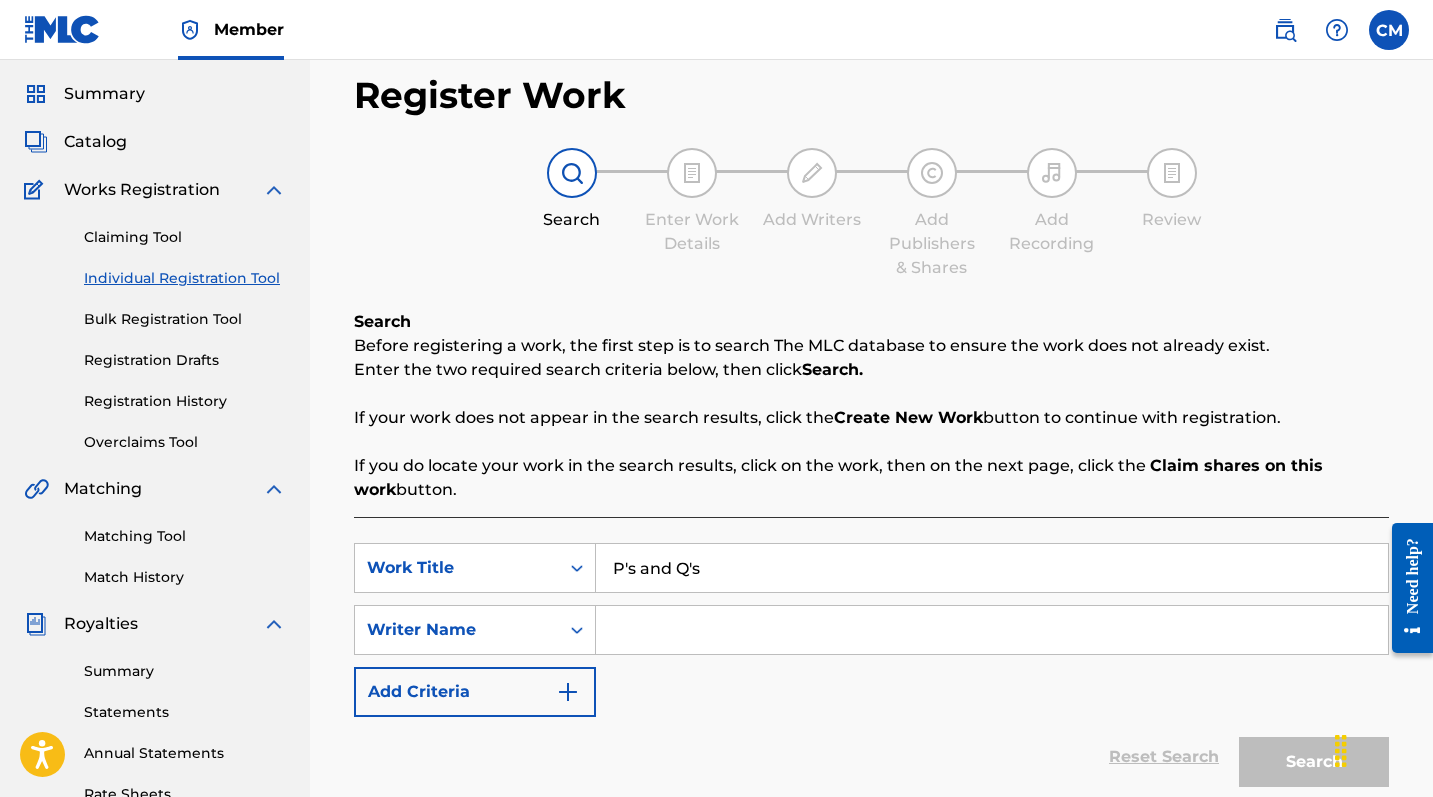 scroll, scrollTop: 64, scrollLeft: 0, axis: vertical 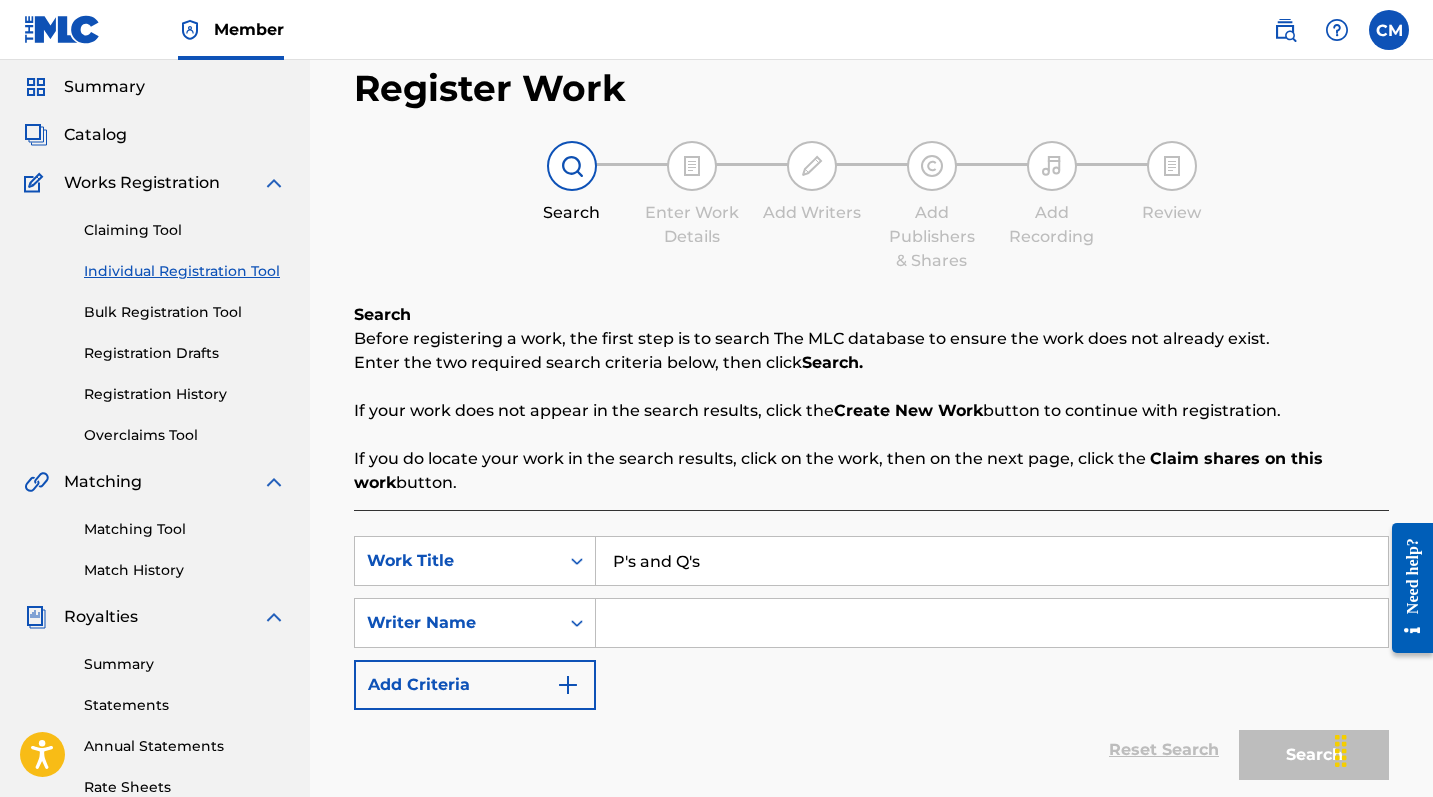 type on "P's and Q's" 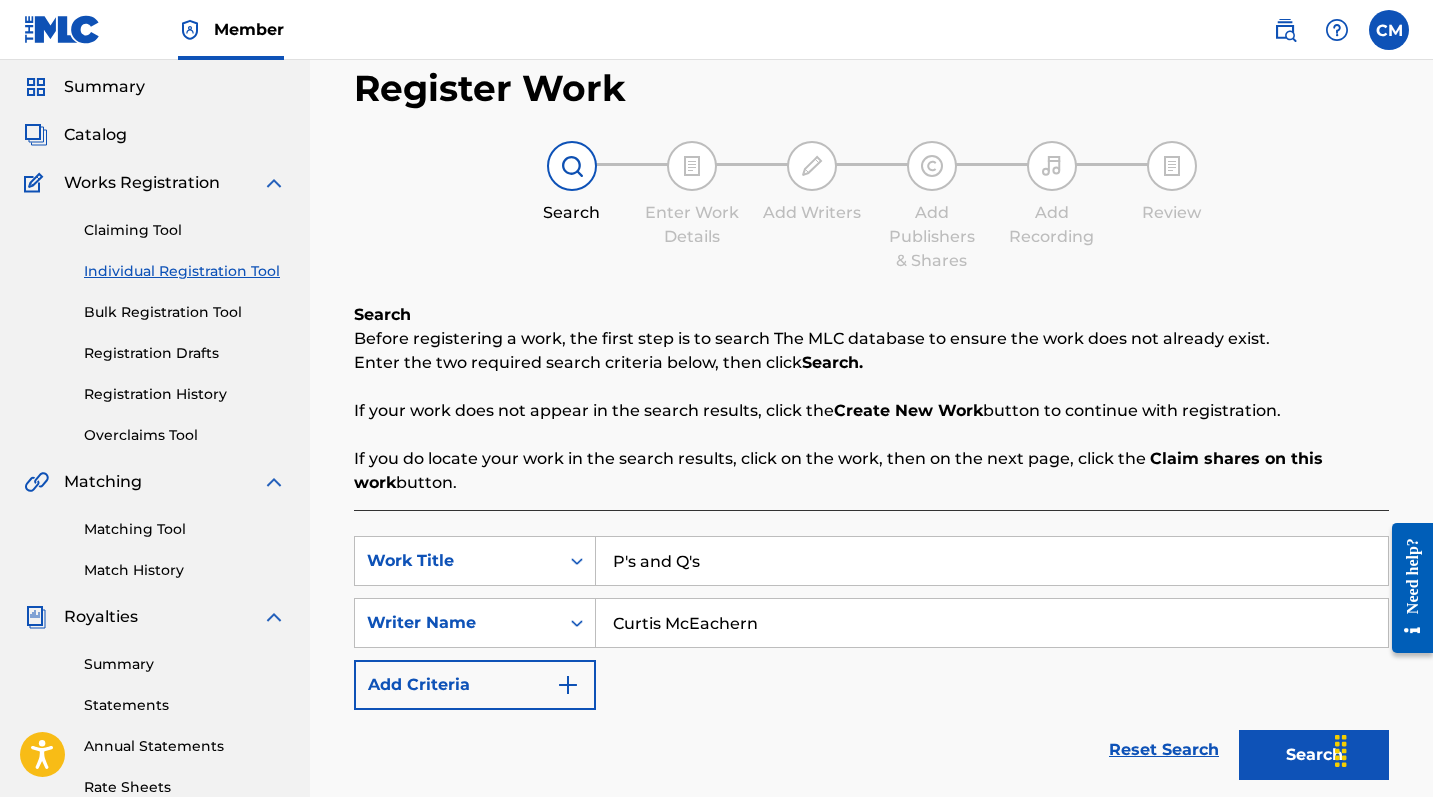 type on "Curtis McEachern" 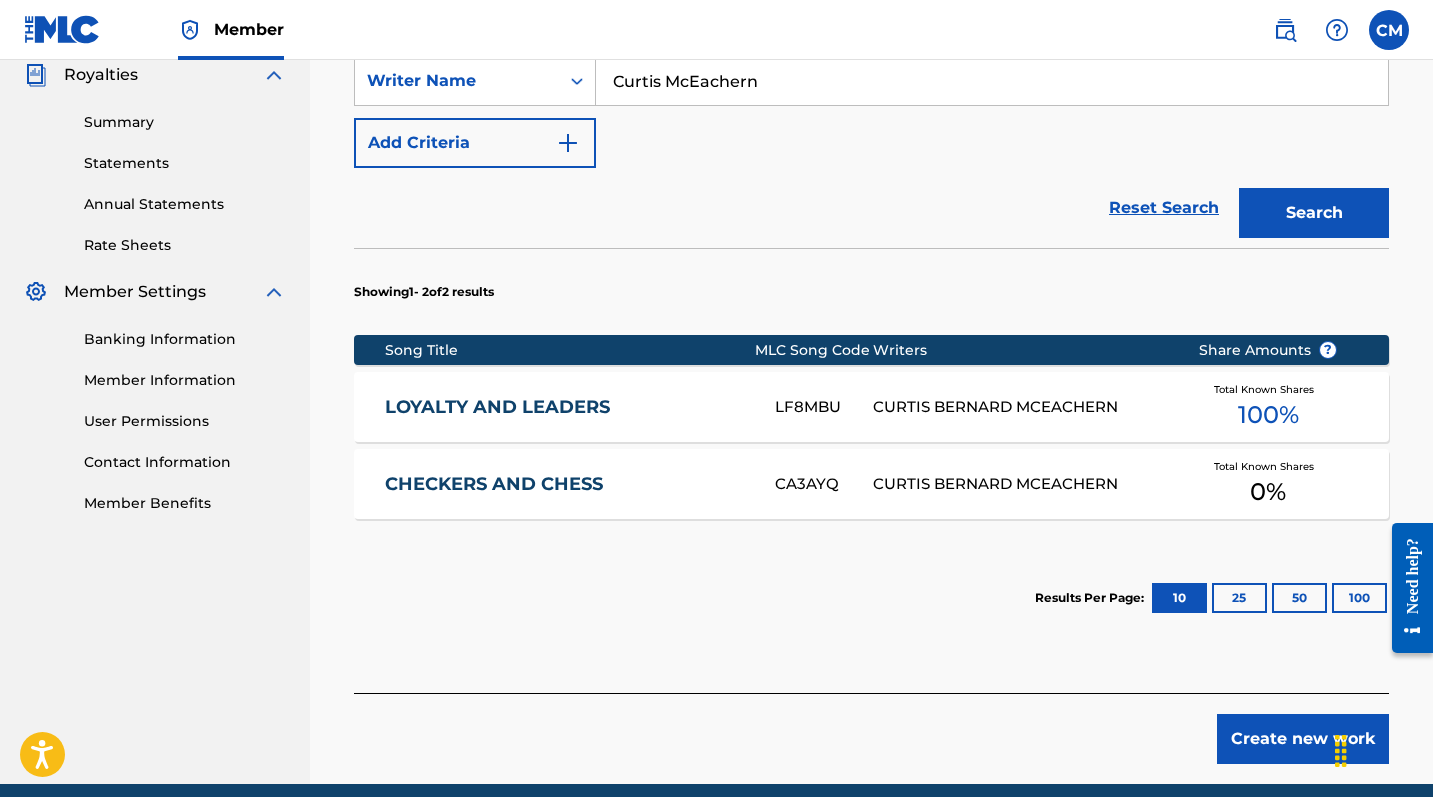 scroll, scrollTop: 608, scrollLeft: 0, axis: vertical 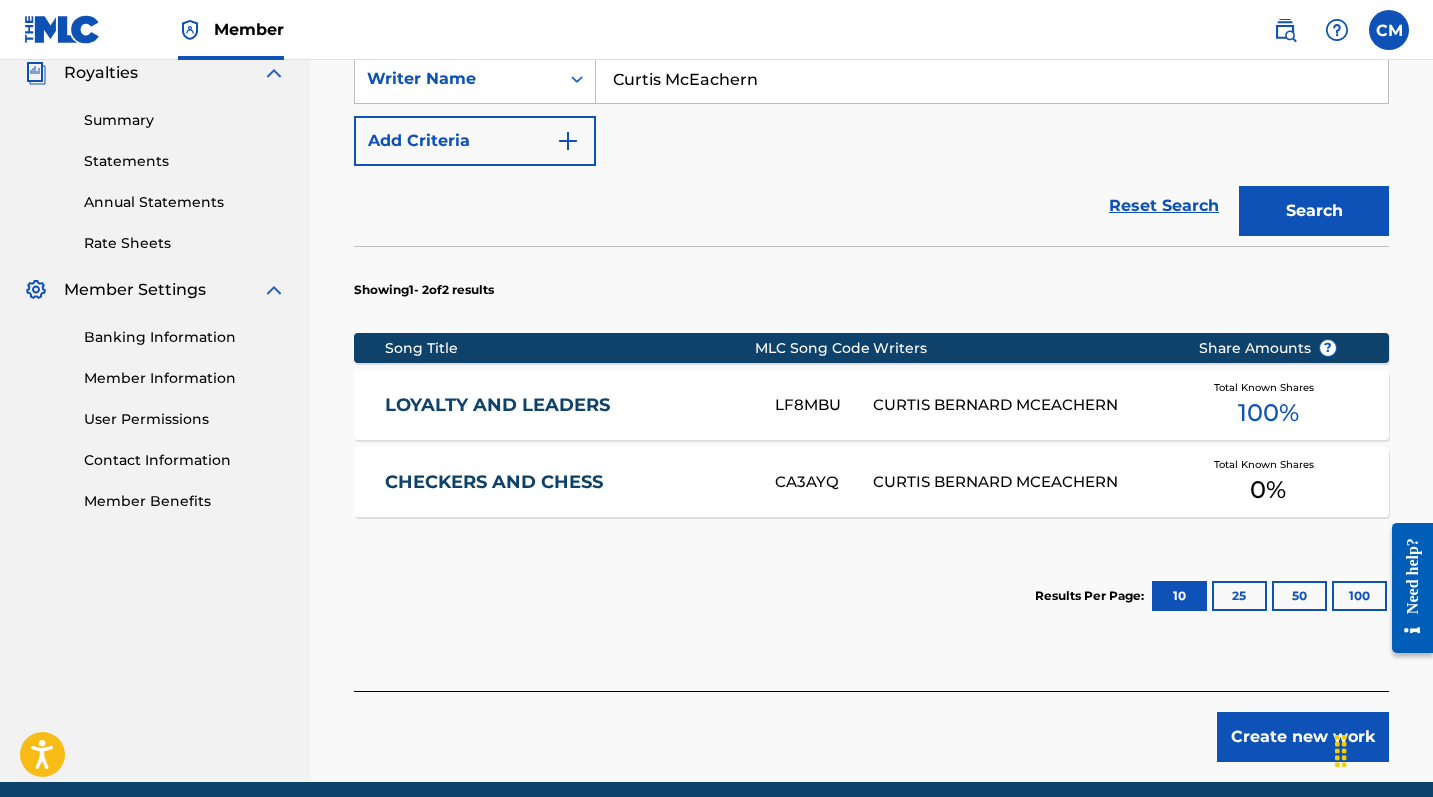 click on "Total Known Shares 0 %" at bounding box center [1268, 482] 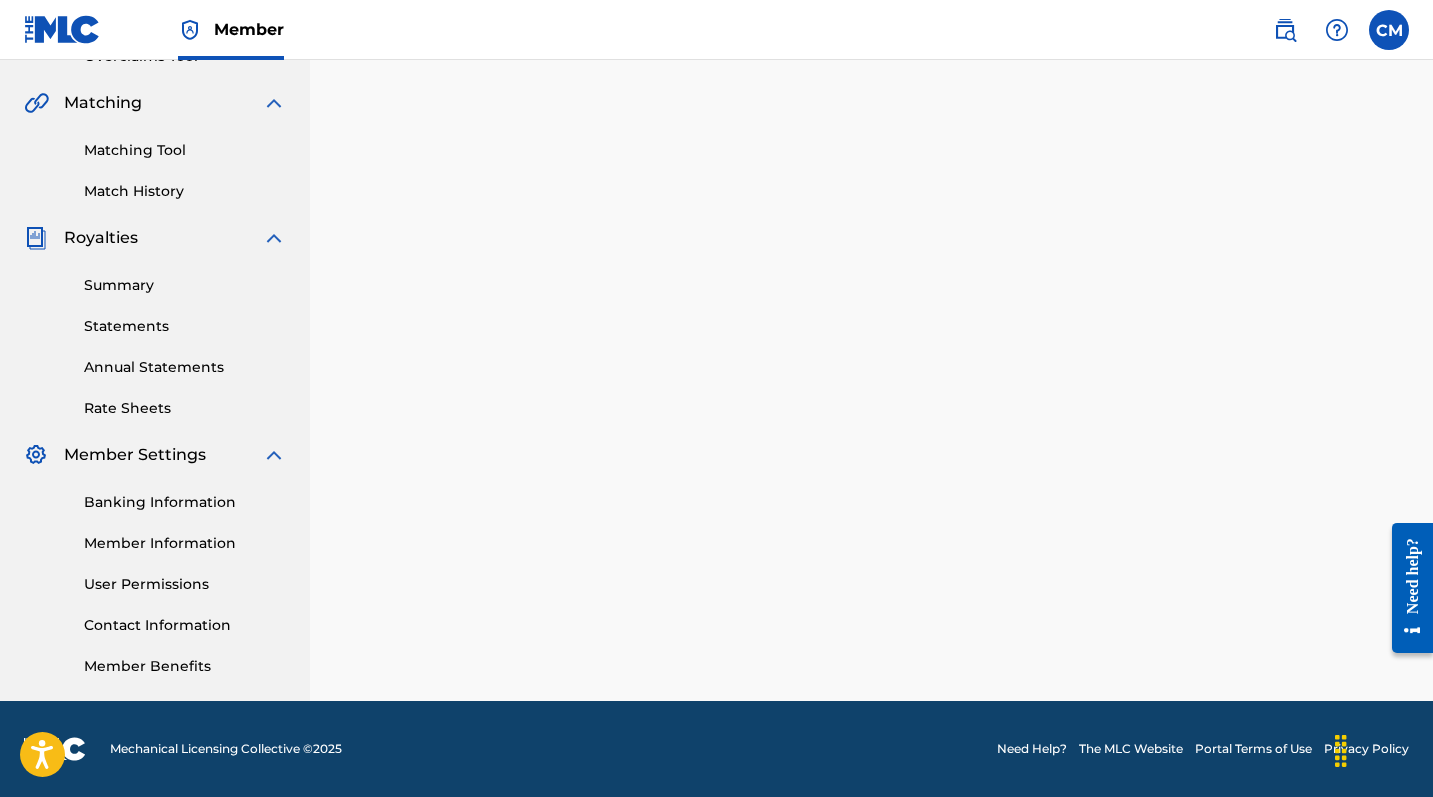 scroll, scrollTop: 0, scrollLeft: 0, axis: both 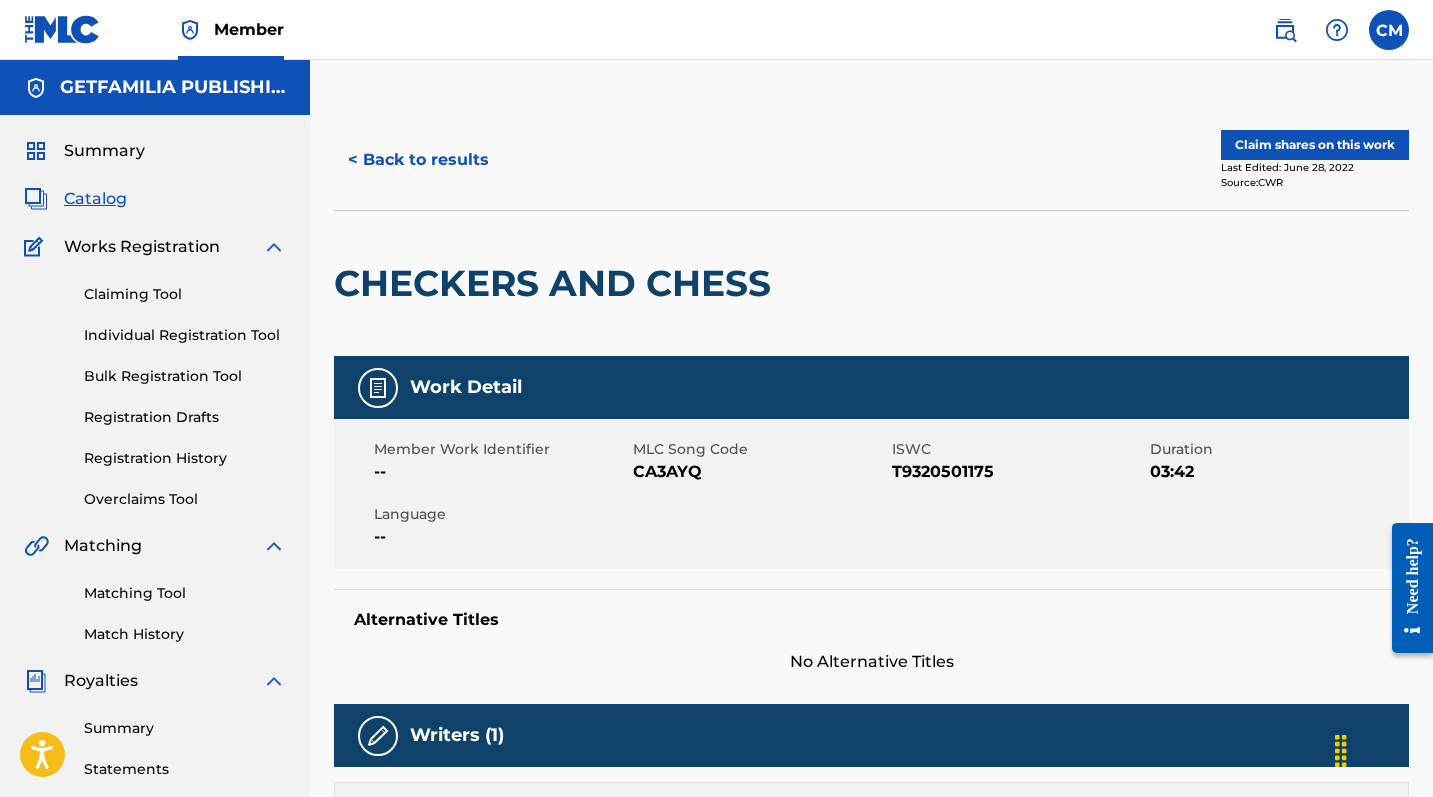 click on "Claim shares on this work" at bounding box center [1315, 145] 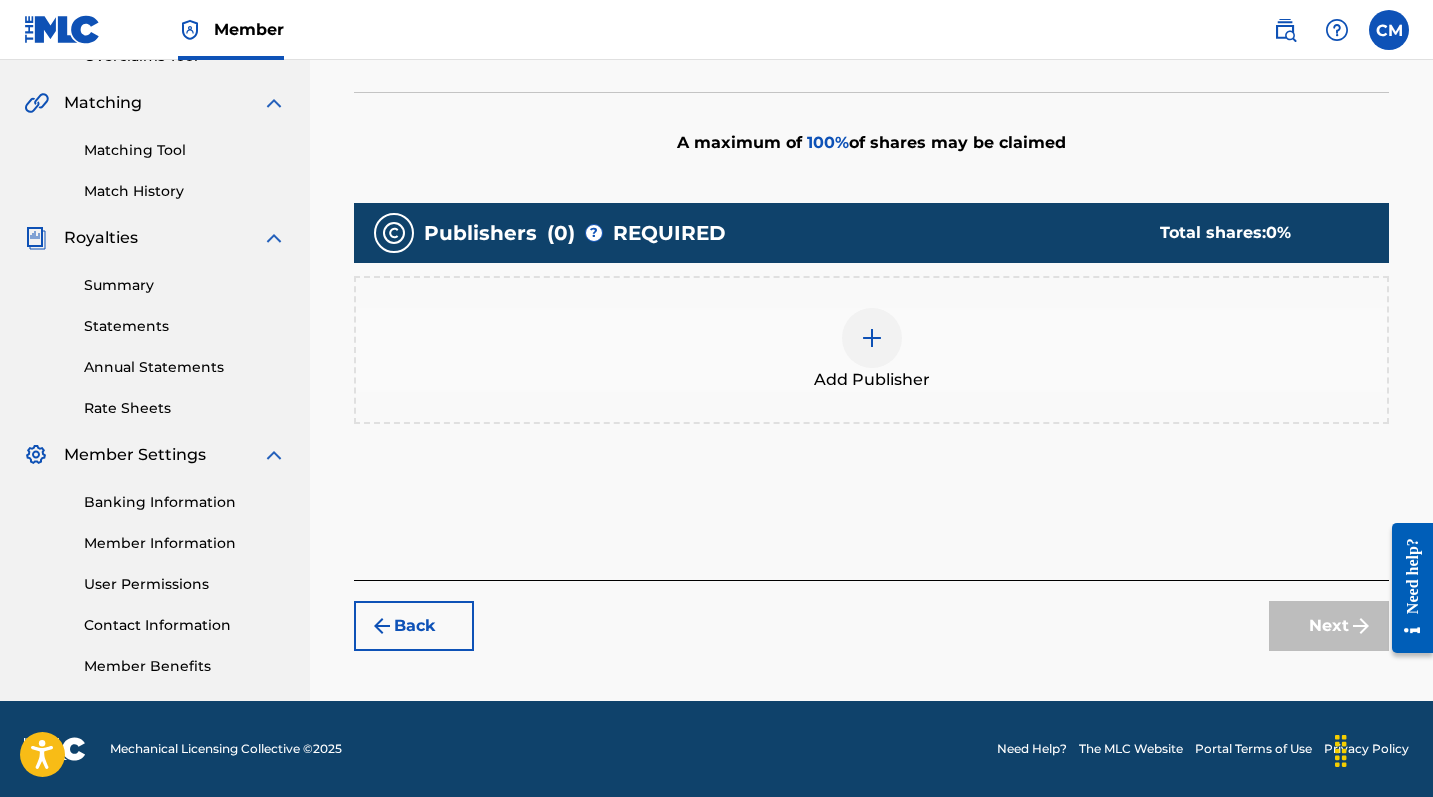 scroll, scrollTop: 443, scrollLeft: 0, axis: vertical 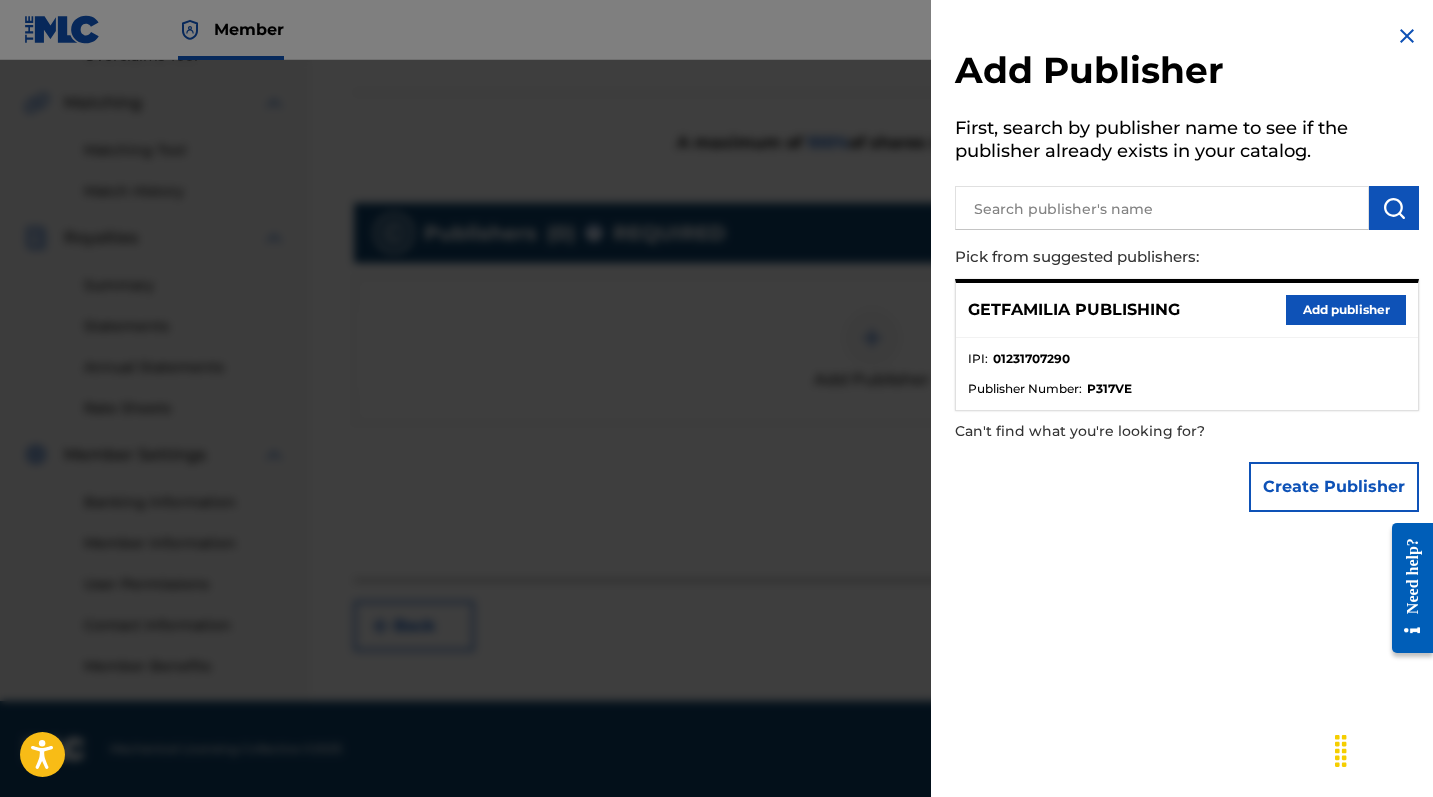 click on "Add publisher" at bounding box center [1346, 310] 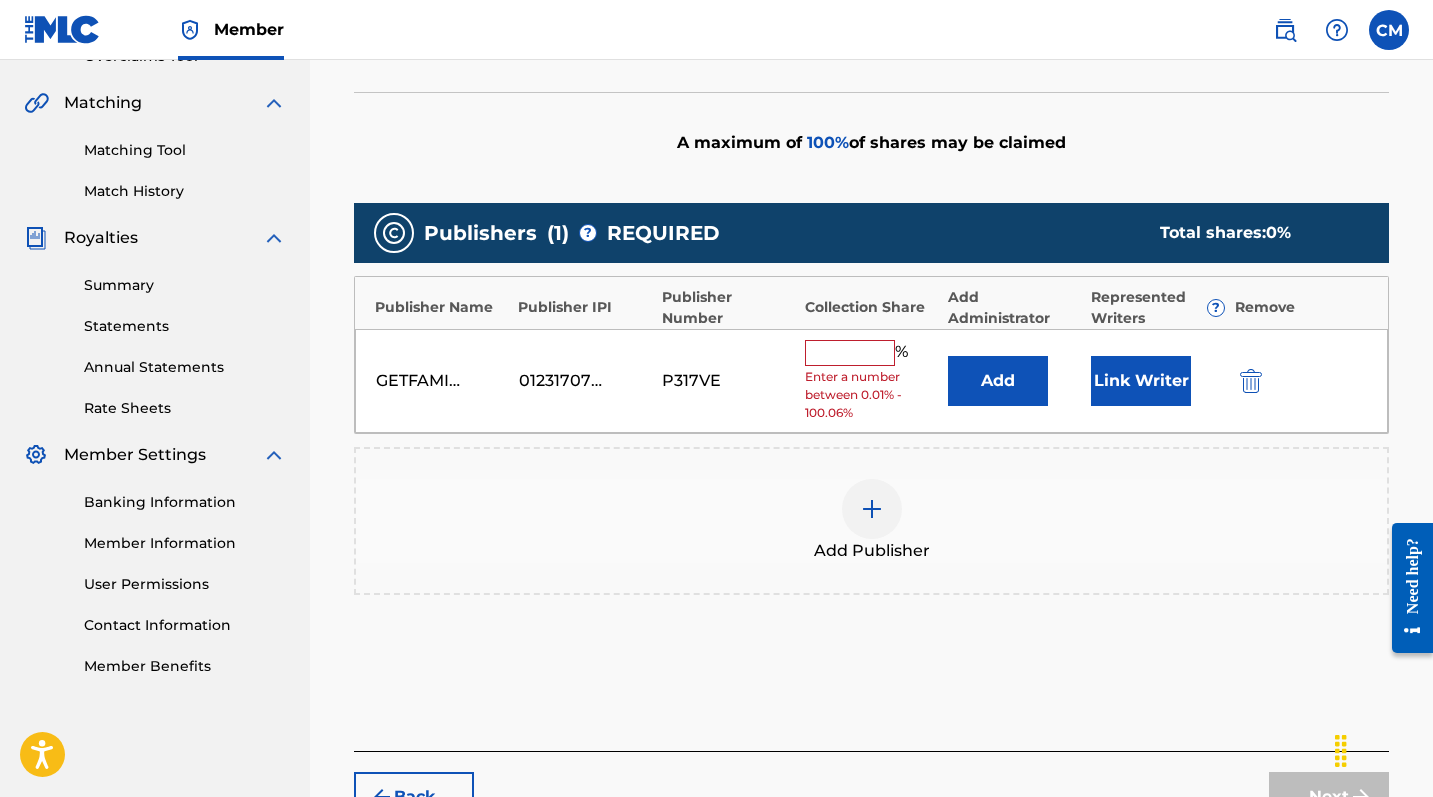 click at bounding box center (850, 353) 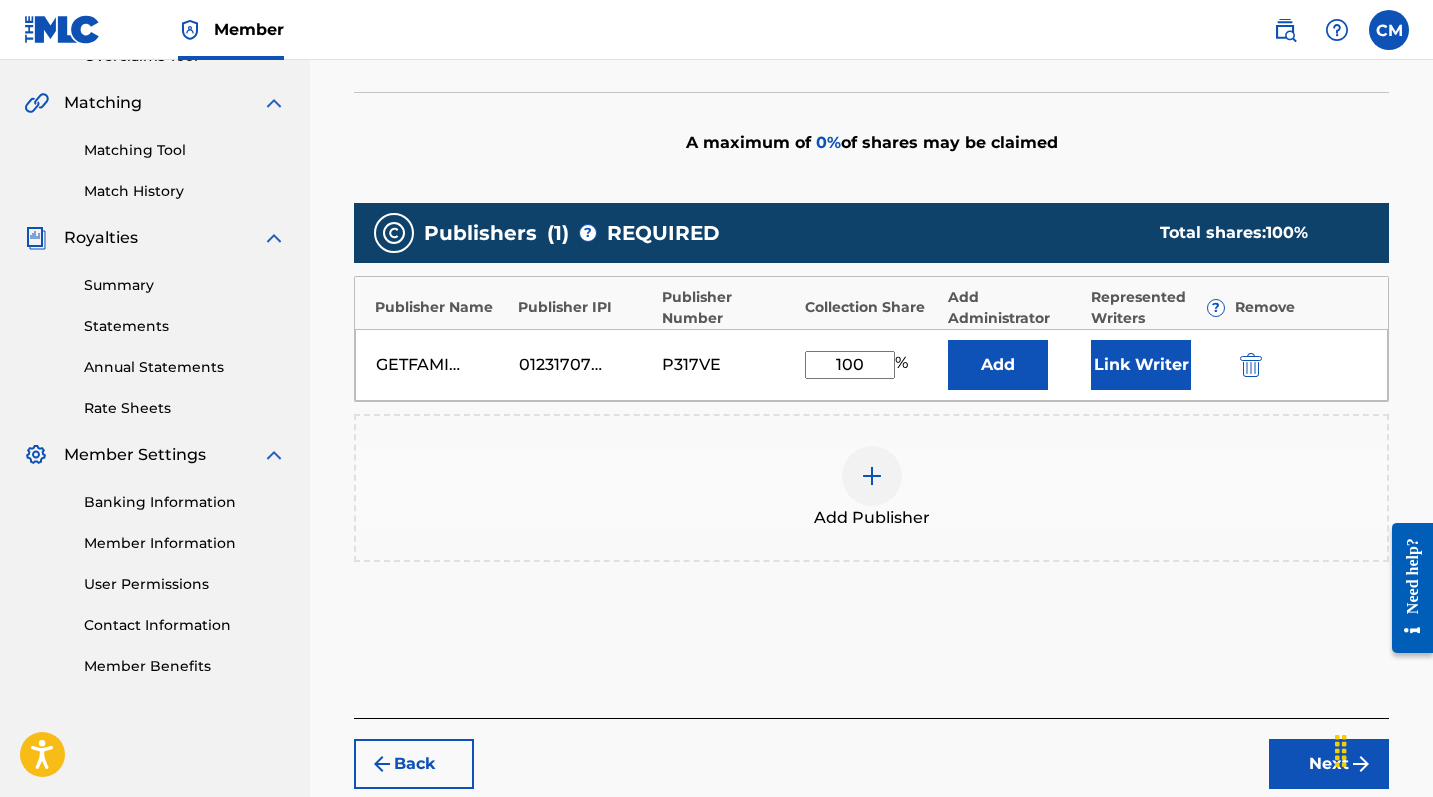 type on "100" 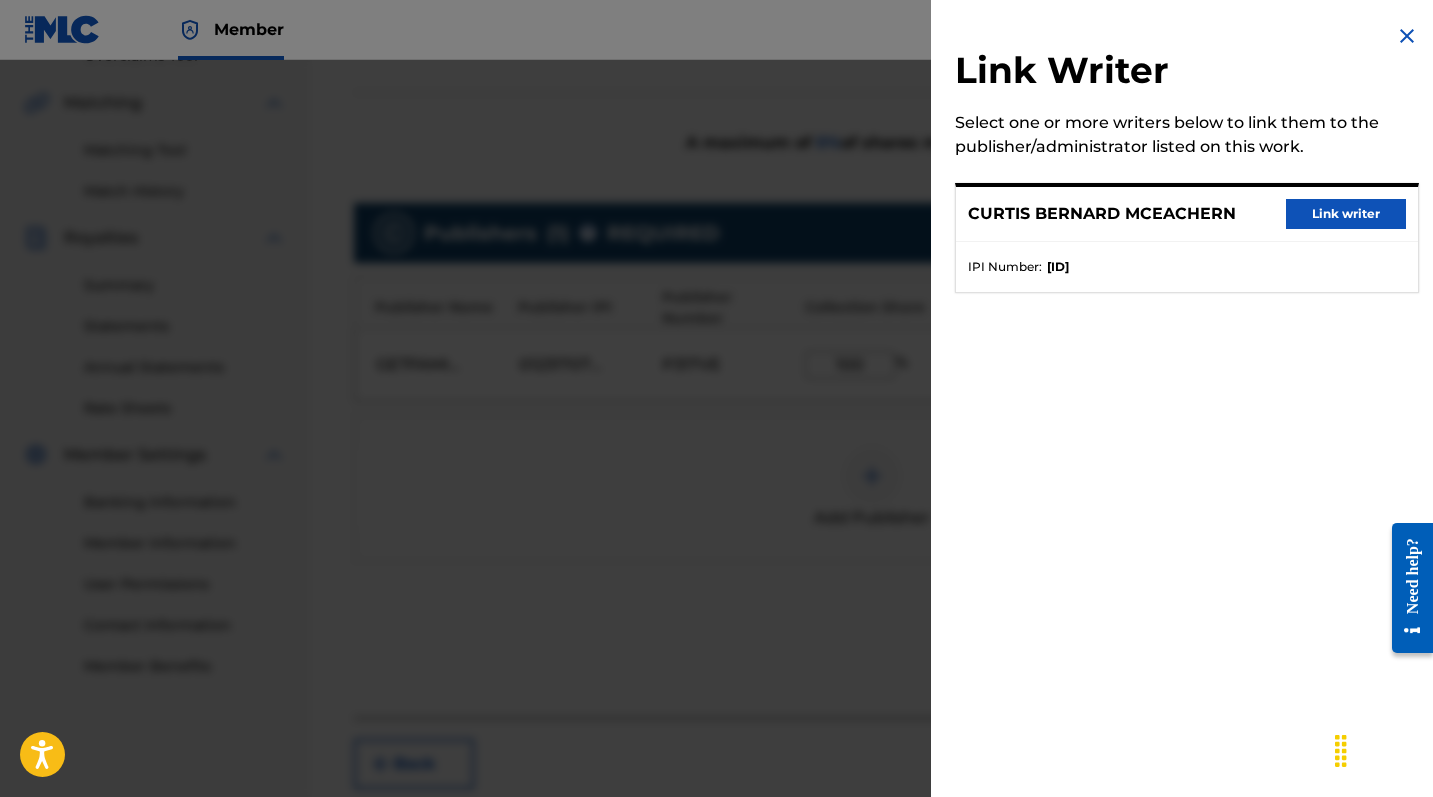 click on "Link writer" at bounding box center [1346, 214] 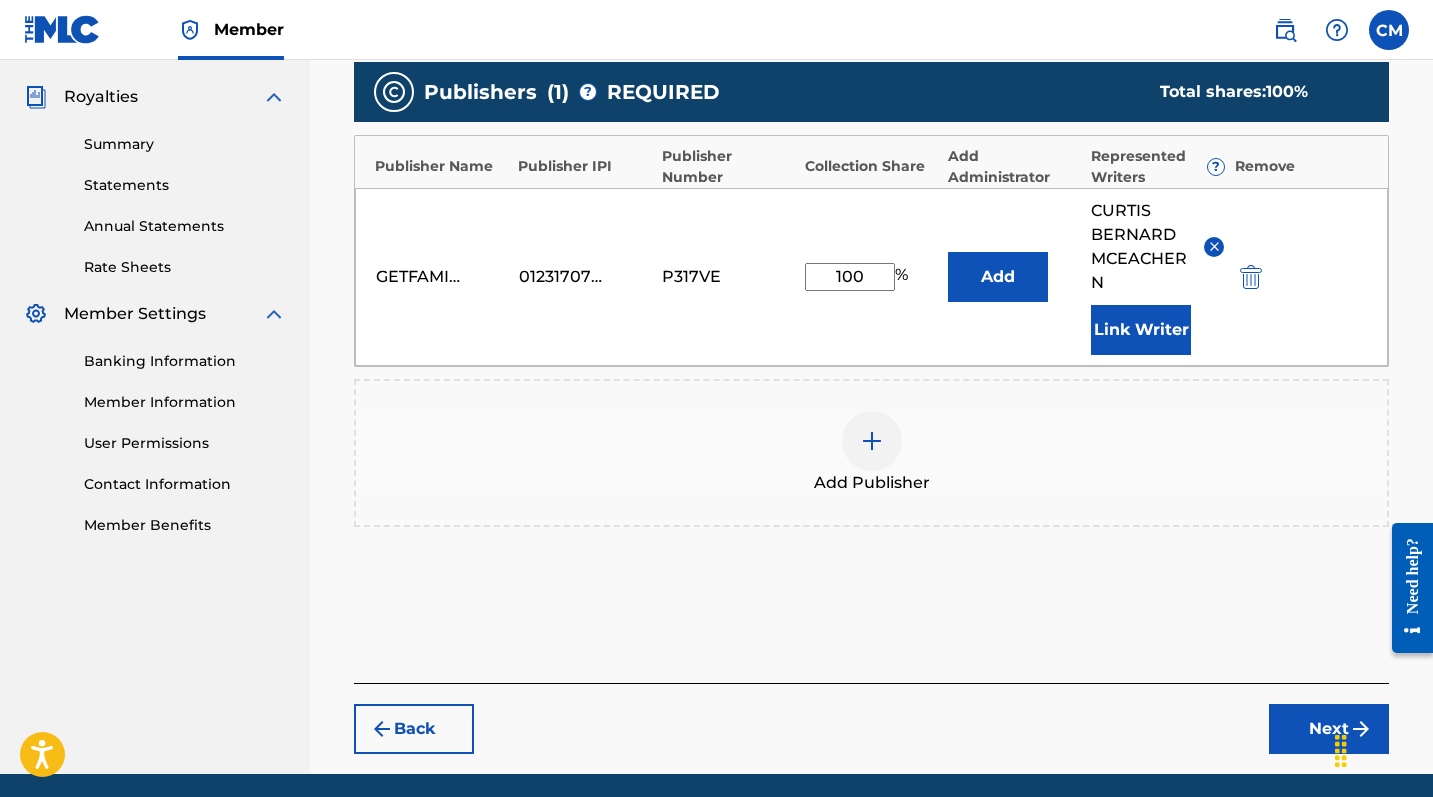 scroll, scrollTop: 620, scrollLeft: 0, axis: vertical 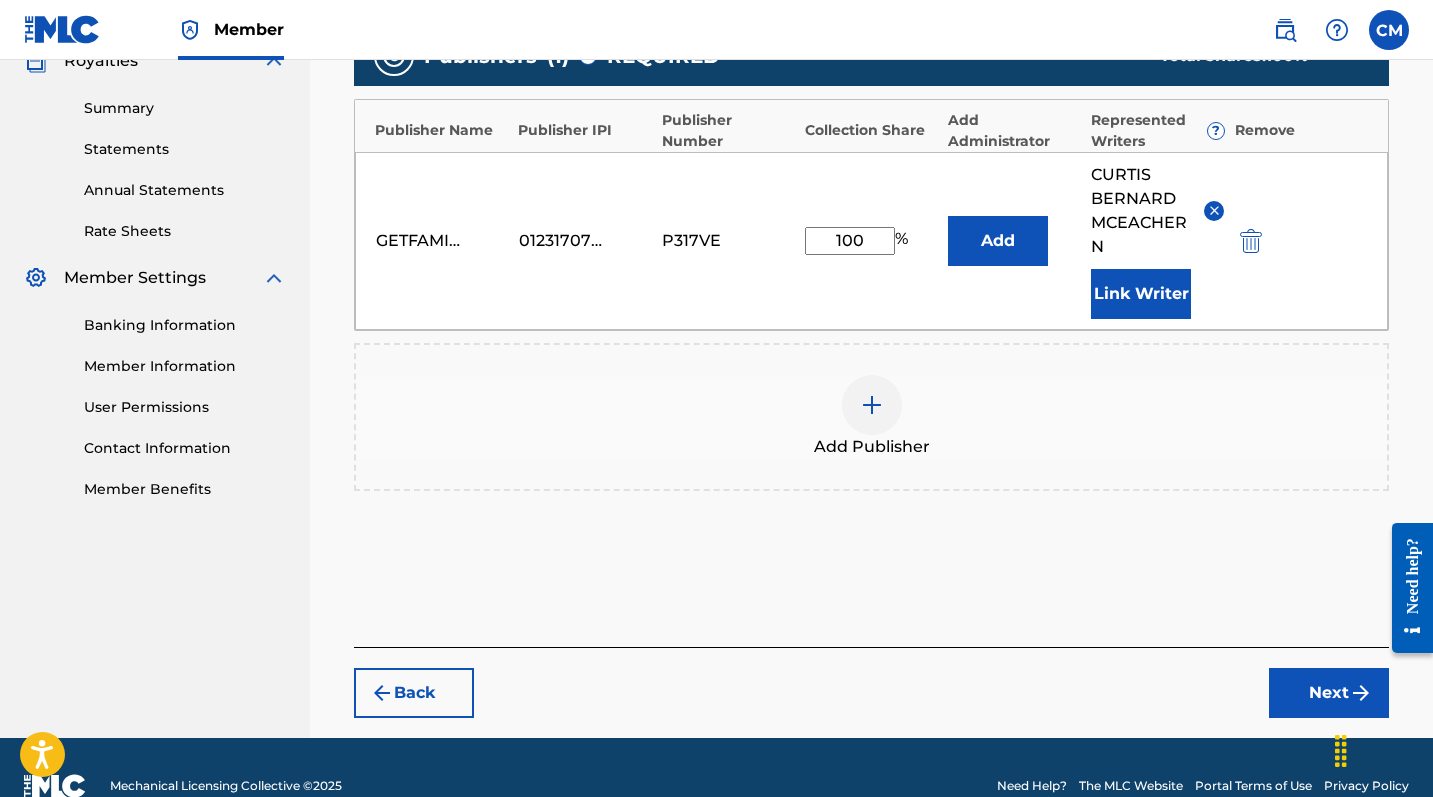 click on "Next" at bounding box center [1329, 693] 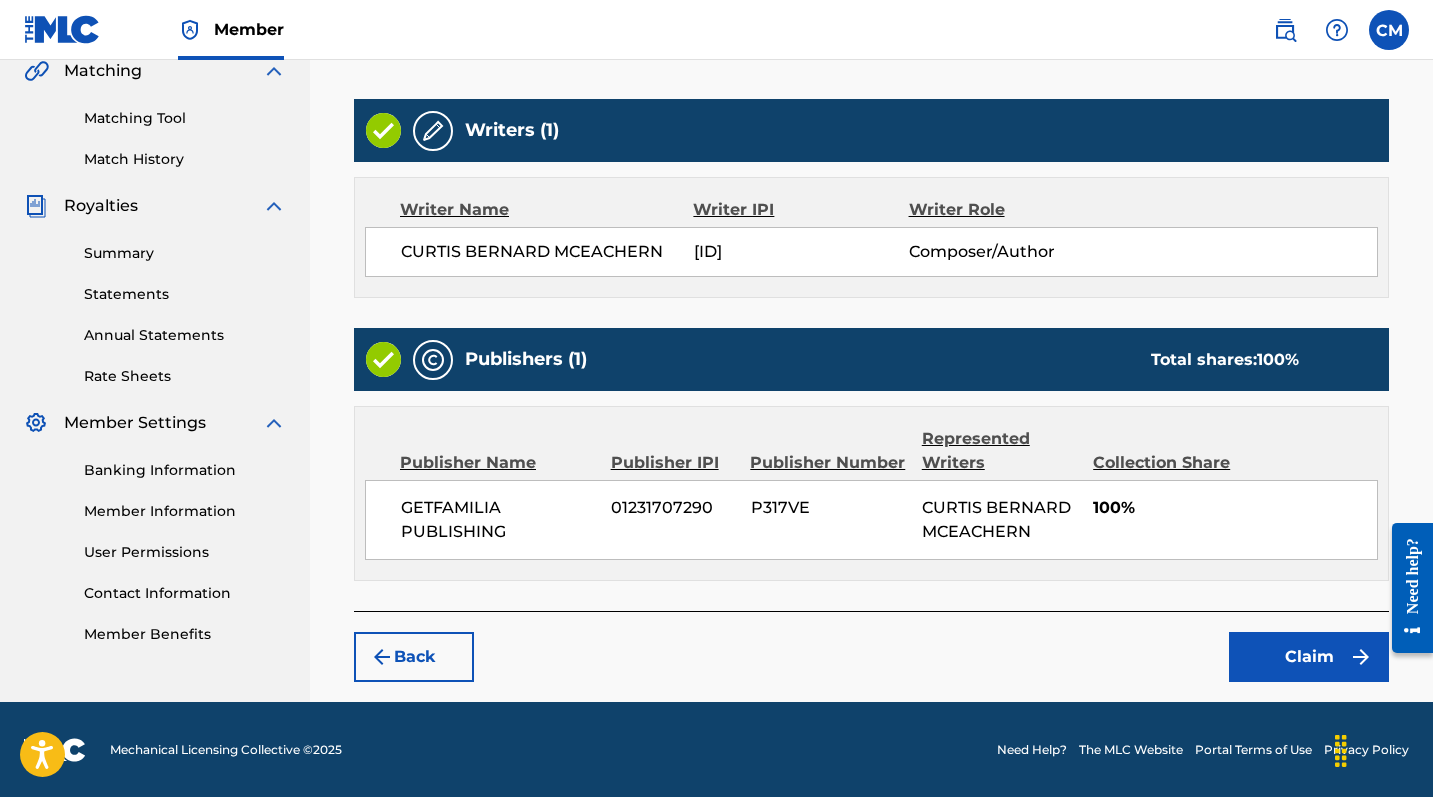click on "Claim" at bounding box center [1309, 657] 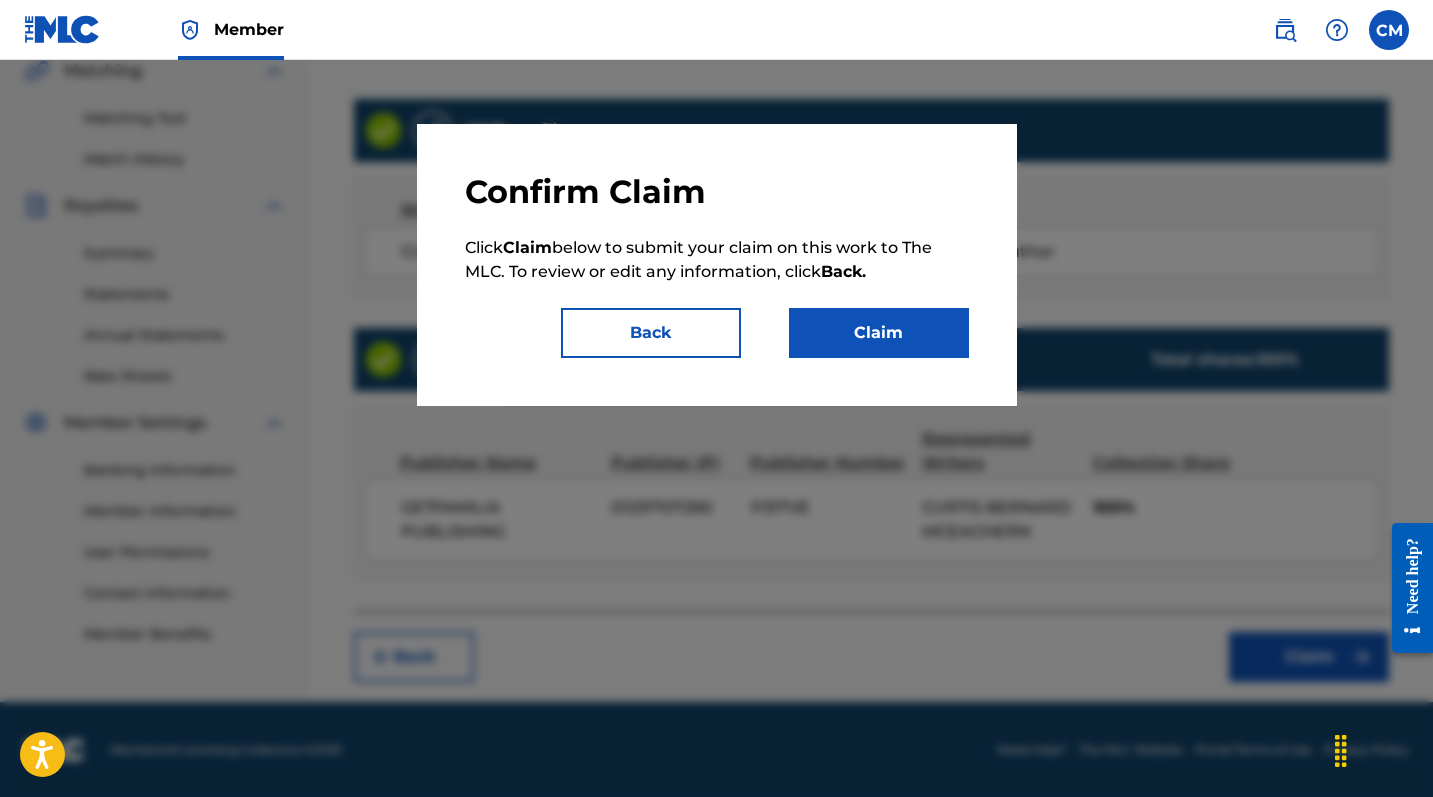 click on "Claim" at bounding box center (879, 333) 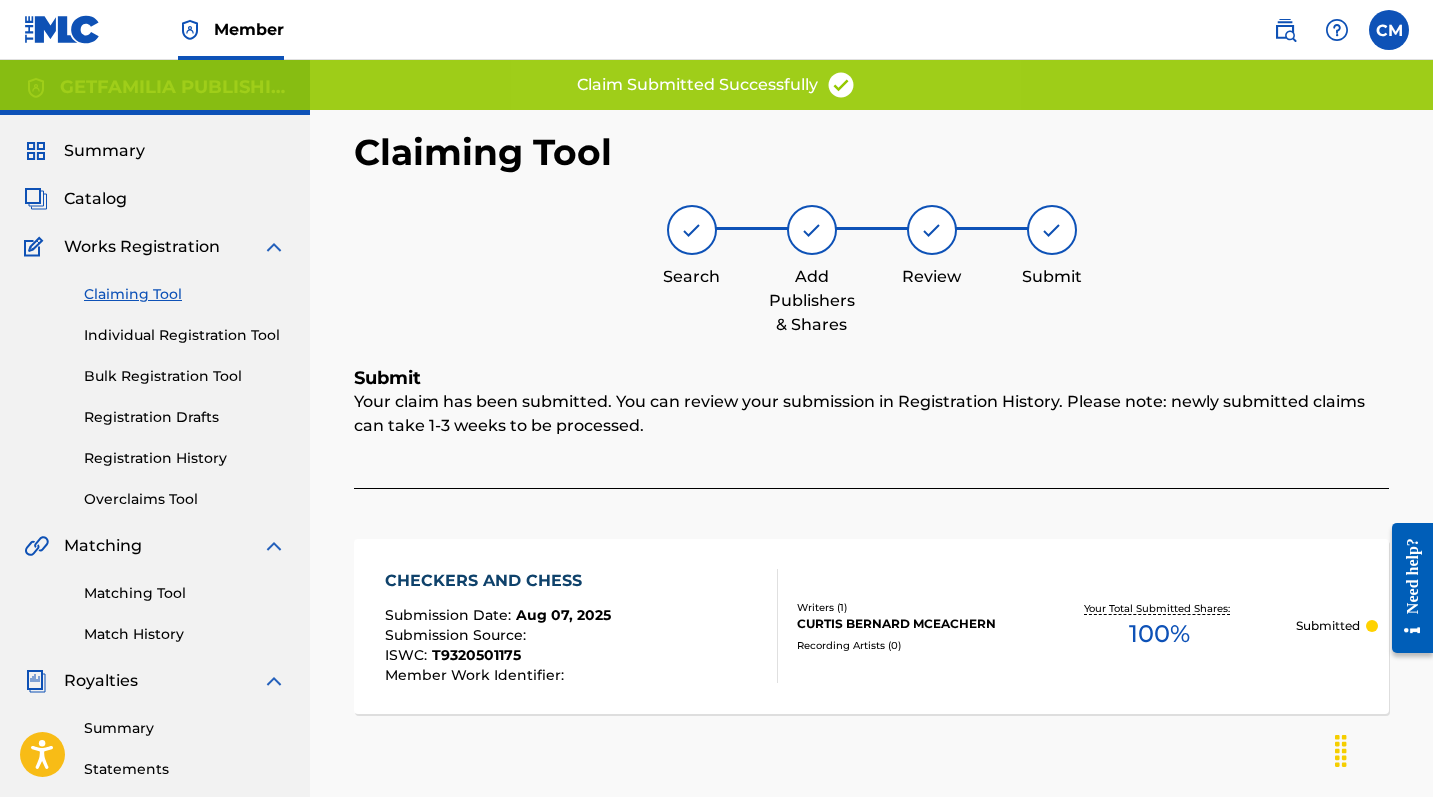 scroll, scrollTop: 0, scrollLeft: 0, axis: both 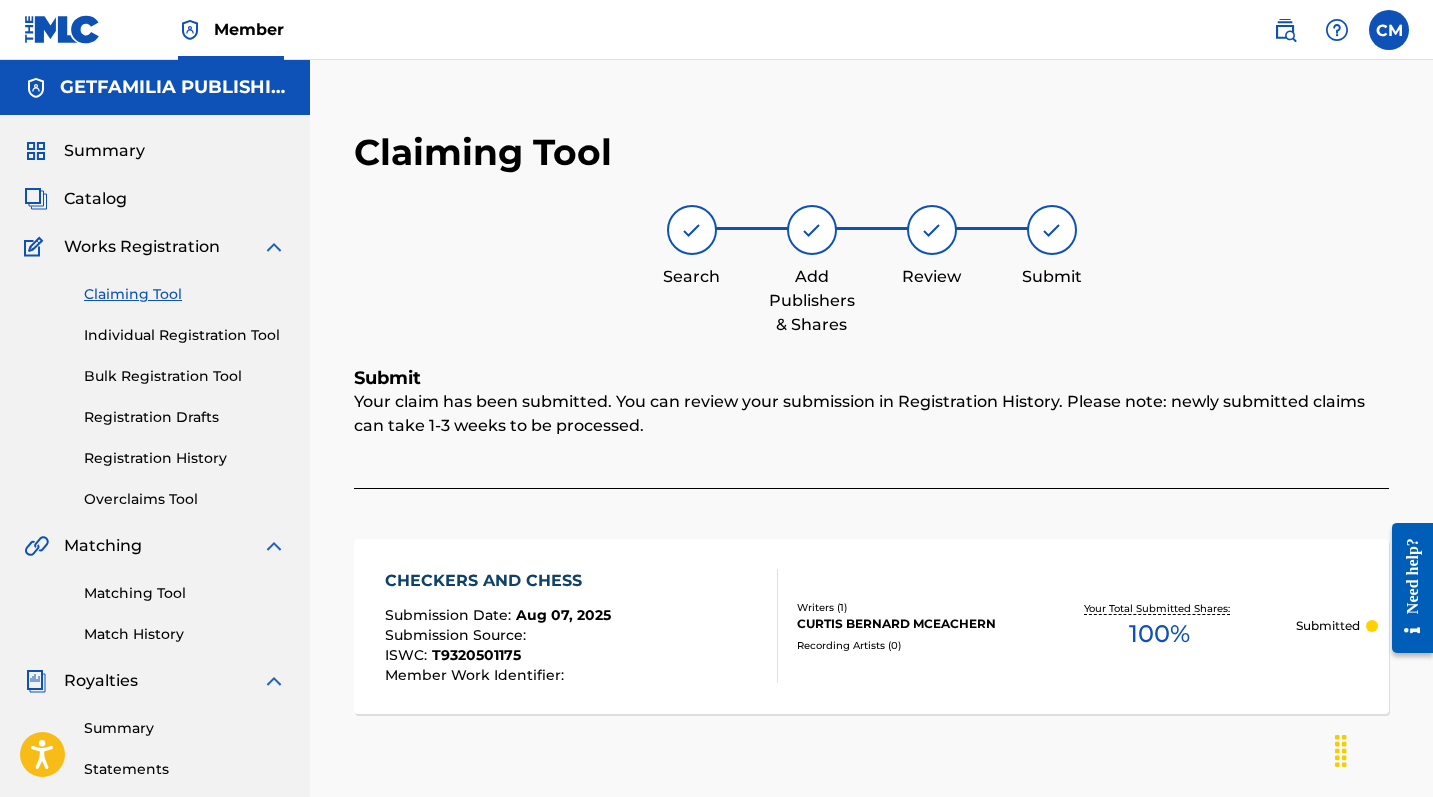click on "Catalog" at bounding box center (95, 199) 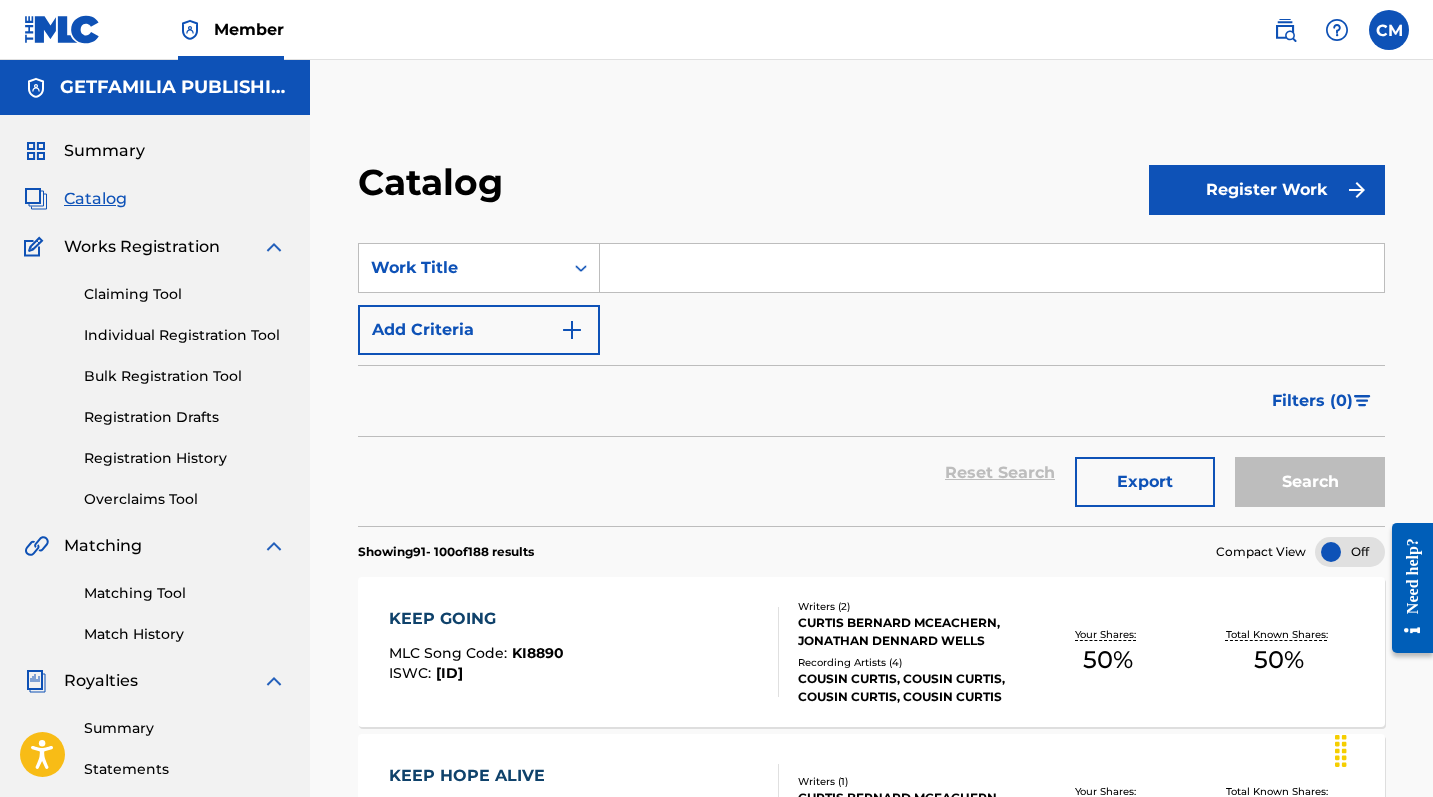 scroll, scrollTop: -1, scrollLeft: 0, axis: vertical 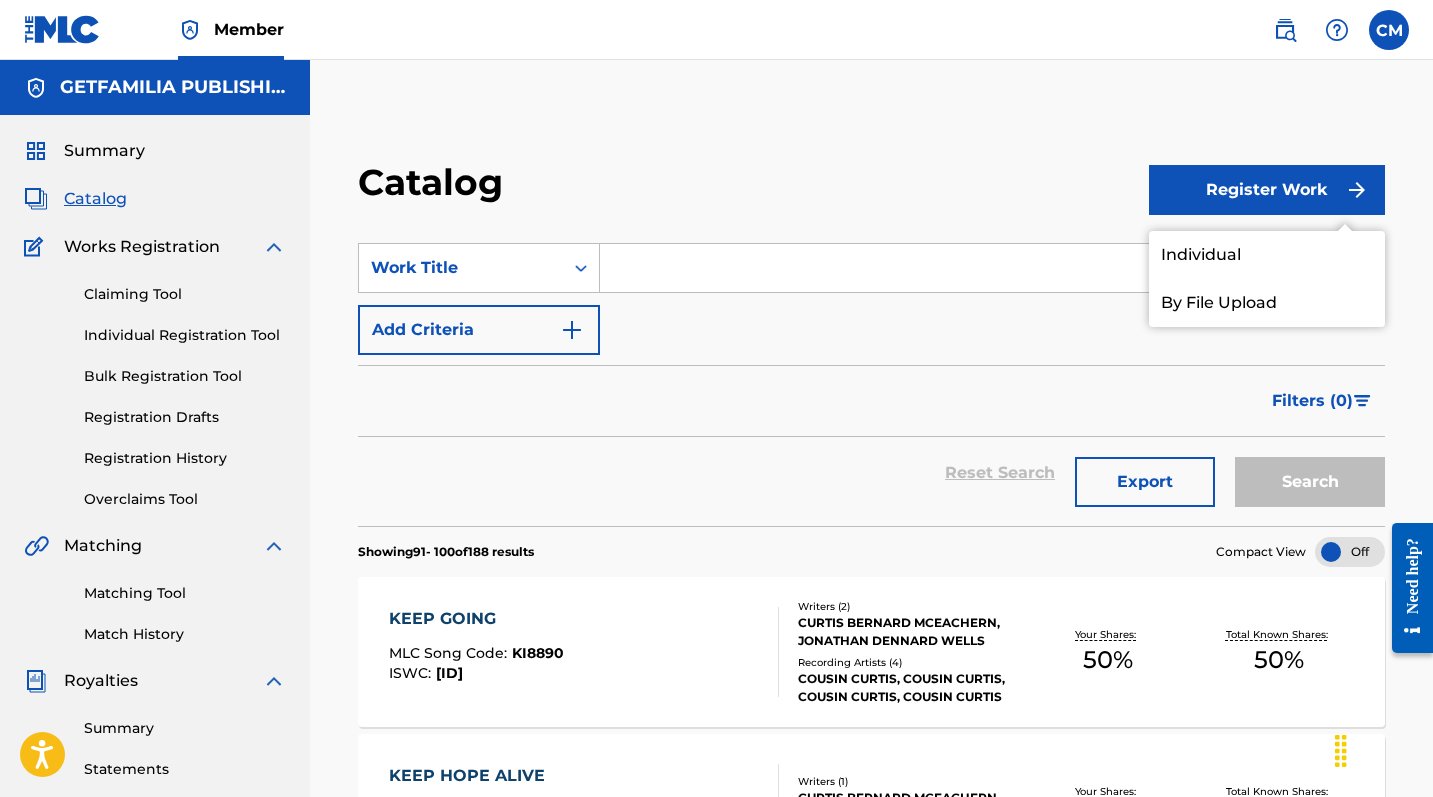 click on "Individual" at bounding box center [1267, 255] 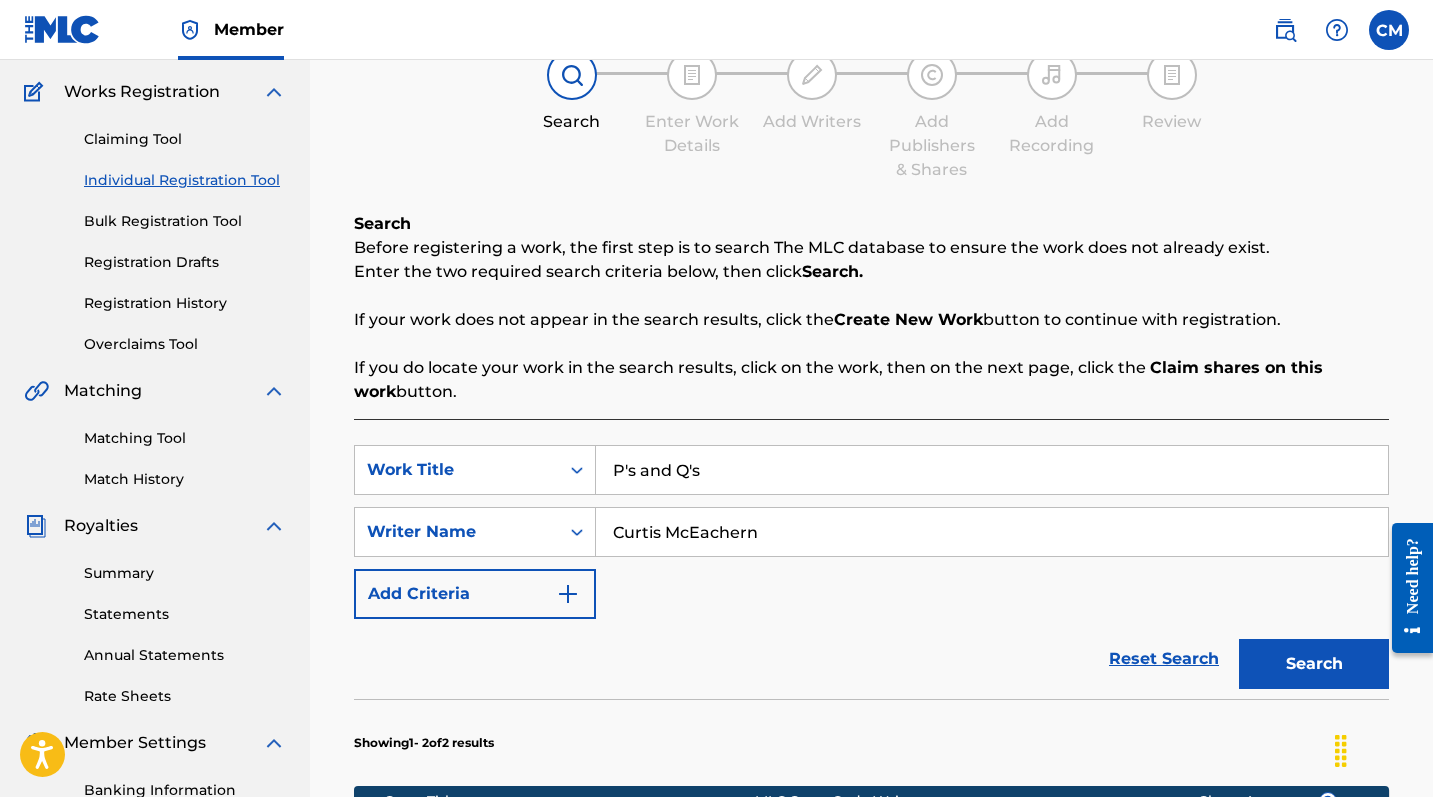 scroll, scrollTop: 401, scrollLeft: 0, axis: vertical 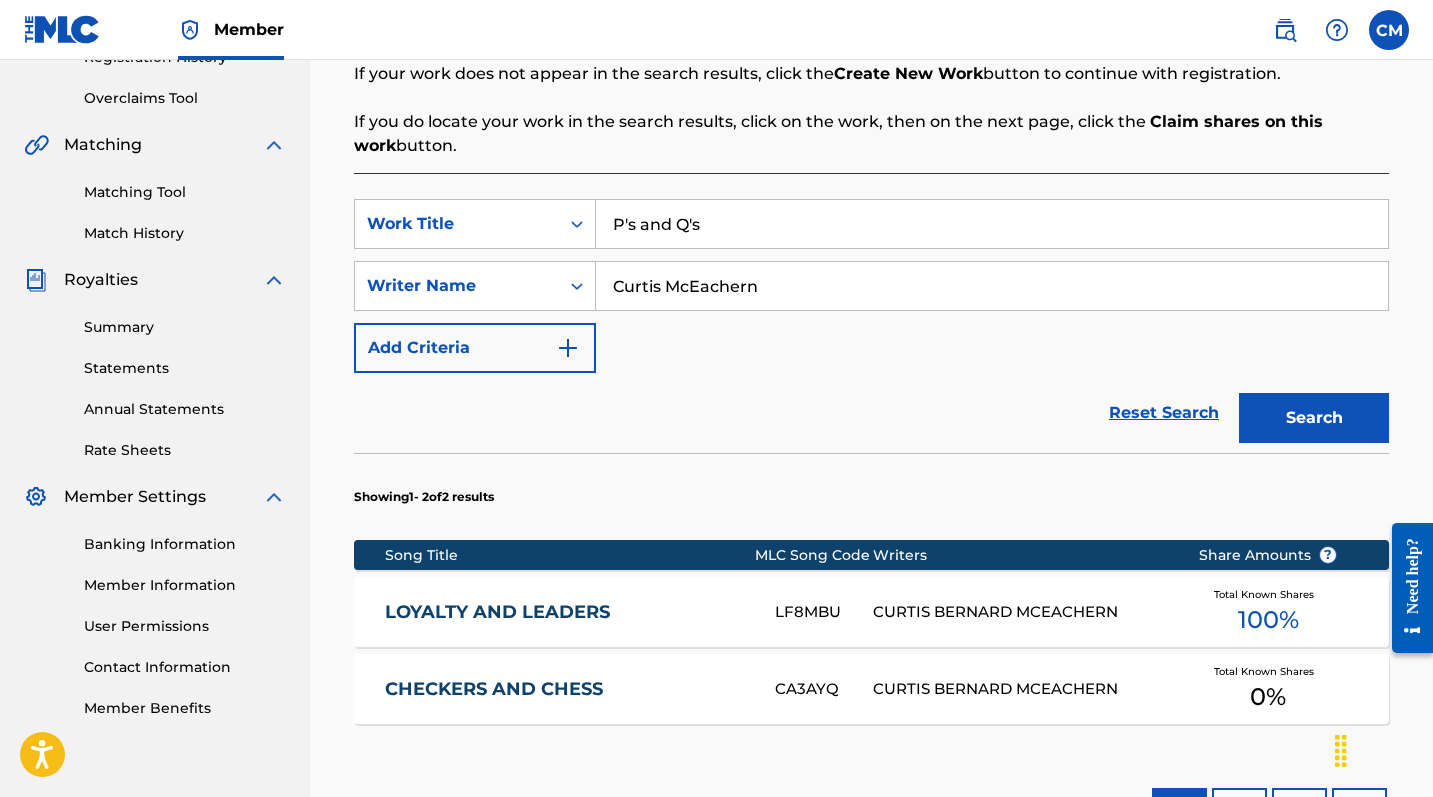 click on "Search" at bounding box center (1314, 418) 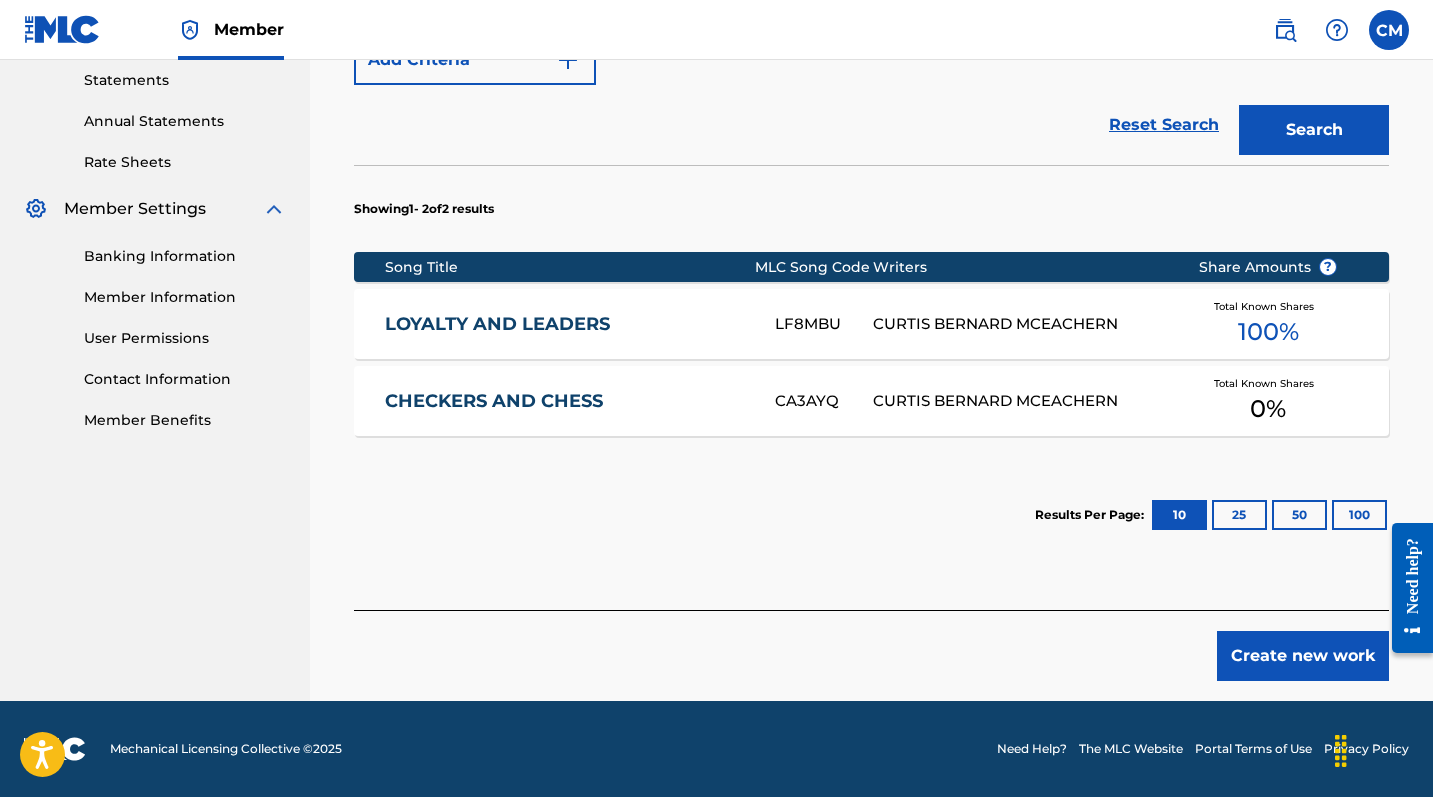 click on "Create new work" at bounding box center (1303, 656) 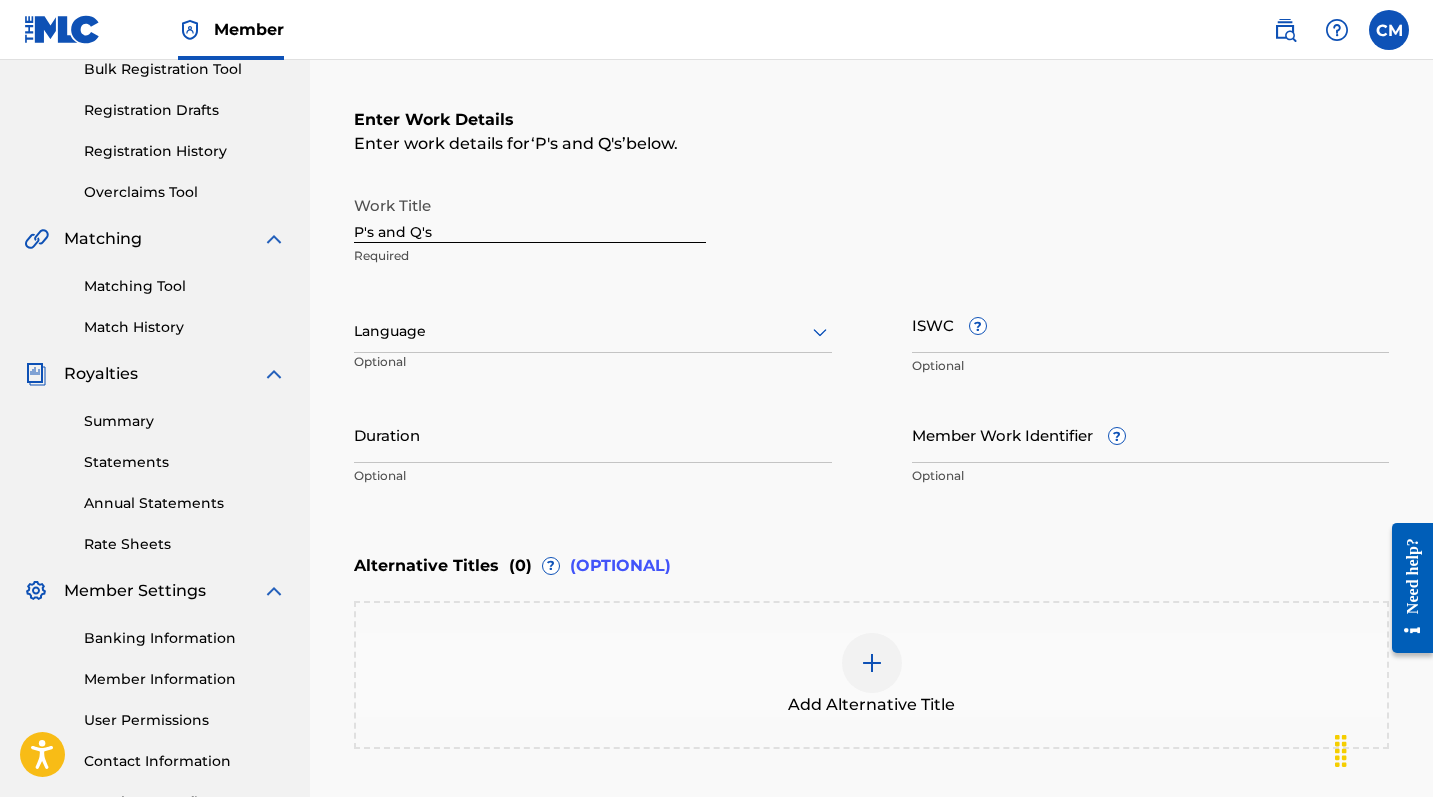 scroll, scrollTop: 309, scrollLeft: 0, axis: vertical 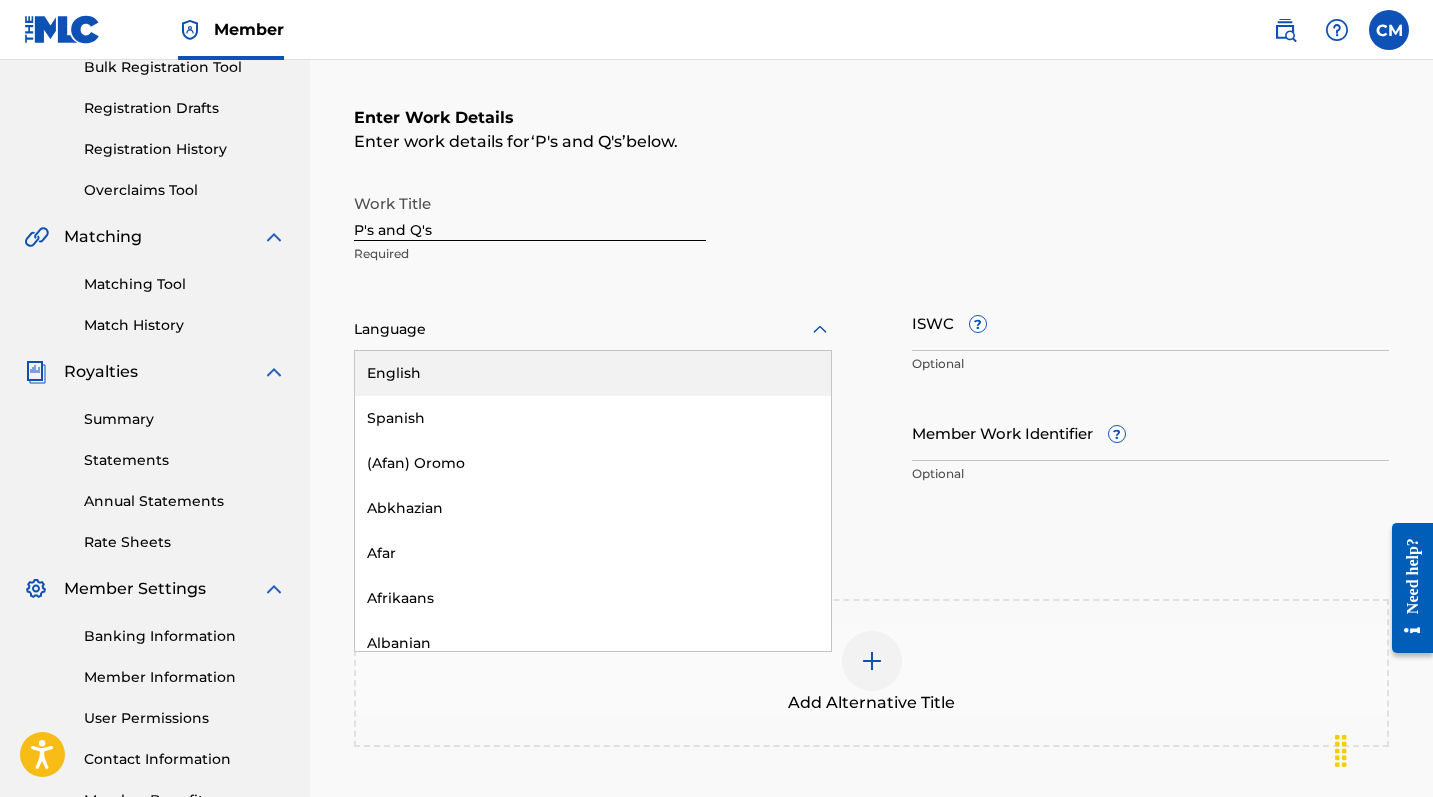 click at bounding box center (593, 329) 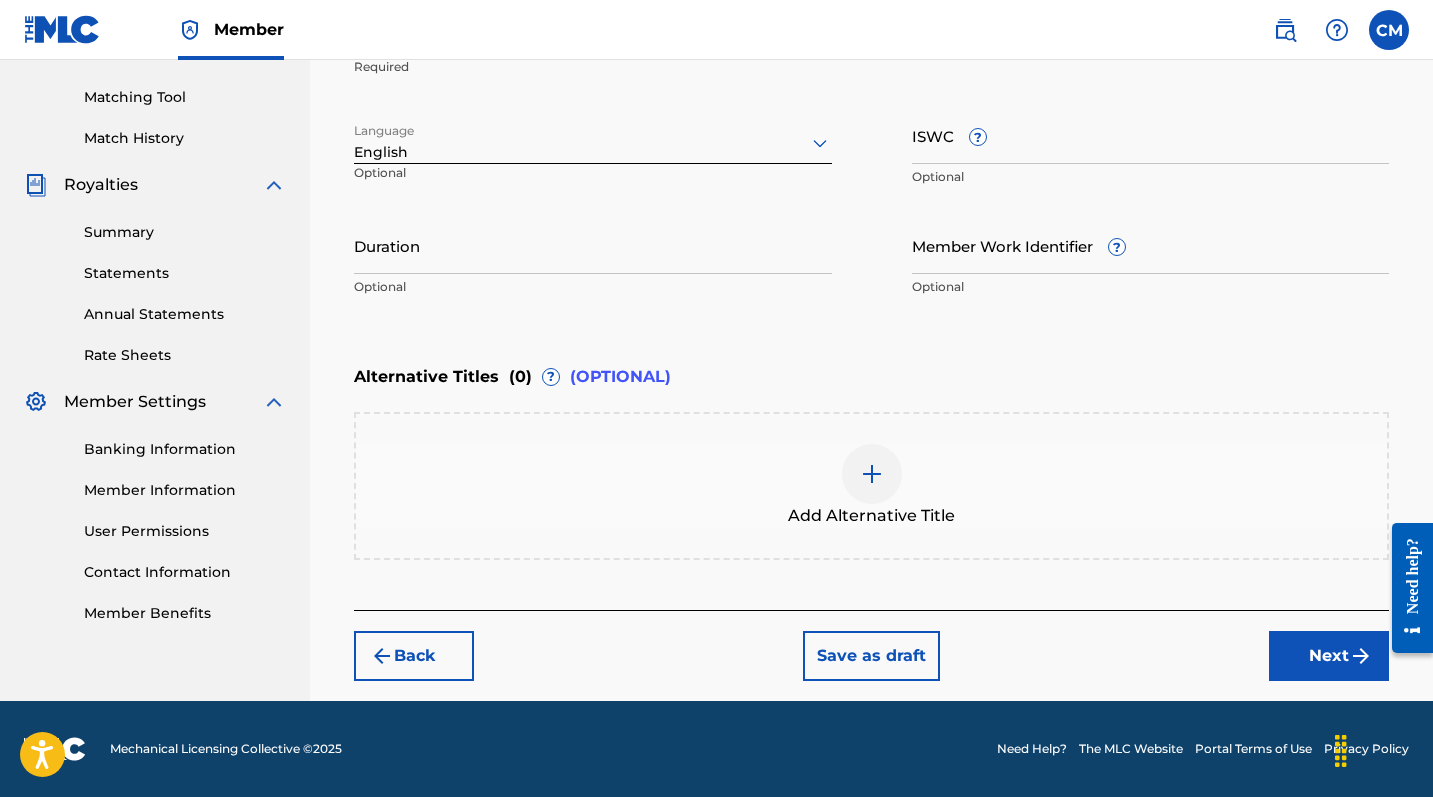 click at bounding box center [1361, 656] 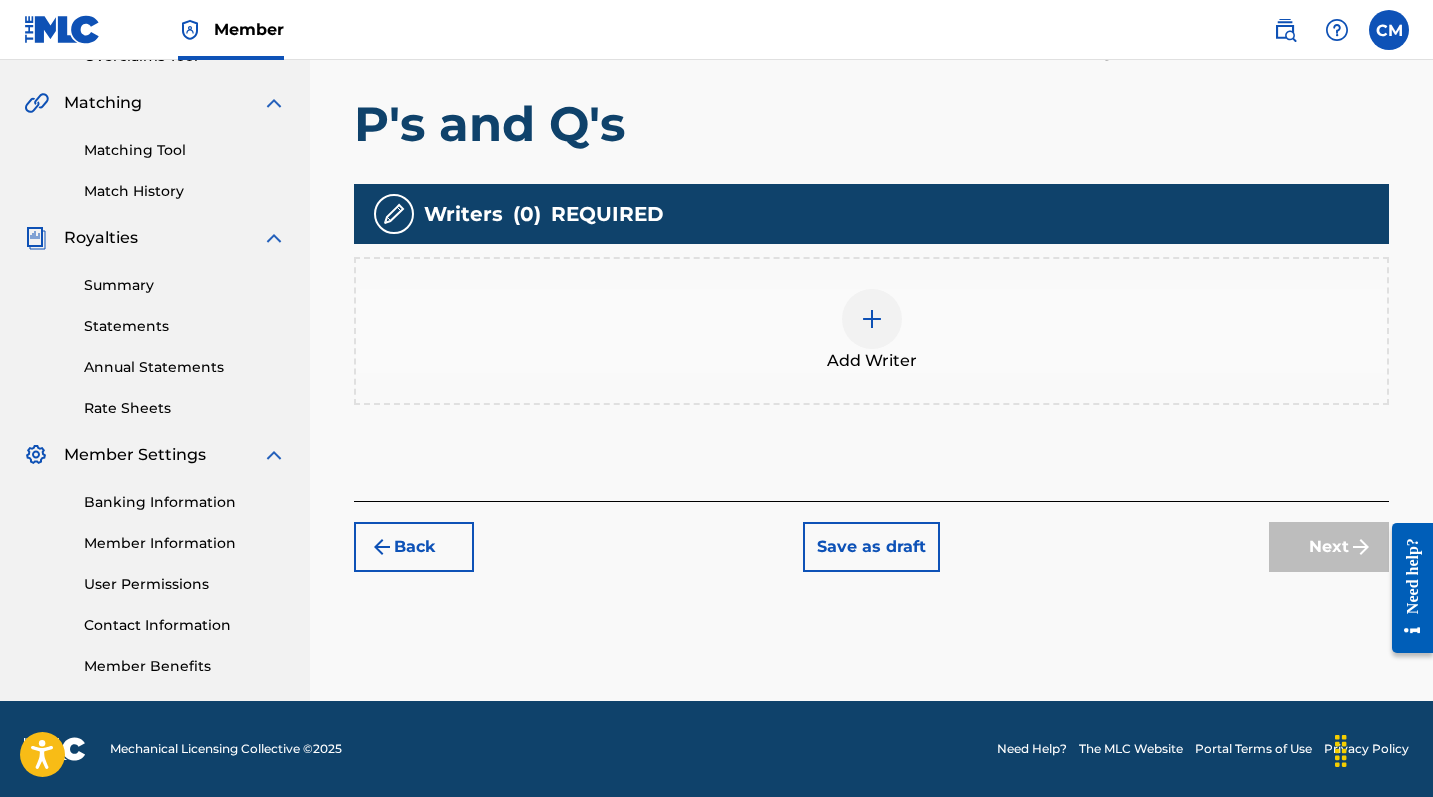 scroll, scrollTop: 443, scrollLeft: 0, axis: vertical 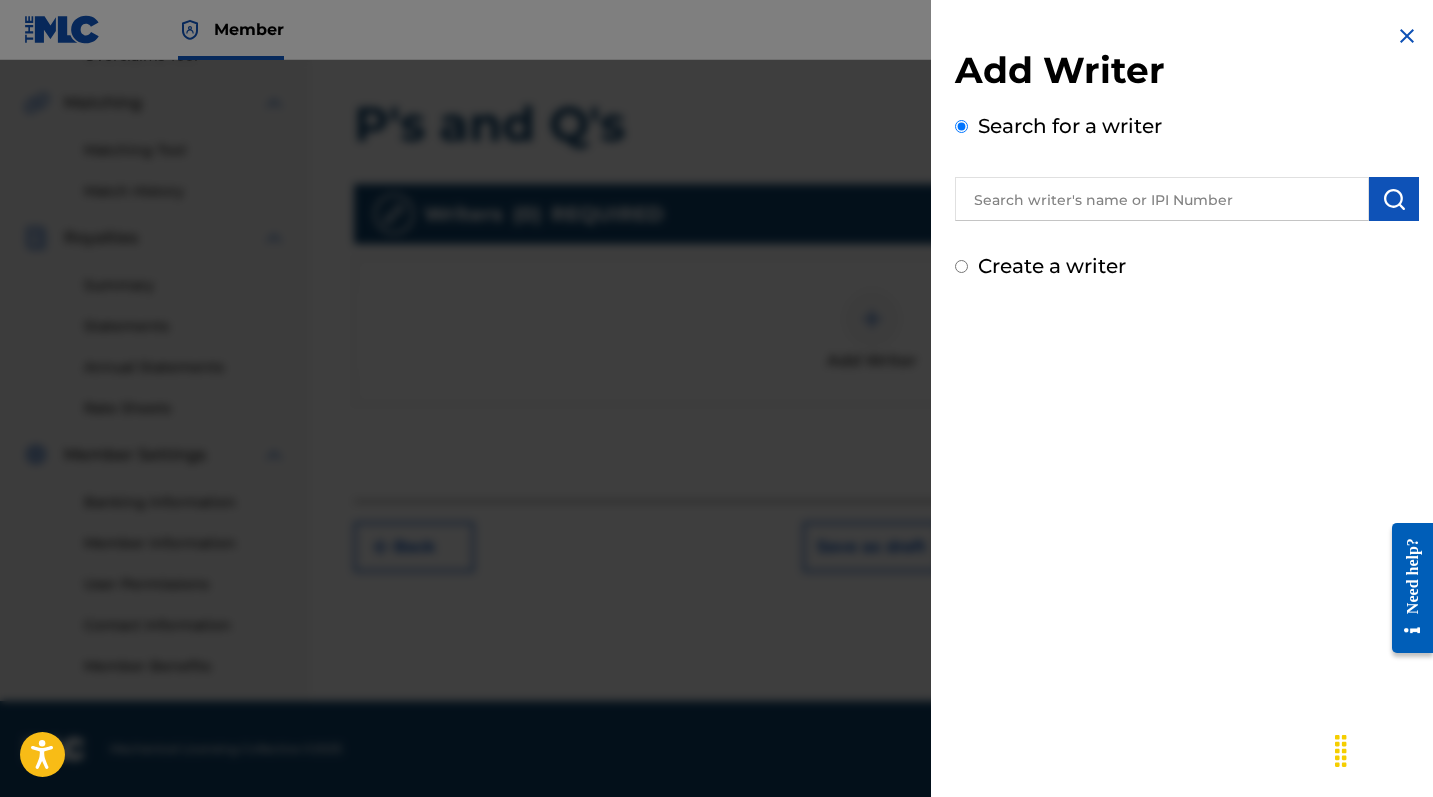 click at bounding box center (1162, 199) 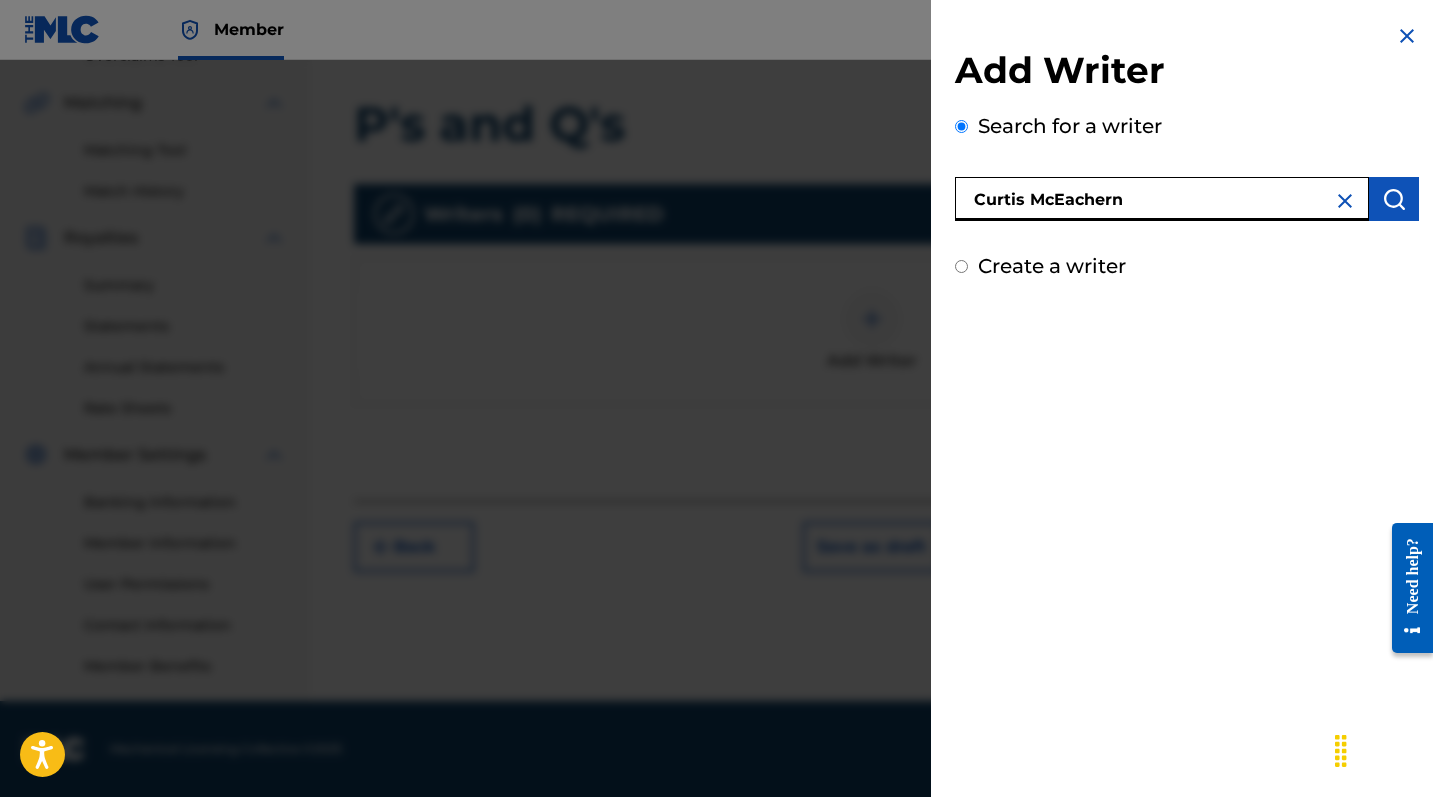 type on "Curtis McEachern" 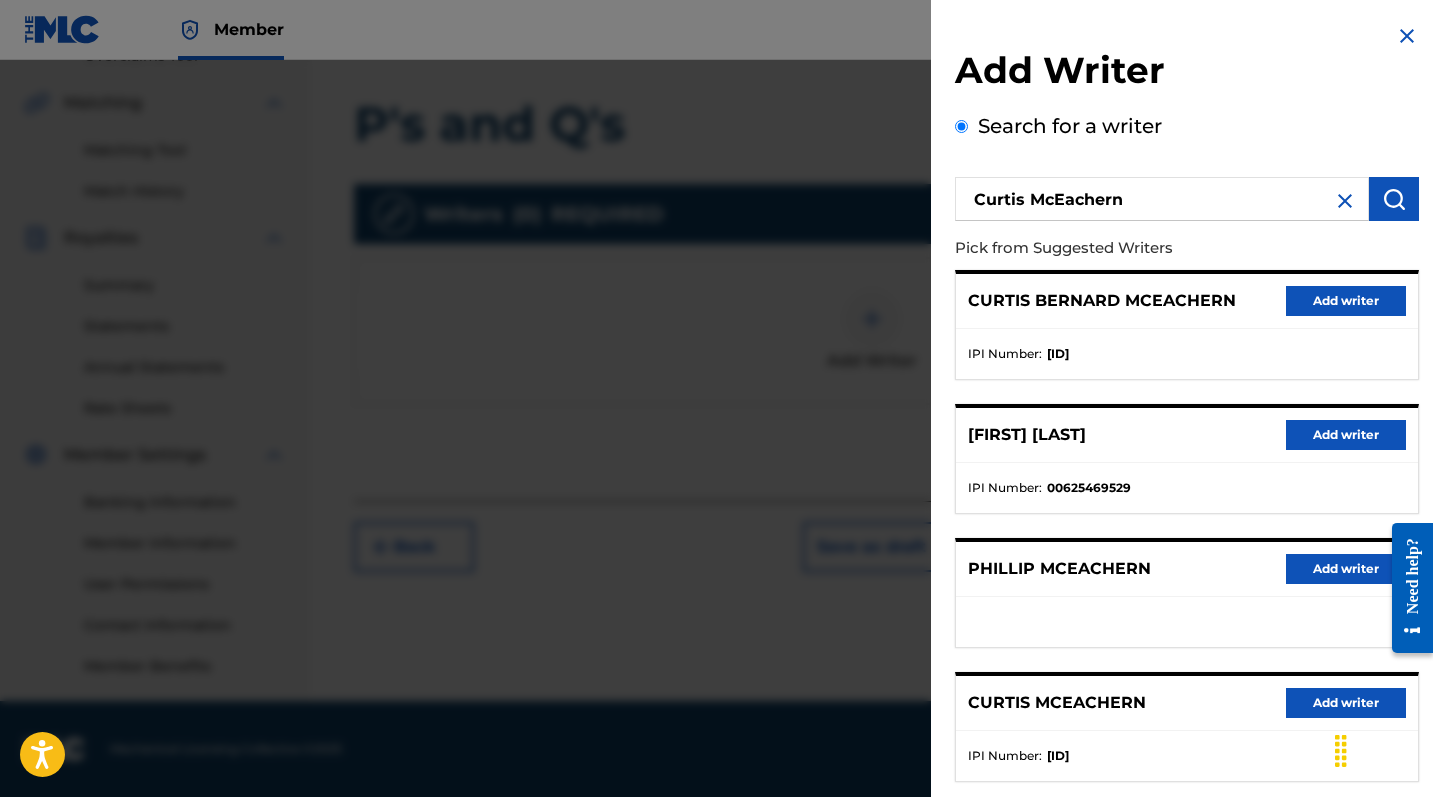 click on "Add writer" at bounding box center [1346, 301] 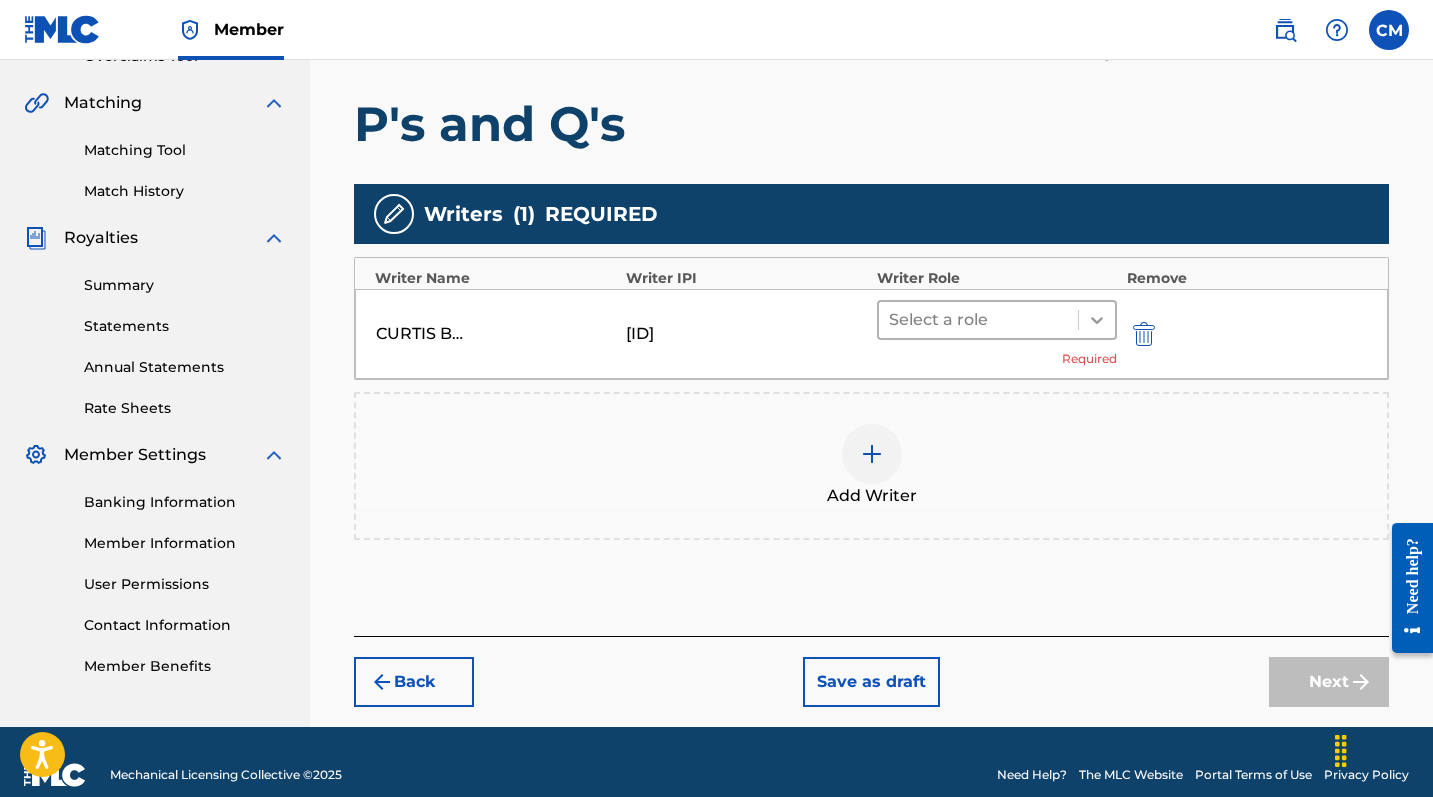 click 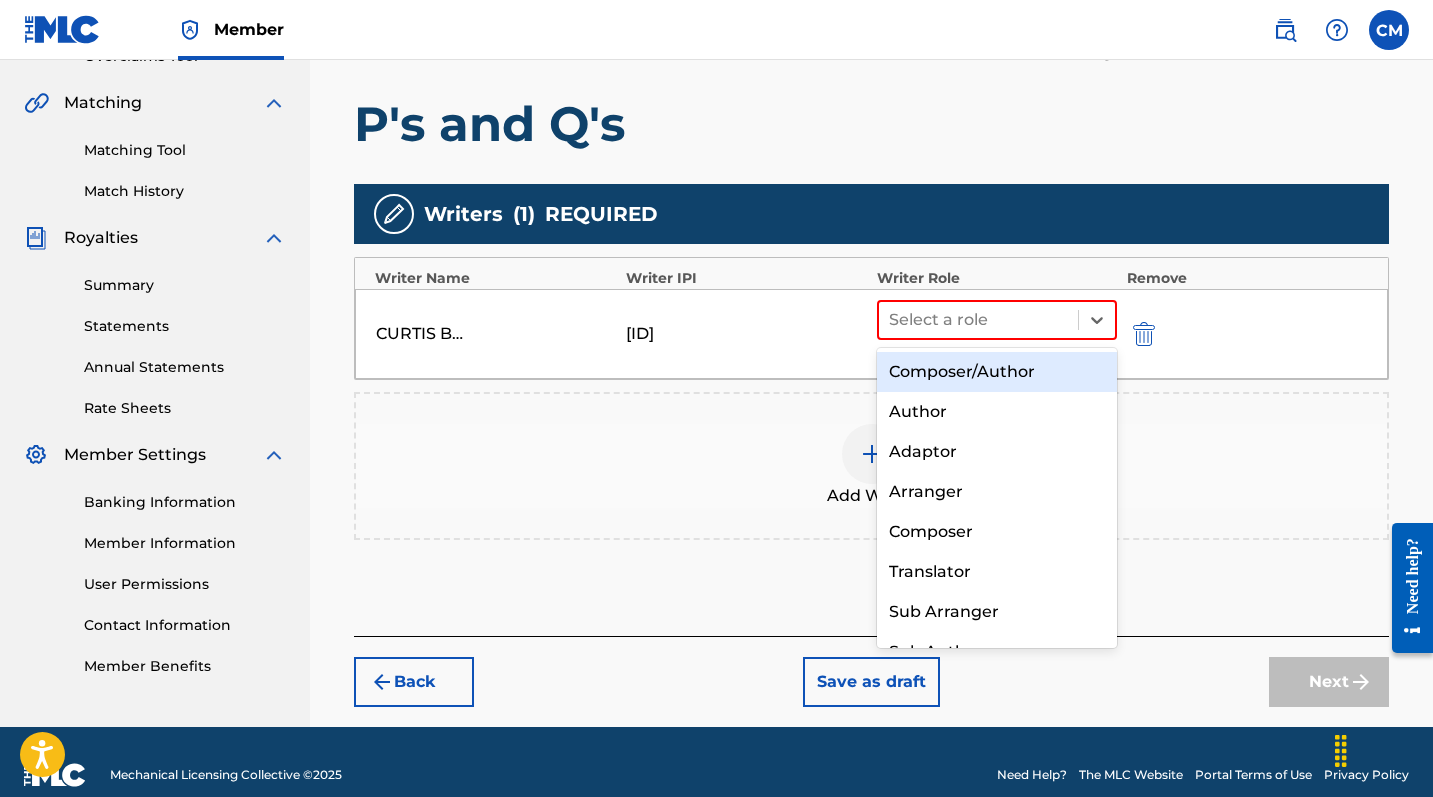 click on "Composer/Author" at bounding box center [997, 372] 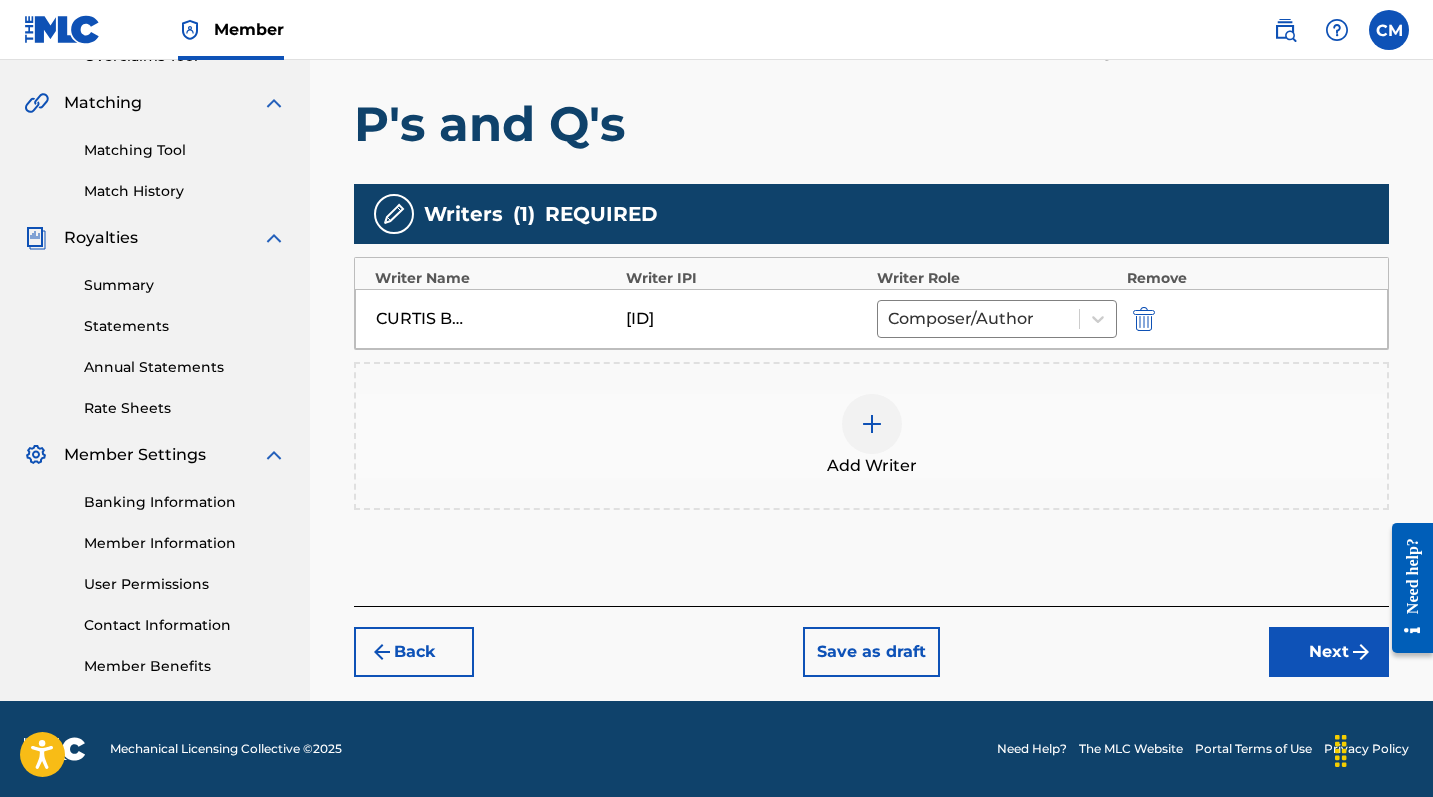 click on "Next" at bounding box center (1329, 652) 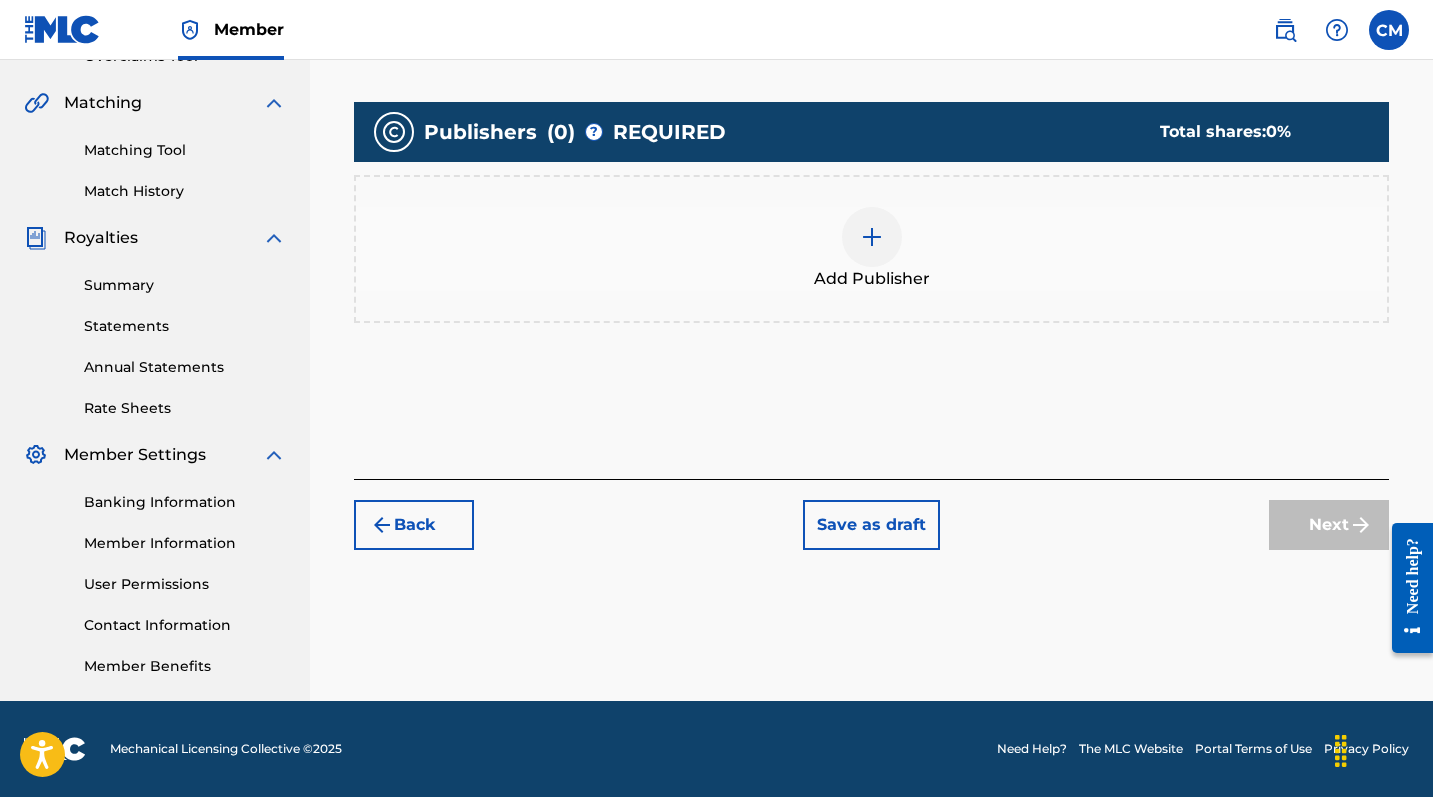 scroll, scrollTop: 90, scrollLeft: 0, axis: vertical 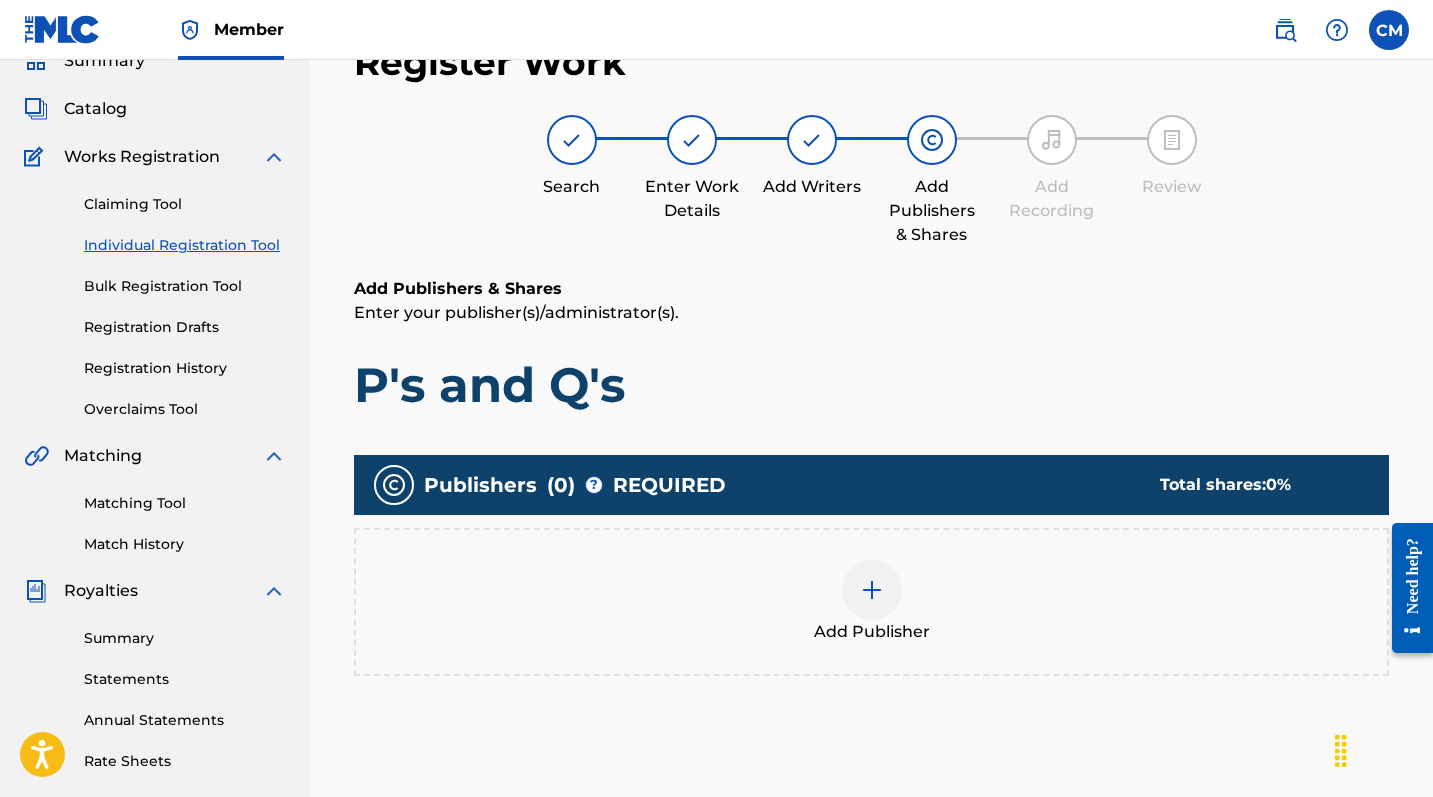 click at bounding box center [872, 590] 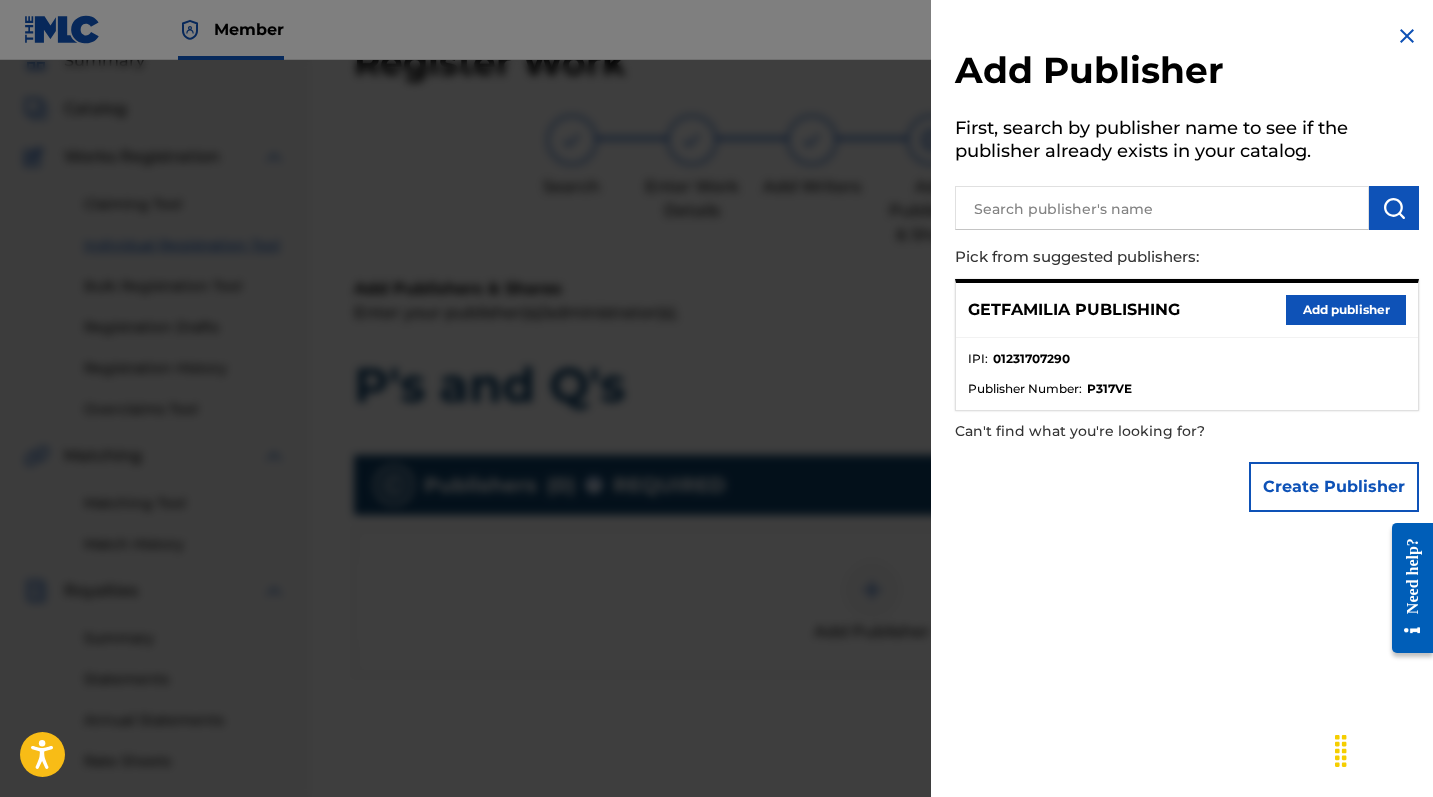 click on "Add publisher" at bounding box center [1346, 310] 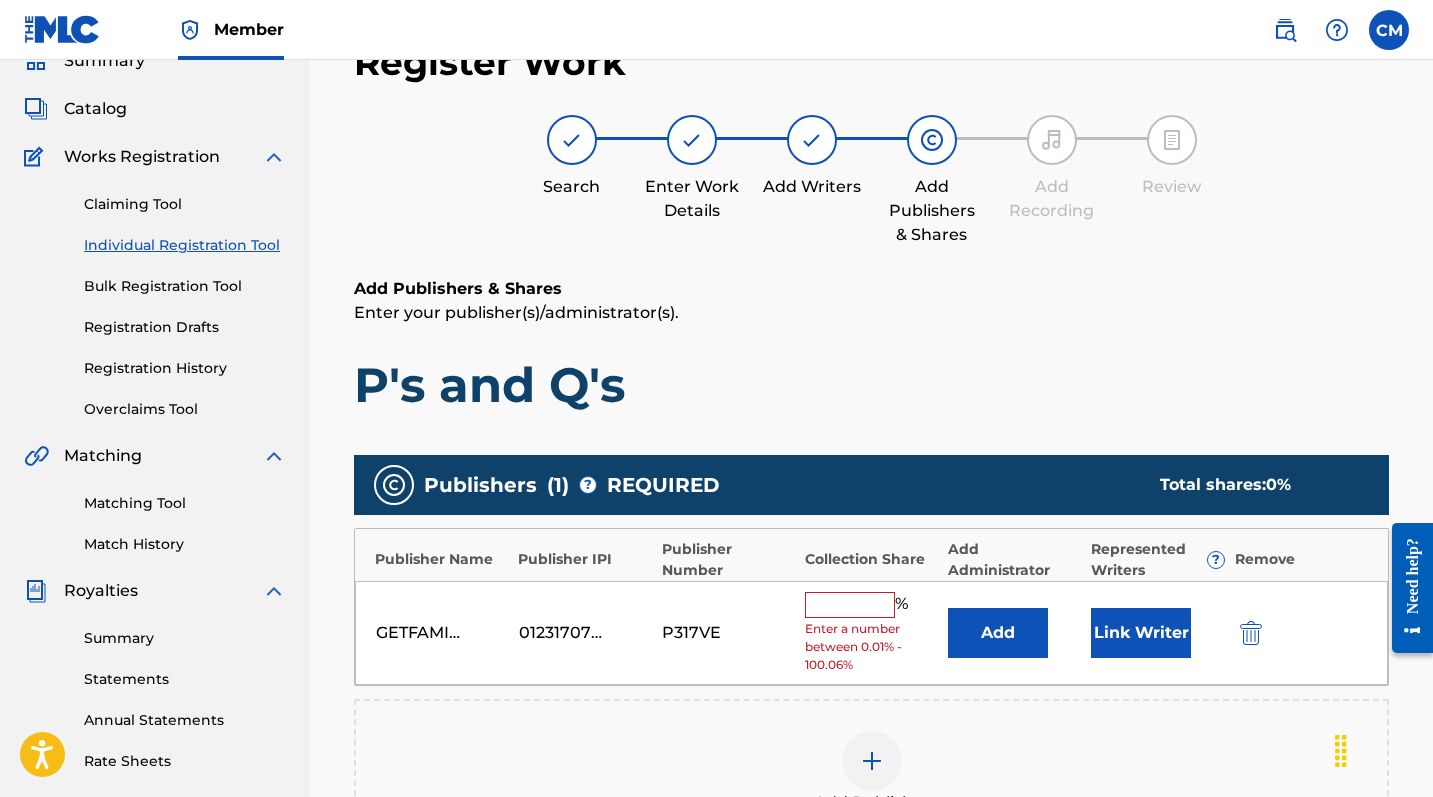 click on "%" at bounding box center [859, 605] 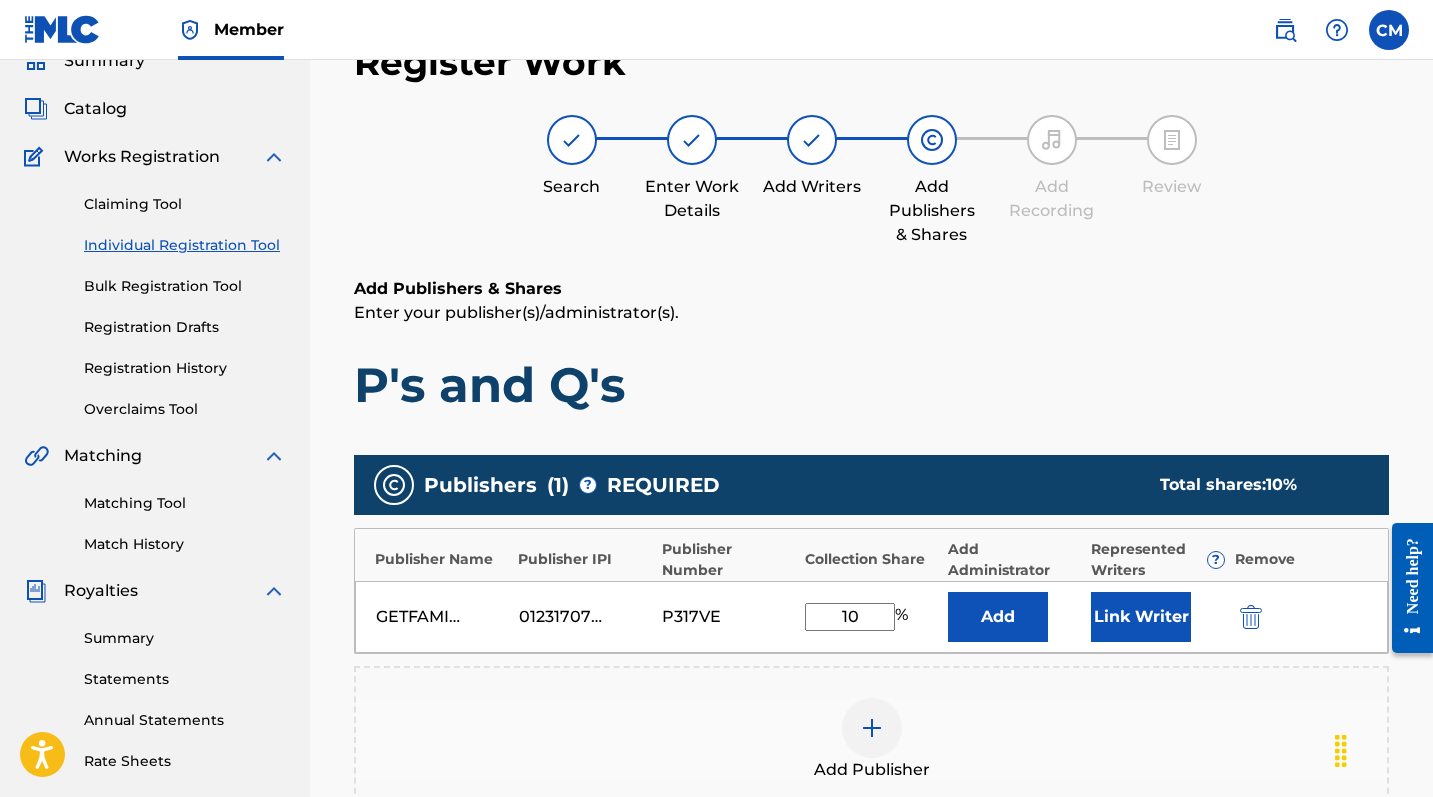 type on "1" 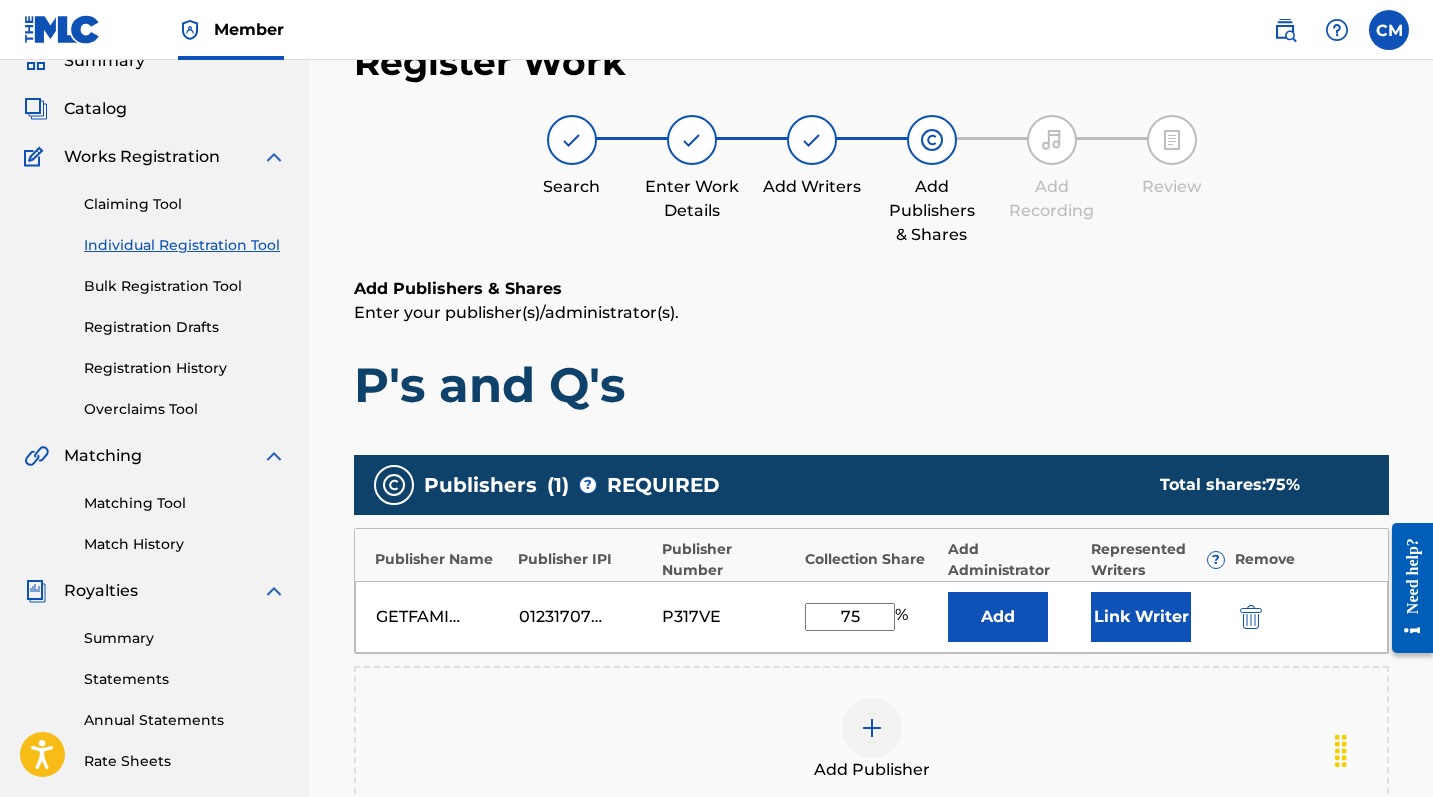 type on "75" 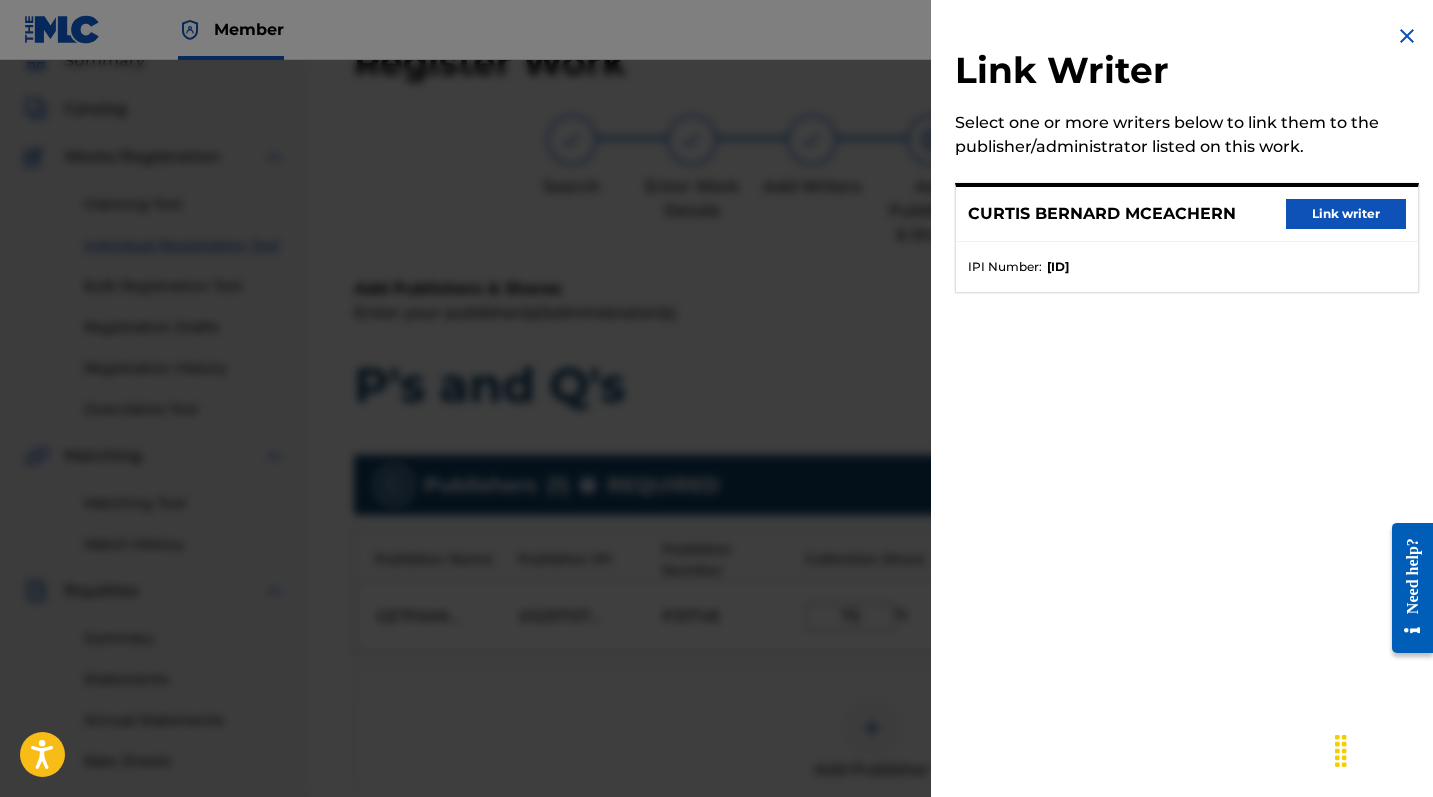 click on "Link writer" at bounding box center (1346, 214) 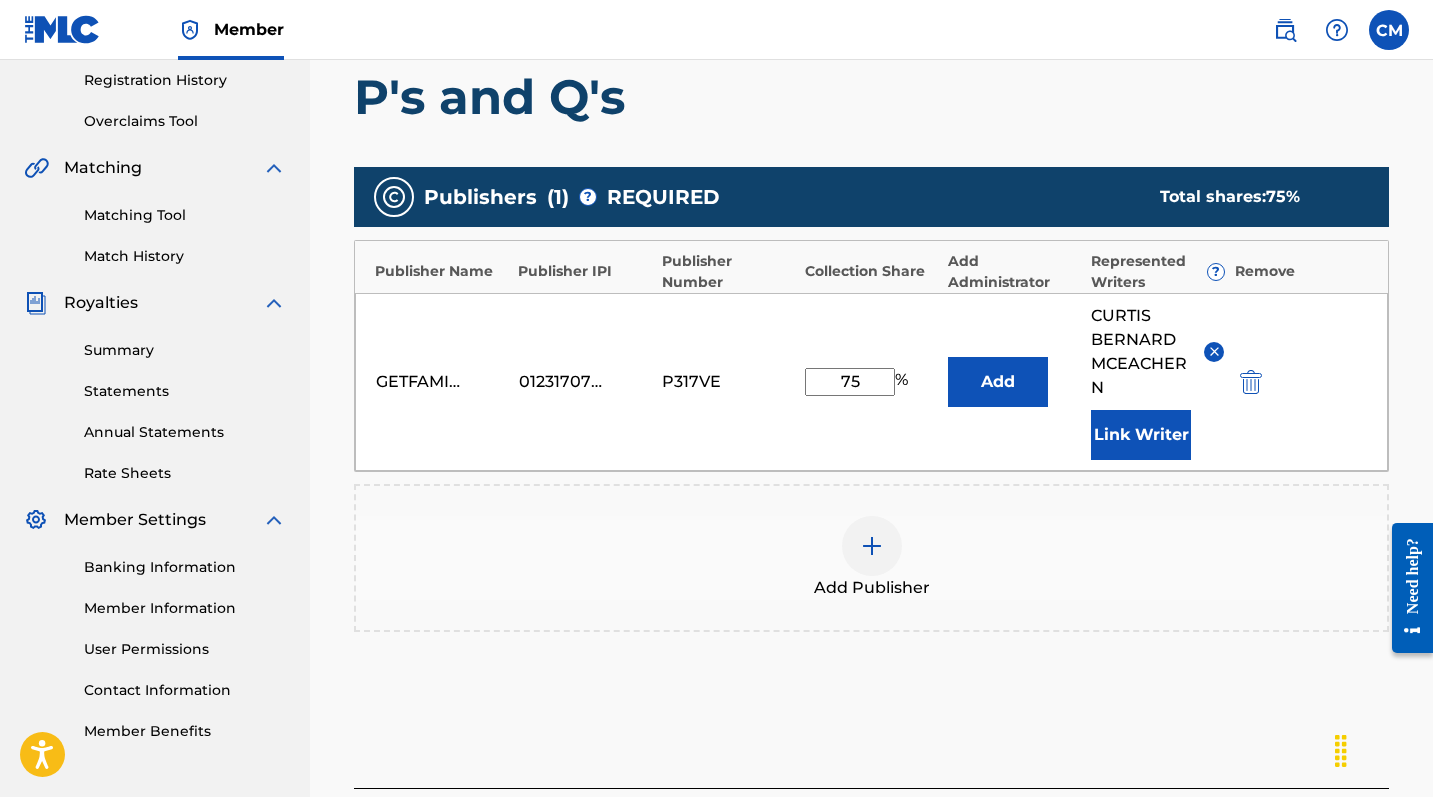 scroll, scrollTop: 491, scrollLeft: 0, axis: vertical 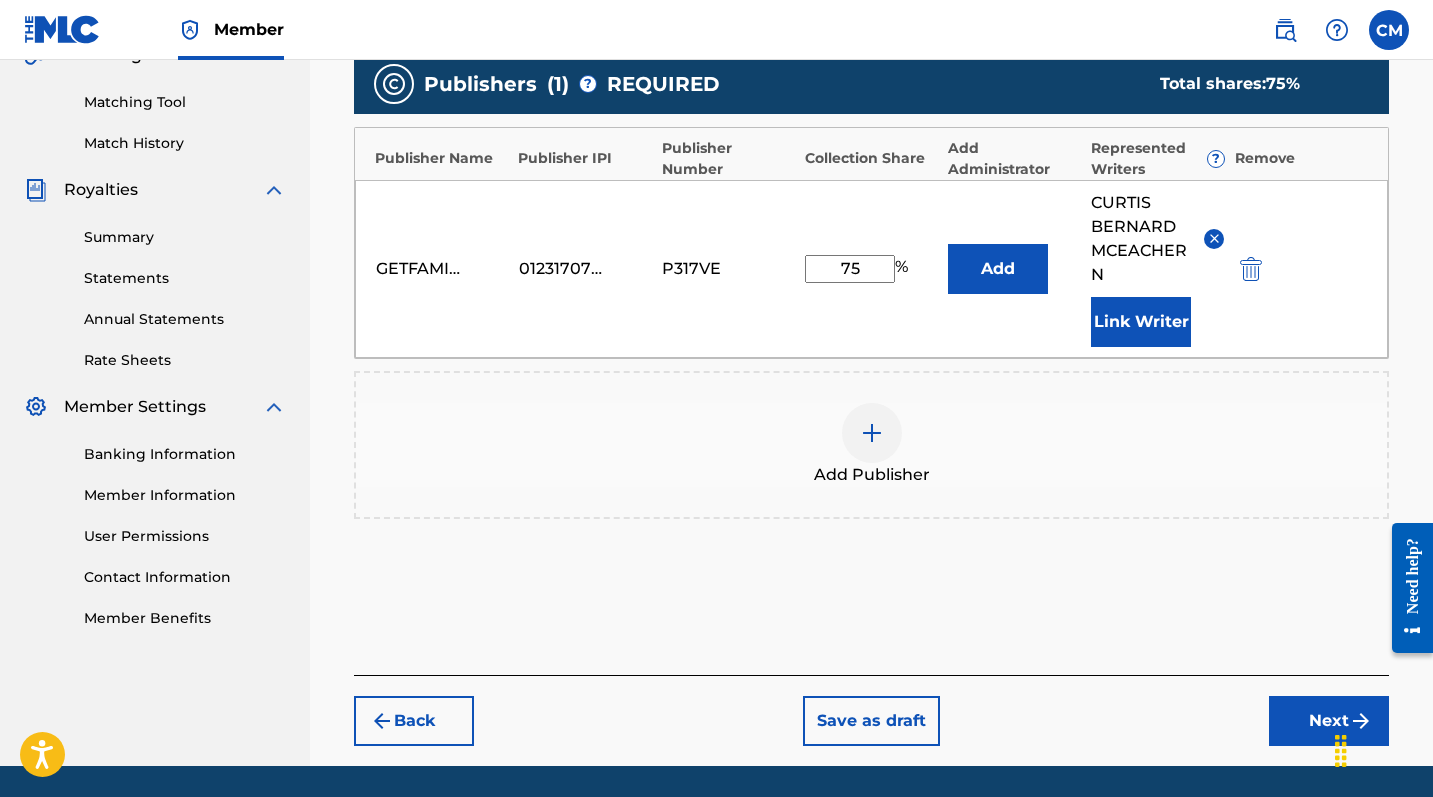 click on "Next" at bounding box center [1329, 721] 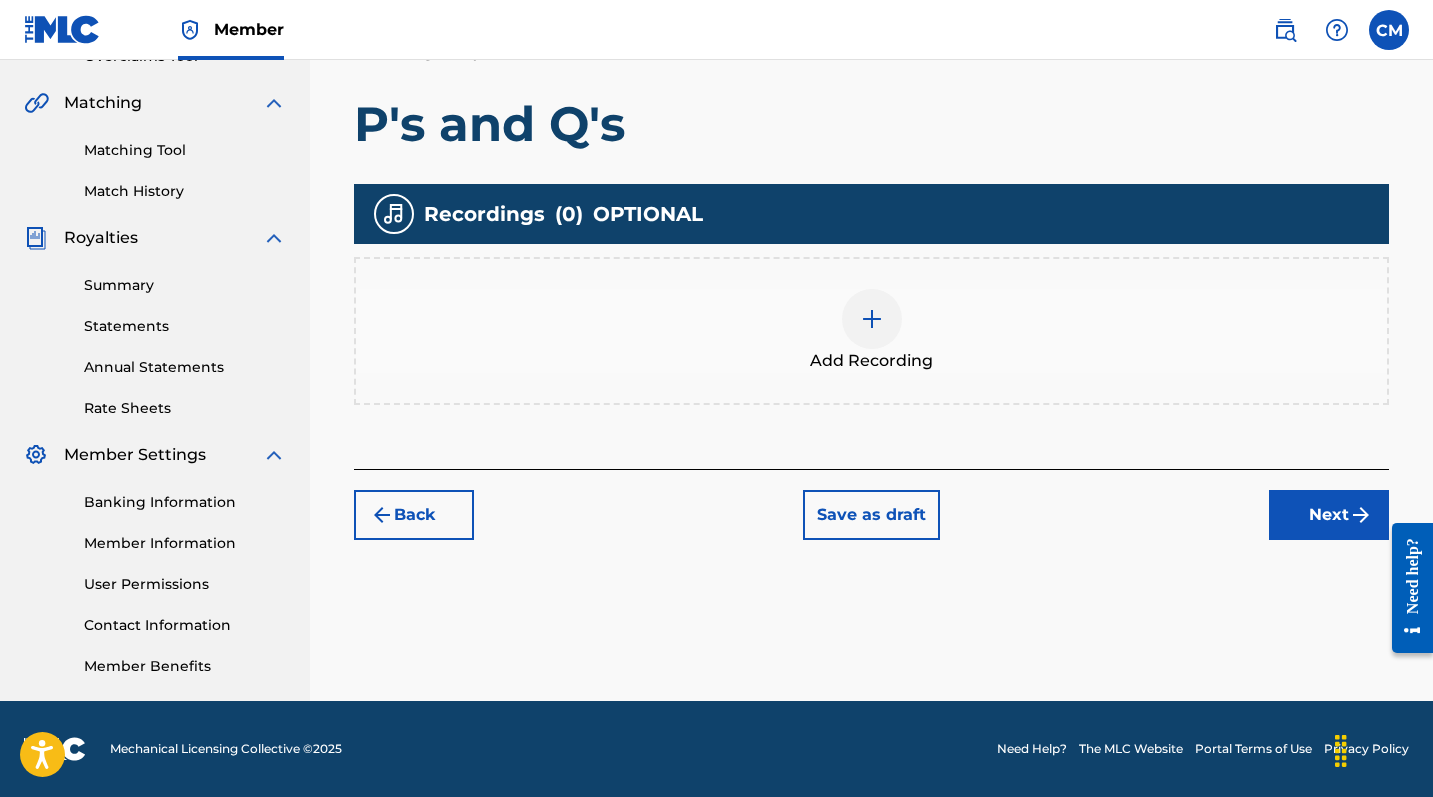 scroll, scrollTop: 443, scrollLeft: 0, axis: vertical 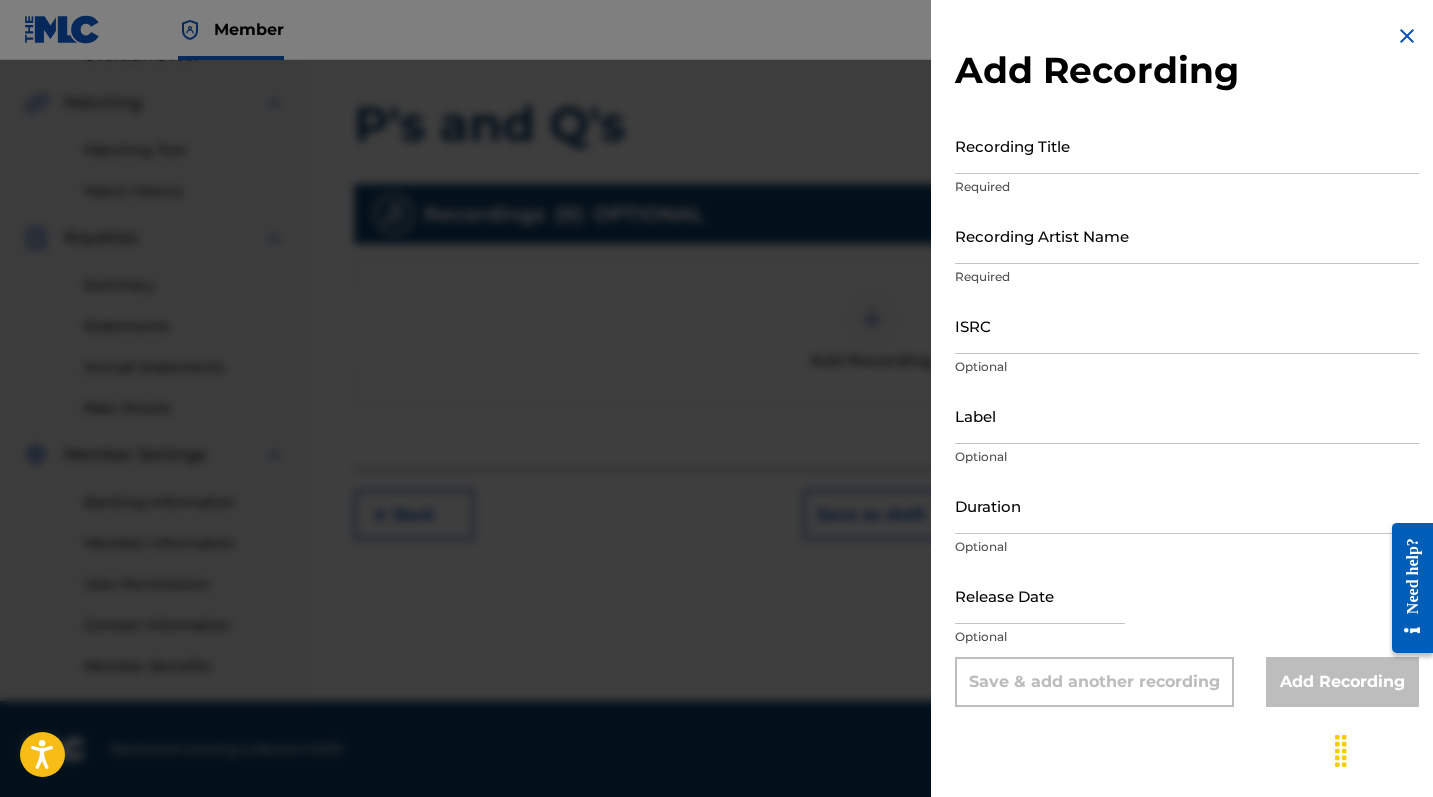 click on "Recording Title" at bounding box center [1187, 145] 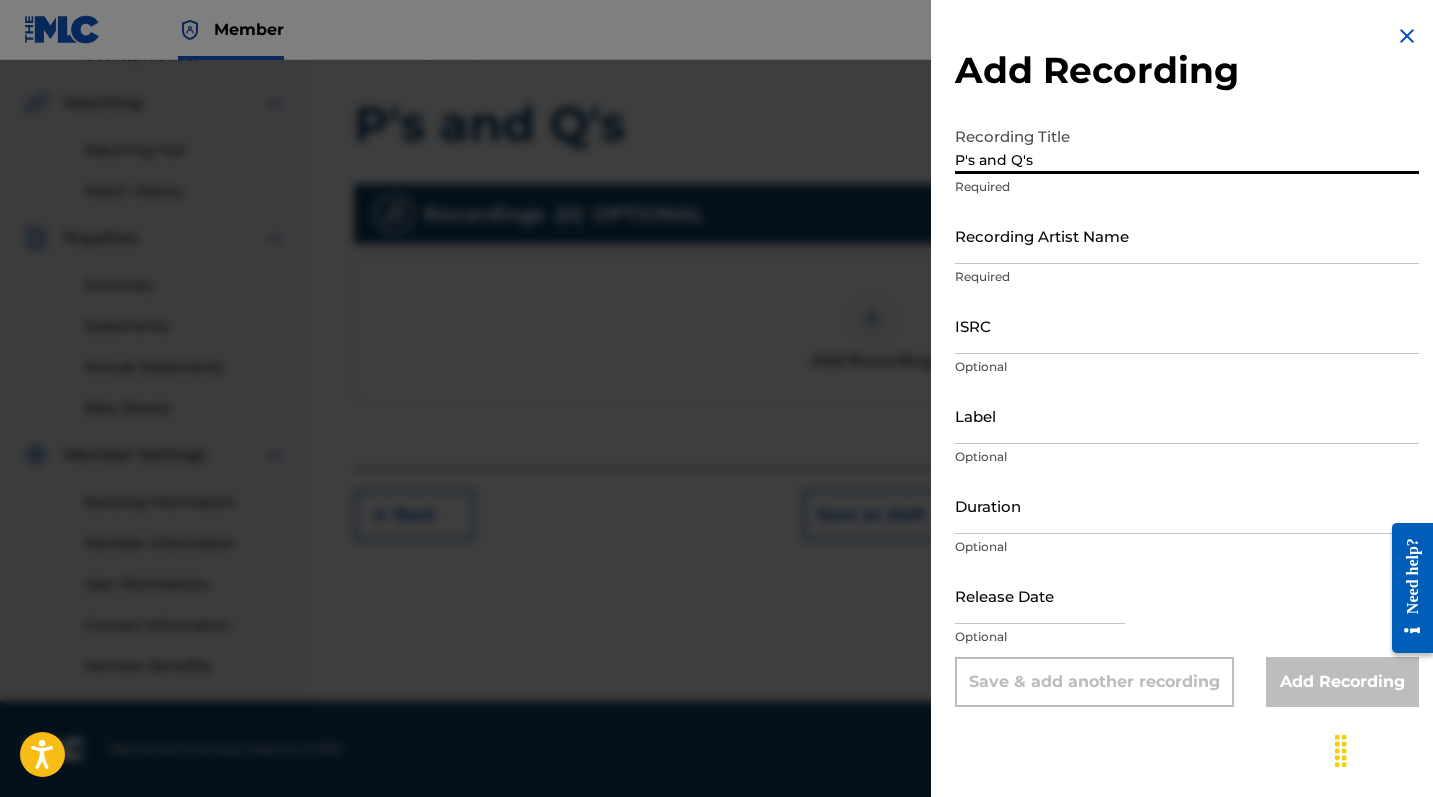 type on "P's and Q's" 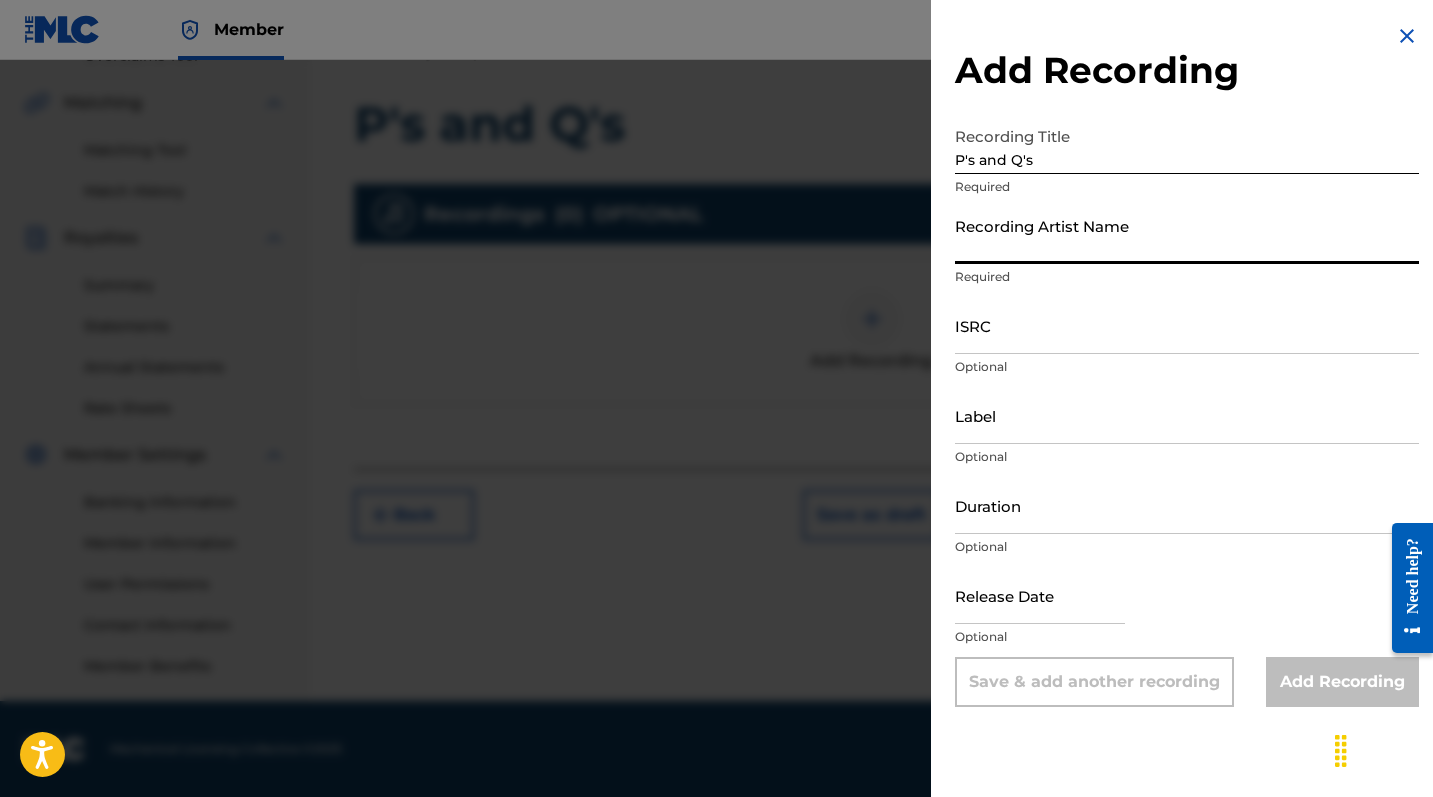 click on "Recording Artist Name" at bounding box center [1187, 235] 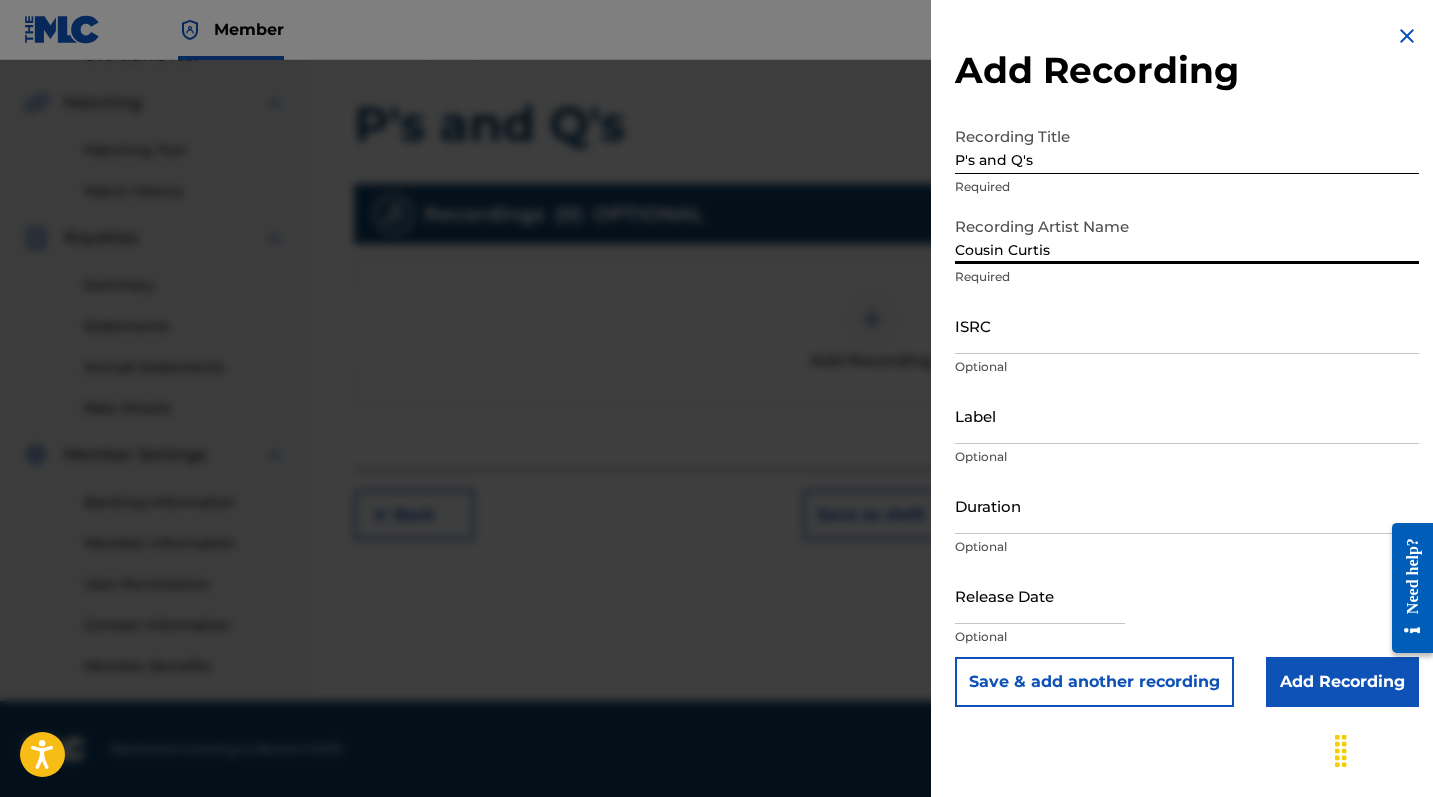 type on "Cousin Curtis" 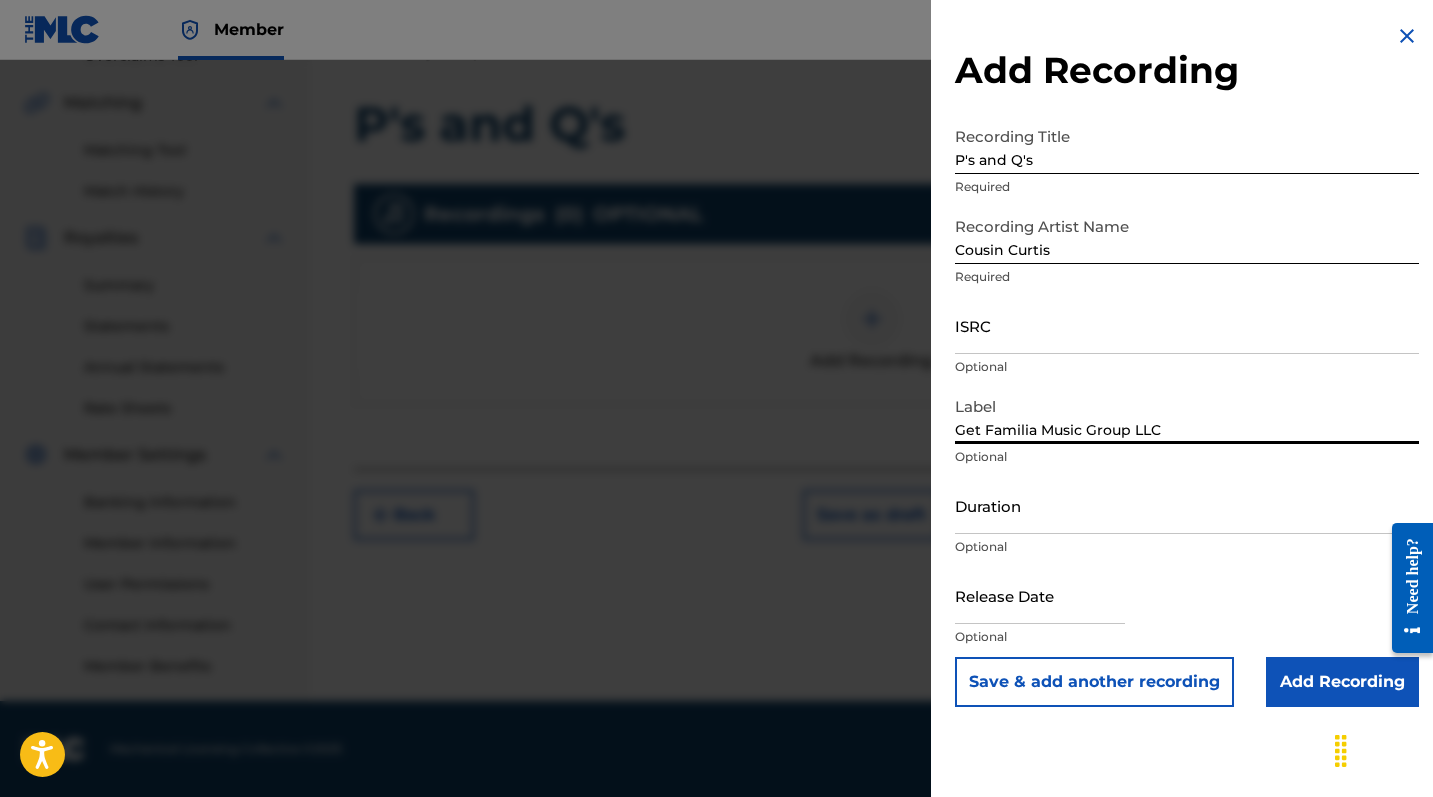scroll, scrollTop: 443, scrollLeft: 0, axis: vertical 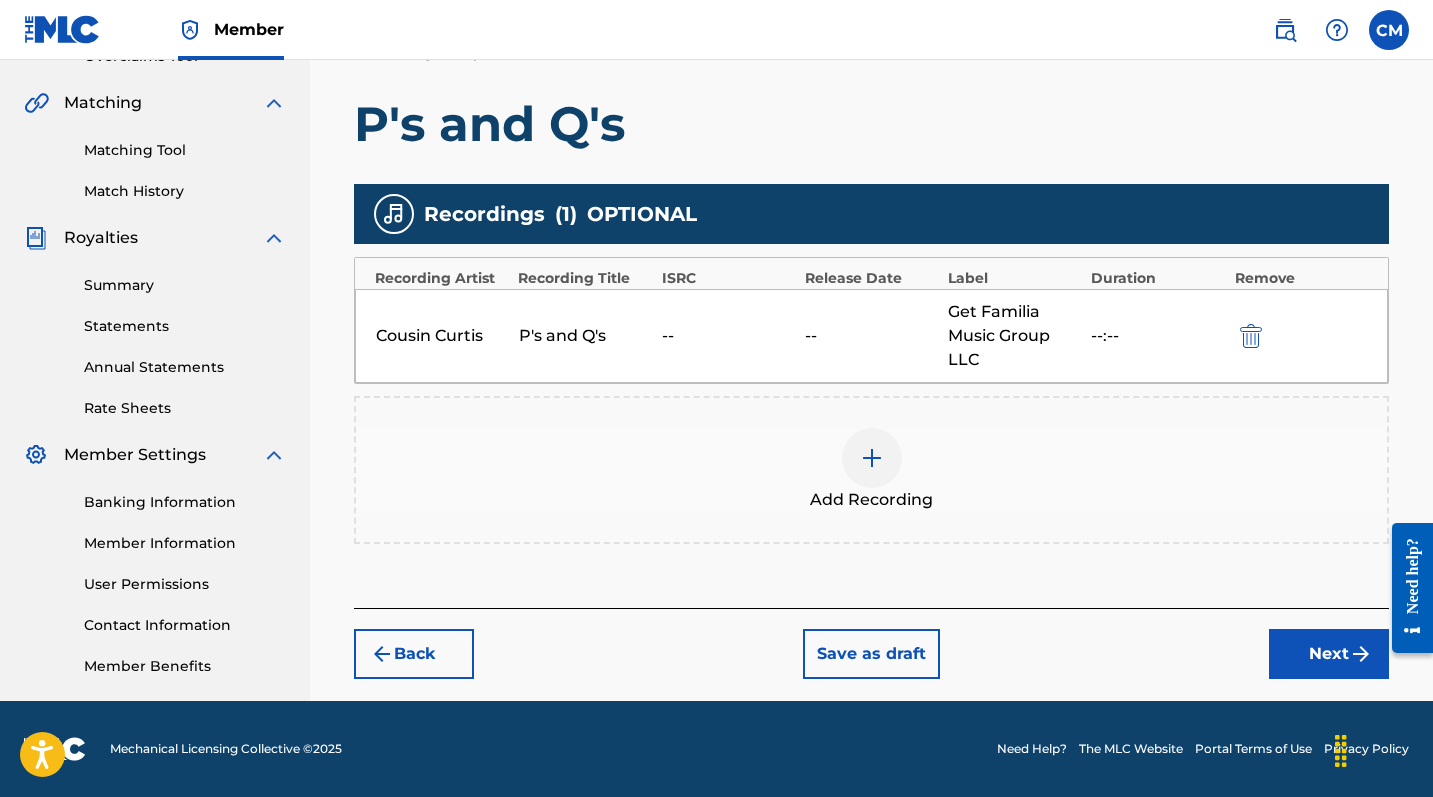 click on "Next" at bounding box center (1329, 654) 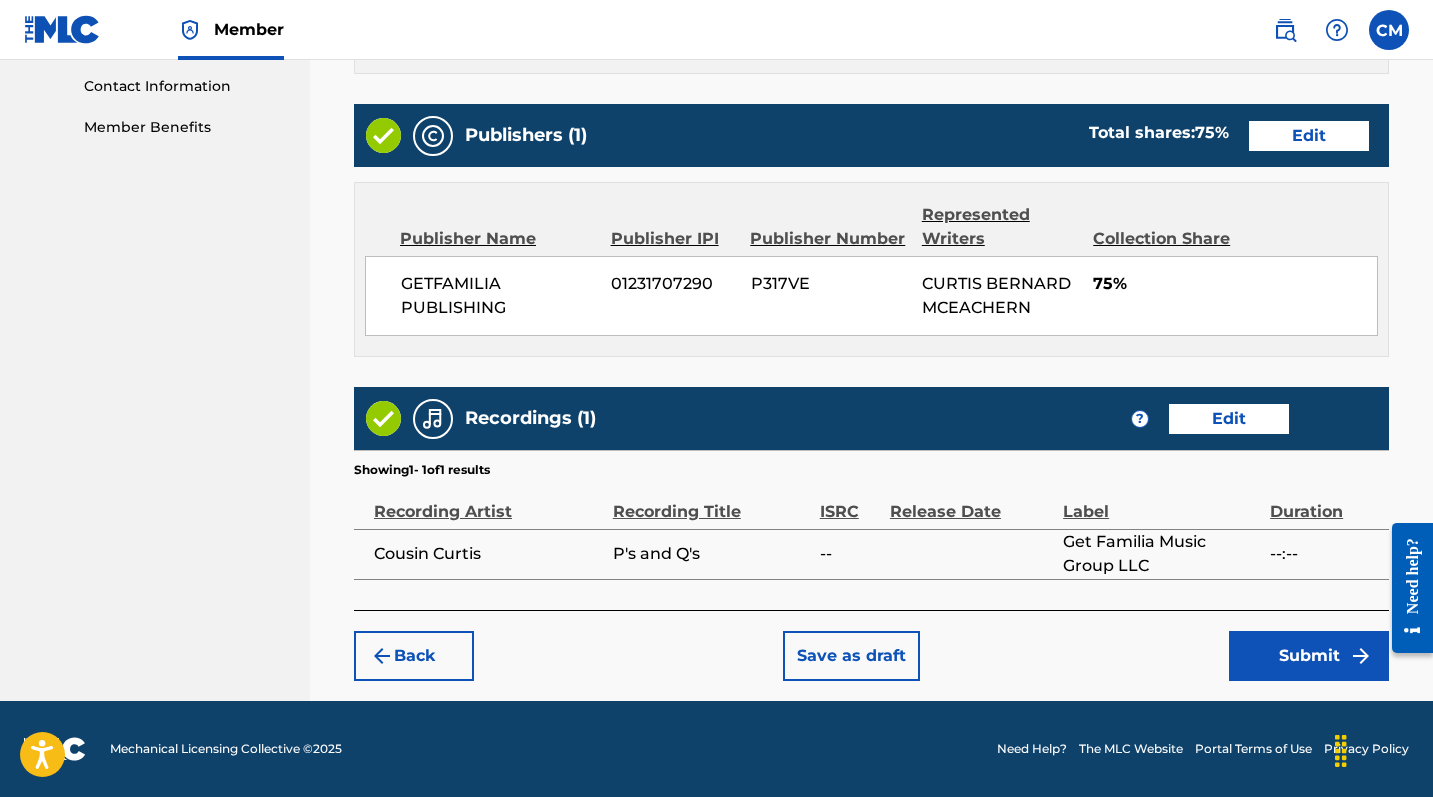 scroll, scrollTop: 981, scrollLeft: 0, axis: vertical 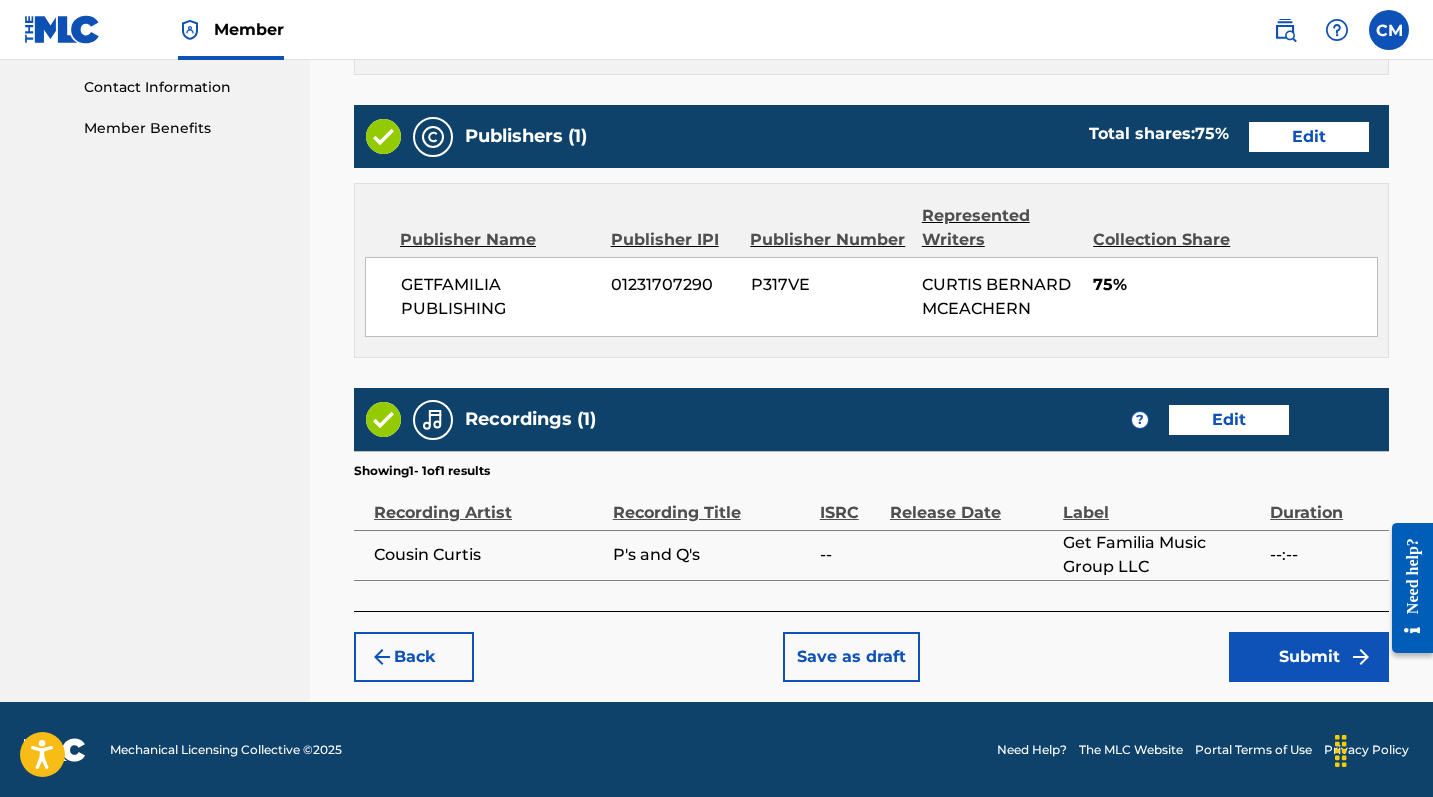 click on "Submit" at bounding box center (1309, 657) 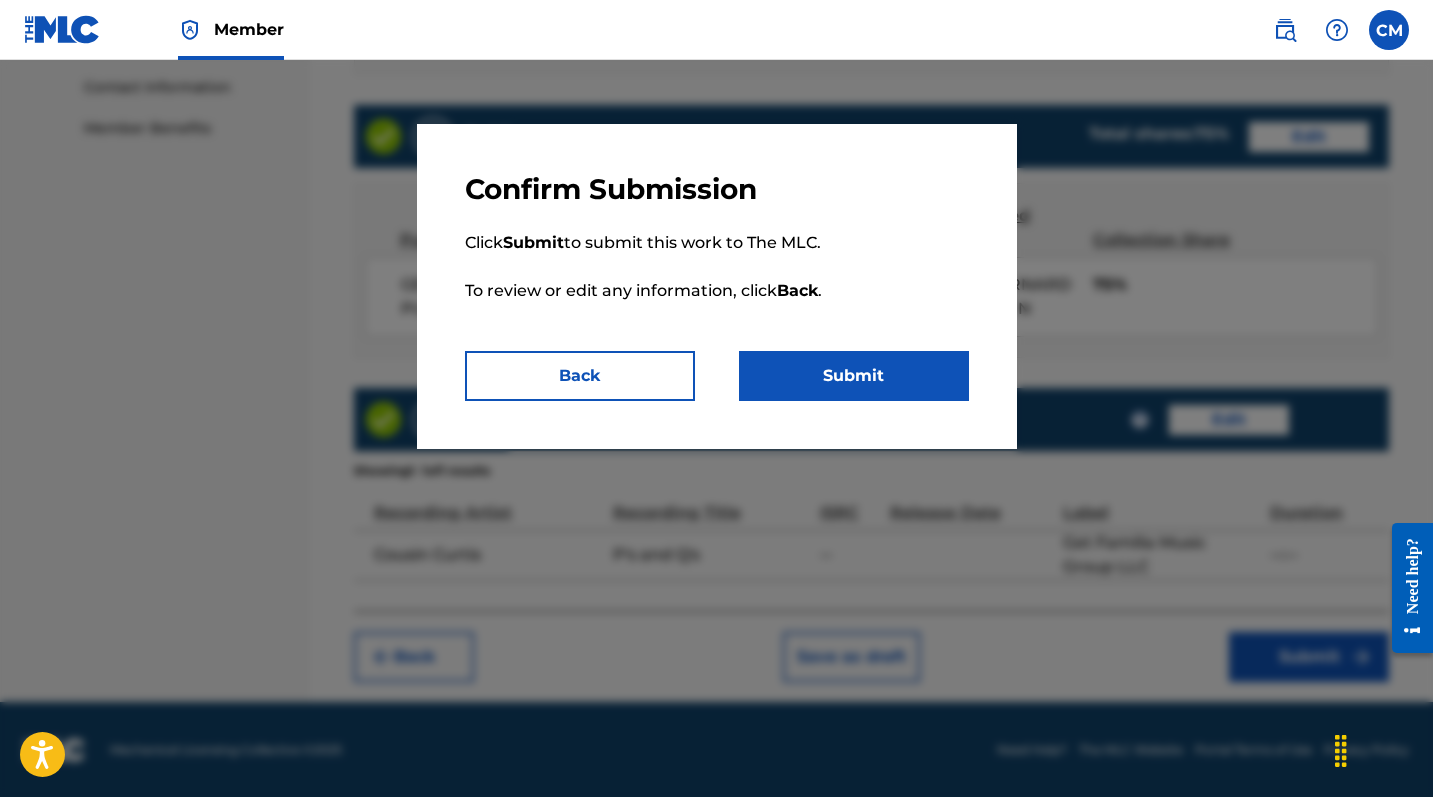 click on "Submit" at bounding box center [854, 376] 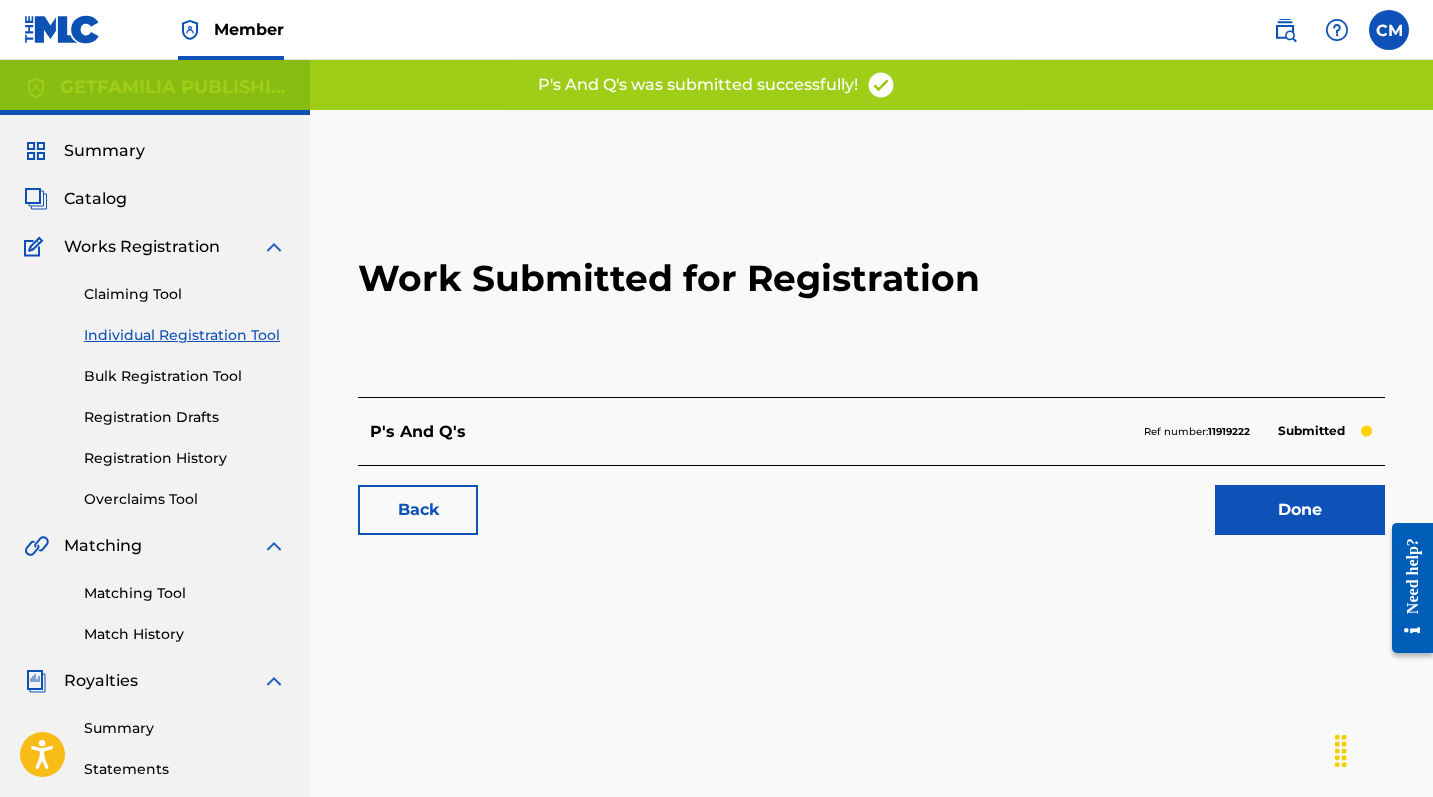 click on "Done" at bounding box center (1300, 510) 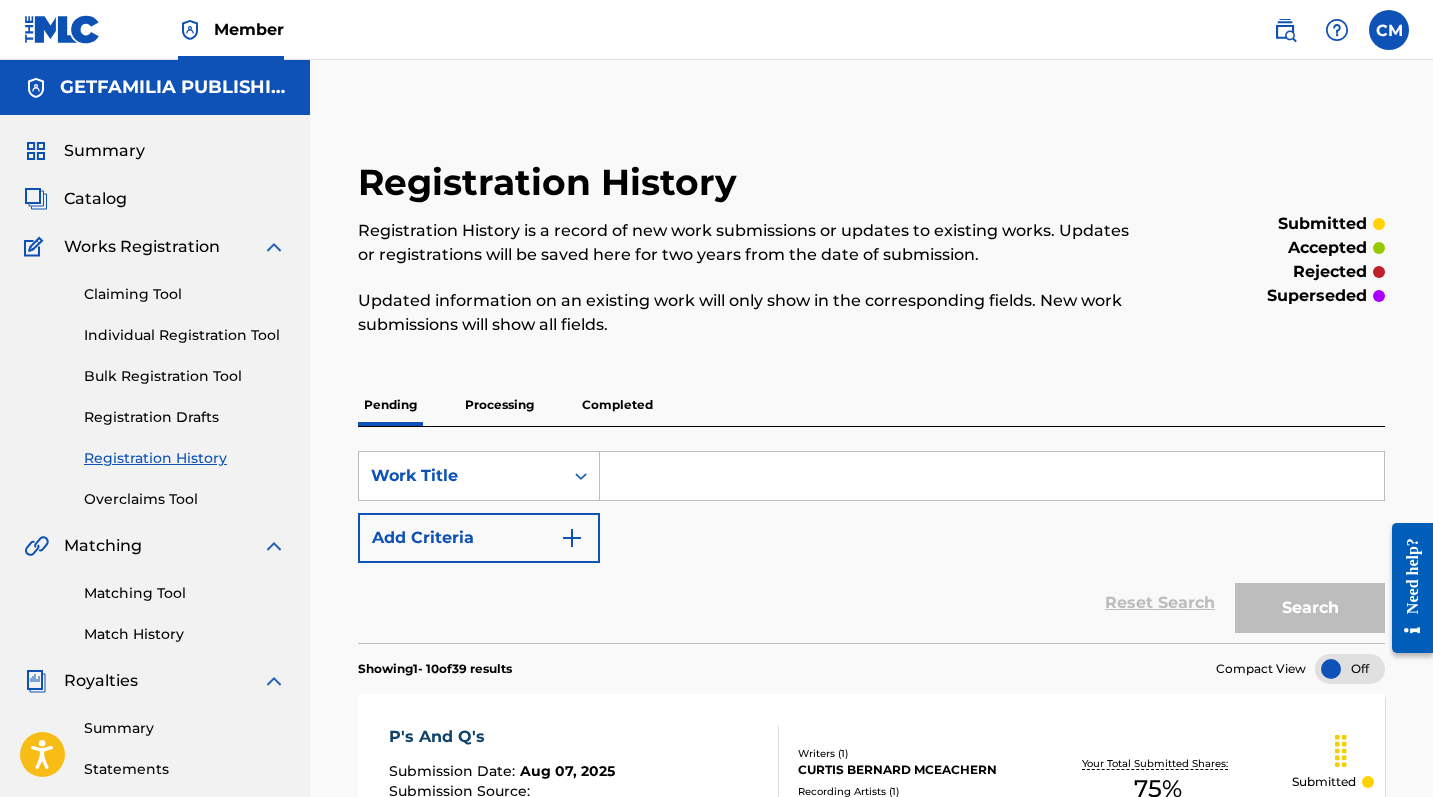 scroll, scrollTop: 0, scrollLeft: 0, axis: both 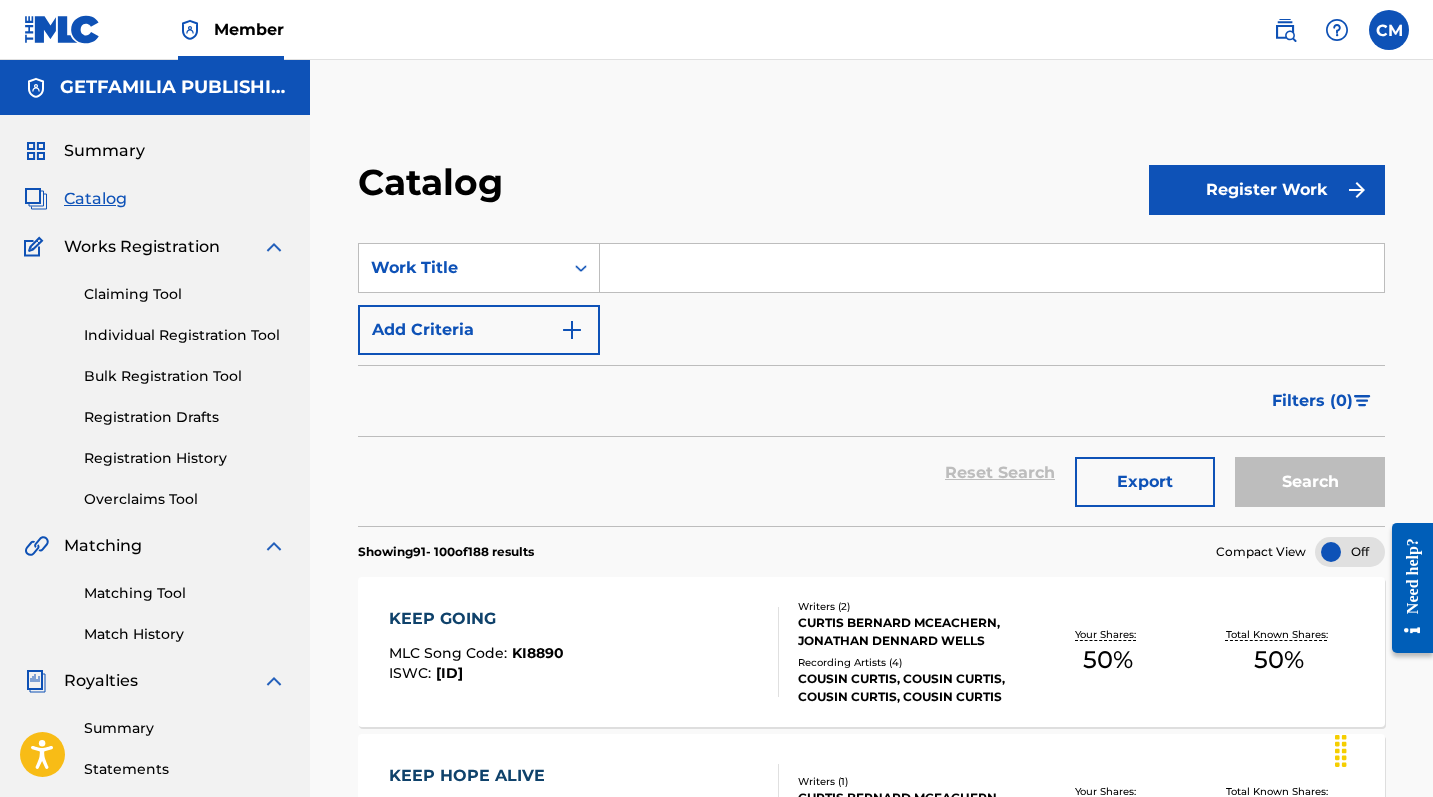 click on "Register Work" at bounding box center [1267, 190] 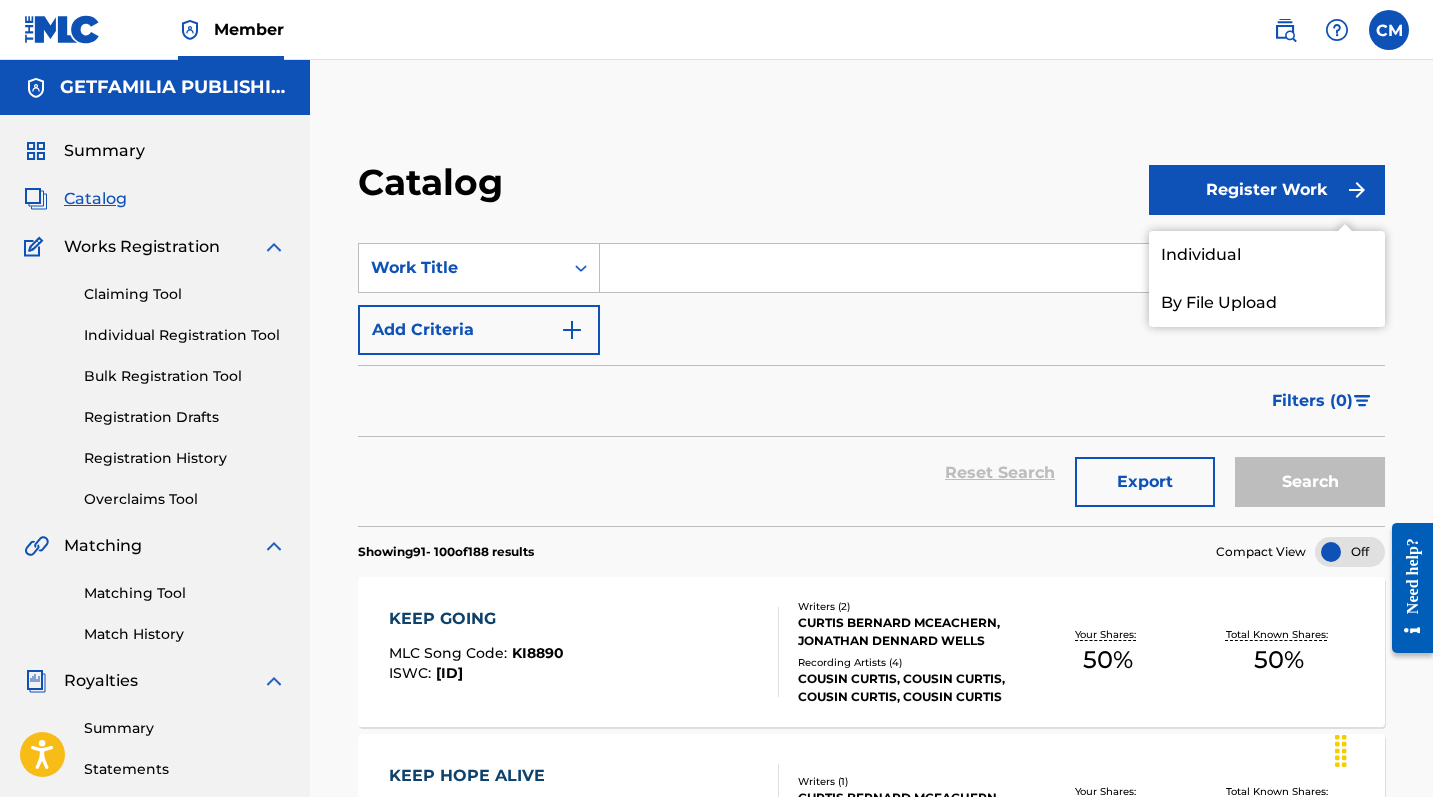 click on "Individual" at bounding box center (1267, 255) 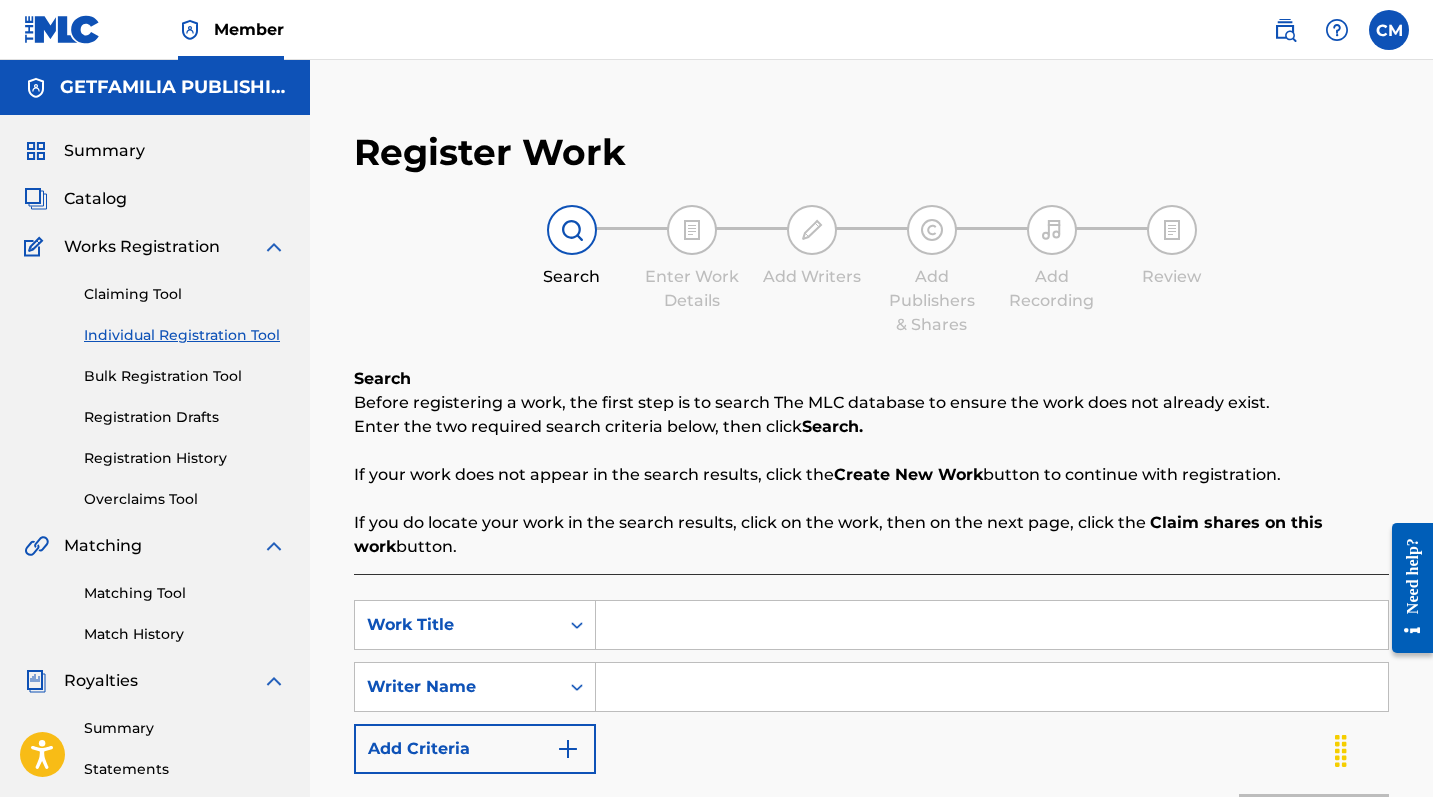 click at bounding box center [992, 625] 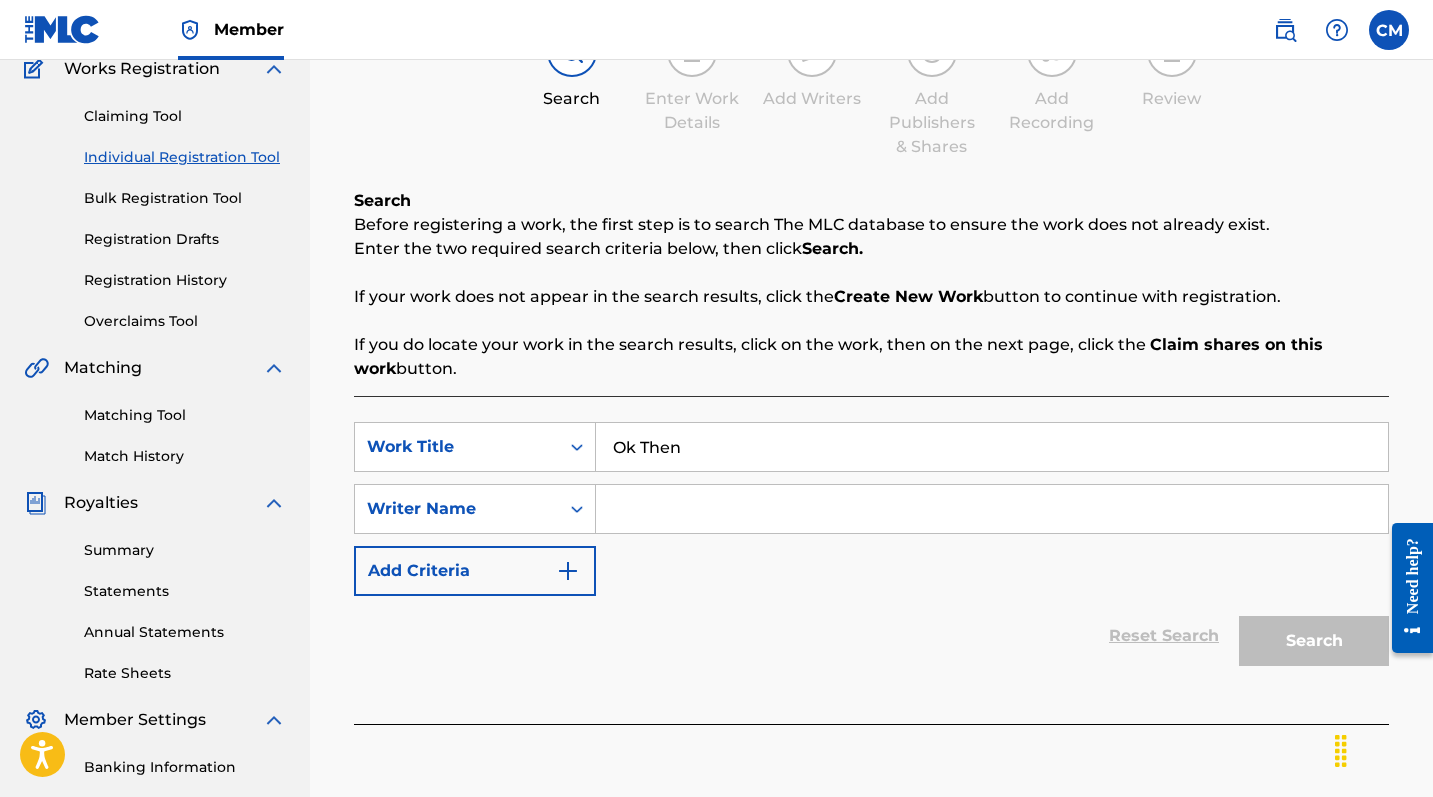 scroll, scrollTop: 260, scrollLeft: 0, axis: vertical 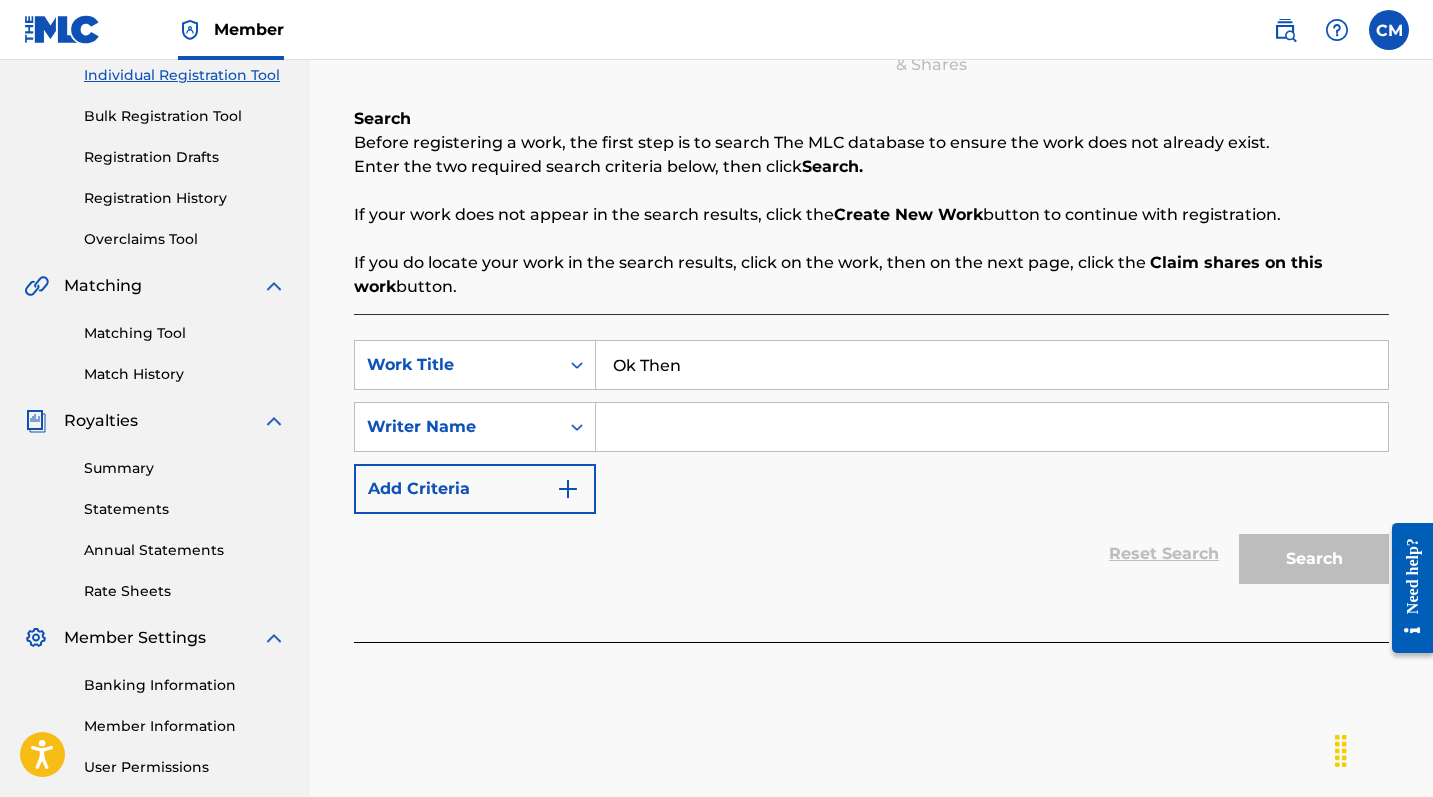 type on "Ok Then" 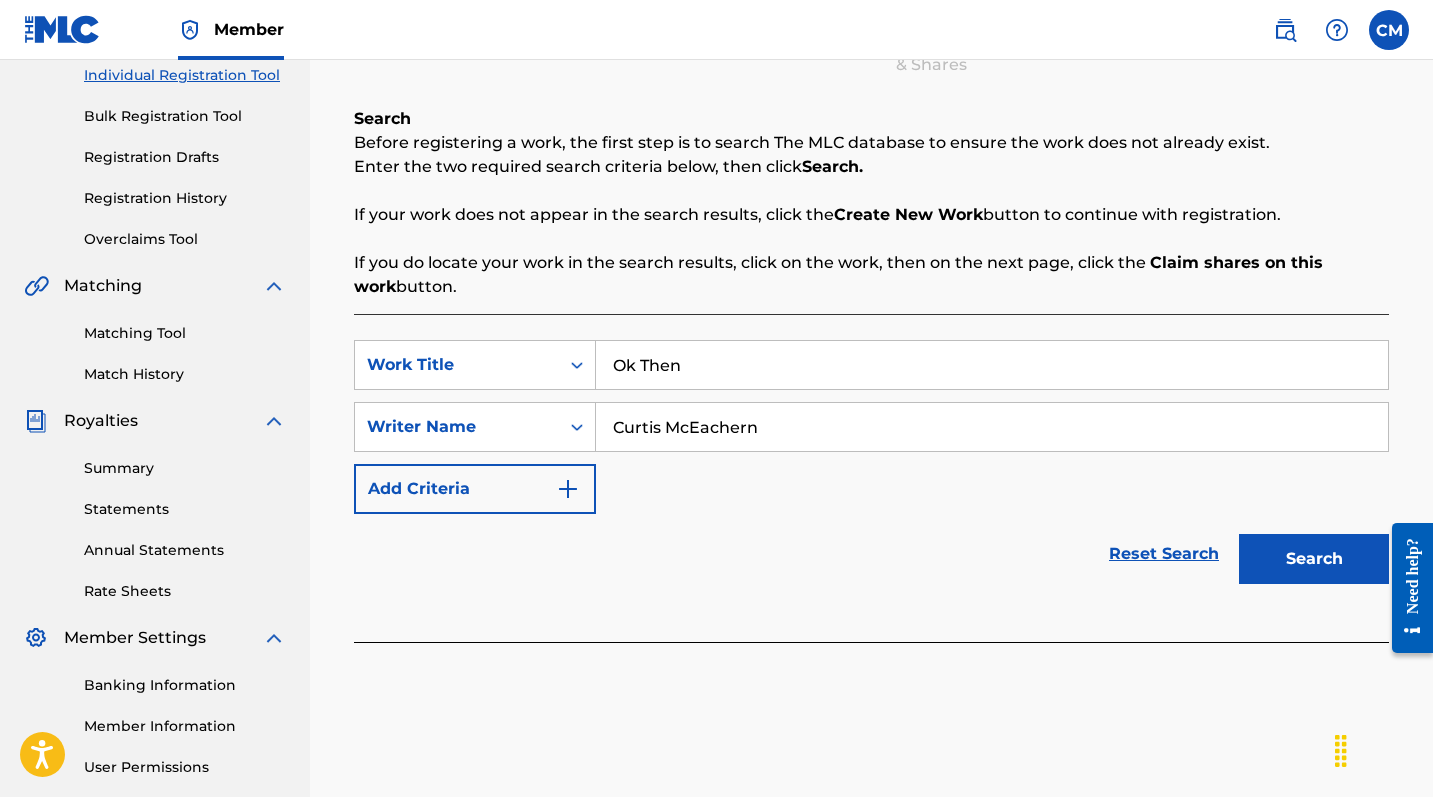 type on "Curtis McEachern" 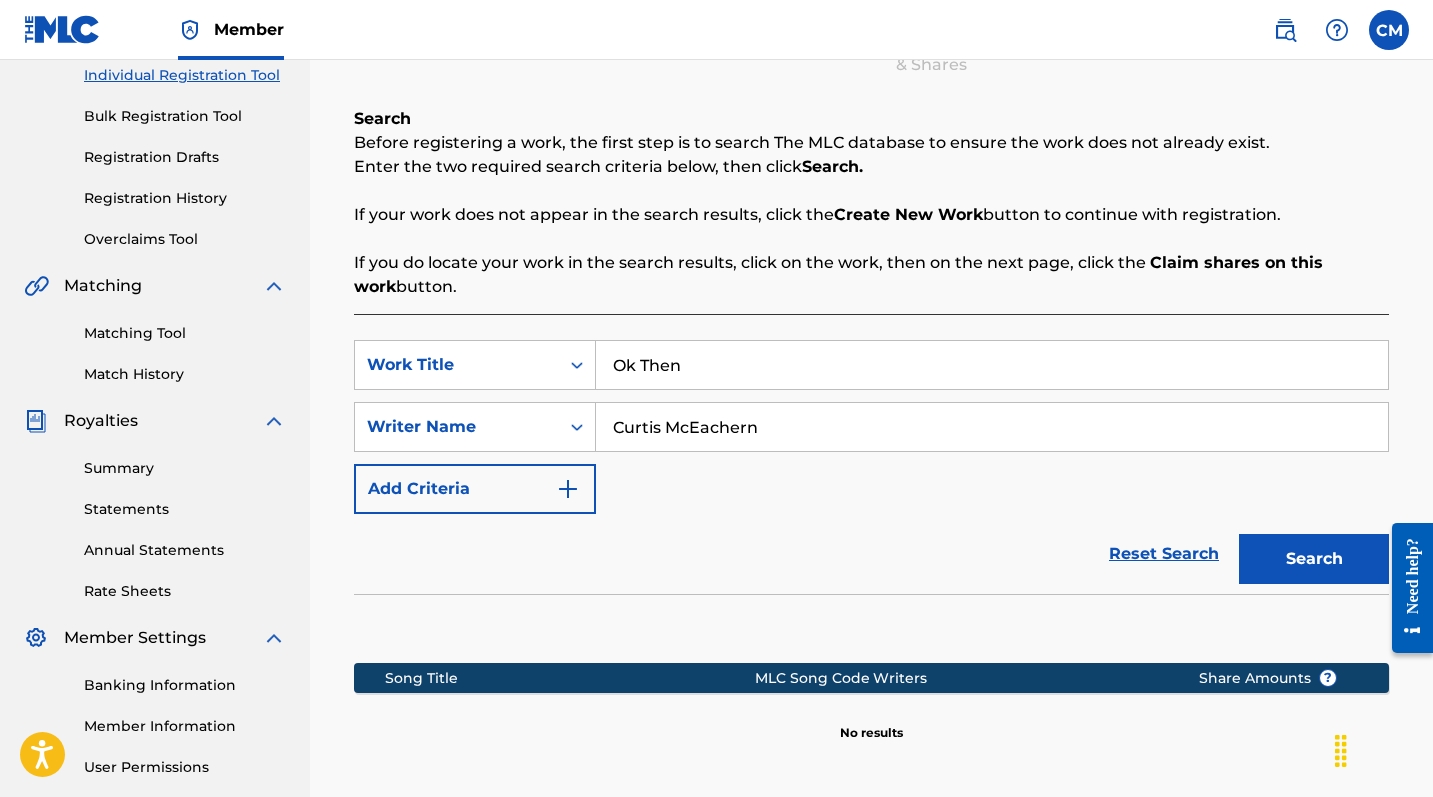 click on "Search" at bounding box center (1314, 559) 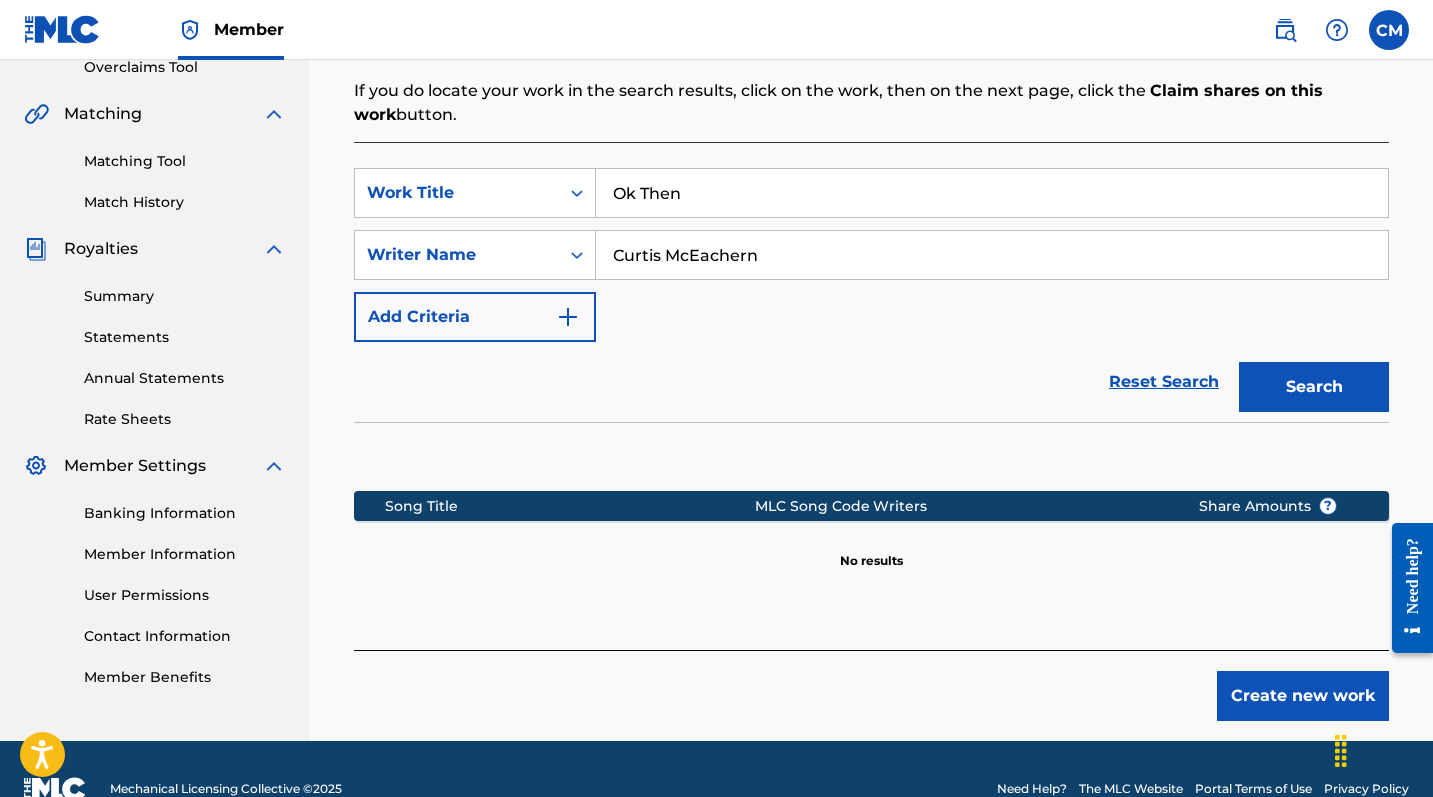 scroll, scrollTop: 439, scrollLeft: 0, axis: vertical 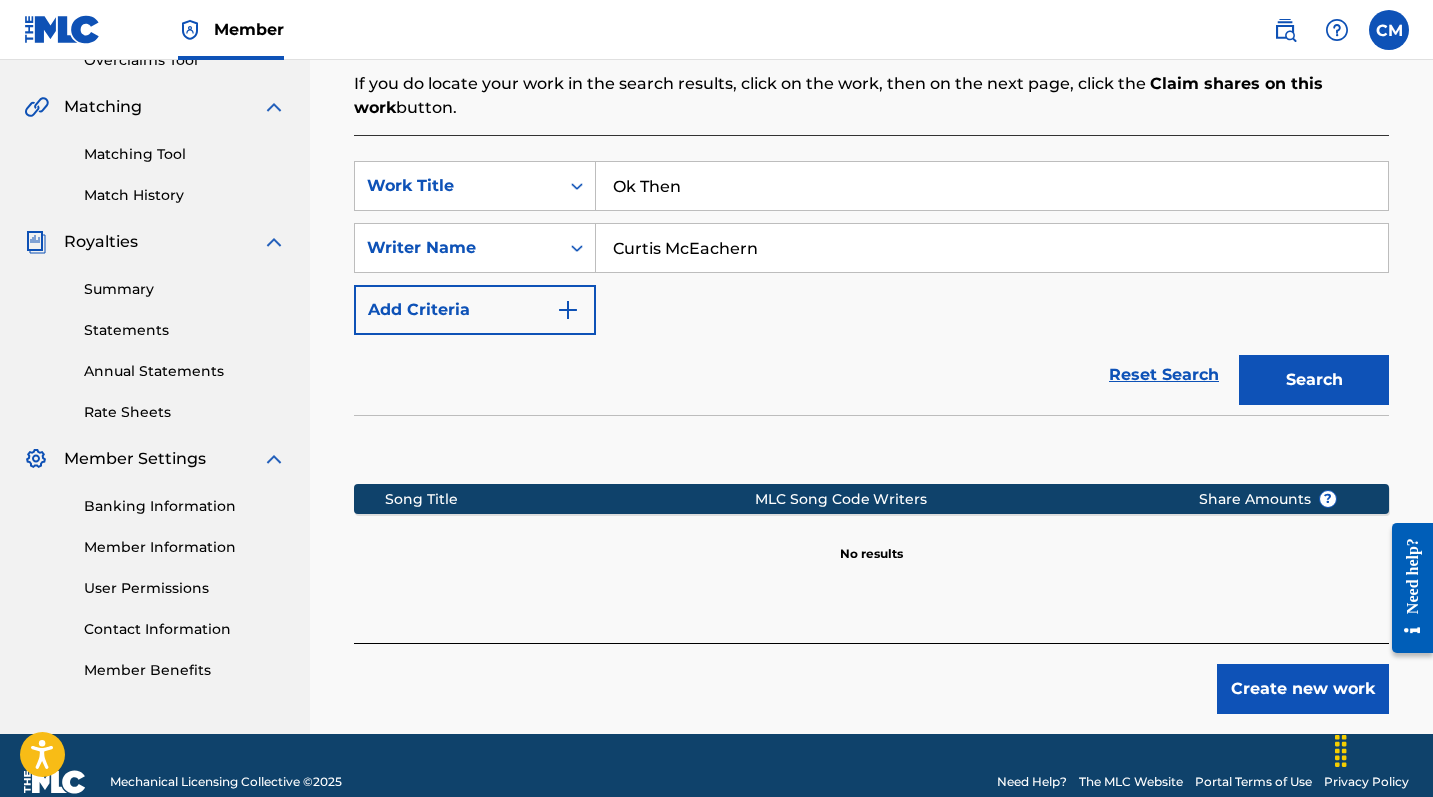 click on "Create new work" at bounding box center [1303, 689] 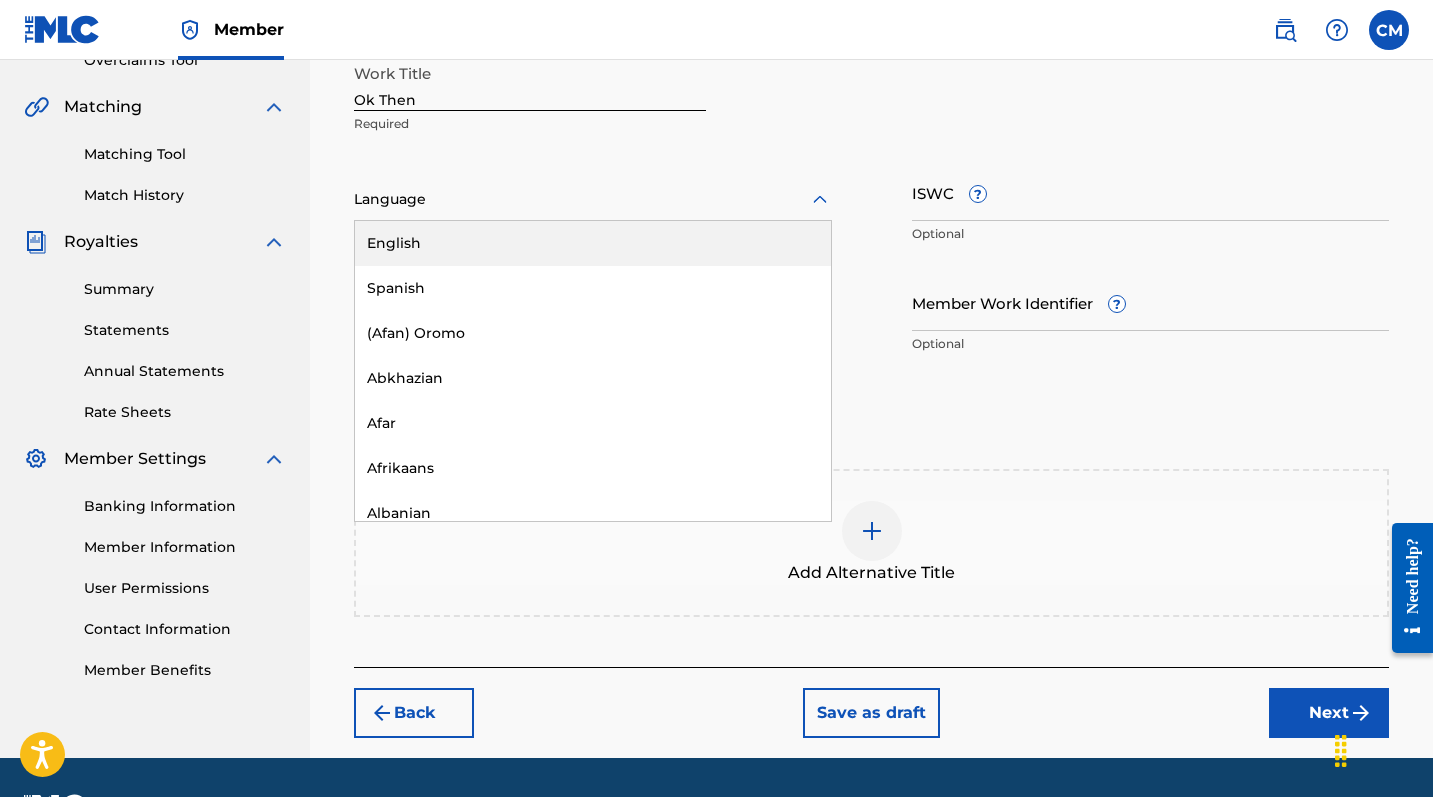 click at bounding box center [593, 199] 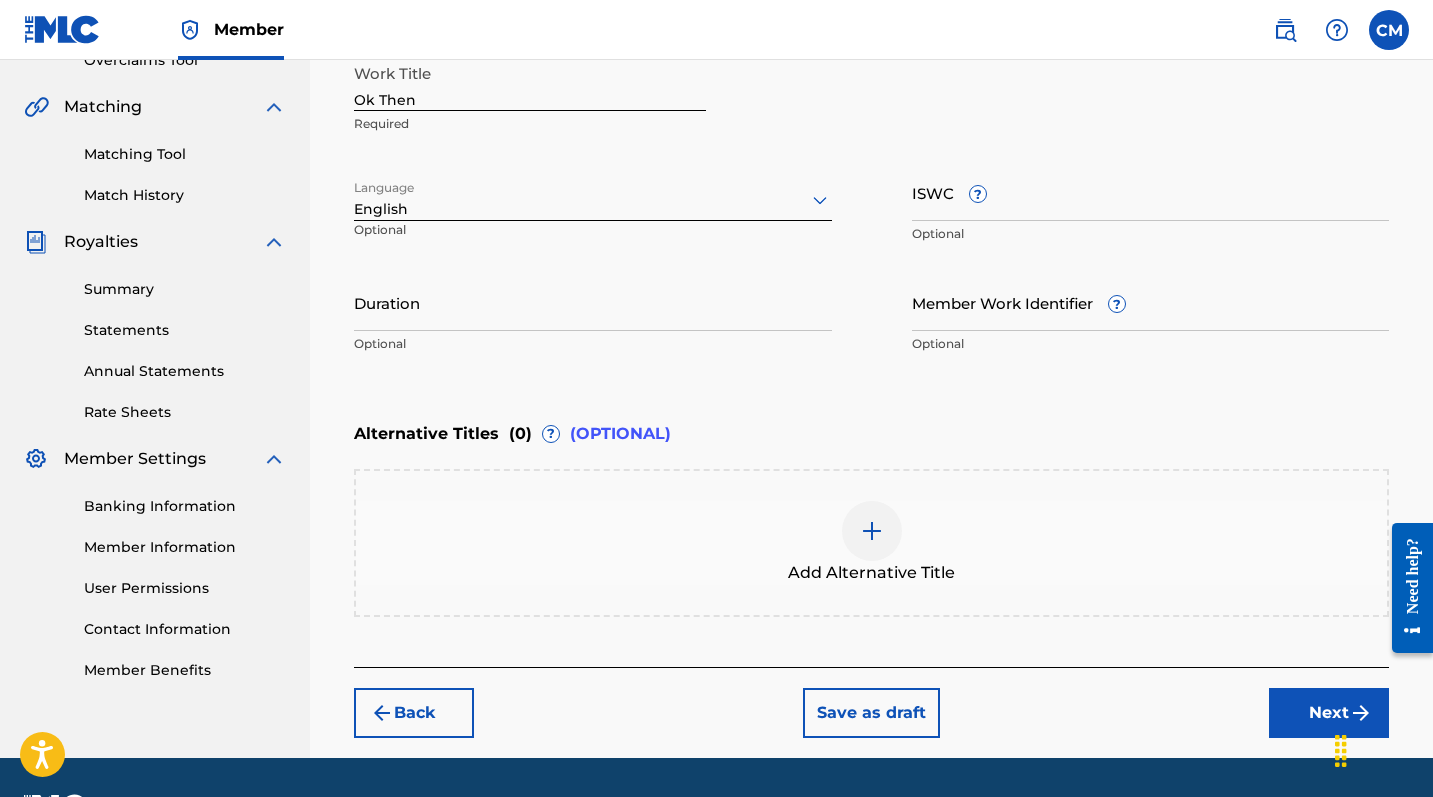 click on "Next" at bounding box center [1329, 713] 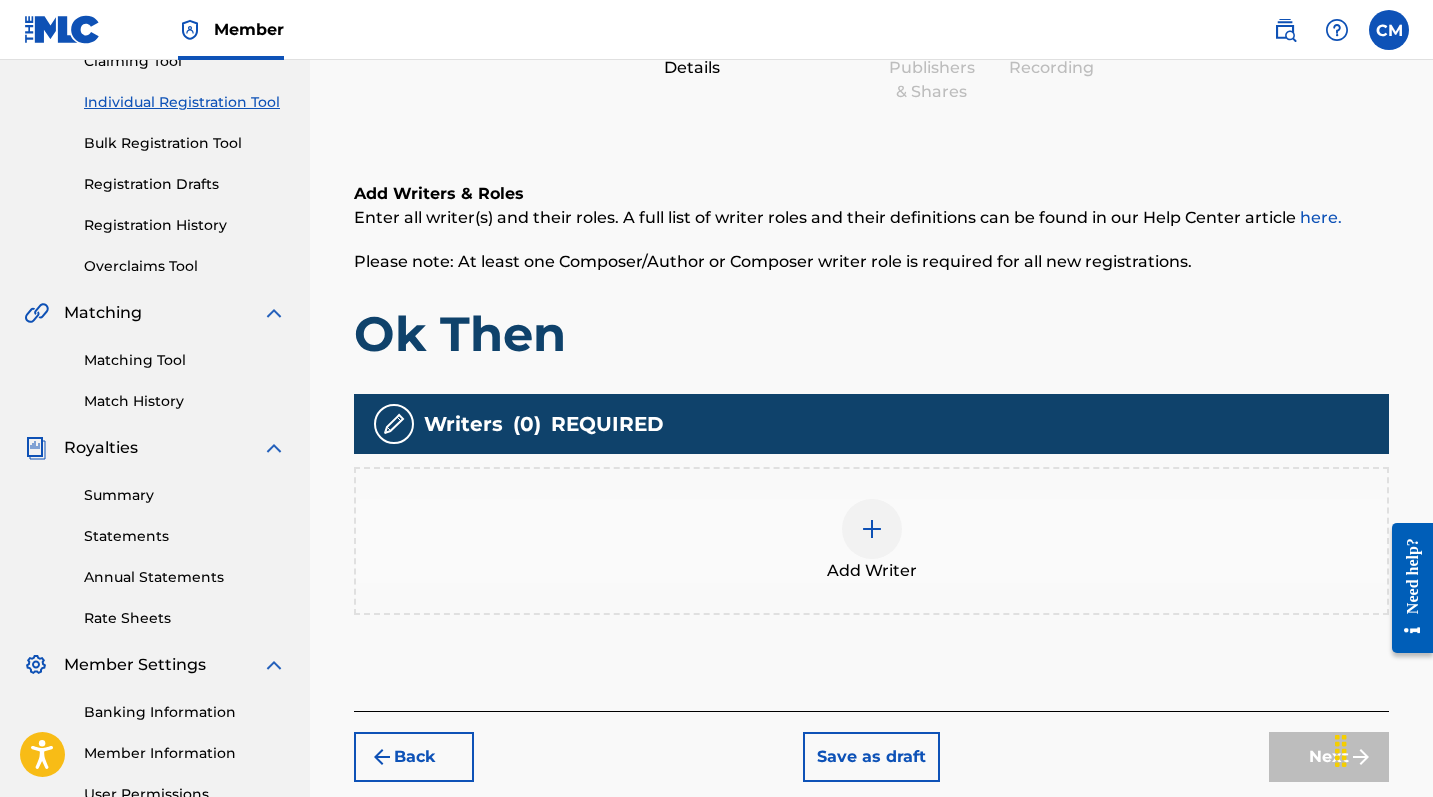 scroll, scrollTop: 256, scrollLeft: 0, axis: vertical 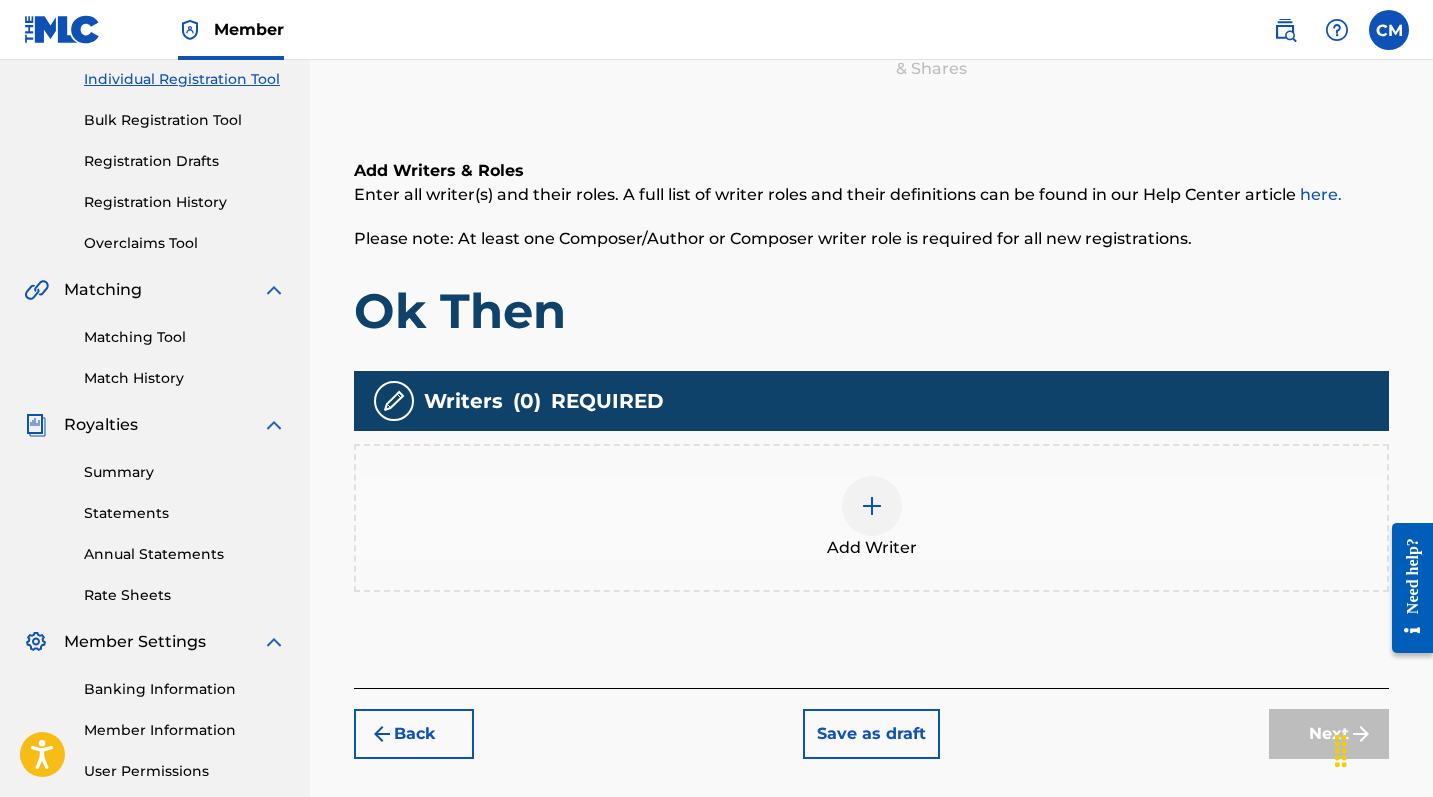 click at bounding box center [872, 506] 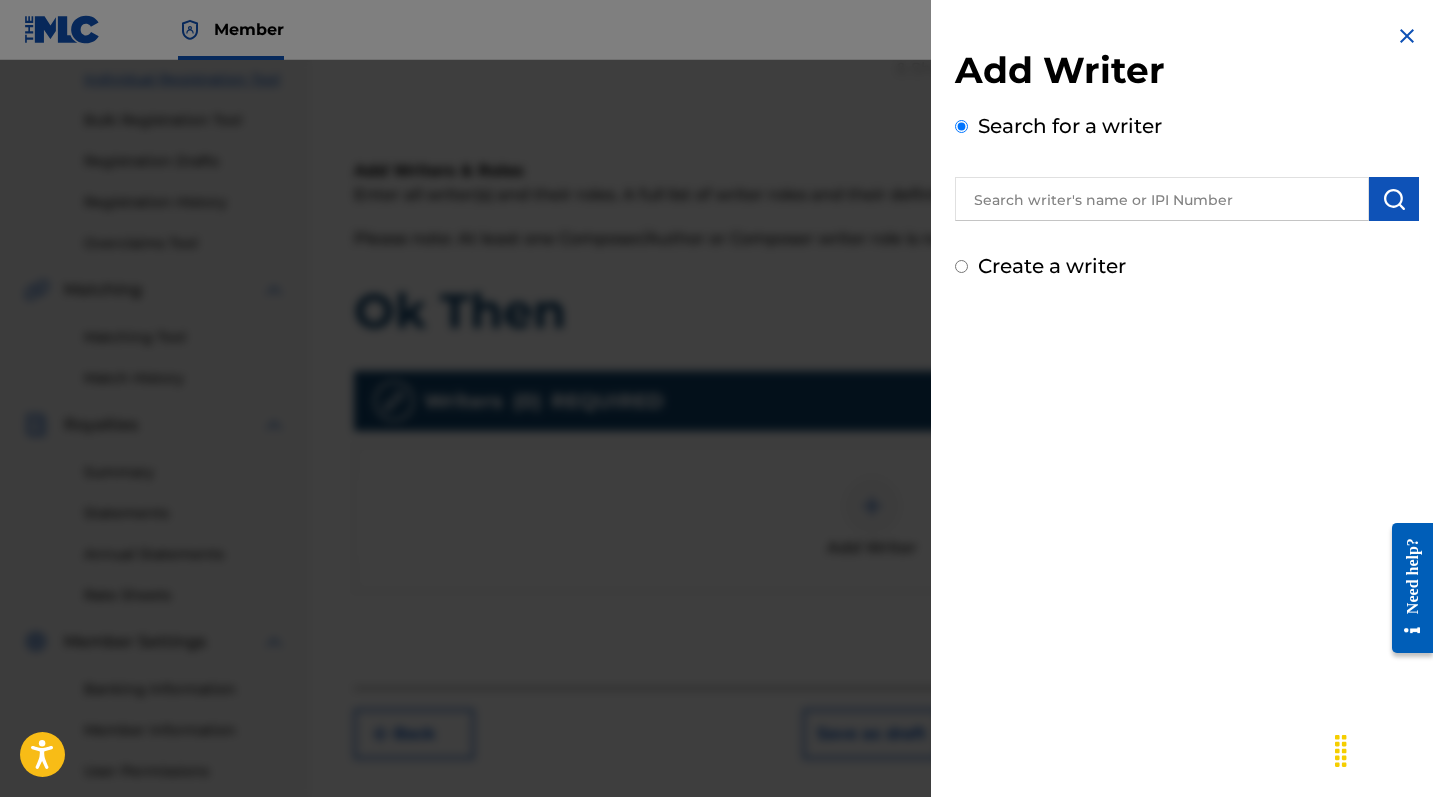 click at bounding box center (1162, 199) 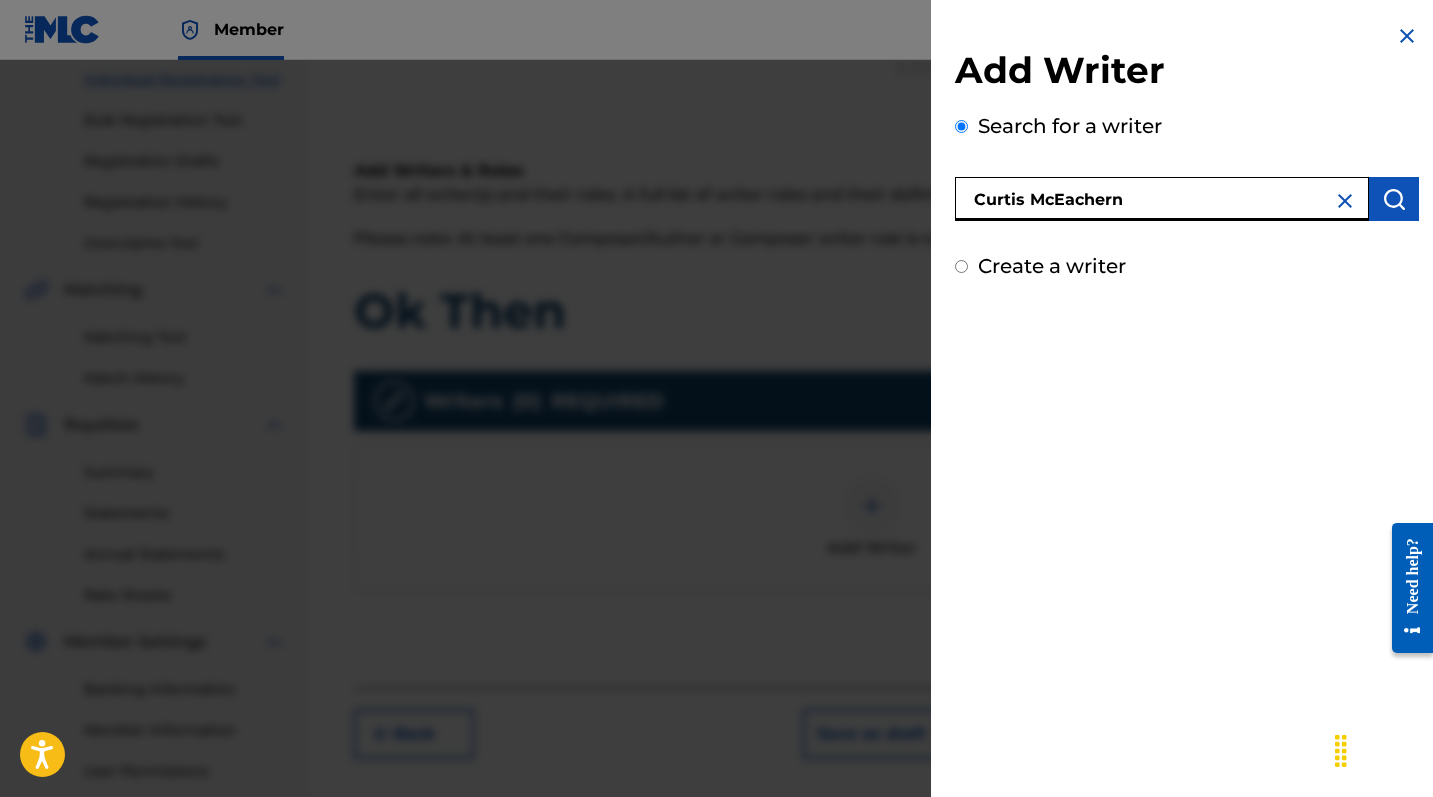 type on "Curtis McEachern" 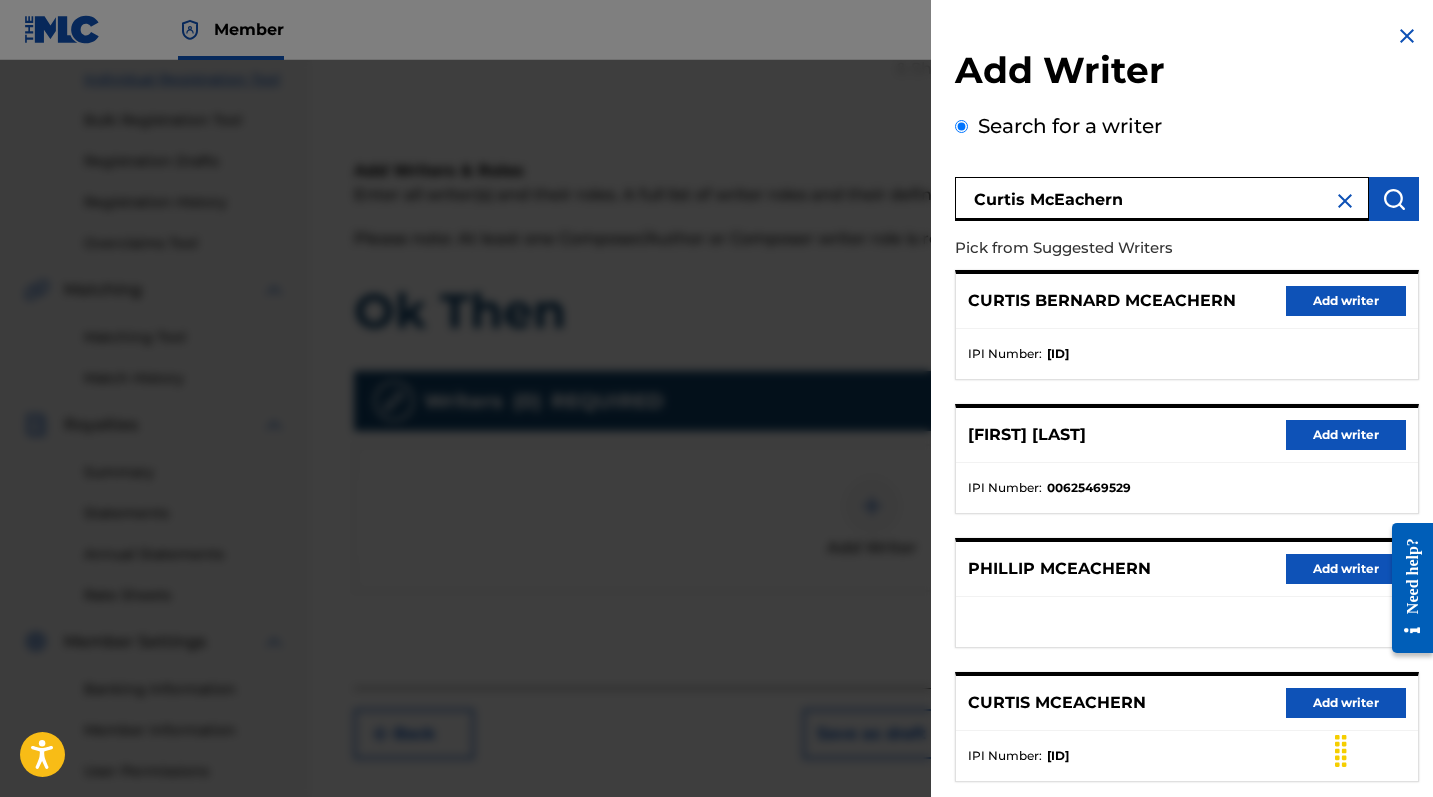 click on "Add writer" at bounding box center [1346, 301] 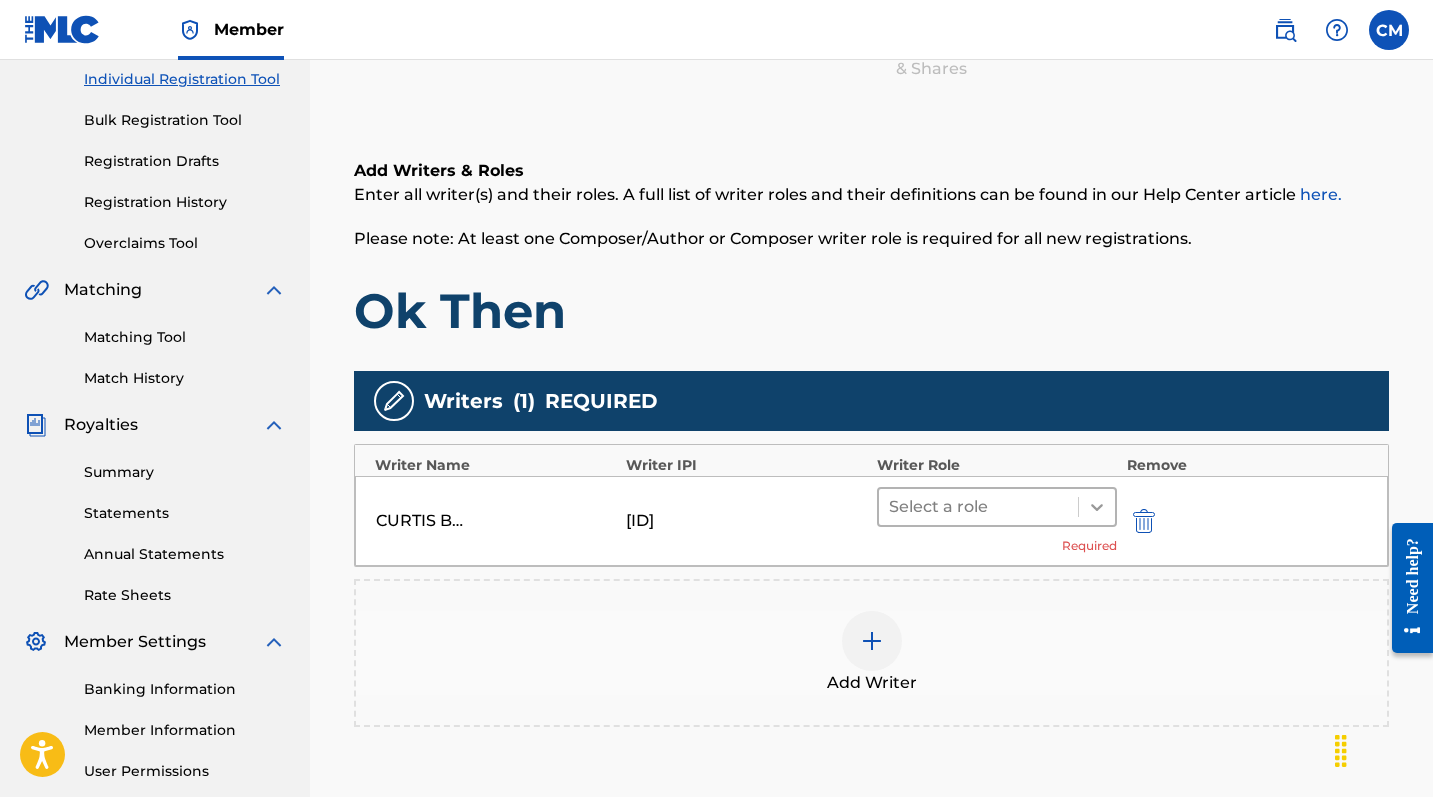 click 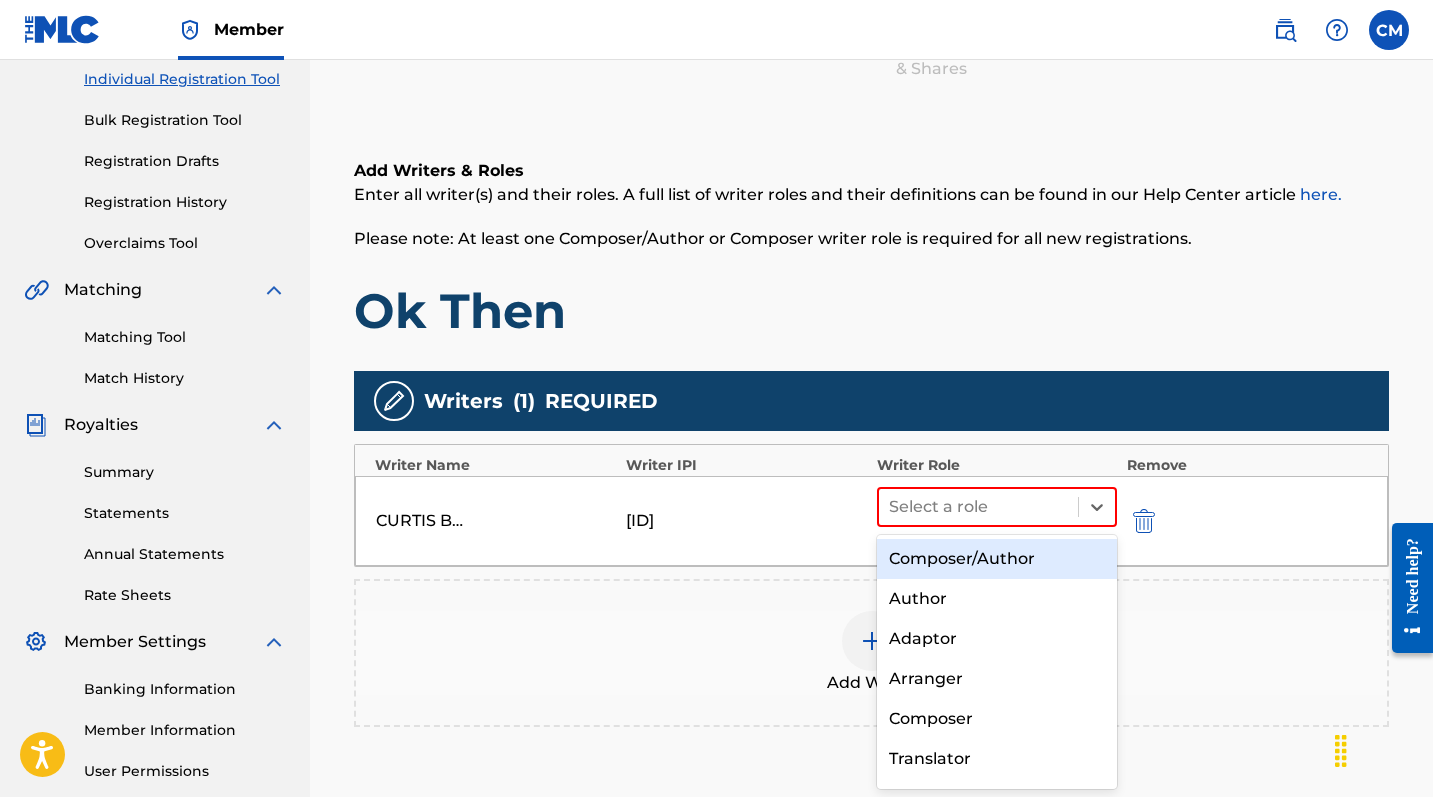 click on "Composer/Author" at bounding box center [997, 559] 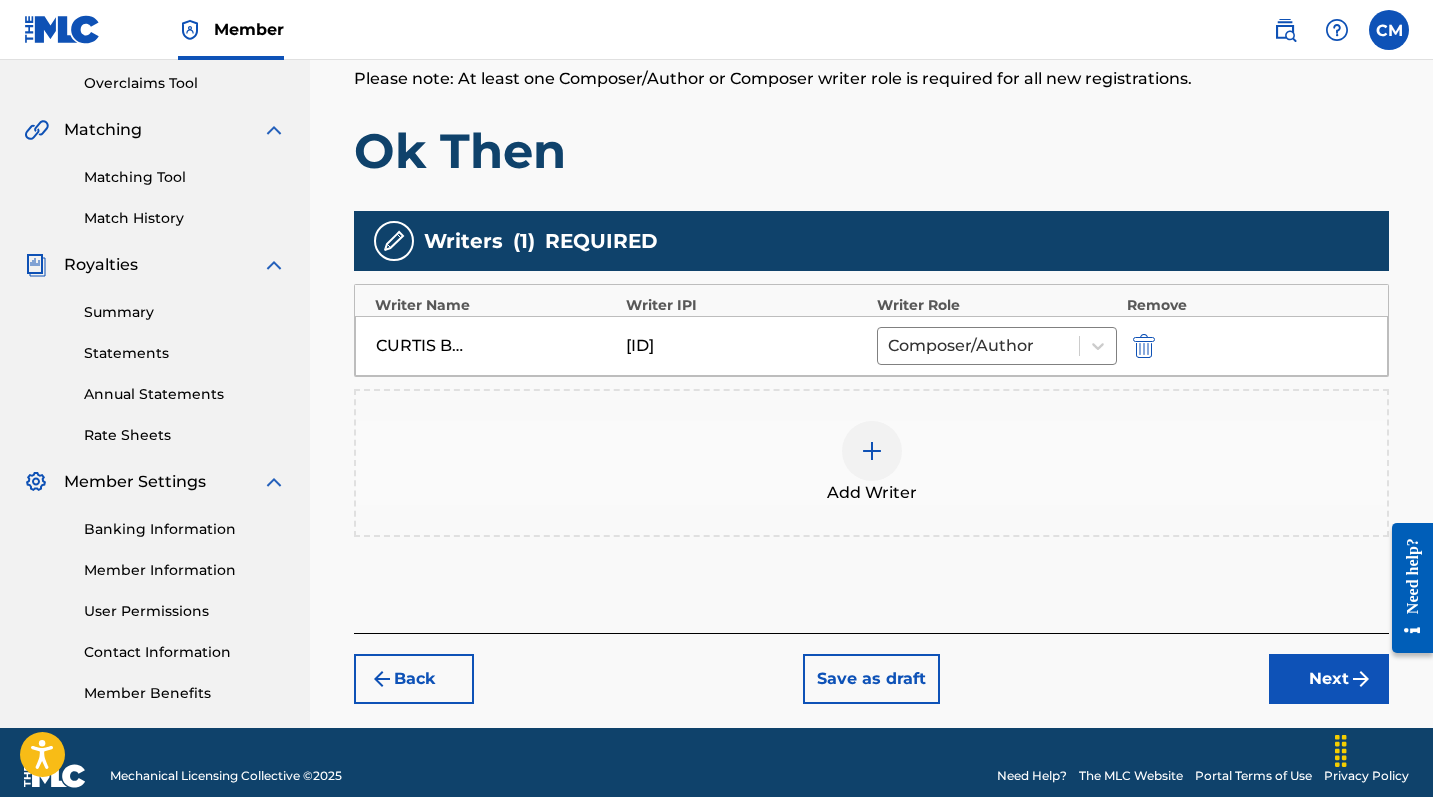 scroll, scrollTop: 428, scrollLeft: 0, axis: vertical 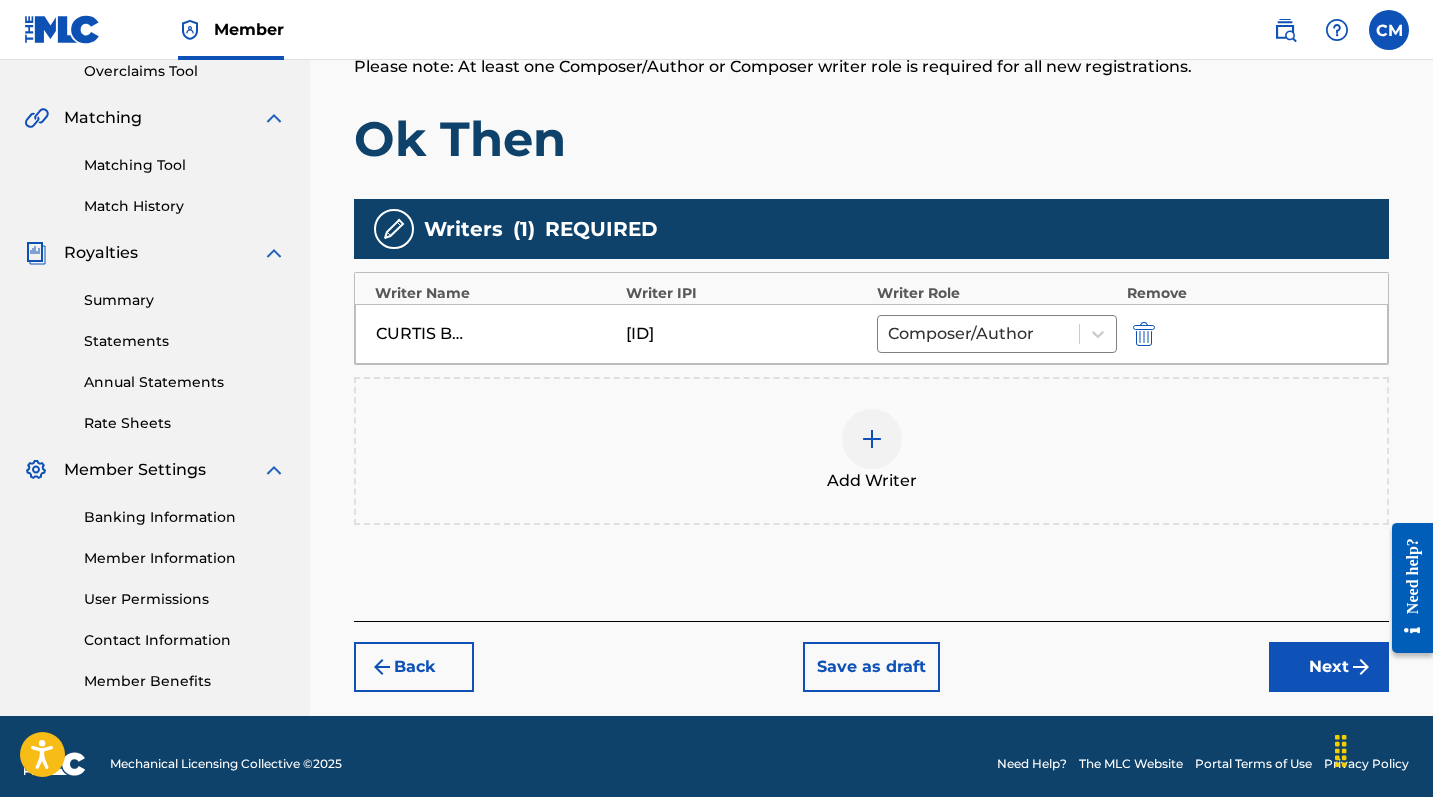 click on "Next" at bounding box center [1329, 667] 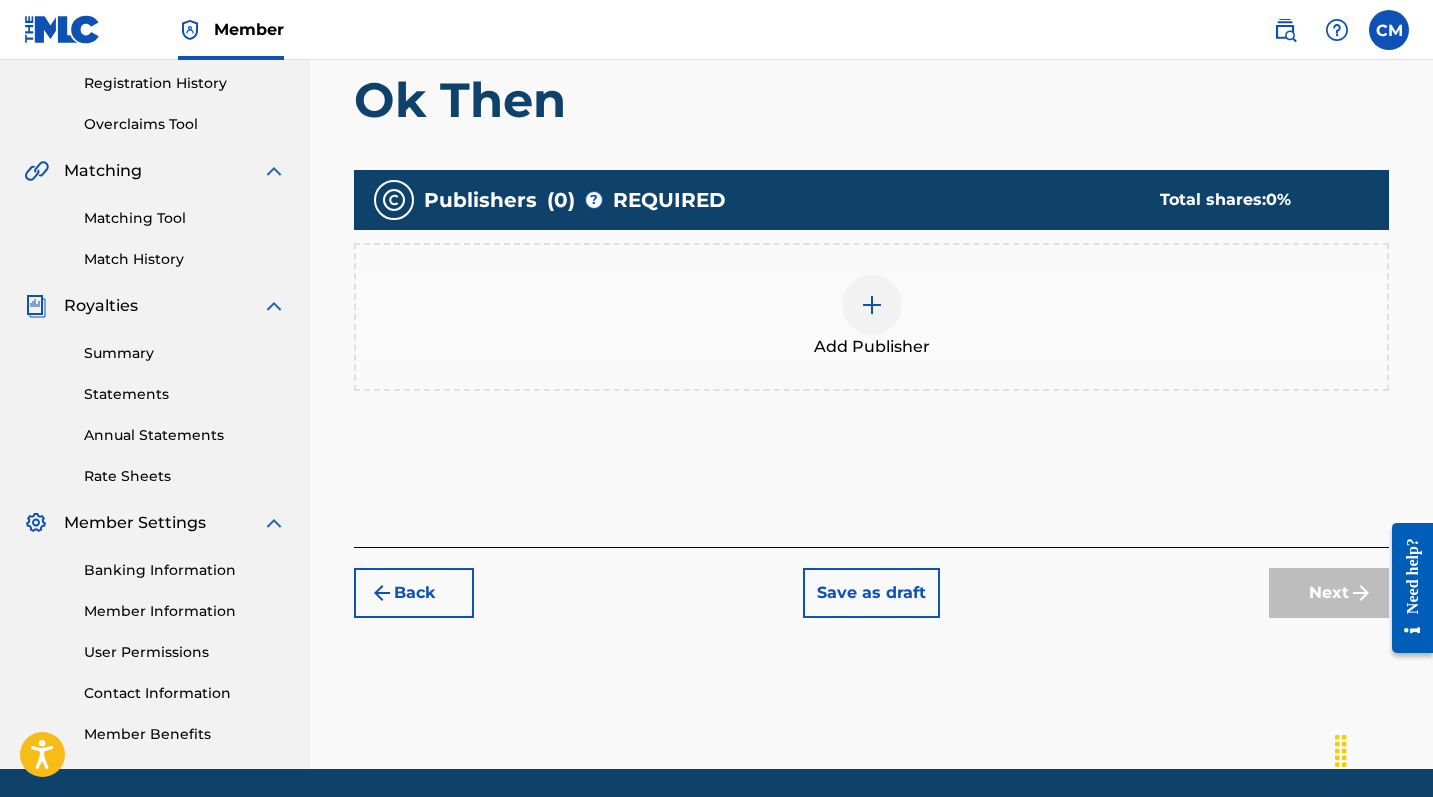 scroll, scrollTop: 90, scrollLeft: 0, axis: vertical 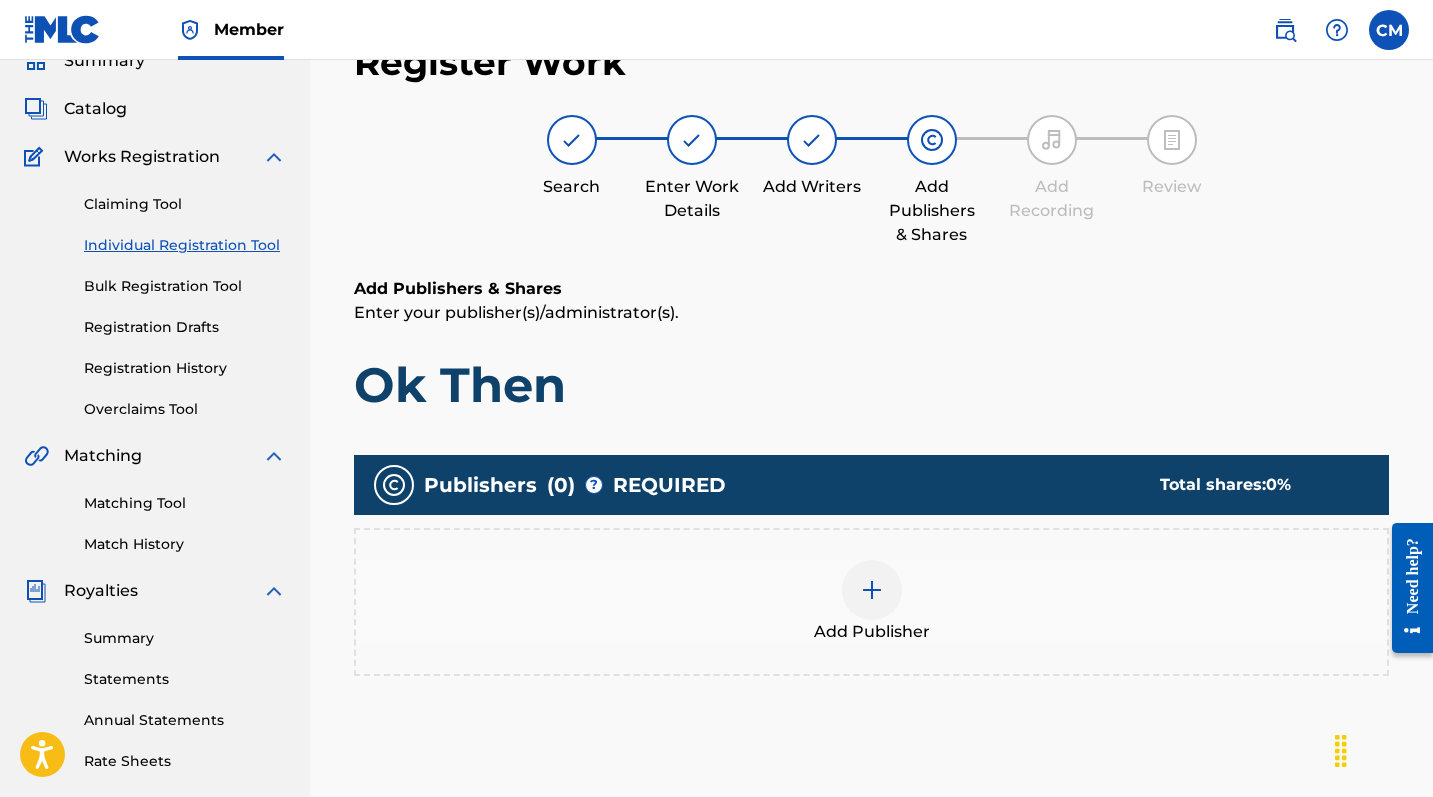click at bounding box center (872, 590) 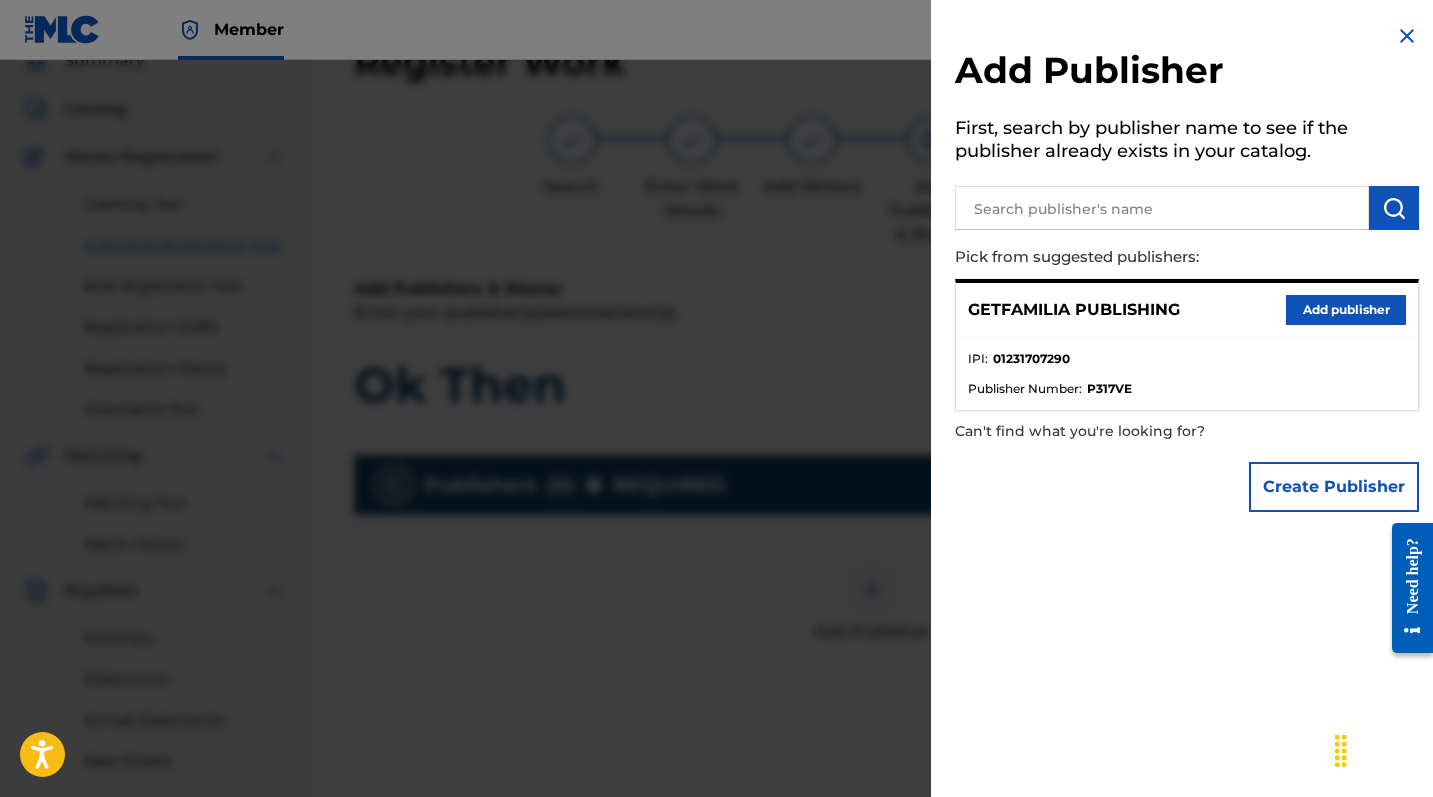 click on "Add publisher" at bounding box center (1346, 310) 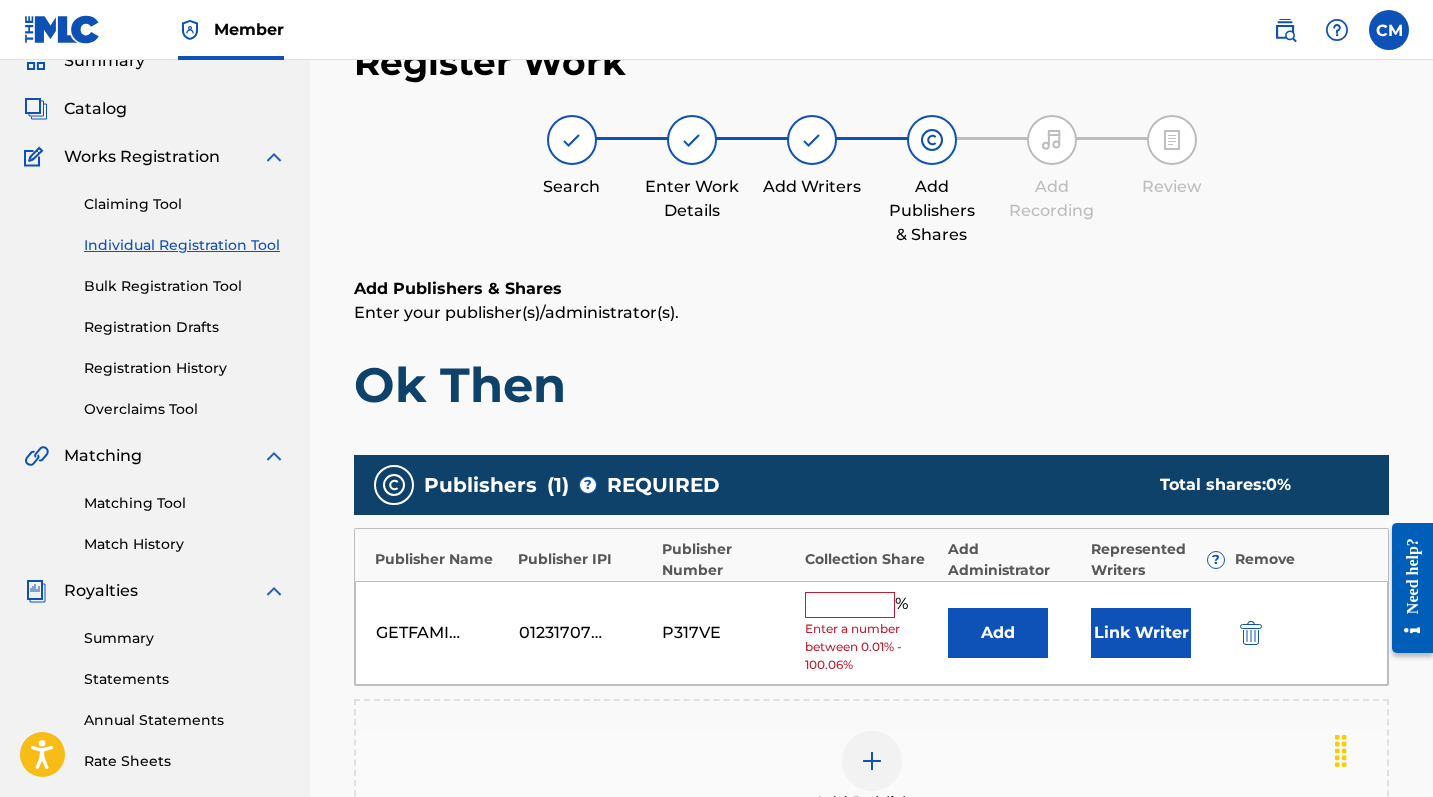 click at bounding box center (850, 605) 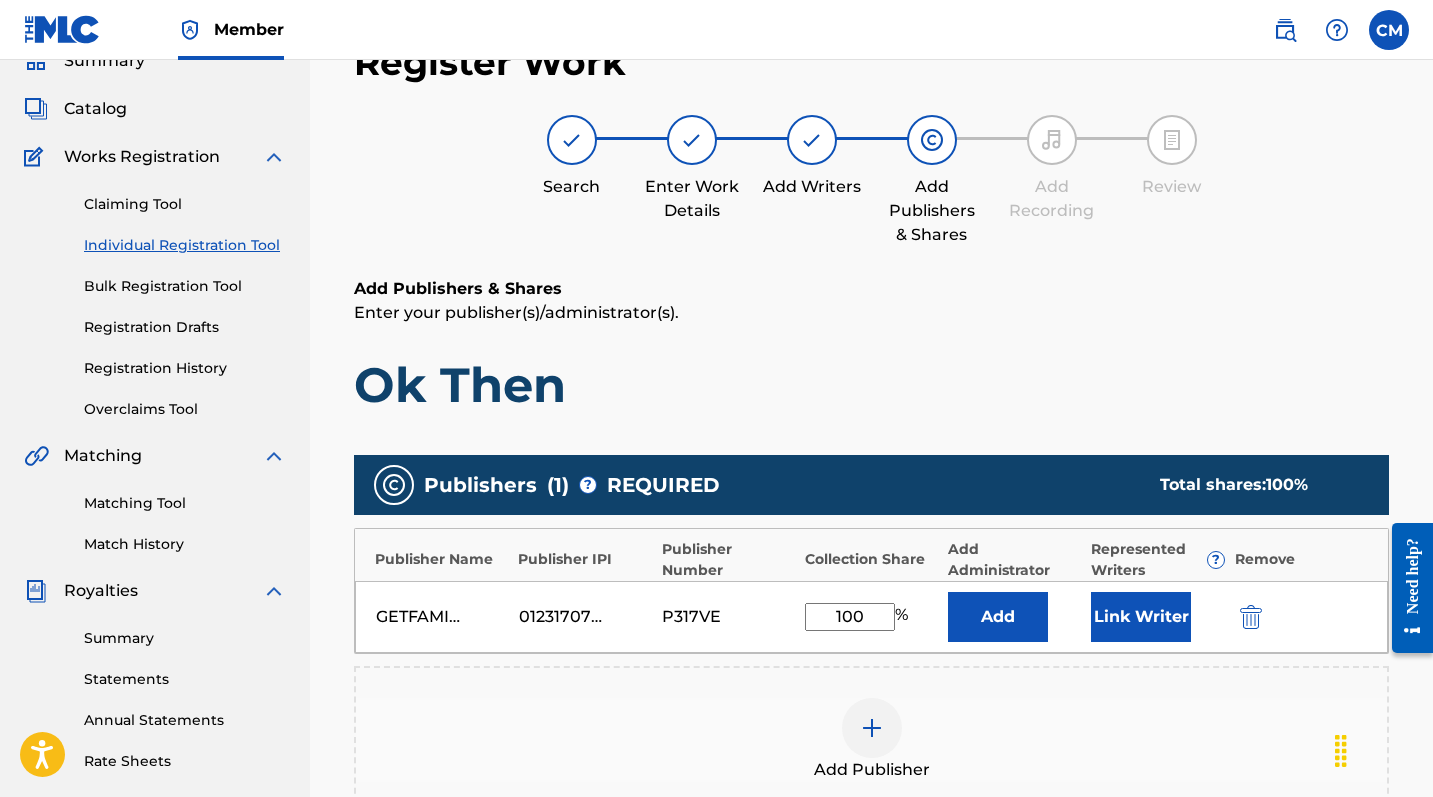 type on "100" 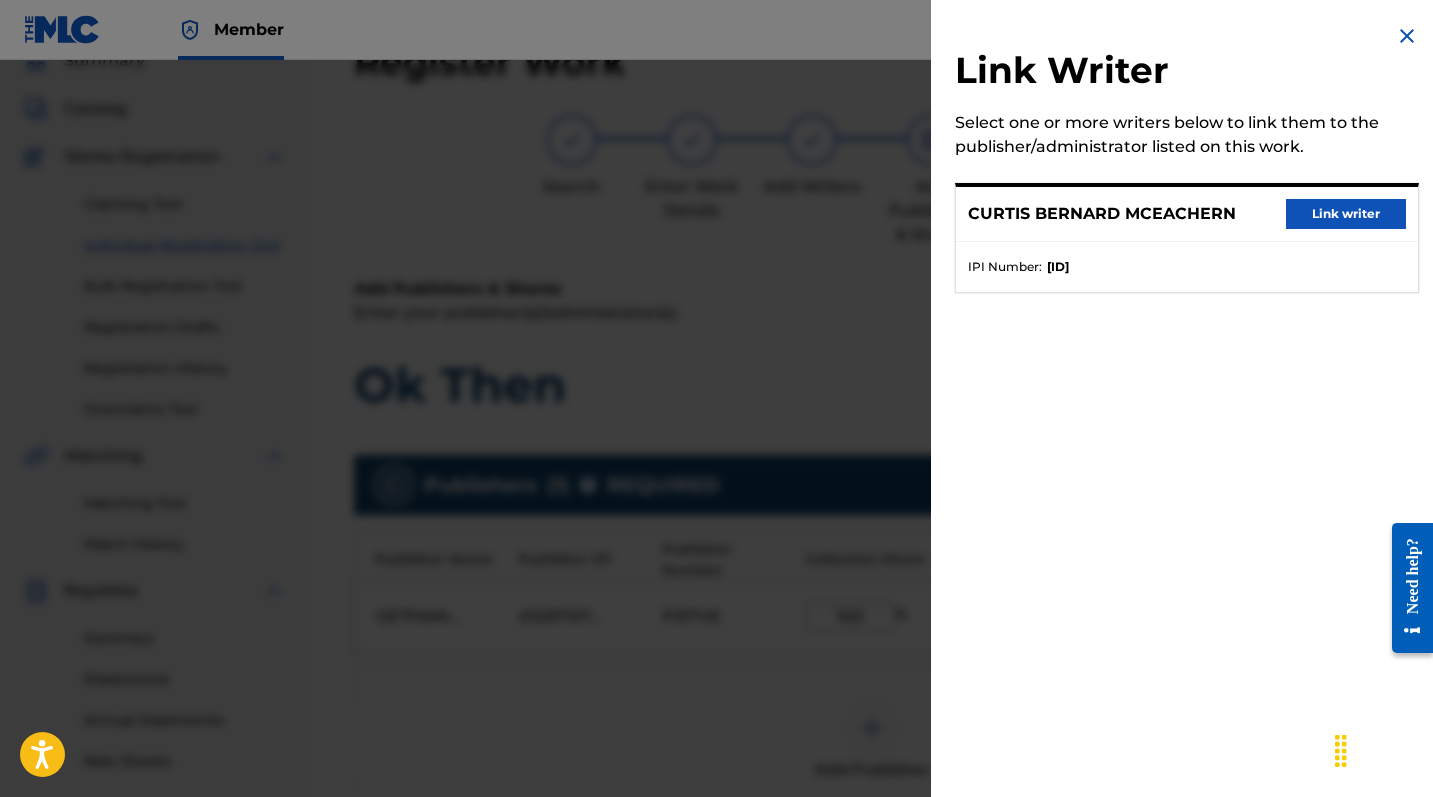 click on "Link writer" at bounding box center [1346, 214] 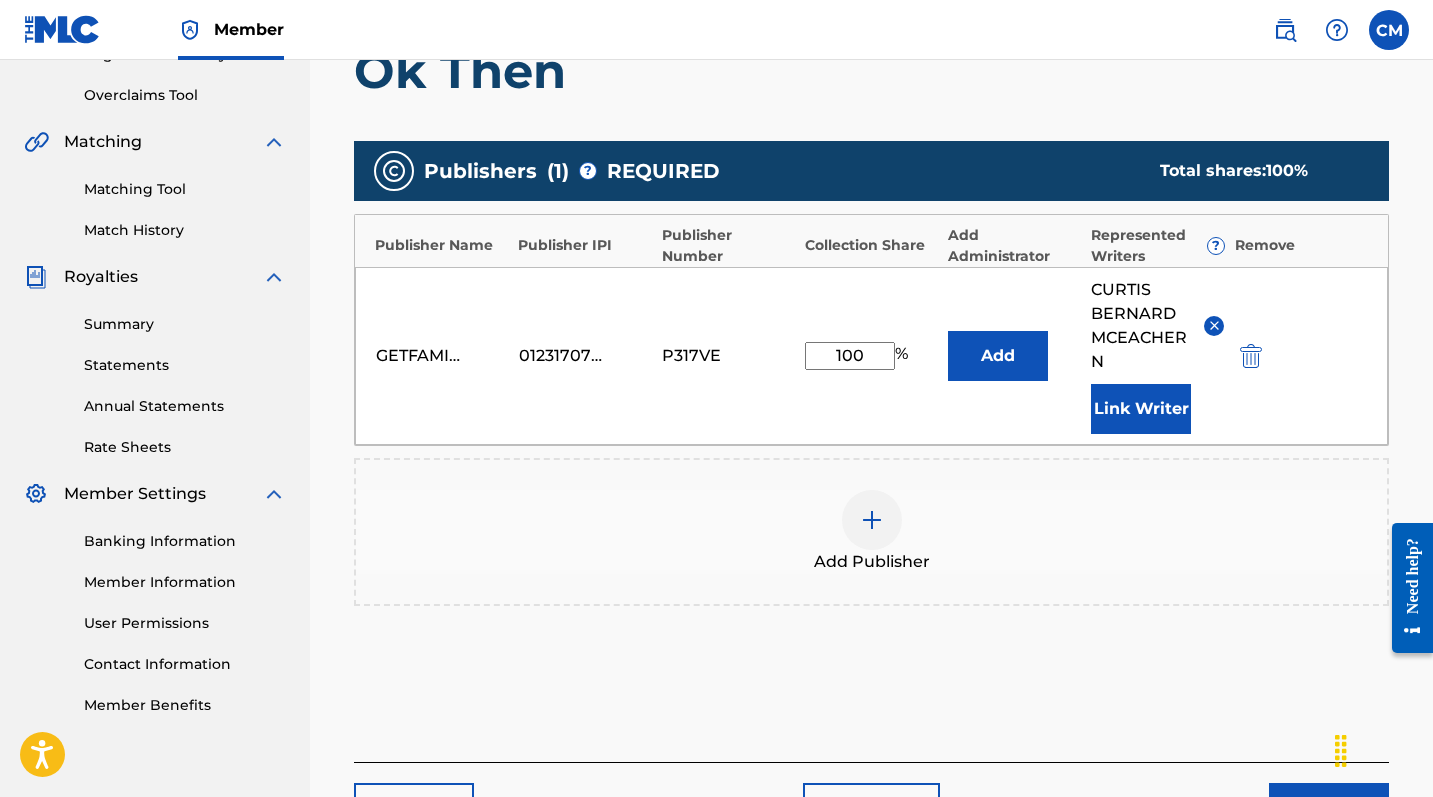 scroll, scrollTop: 466, scrollLeft: 0, axis: vertical 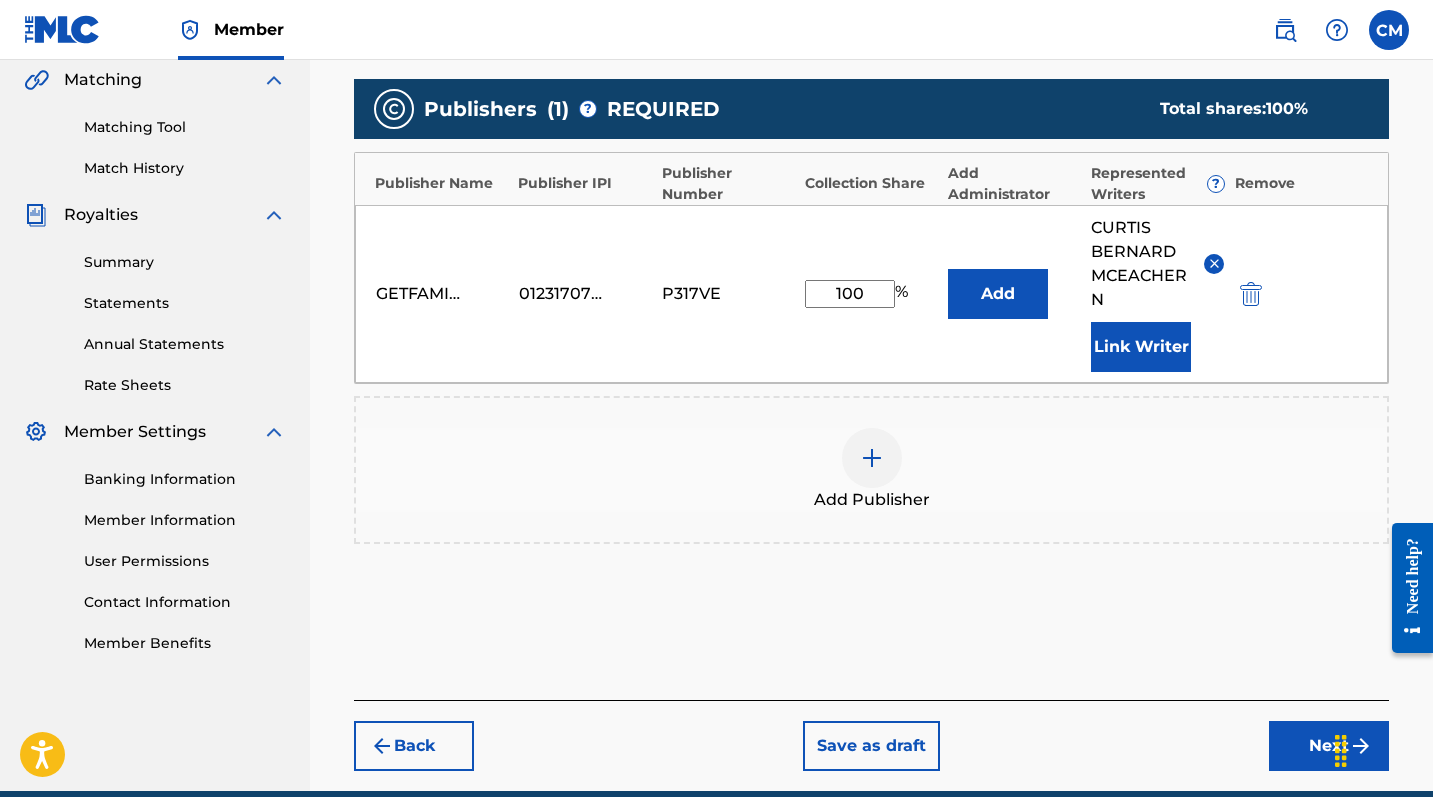 click on "Next" at bounding box center (1329, 746) 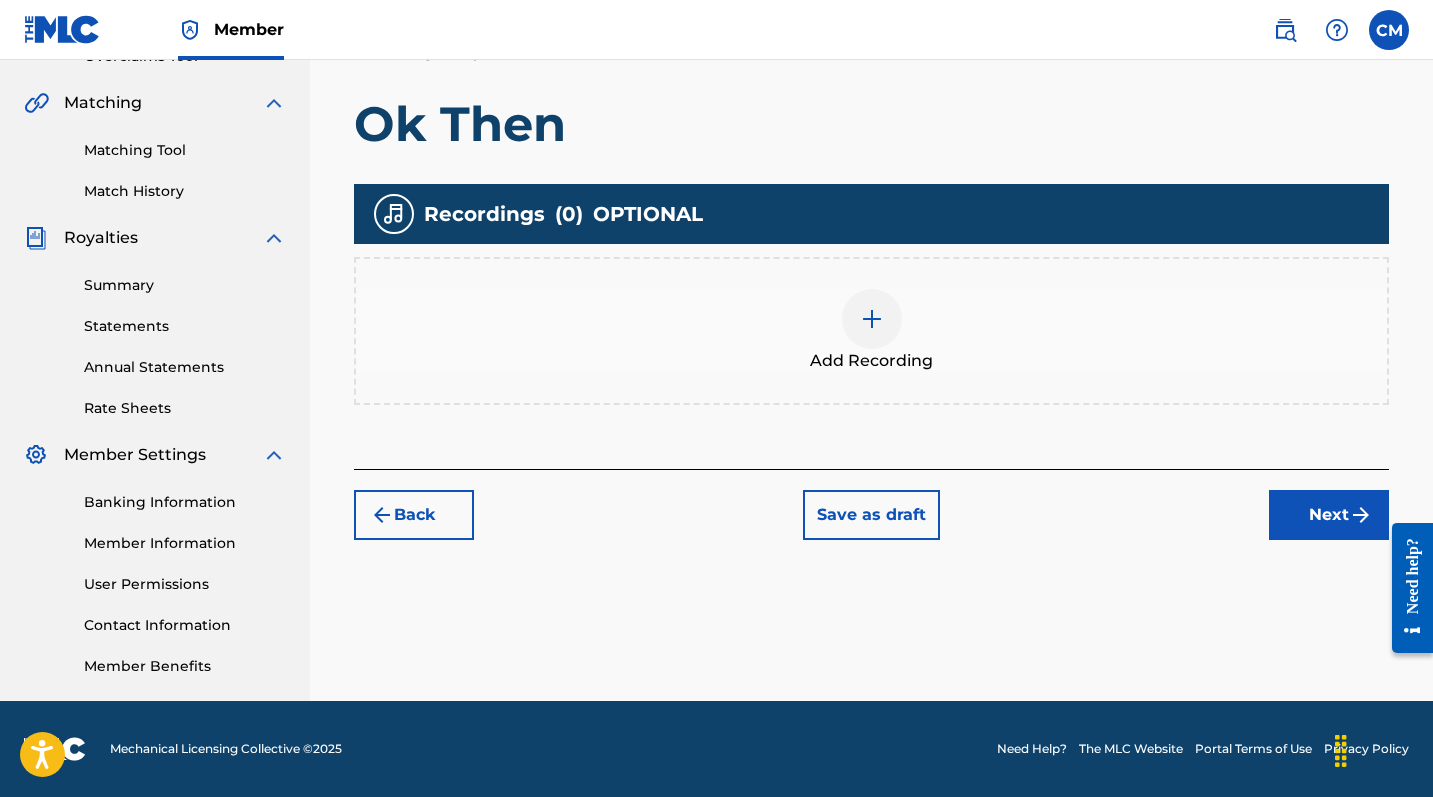 click at bounding box center [872, 319] 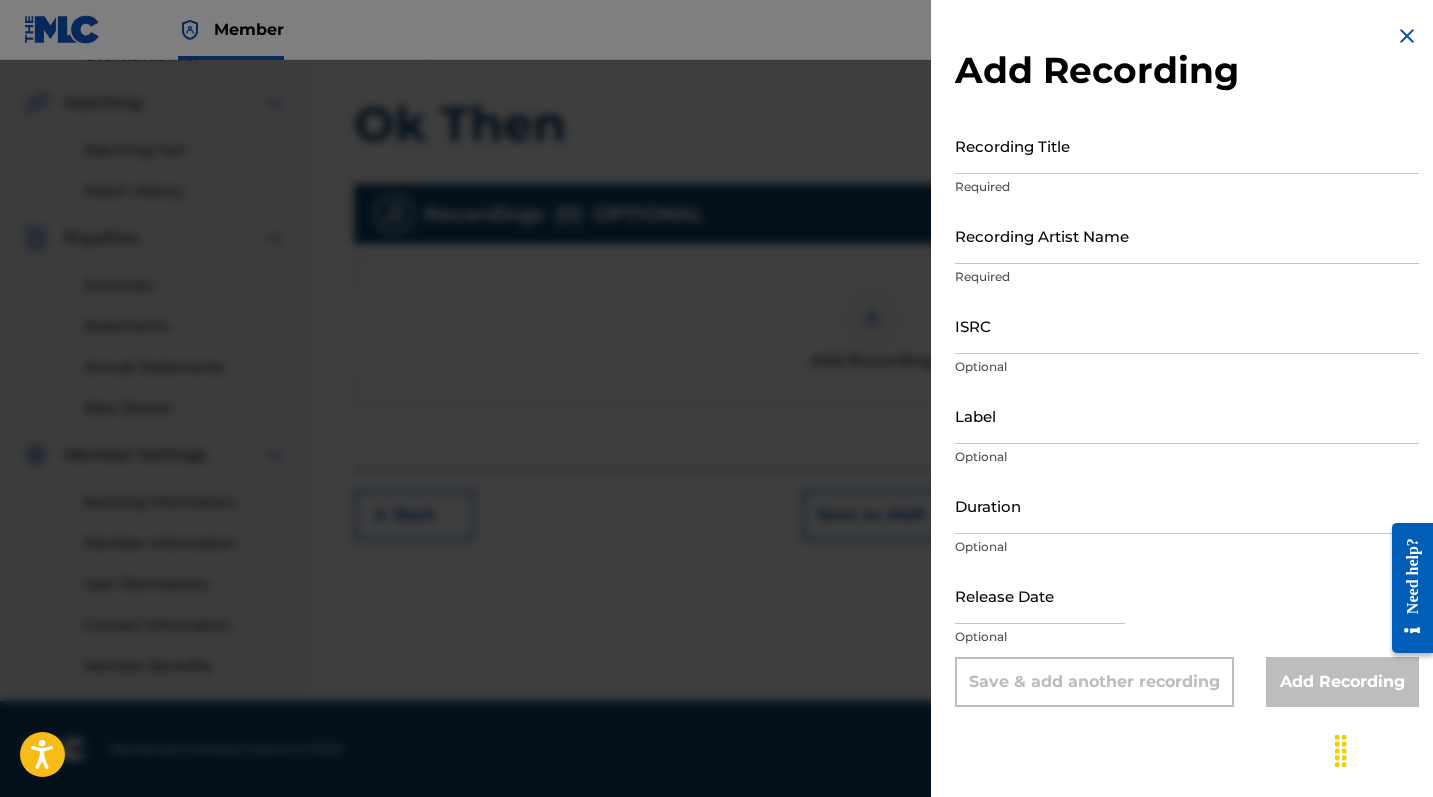 click on "Recording Title" at bounding box center (1187, 145) 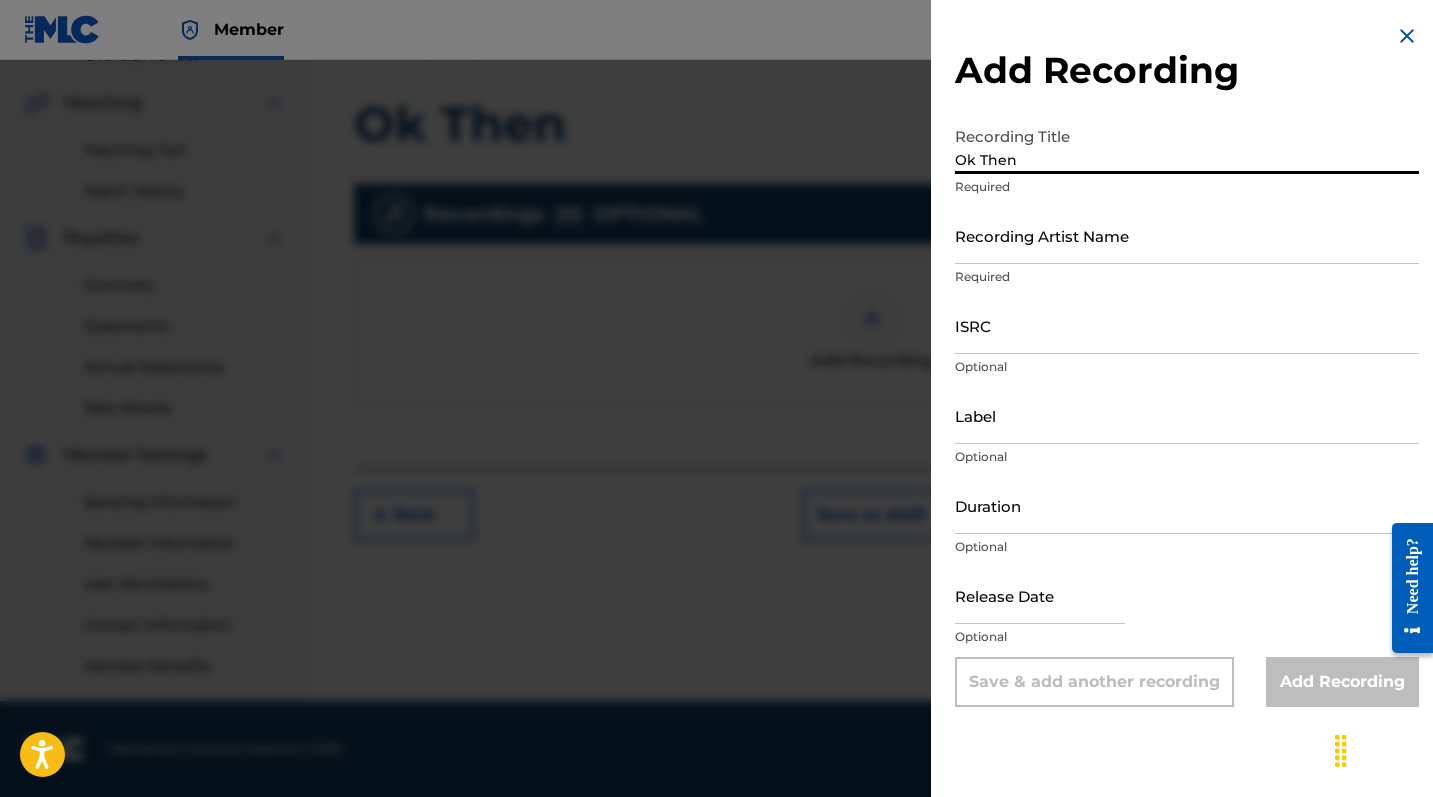 type on "Ok Then" 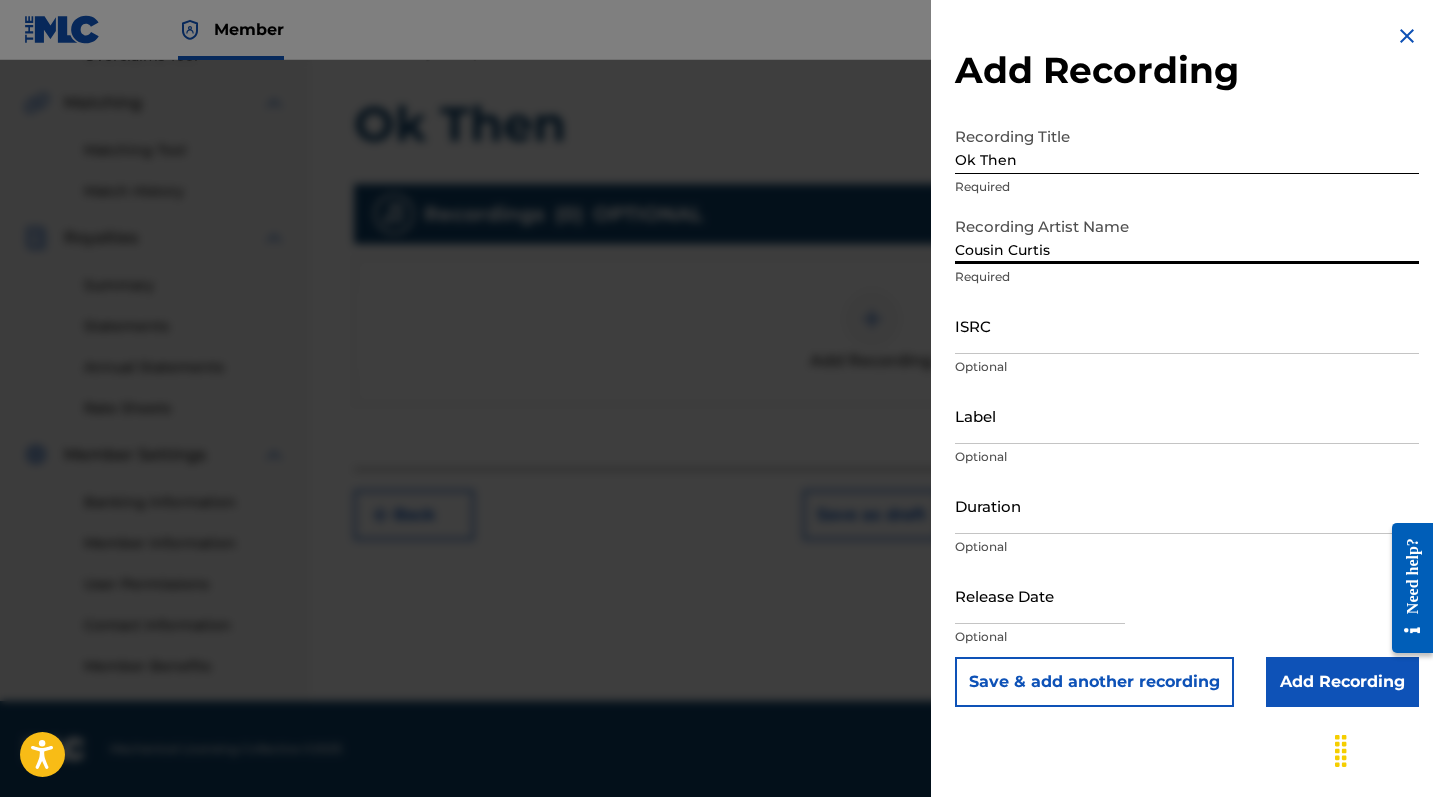 type on "Cousin Curtis" 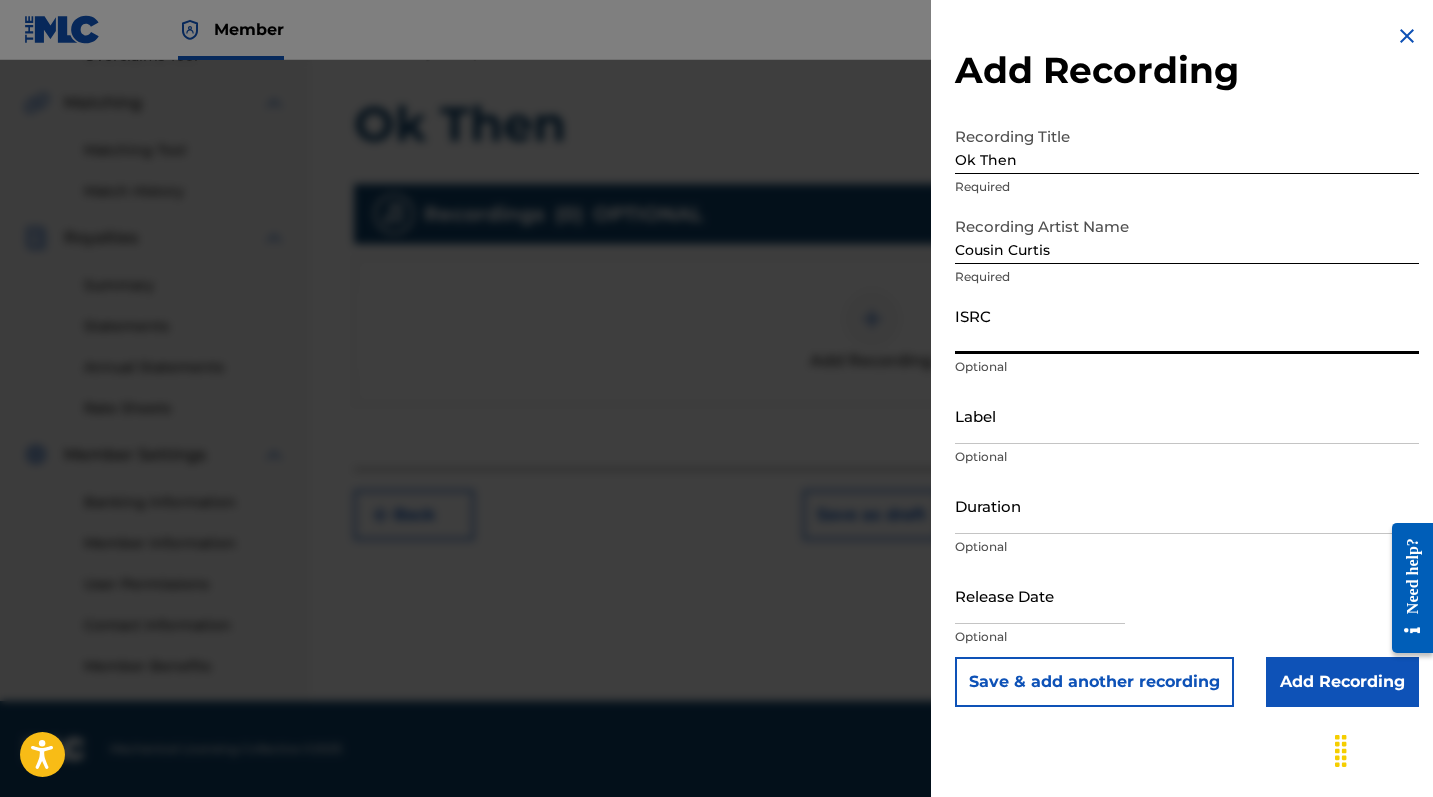 paste on "QZNJX2512715" 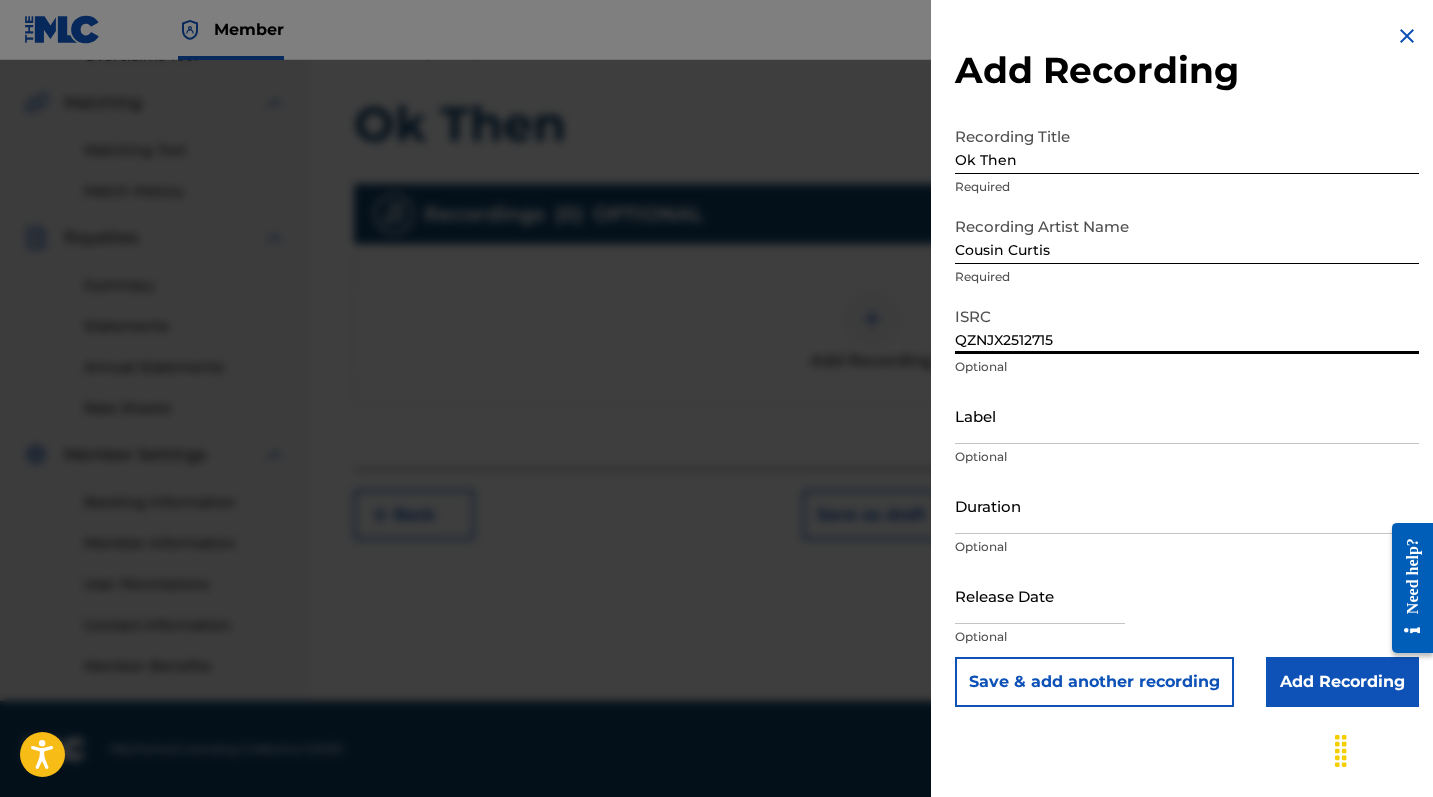 type on "QZNJX2512715" 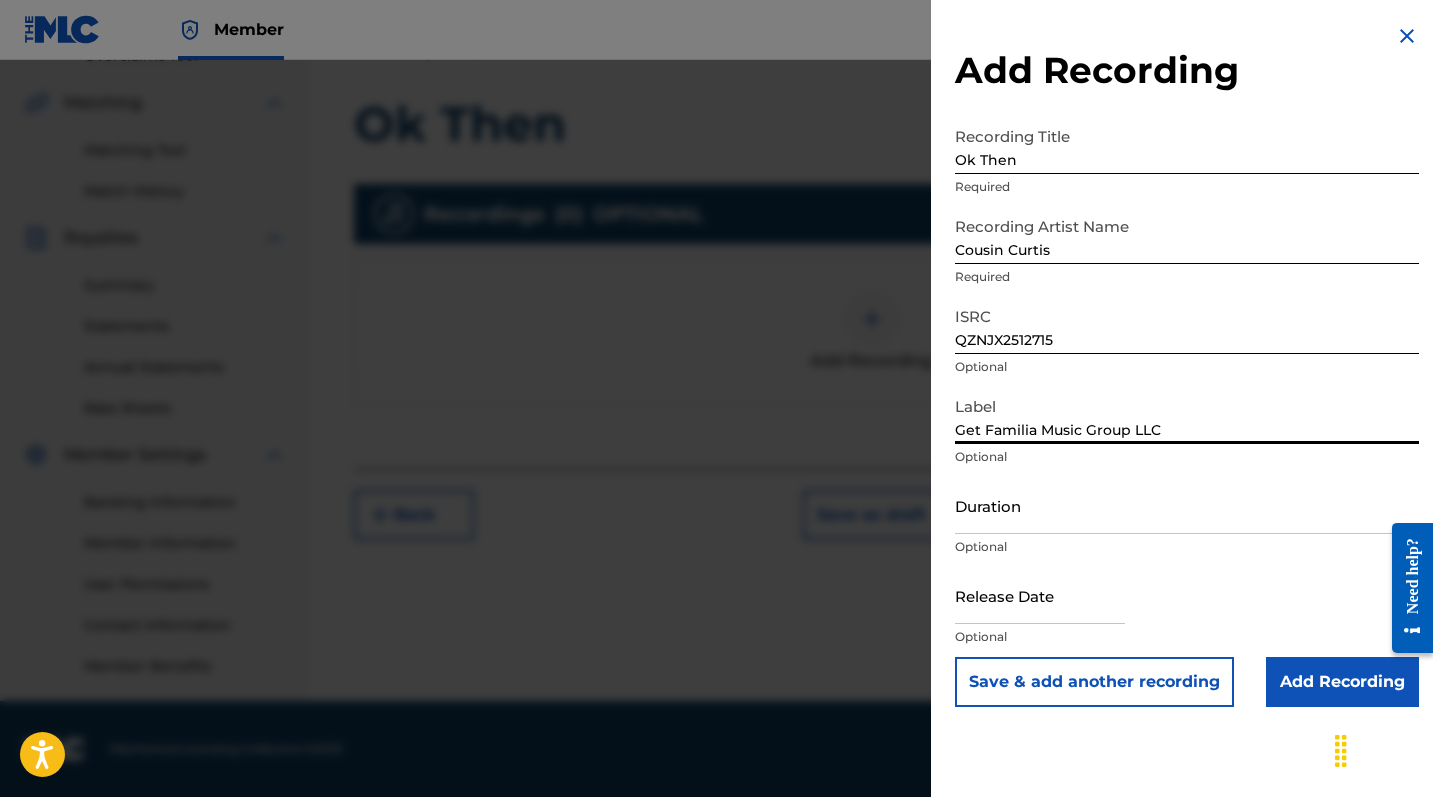 scroll, scrollTop: 443, scrollLeft: 0, axis: vertical 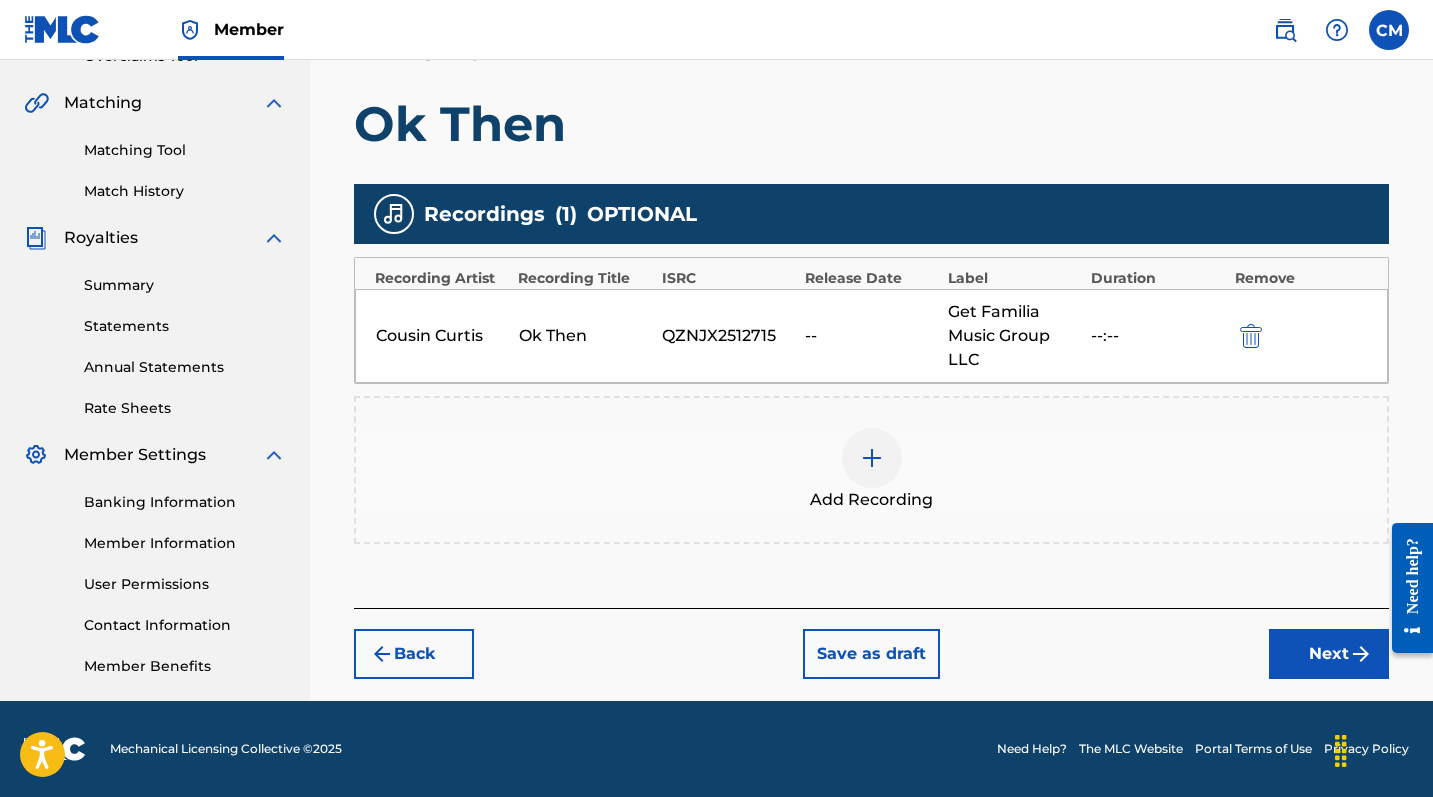 click on "Next" at bounding box center [1329, 654] 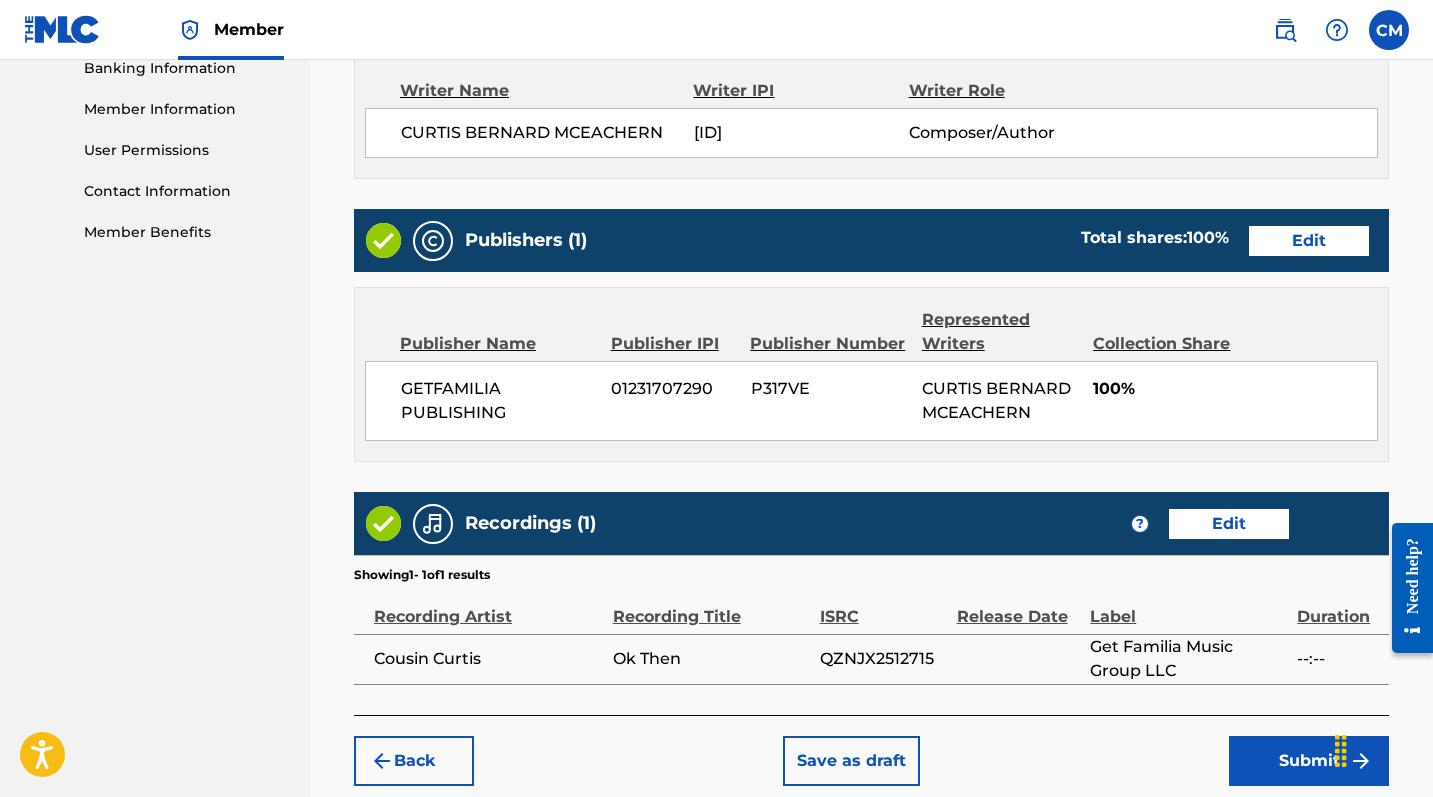 scroll, scrollTop: 938, scrollLeft: 0, axis: vertical 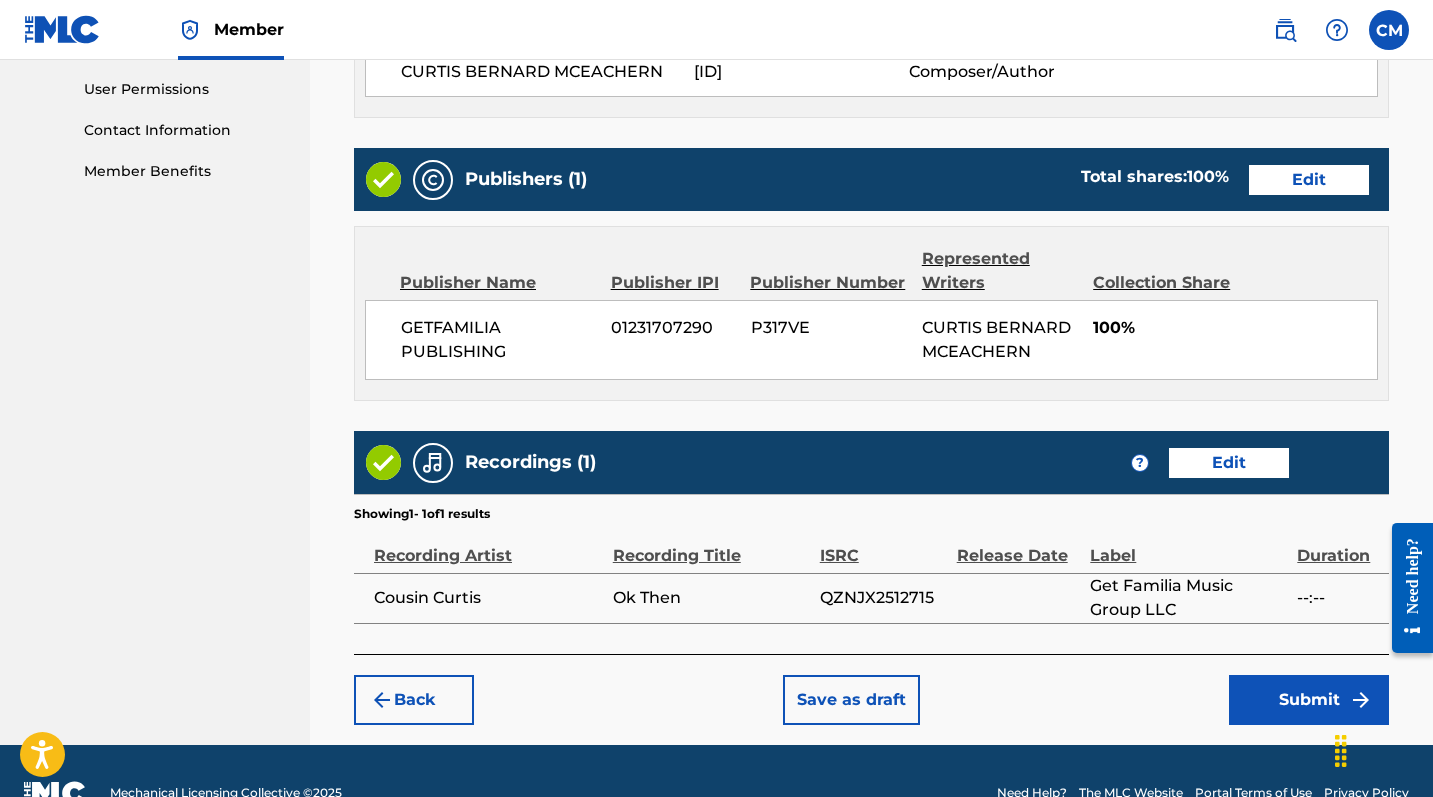 click on "Submit" at bounding box center (1309, 700) 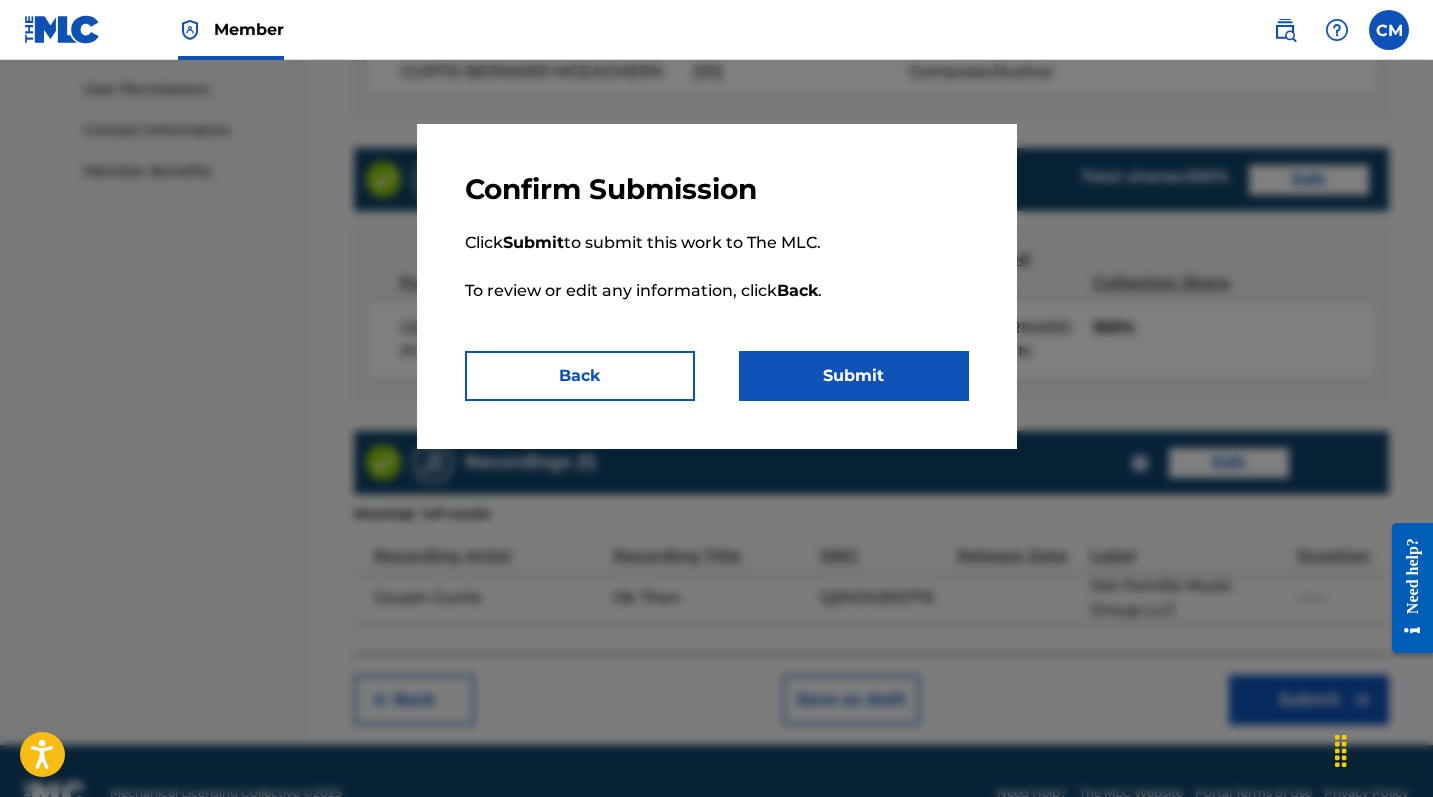 click on "Submit" at bounding box center (854, 376) 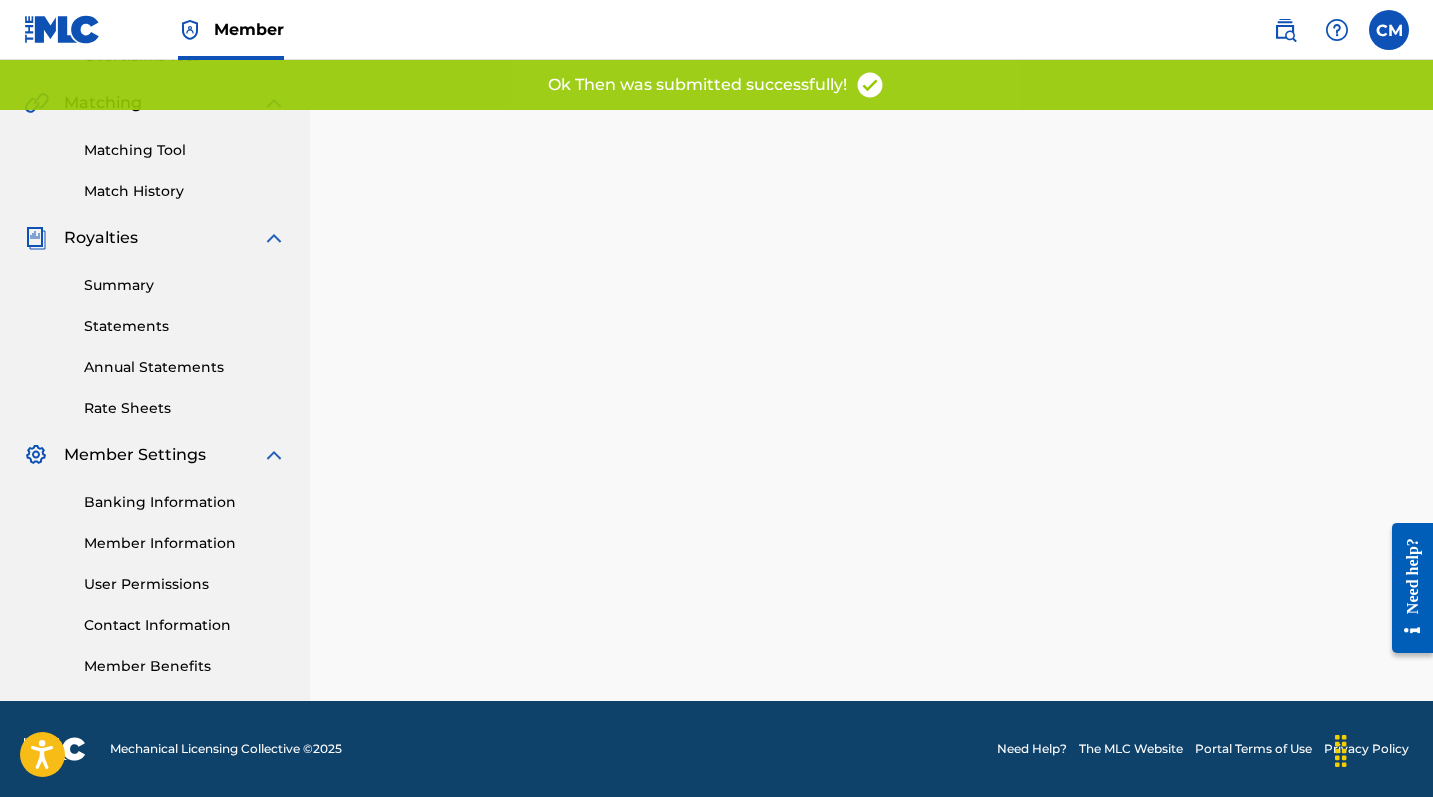 scroll, scrollTop: 0, scrollLeft: 0, axis: both 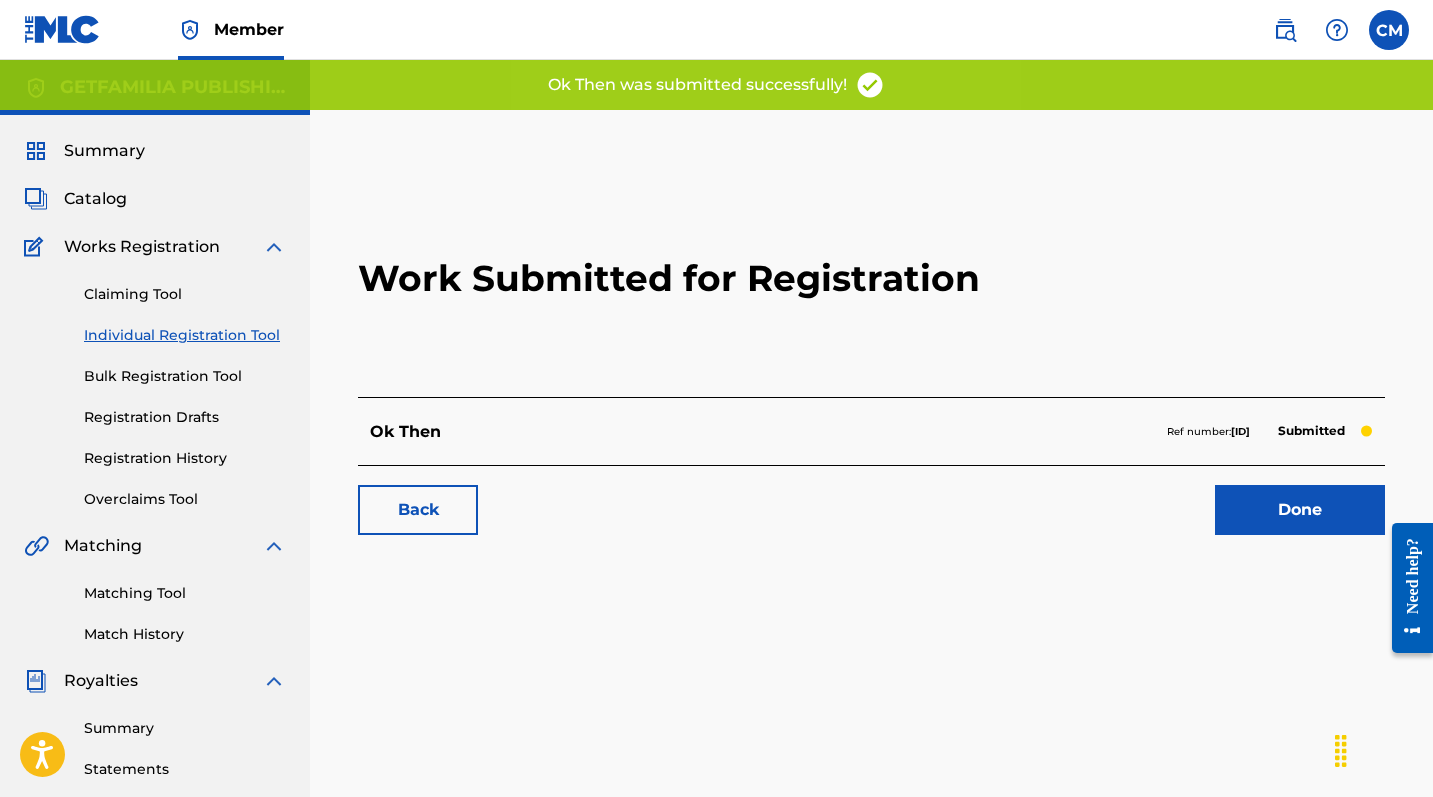 click on "Done" at bounding box center (1300, 510) 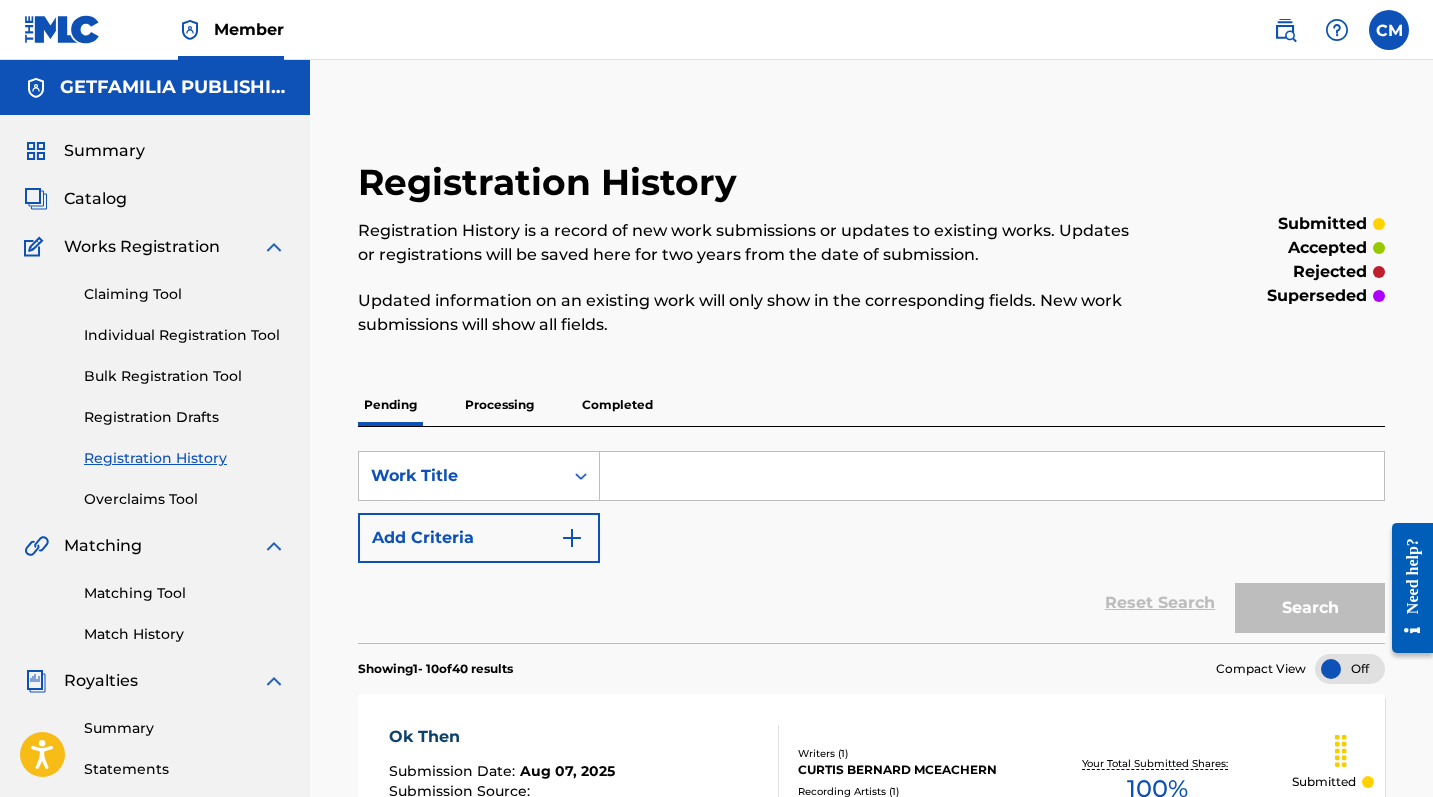 scroll, scrollTop: 0, scrollLeft: 0, axis: both 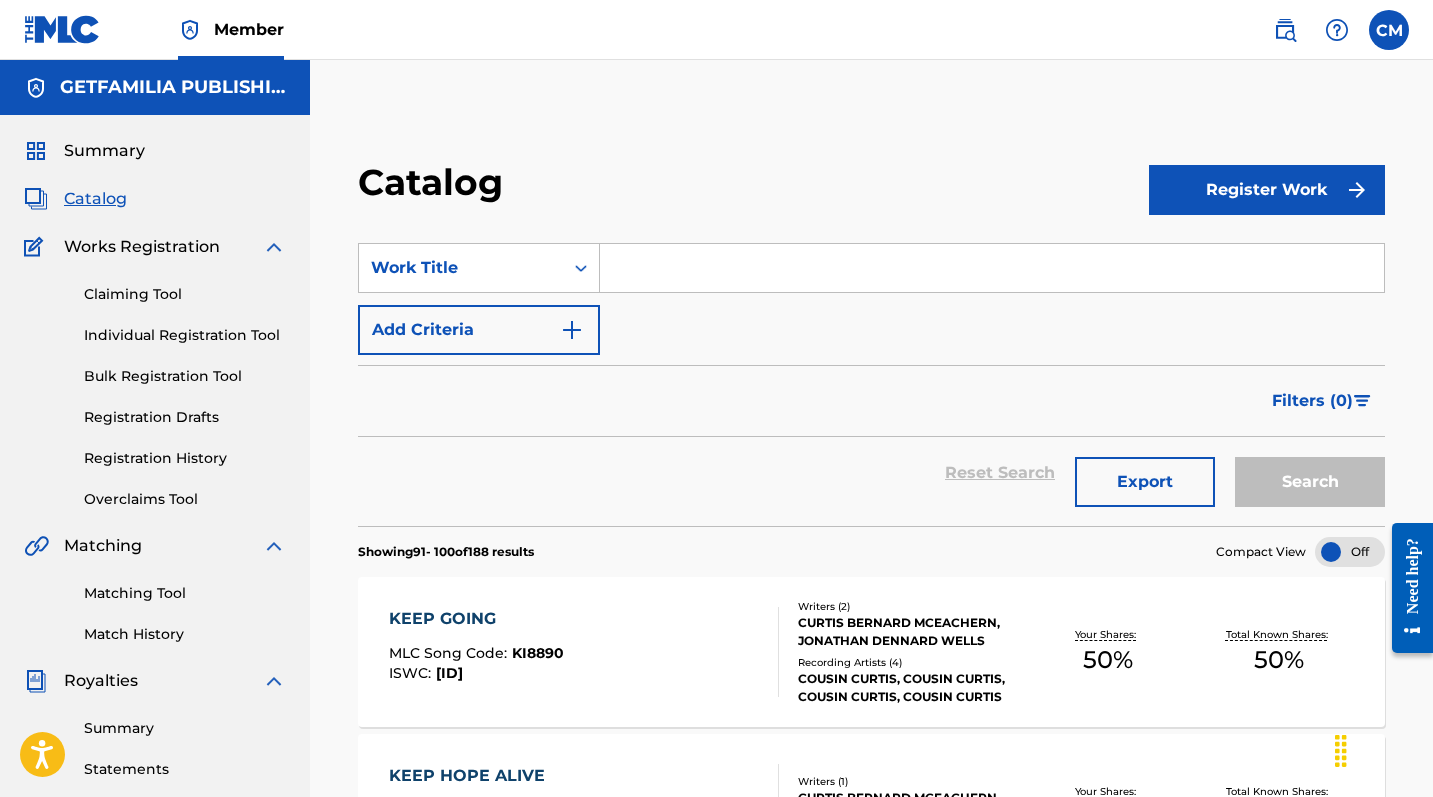 click on "Register Work" at bounding box center [1267, 190] 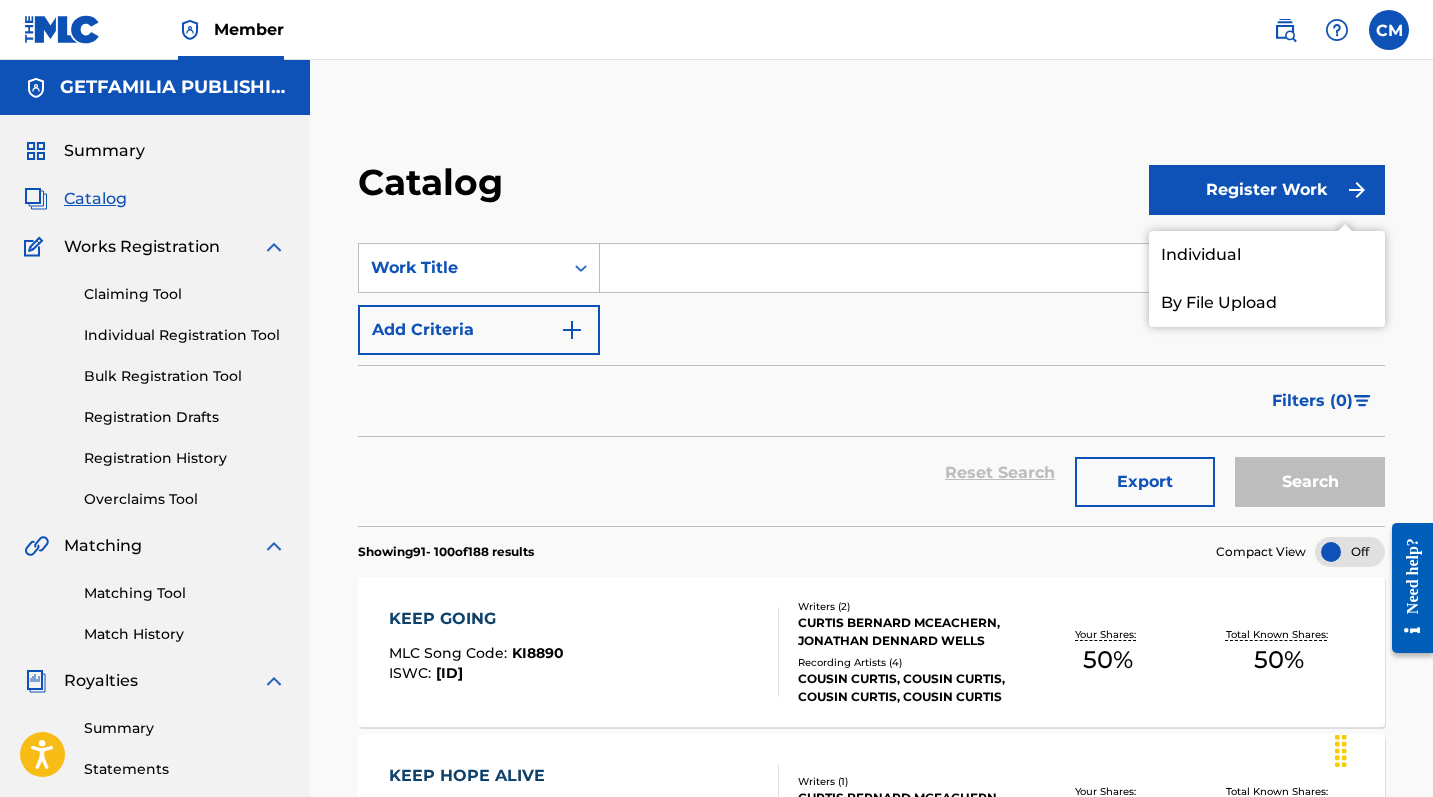 click on "Individual" at bounding box center (1267, 255) 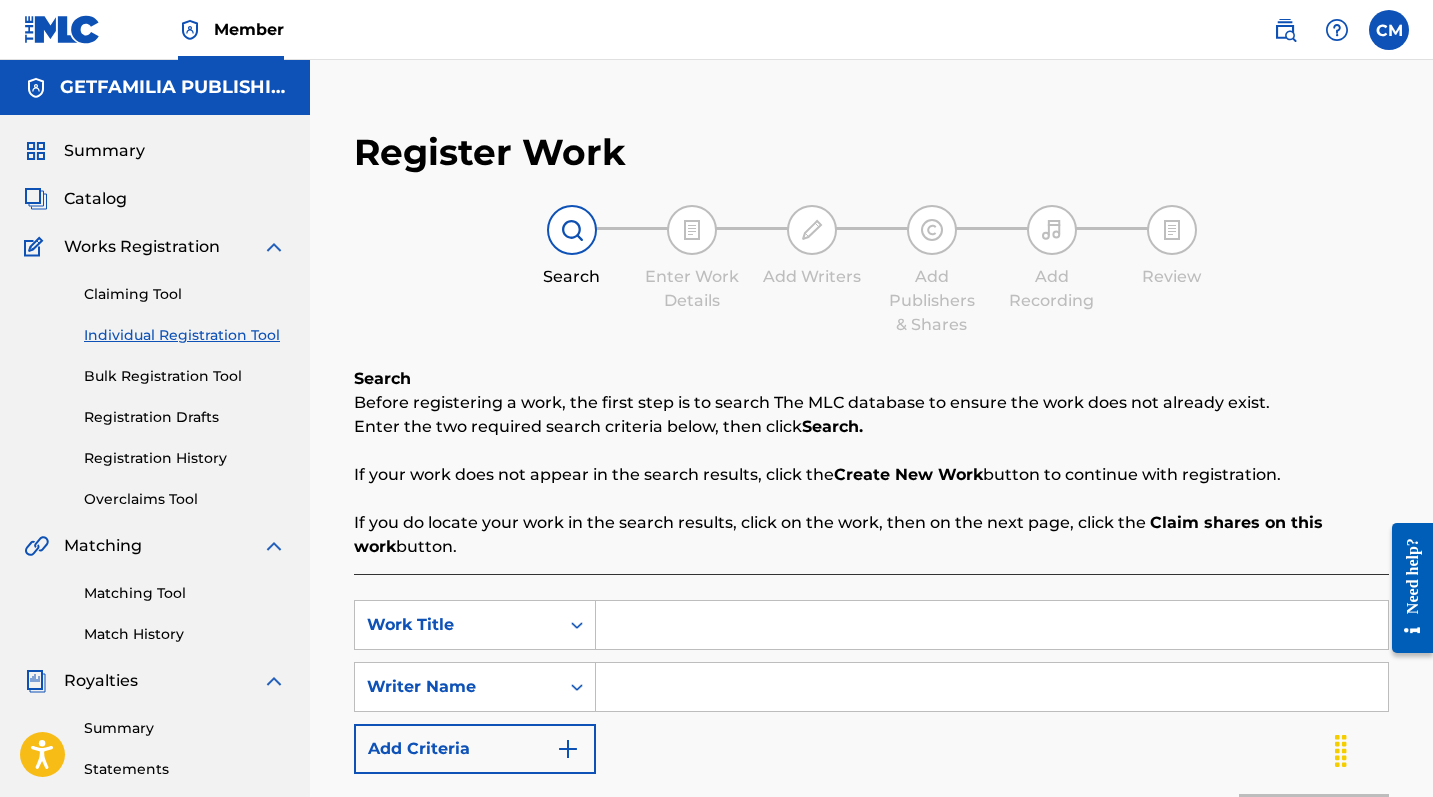 click at bounding box center [992, 625] 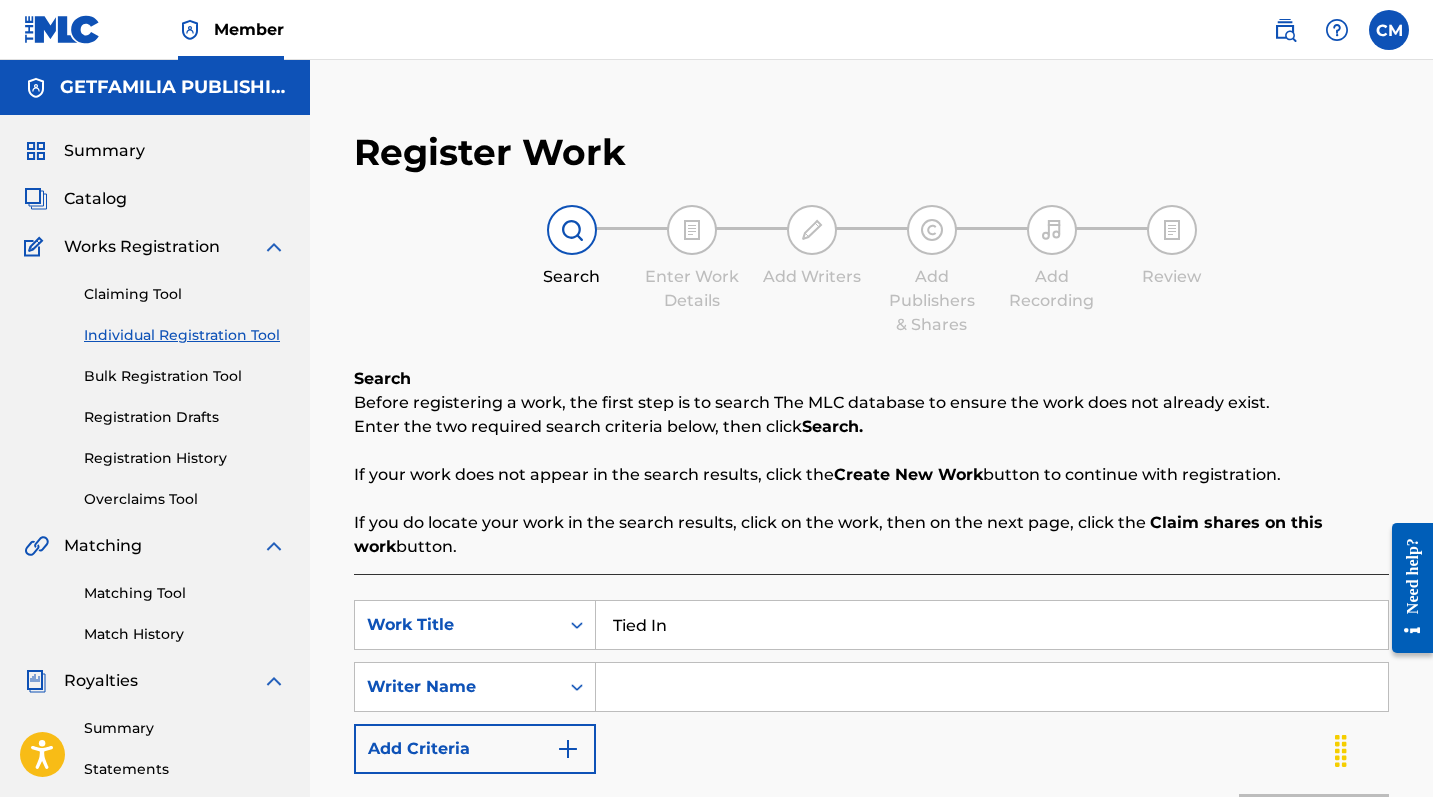 type on "Tied In" 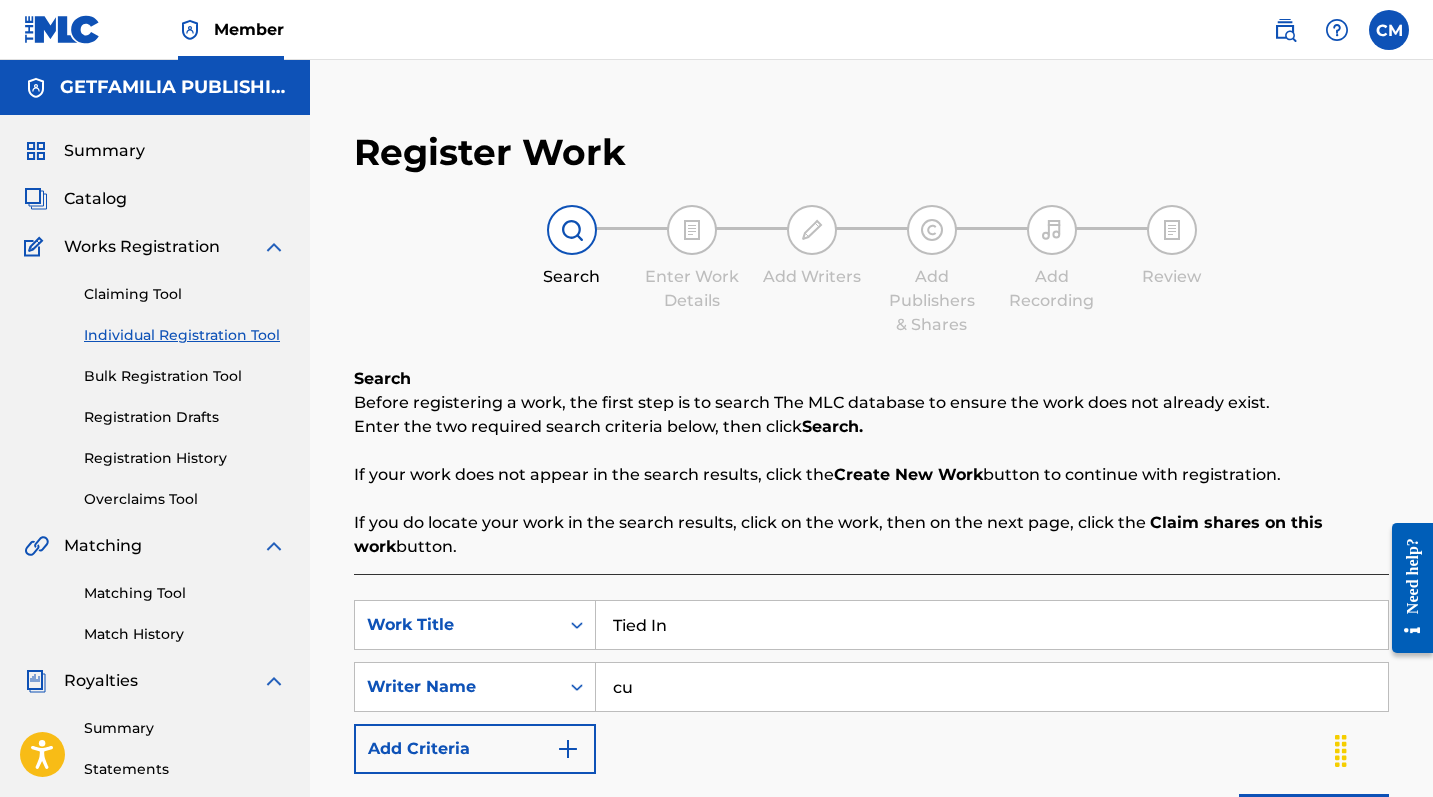 type on "c" 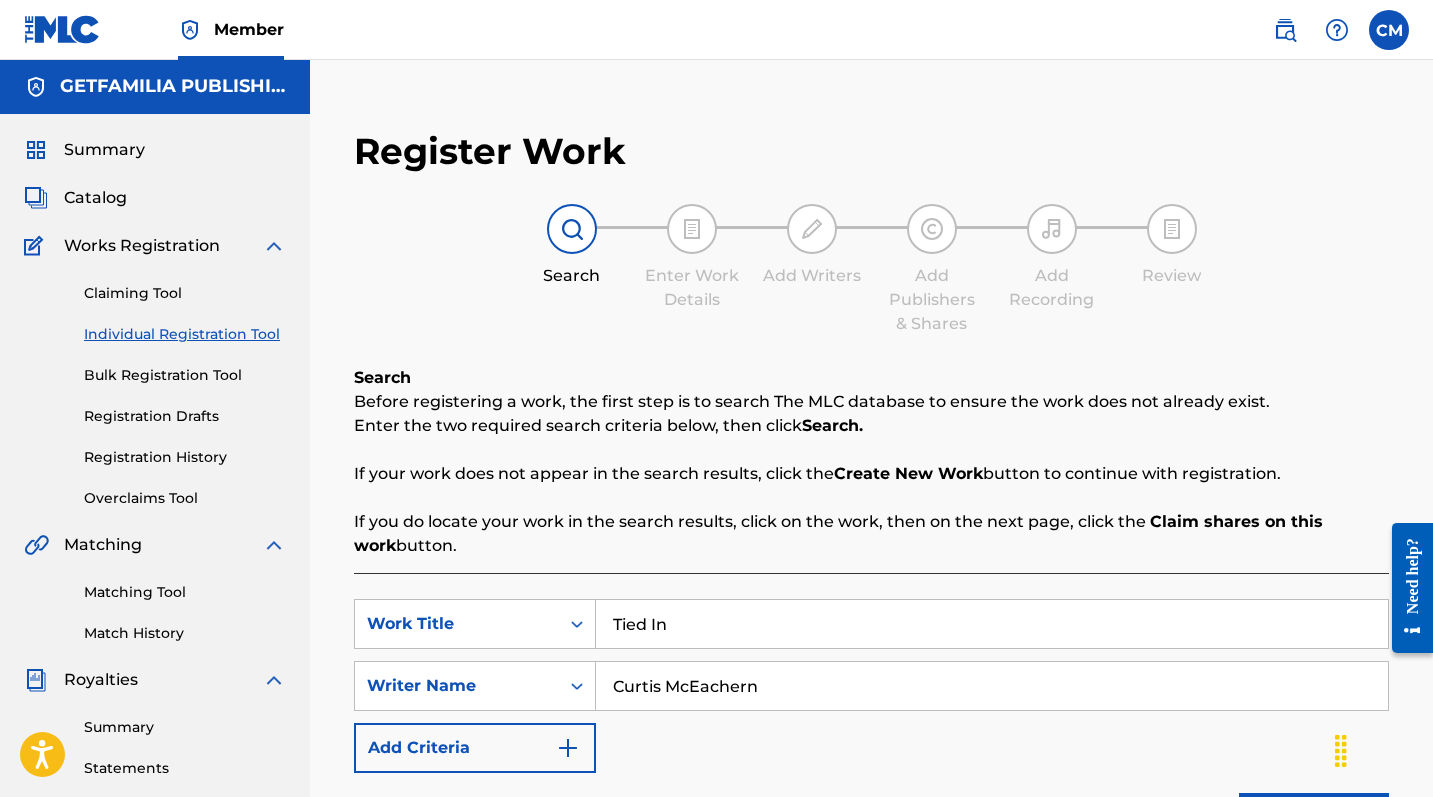 scroll, scrollTop: 63, scrollLeft: 0, axis: vertical 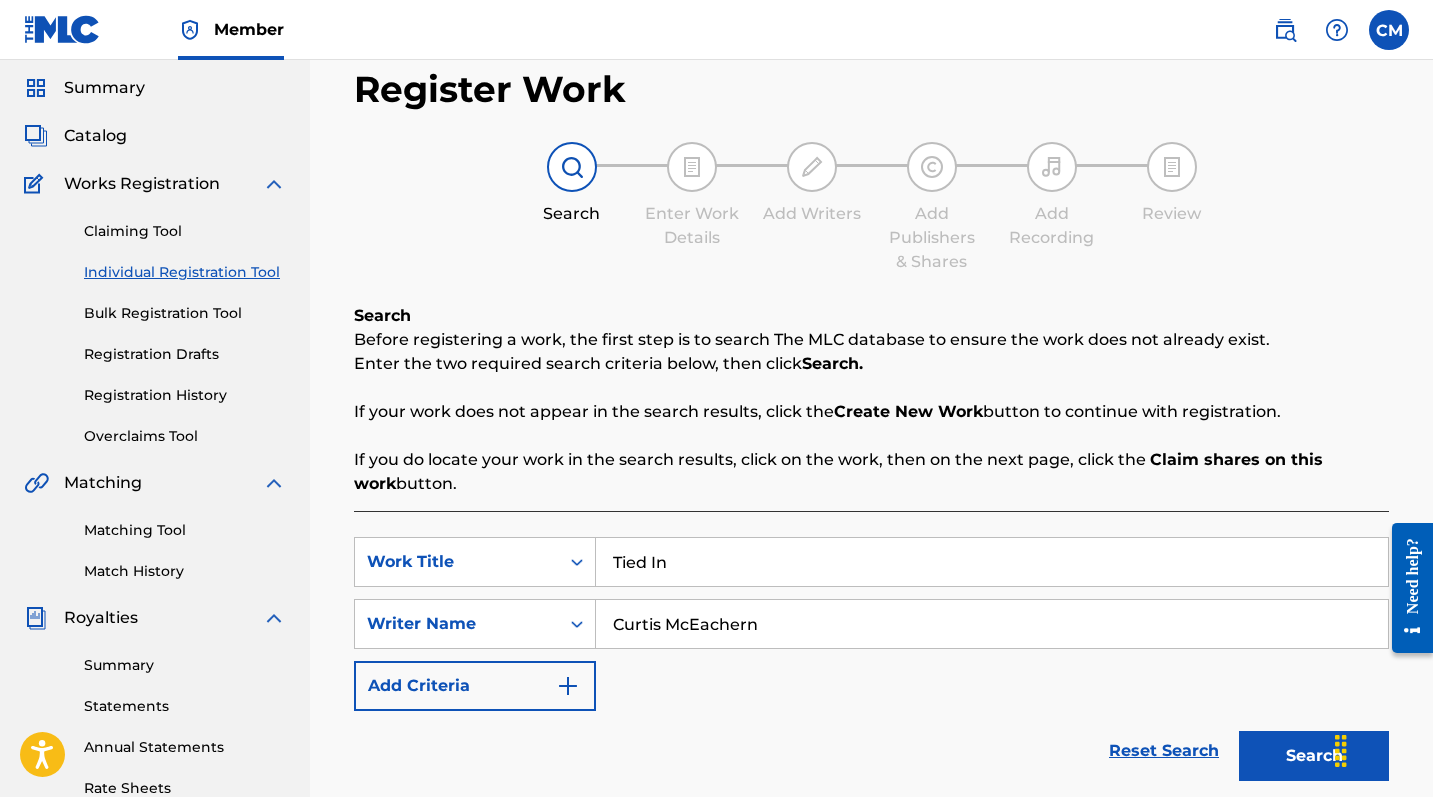 type on "Curtis McEachern" 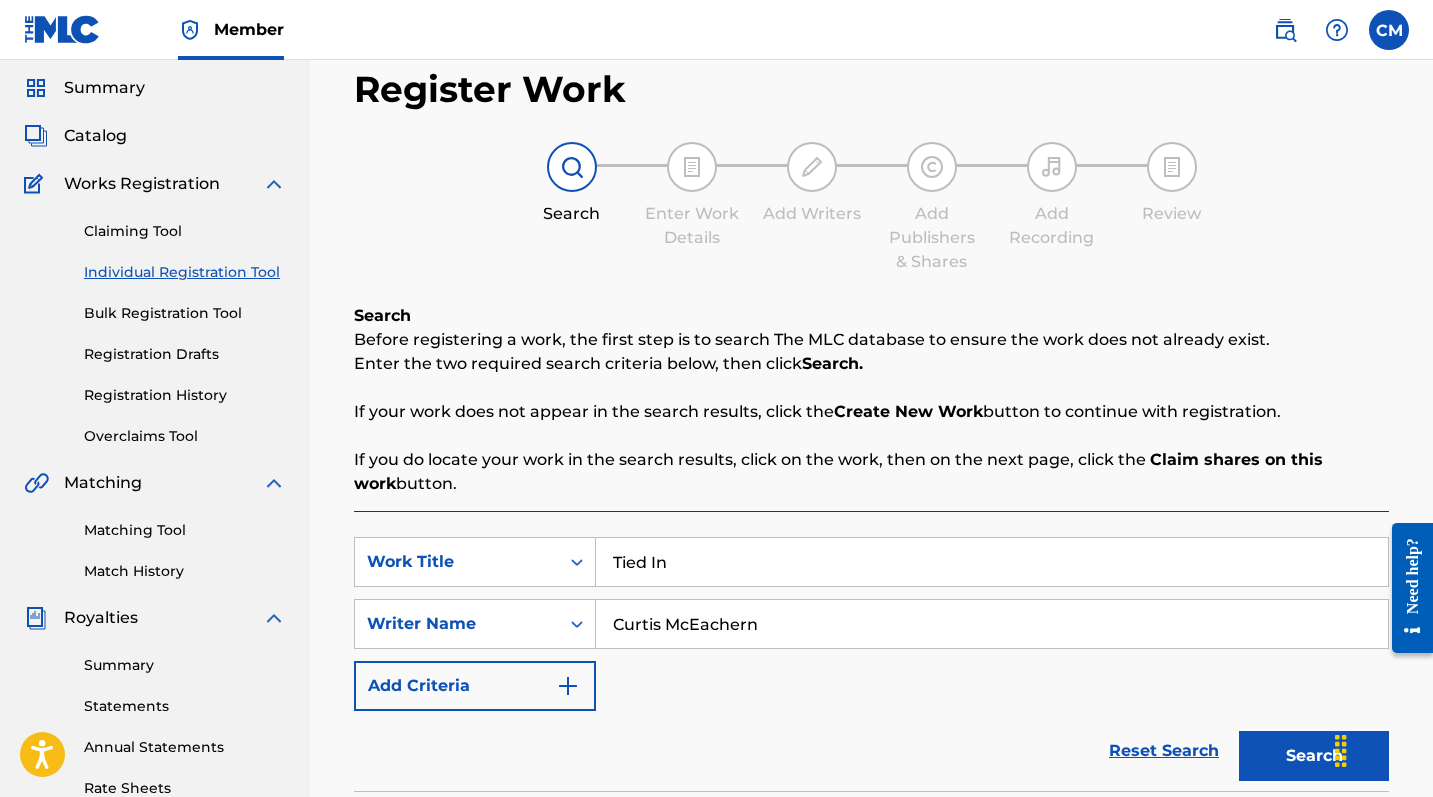 click on "Search" at bounding box center [1314, 756] 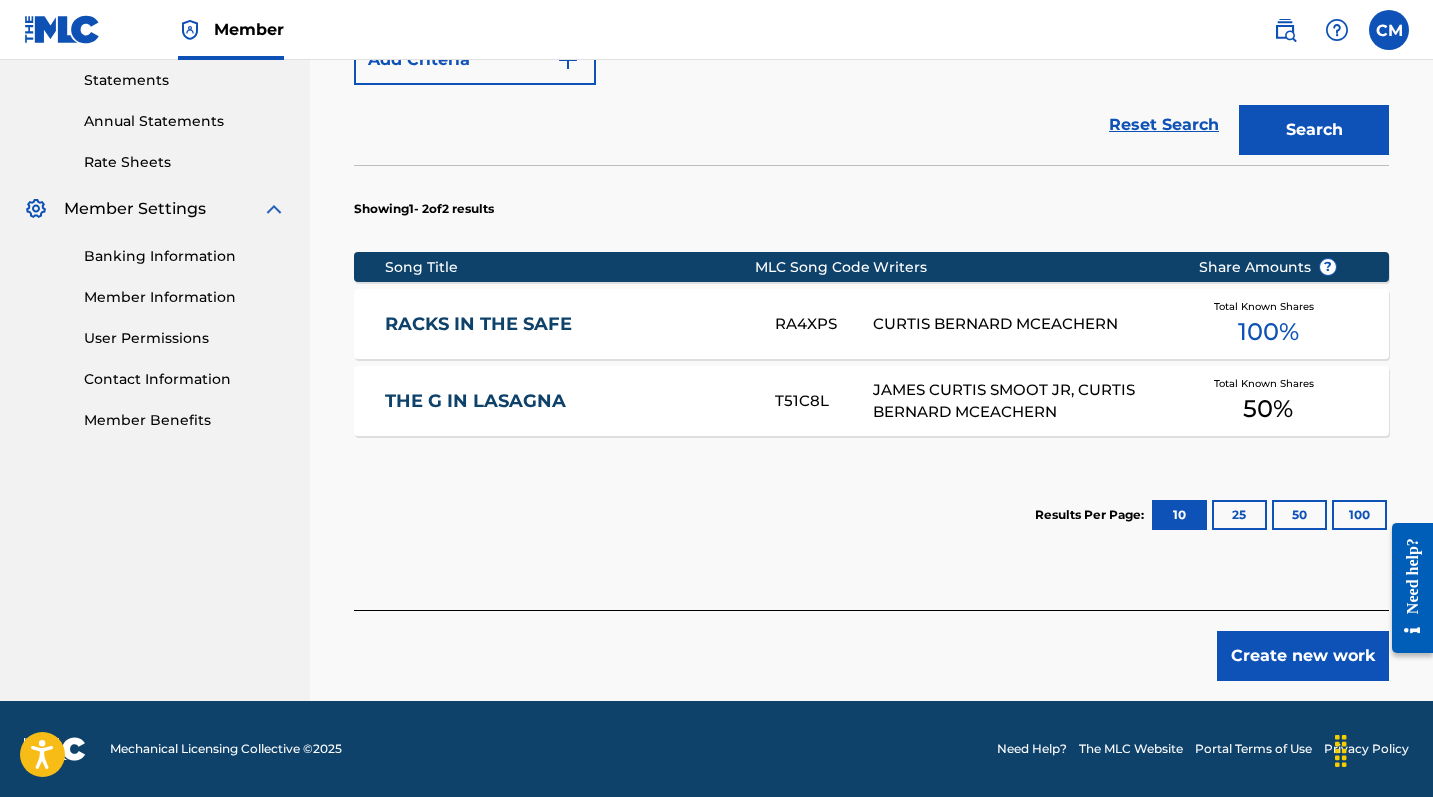 scroll, scrollTop: 689, scrollLeft: 0, axis: vertical 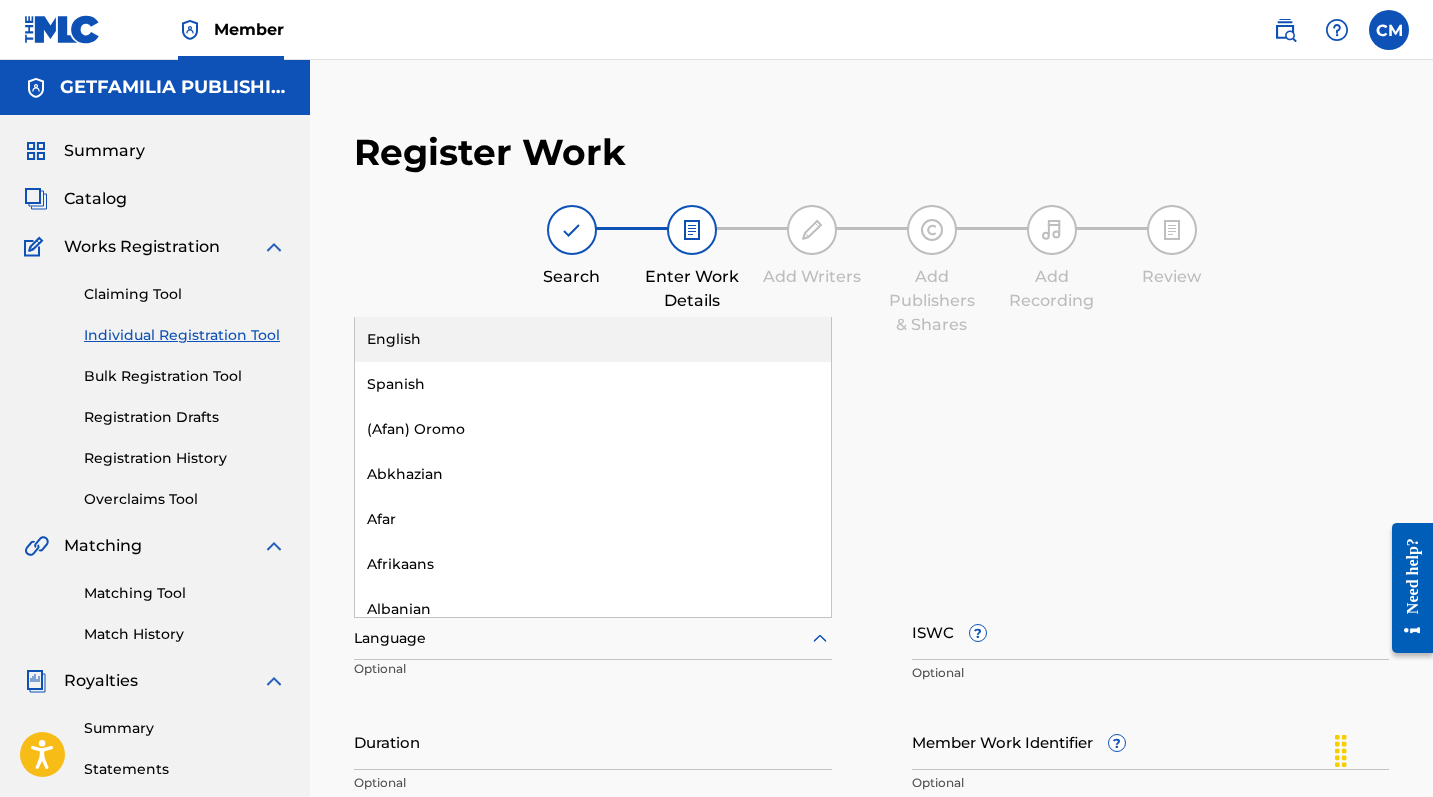 click at bounding box center (593, 638) 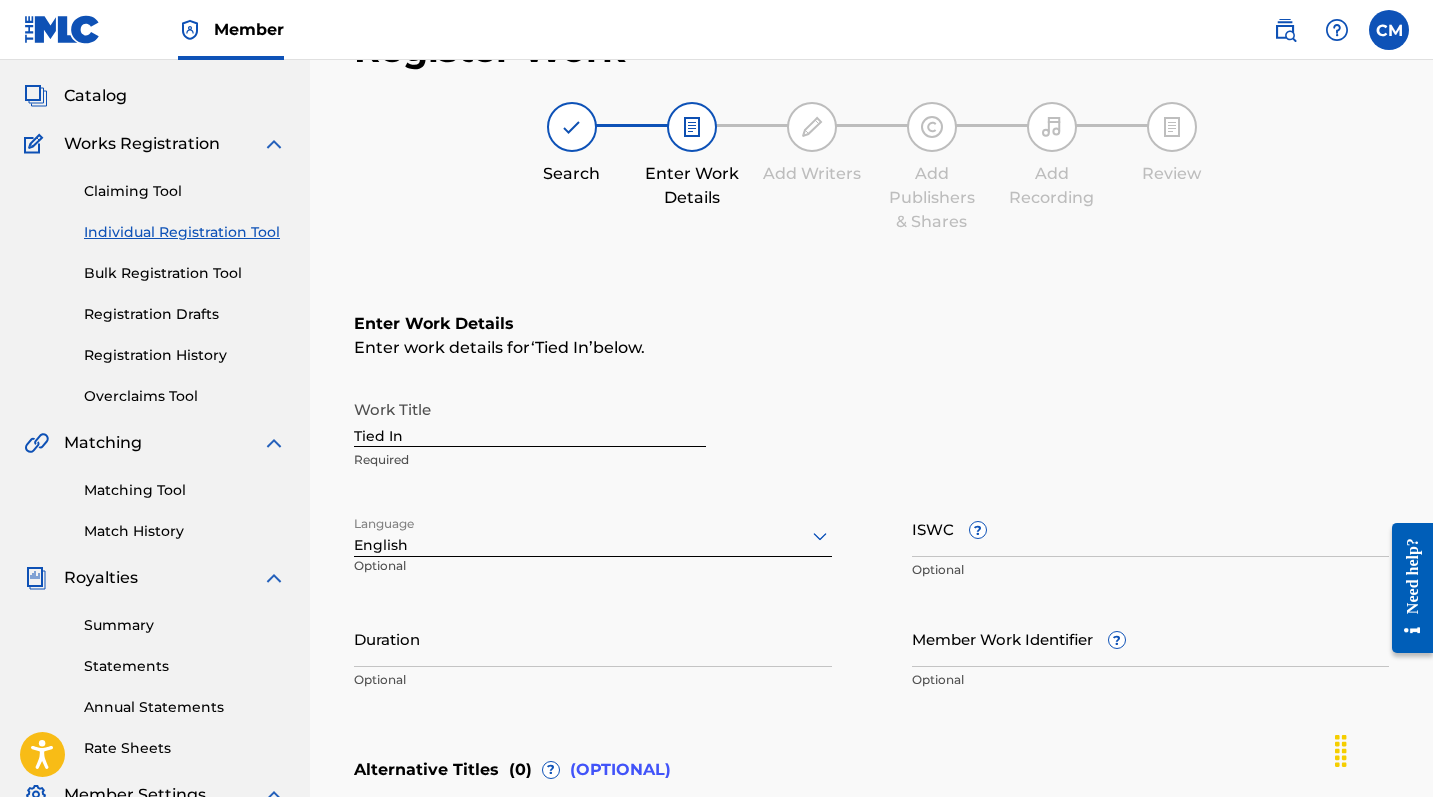scroll, scrollTop: 388, scrollLeft: 0, axis: vertical 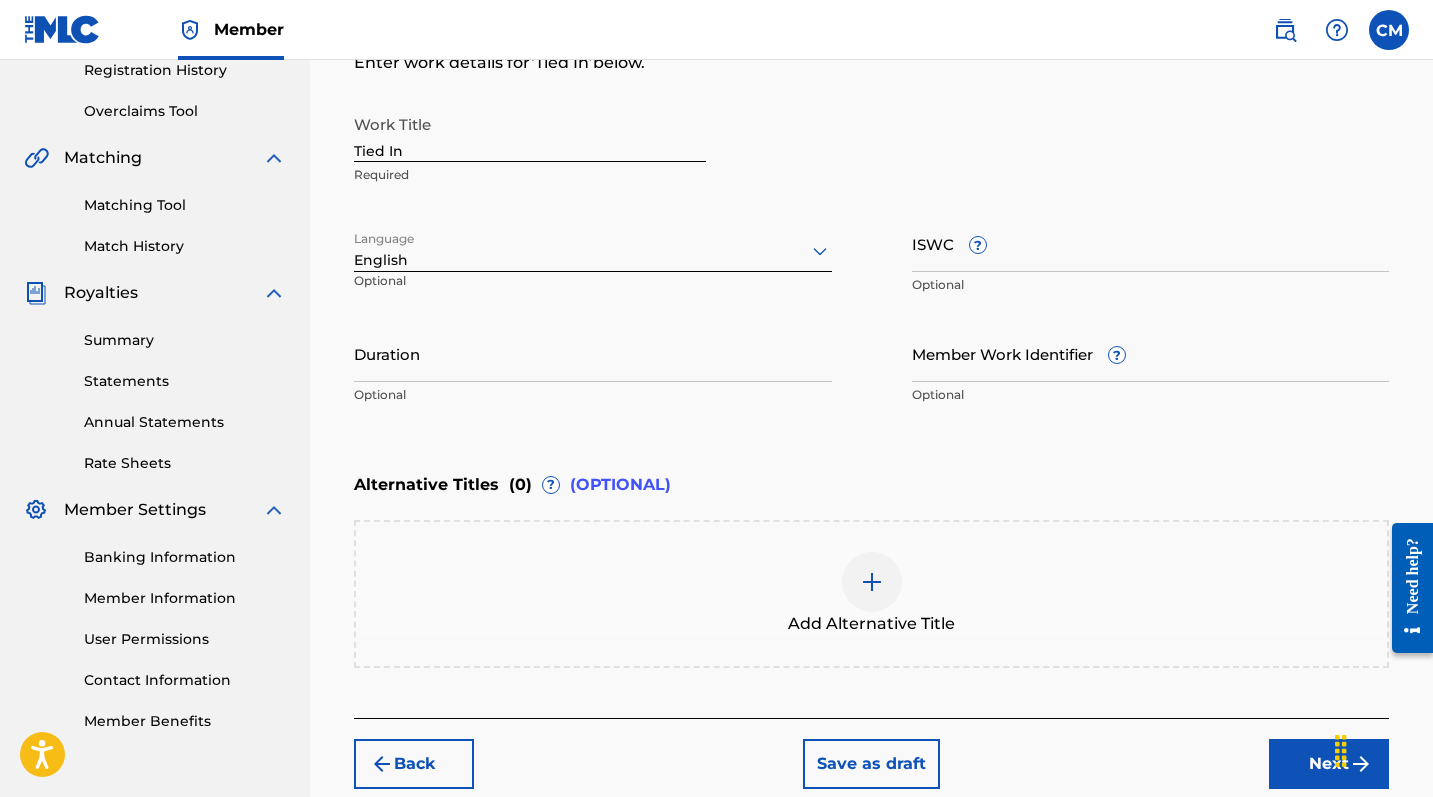 click on "Next" at bounding box center [1329, 764] 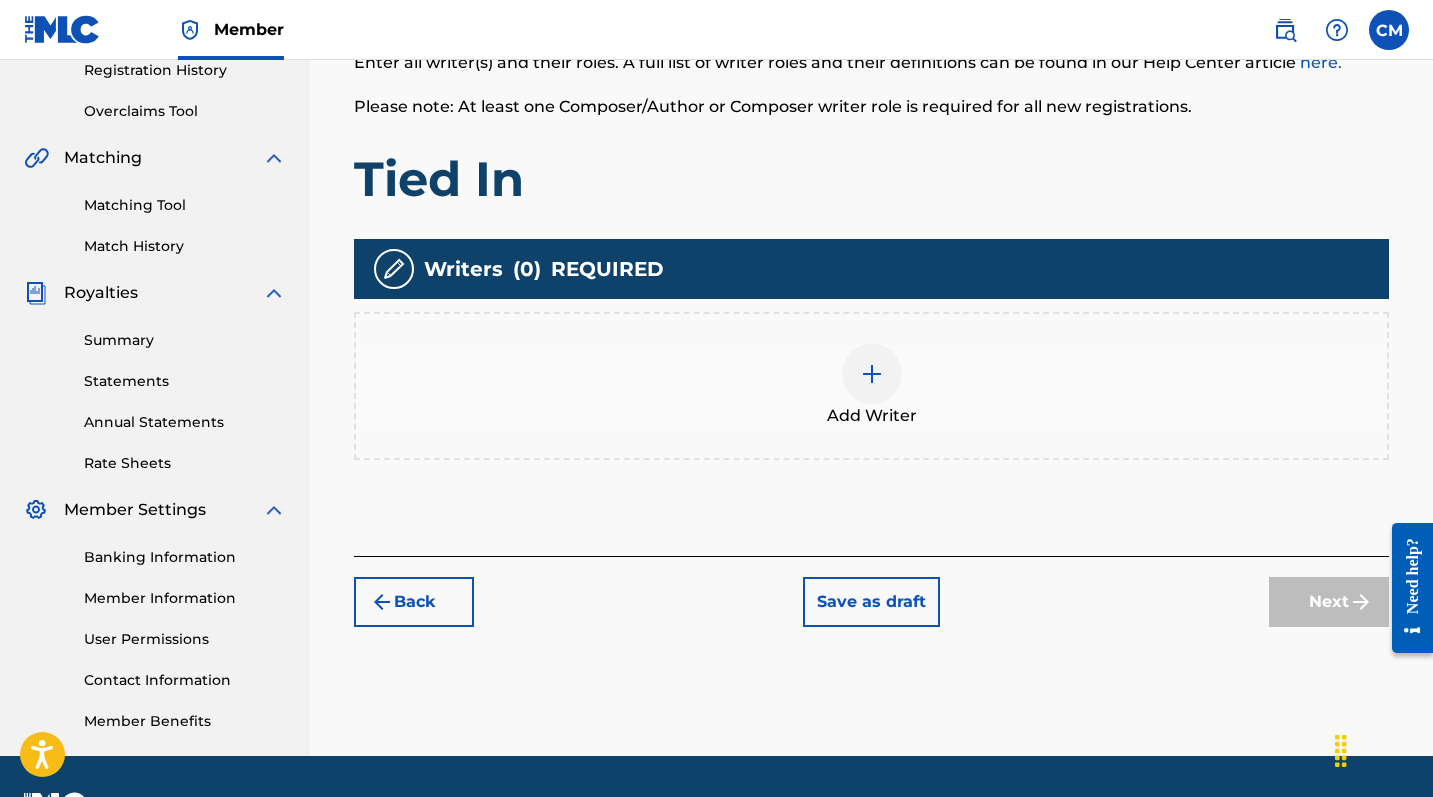 scroll, scrollTop: 90, scrollLeft: 0, axis: vertical 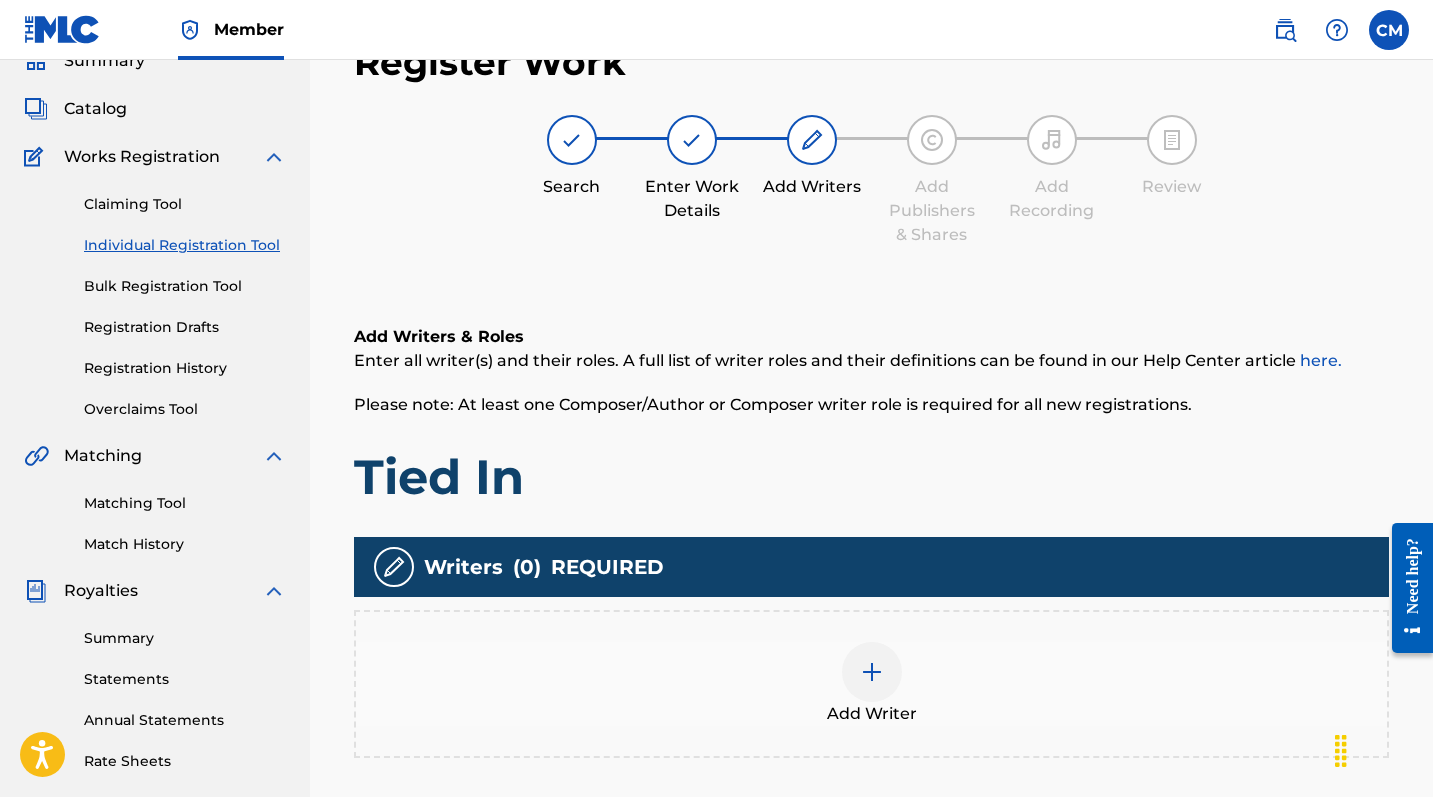 click at bounding box center (872, 672) 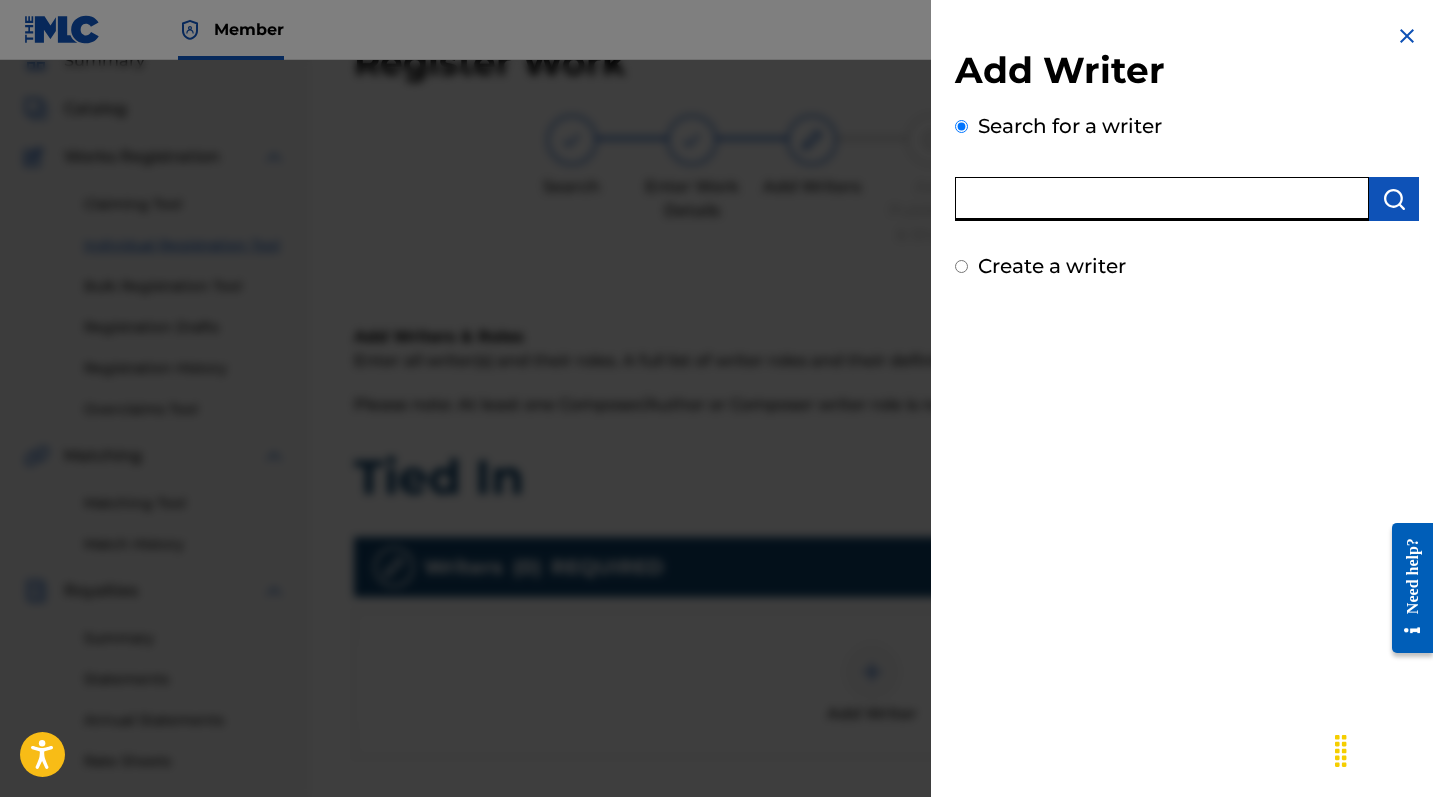 click at bounding box center [1162, 199] 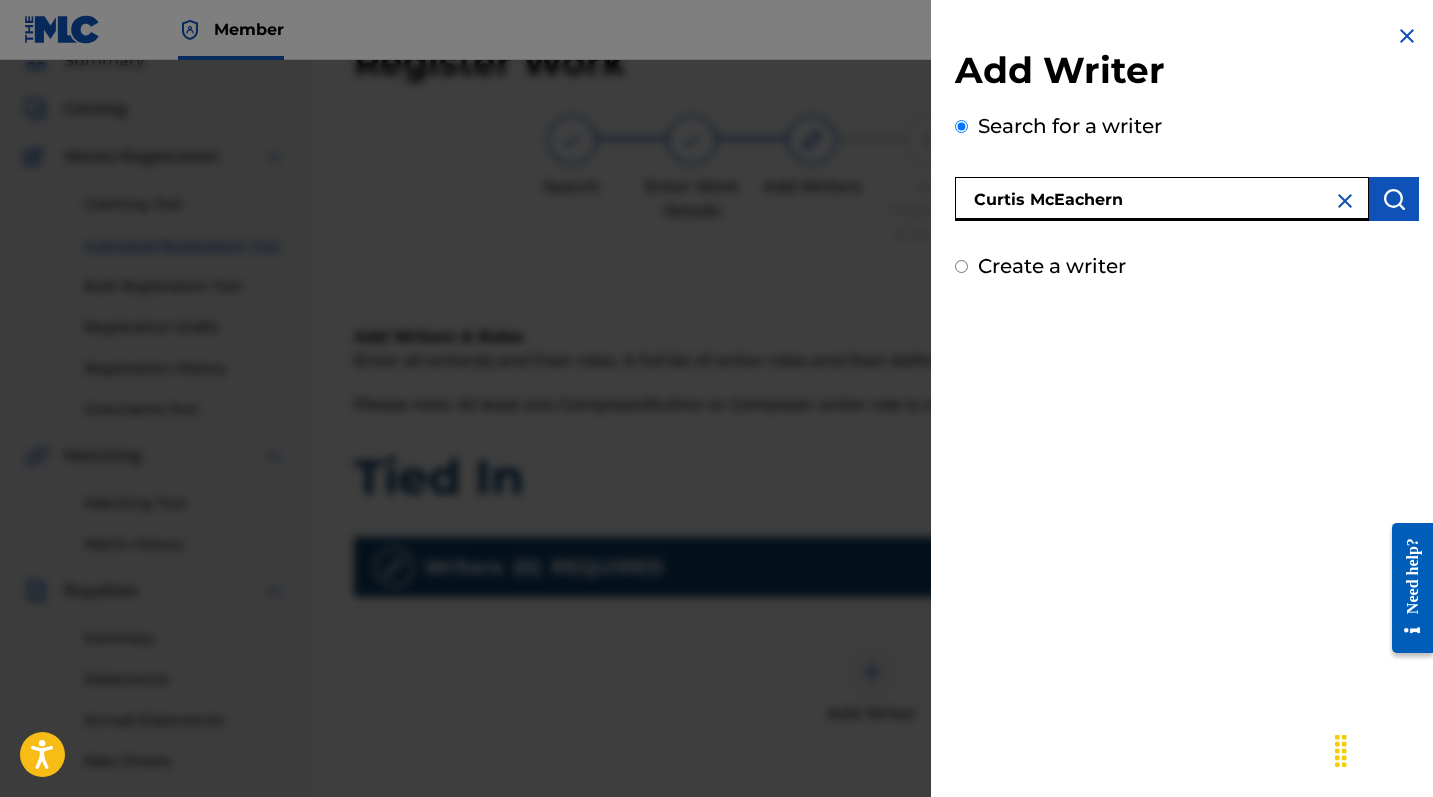 type on "Curtis McEachern" 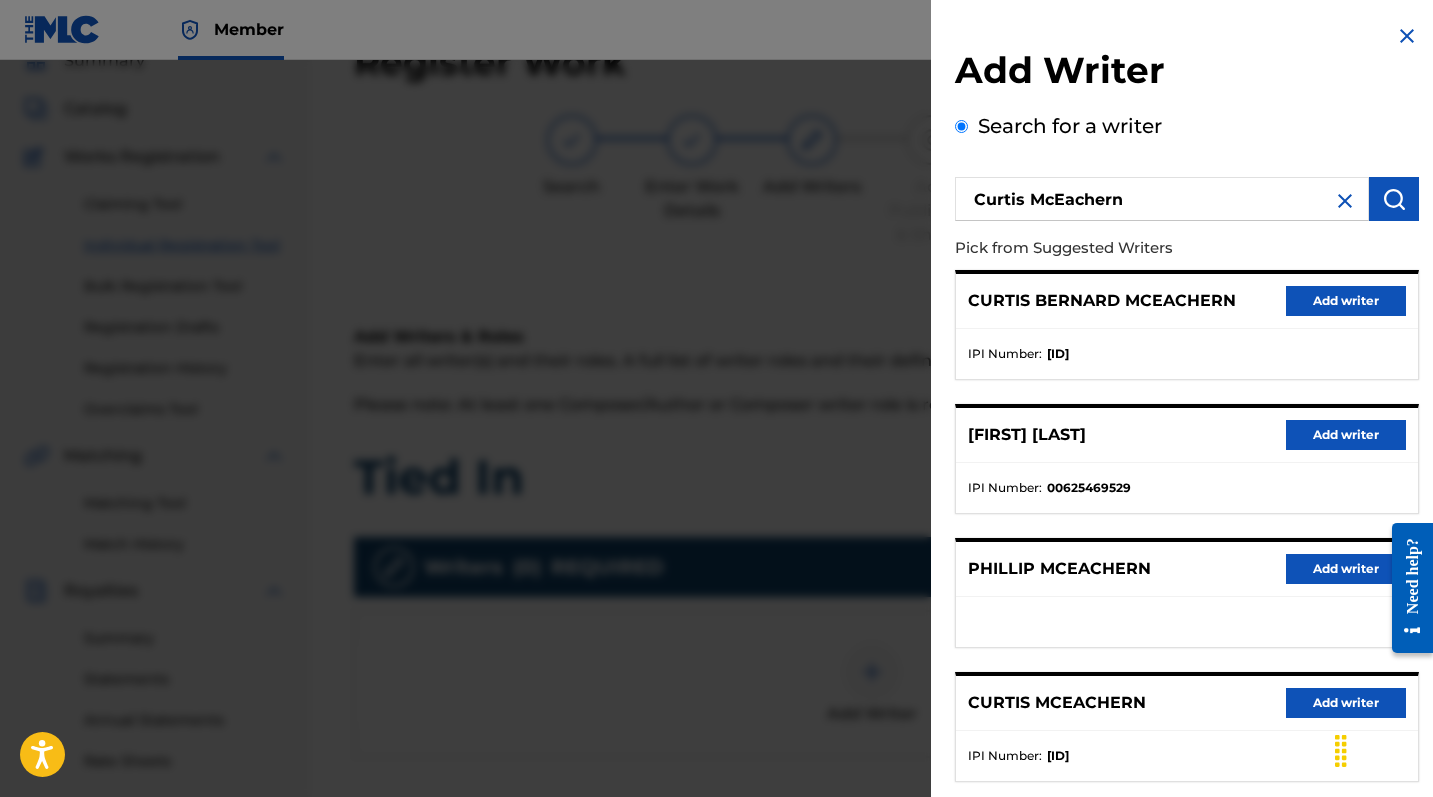 click on "Add writer" at bounding box center (1346, 301) 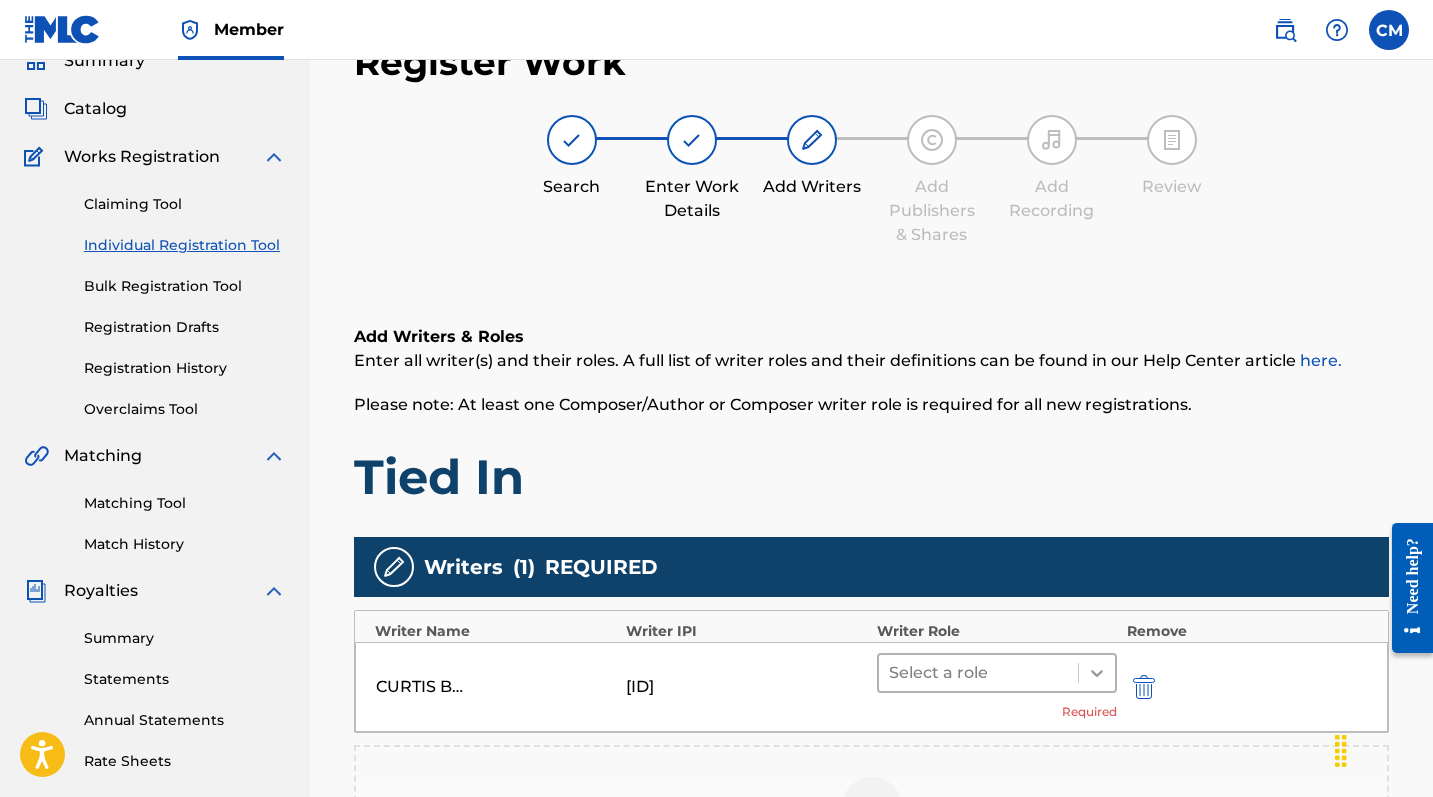 click at bounding box center [1097, 673] 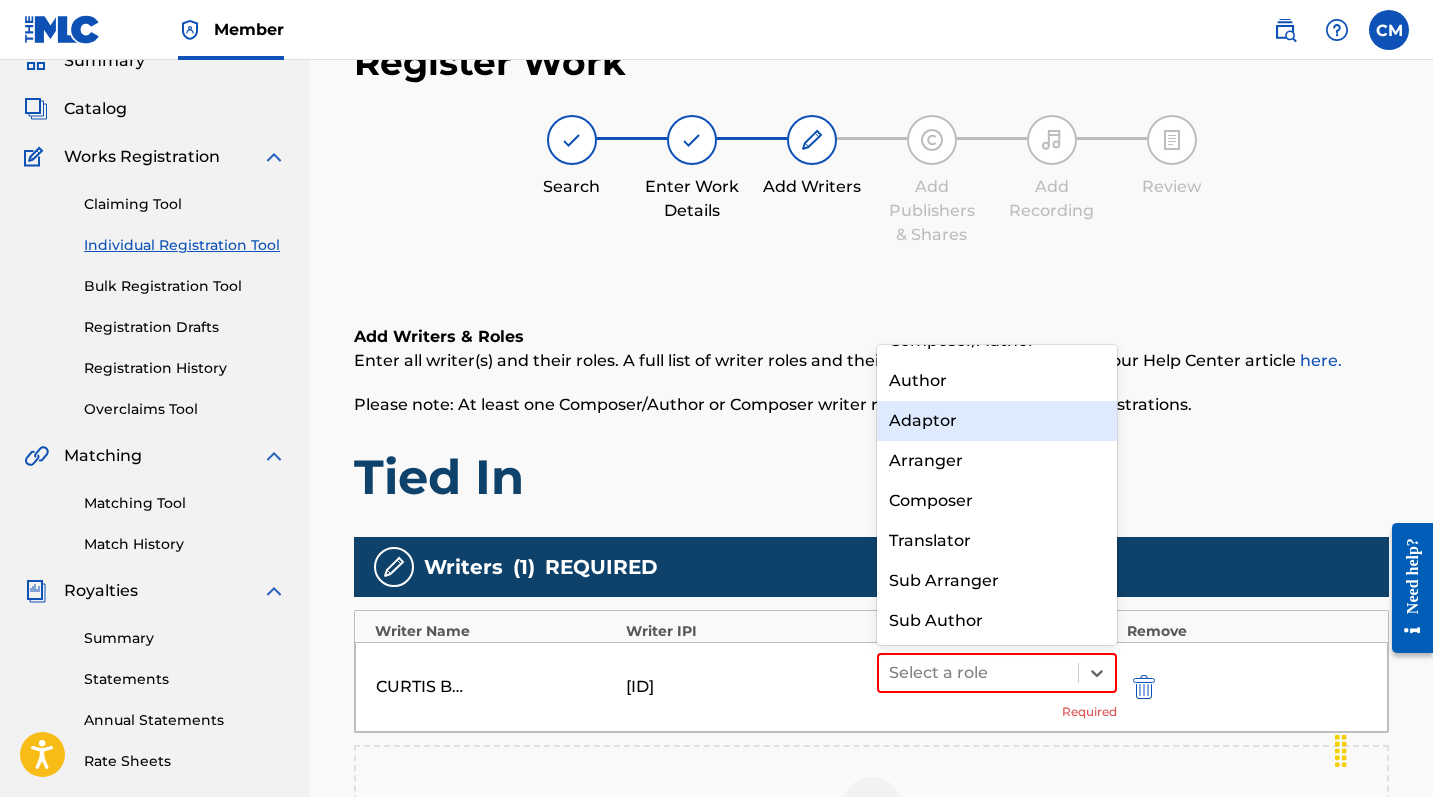 scroll, scrollTop: 0, scrollLeft: 0, axis: both 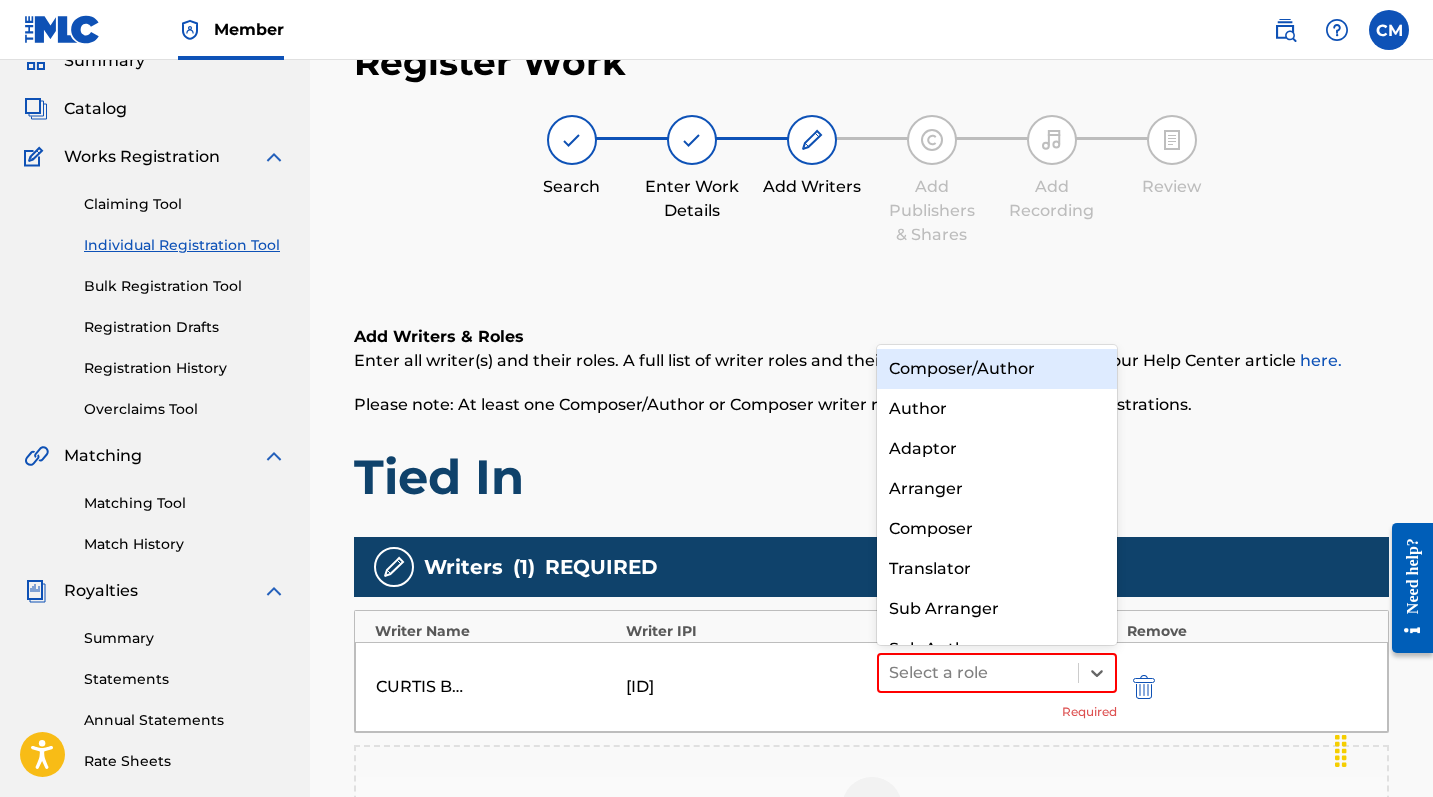click on "Composer/Author" at bounding box center [997, 369] 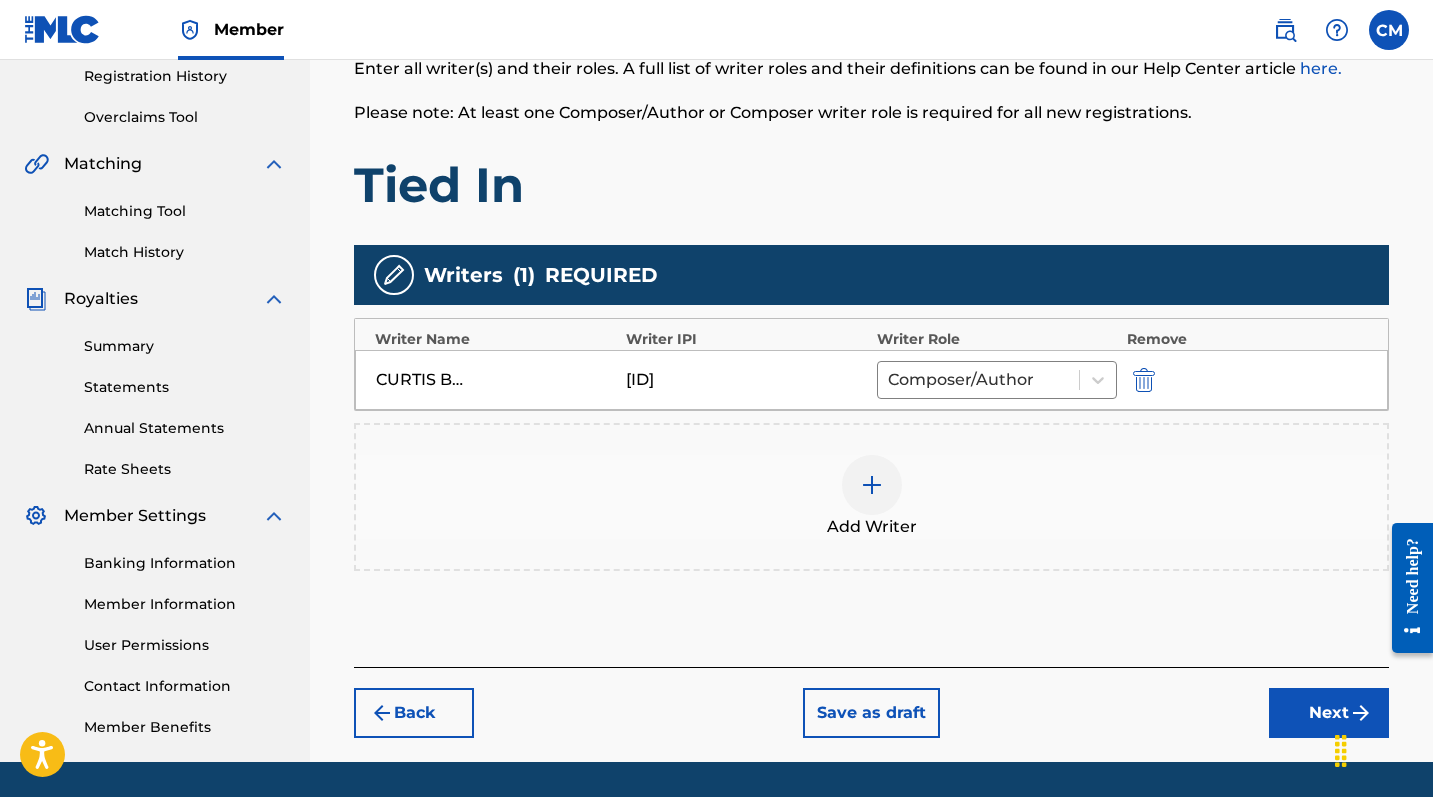 scroll, scrollTop: 443, scrollLeft: 0, axis: vertical 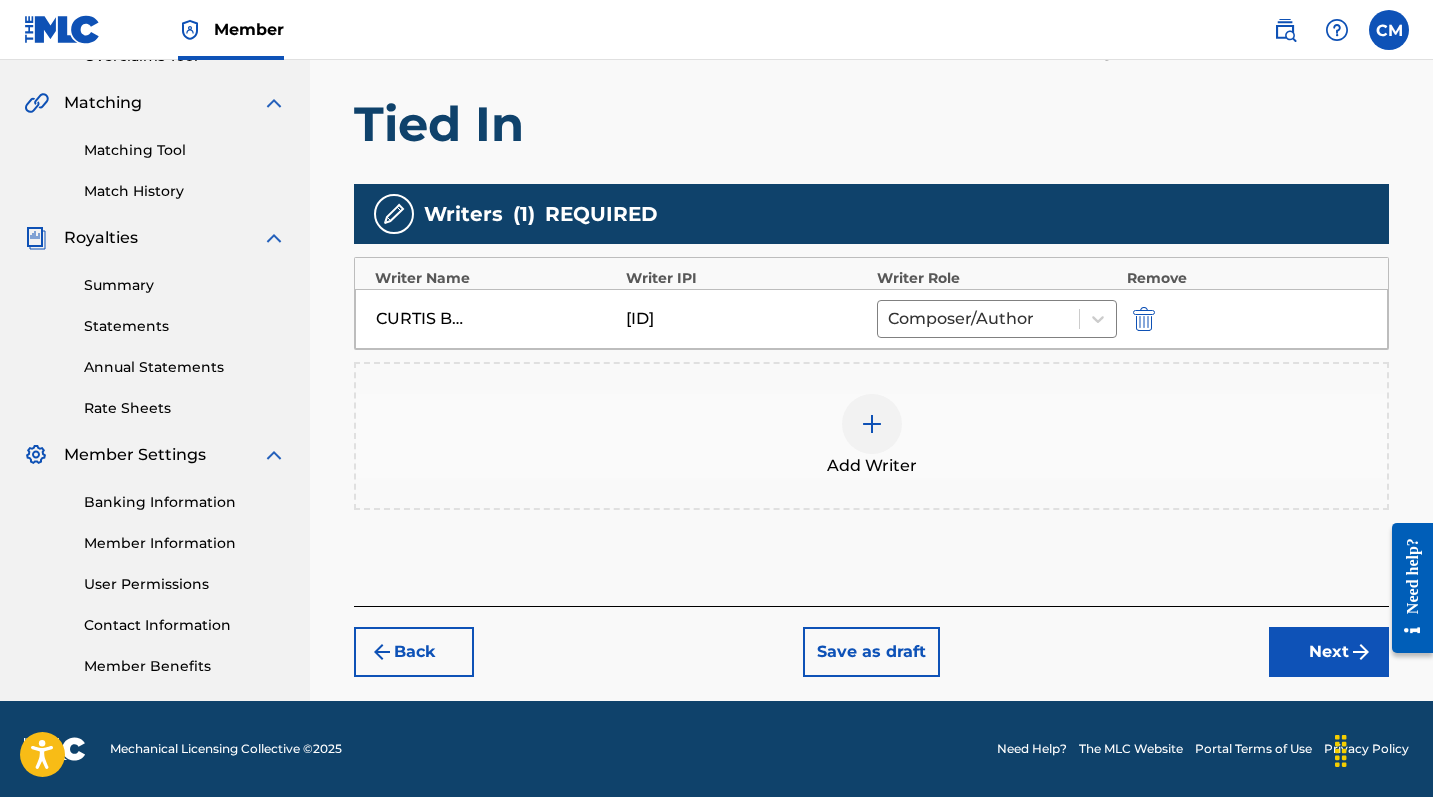 click on "Next" at bounding box center (1329, 652) 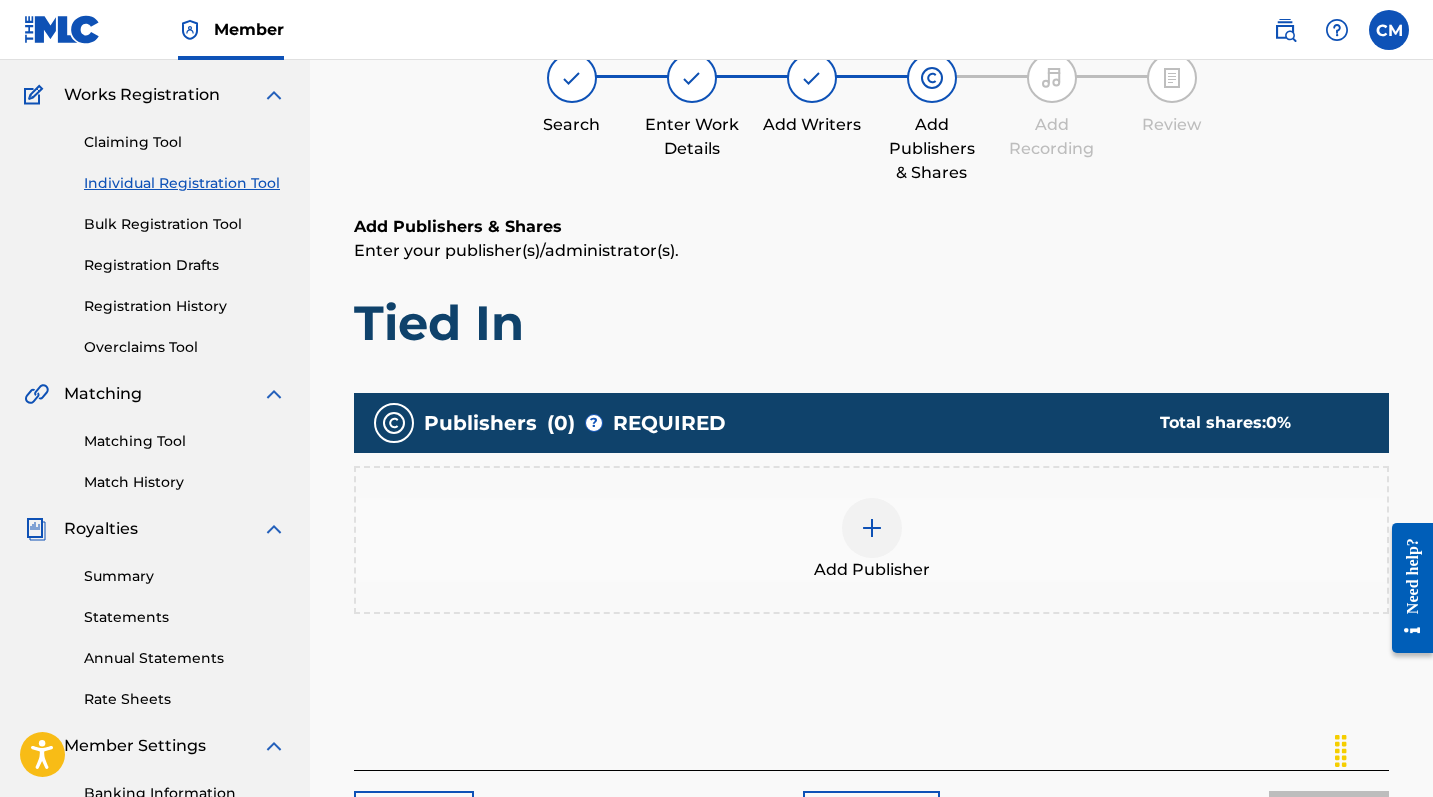 scroll, scrollTop: 90, scrollLeft: 0, axis: vertical 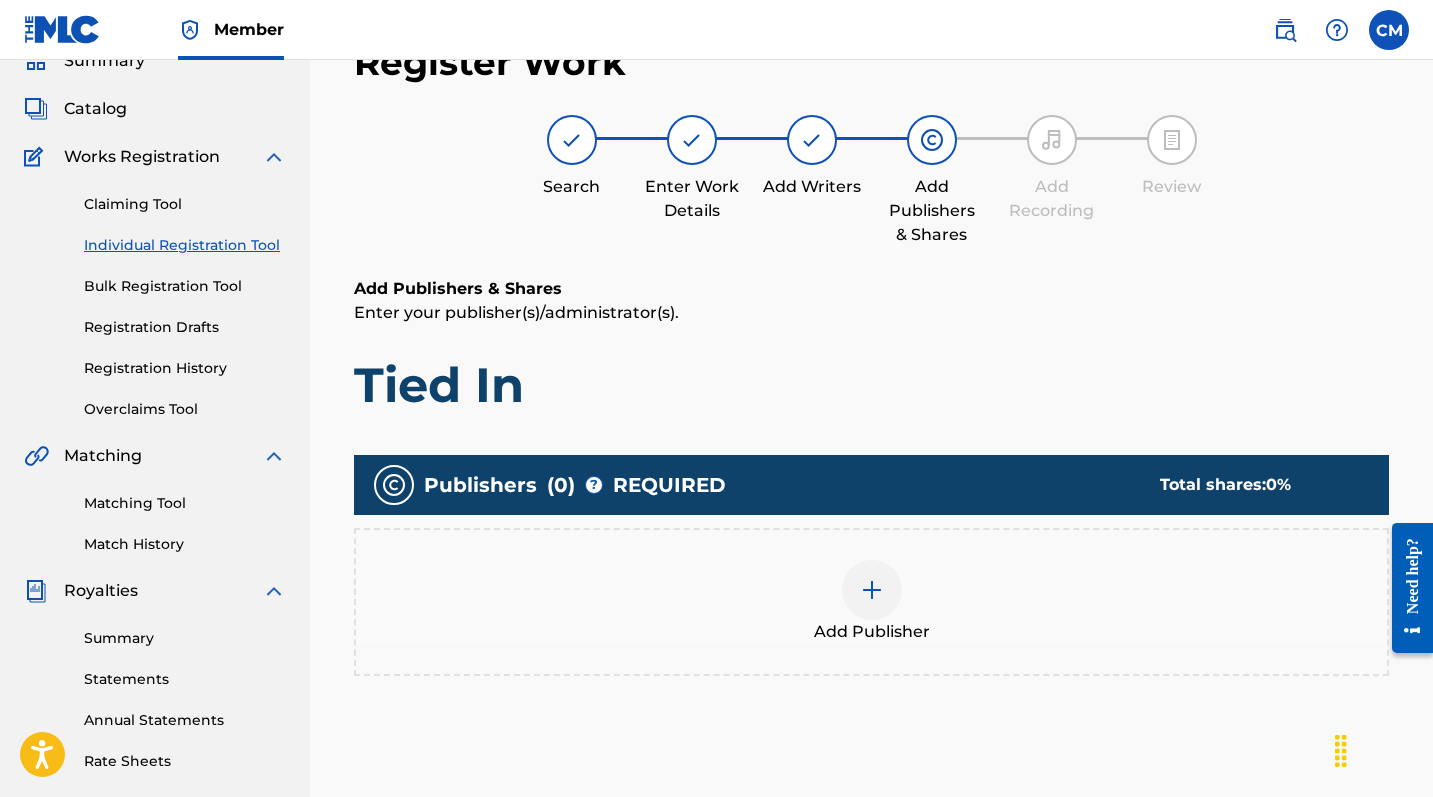 click at bounding box center [872, 590] 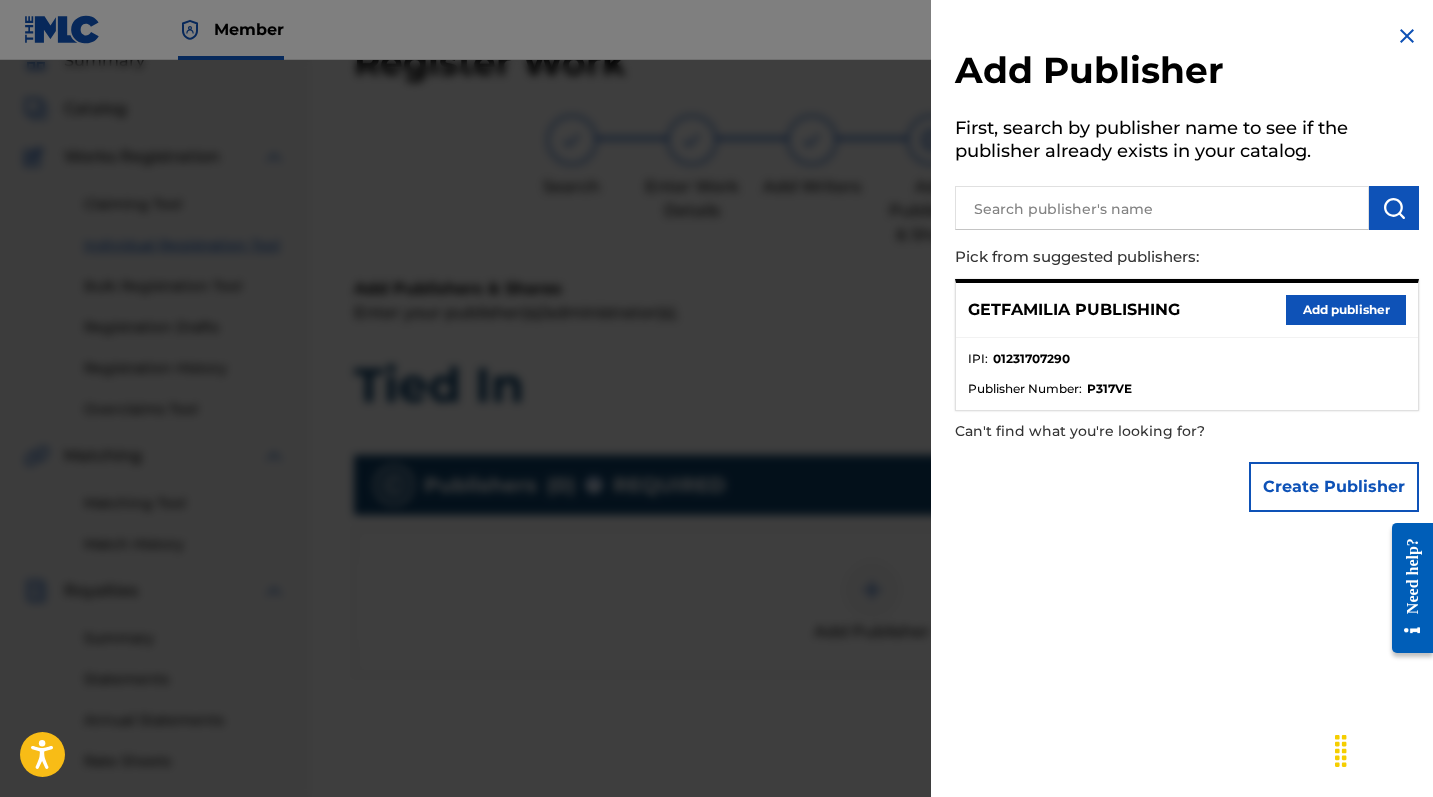 click on "Add publisher" at bounding box center [1346, 310] 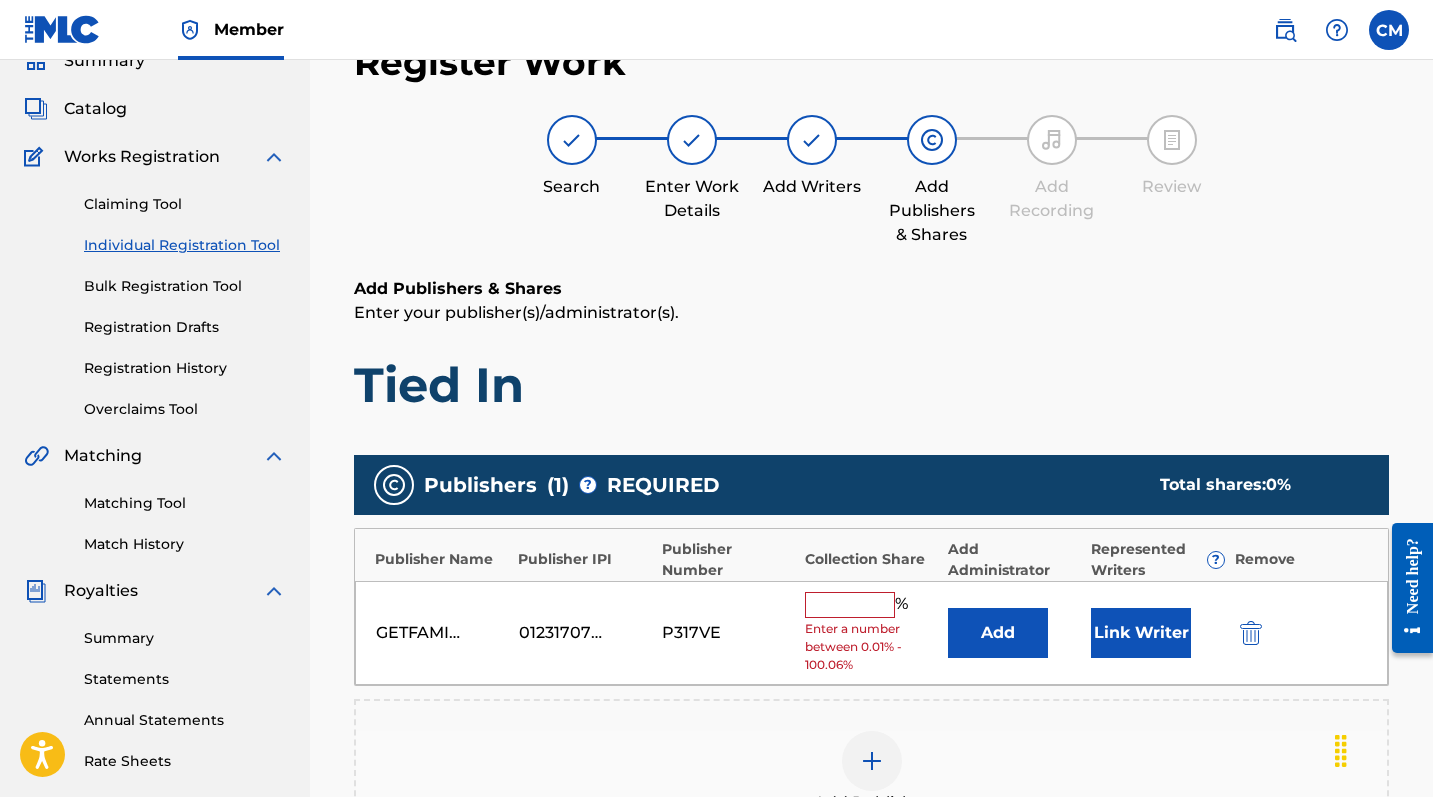 click at bounding box center [850, 605] 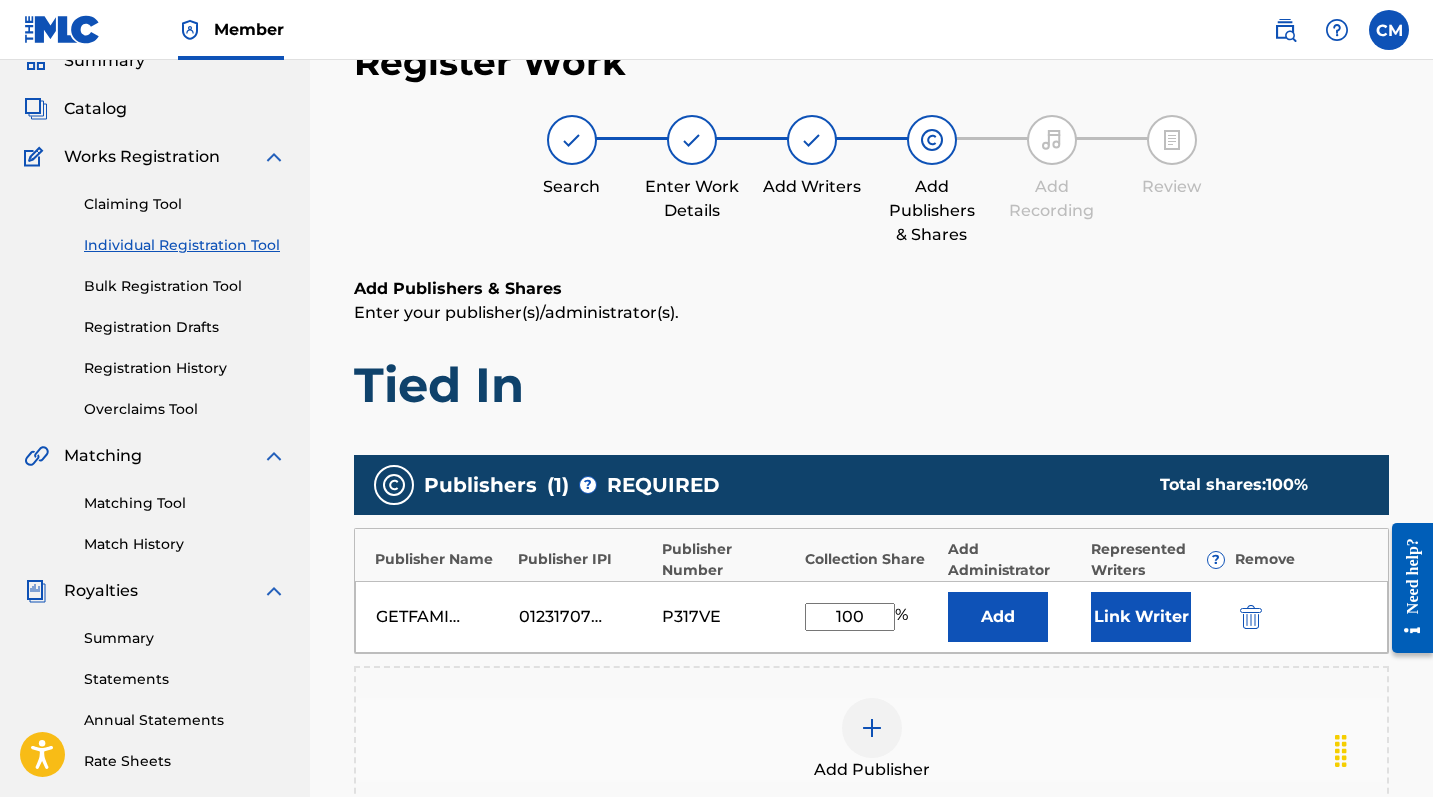 type on "100" 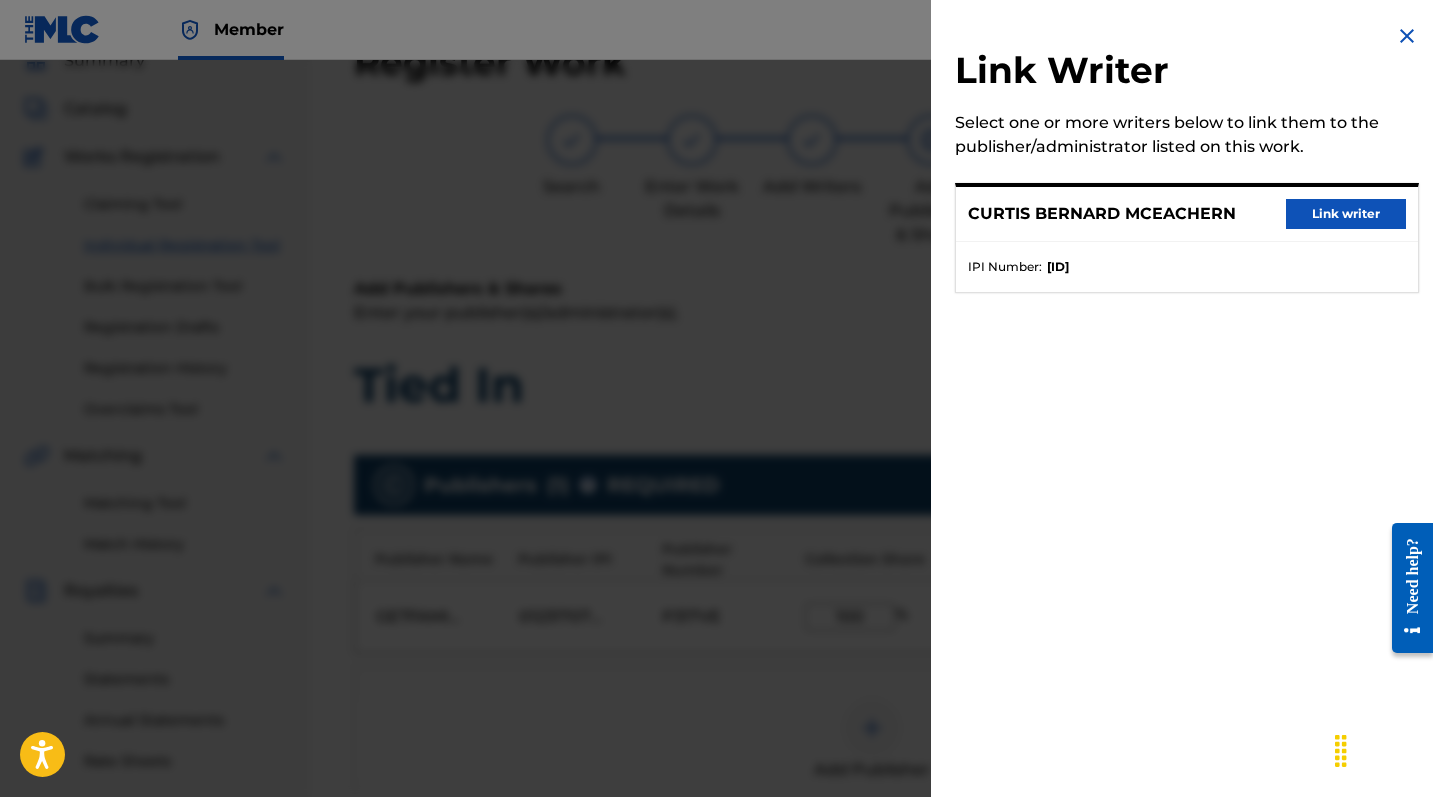 click on "Link writer" at bounding box center (1346, 214) 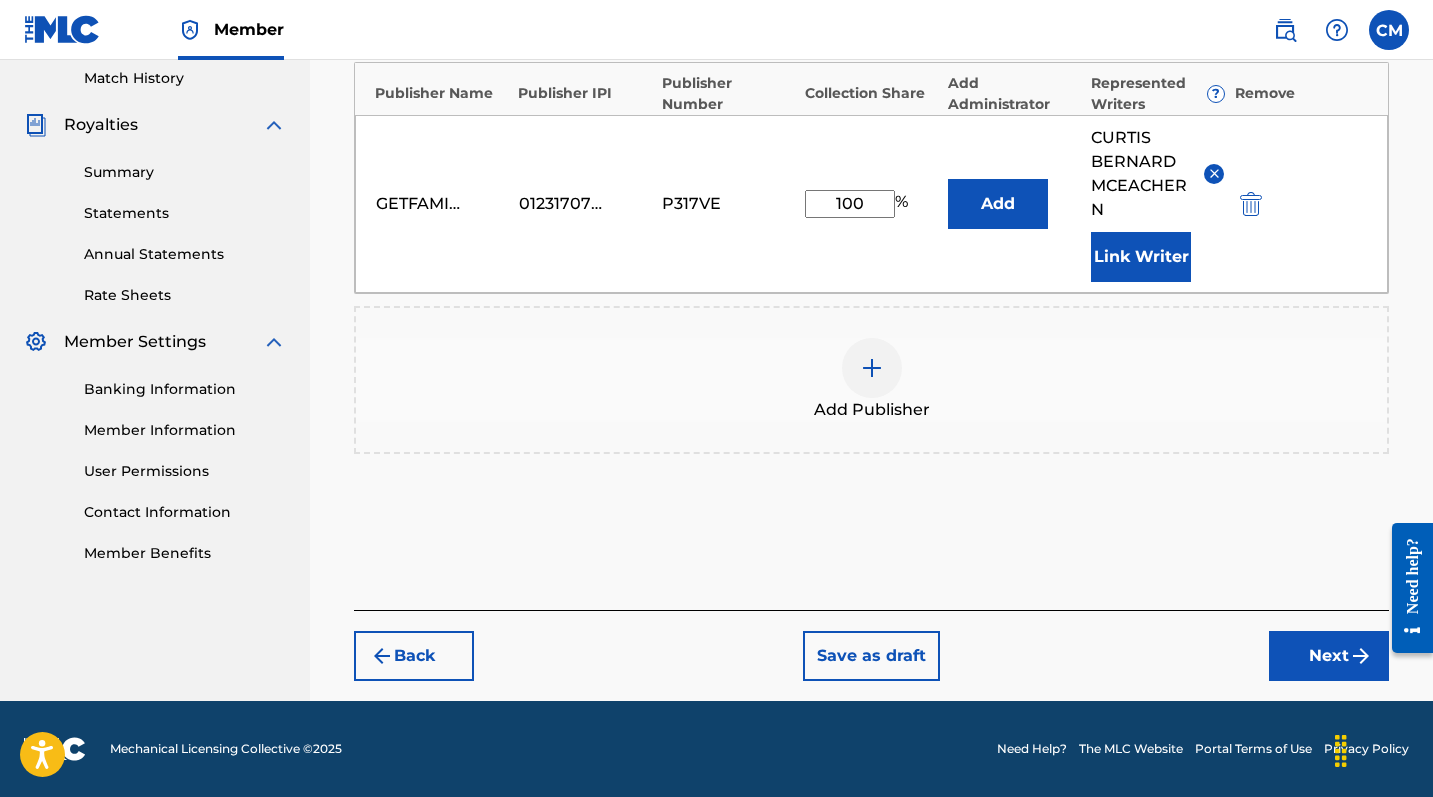 click on "Next" at bounding box center (1329, 656) 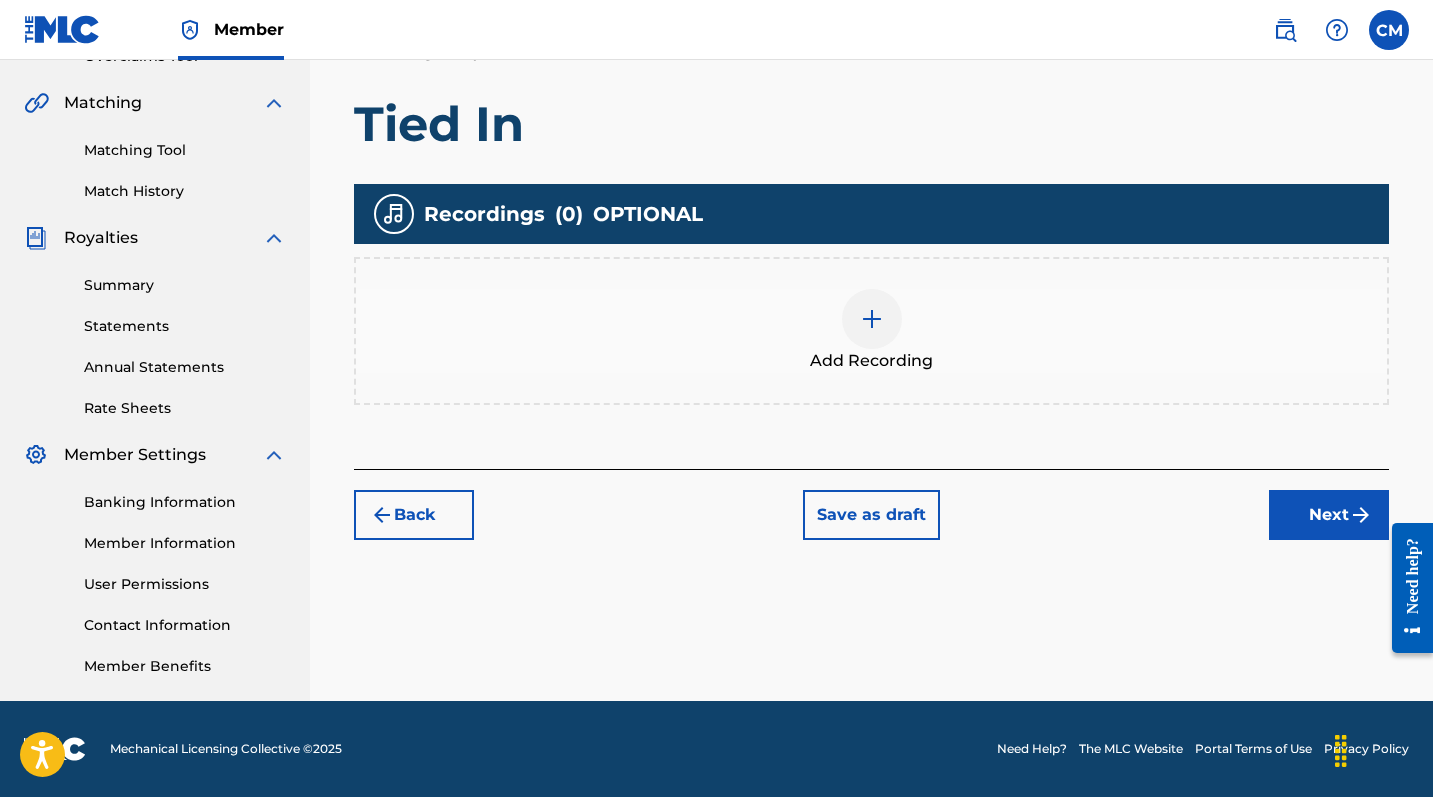 scroll, scrollTop: 443, scrollLeft: 0, axis: vertical 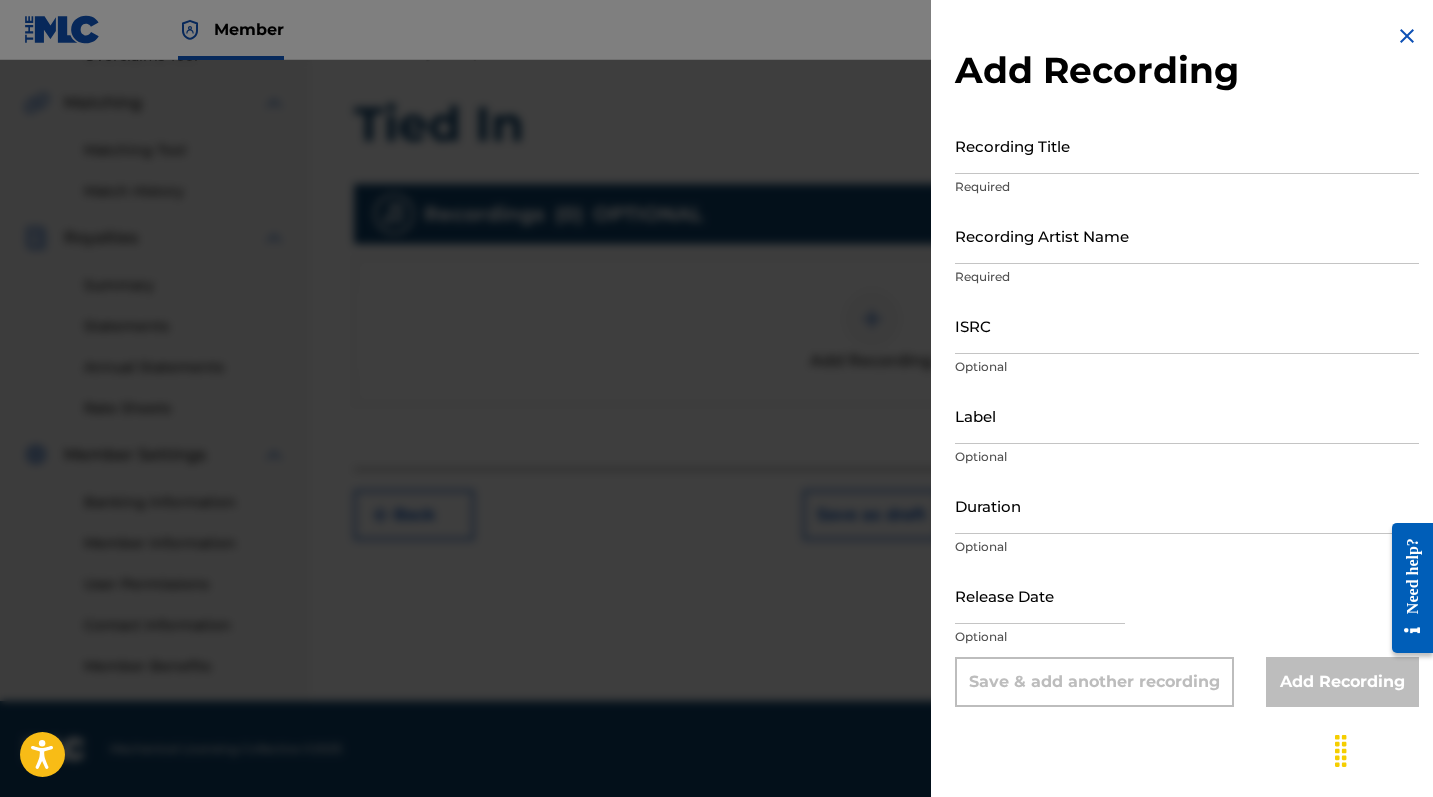 click on "Recording Title" at bounding box center [1187, 145] 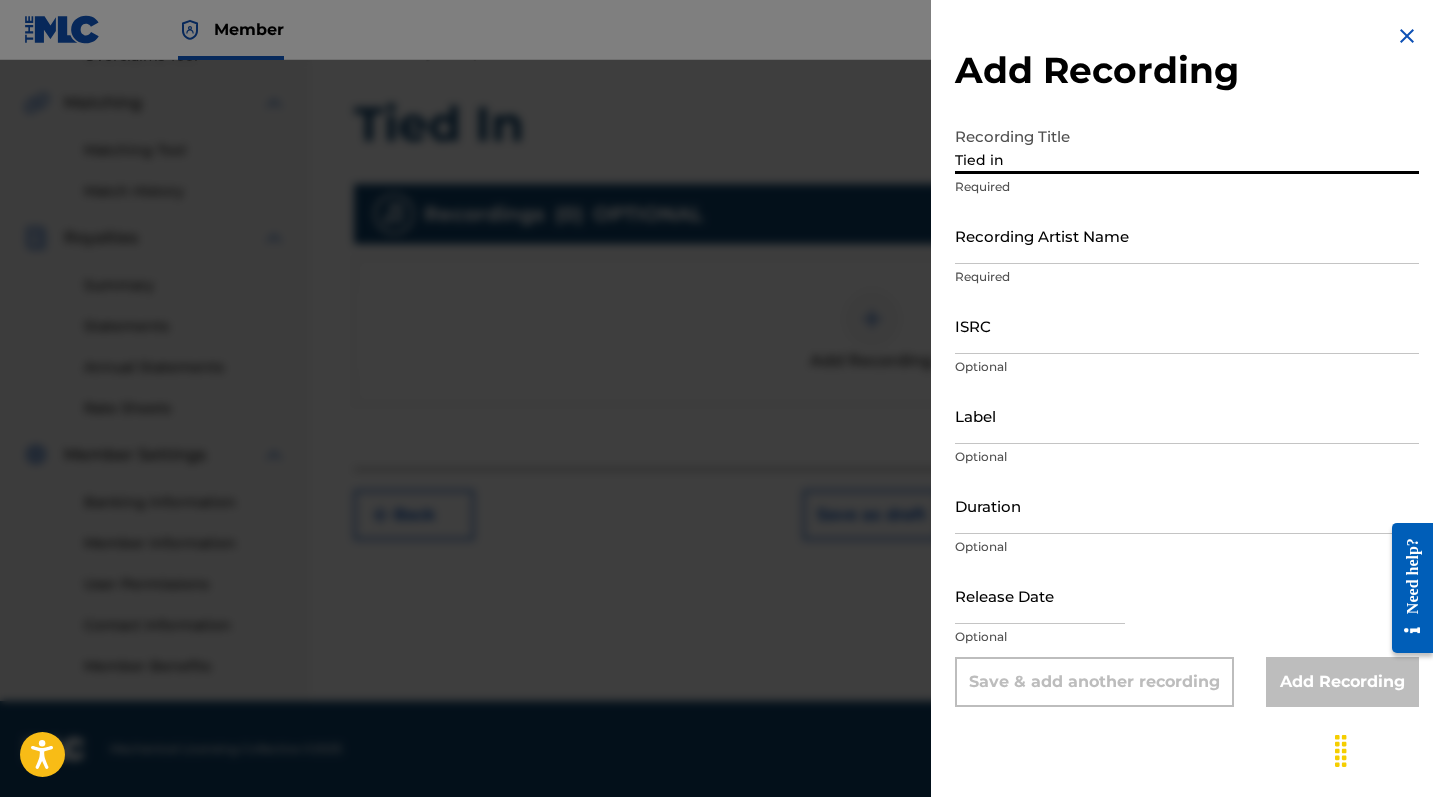 type on "Tied in" 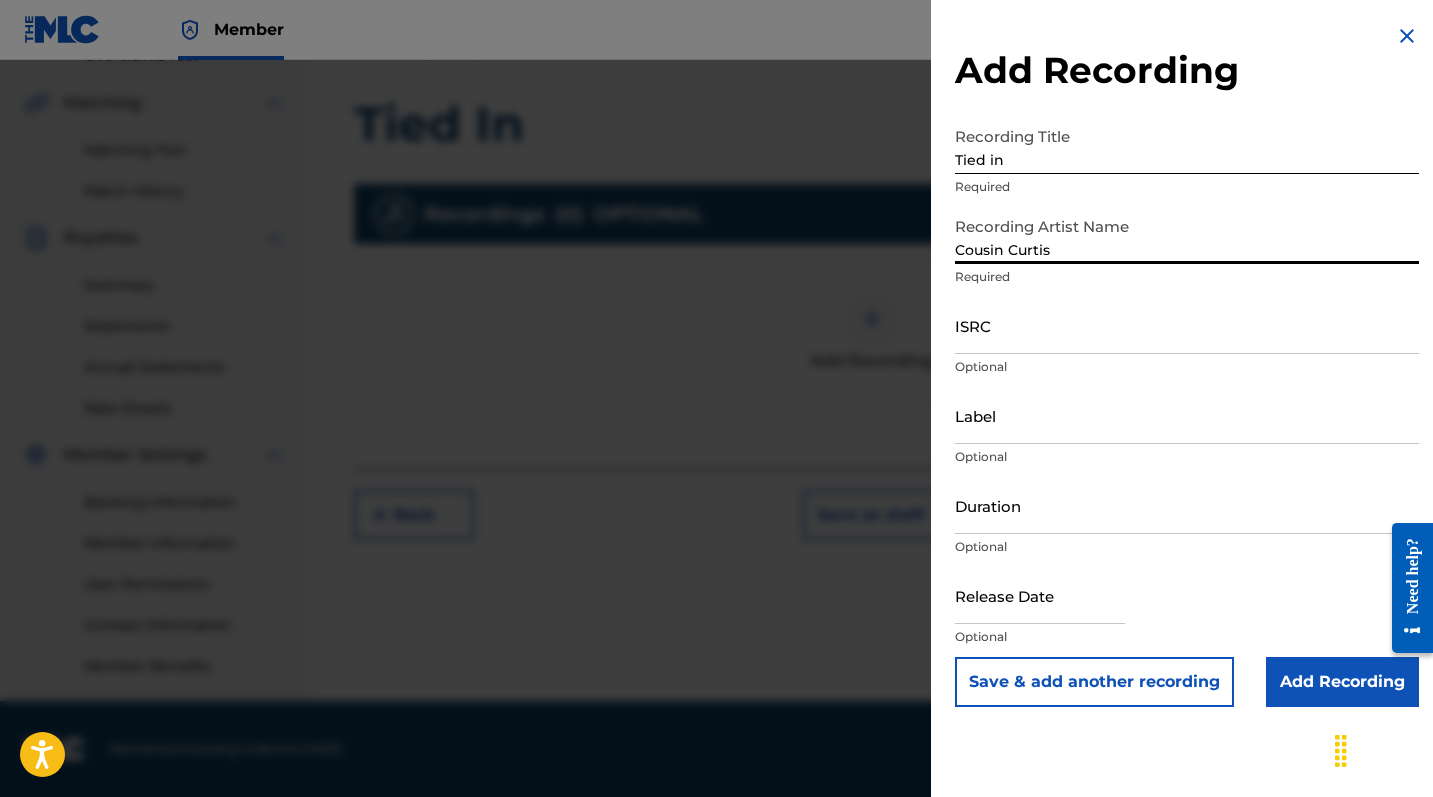 type on "Cousin Curtis" 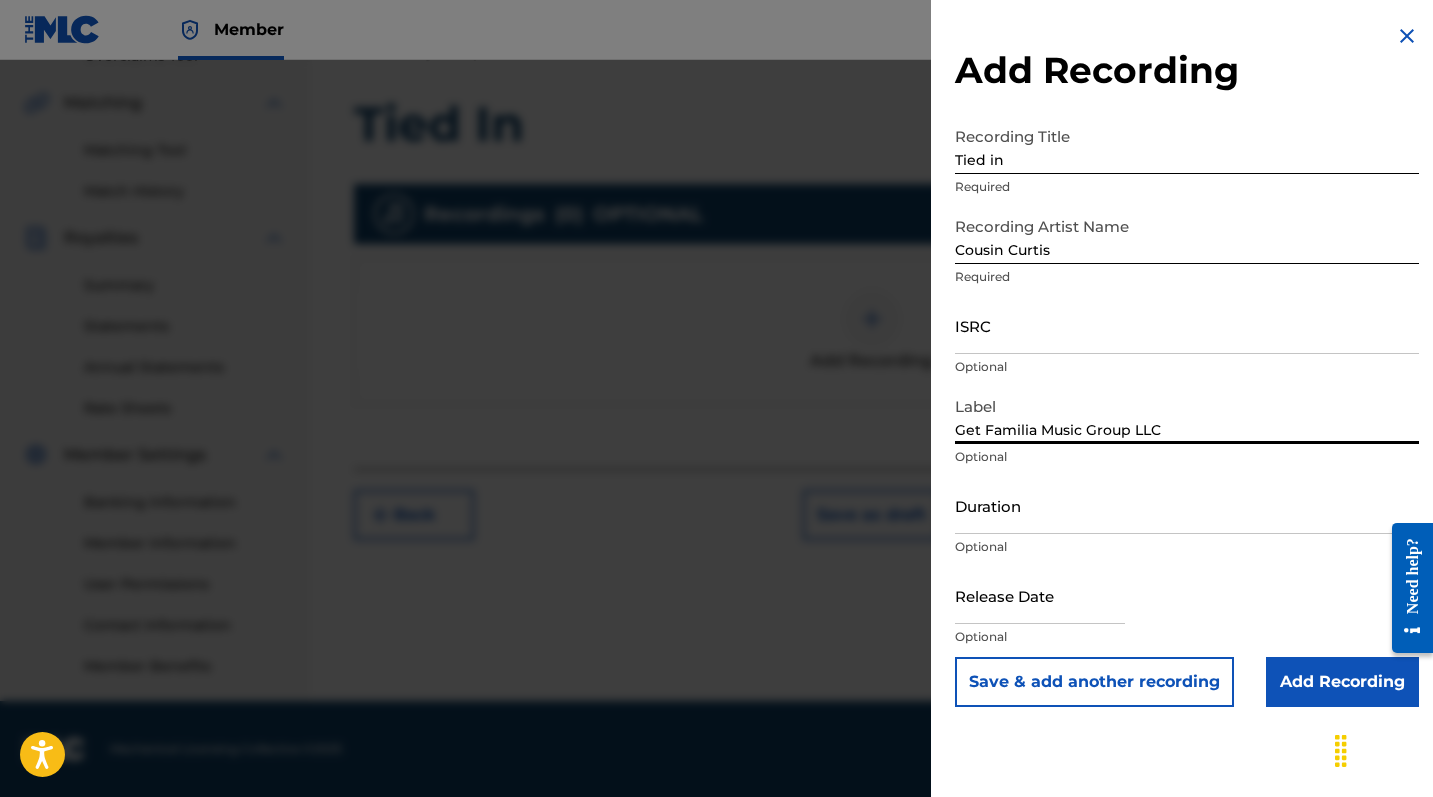 type on "Get Familia Music Group LLC" 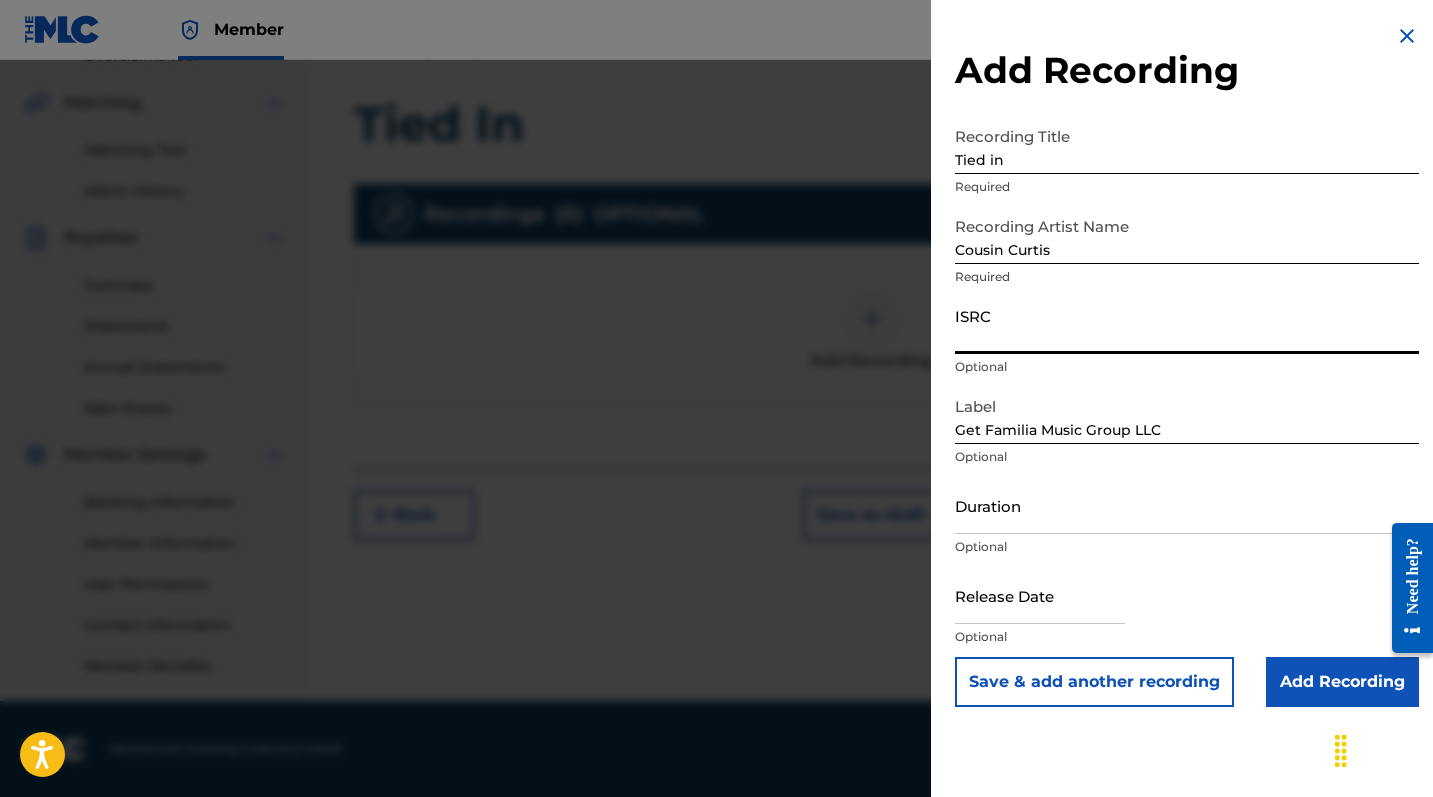 click on "ISRC" at bounding box center [1187, 325] 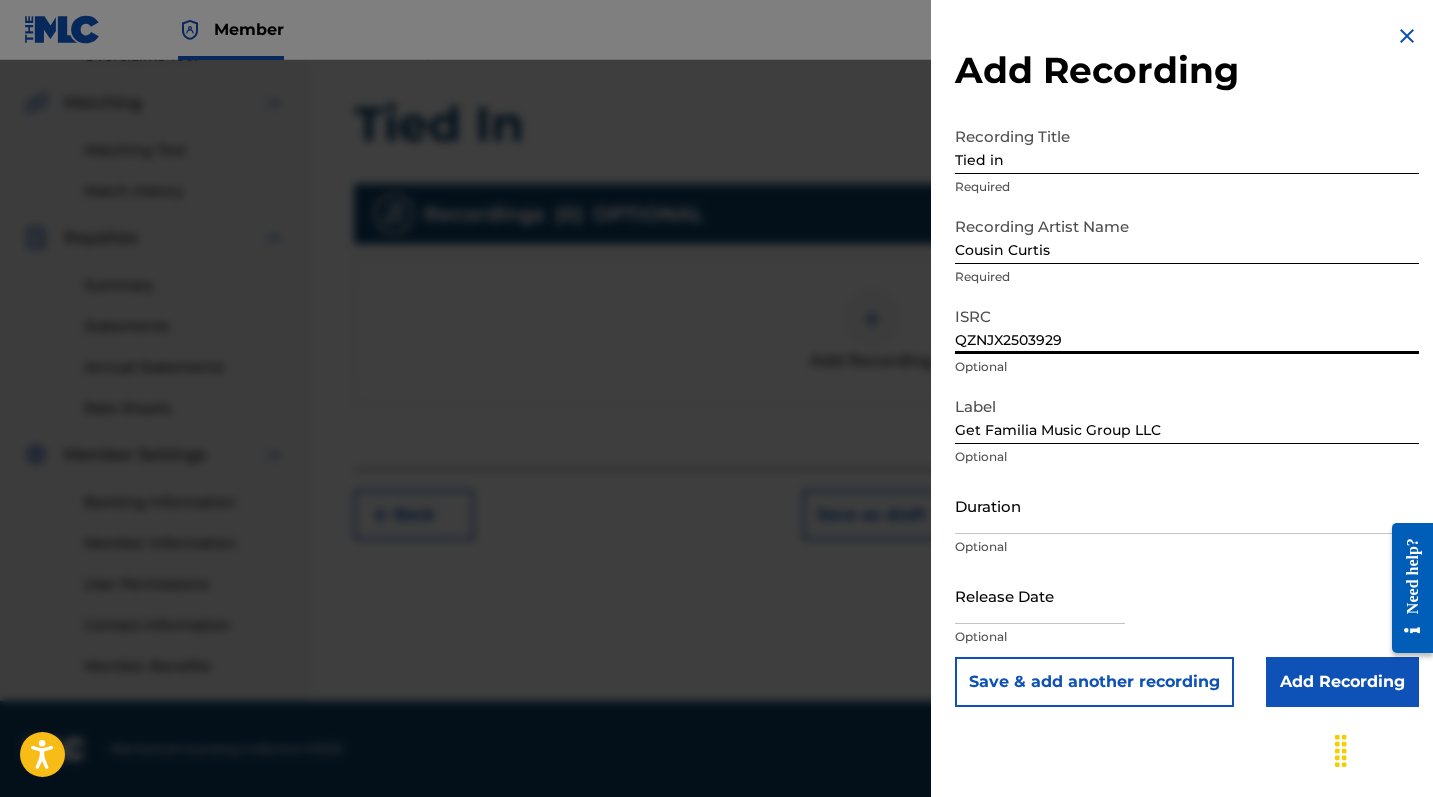 type on "QZNJX2503929" 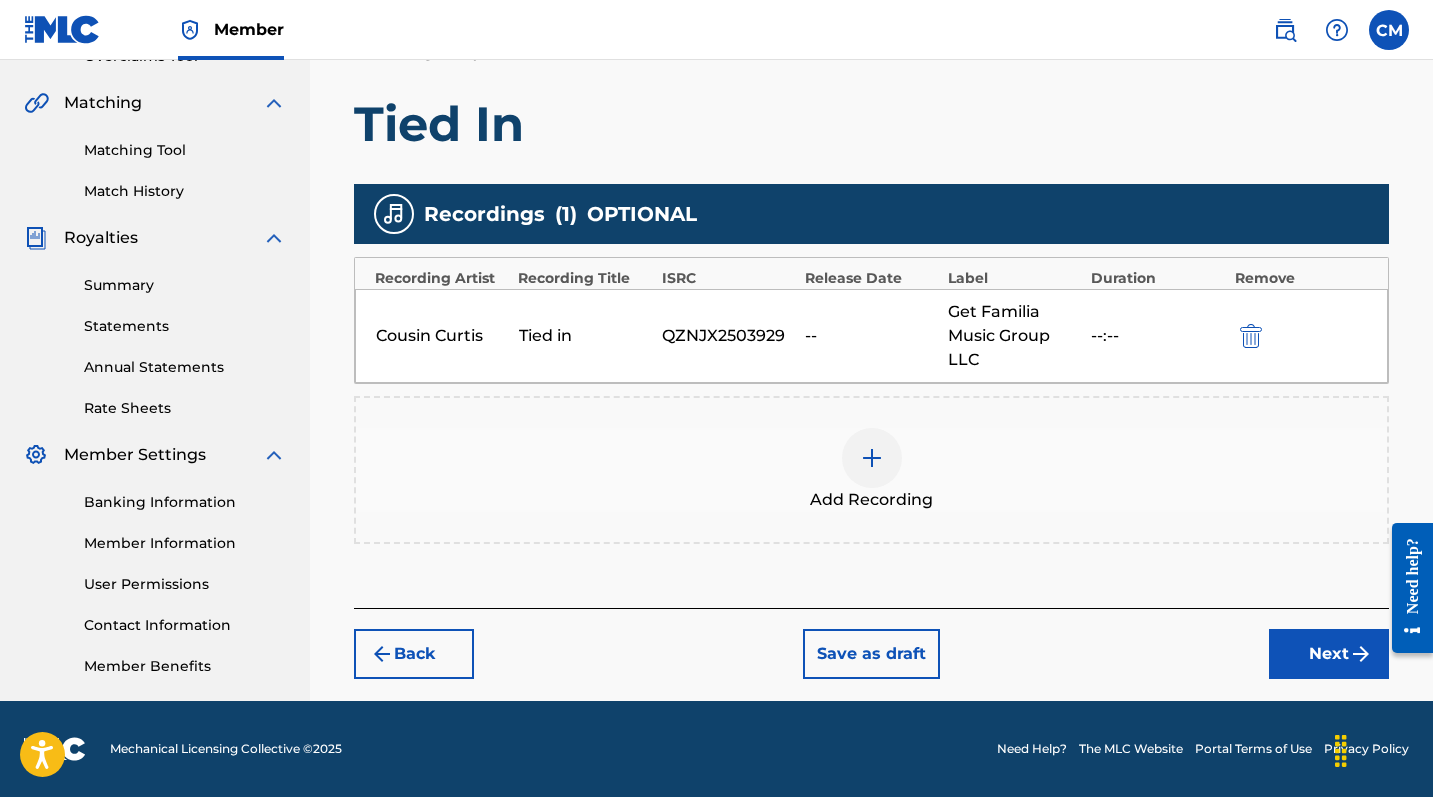 click on "Next" at bounding box center [1329, 654] 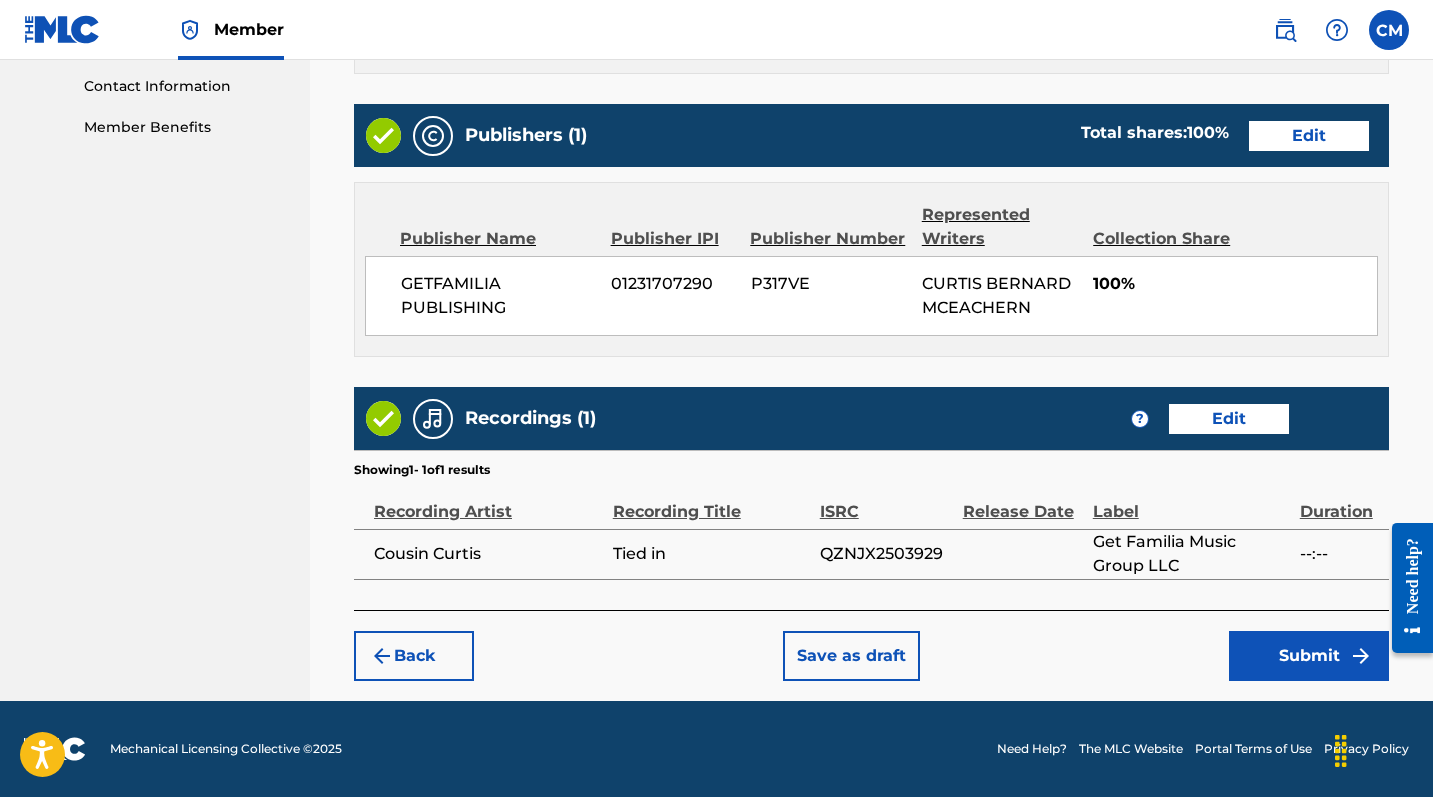 scroll, scrollTop: 981, scrollLeft: 0, axis: vertical 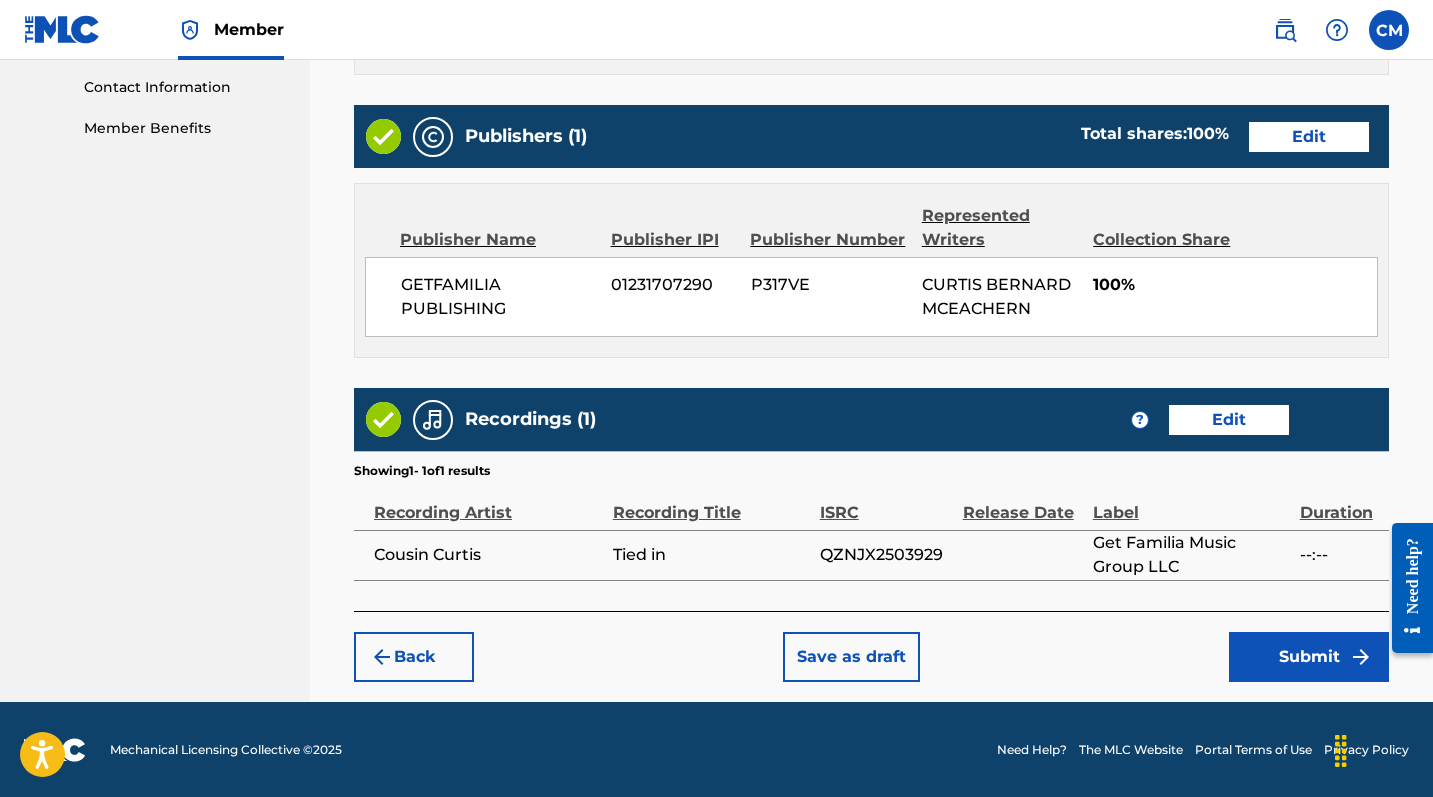 click on "Submit" at bounding box center [1309, 657] 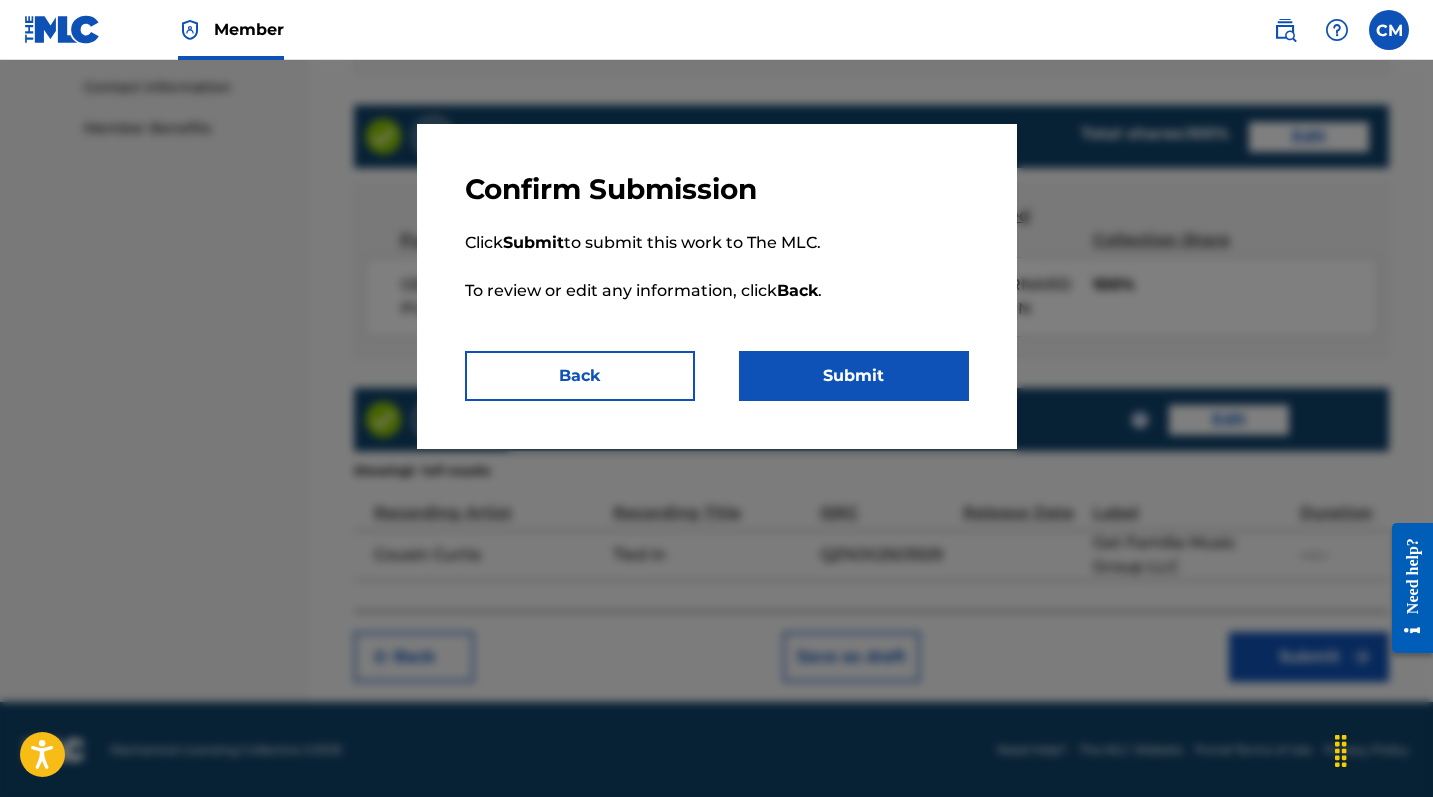 click on "Submit" at bounding box center (854, 376) 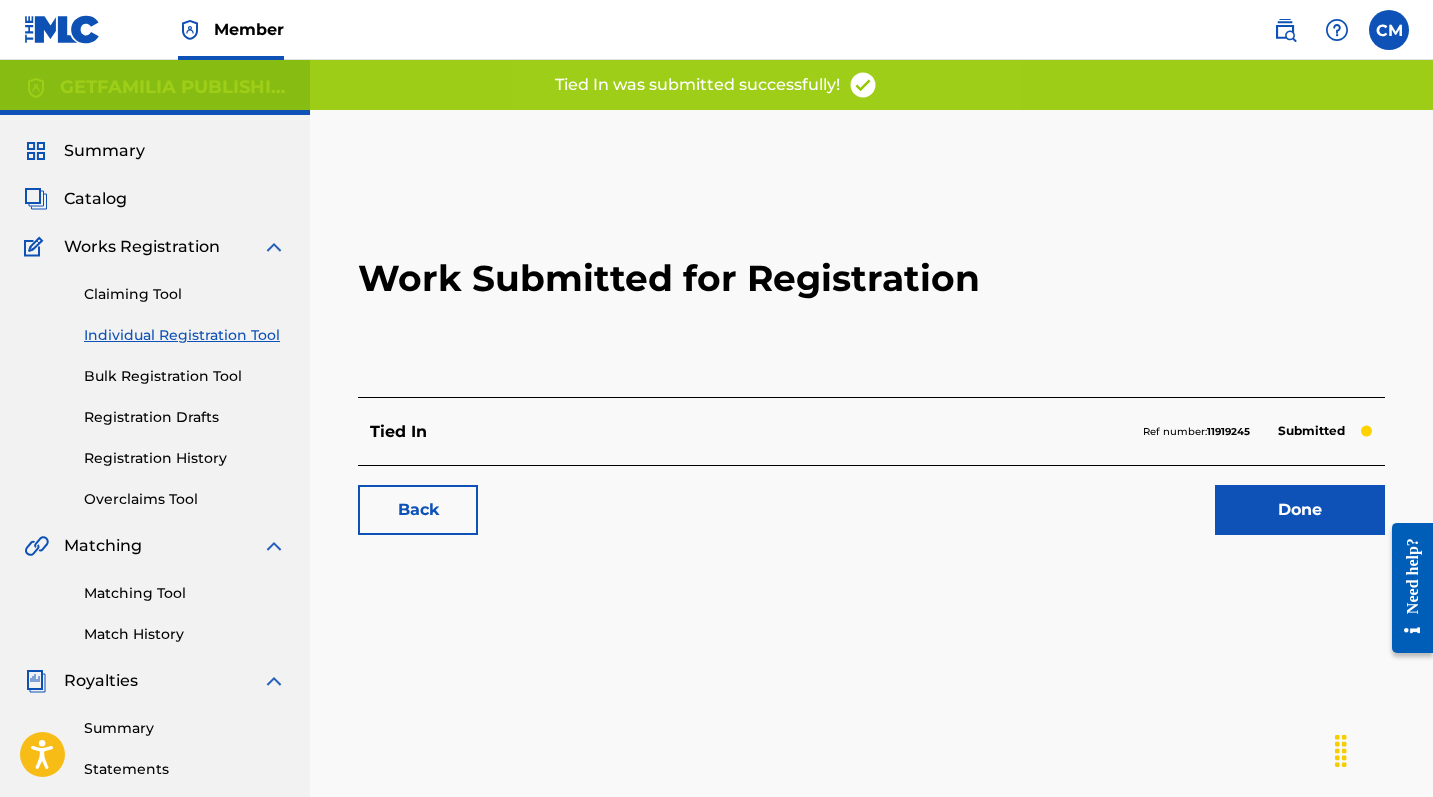 click on "Done" at bounding box center [1300, 510] 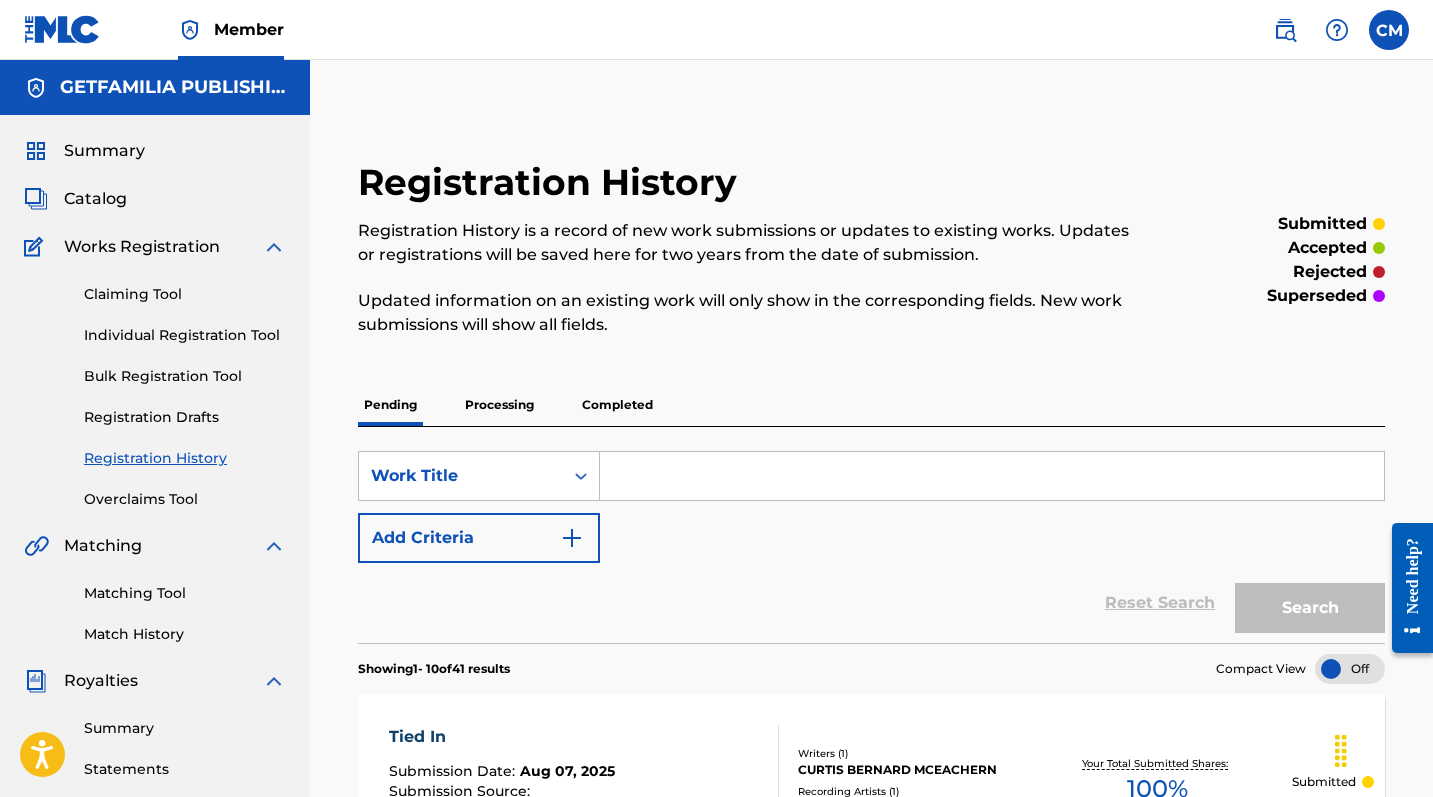 scroll, scrollTop: 0, scrollLeft: 0, axis: both 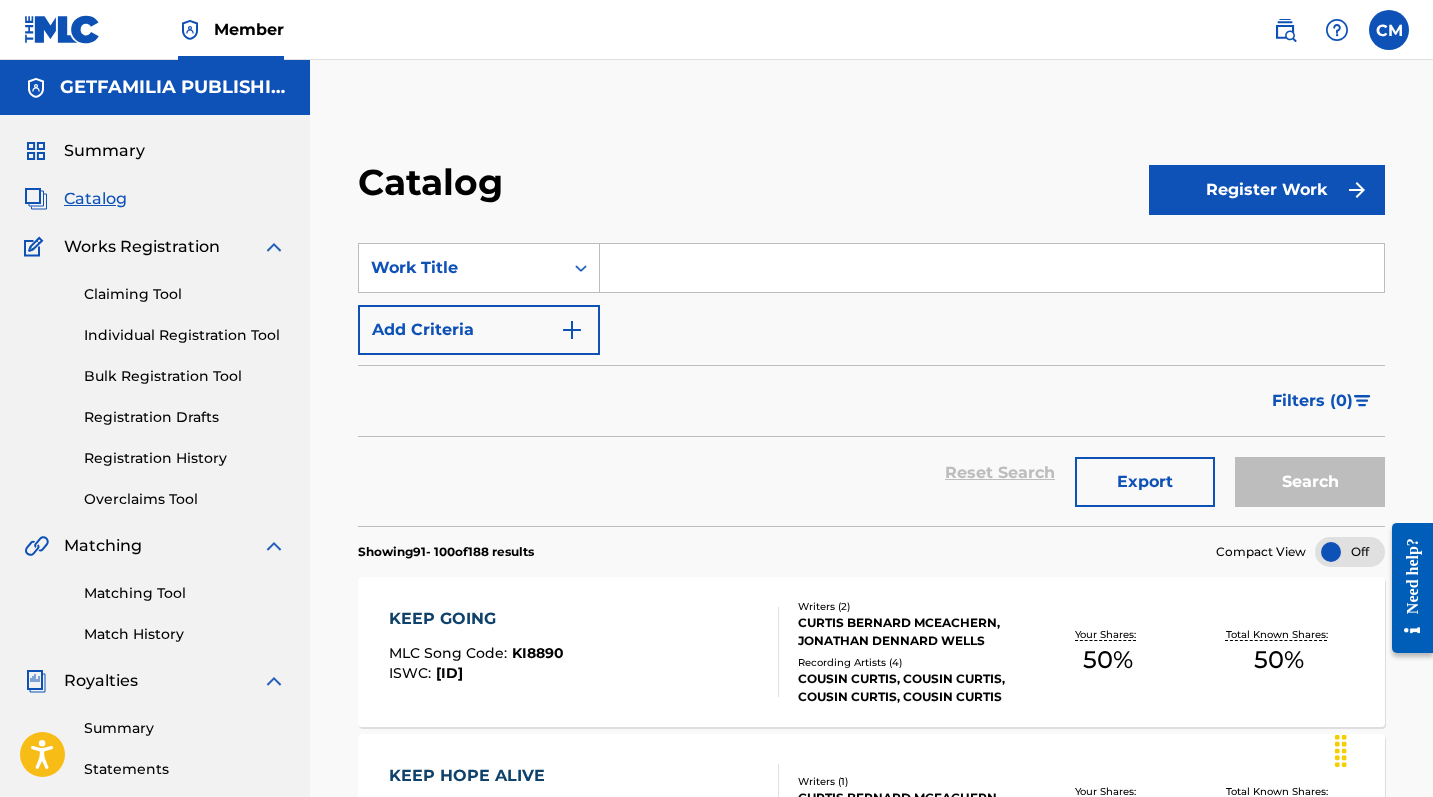 click on "Register Work" at bounding box center (1267, 190) 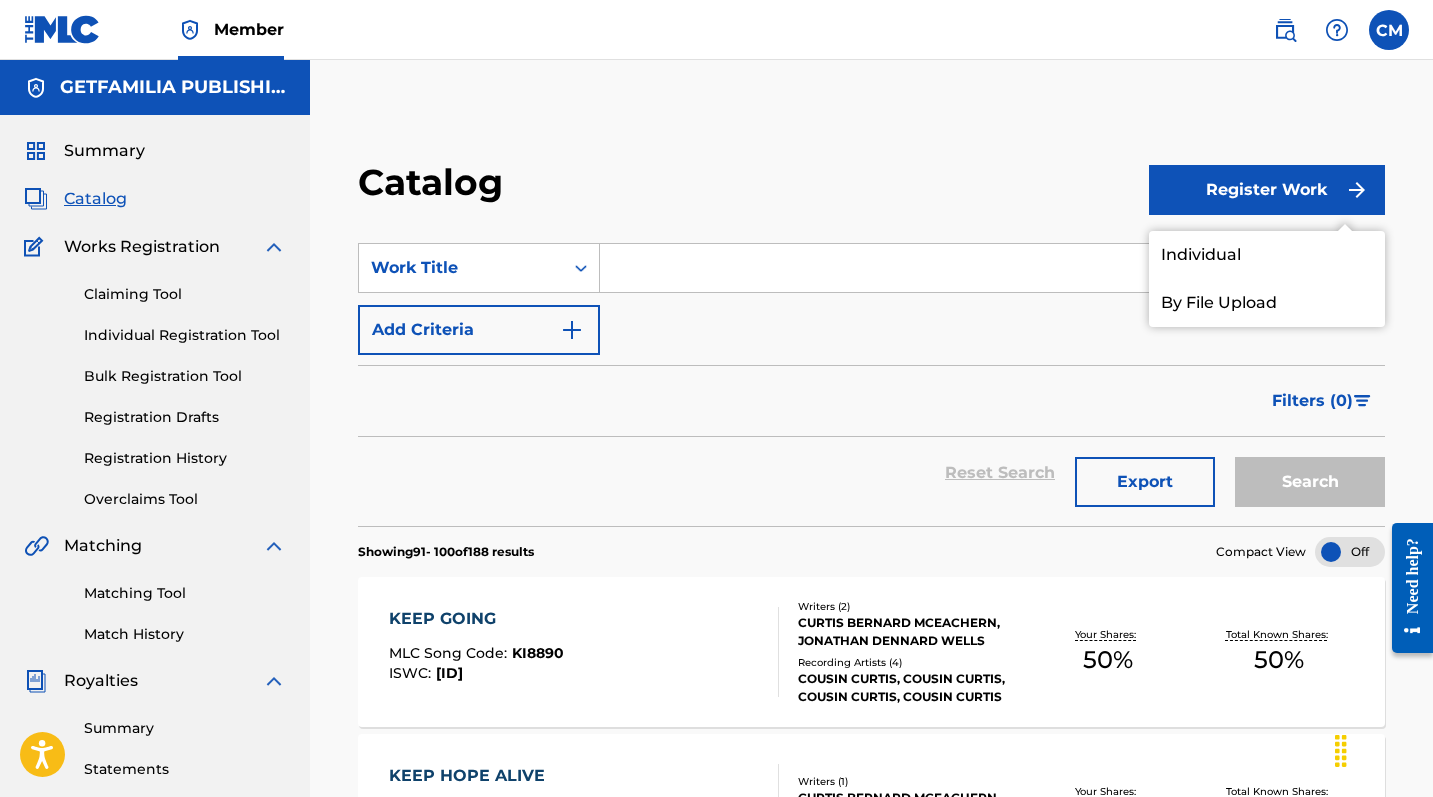 click on "Individual" at bounding box center [1267, 255] 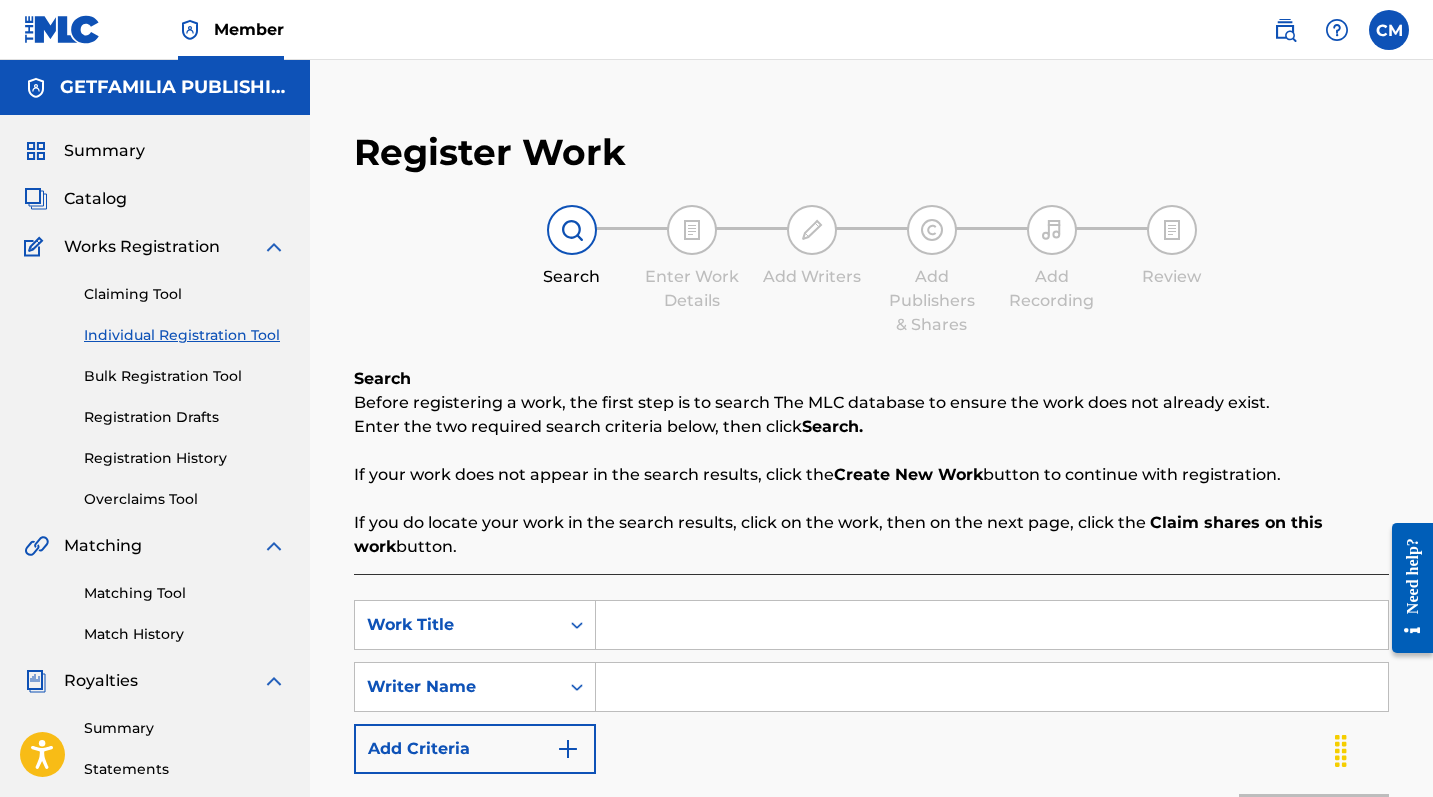click at bounding box center (992, 625) 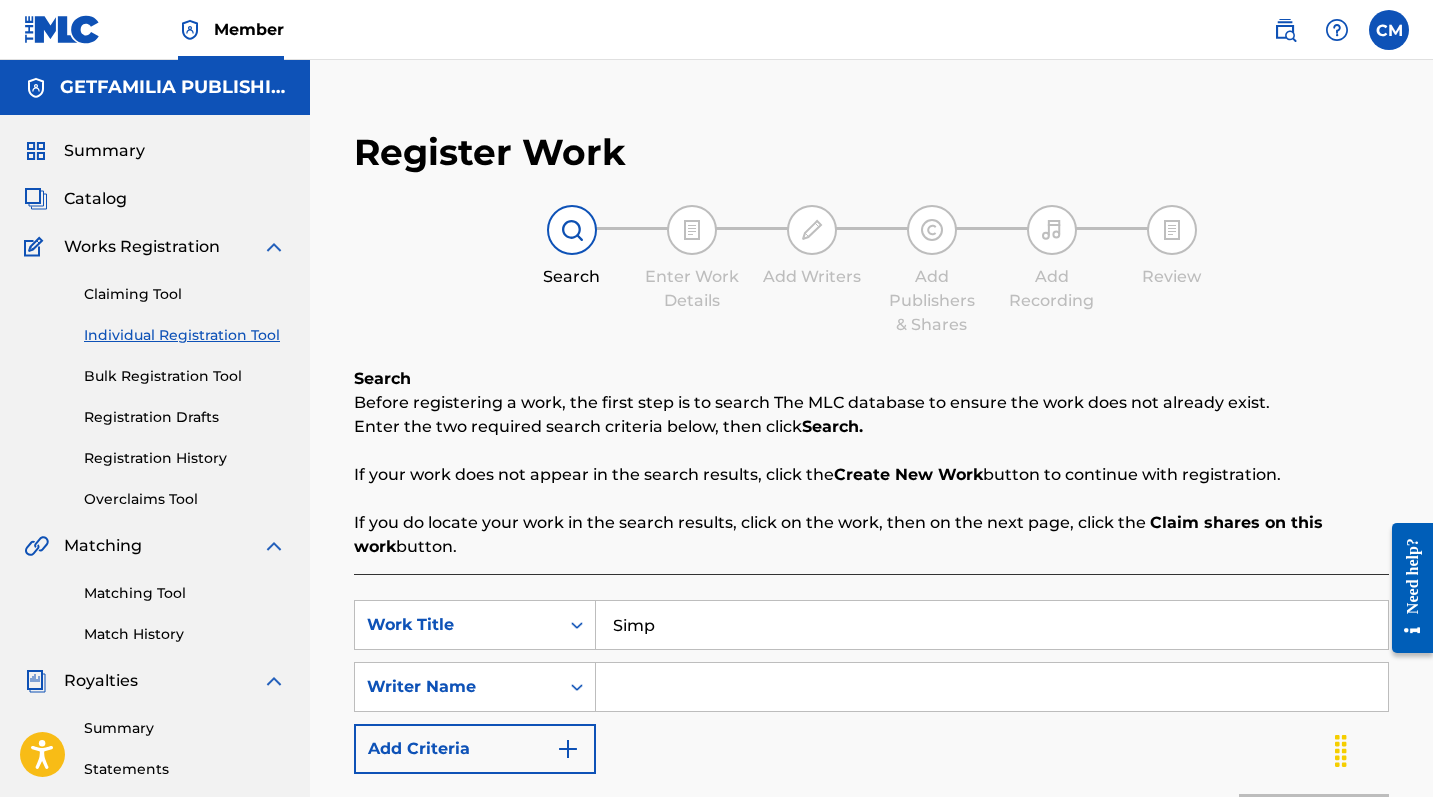 type on "Simp" 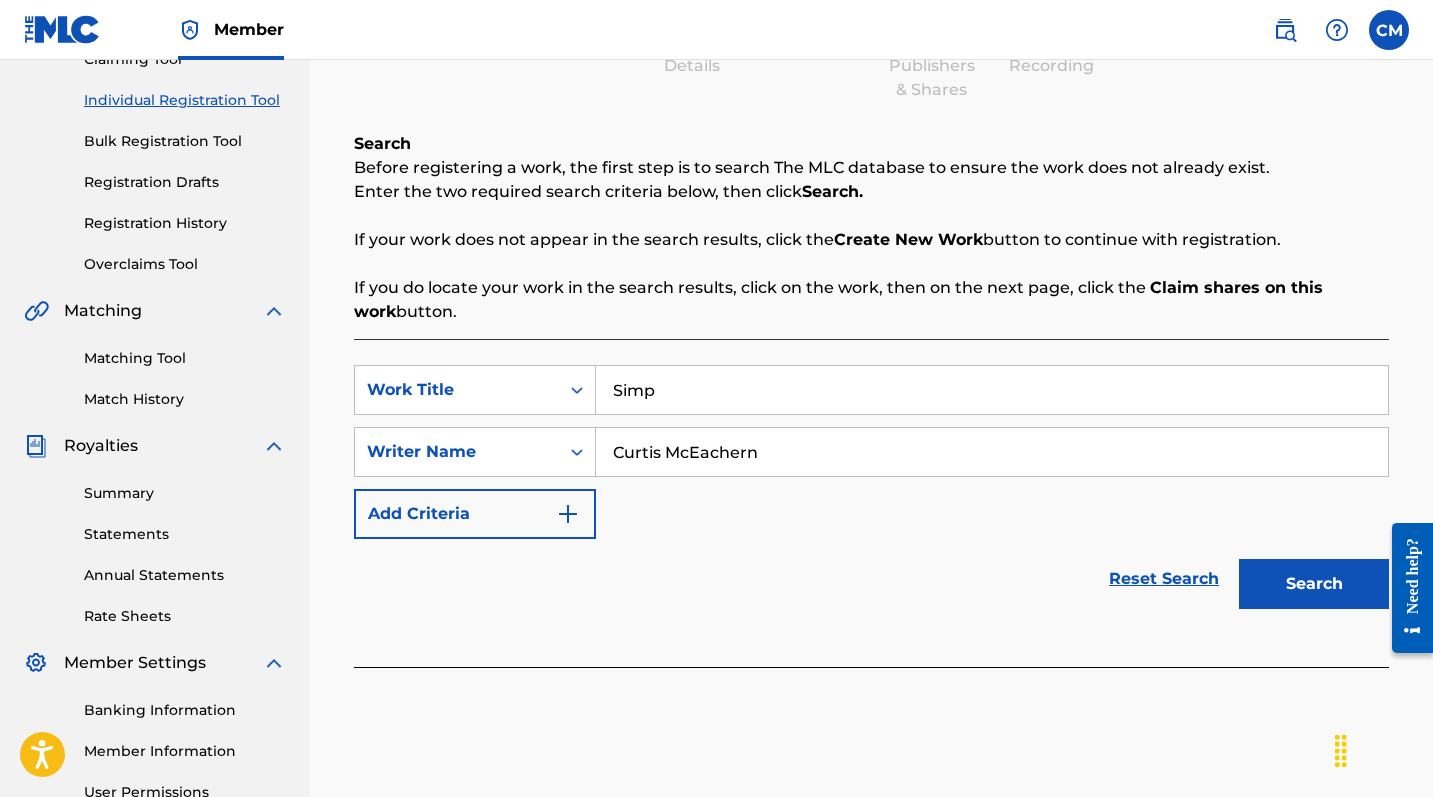 scroll, scrollTop: 300, scrollLeft: 0, axis: vertical 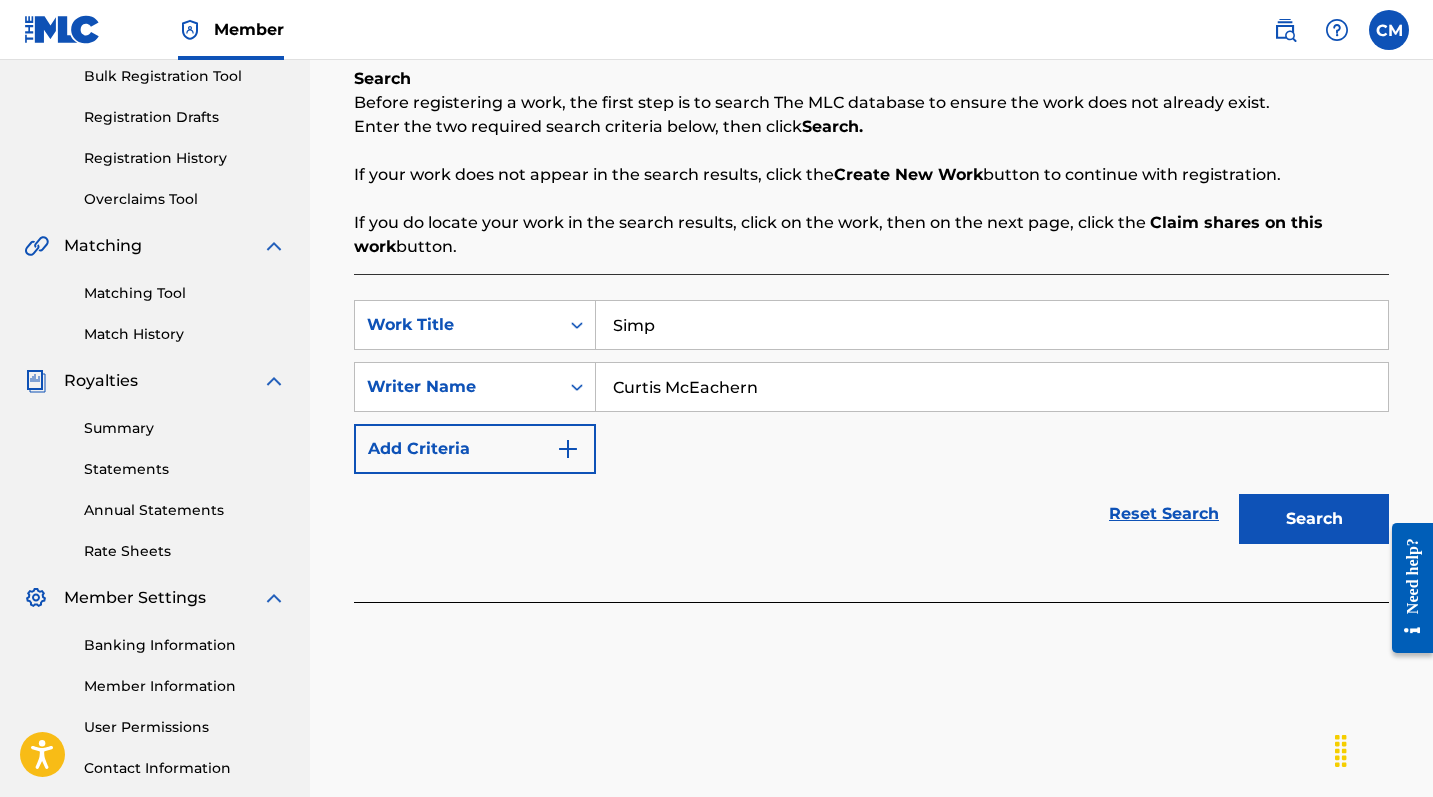 type on "Curtis McEachern" 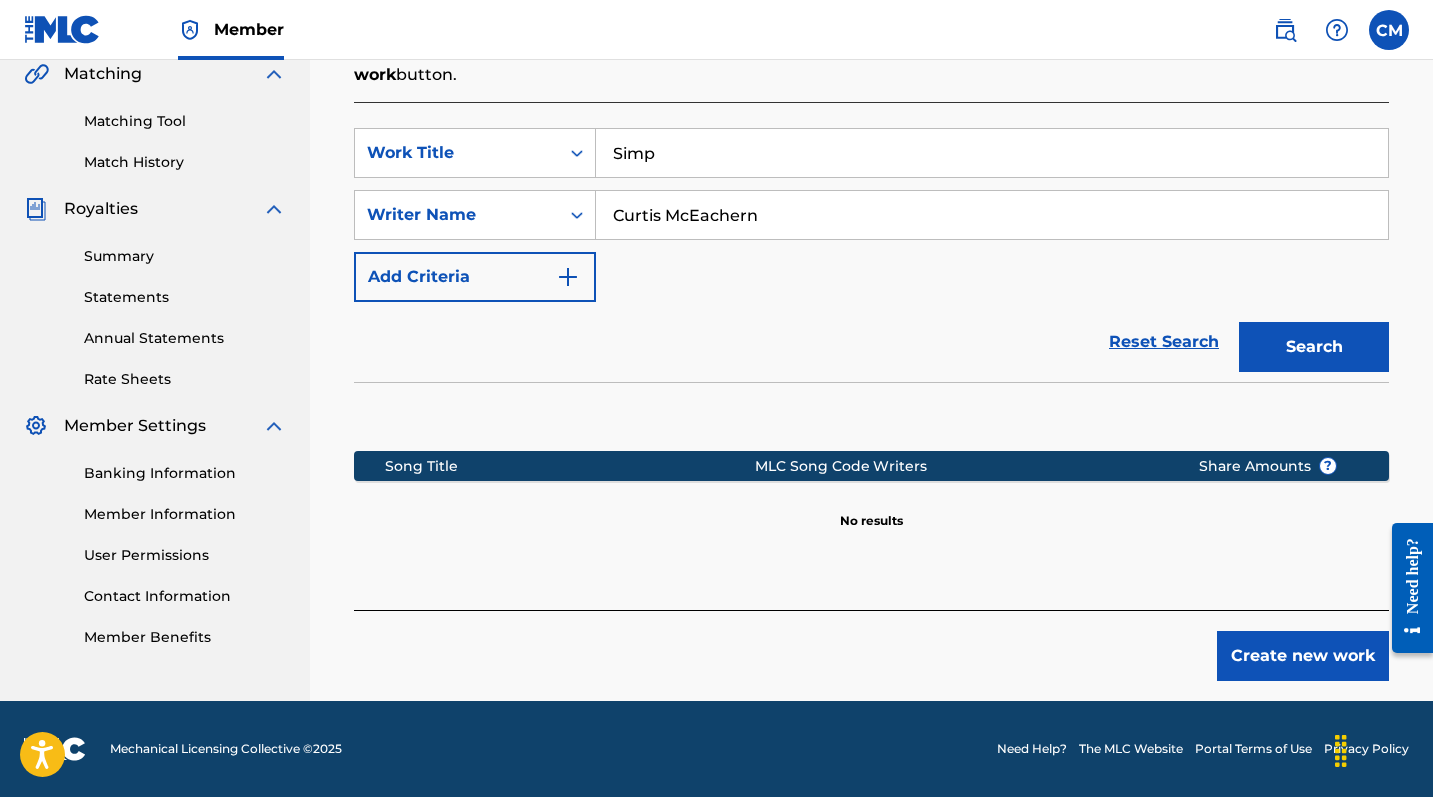 scroll, scrollTop: 472, scrollLeft: 0, axis: vertical 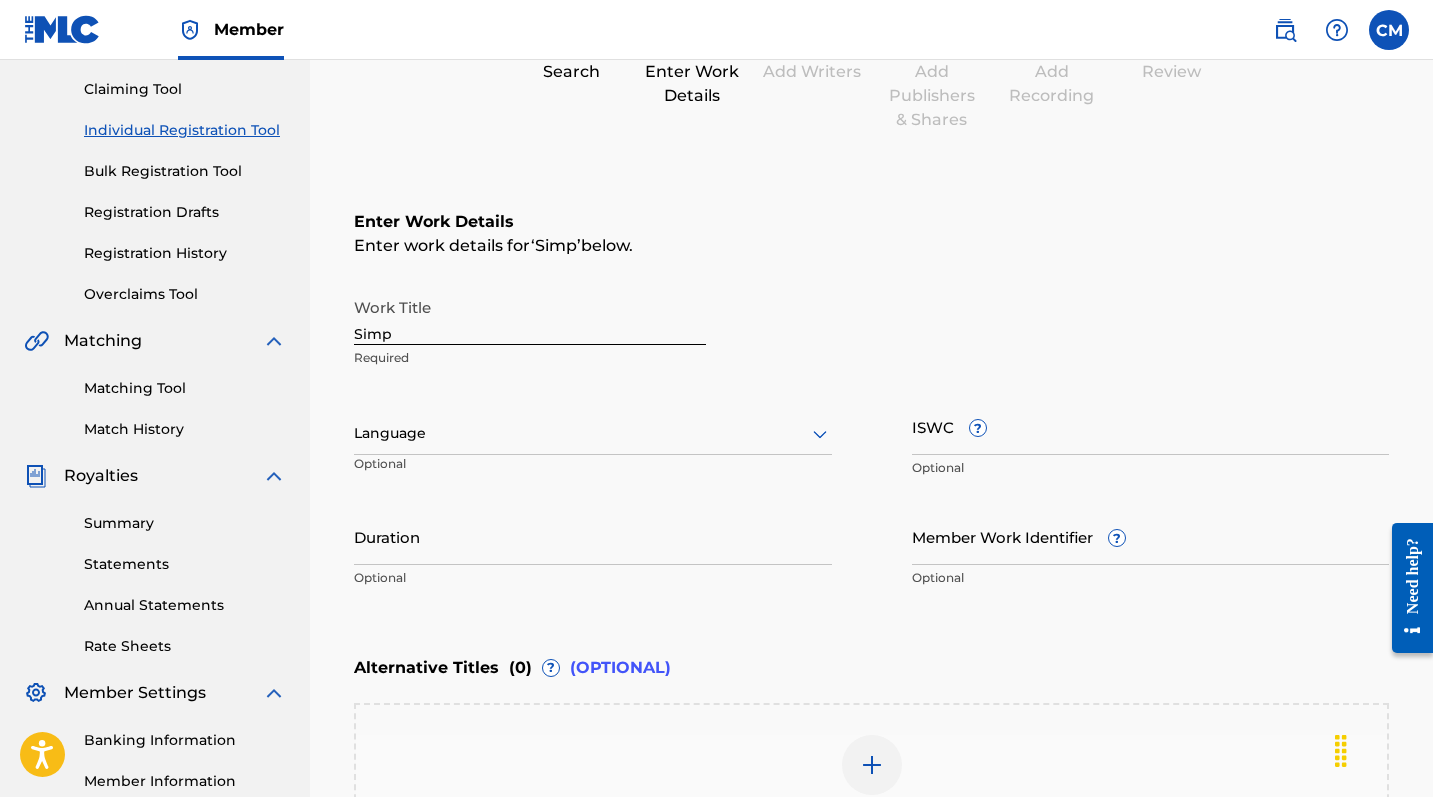 click at bounding box center [593, 433] 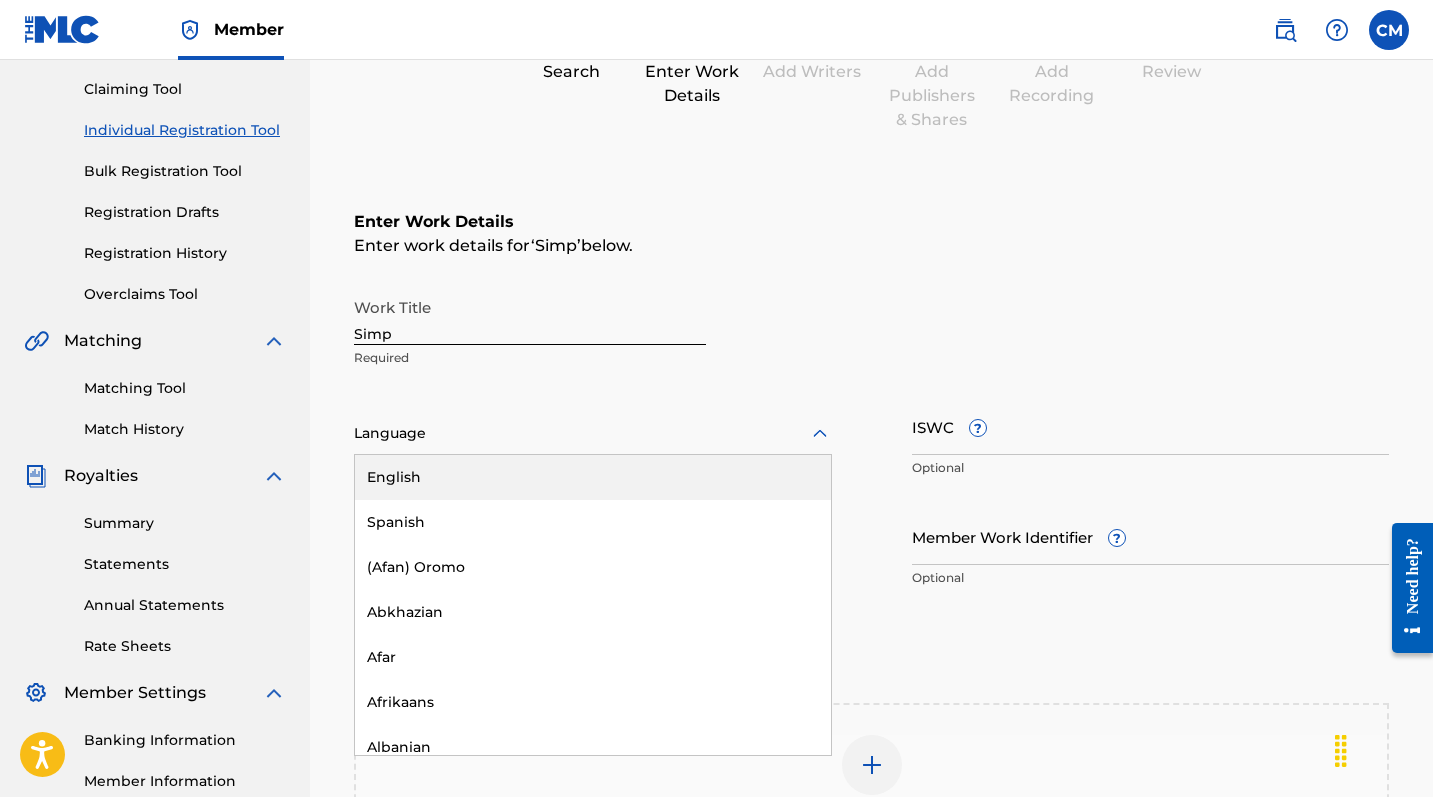 click on "English" at bounding box center [593, 477] 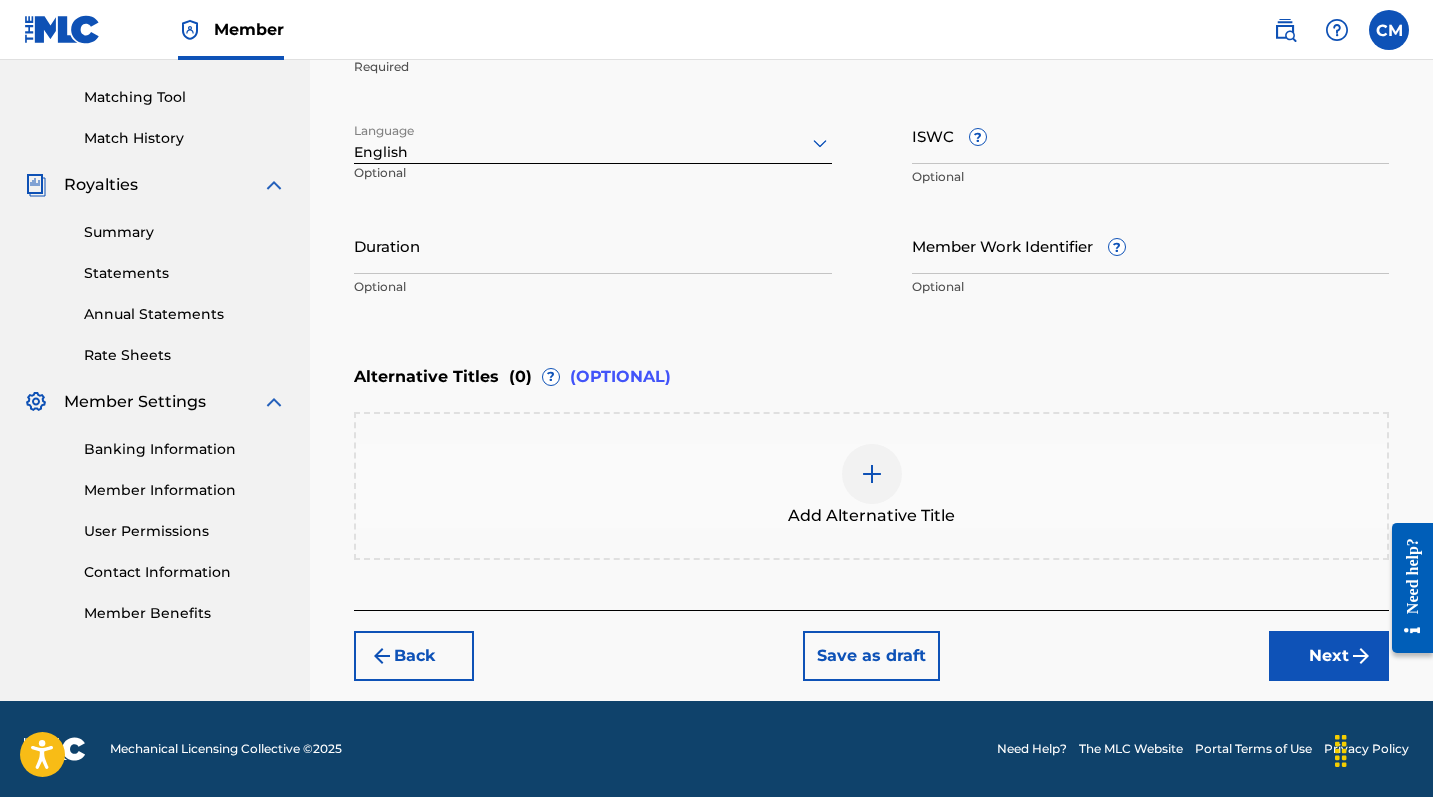 click on "Next" at bounding box center [1329, 656] 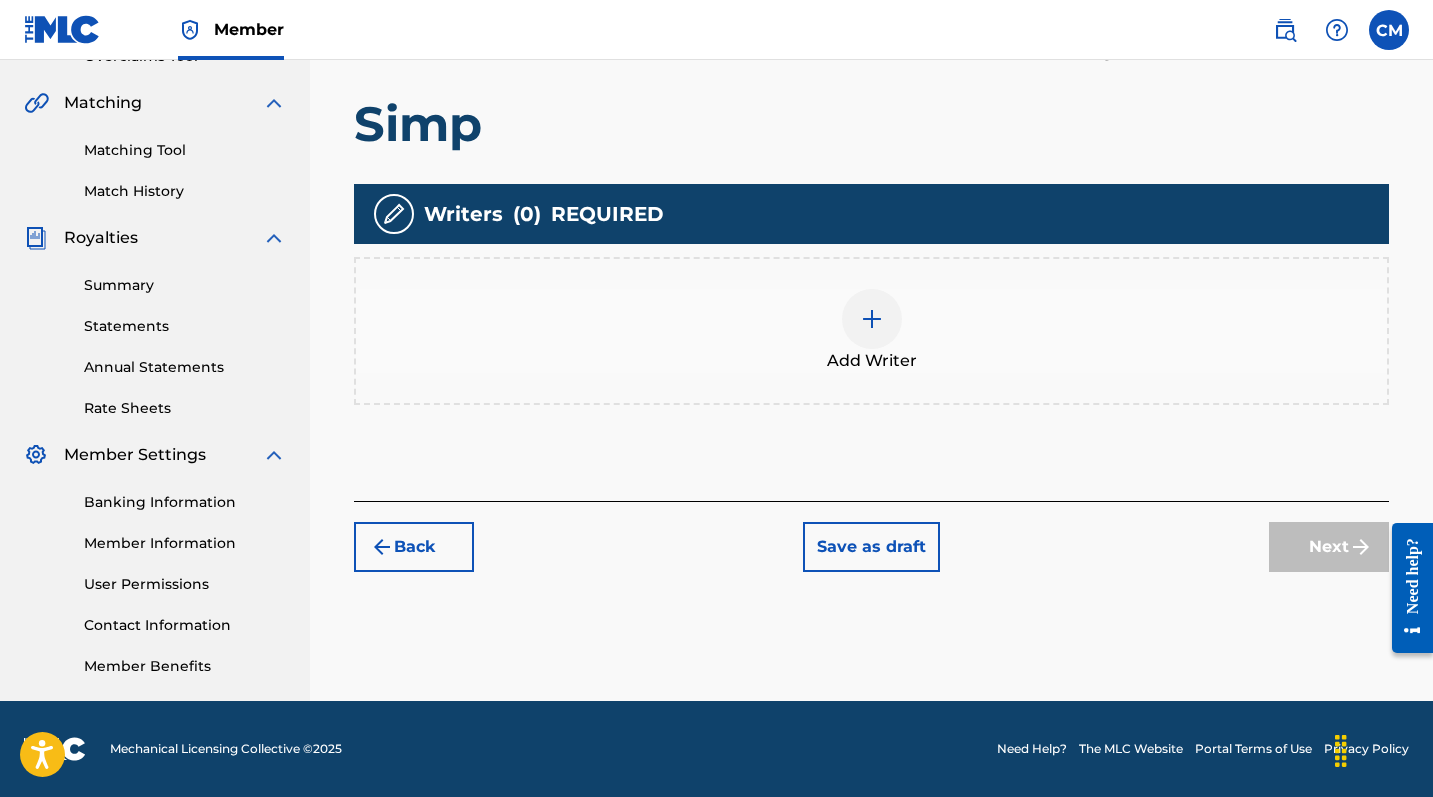 click at bounding box center [872, 319] 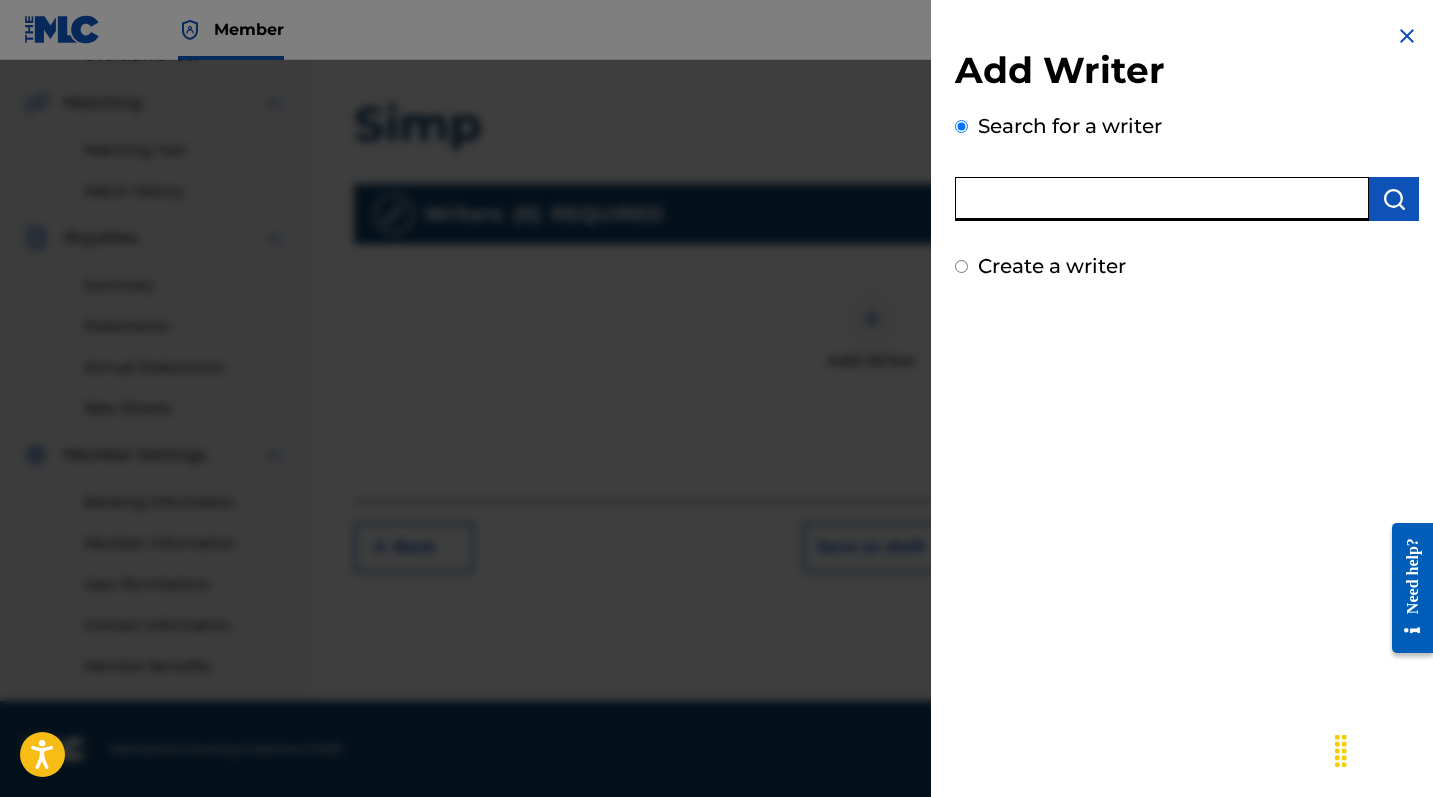 click at bounding box center (1162, 199) 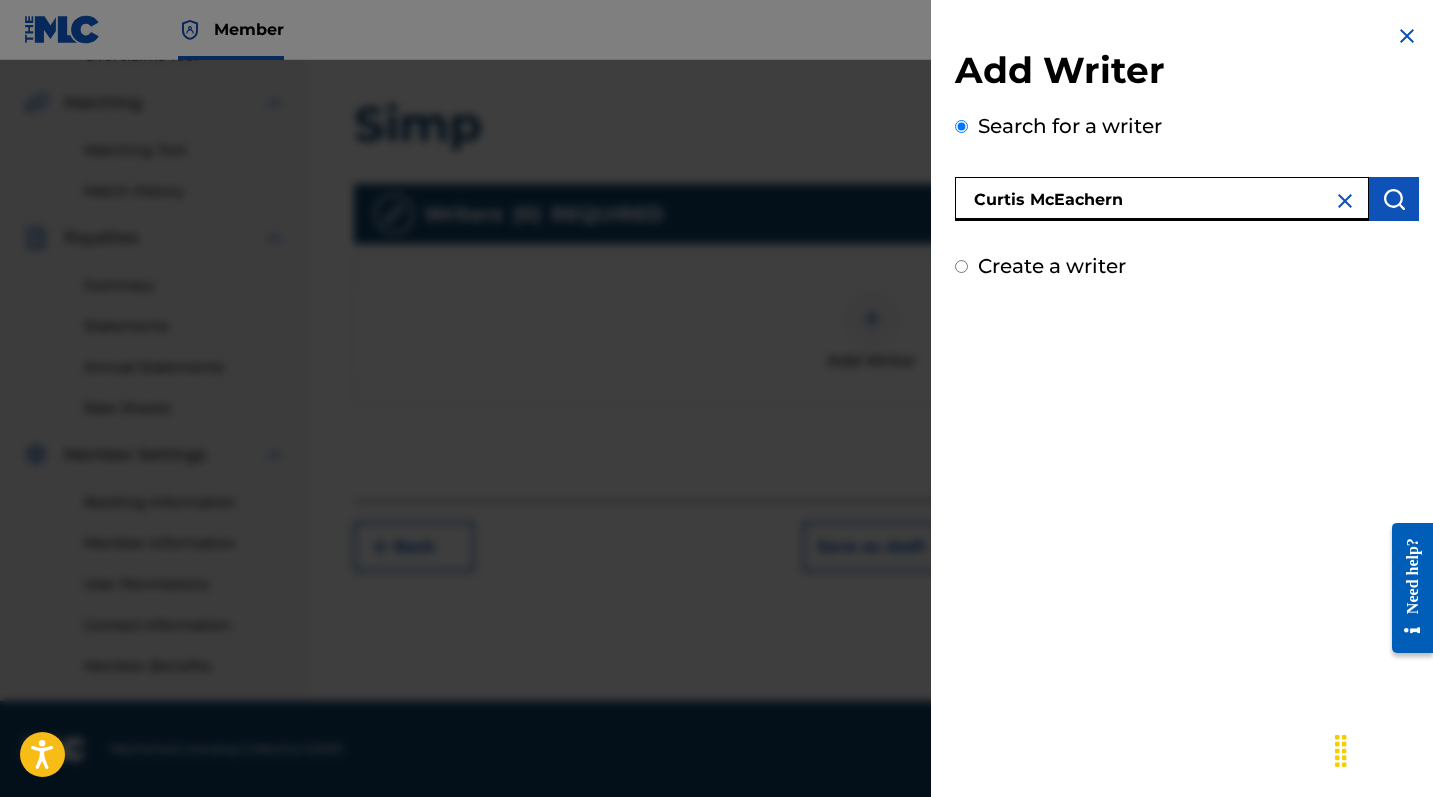 type on "Curtis McEachern" 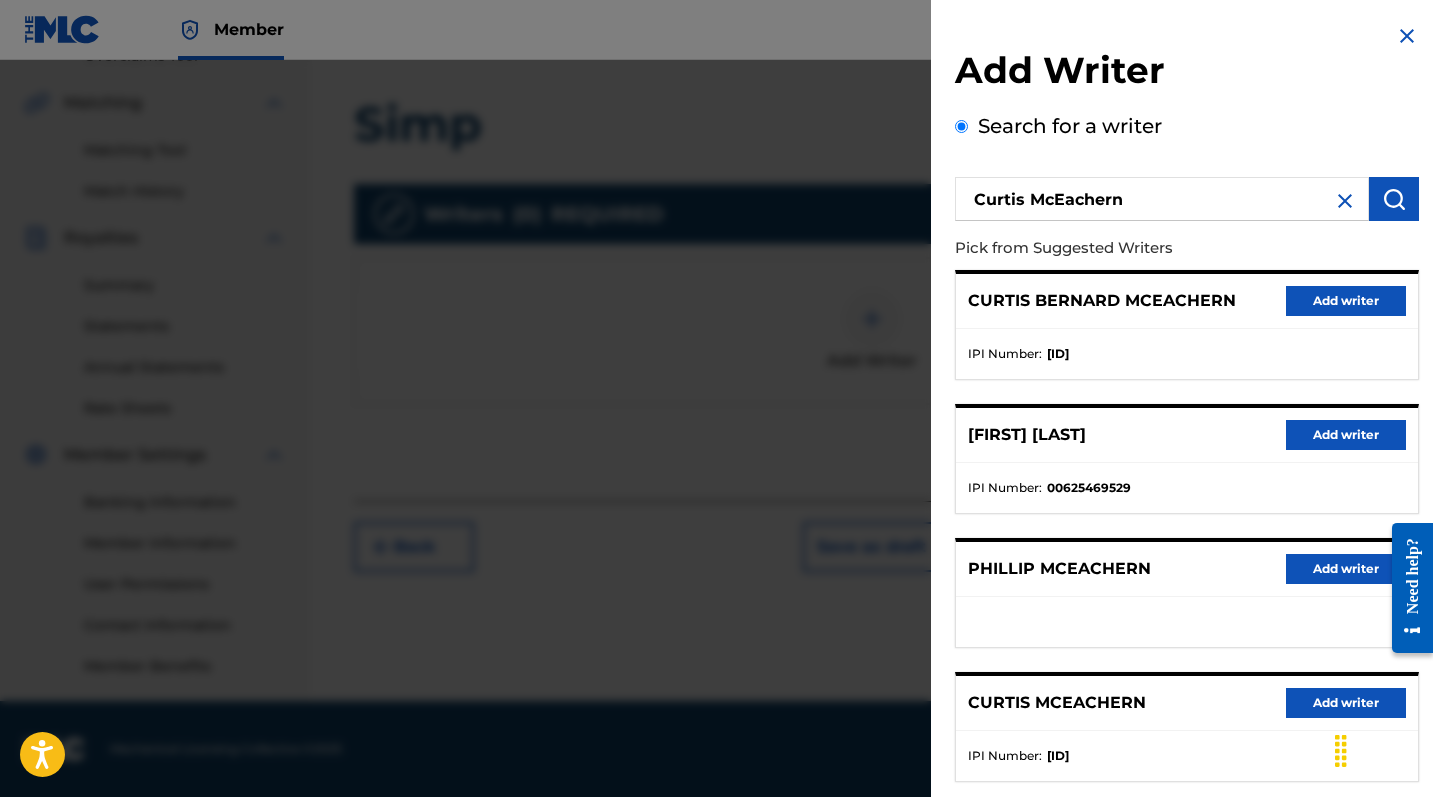 click on "Add writer" at bounding box center [1346, 301] 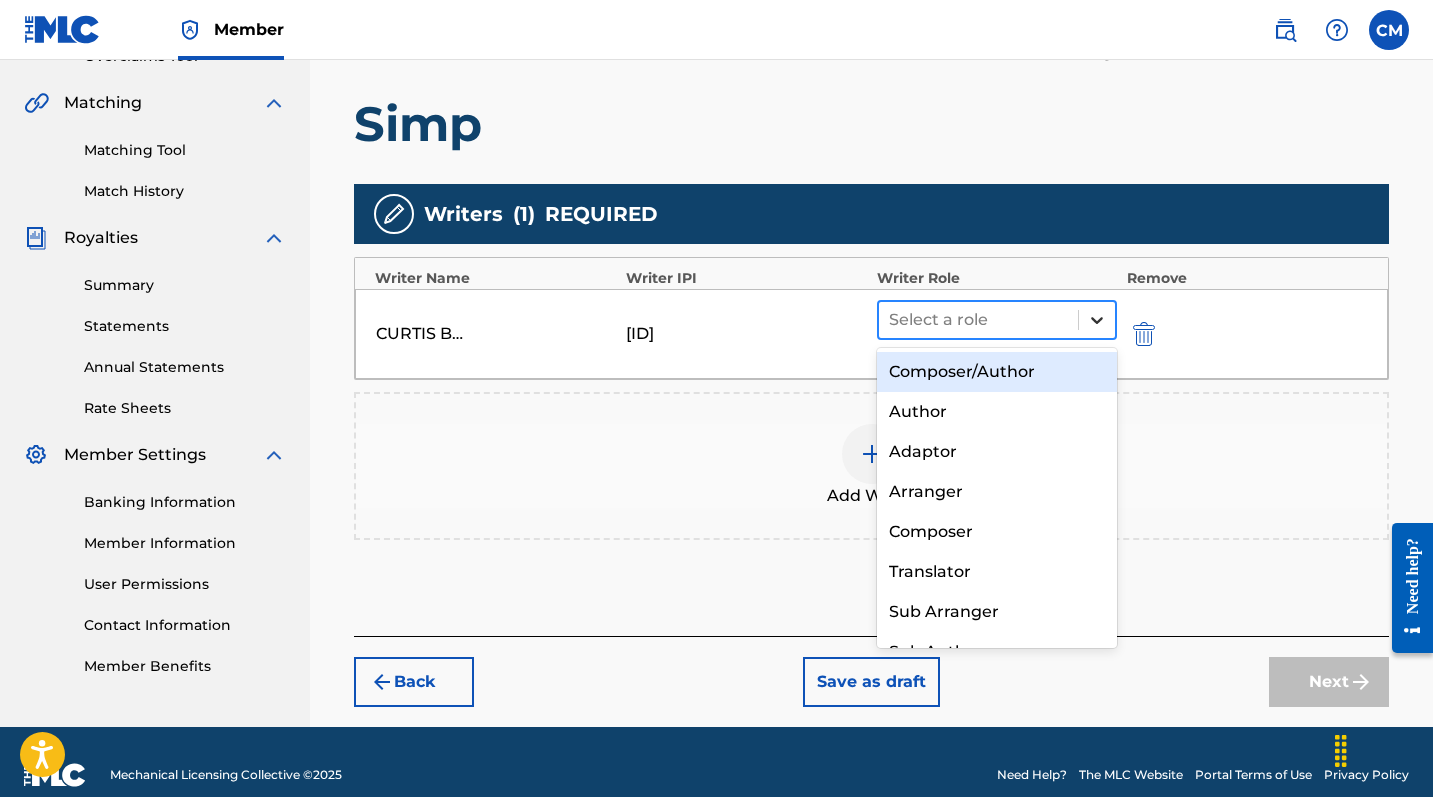 click 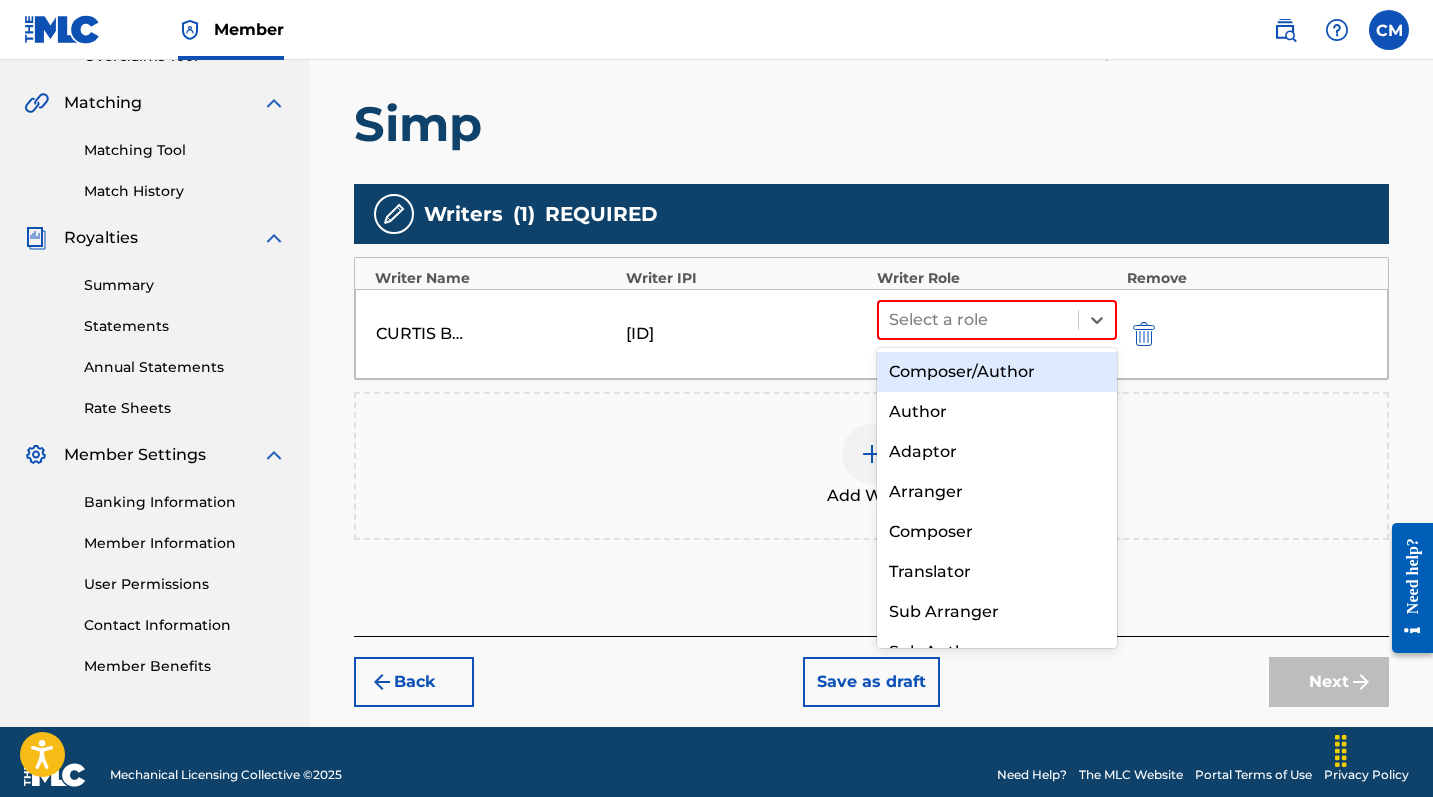 click on "Composer/Author" at bounding box center (997, 372) 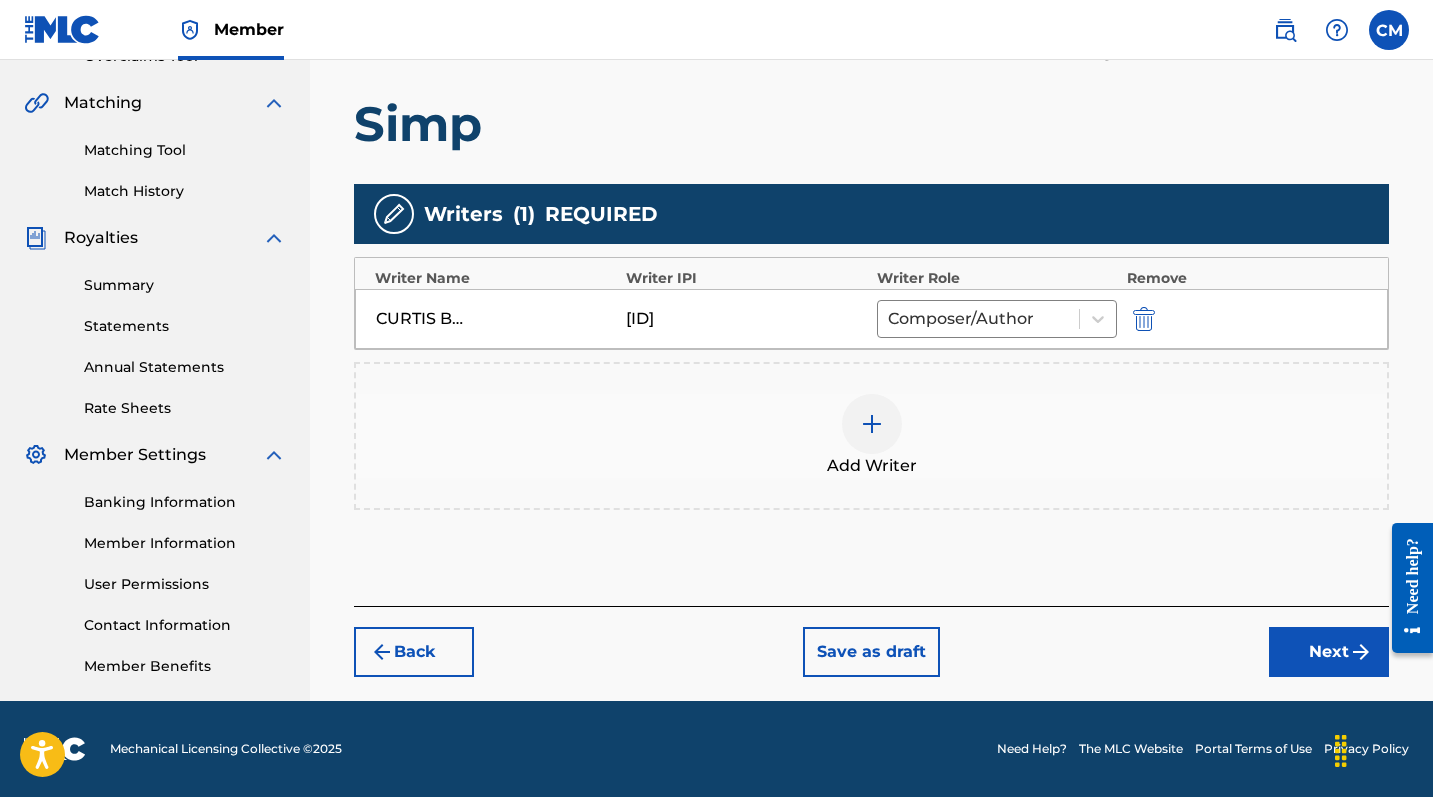 click on "Next" at bounding box center [1329, 652] 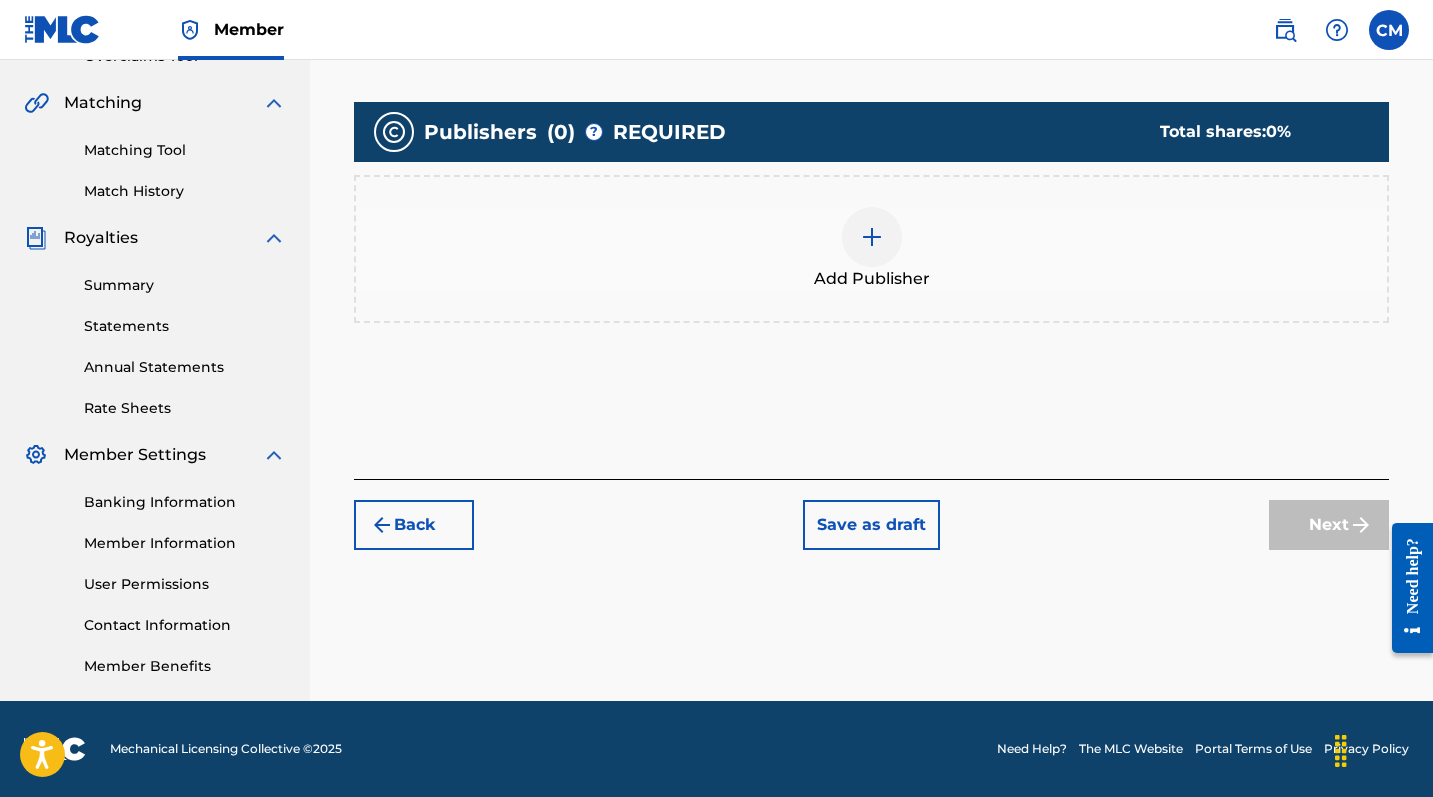 scroll, scrollTop: 90, scrollLeft: 0, axis: vertical 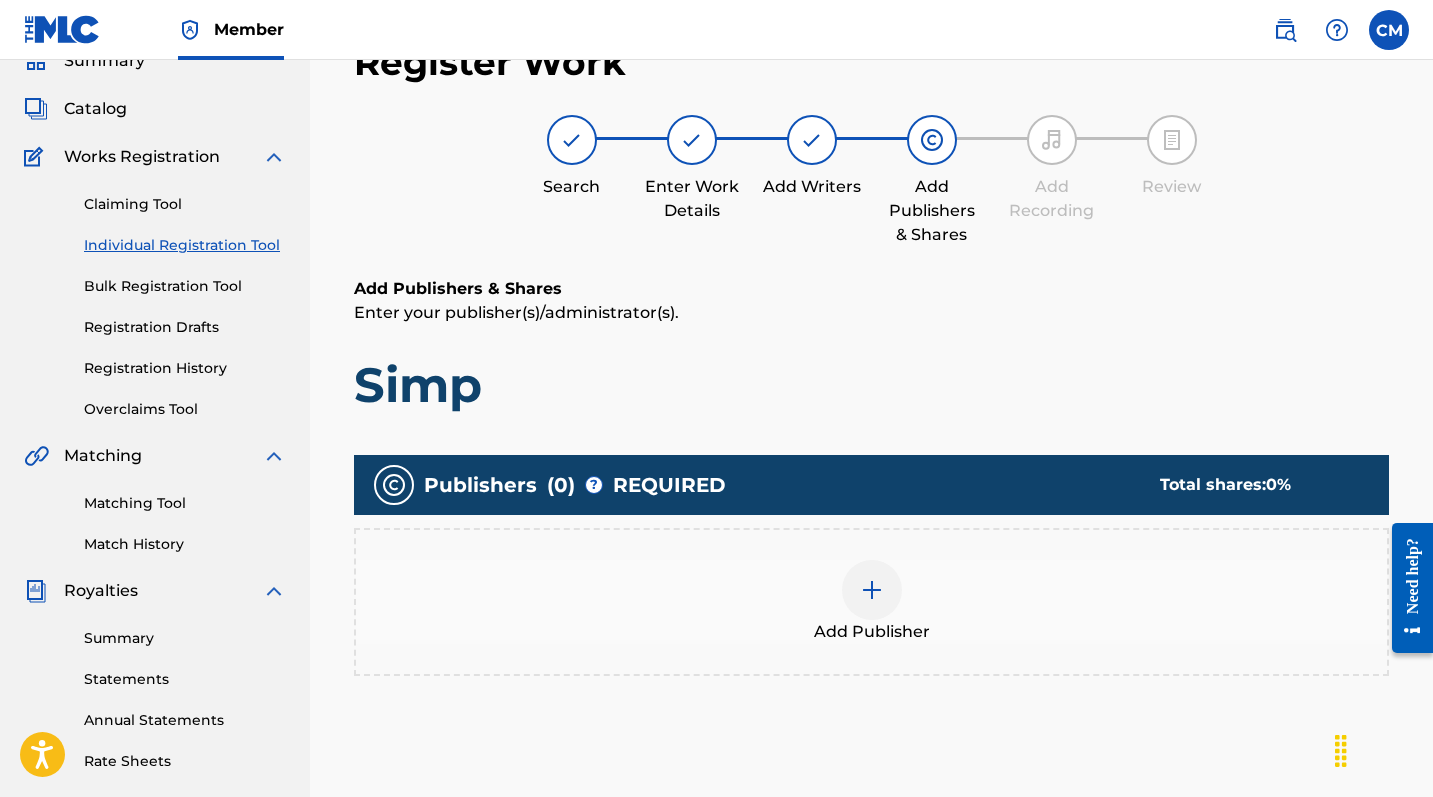click at bounding box center [872, 590] 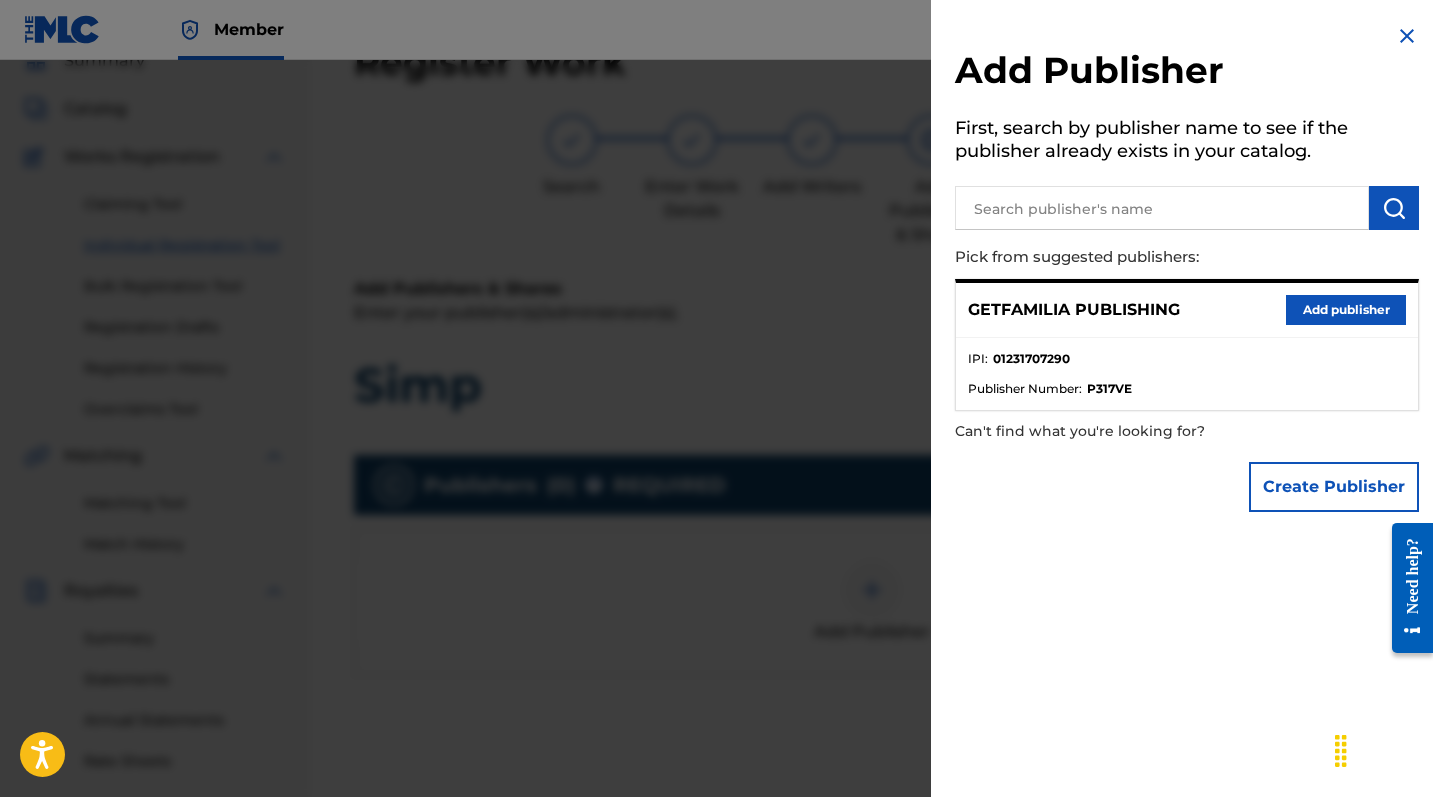 click on "Add publisher" at bounding box center (1346, 310) 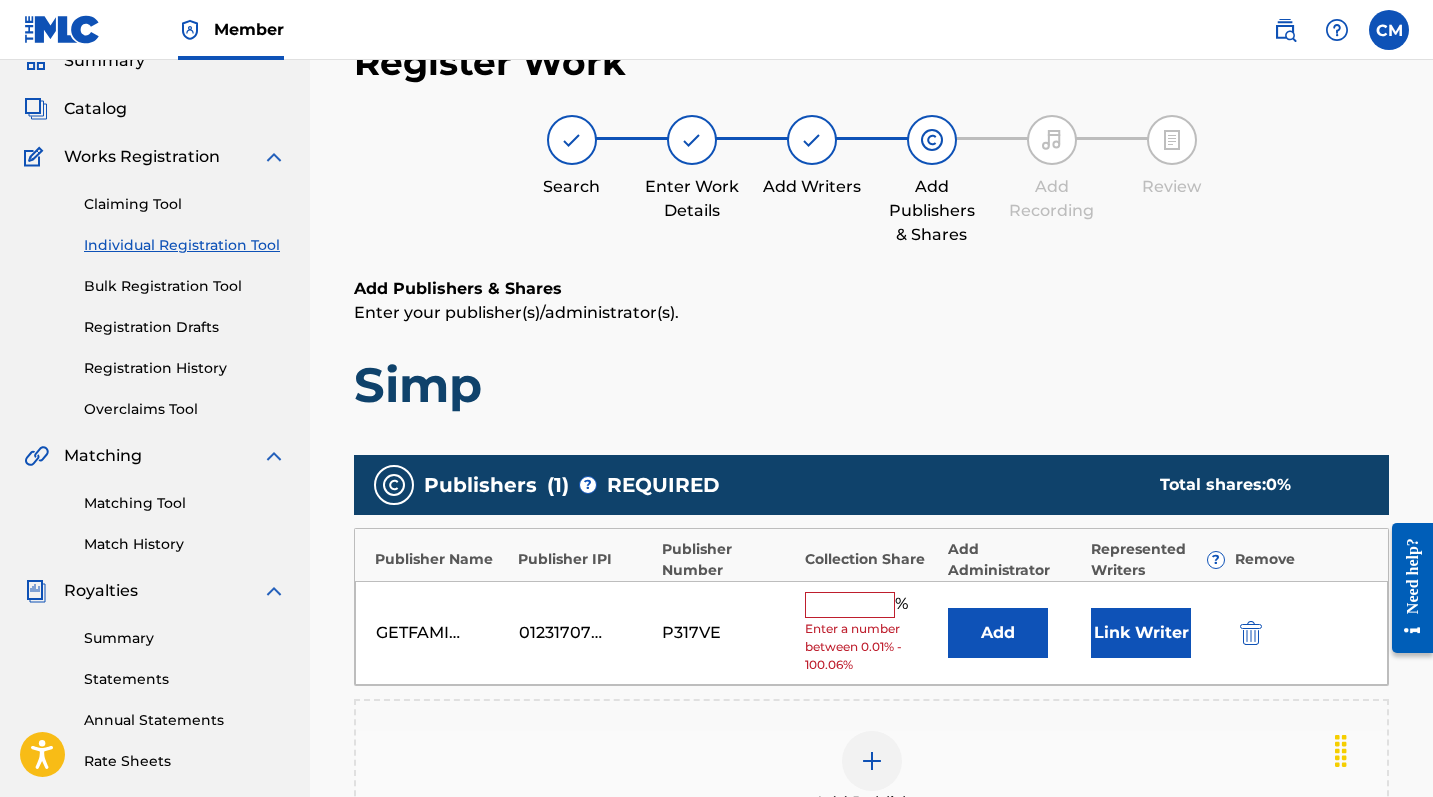 click at bounding box center [850, 605] 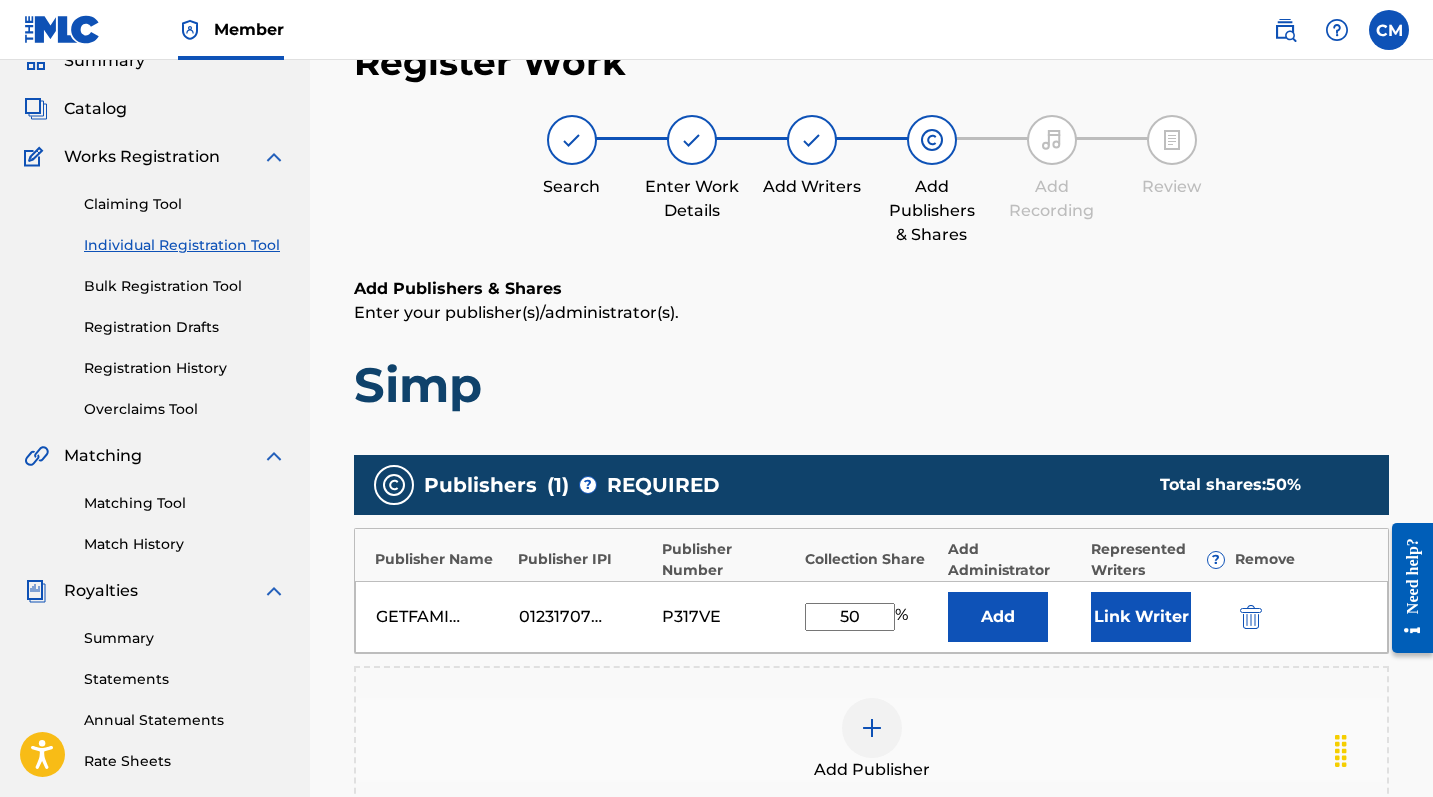 type on "5" 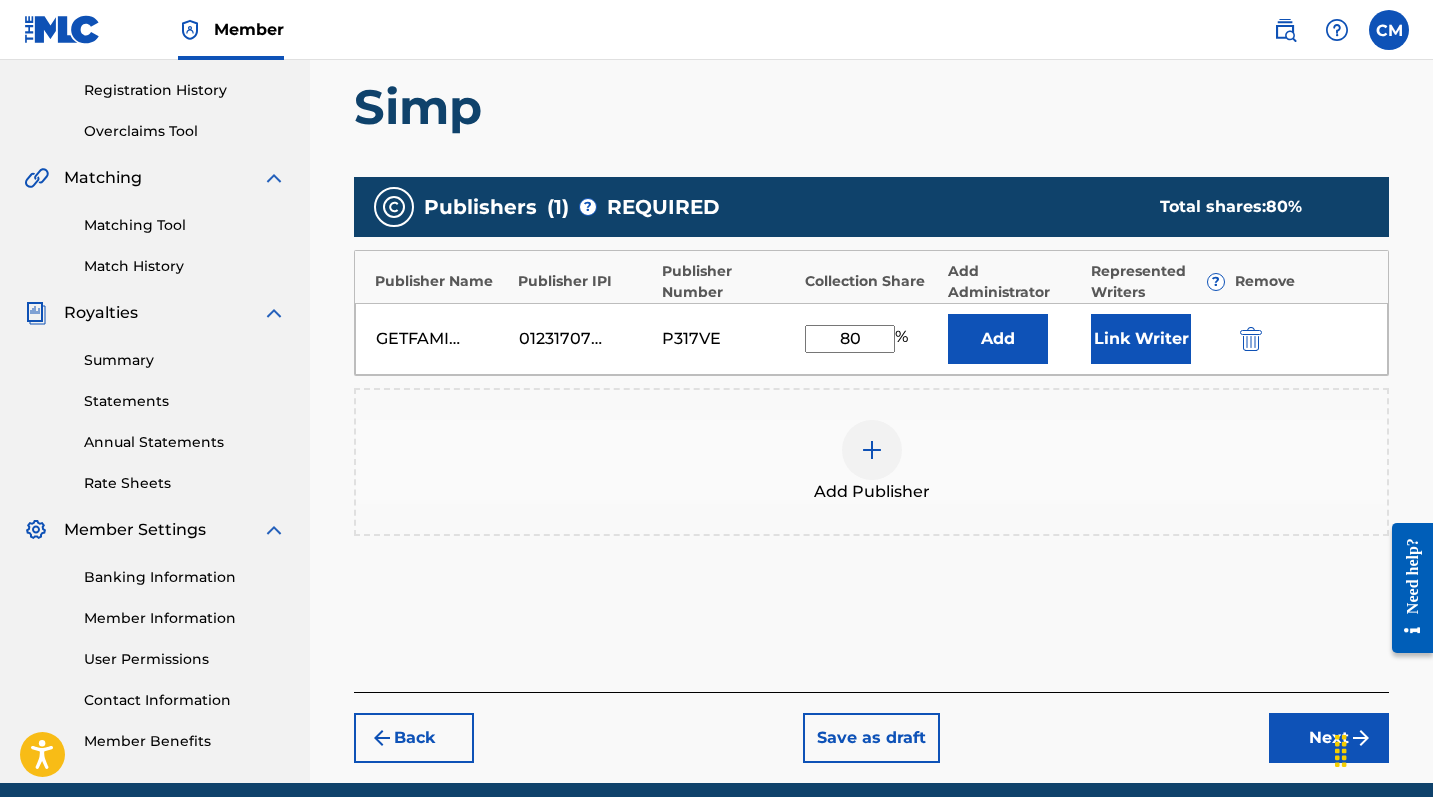 scroll, scrollTop: 375, scrollLeft: 0, axis: vertical 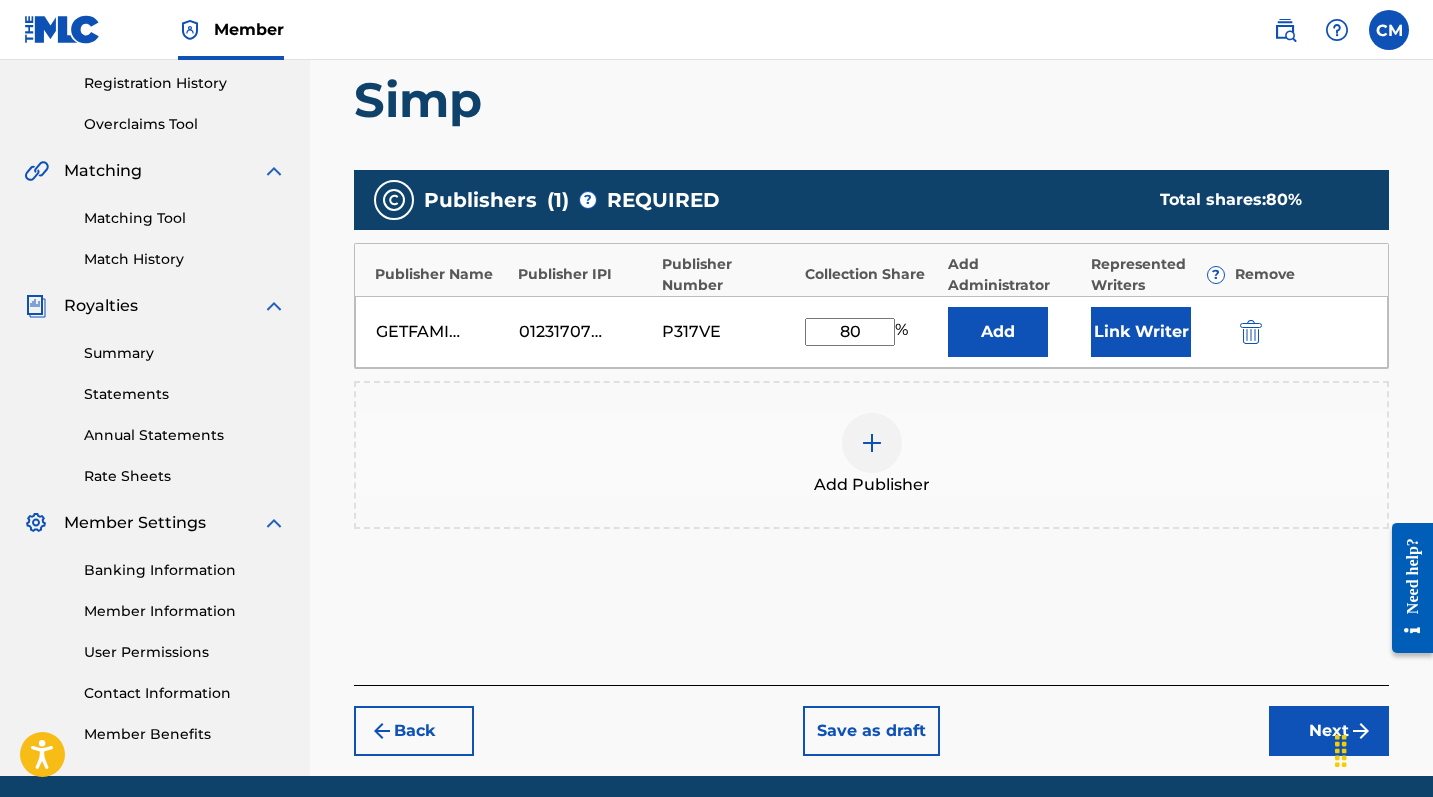 type on "80" 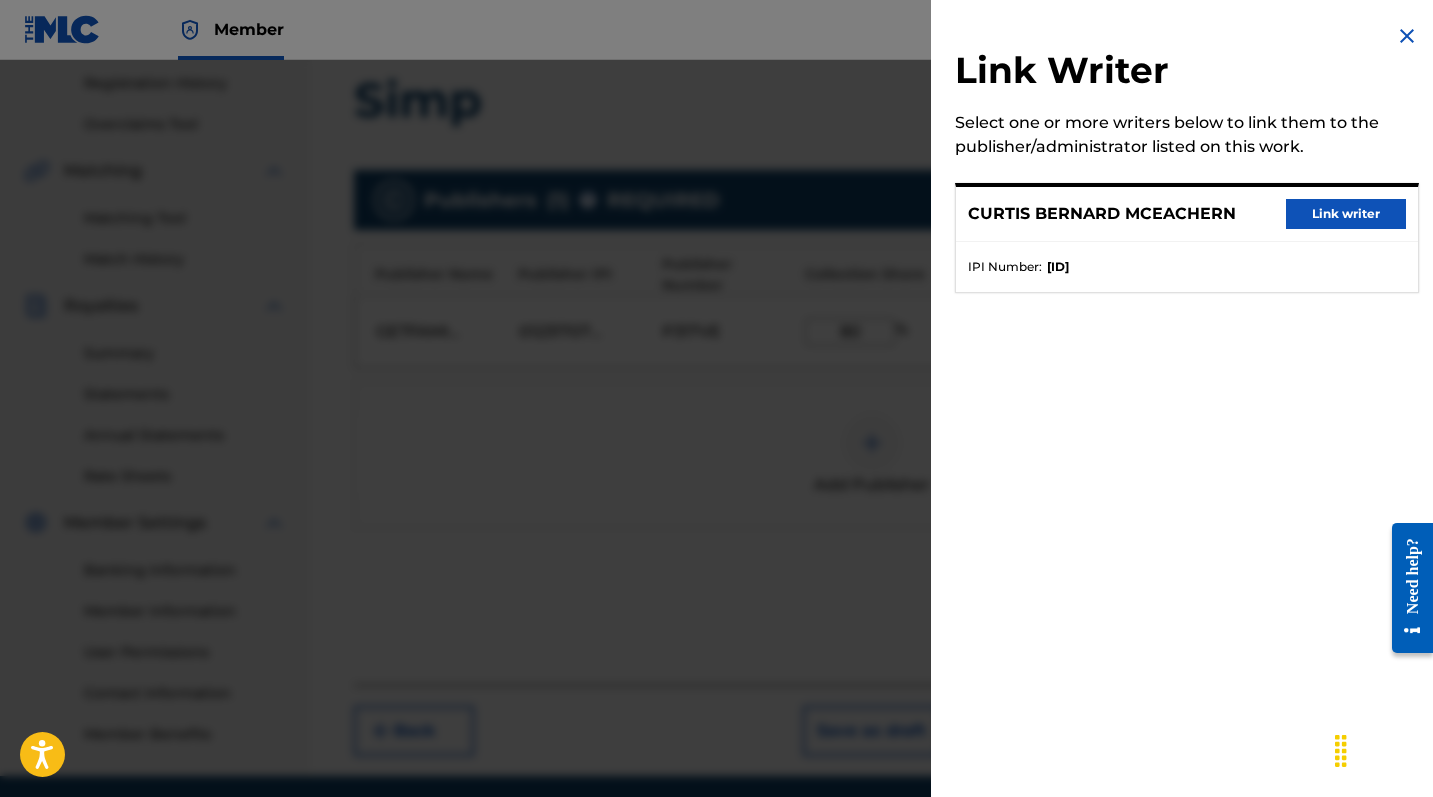 click on "Link writer" at bounding box center (1346, 214) 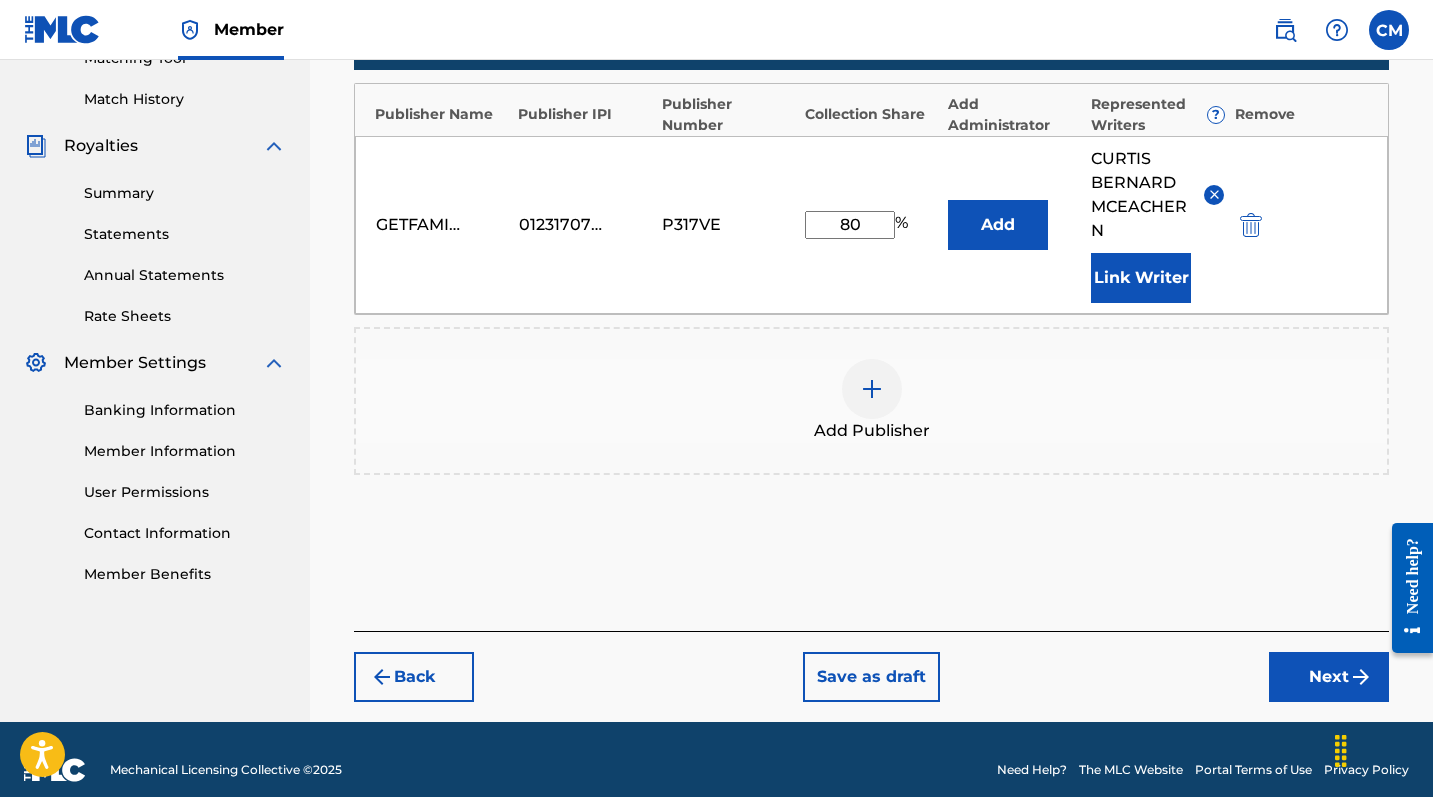 click on "Next" at bounding box center (1329, 677) 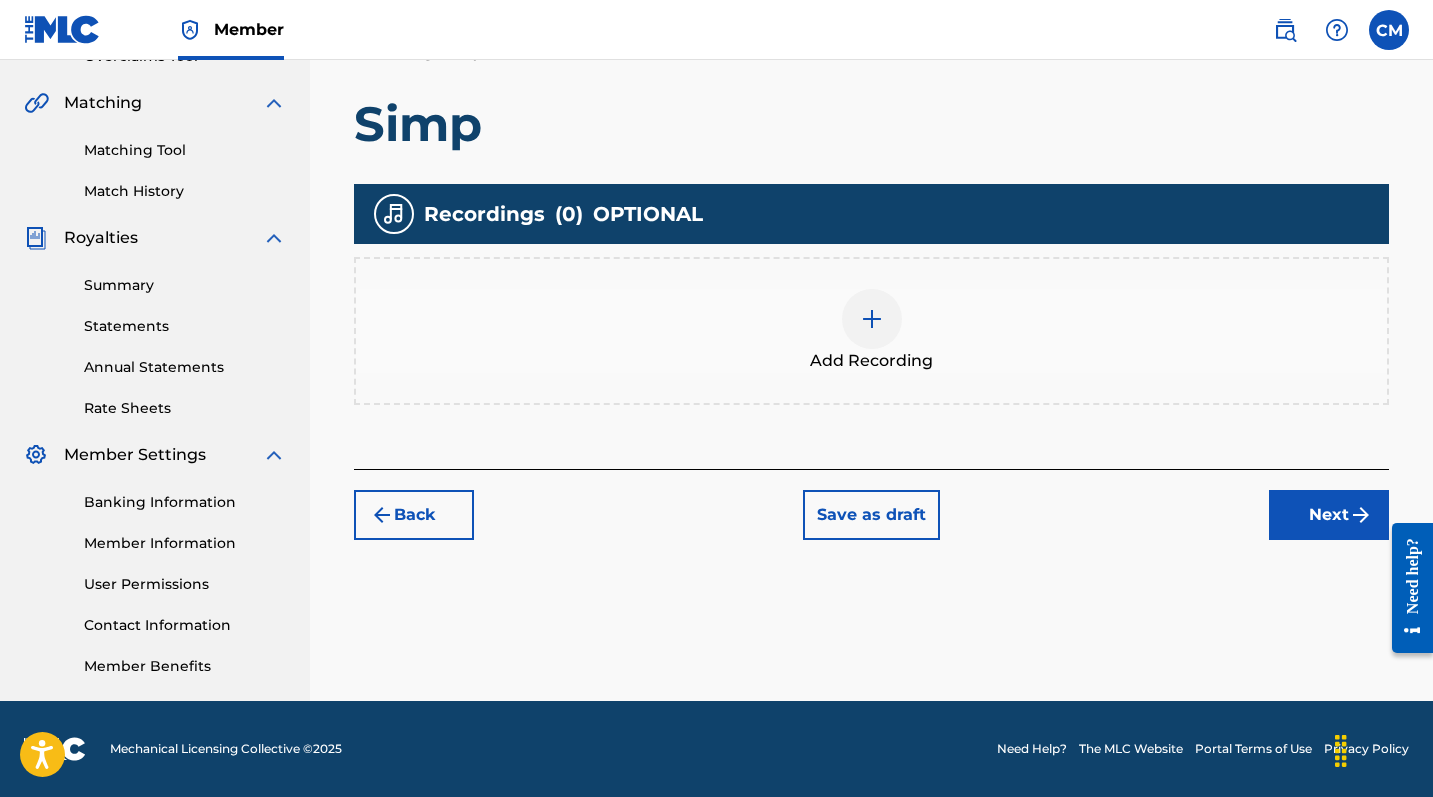 scroll, scrollTop: 443, scrollLeft: 0, axis: vertical 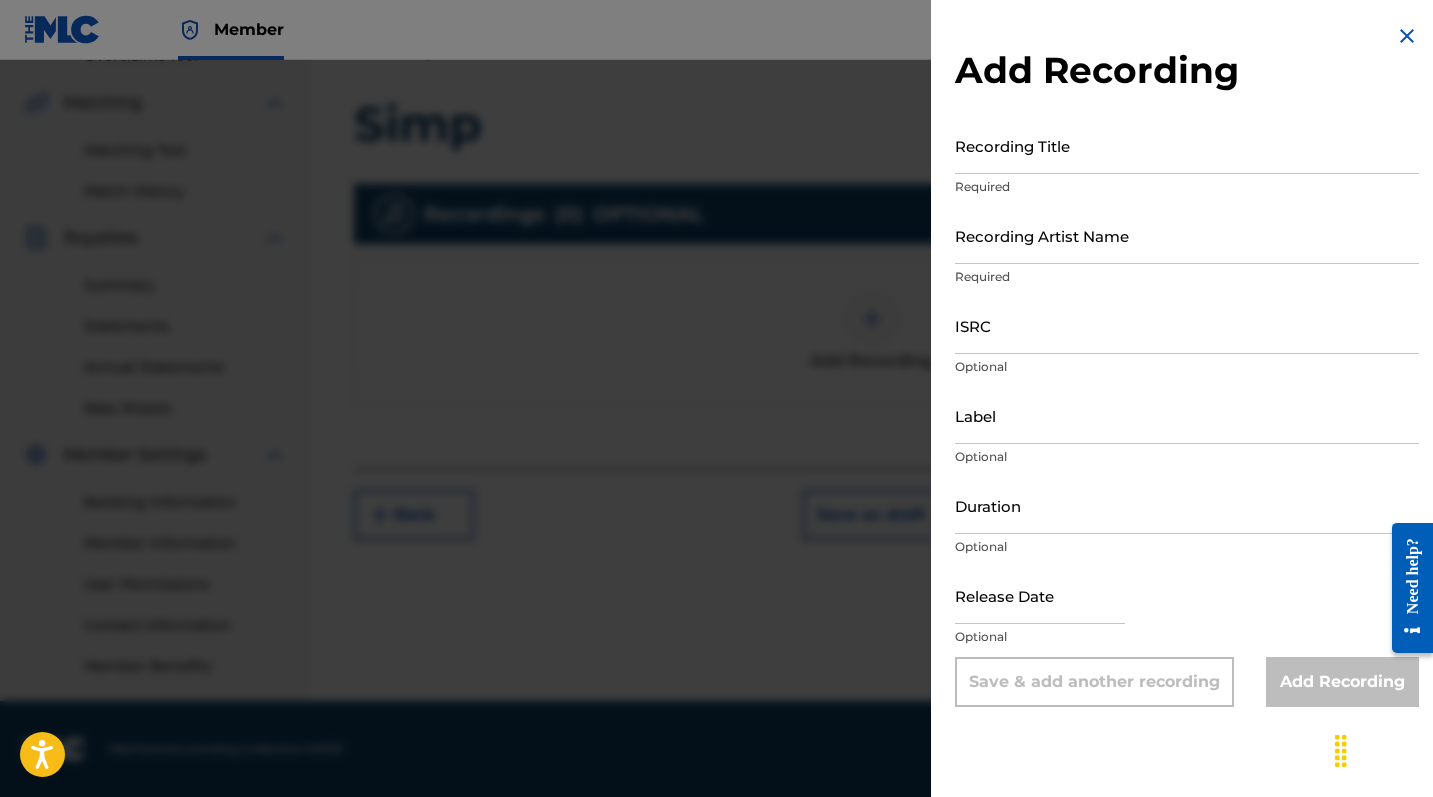 click on "Recording Title" at bounding box center (1187, 145) 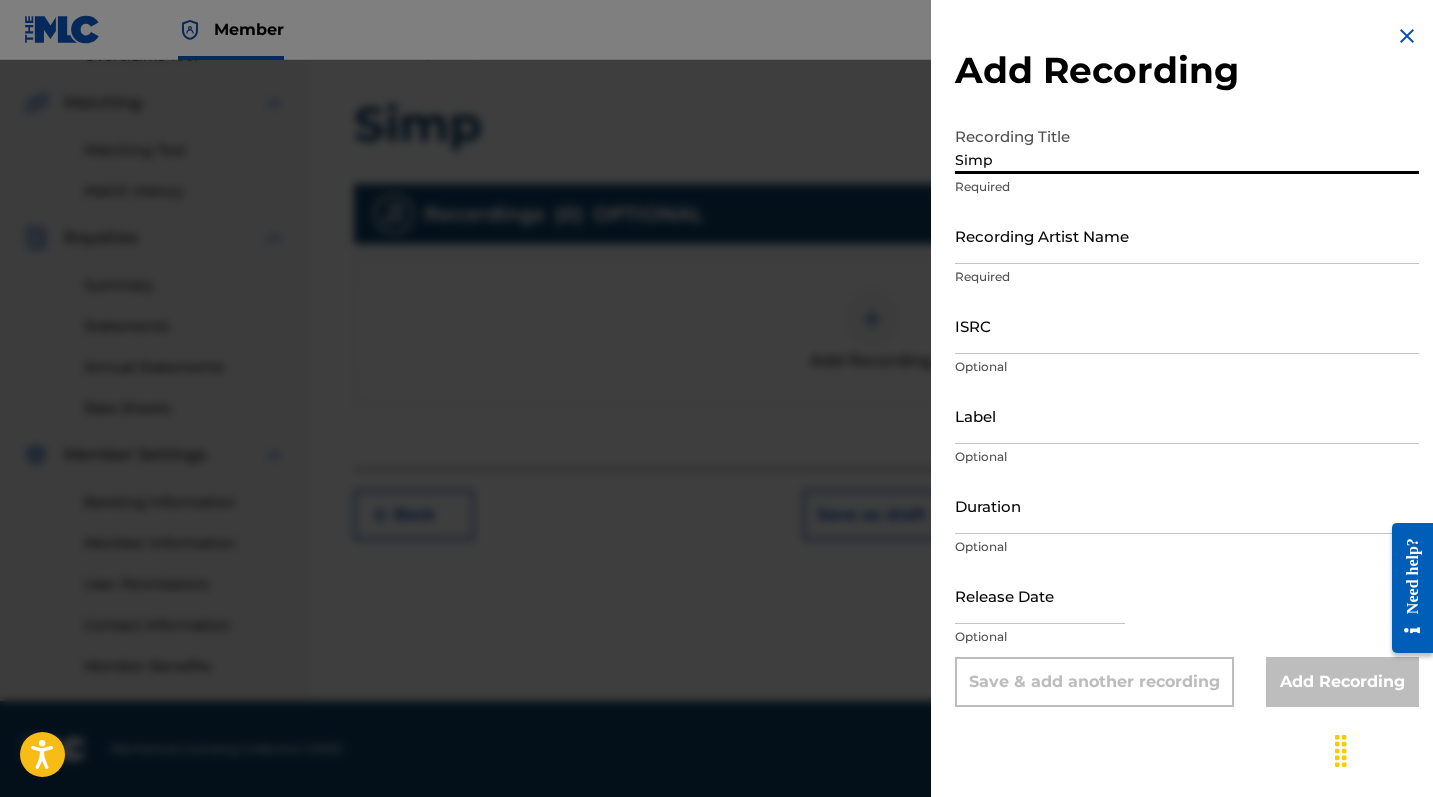 type on "Simp" 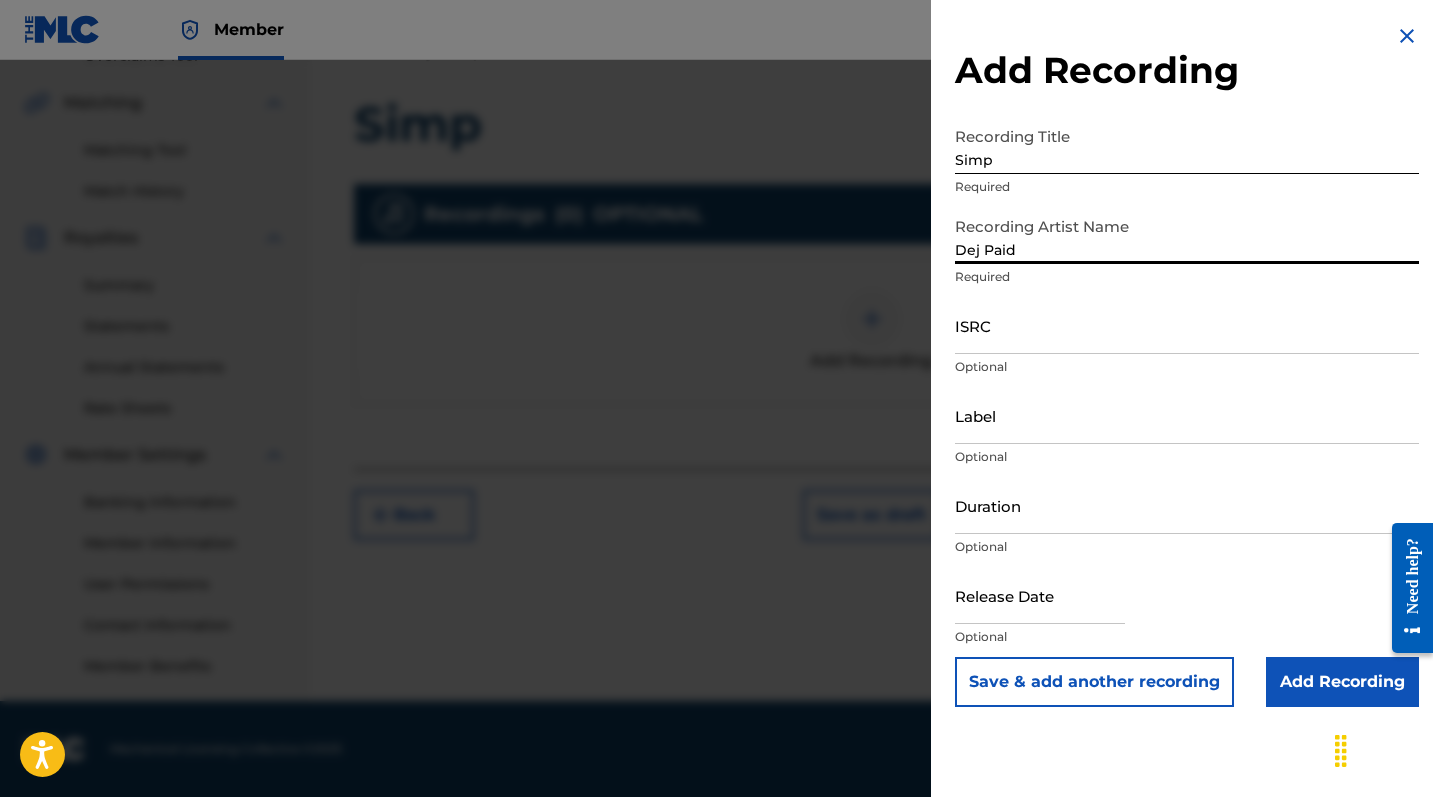 type on "Dej Paid" 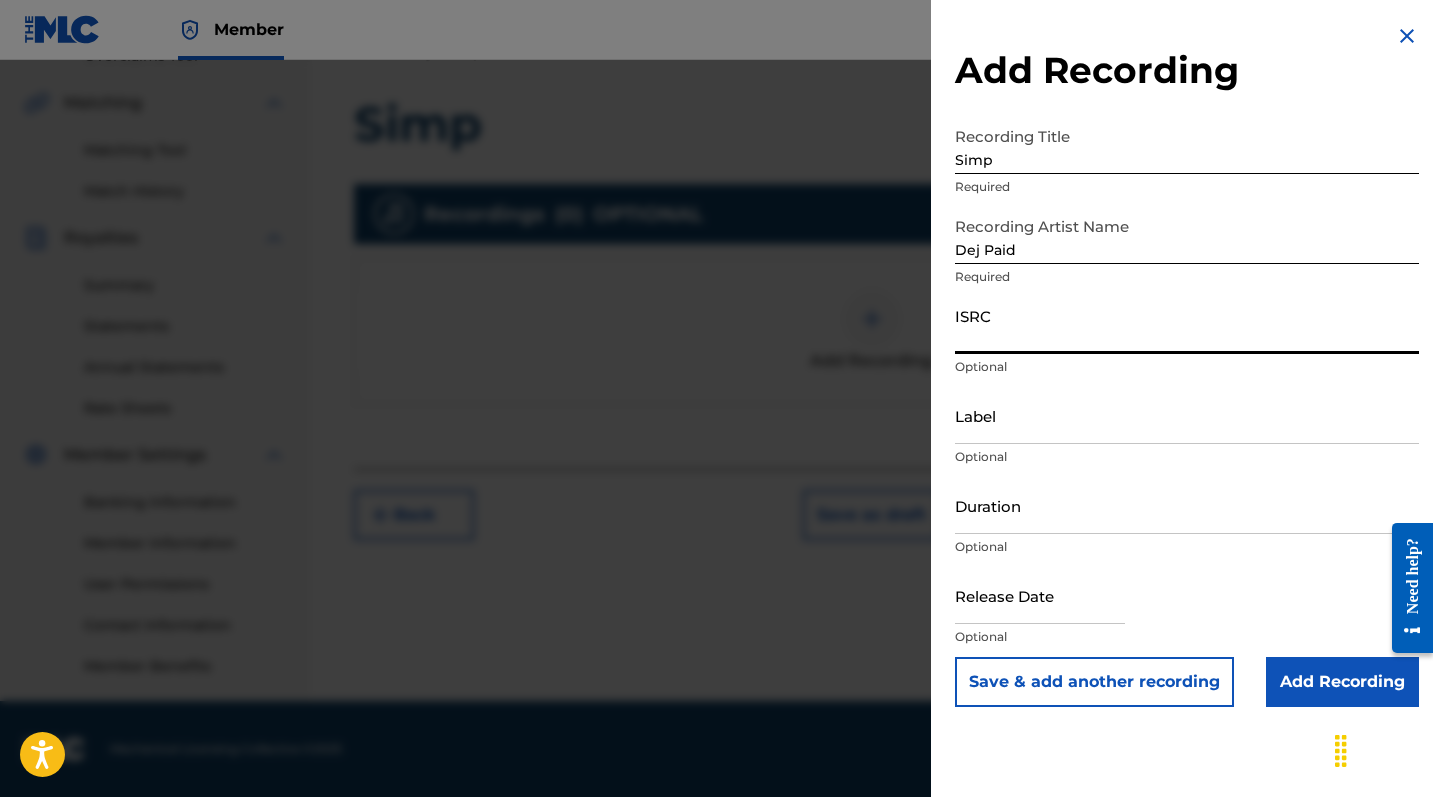 paste on "[ID]" 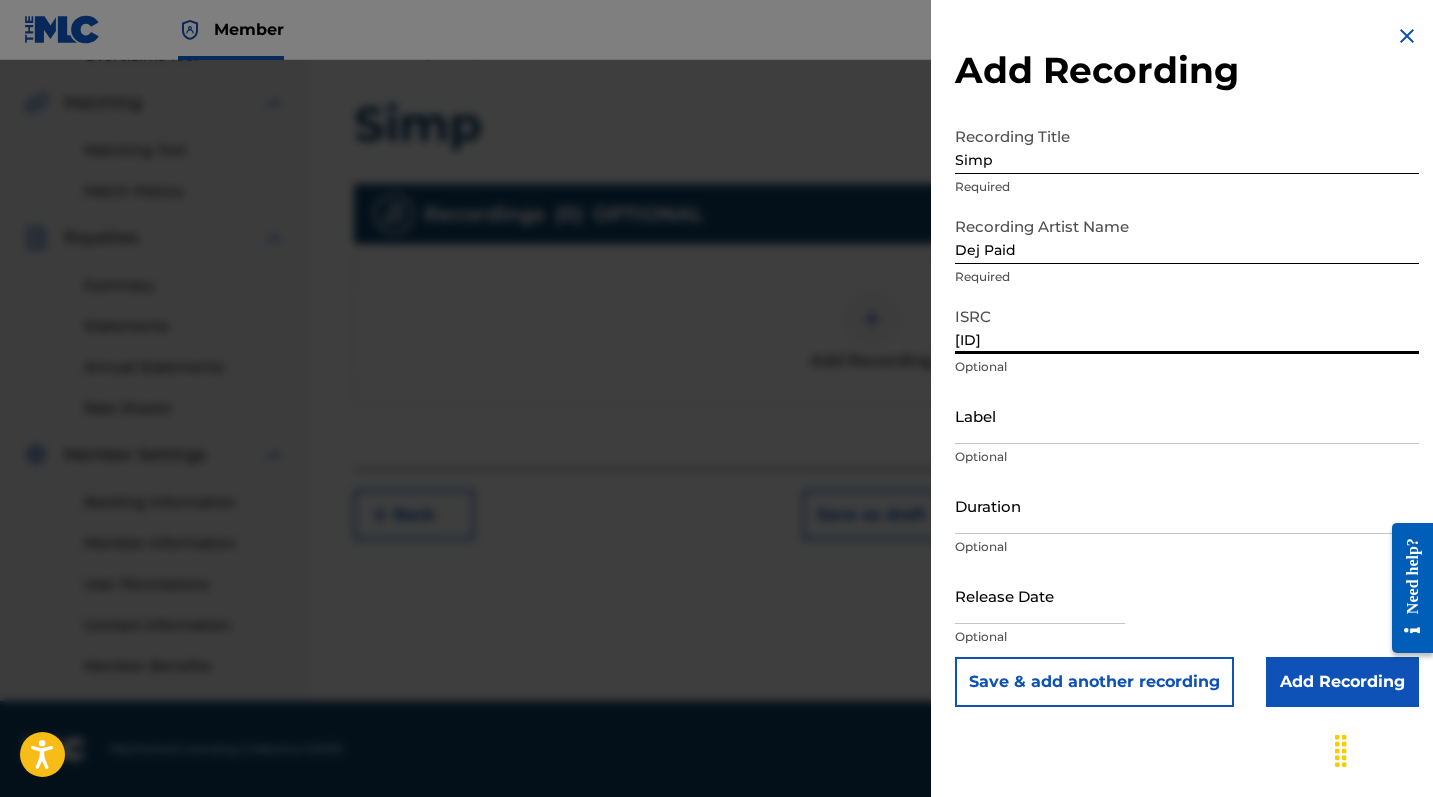 type on "[ID]" 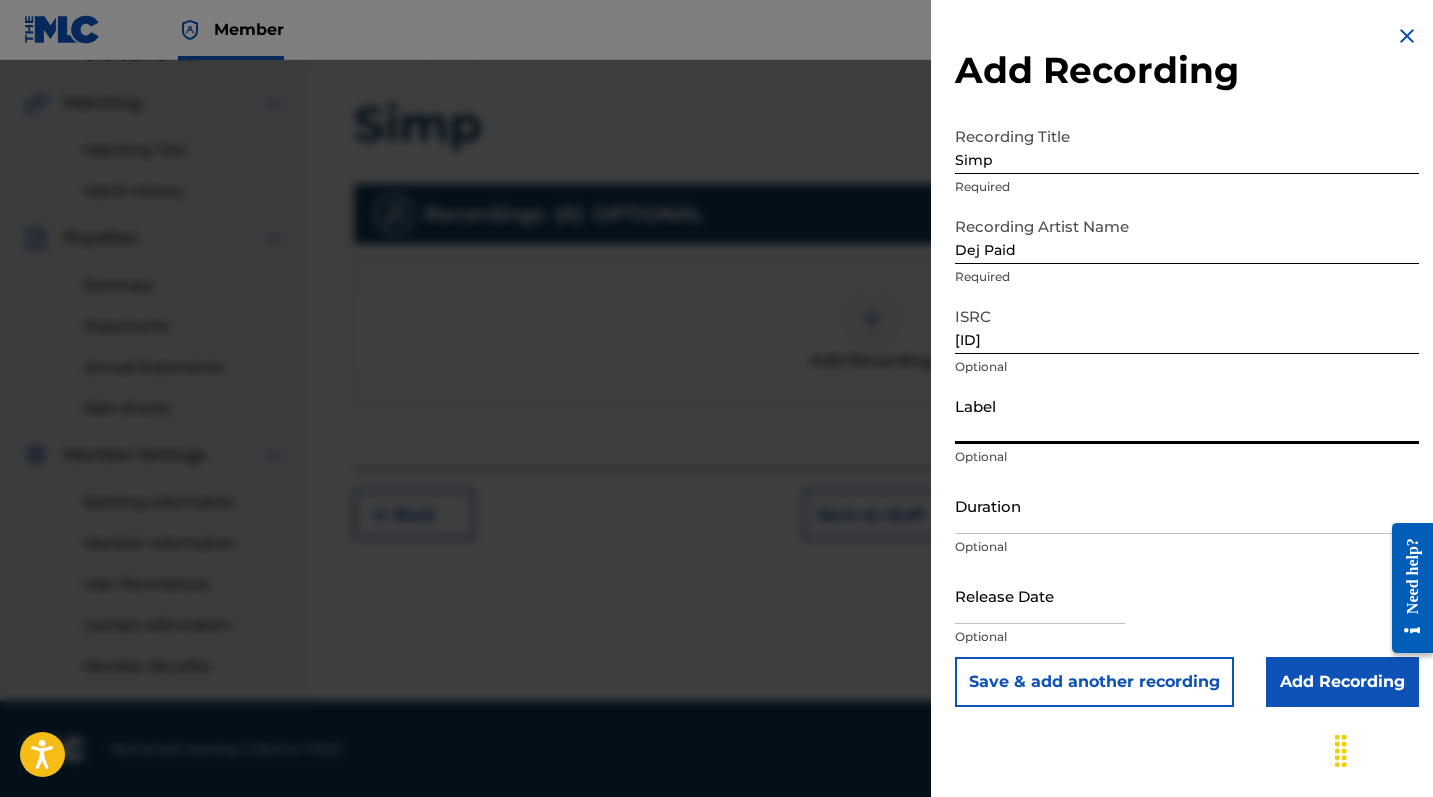 click on "Label" at bounding box center [1187, 415] 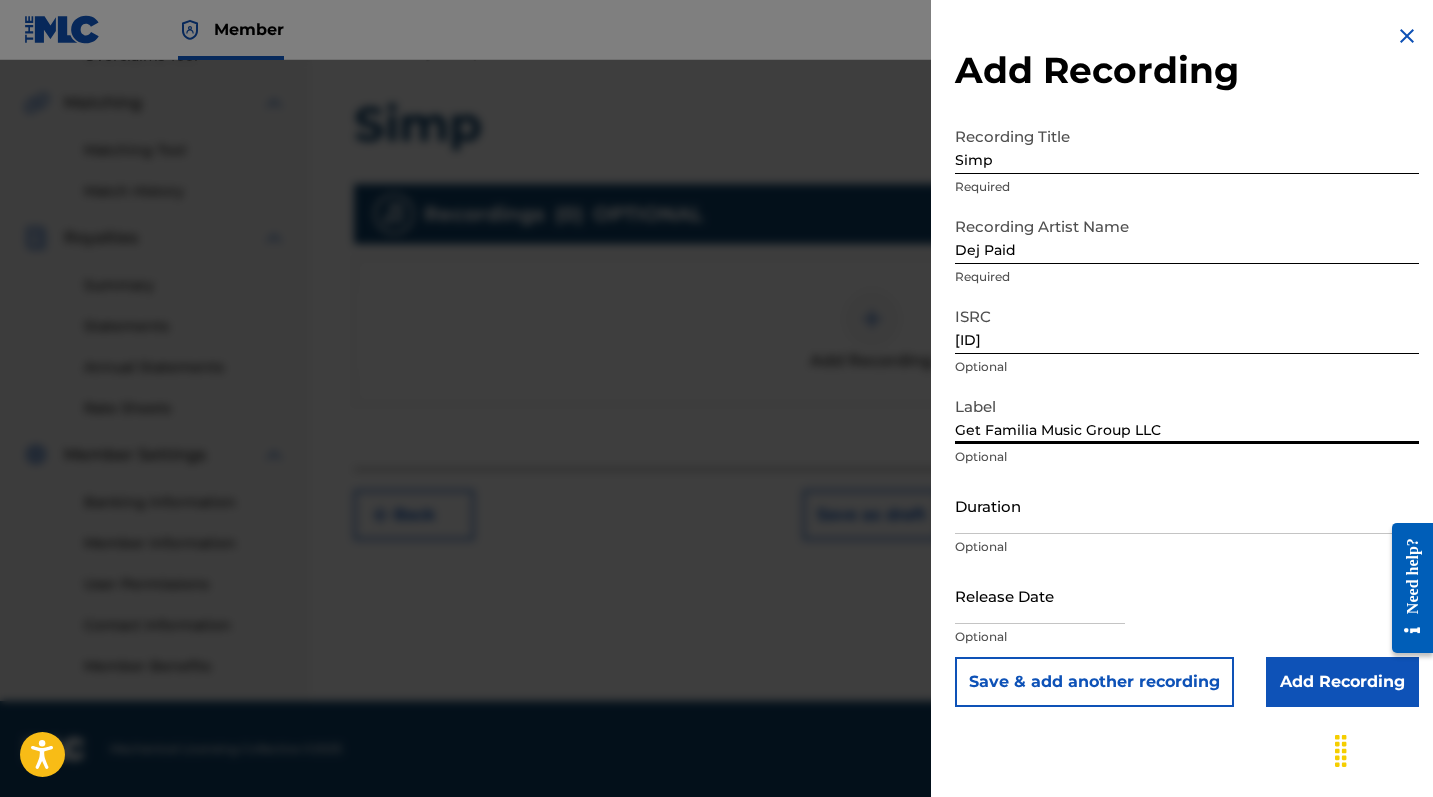 scroll, scrollTop: 443, scrollLeft: 0, axis: vertical 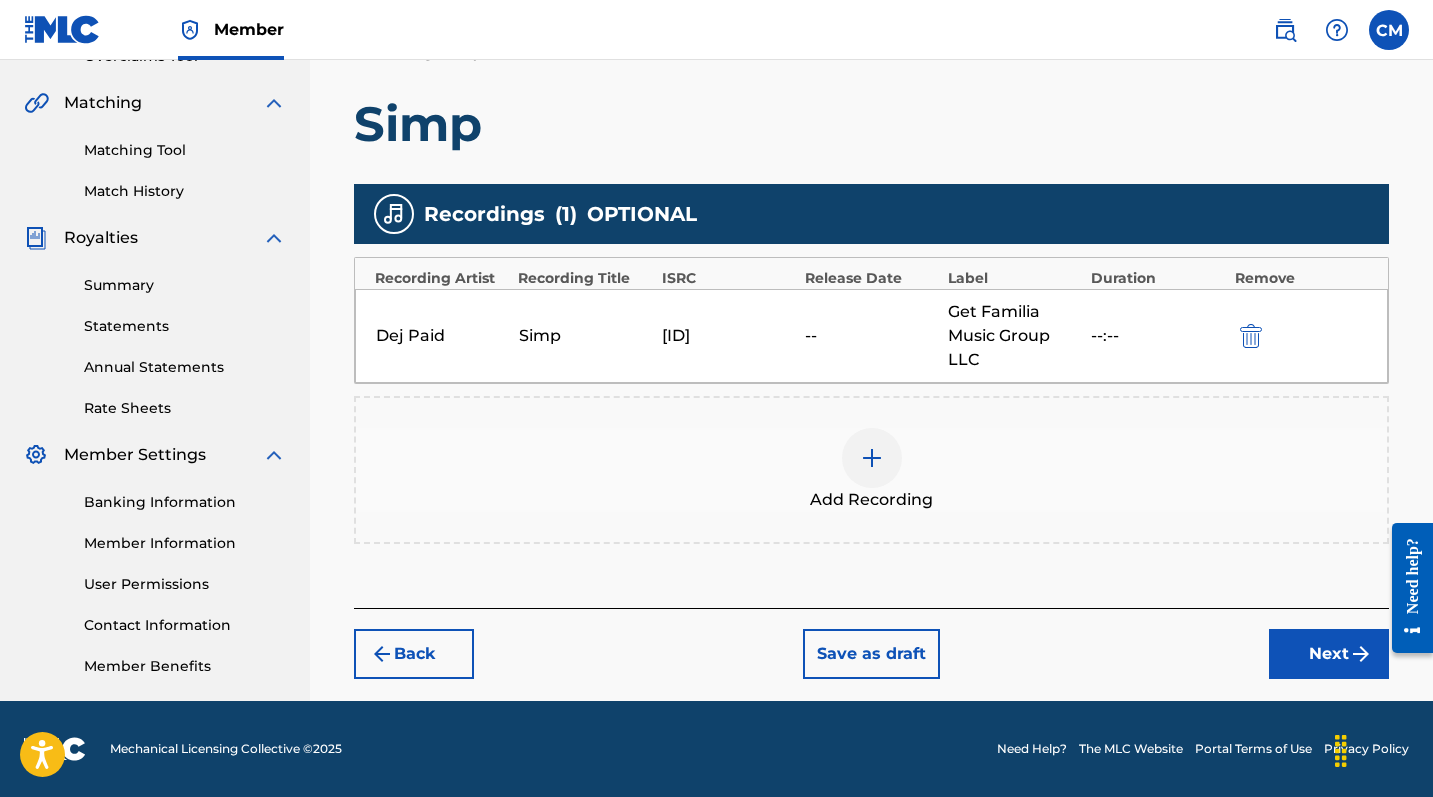 click on "Next" at bounding box center (1329, 654) 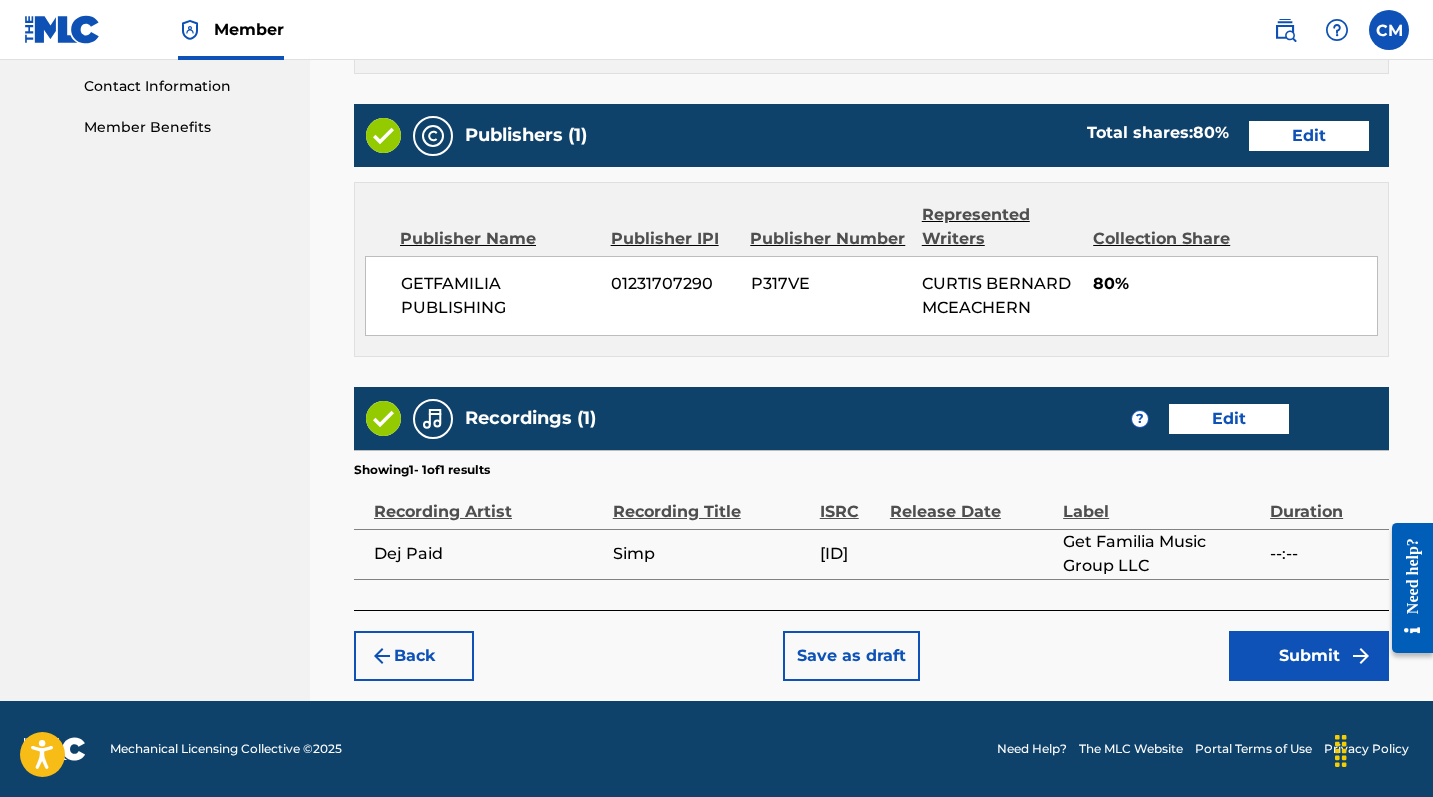 scroll, scrollTop: 981, scrollLeft: 0, axis: vertical 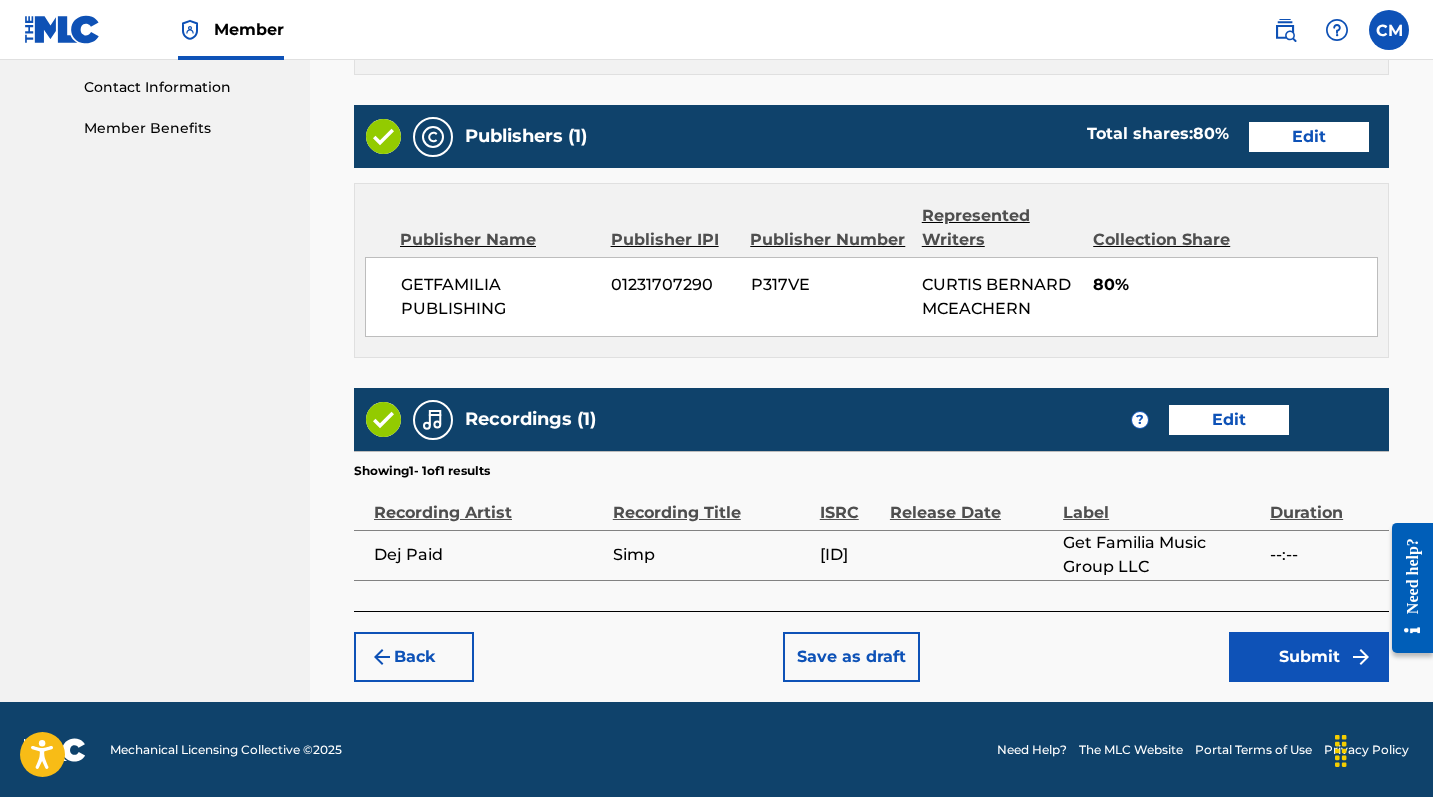 click on "Submit" at bounding box center (1309, 657) 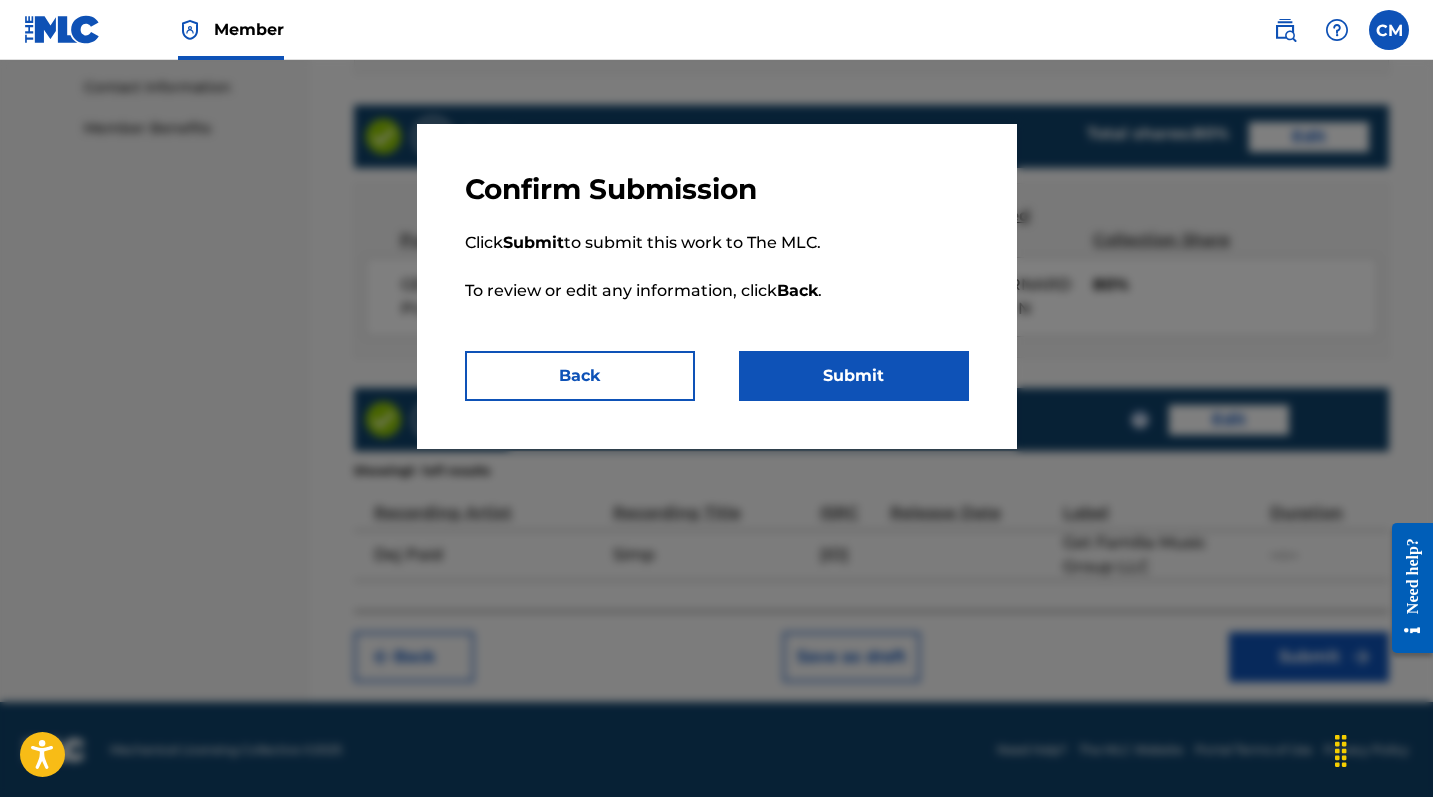 click on "Submit" at bounding box center (854, 376) 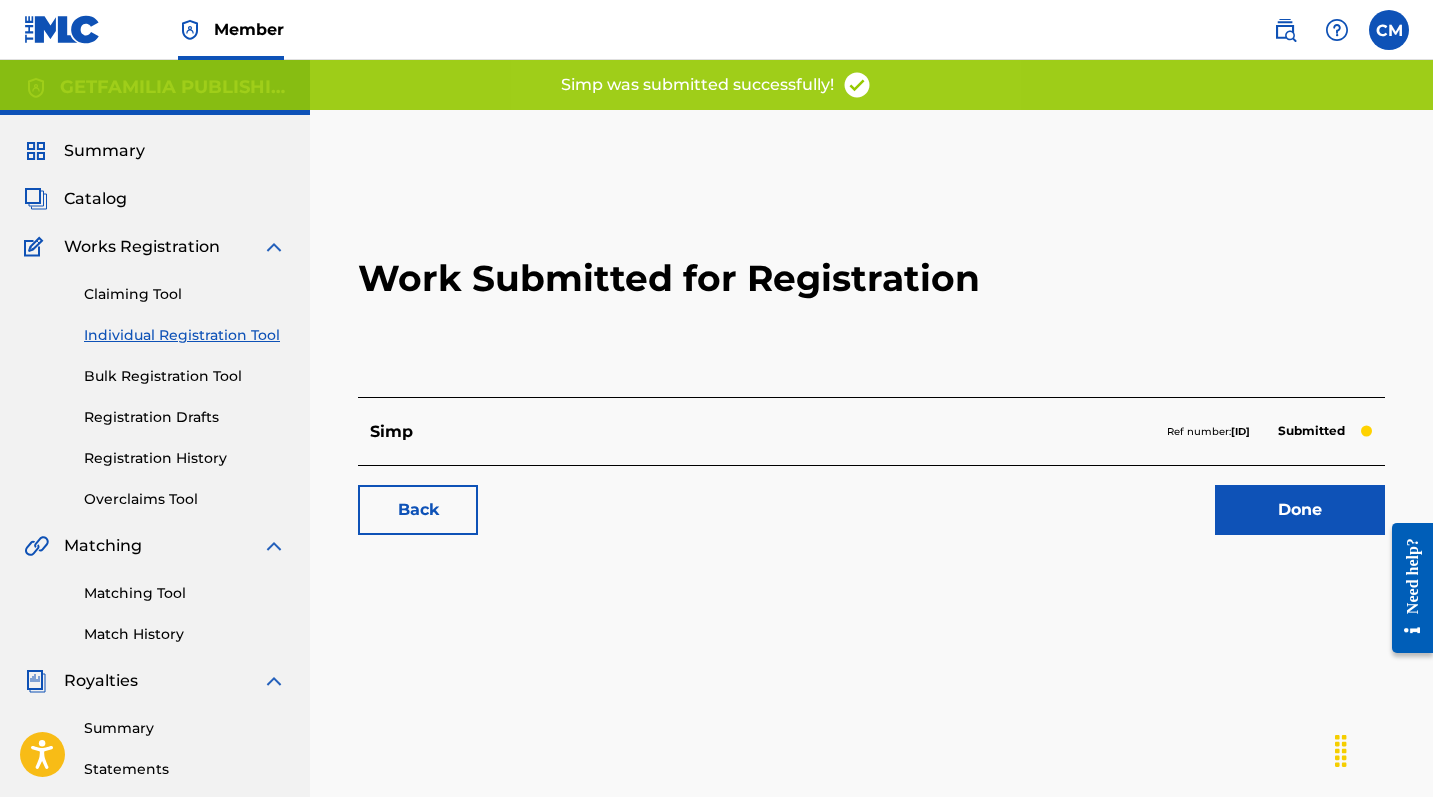 click on "Done" at bounding box center [1300, 510] 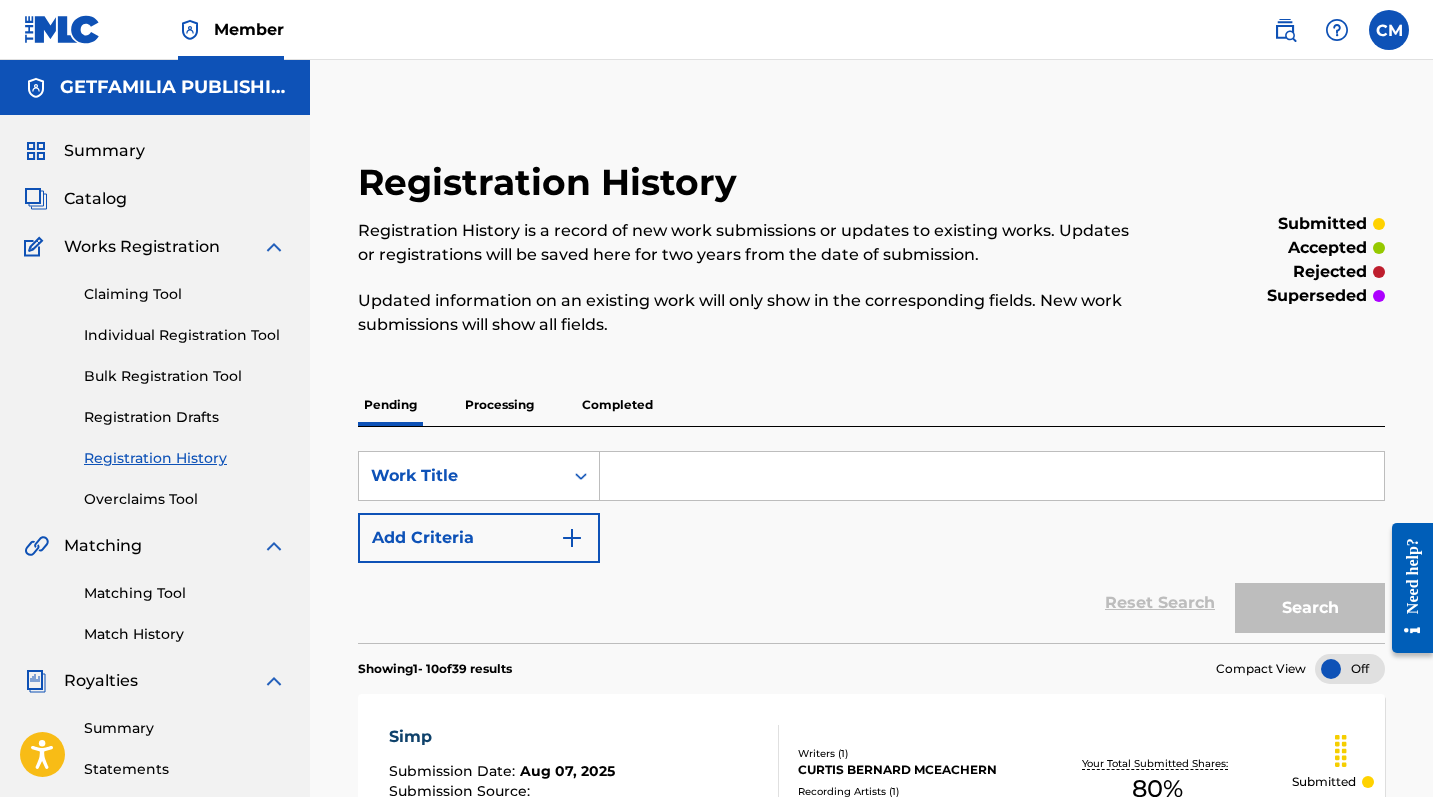scroll, scrollTop: 0, scrollLeft: 0, axis: both 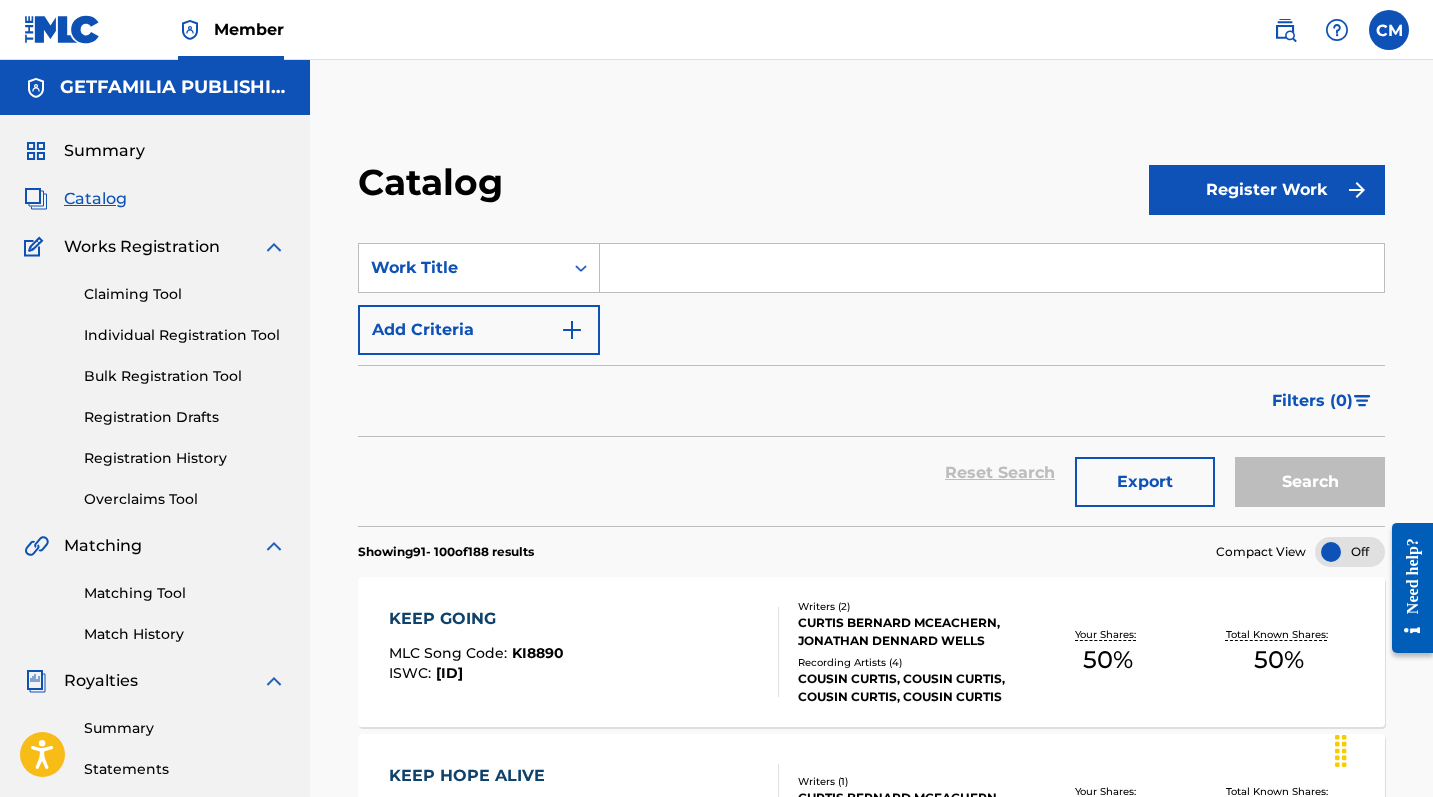 click on "Register Work" at bounding box center [1267, 190] 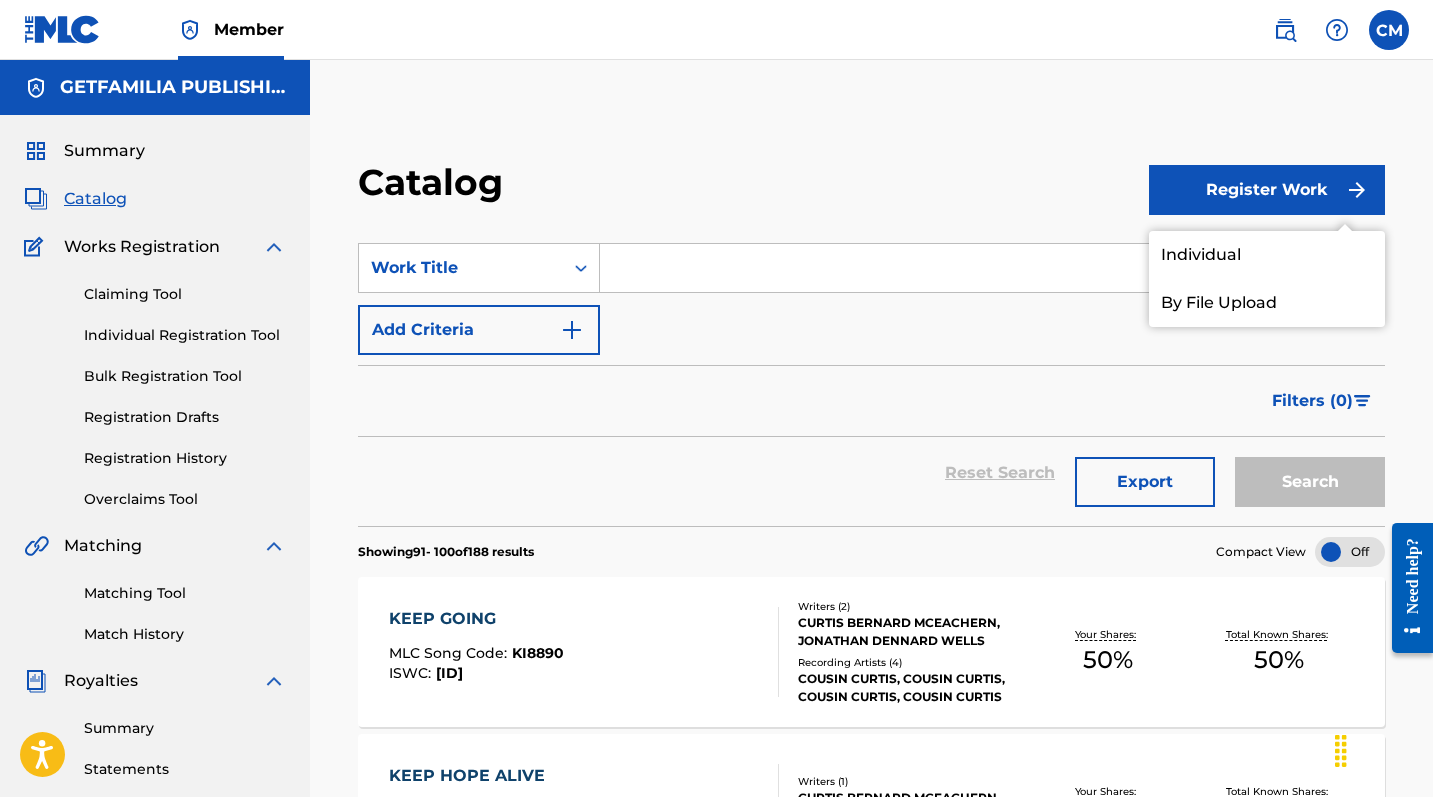 click on "Individual" at bounding box center (1267, 255) 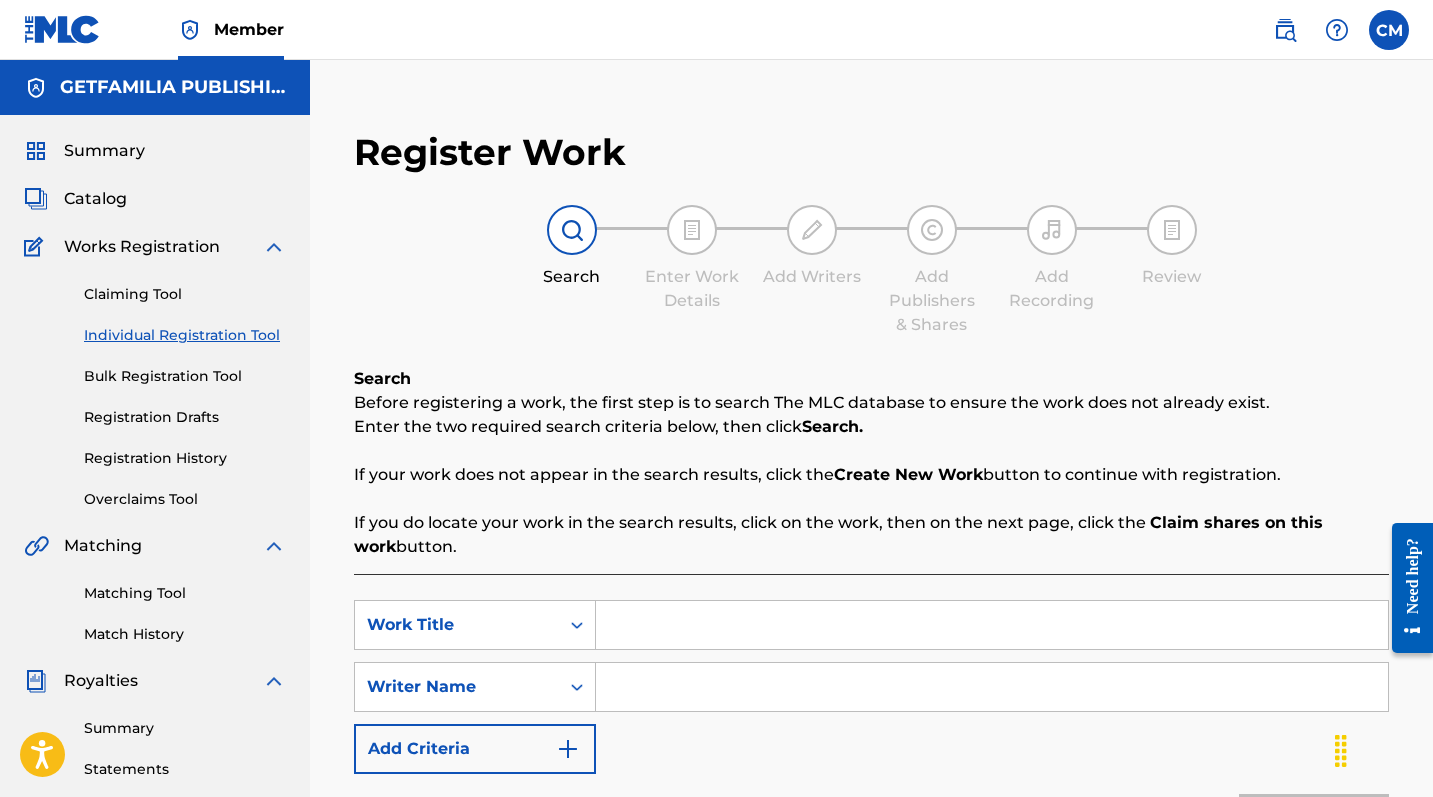 click at bounding box center [992, 625] 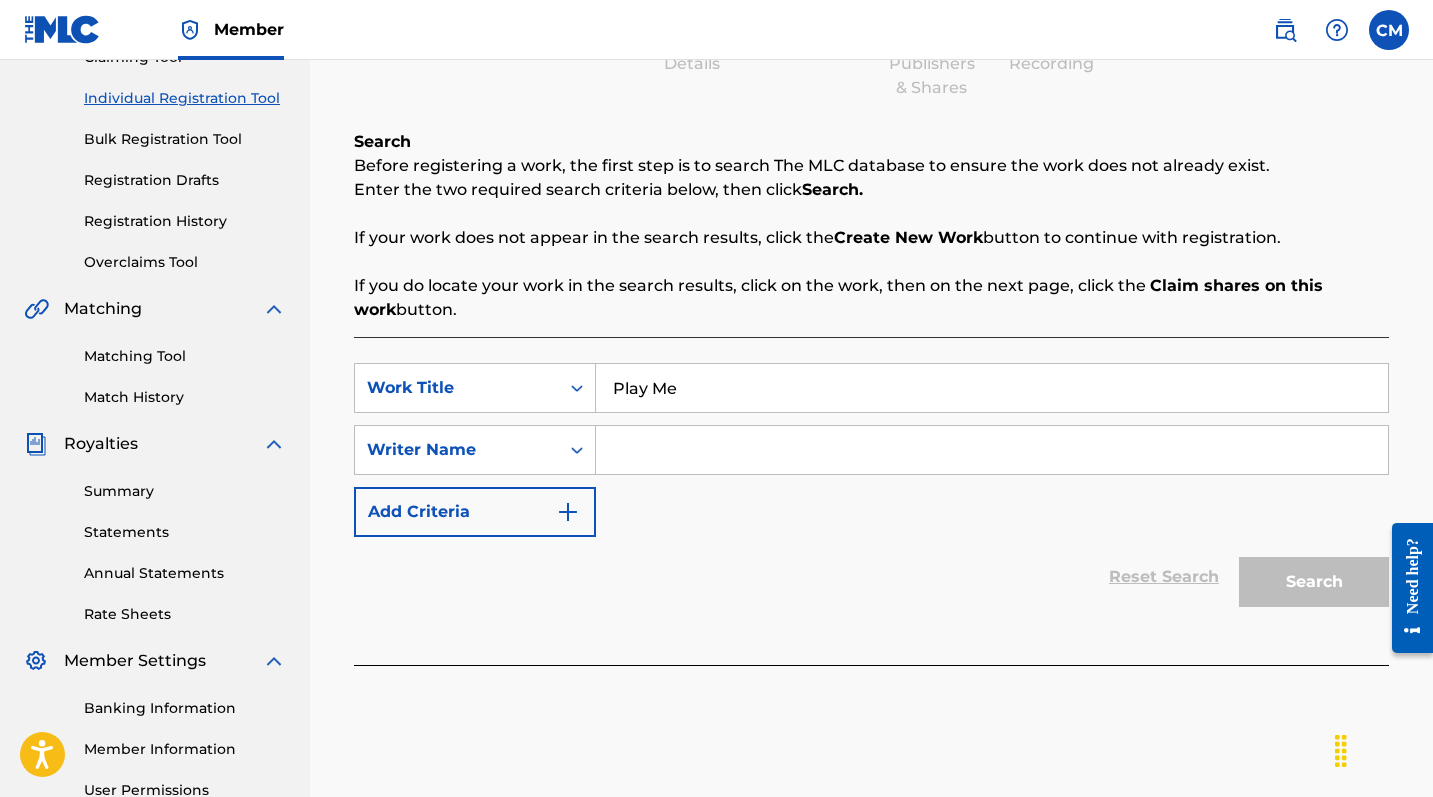 scroll, scrollTop: 295, scrollLeft: 0, axis: vertical 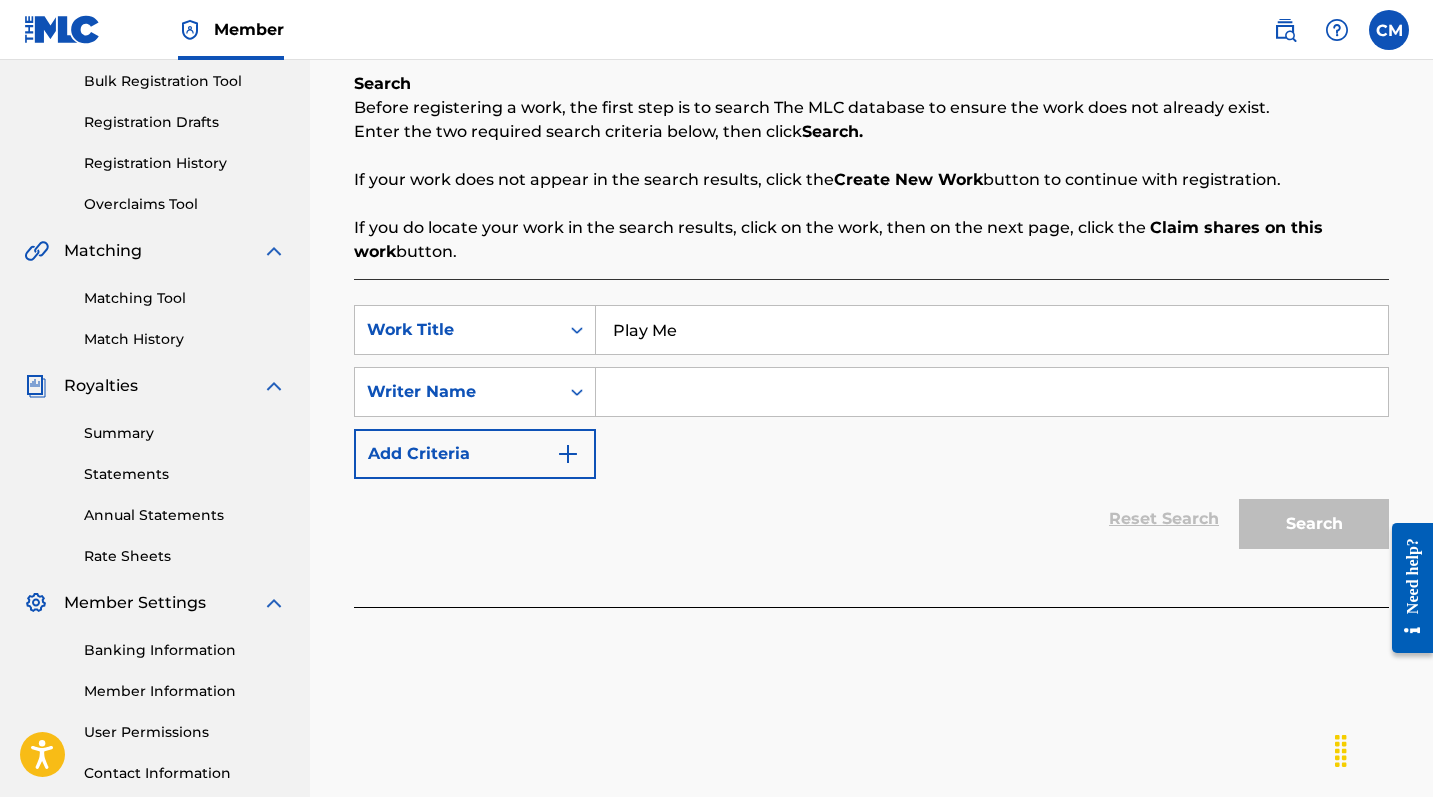 type on "Play Me" 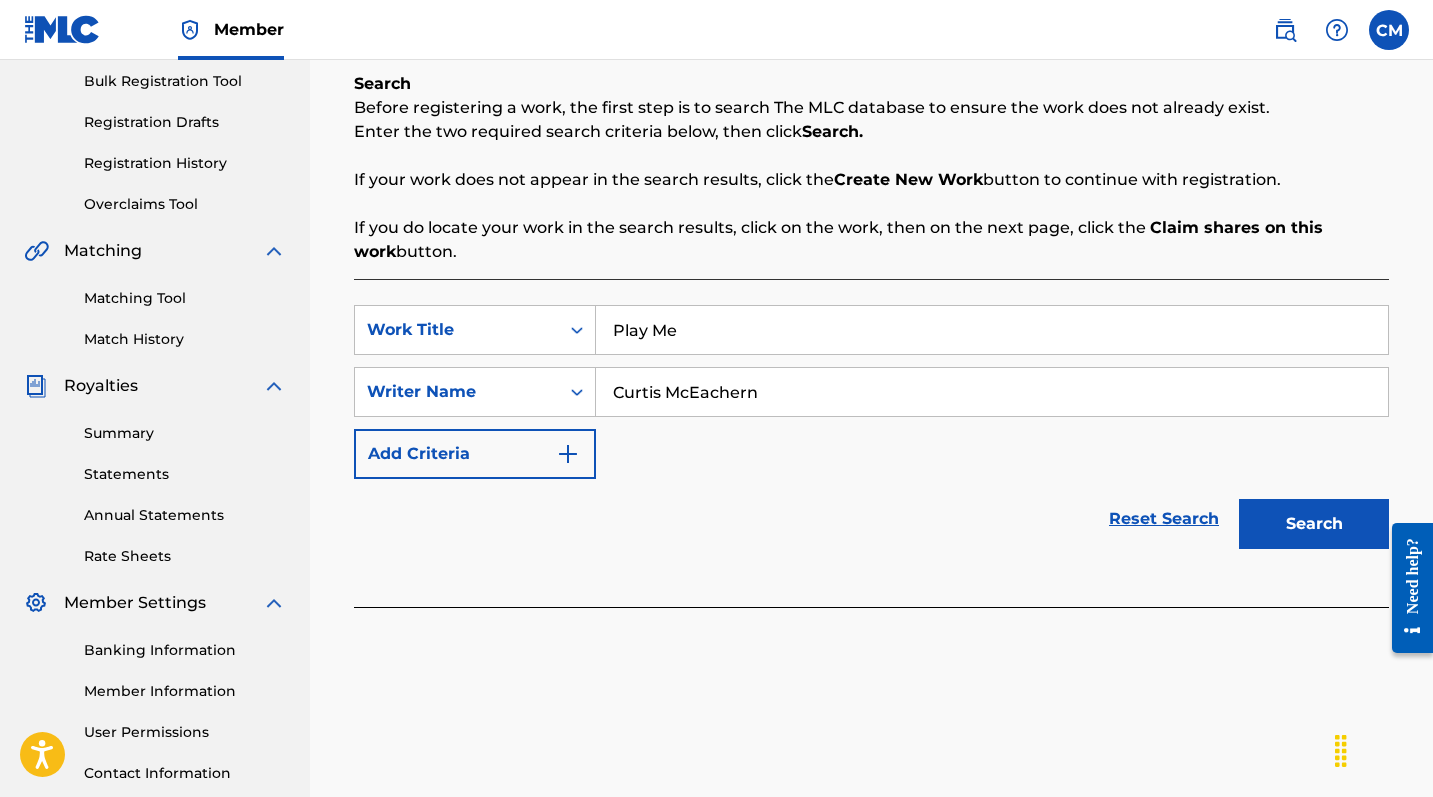 type on "Curtis McEachern" 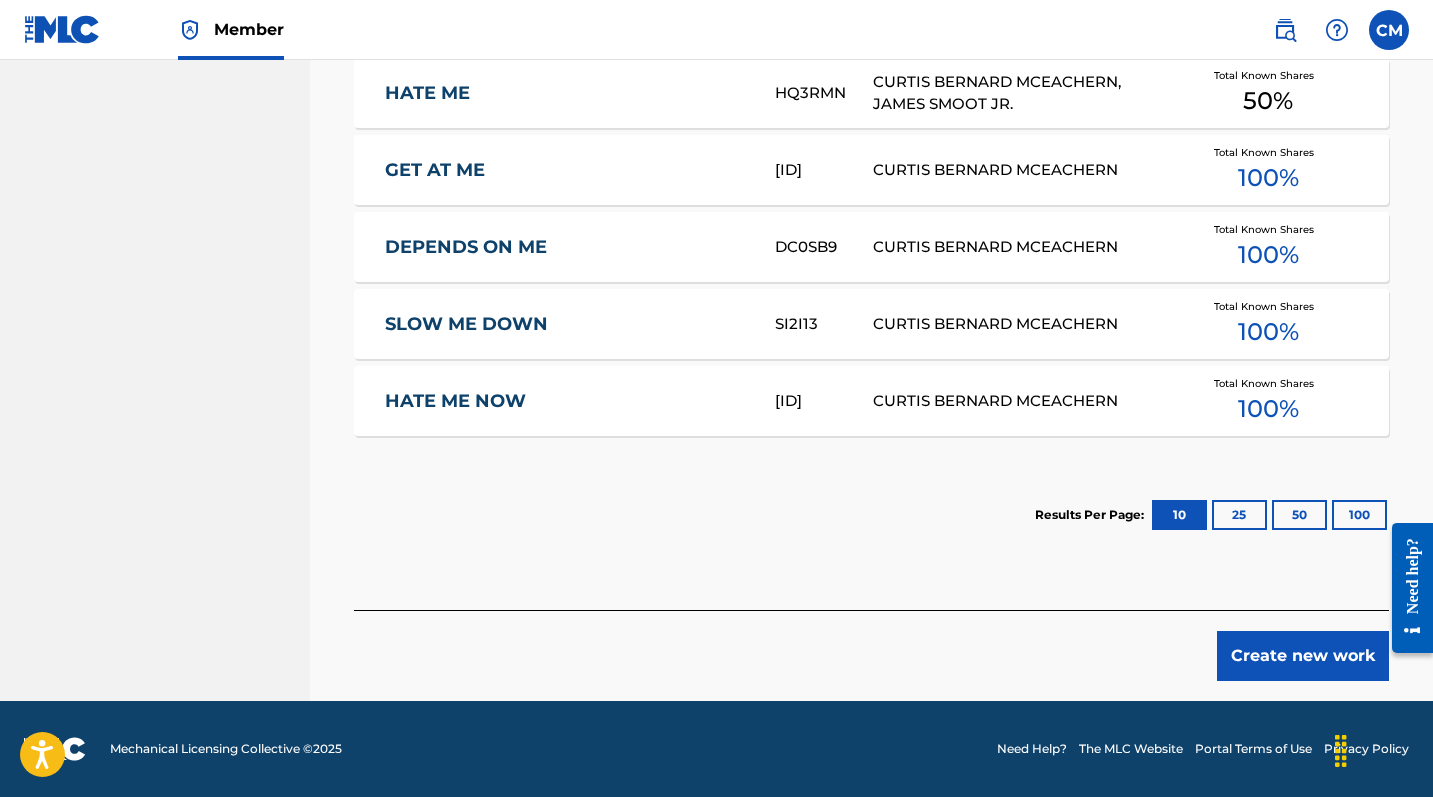scroll, scrollTop: 1151, scrollLeft: 0, axis: vertical 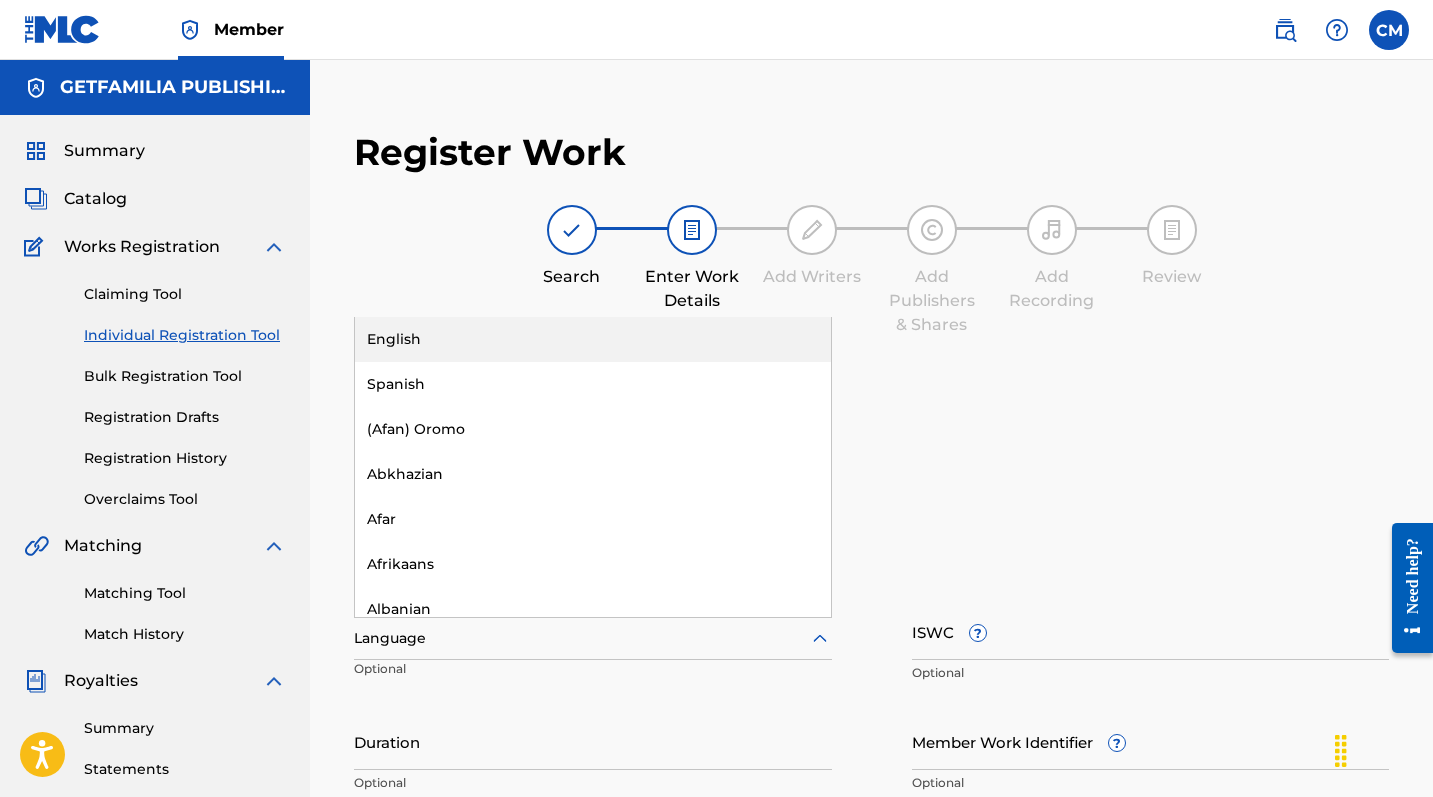 click at bounding box center [593, 638] 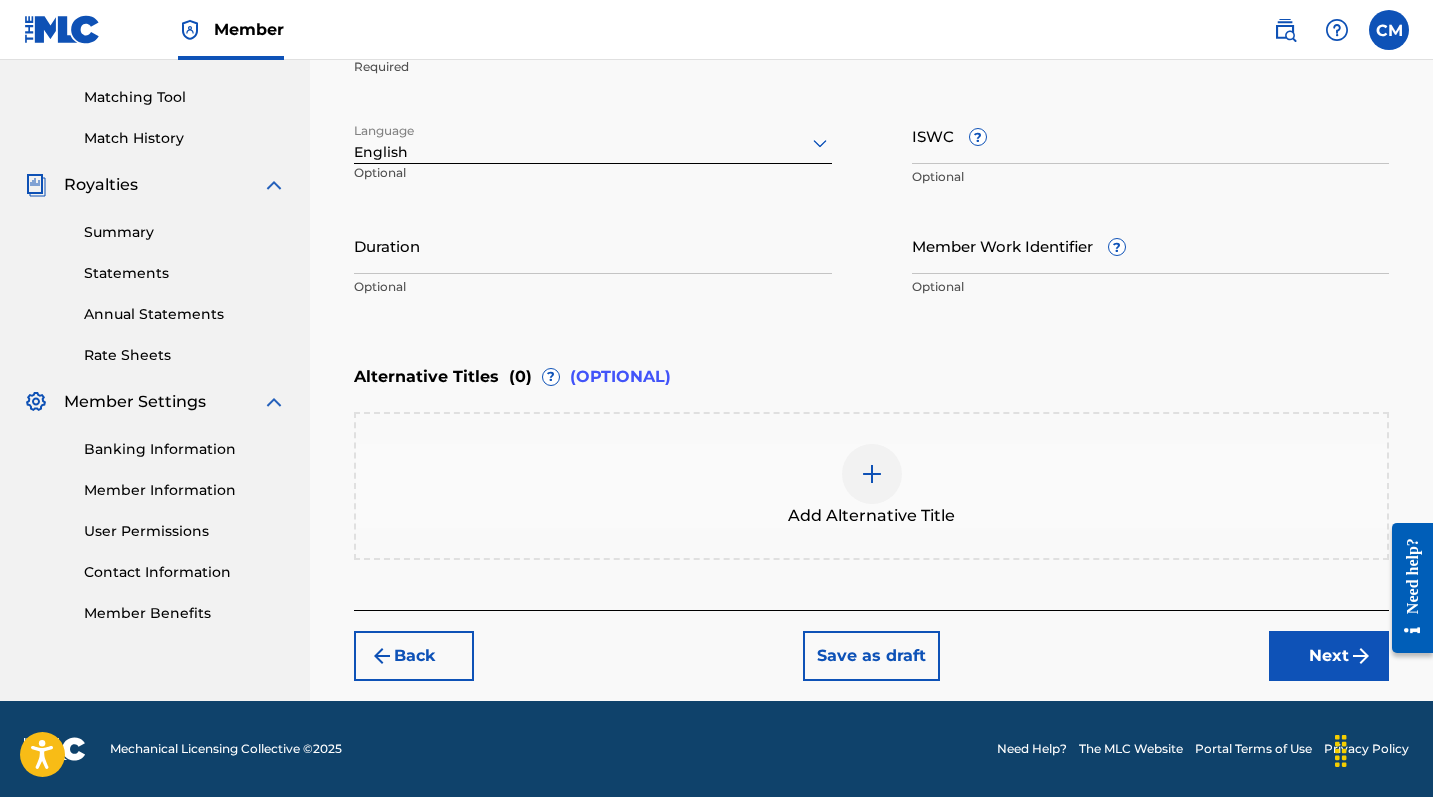 click on "Next" at bounding box center [1329, 656] 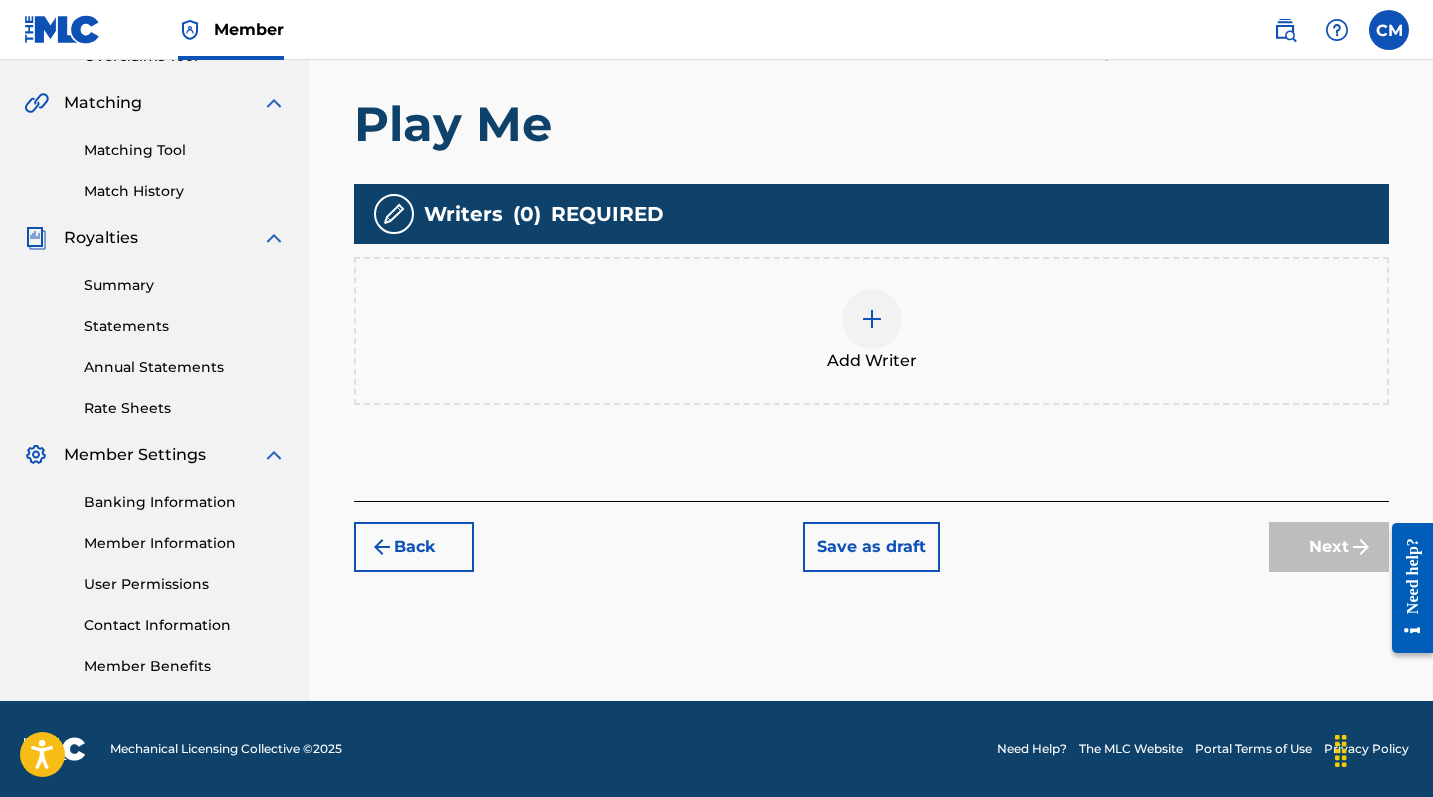click at bounding box center (872, 319) 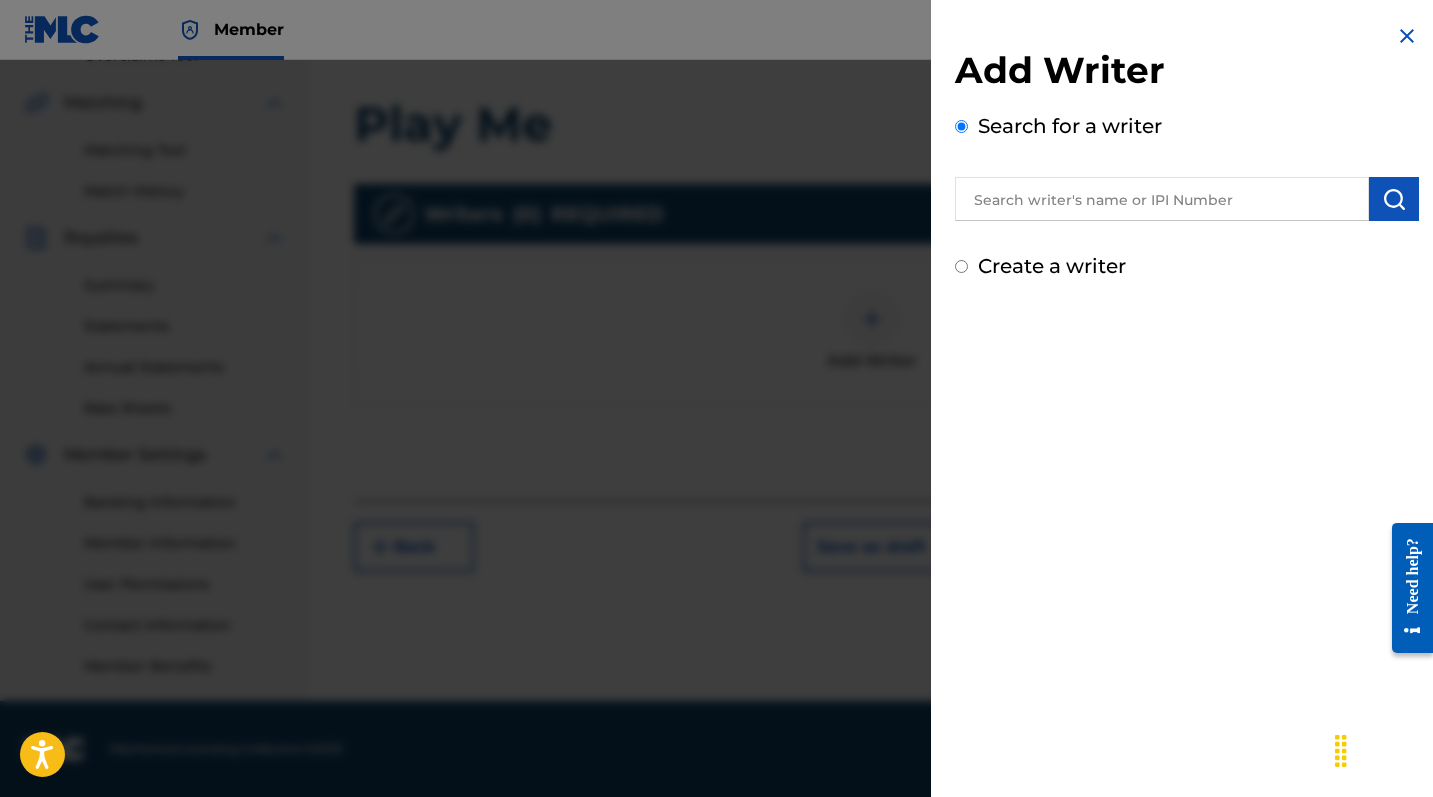 click at bounding box center (1162, 199) 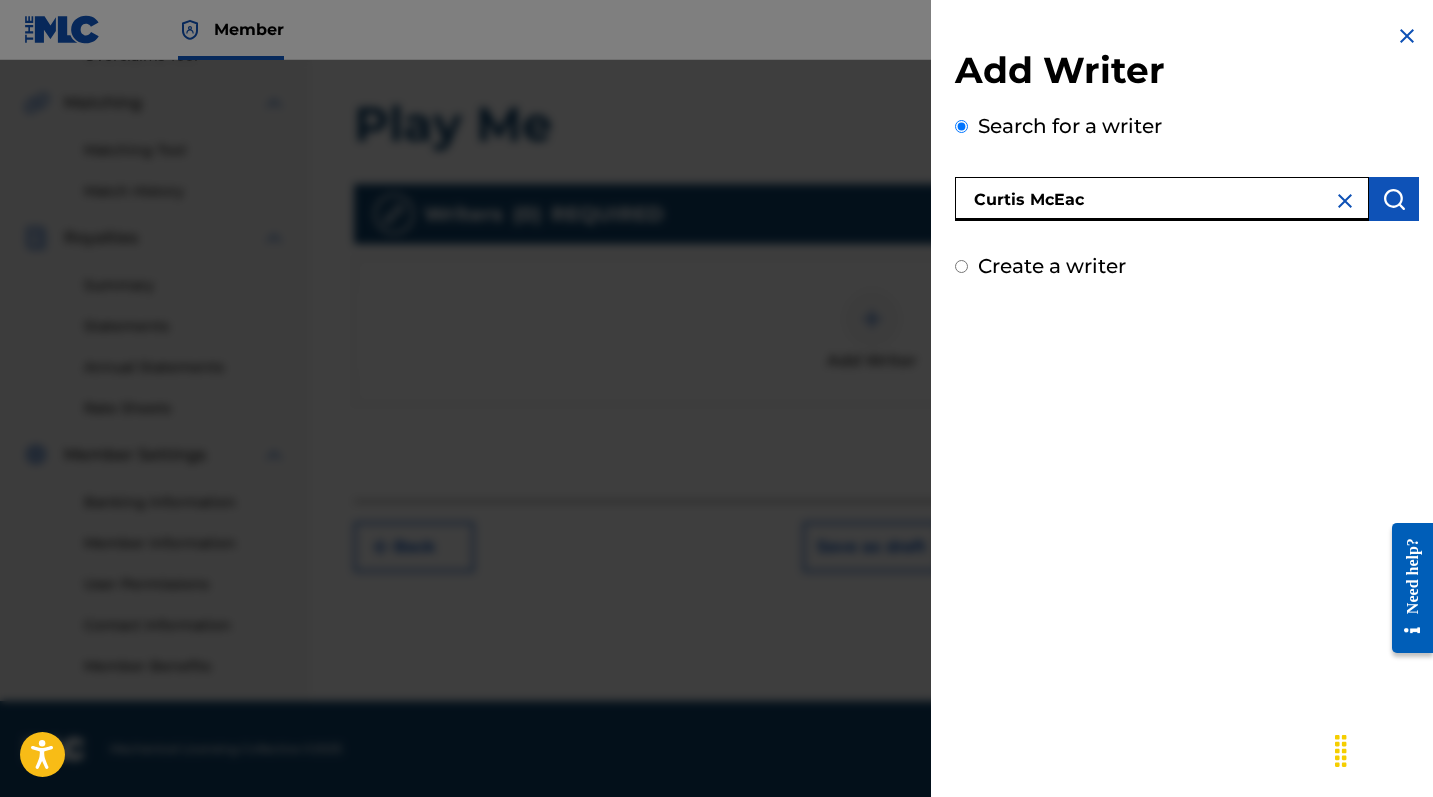 scroll, scrollTop: 442, scrollLeft: 0, axis: vertical 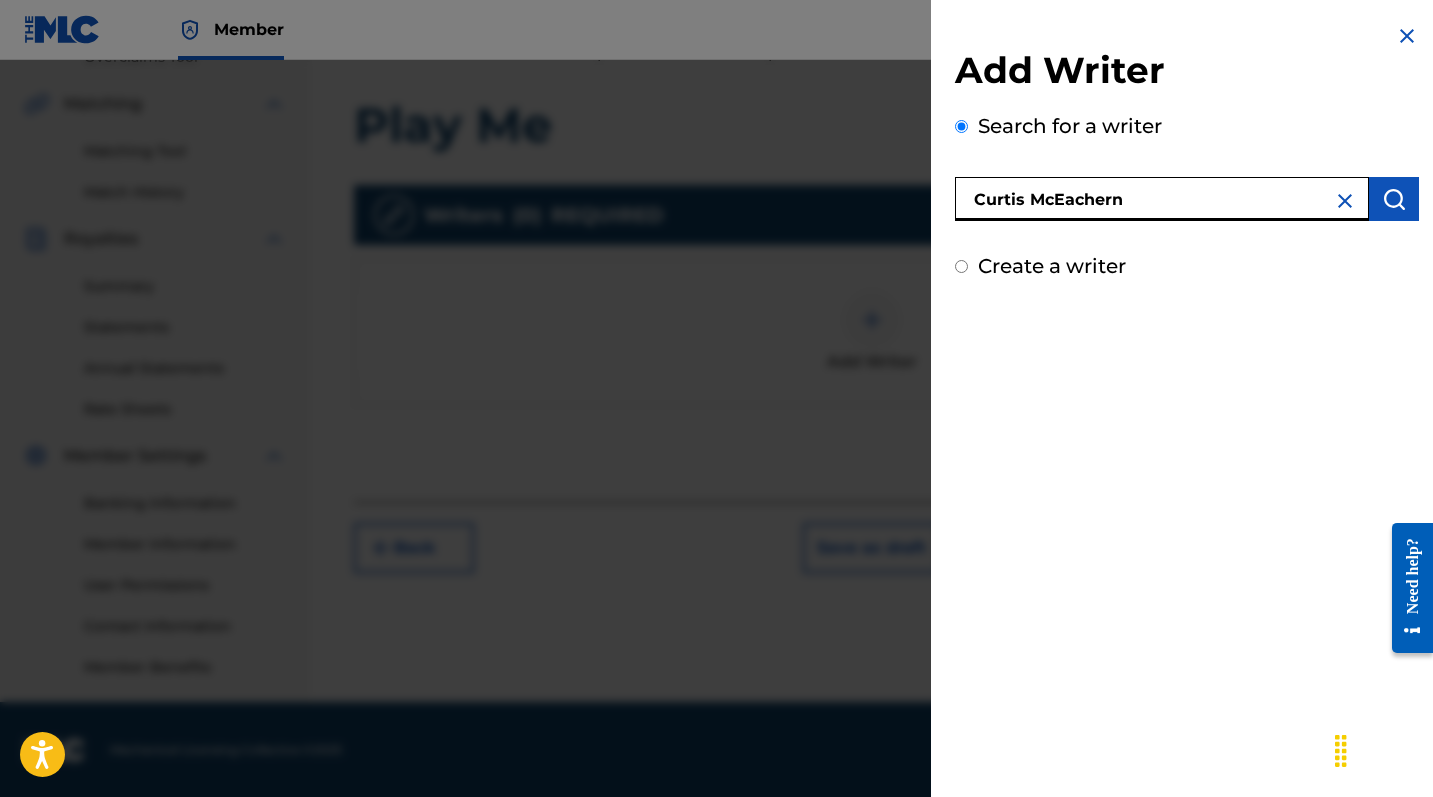 type on "Curtis McEachern" 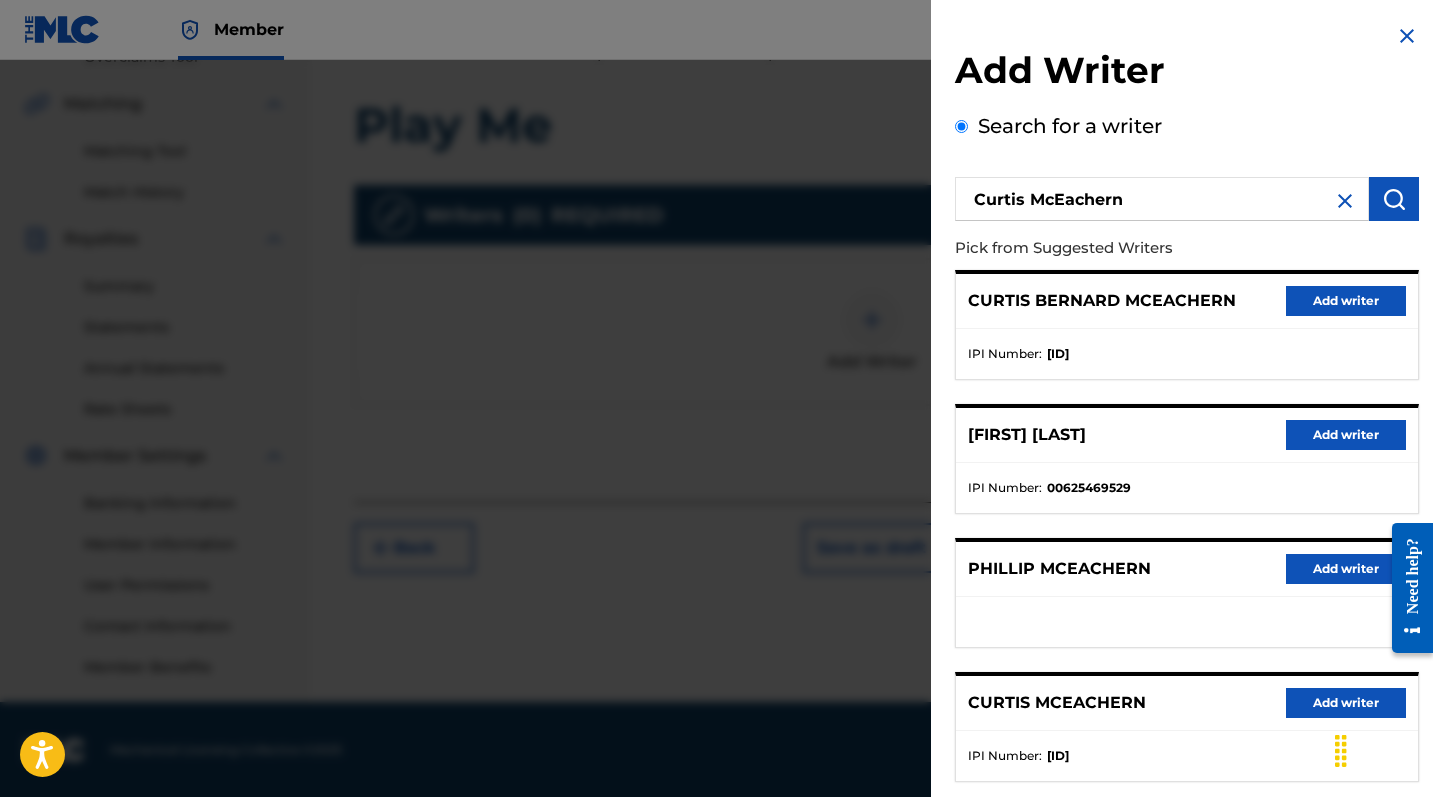 click on "Add writer" at bounding box center [1346, 301] 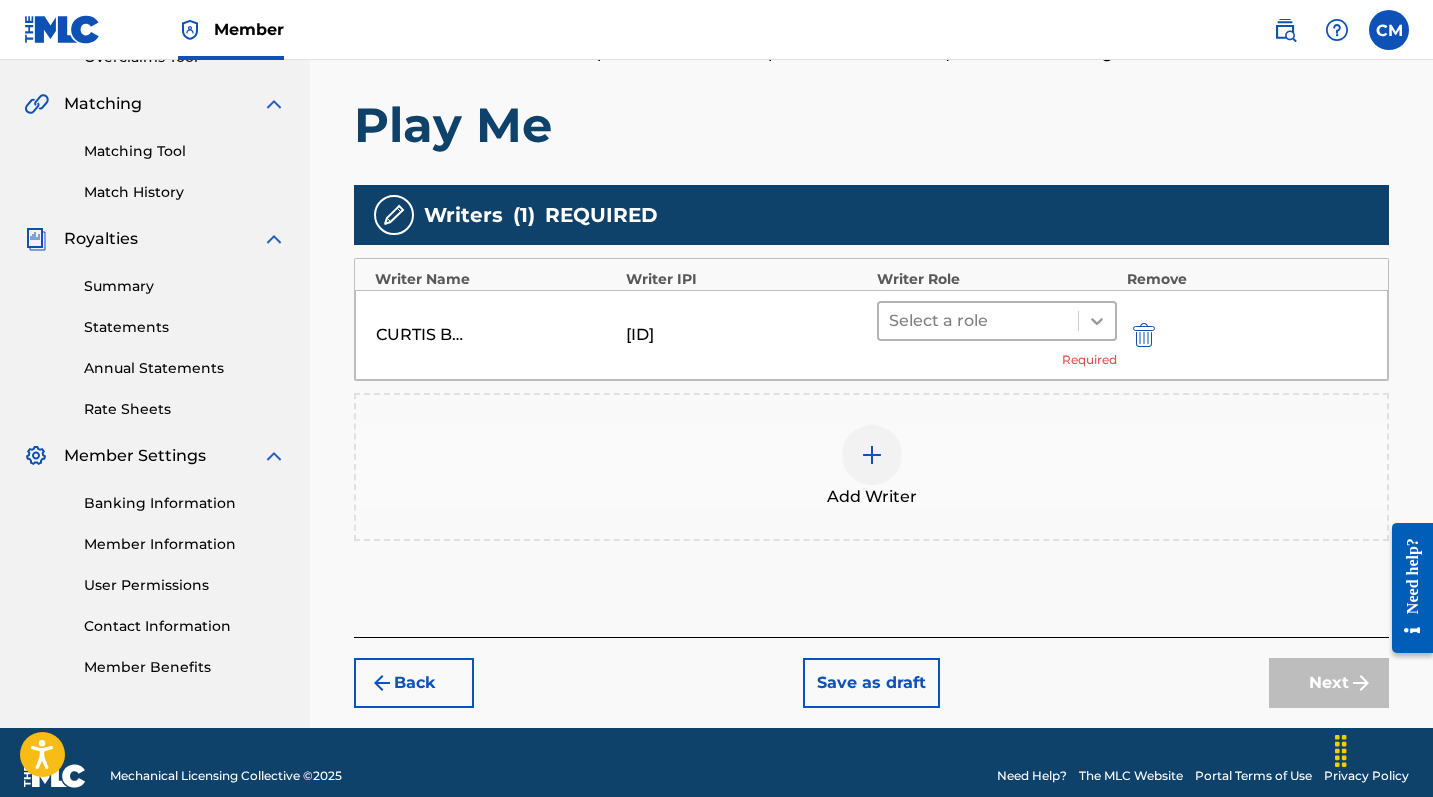 click at bounding box center (1097, 321) 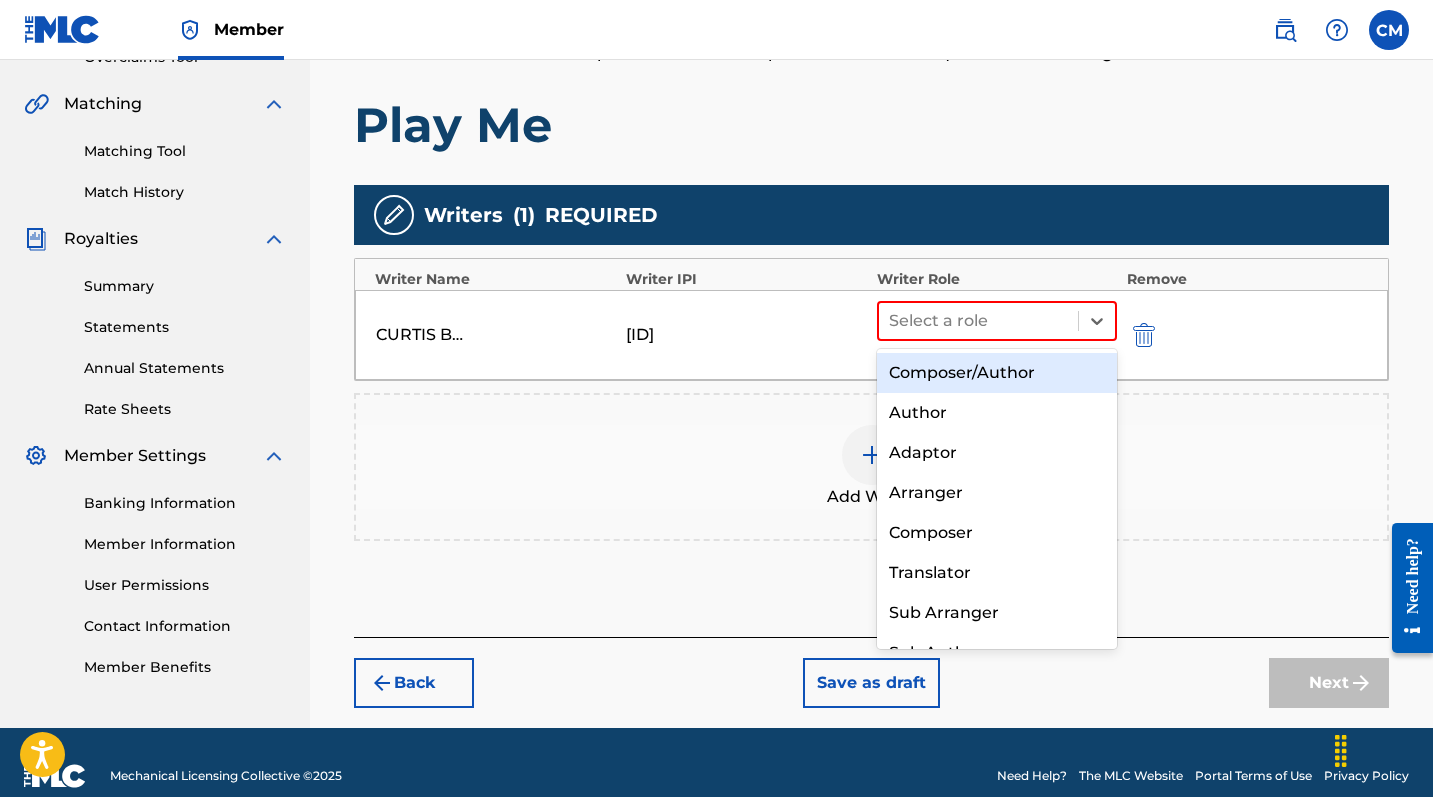 click on "Composer/Author" at bounding box center [997, 373] 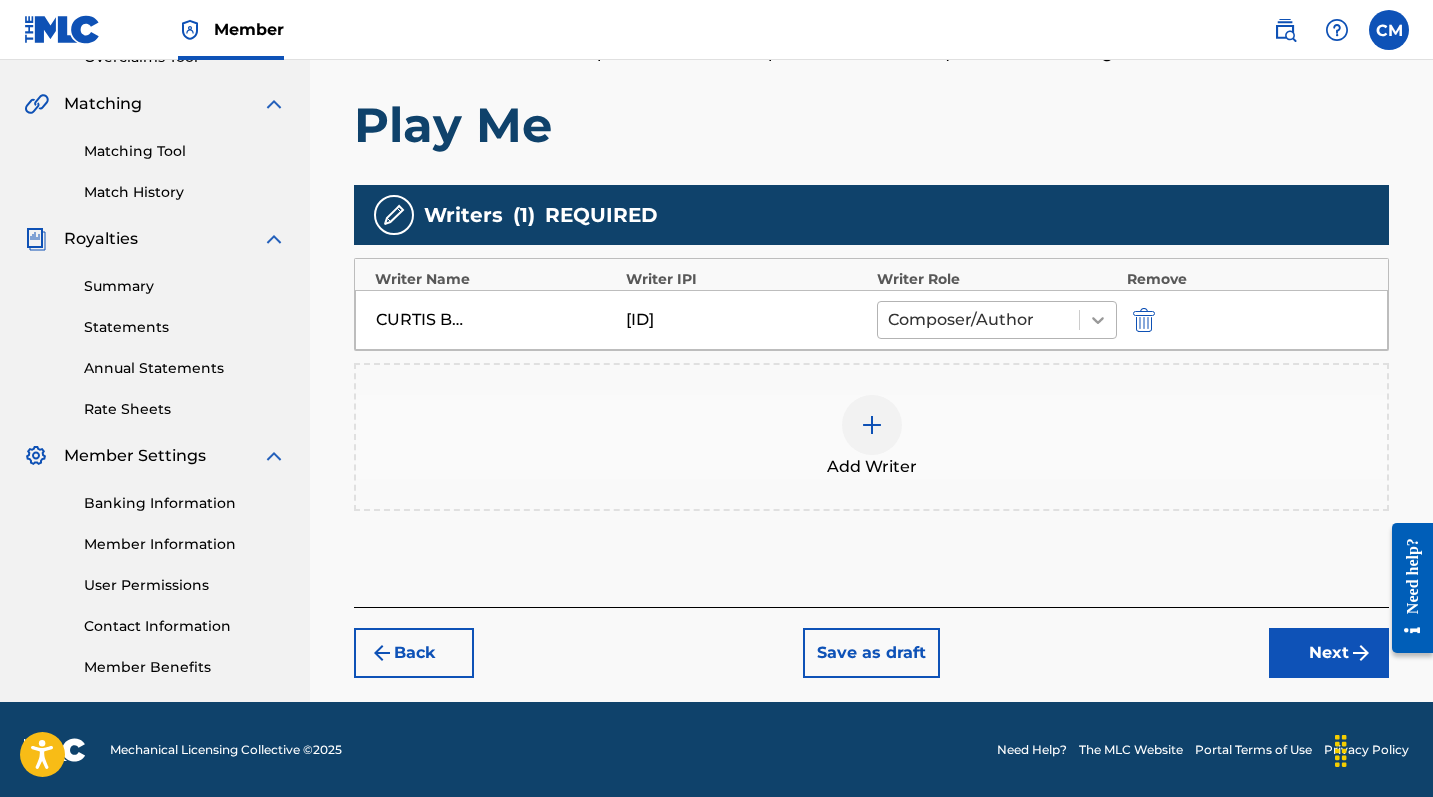 click at bounding box center [1098, 320] 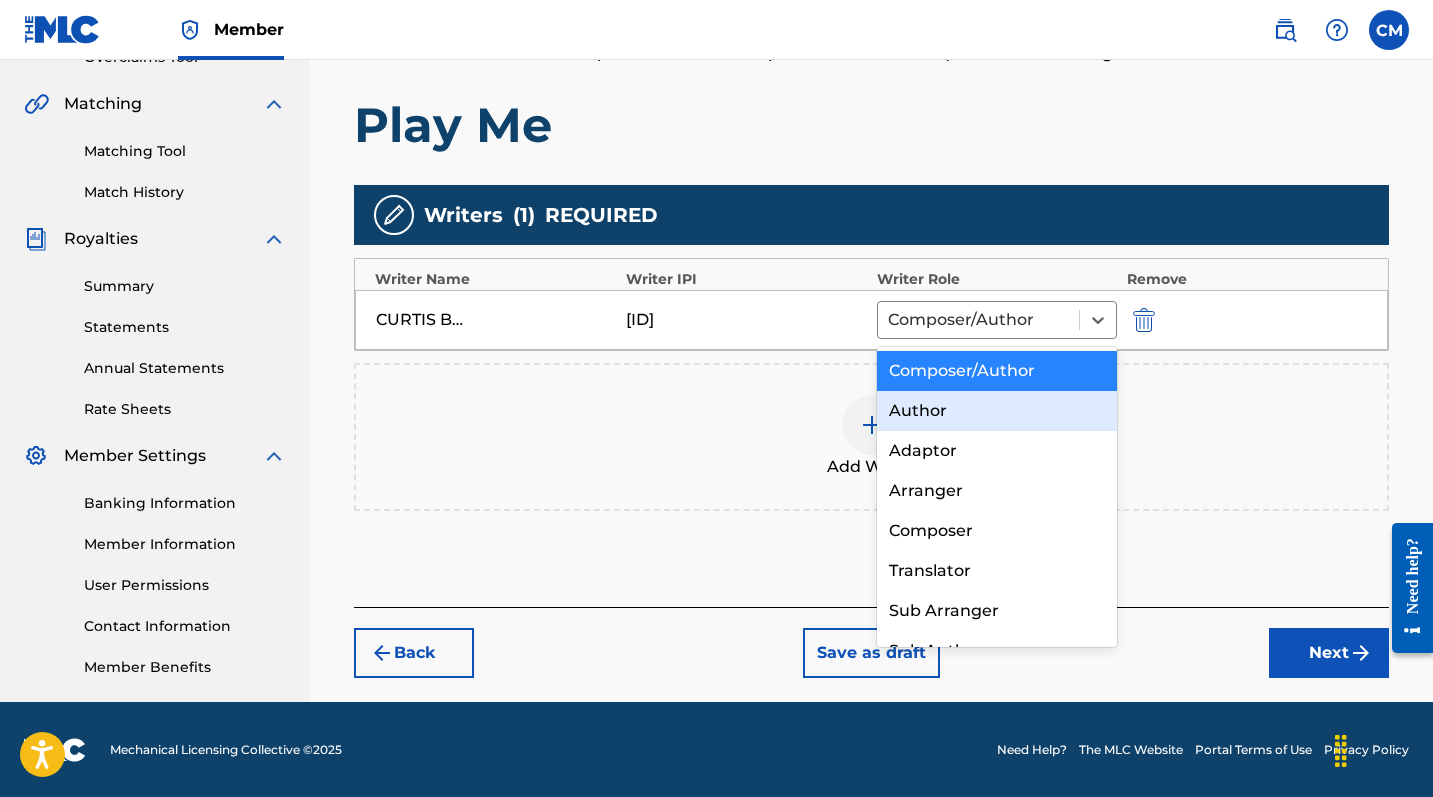 click on "Author" at bounding box center (997, 411) 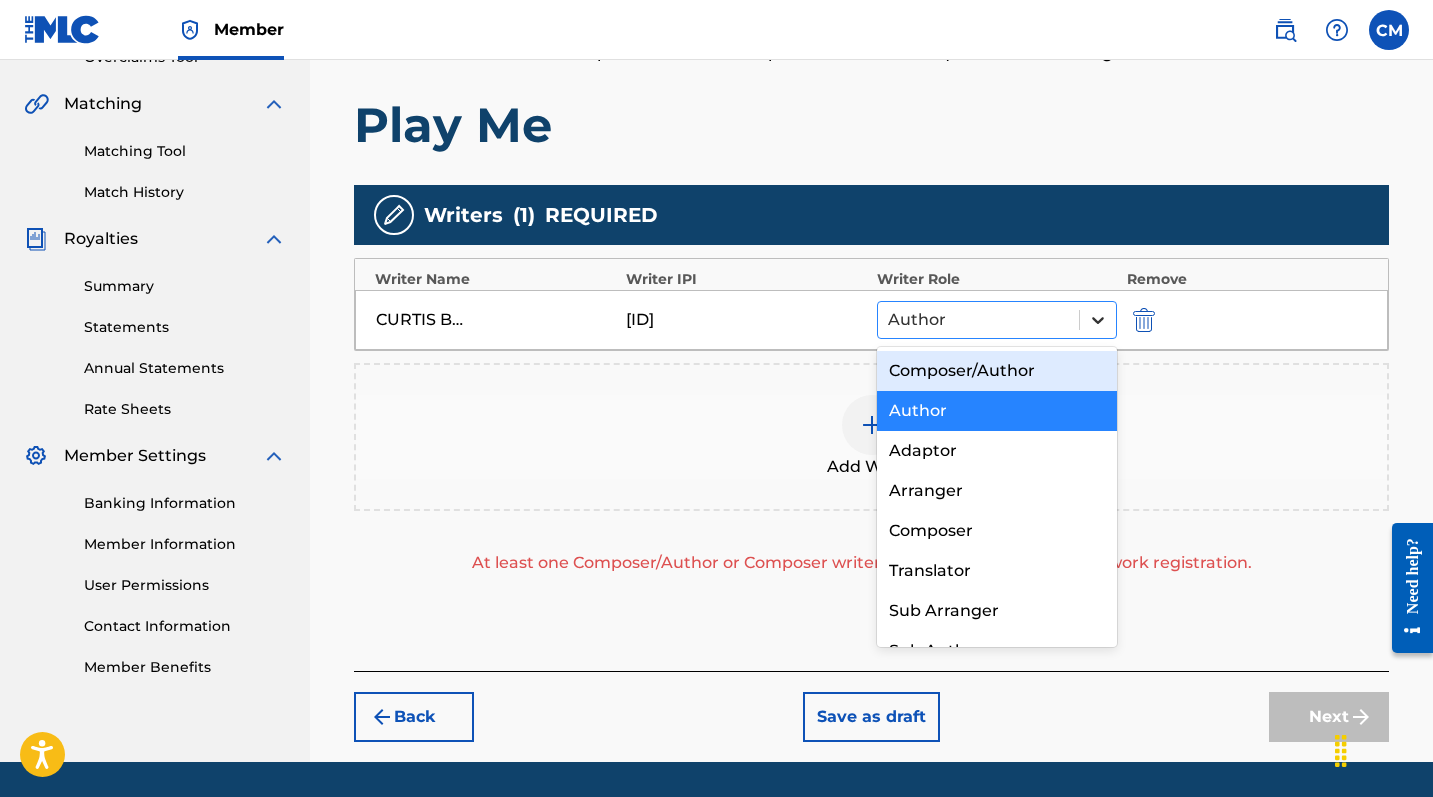 click 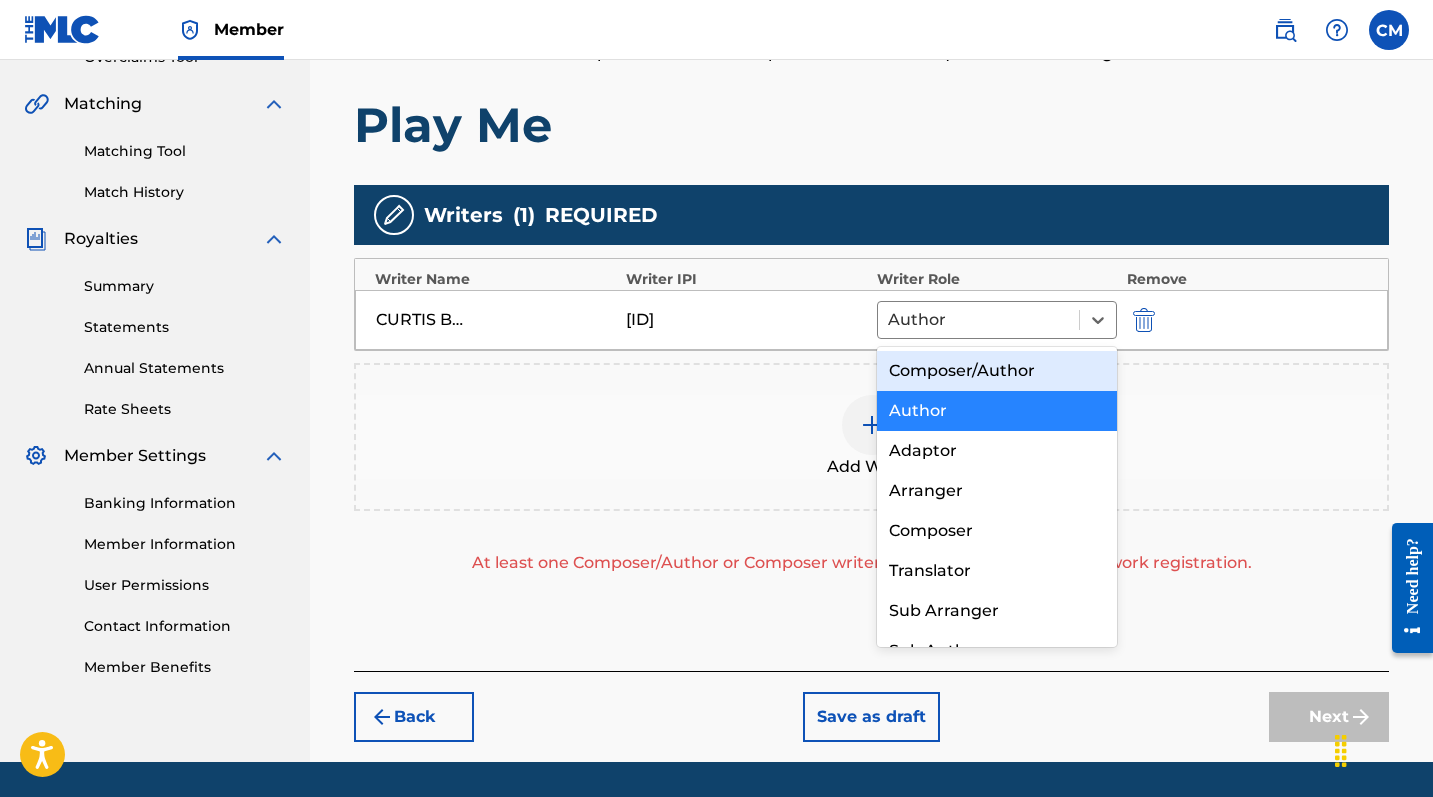 click on "Composer/Author" at bounding box center [997, 371] 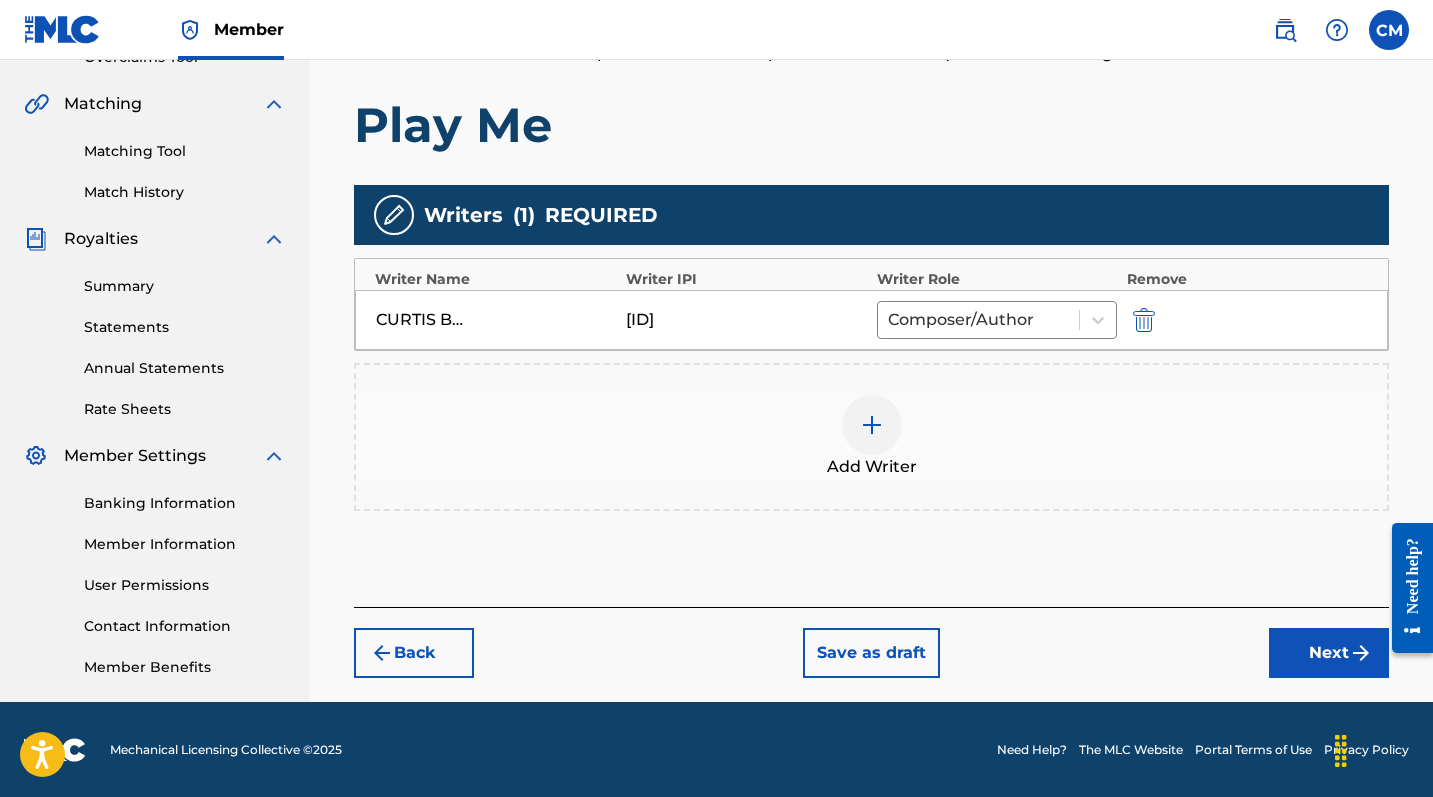 click on "Next" at bounding box center (1329, 653) 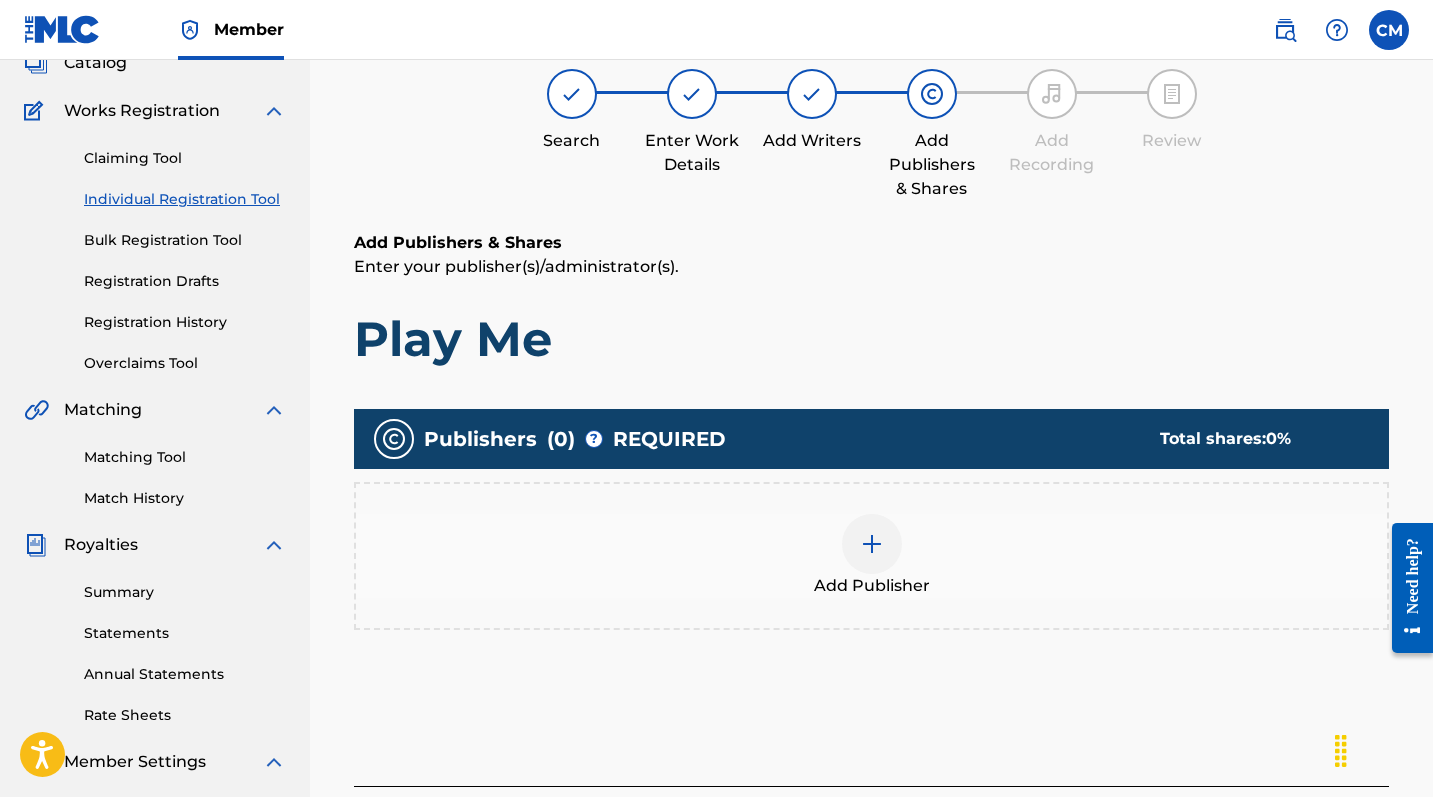 scroll, scrollTop: 90, scrollLeft: 0, axis: vertical 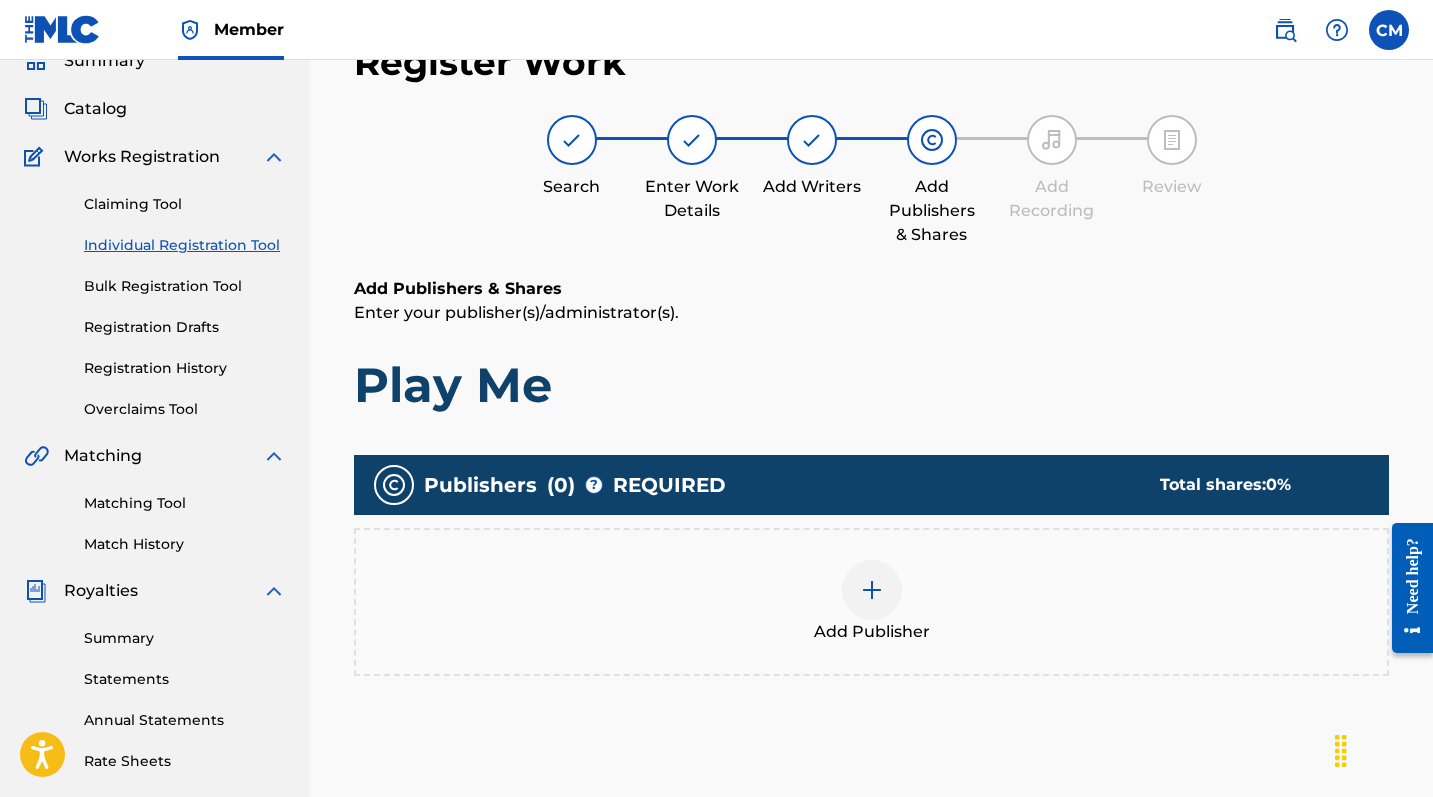 click at bounding box center (872, 590) 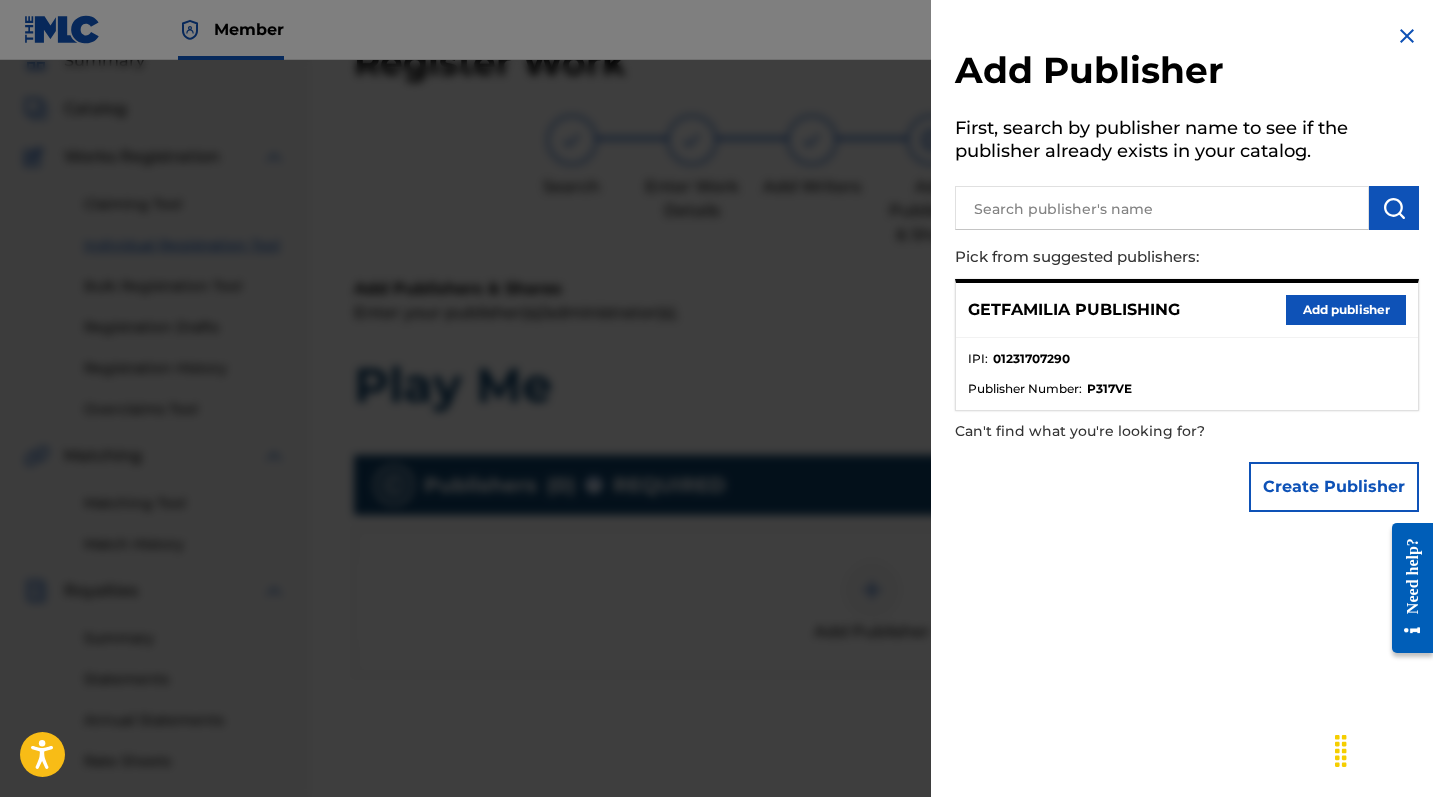 click on "Add publisher" at bounding box center (1346, 310) 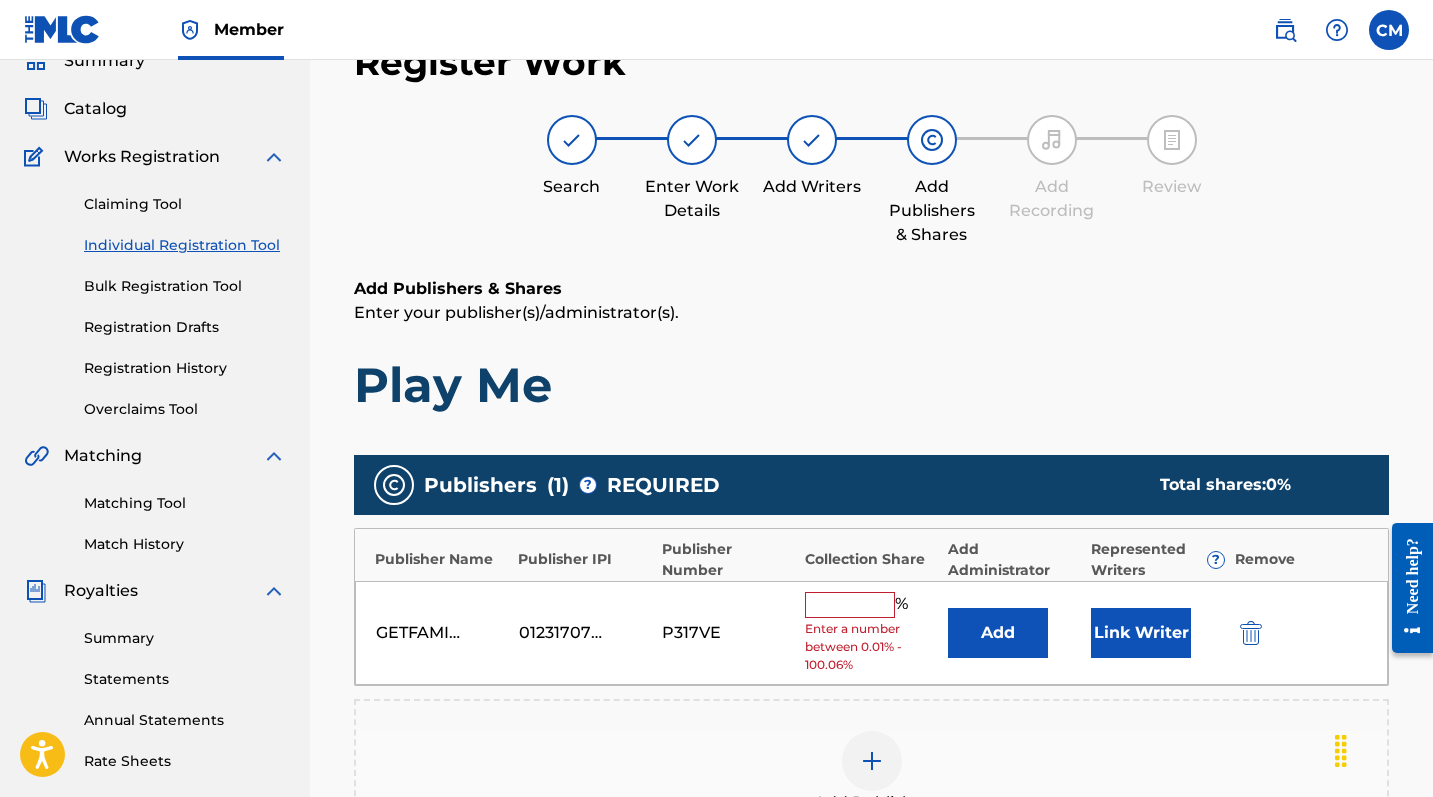 click at bounding box center (850, 605) 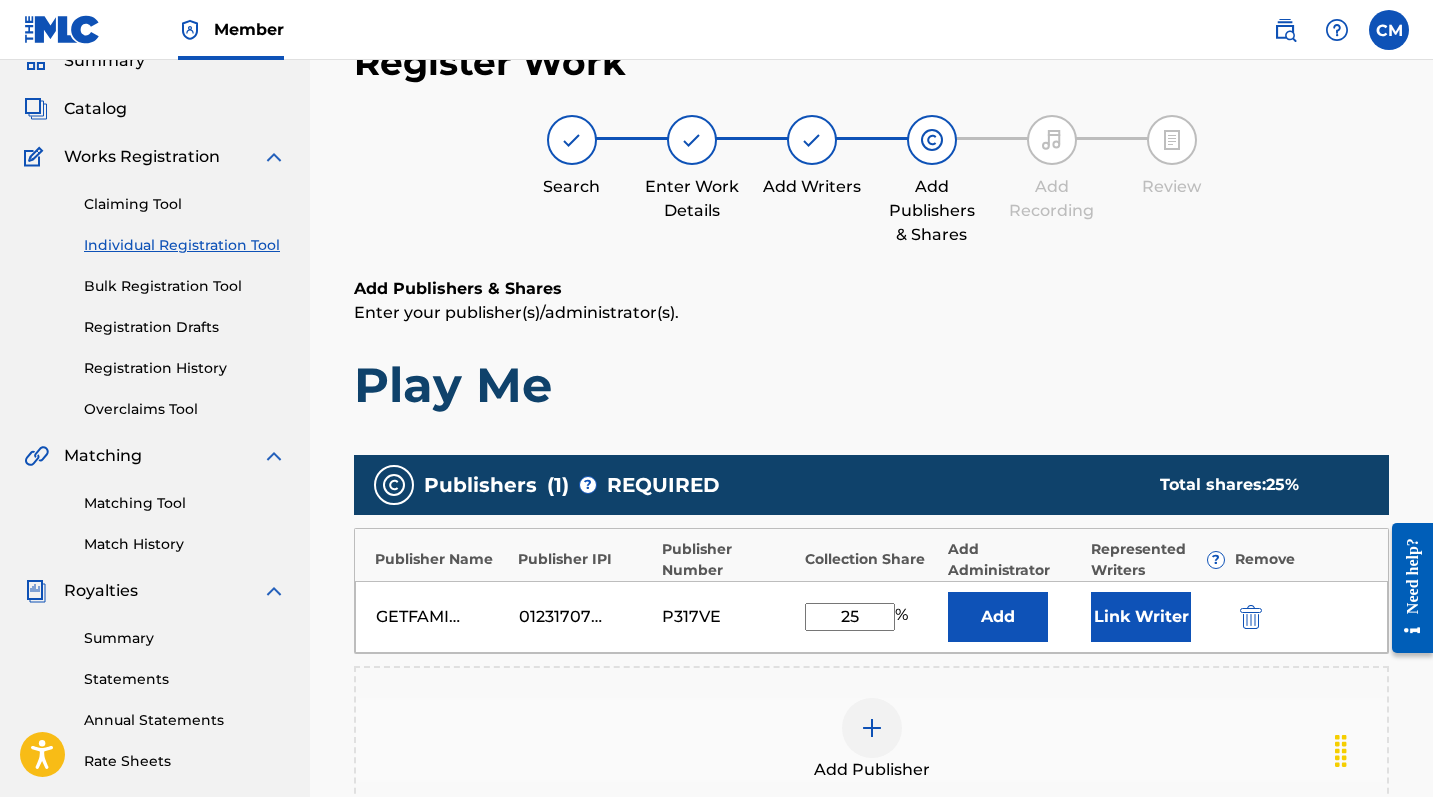 type on "2" 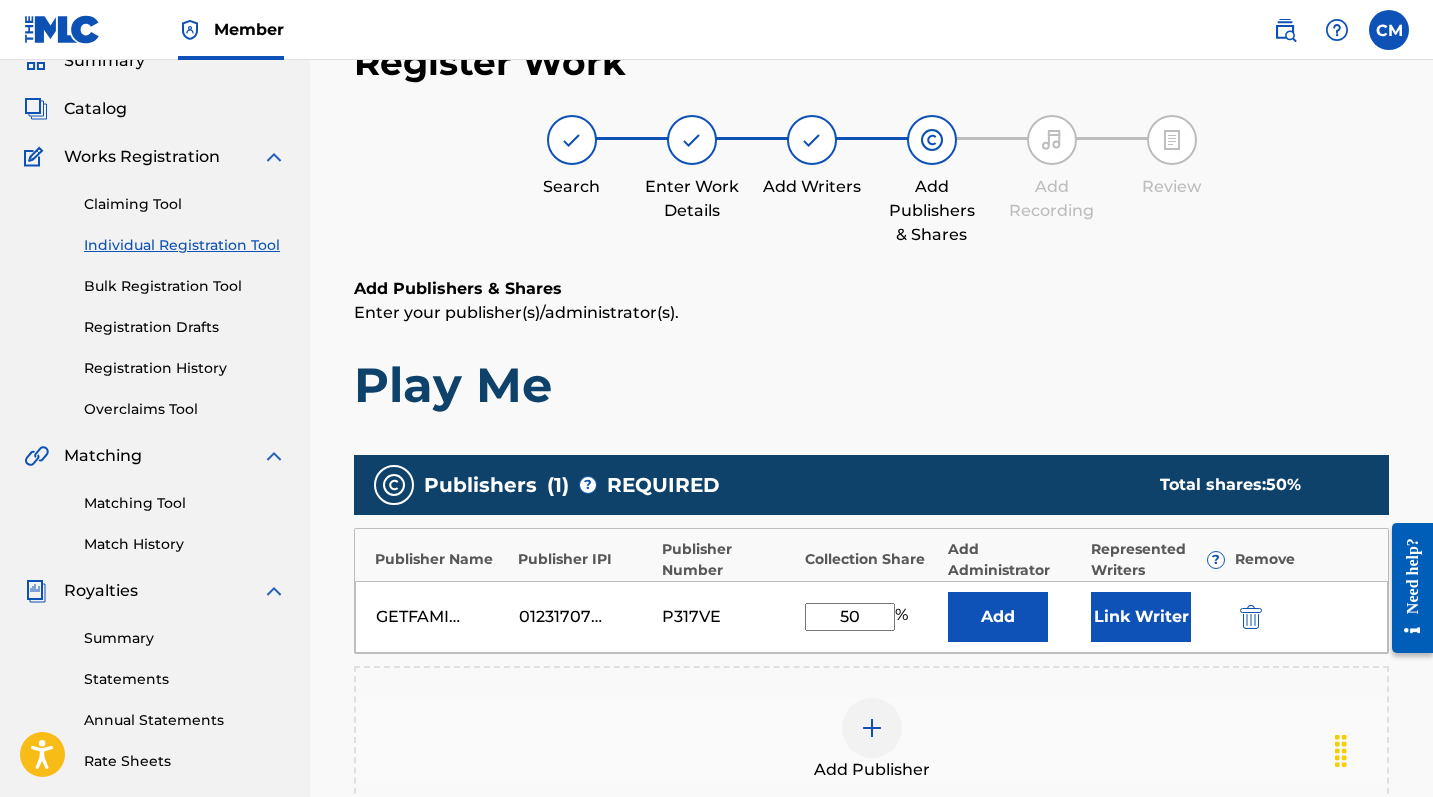type on "50" 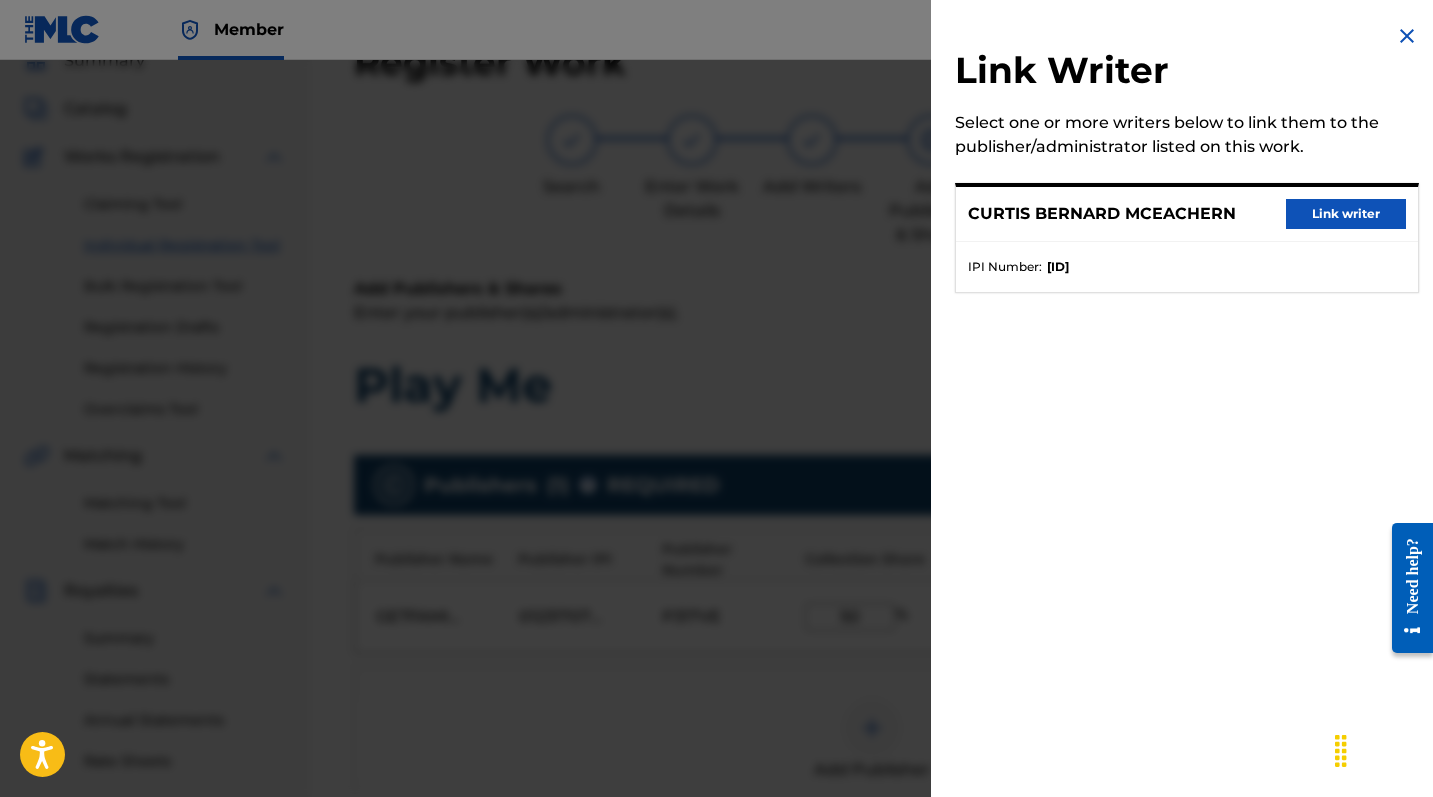 click on "Link writer" at bounding box center [1346, 214] 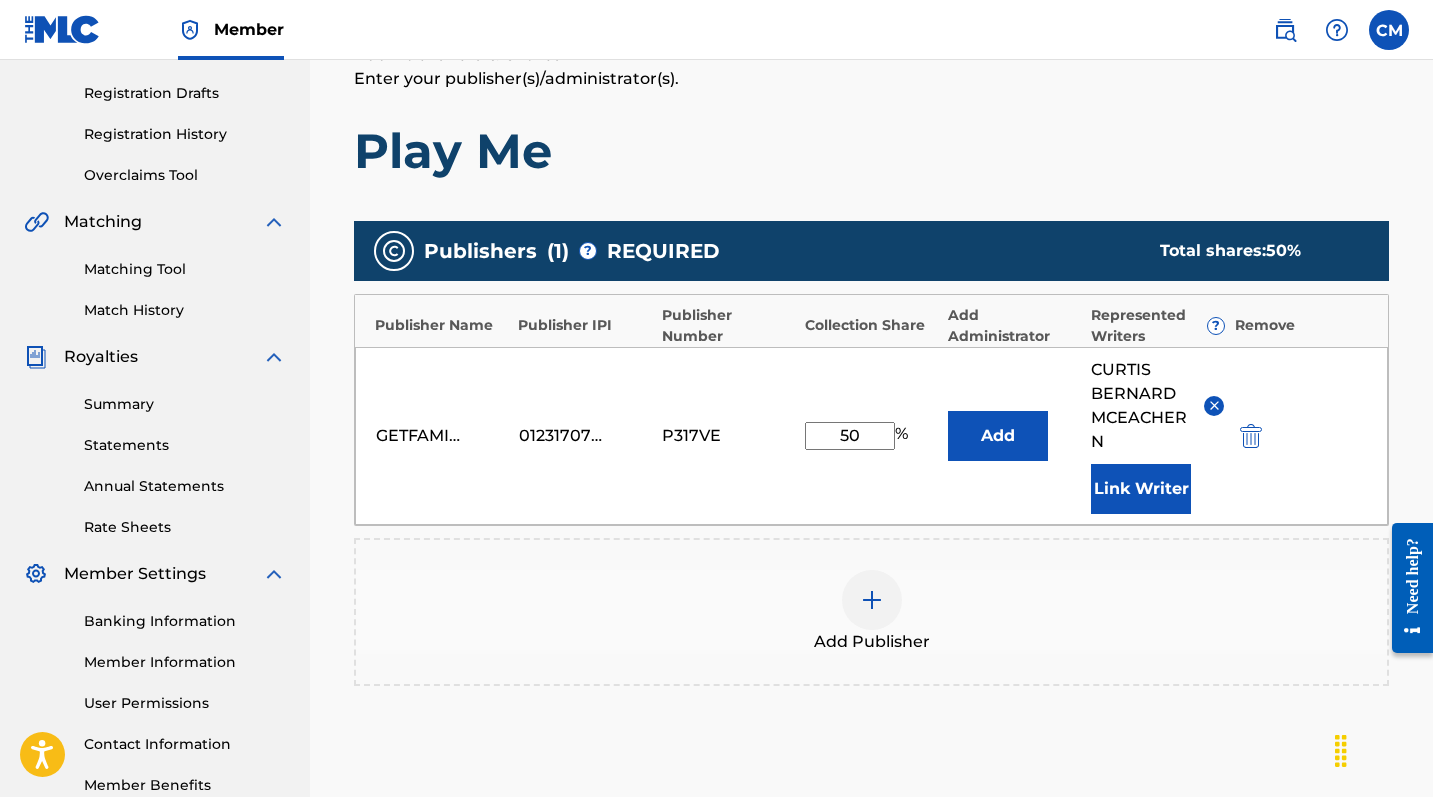 scroll, scrollTop: 392, scrollLeft: 0, axis: vertical 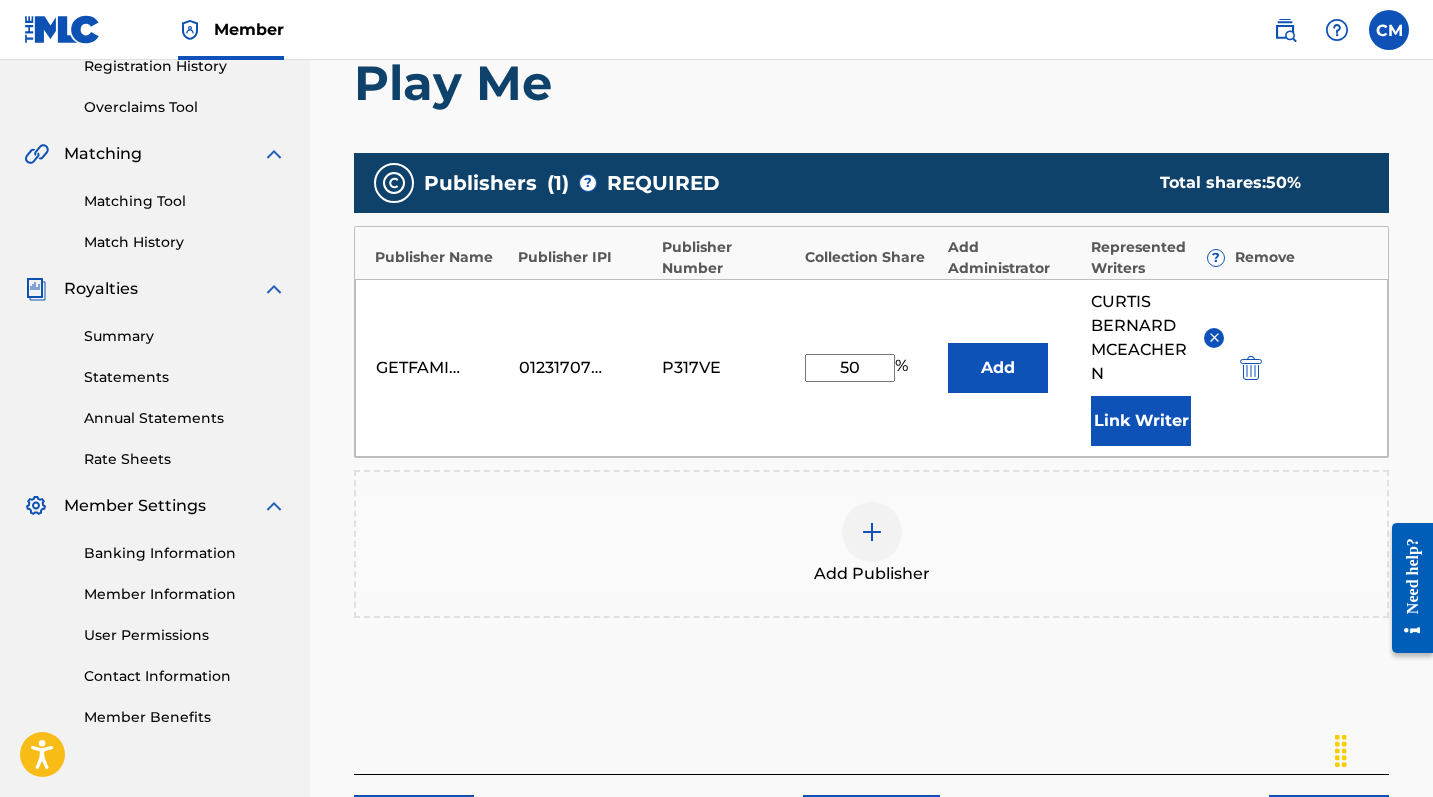 click at bounding box center (872, 532) 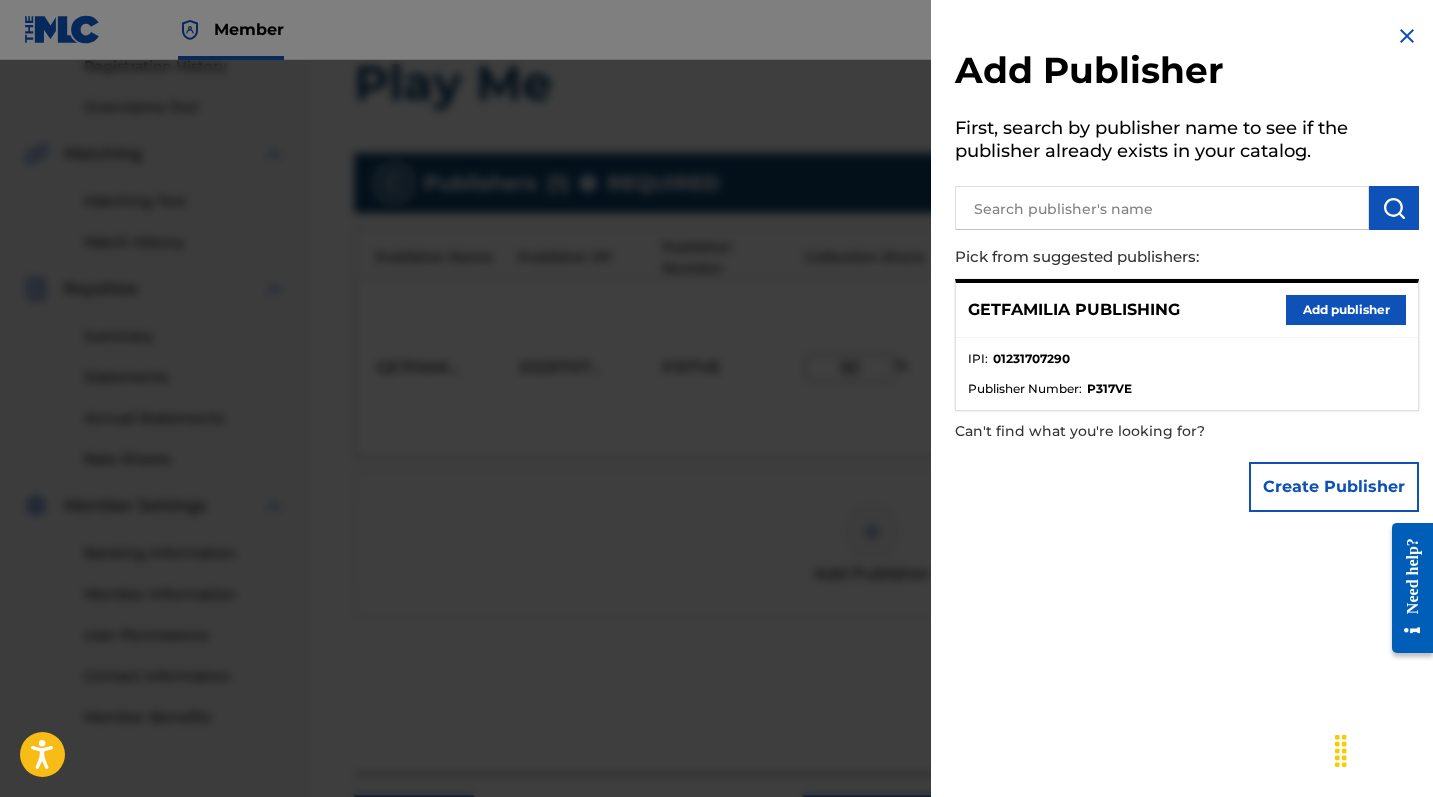 click on "Add publisher" at bounding box center (1346, 310) 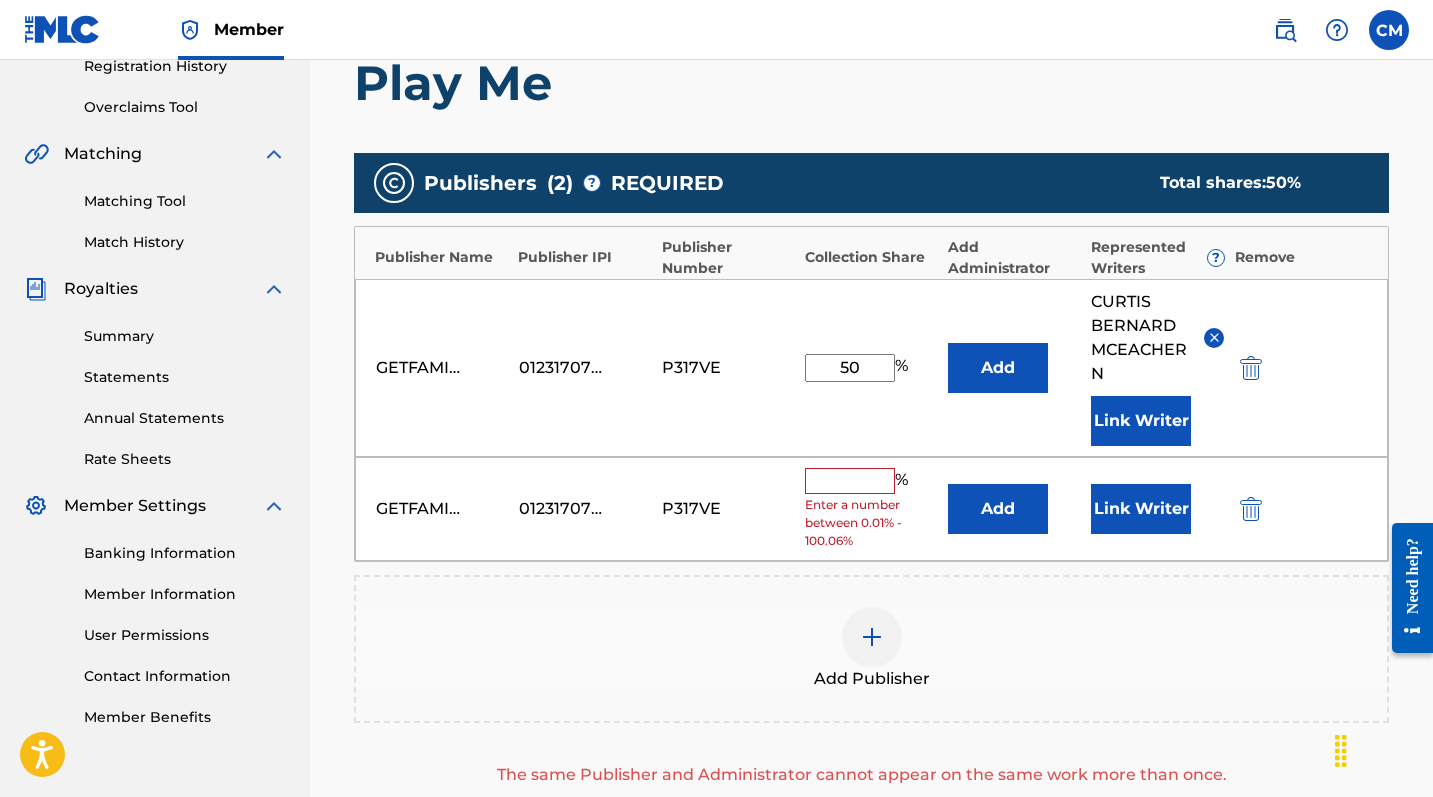 click at bounding box center [1251, 509] 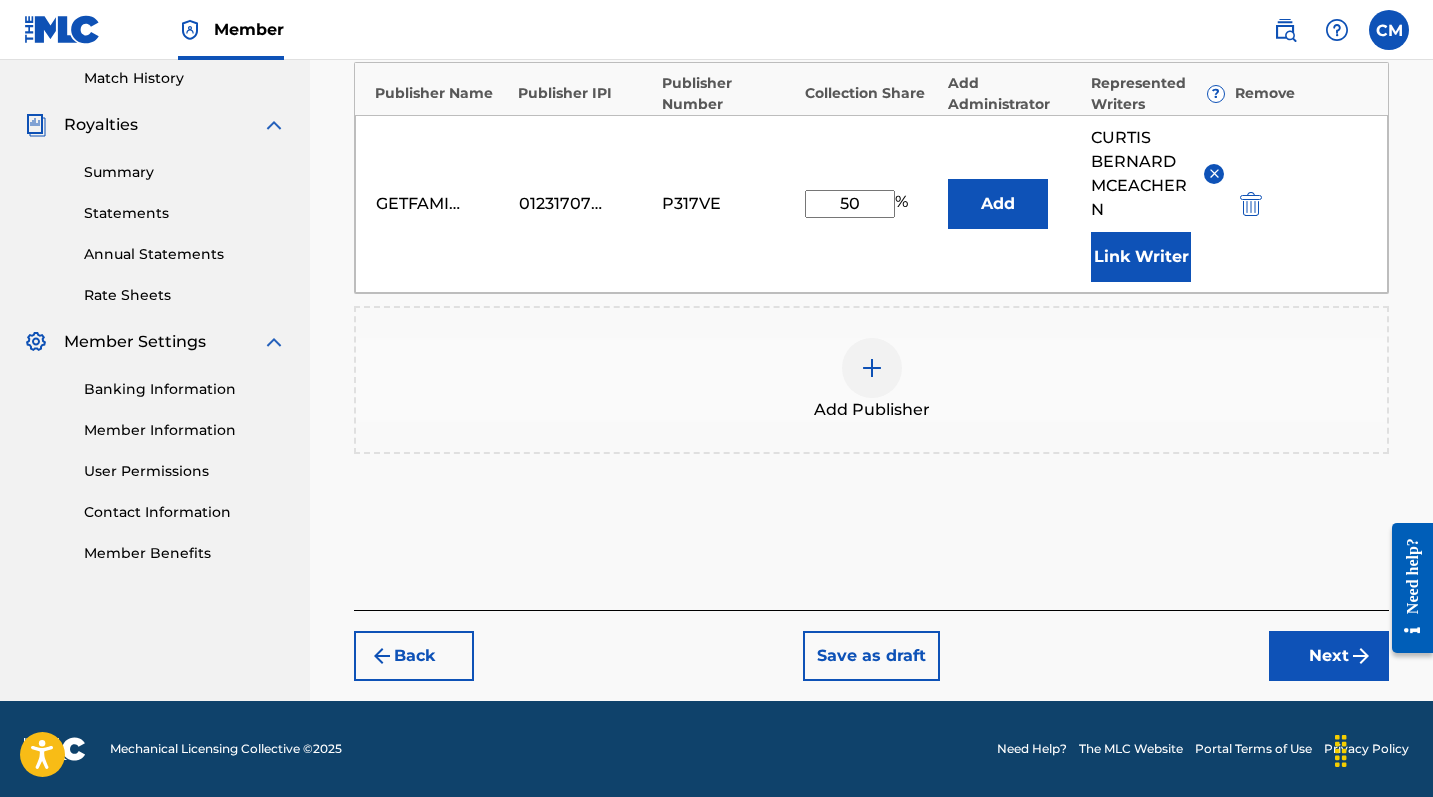 click on "Next" at bounding box center (1329, 656) 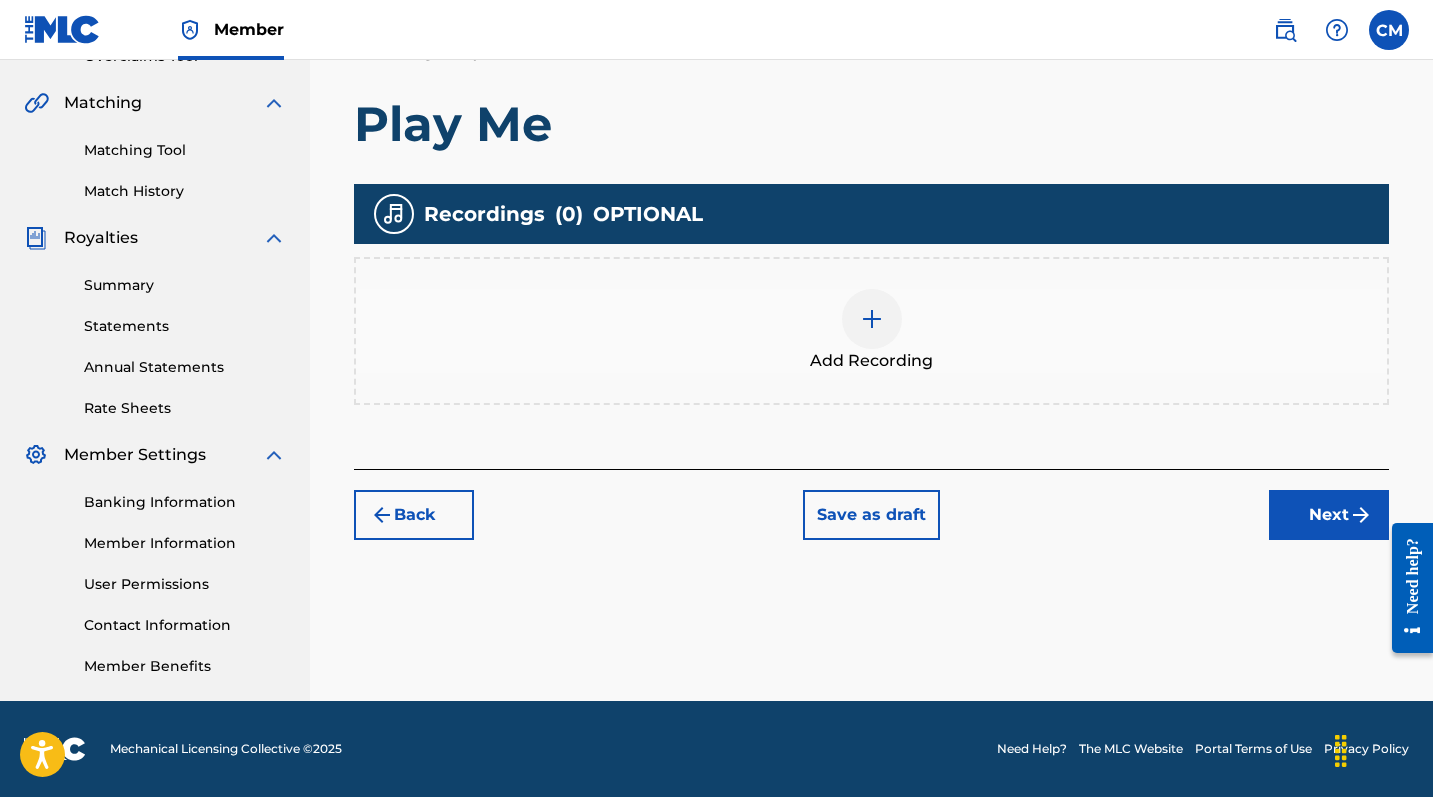 click at bounding box center [872, 319] 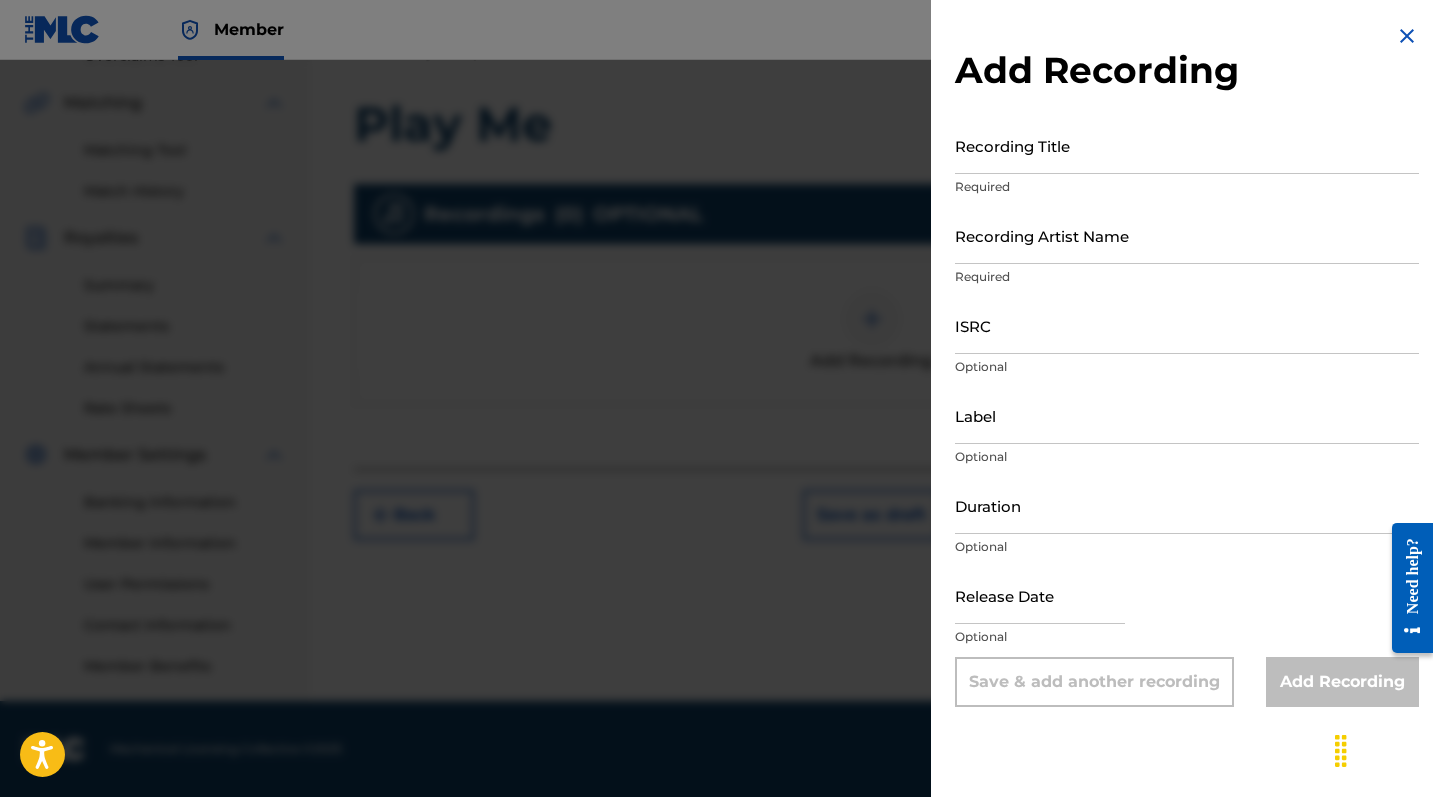 click on "Recording Title" at bounding box center [1187, 145] 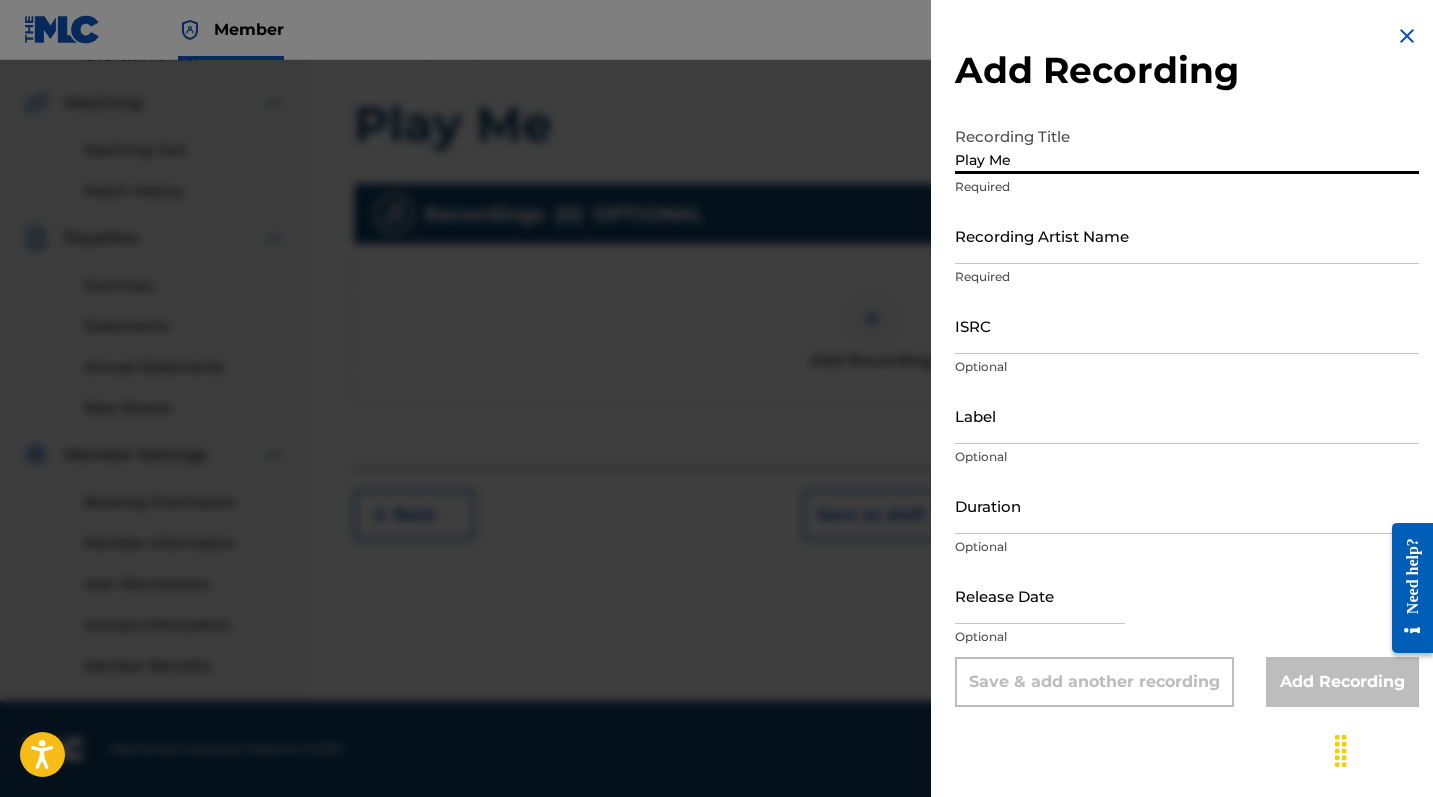 type on "Play Me" 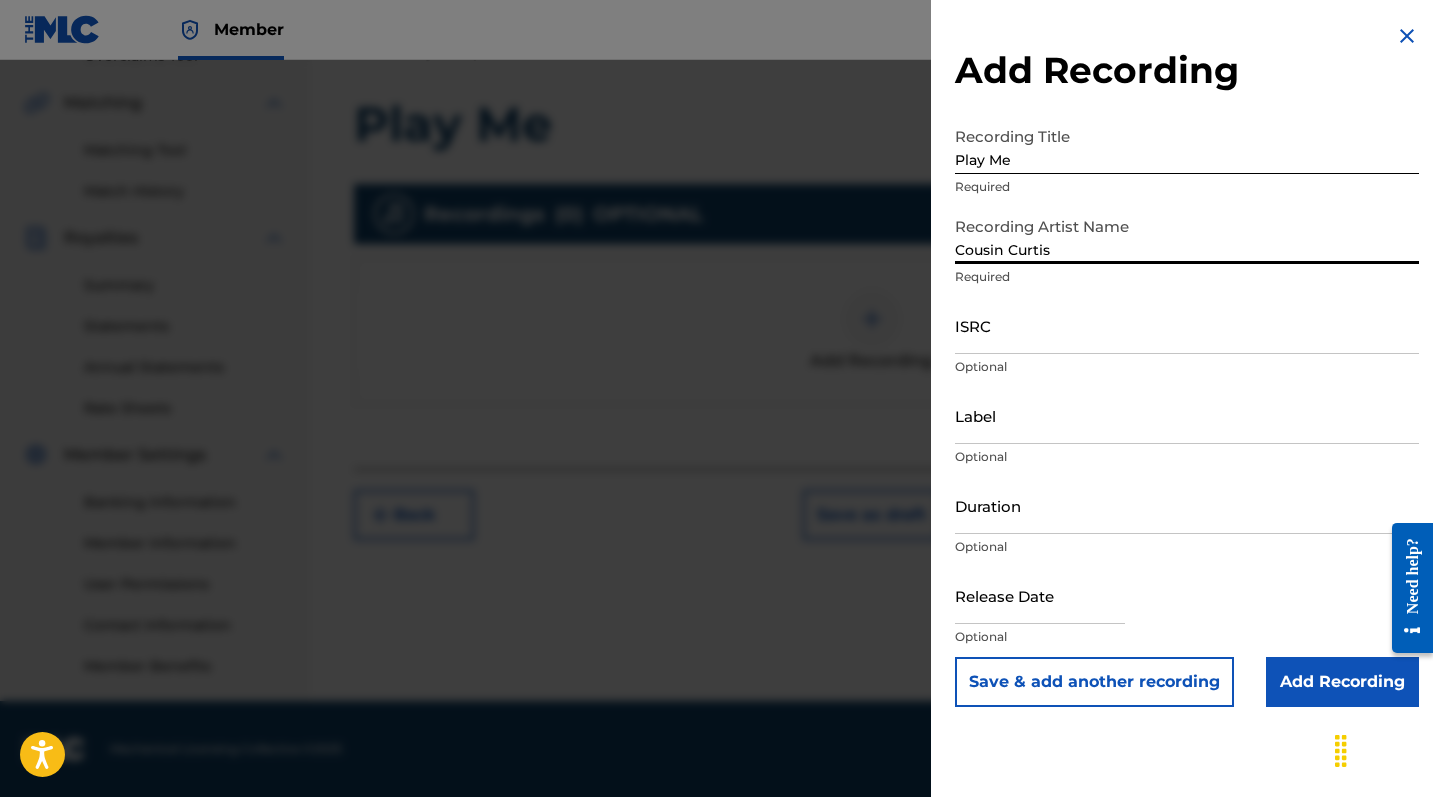 type on "Cousin Curtis" 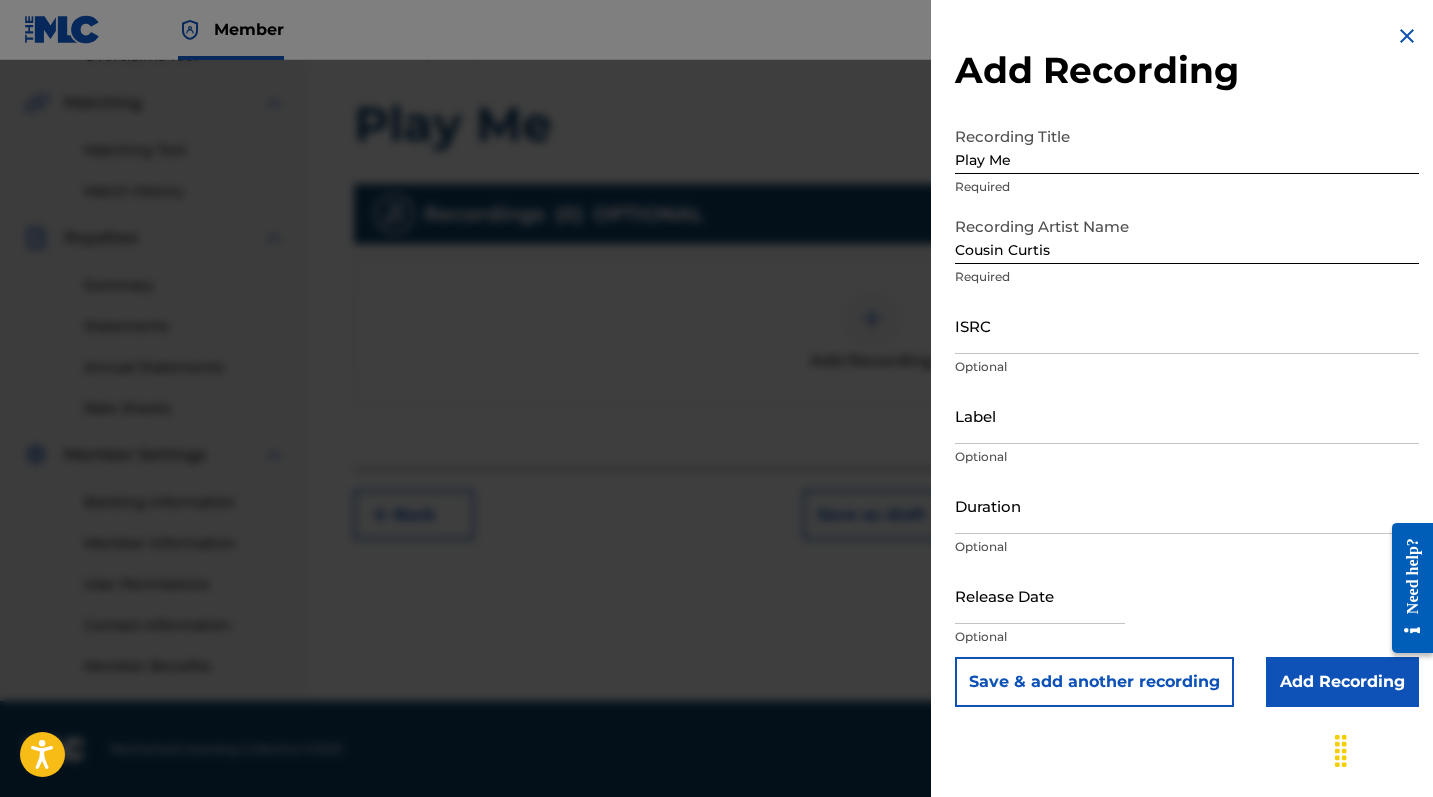 click on "ISRC" at bounding box center (1187, 325) 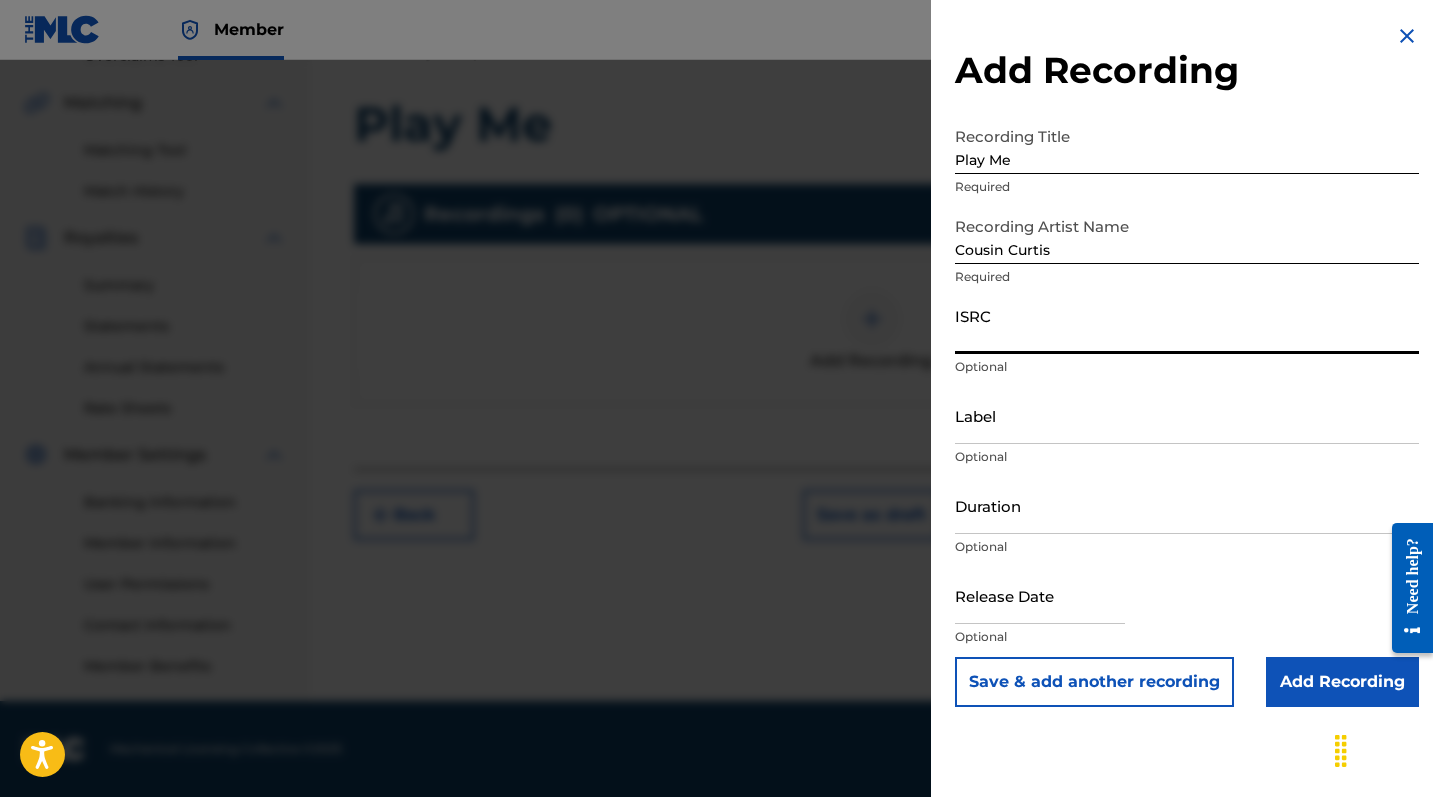 paste on "QZNJX2503240" 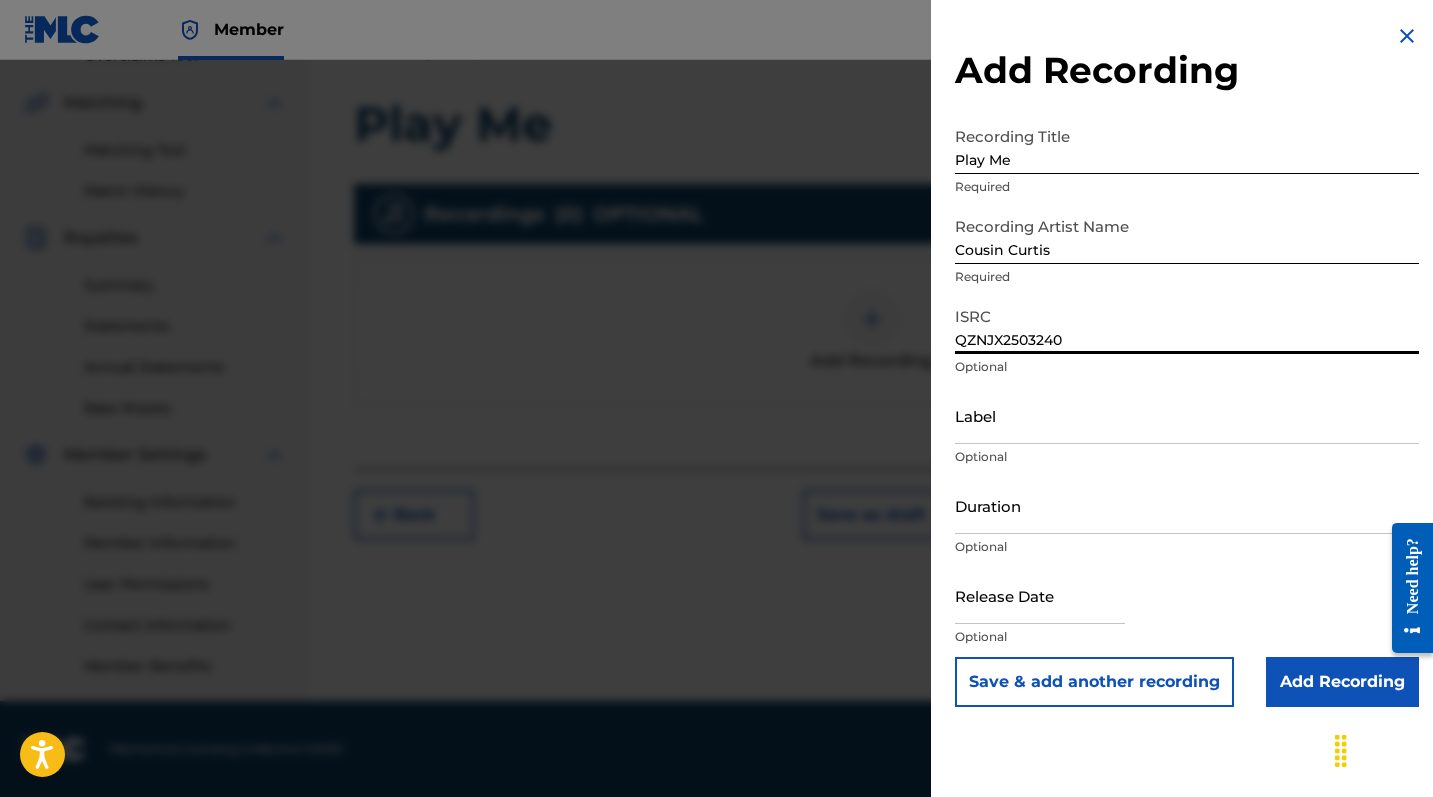 type on "QZNJX2503240" 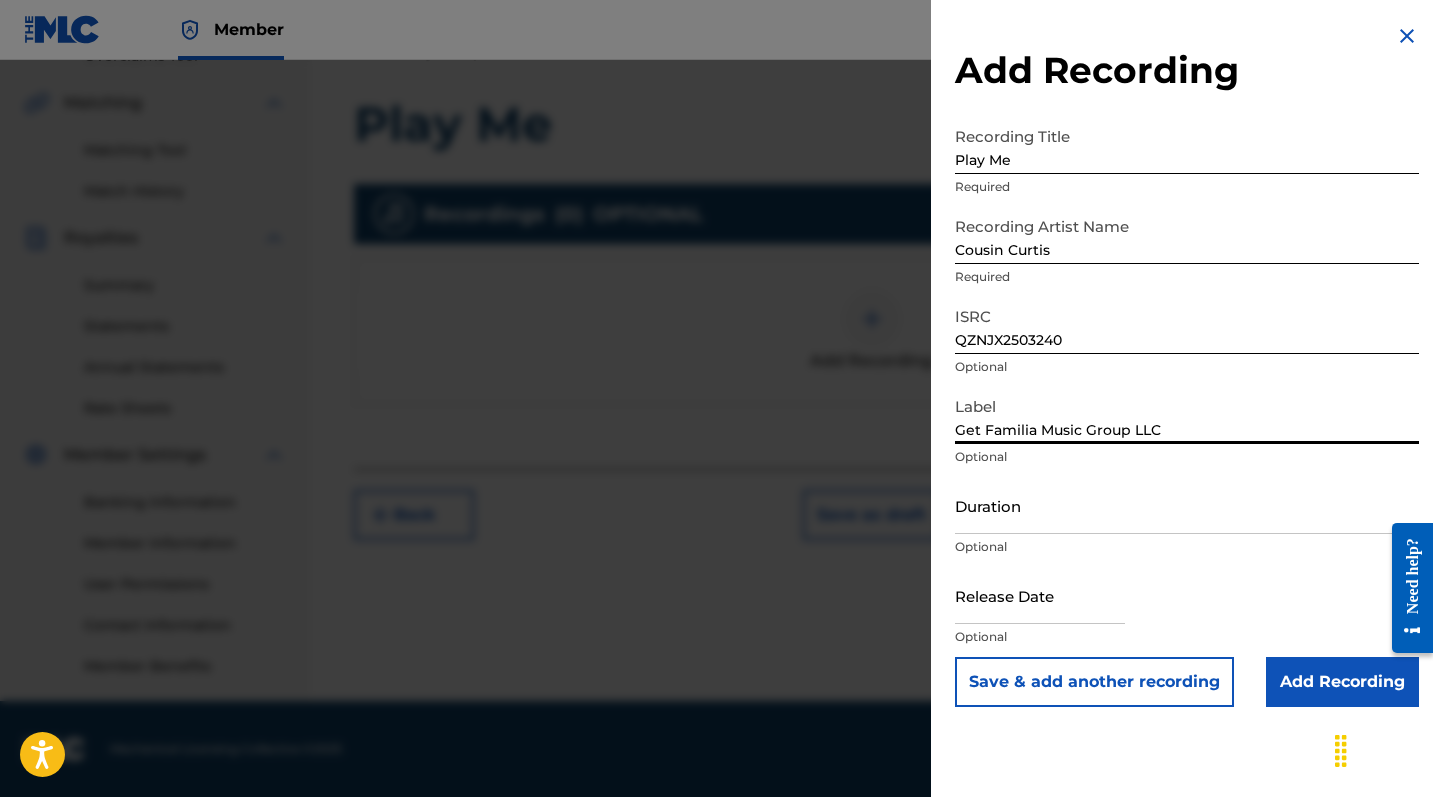 scroll, scrollTop: 443, scrollLeft: 0, axis: vertical 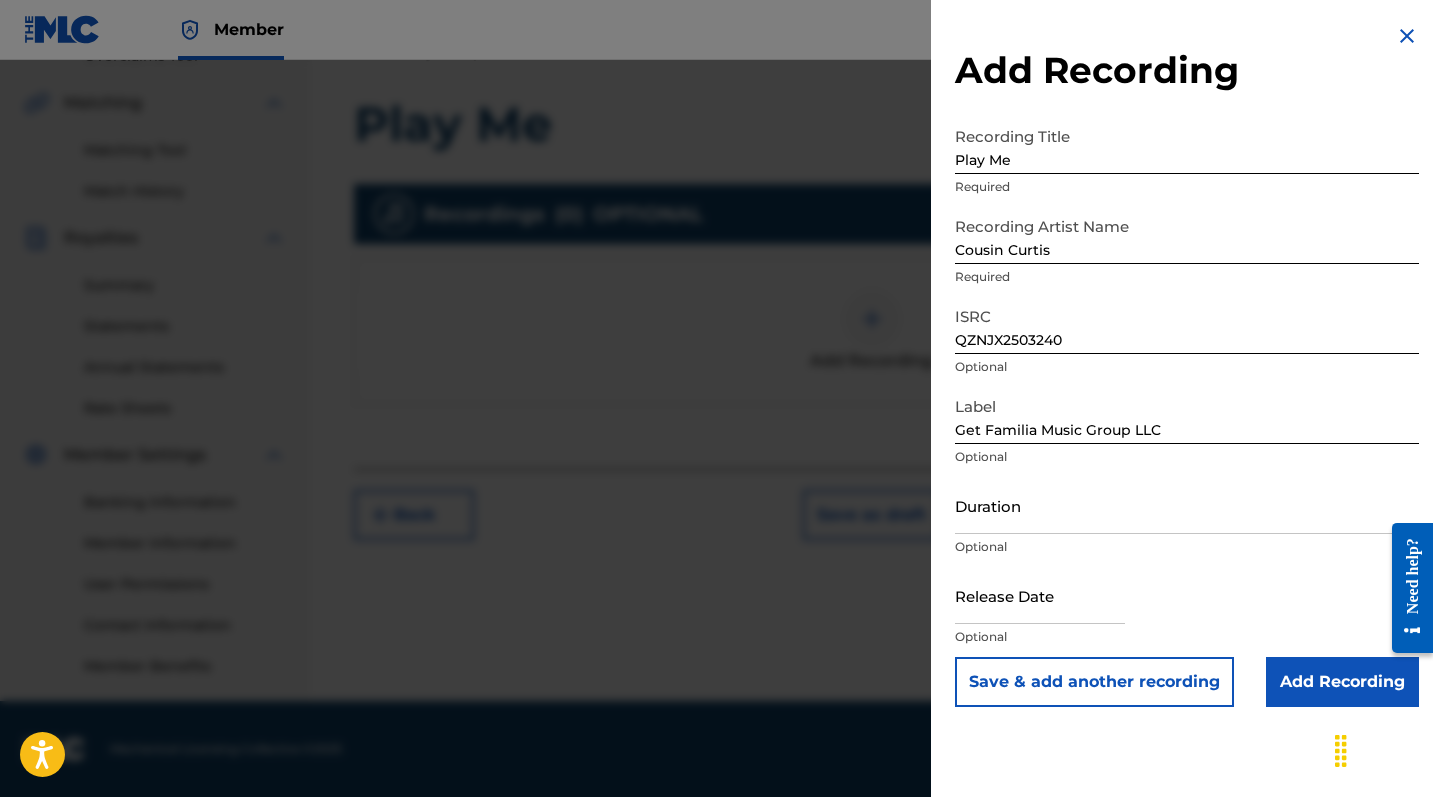 click on "Add Recording" at bounding box center (1342, 682) 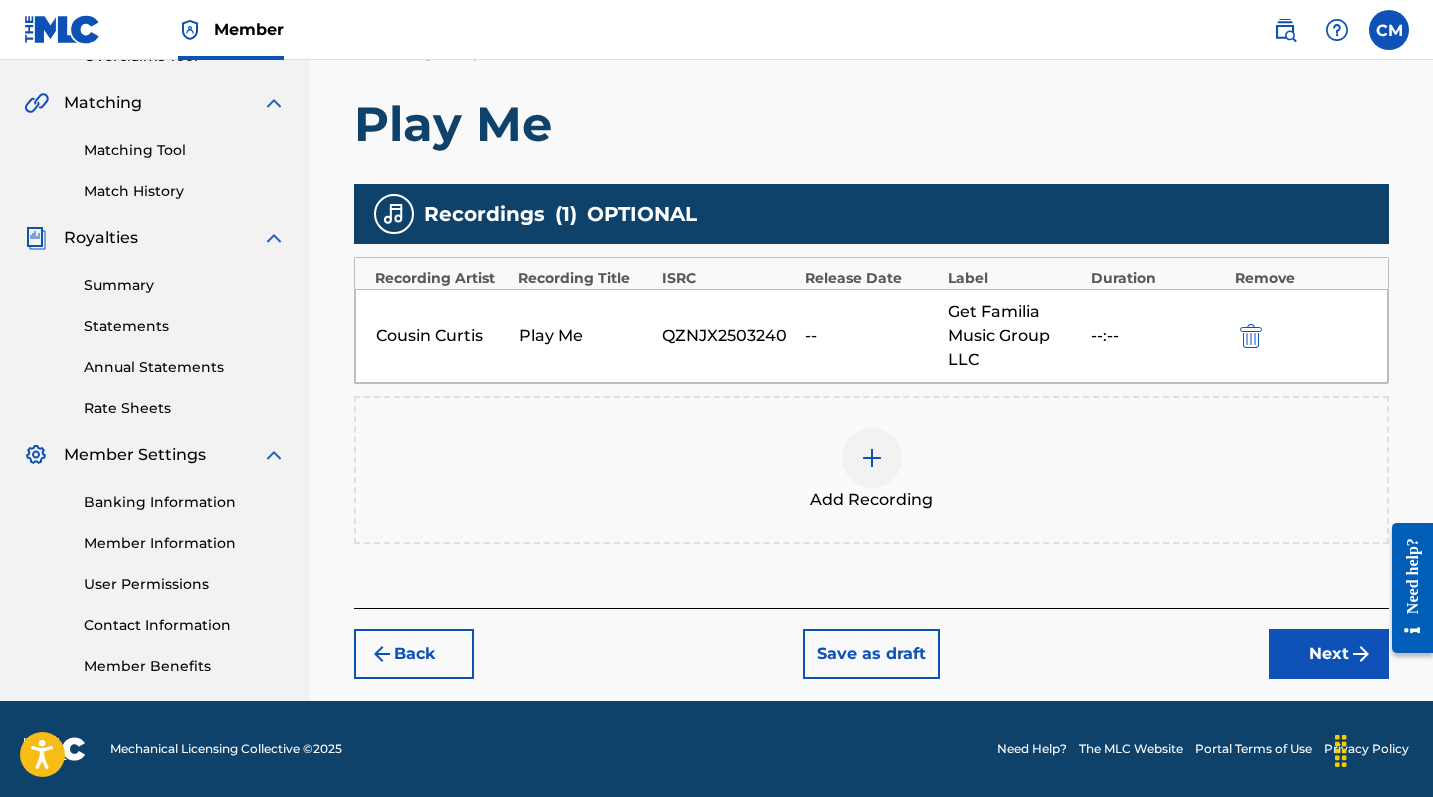 click on "Next" at bounding box center [1329, 654] 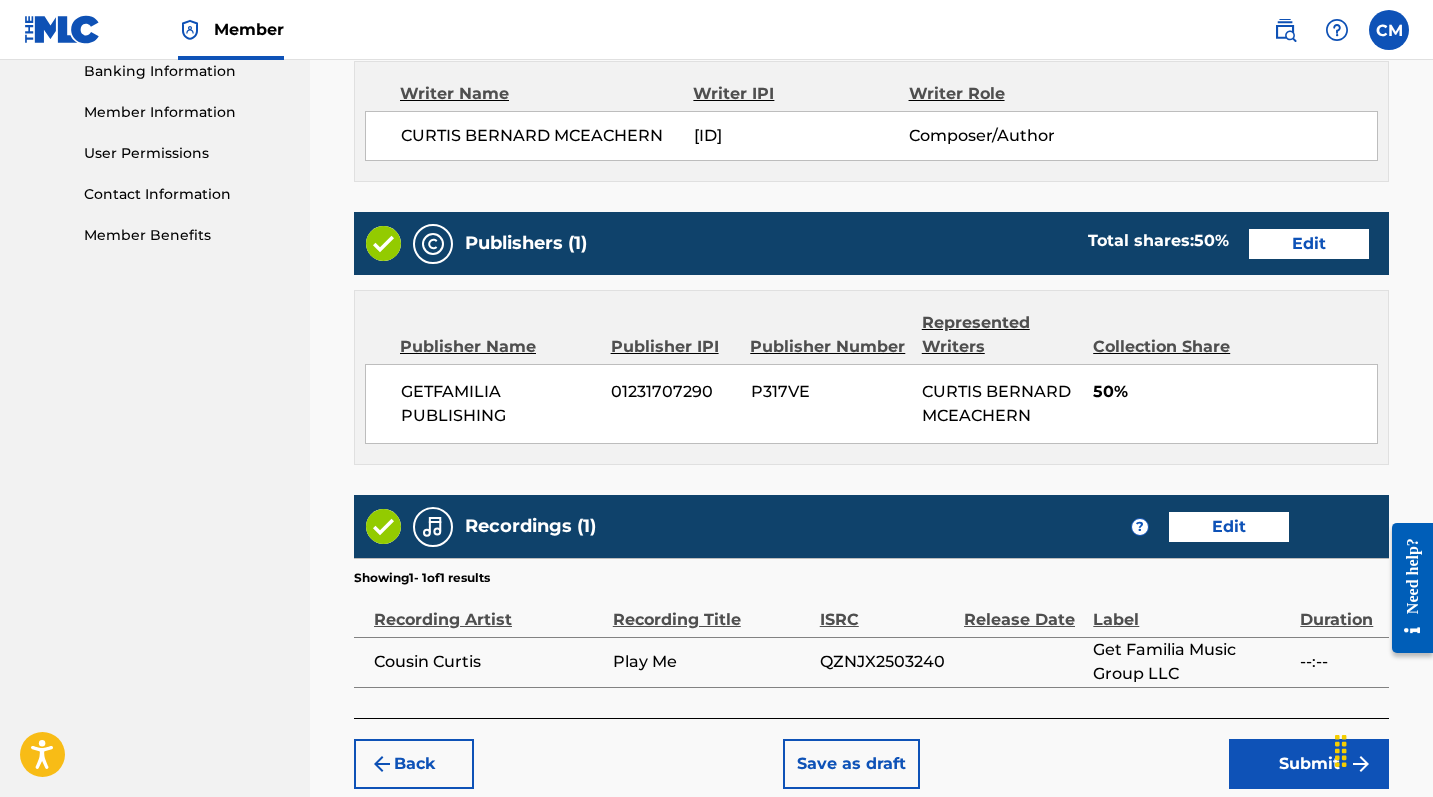 scroll, scrollTop: 981, scrollLeft: 0, axis: vertical 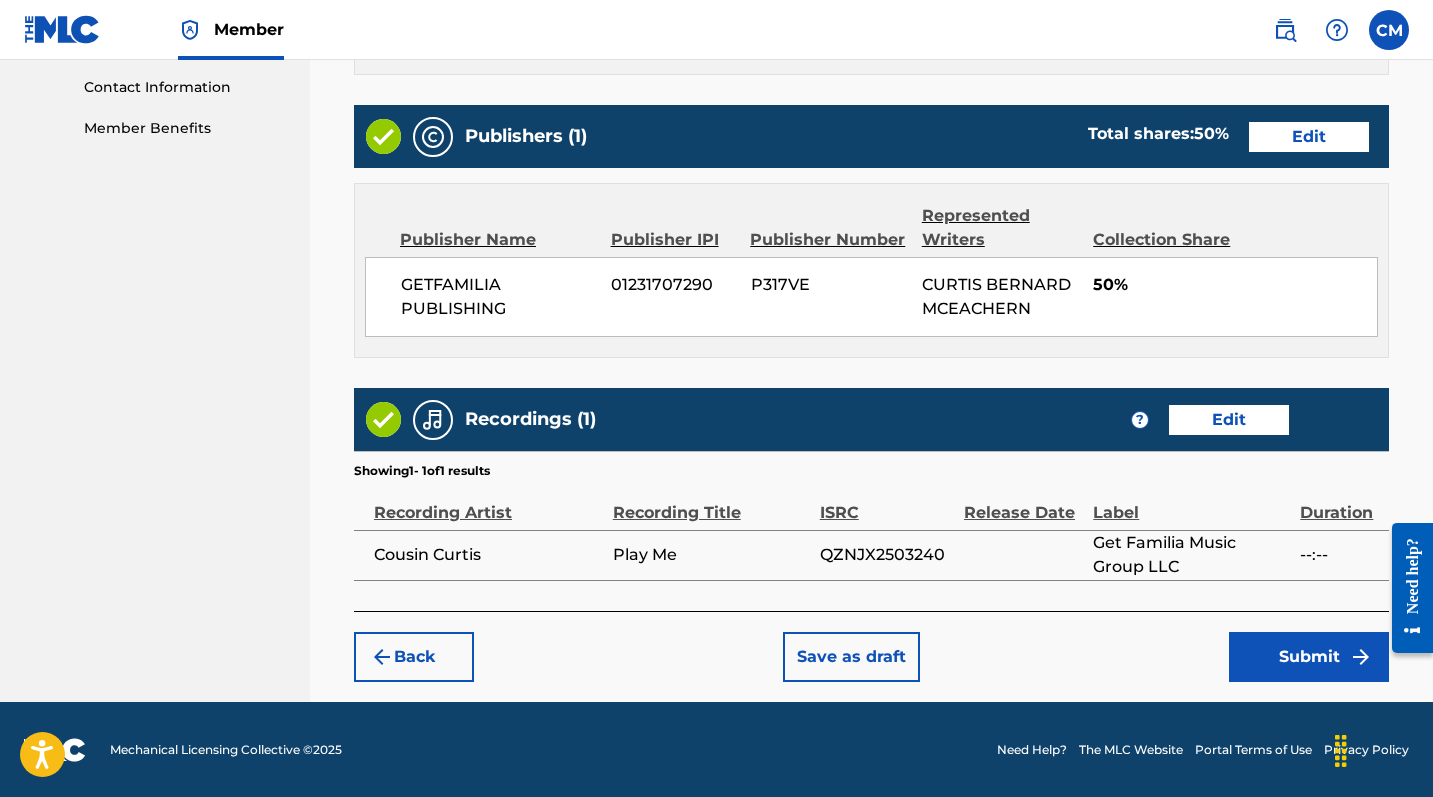 click on "Submit" at bounding box center (1309, 657) 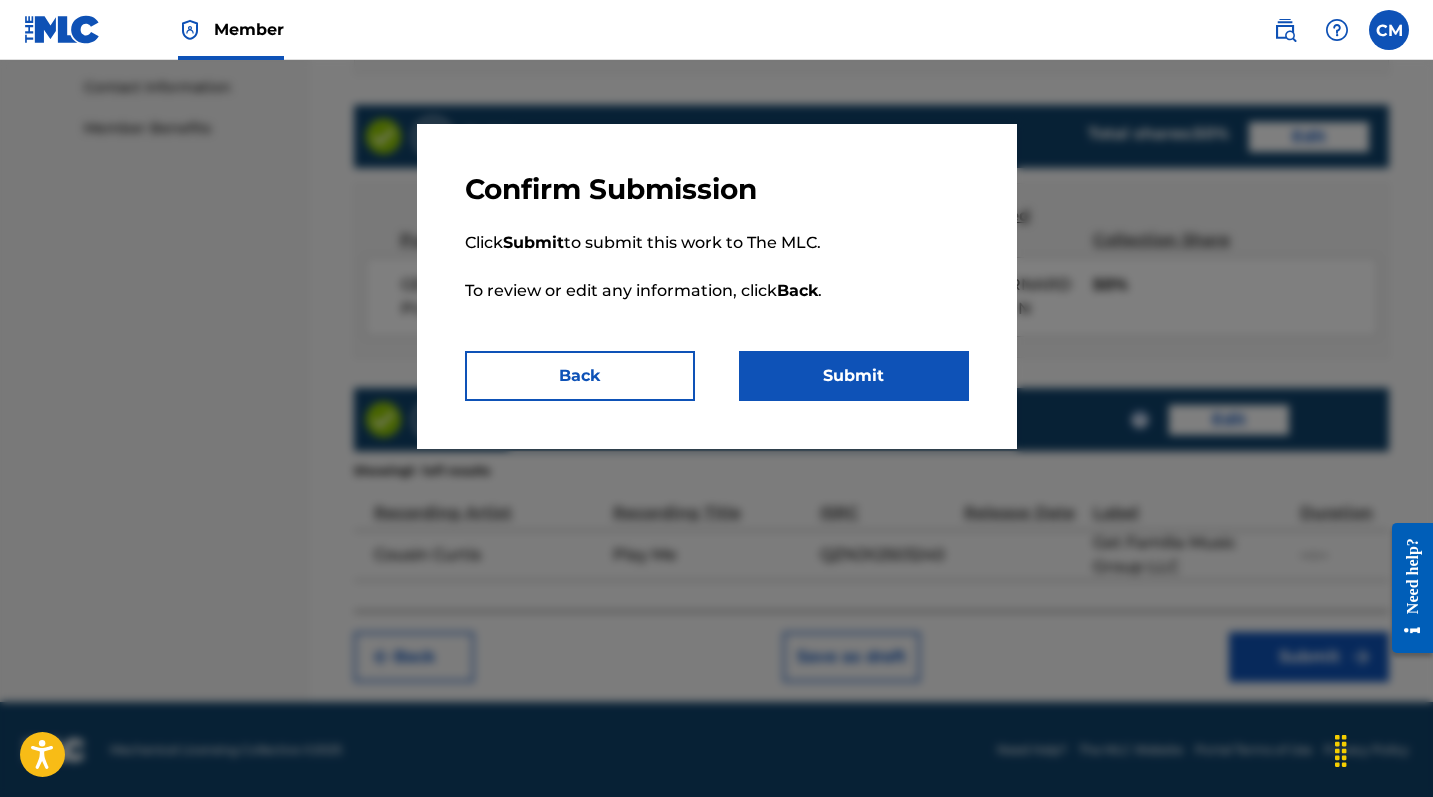 click on "Submit" at bounding box center (854, 376) 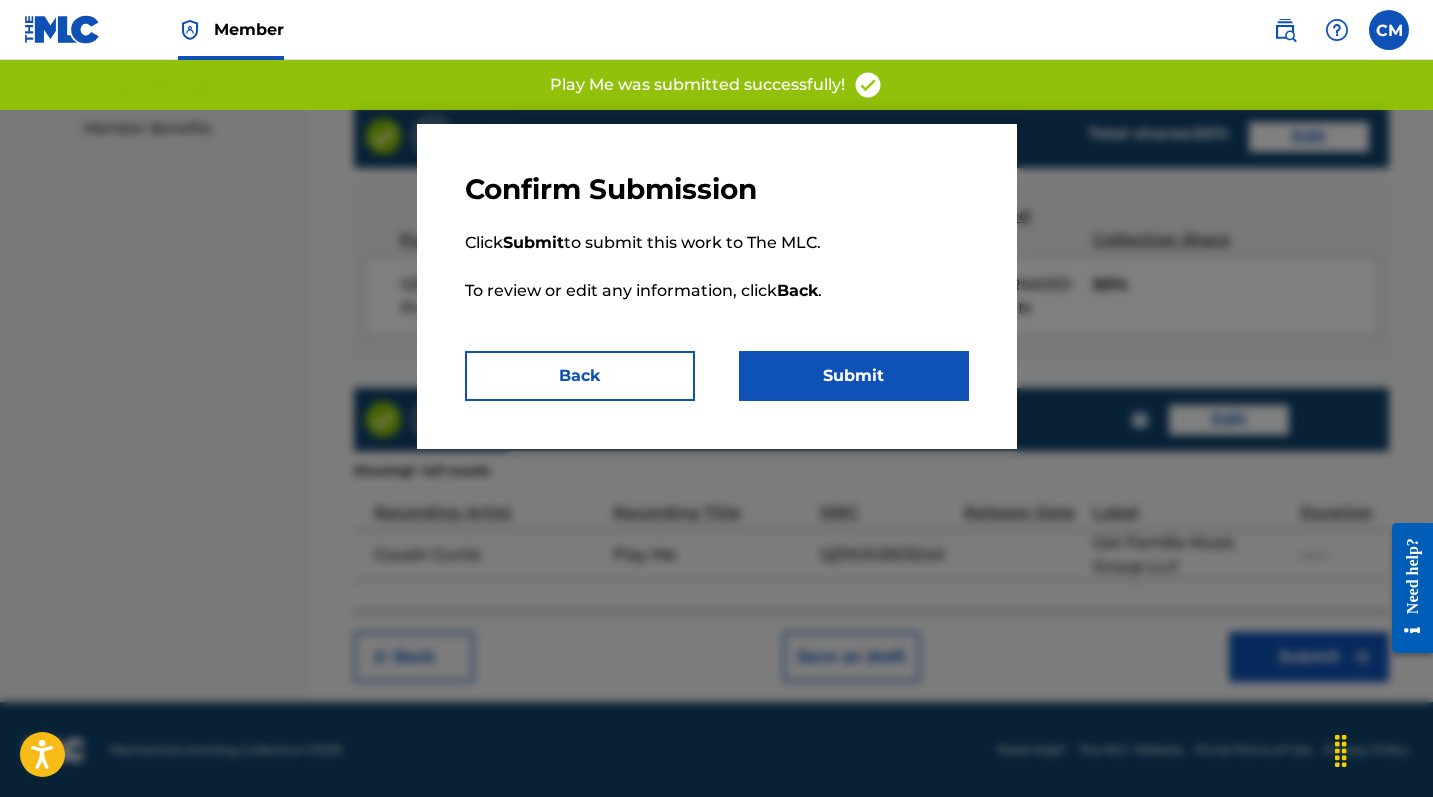 scroll, scrollTop: 0, scrollLeft: 0, axis: both 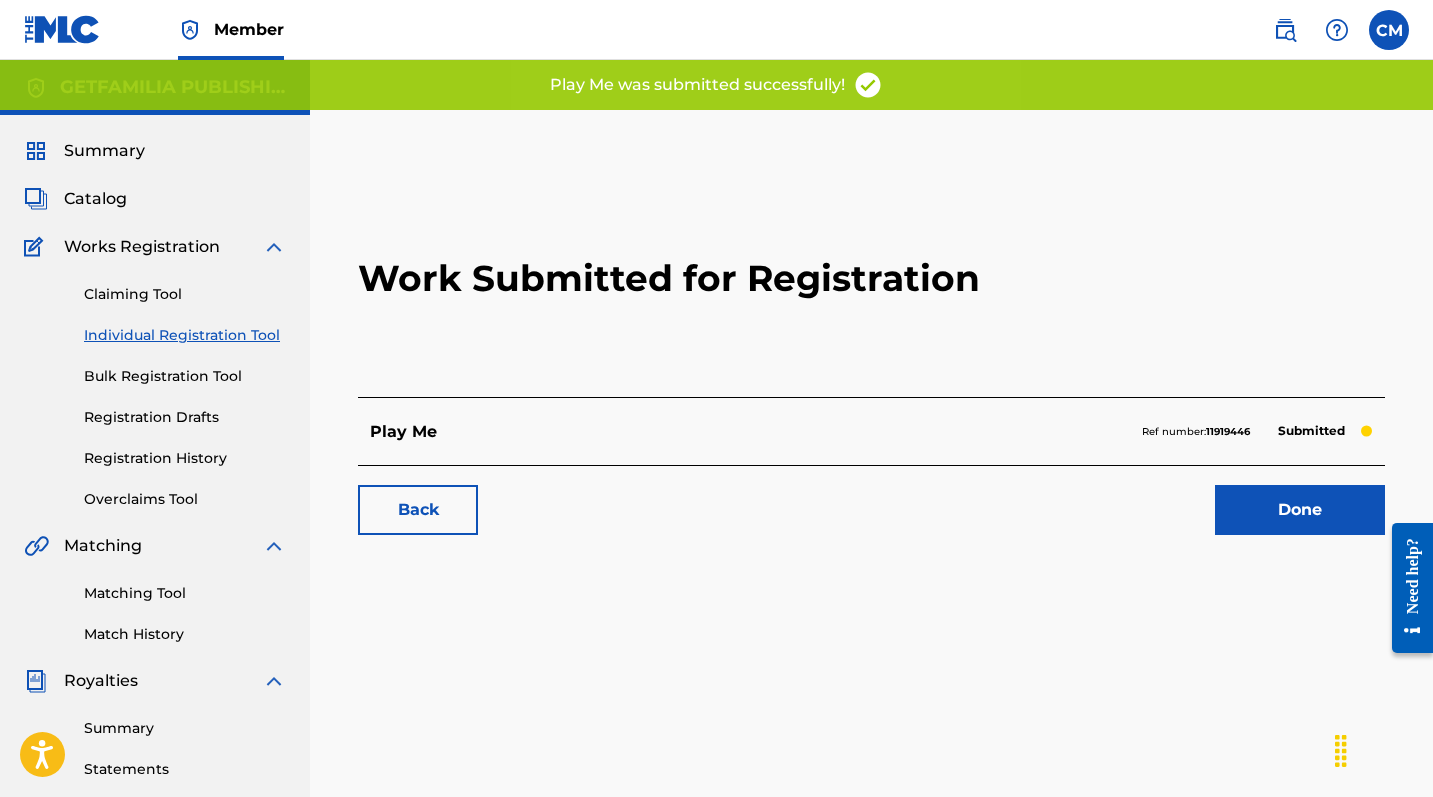 click on "Done" at bounding box center [1300, 510] 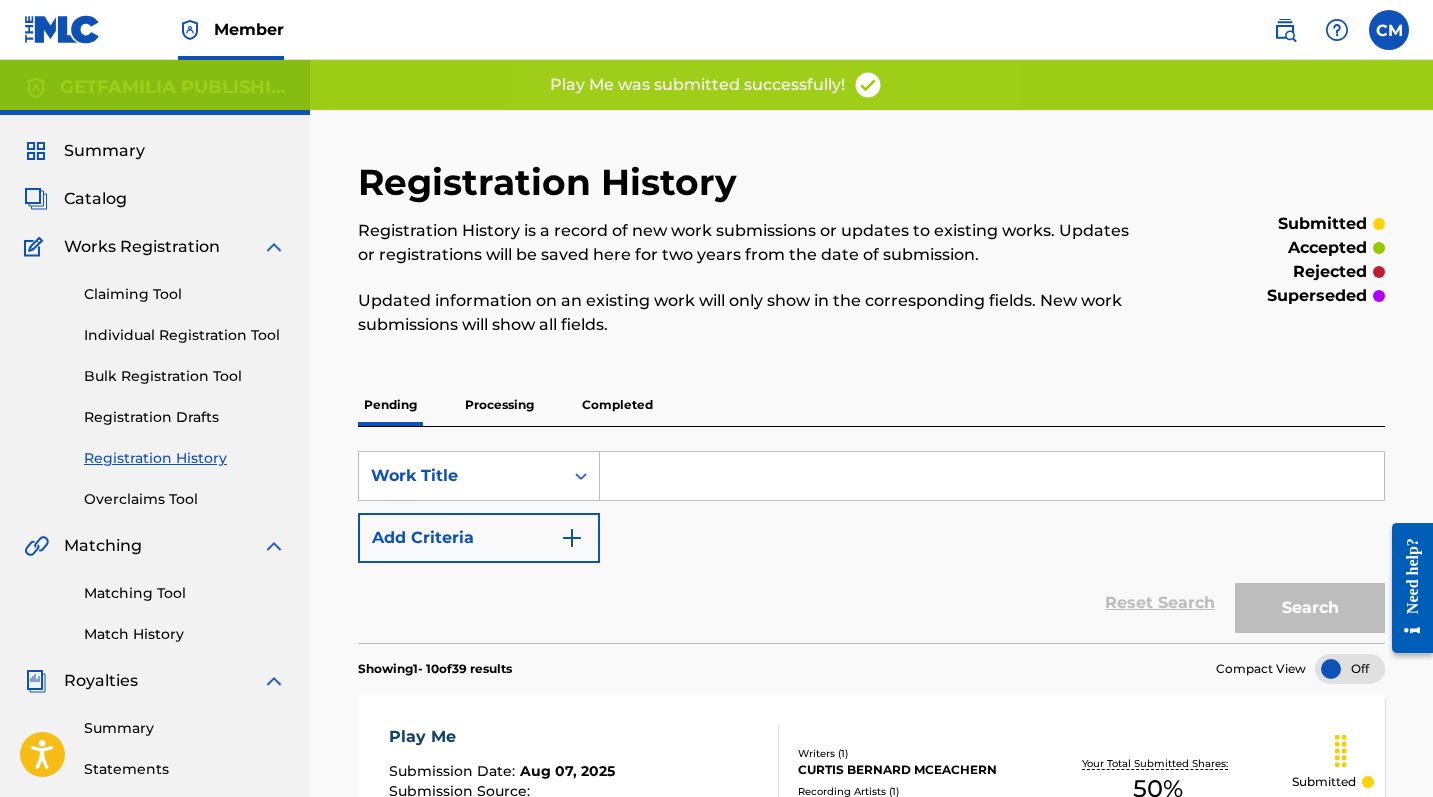 scroll, scrollTop: 0, scrollLeft: 0, axis: both 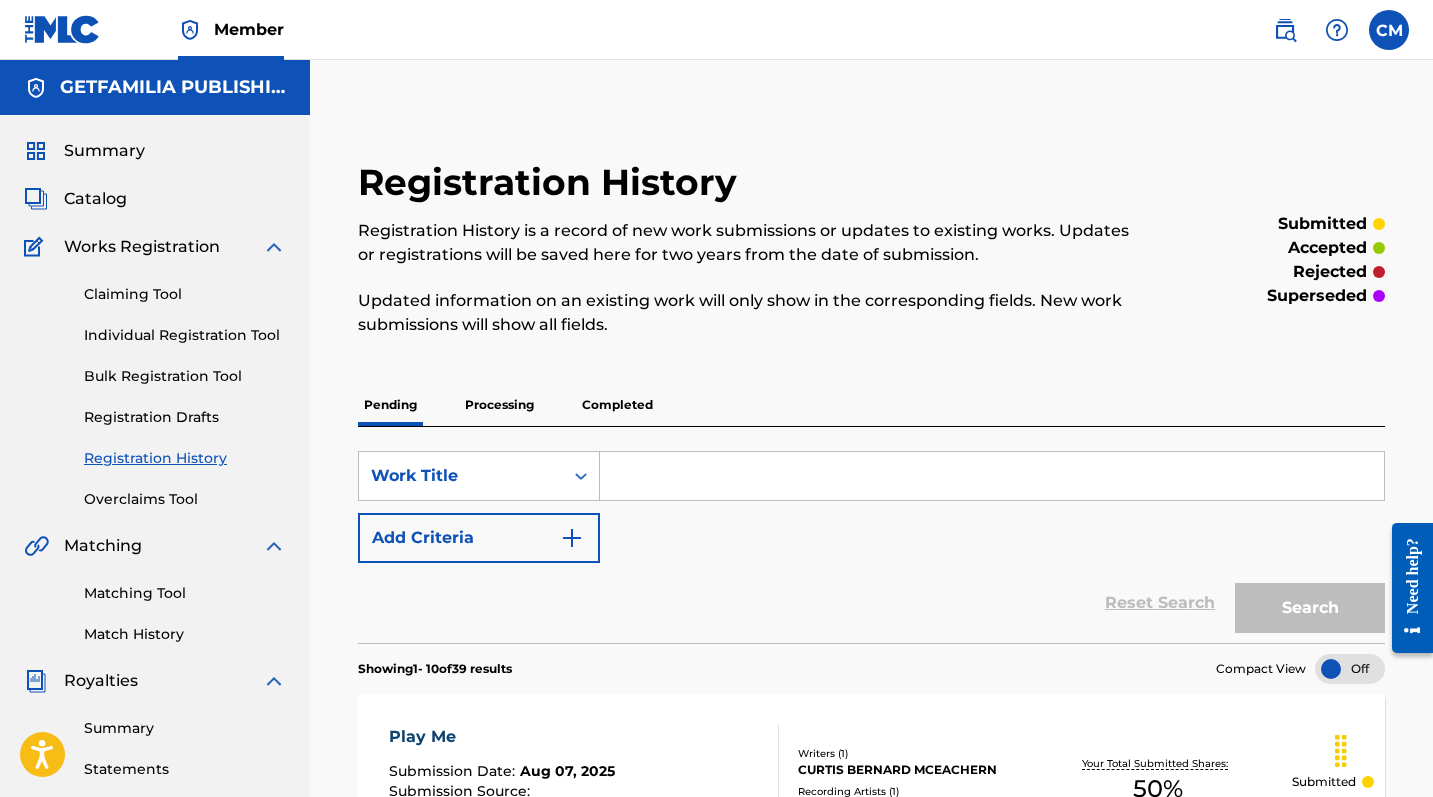 click on "Catalog" at bounding box center [95, 199] 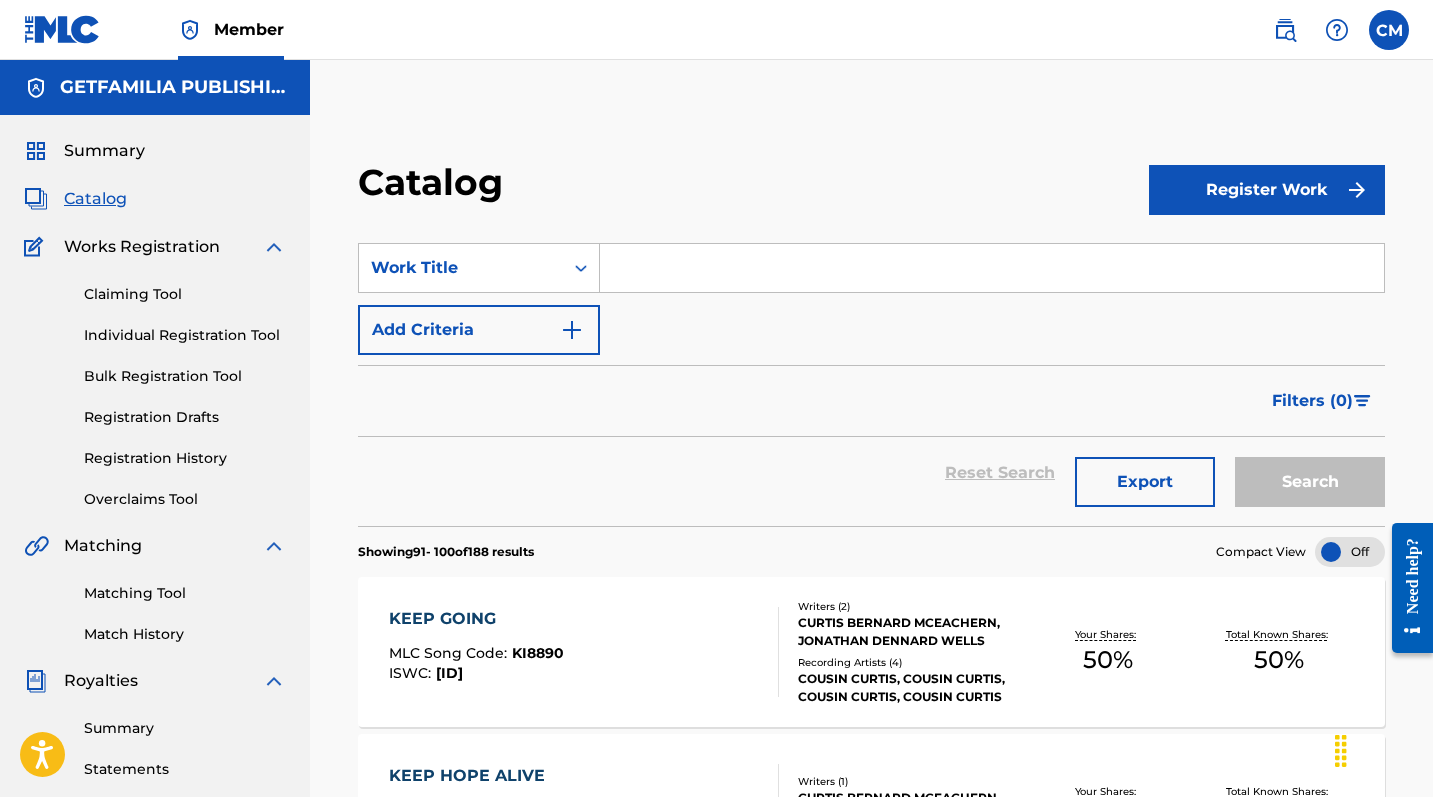 click on "Register Work" at bounding box center [1267, 190] 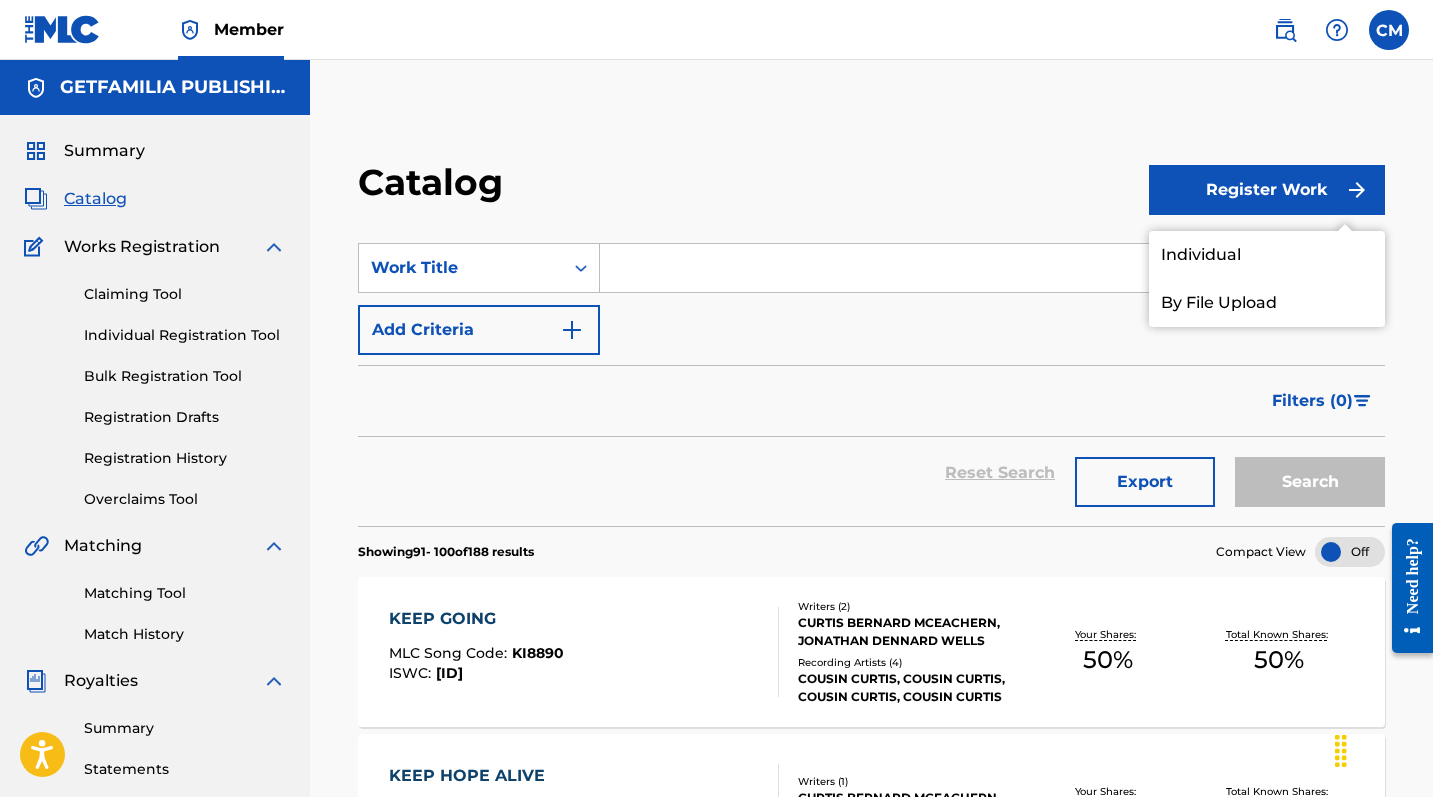 click on "Individual" at bounding box center (1267, 255) 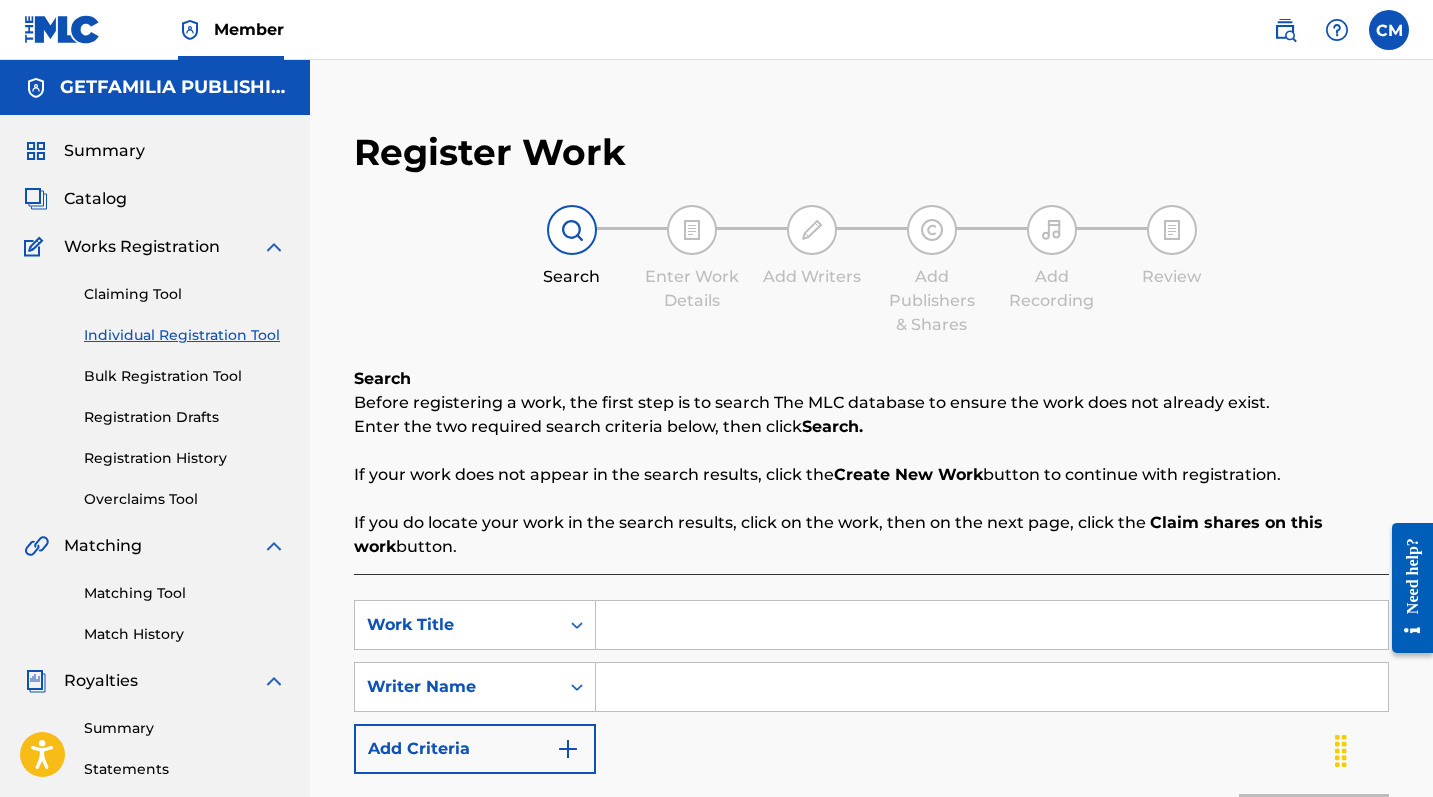 click on "Catalog" at bounding box center [95, 199] 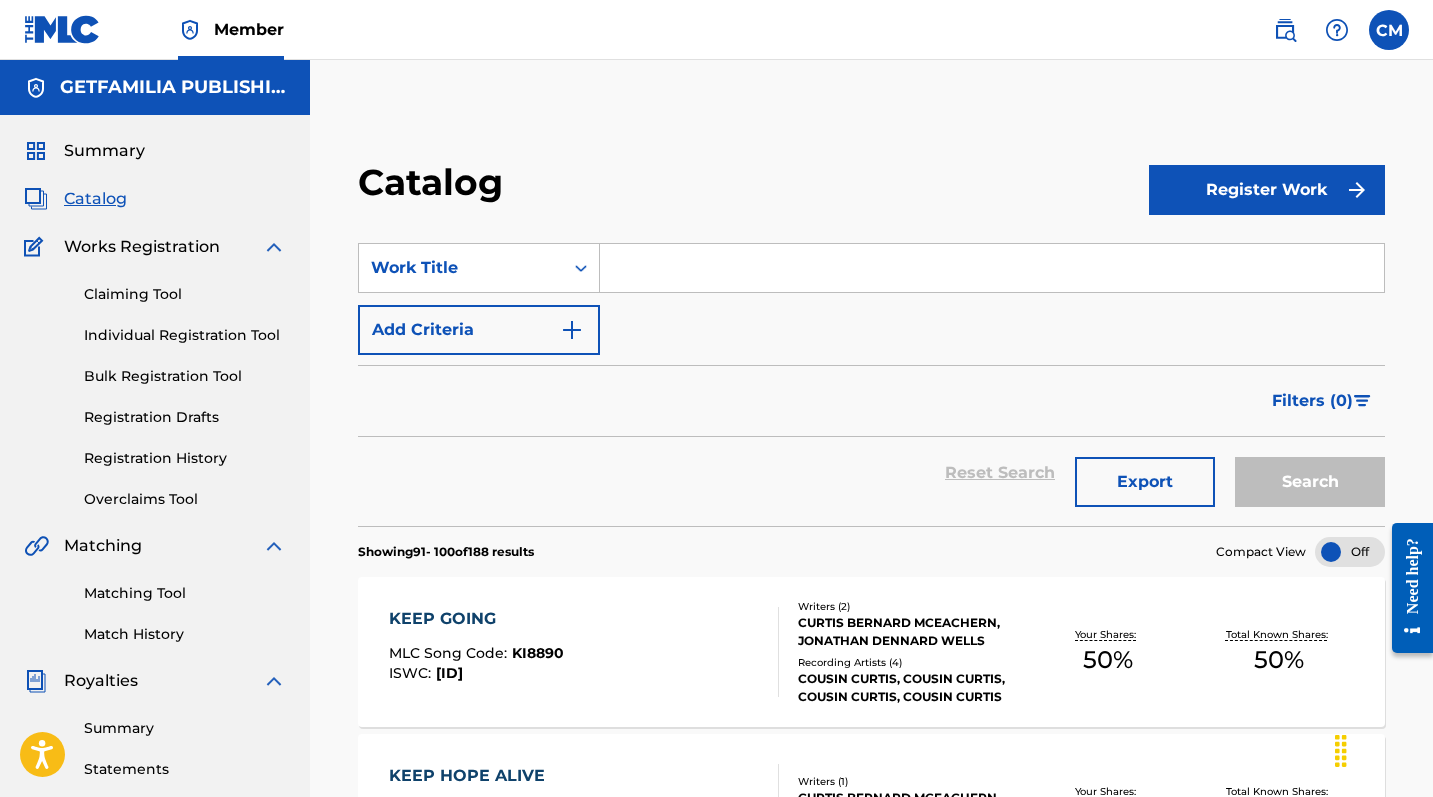 click on "Register Work" at bounding box center [1267, 190] 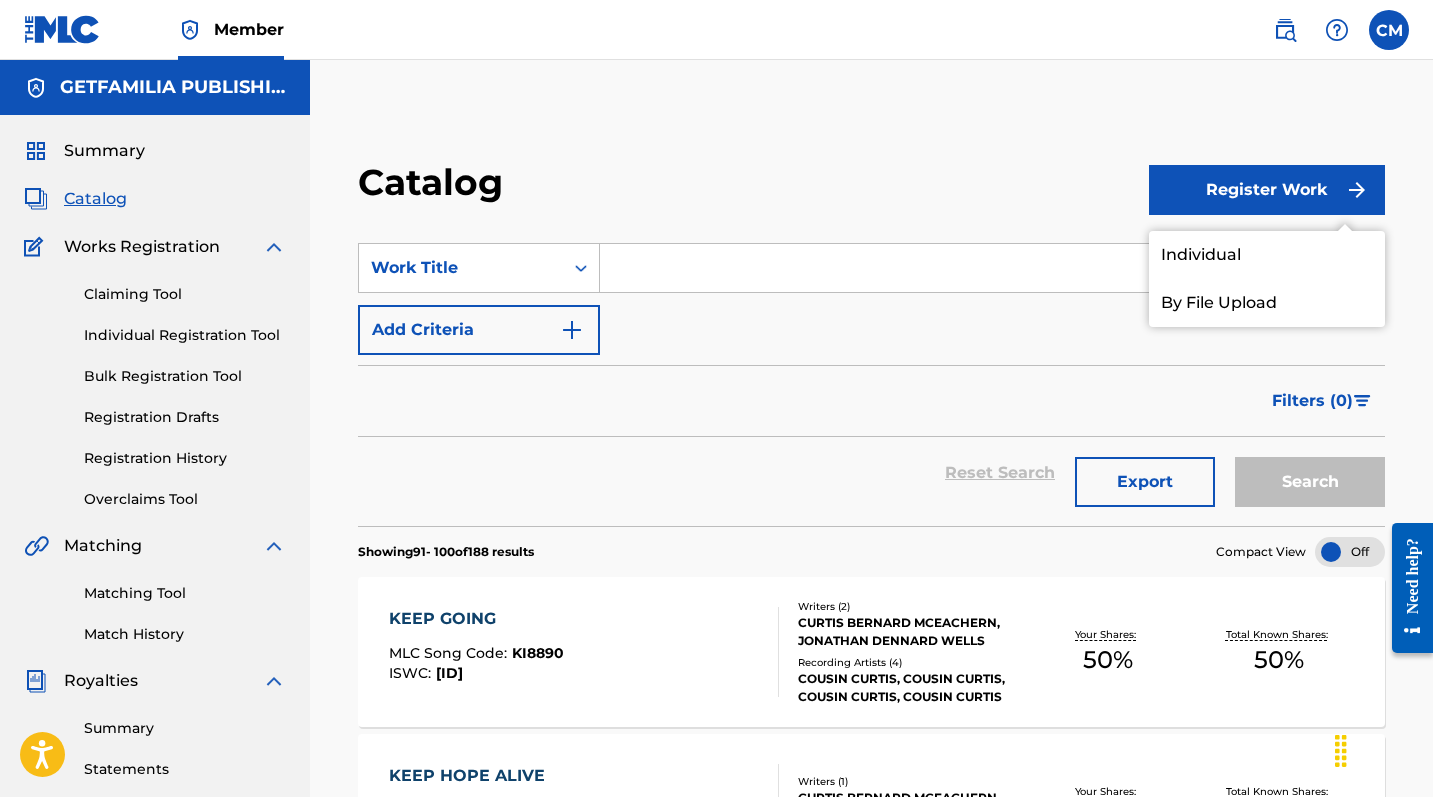 click on "Individual" at bounding box center [1267, 255] 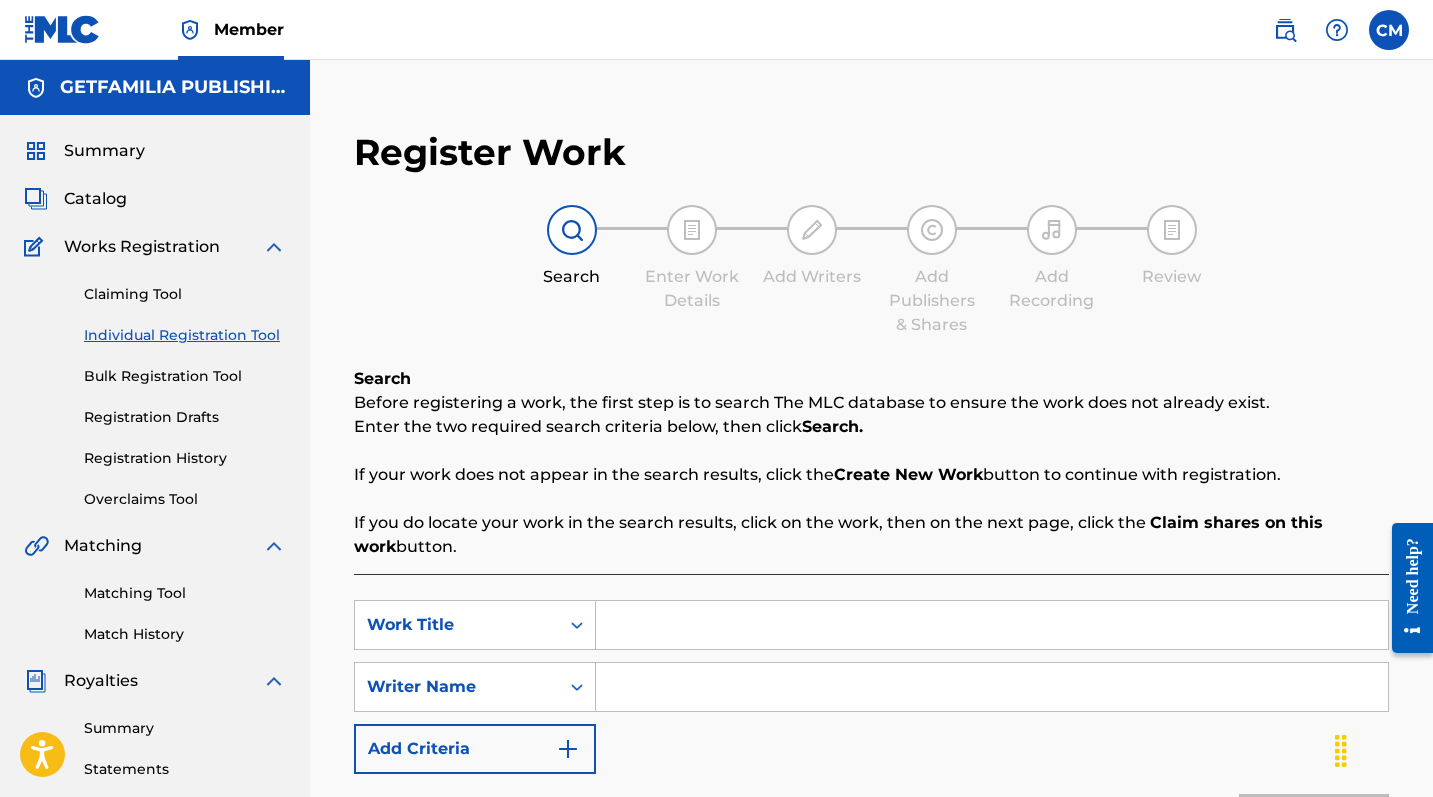 click at bounding box center (992, 625) 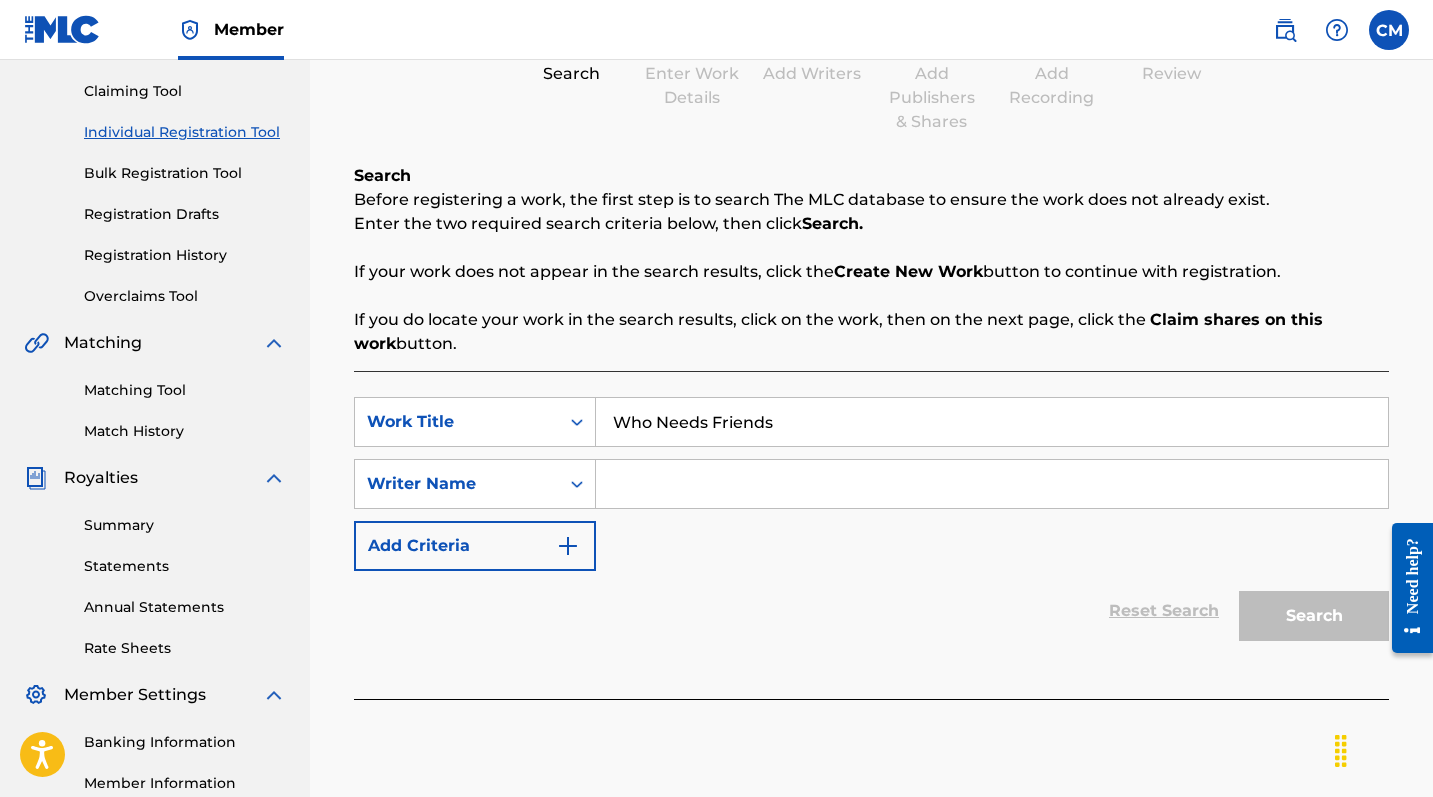 scroll, scrollTop: 212, scrollLeft: 0, axis: vertical 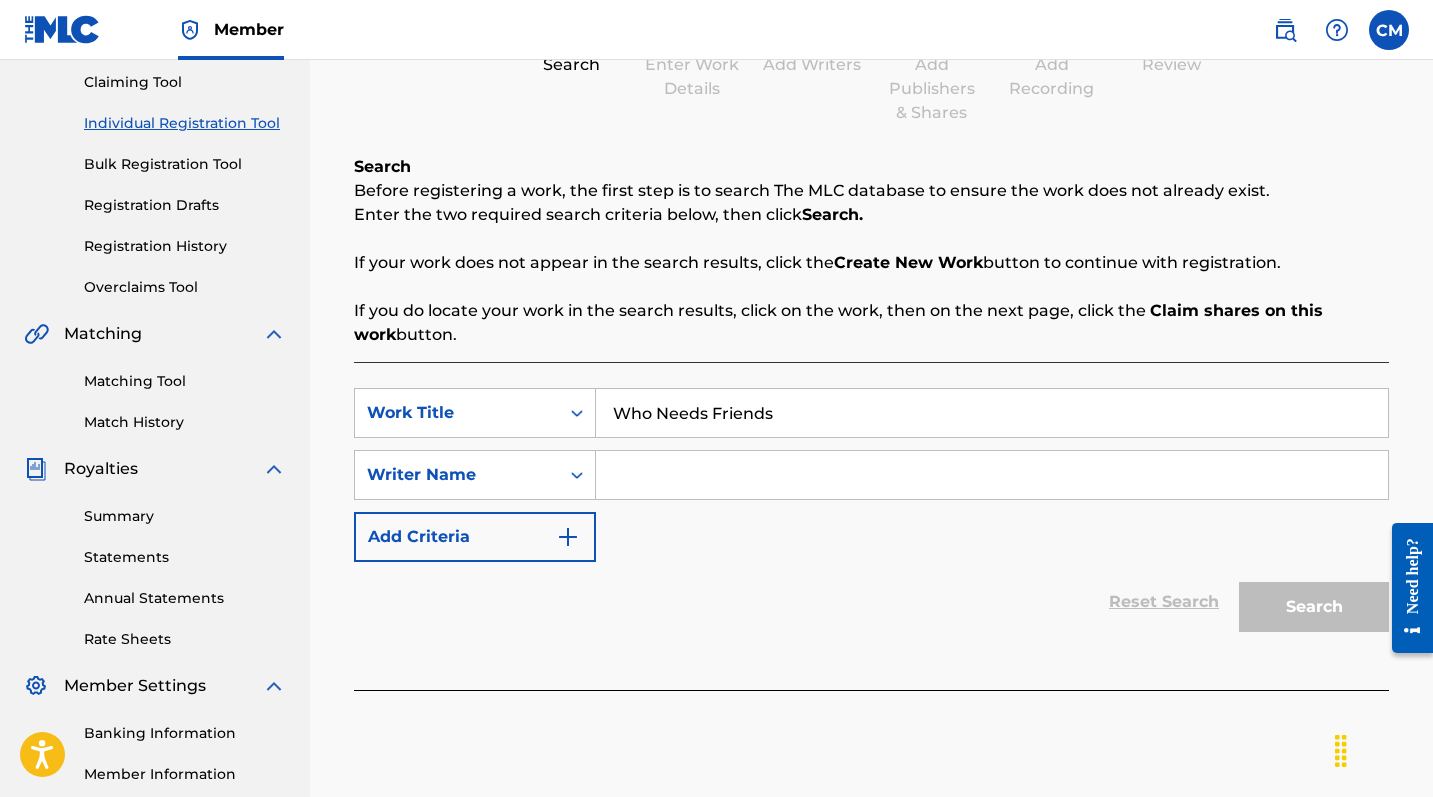 type on "Who Needs Friends" 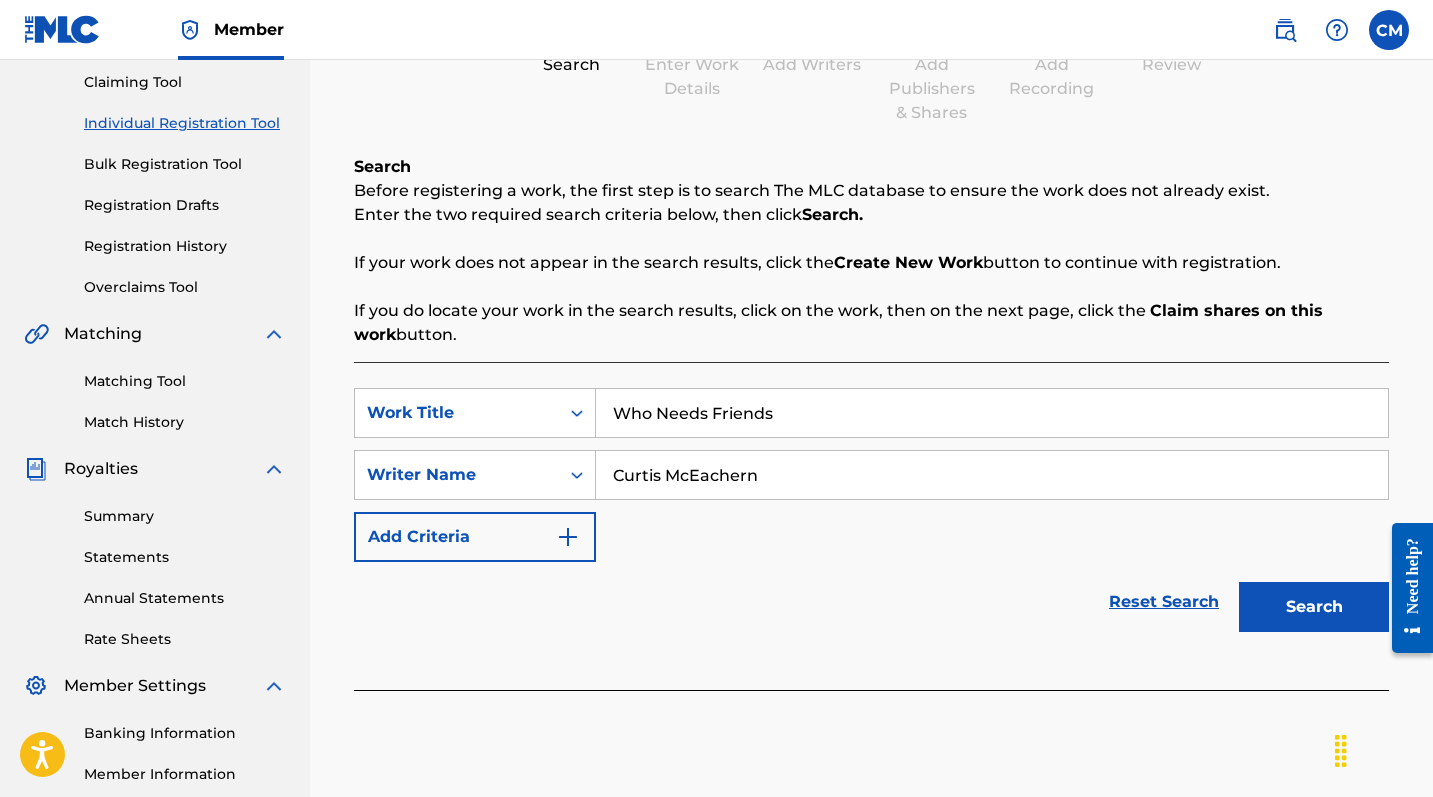 type on "Curtis McEachern" 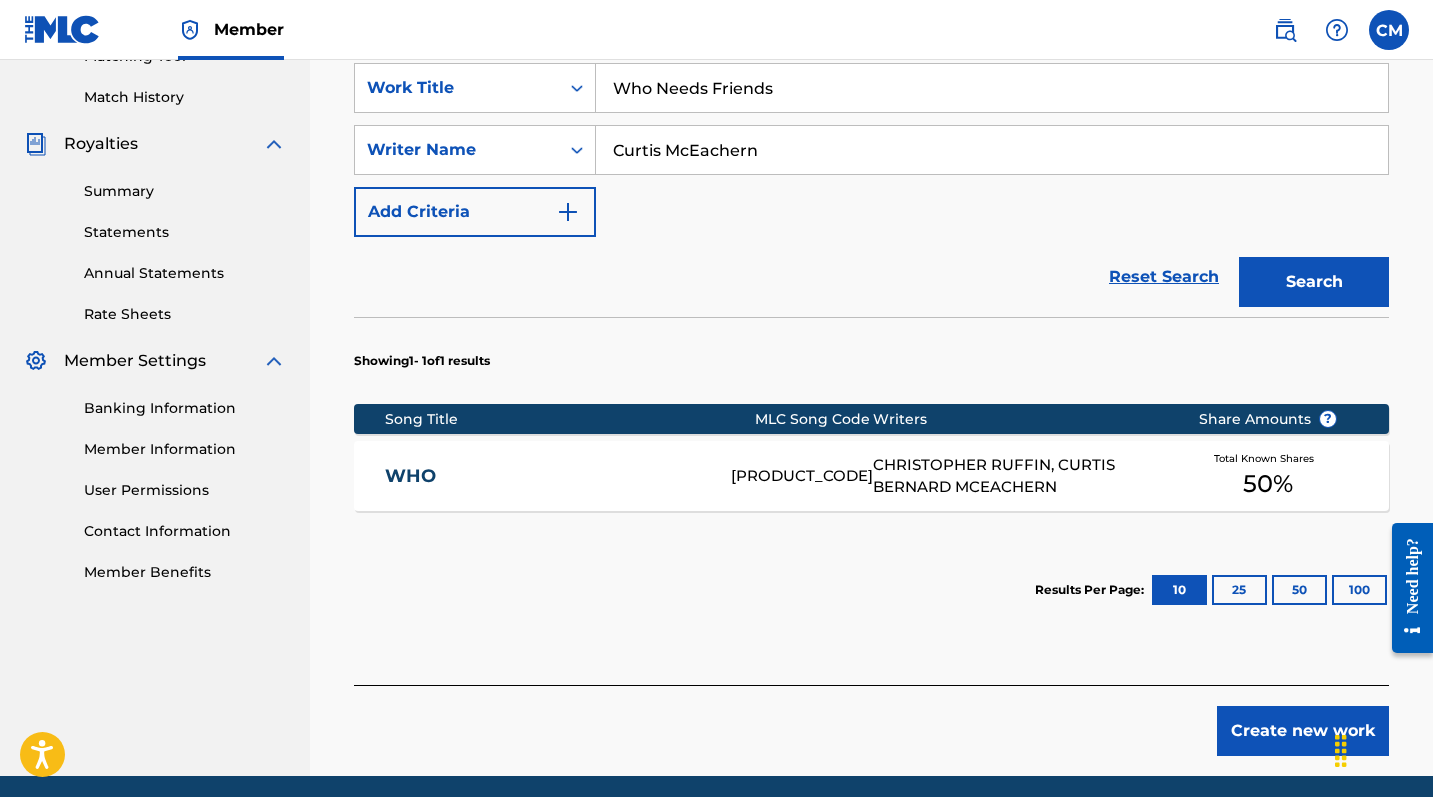 scroll, scrollTop: 538, scrollLeft: 0, axis: vertical 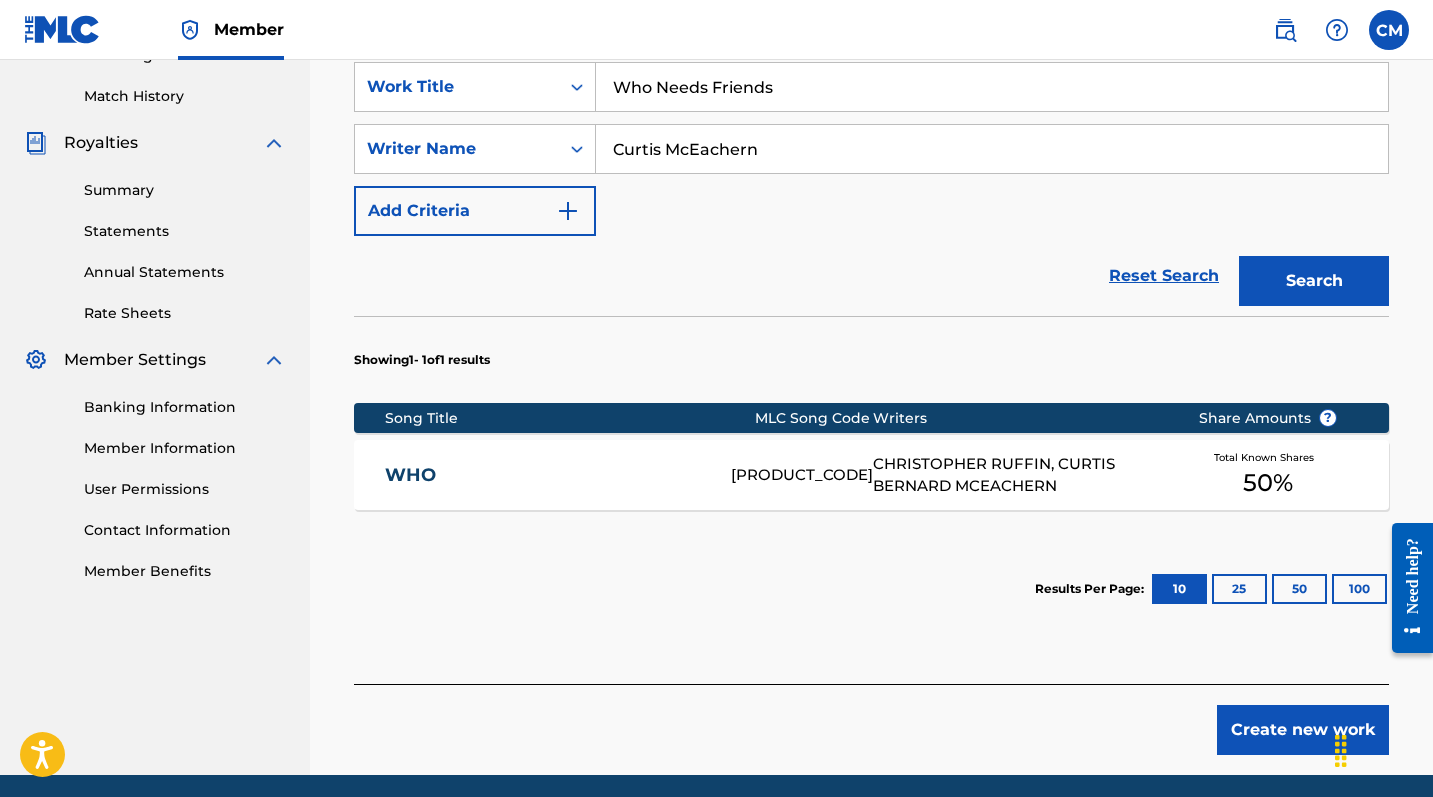 click on "Create new work" at bounding box center (1303, 730) 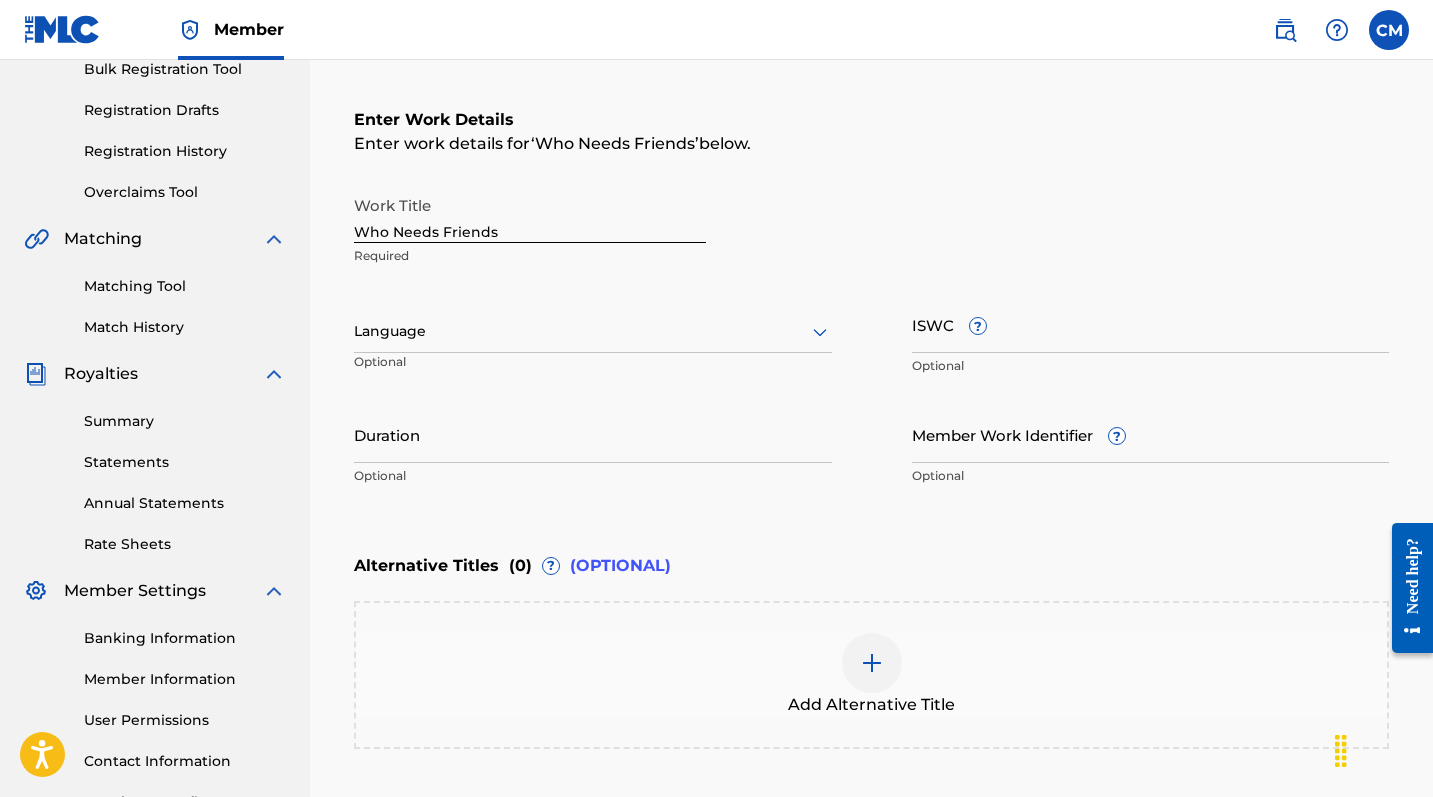 scroll, scrollTop: 251, scrollLeft: 0, axis: vertical 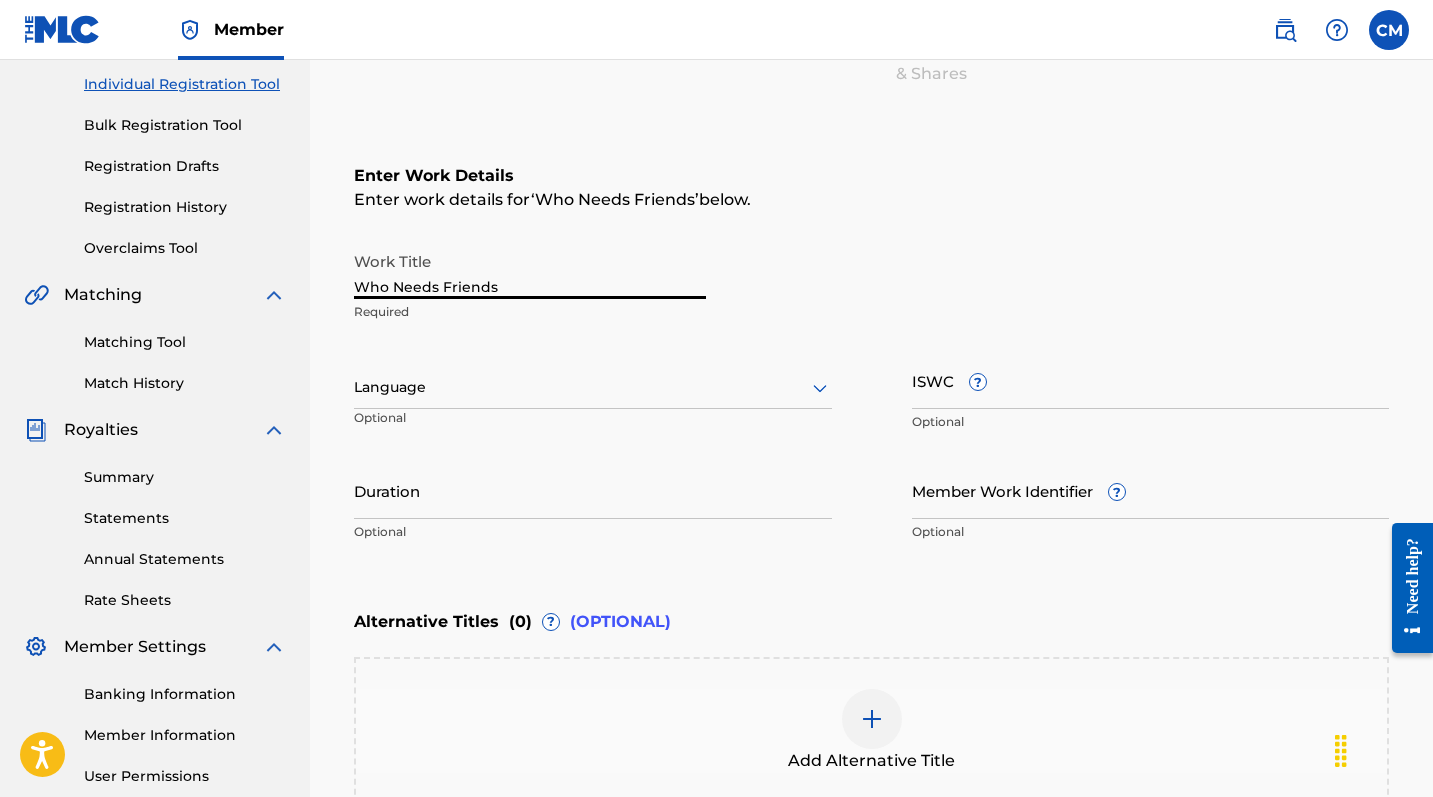 click on "Who Needs Friends" at bounding box center [530, 270] 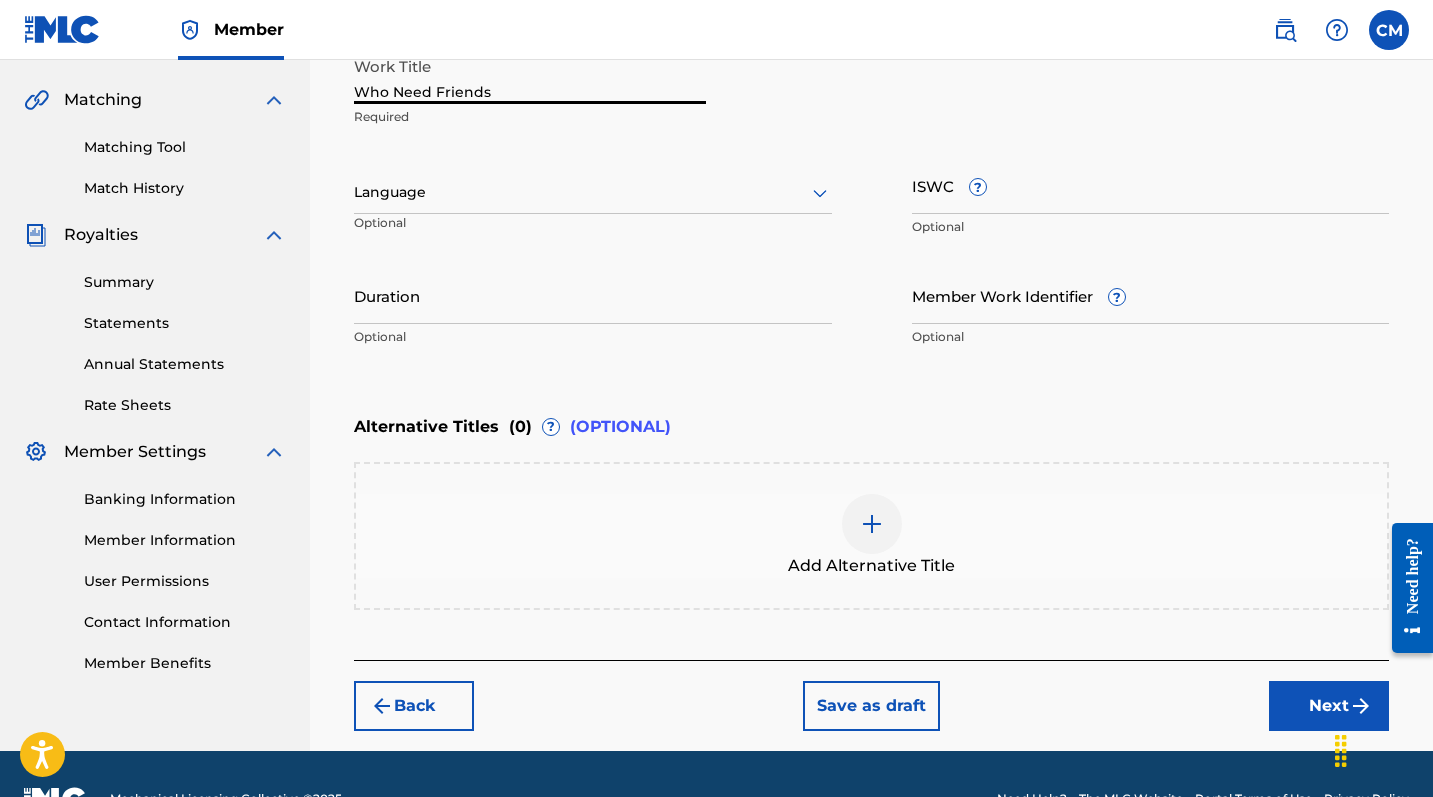 scroll, scrollTop: 458, scrollLeft: 0, axis: vertical 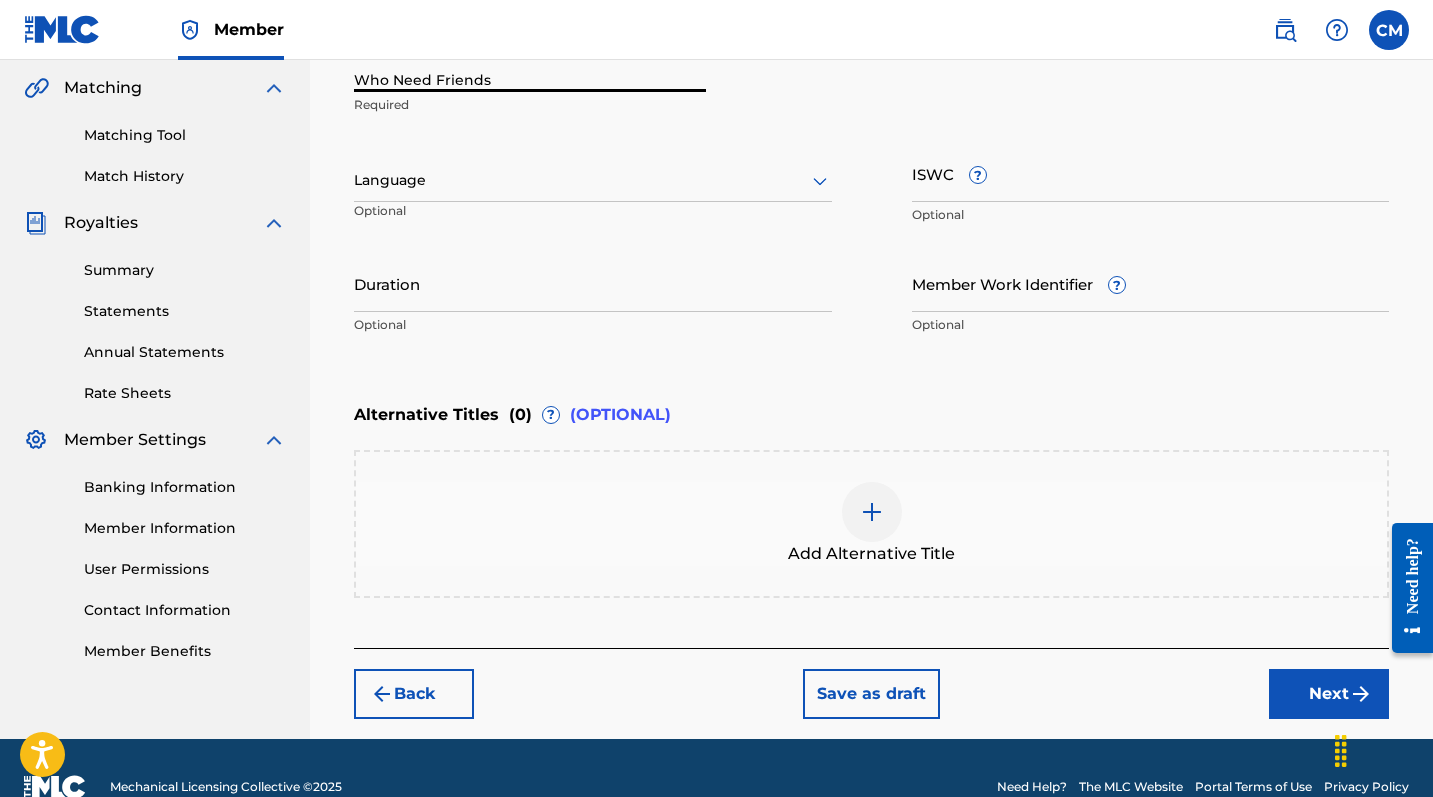 type on "Who Need Friends" 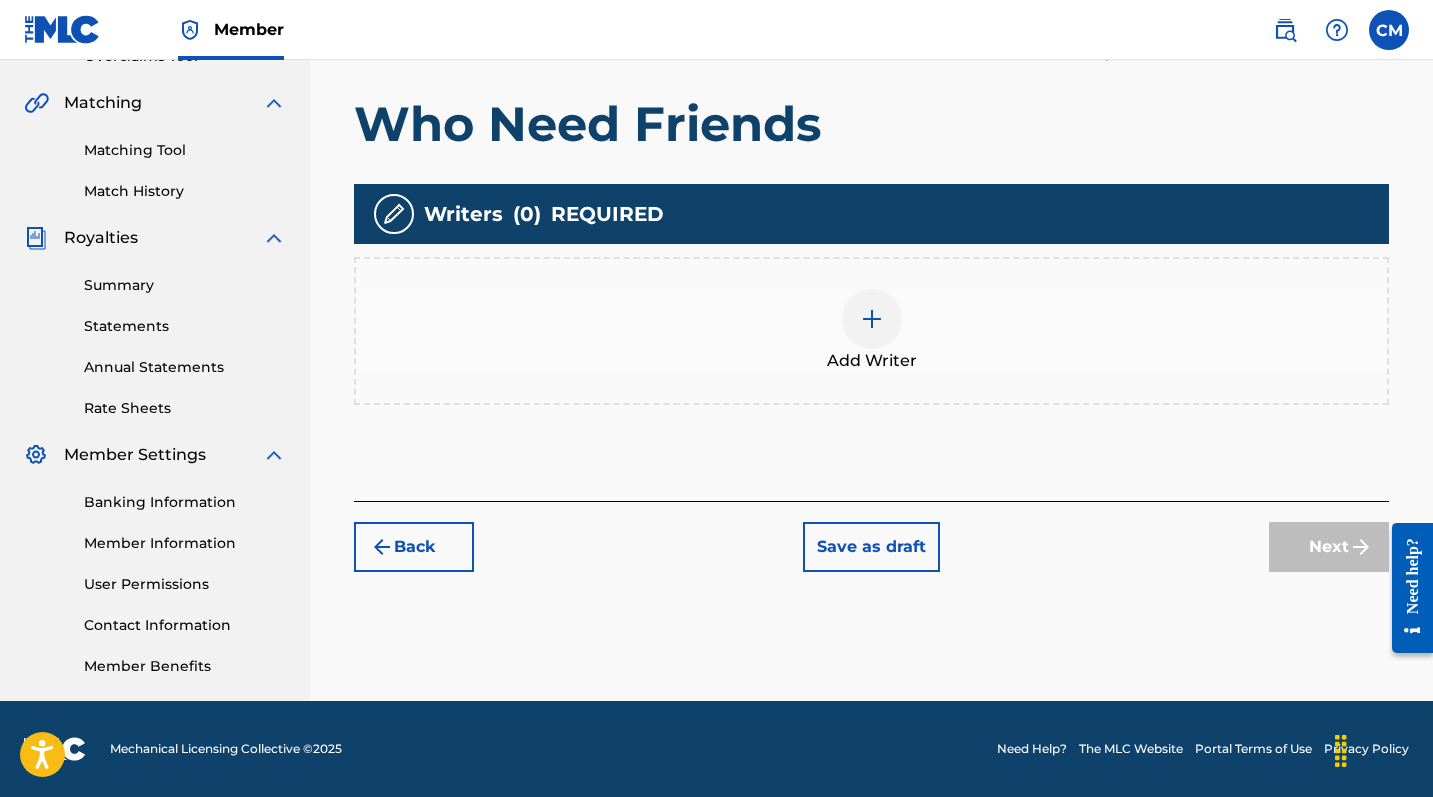 scroll, scrollTop: 443, scrollLeft: 0, axis: vertical 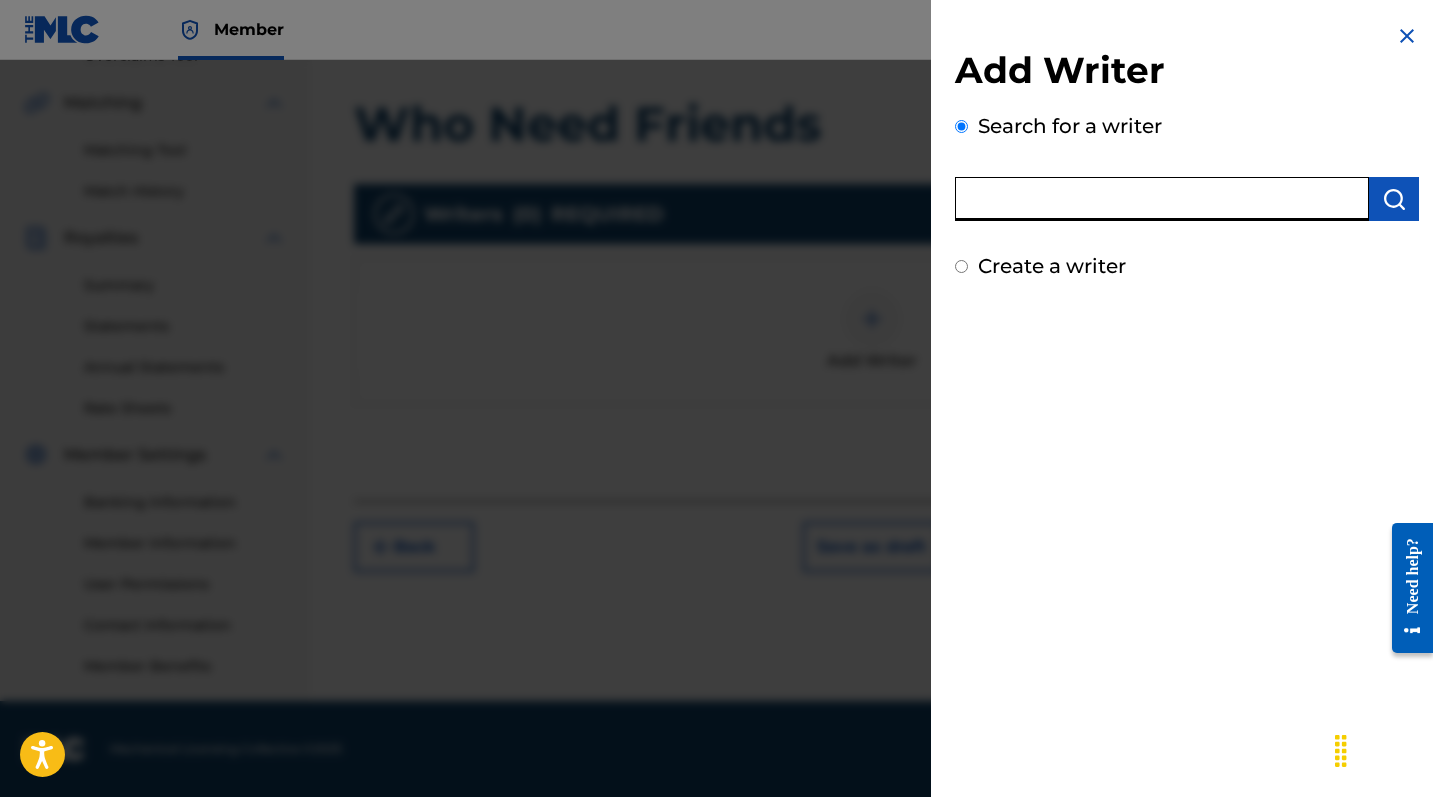 click at bounding box center [1162, 199] 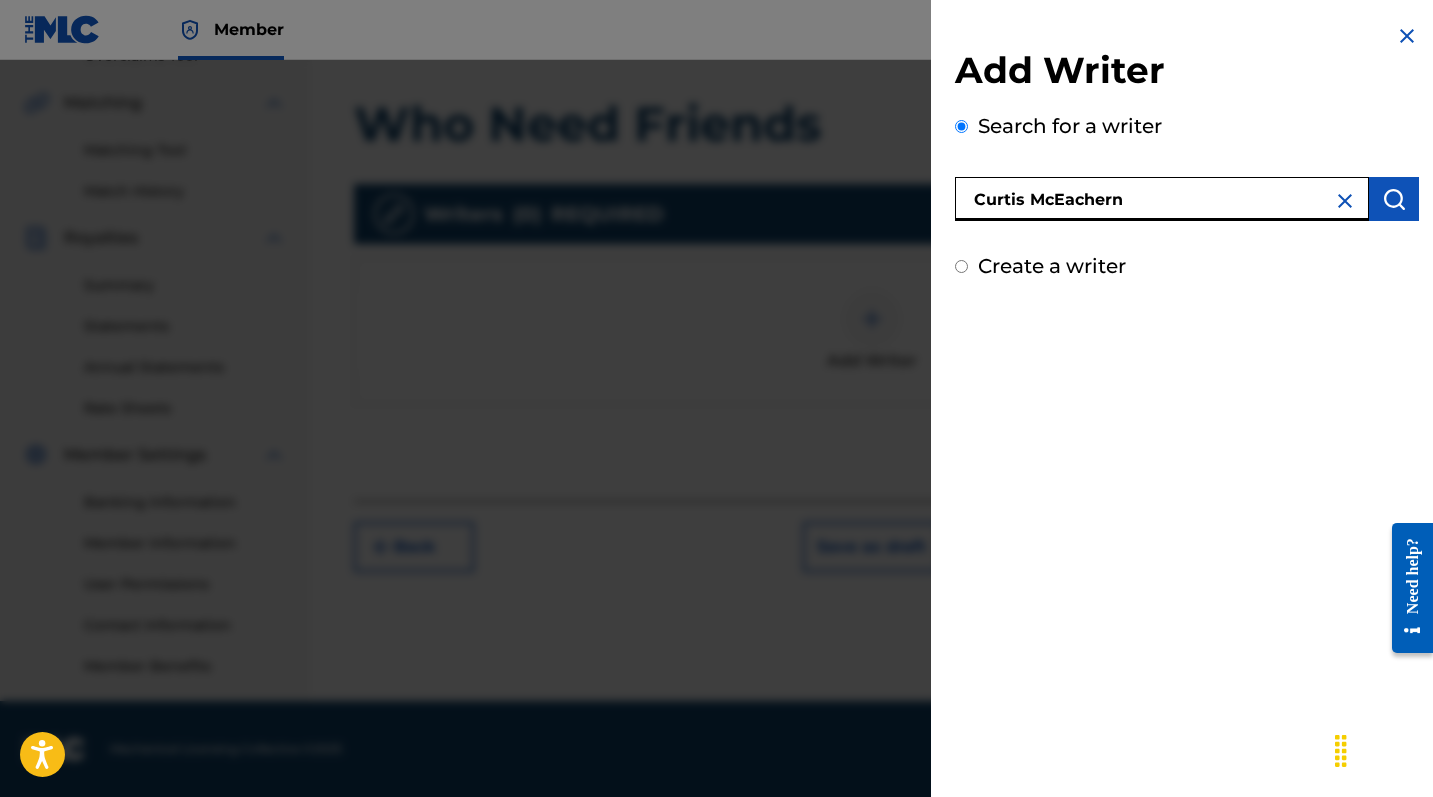 type on "Curtis McEachern" 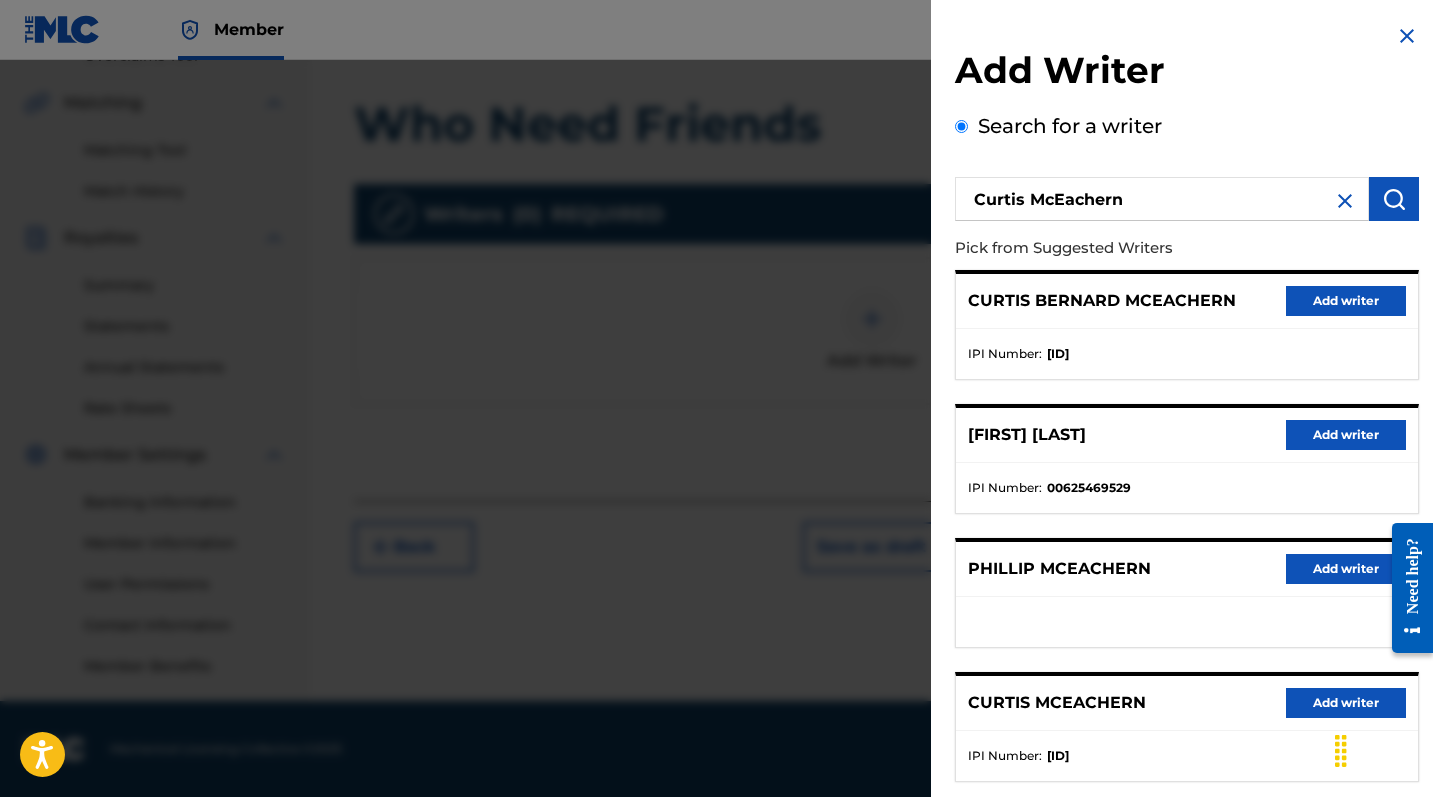 click on "Add writer" at bounding box center [1346, 301] 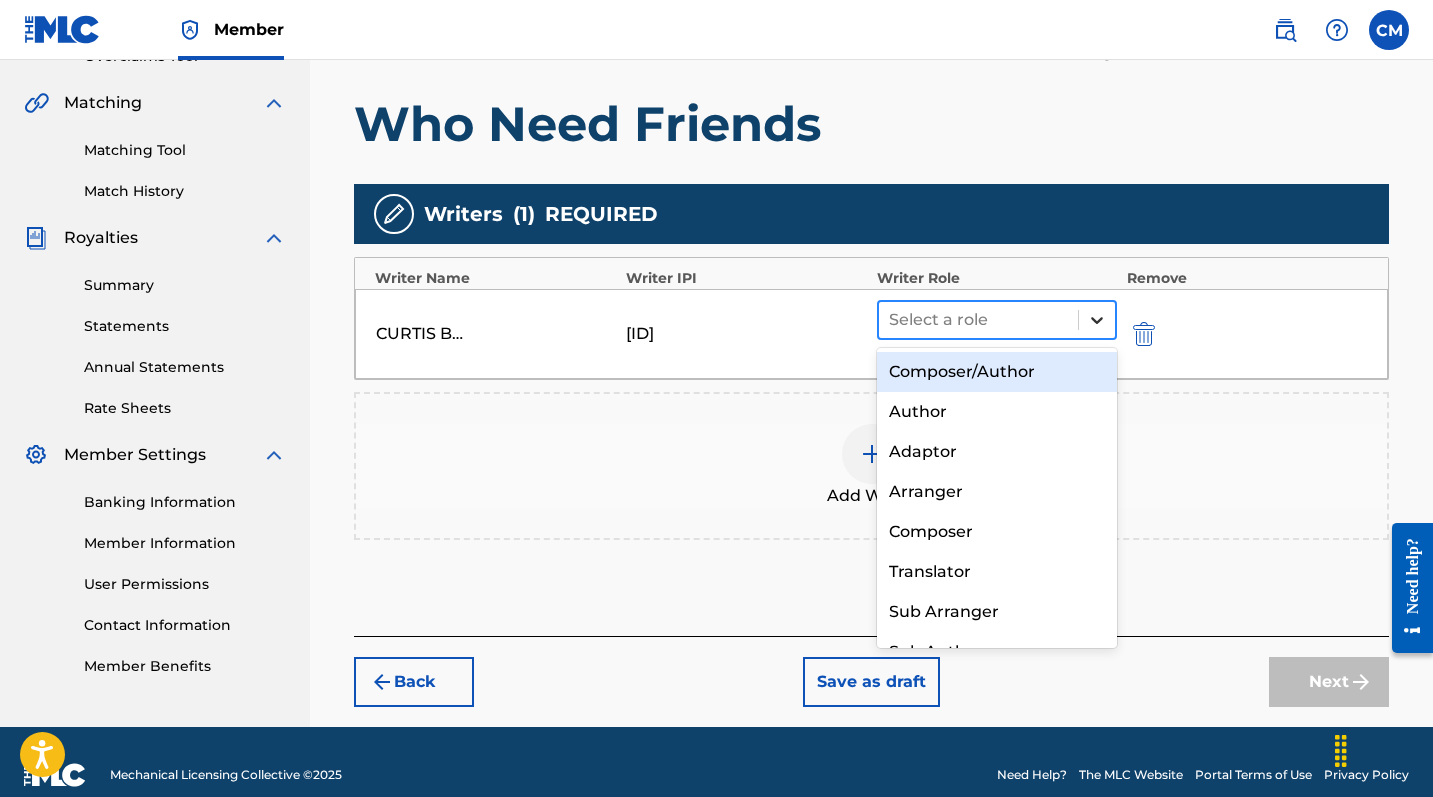 click 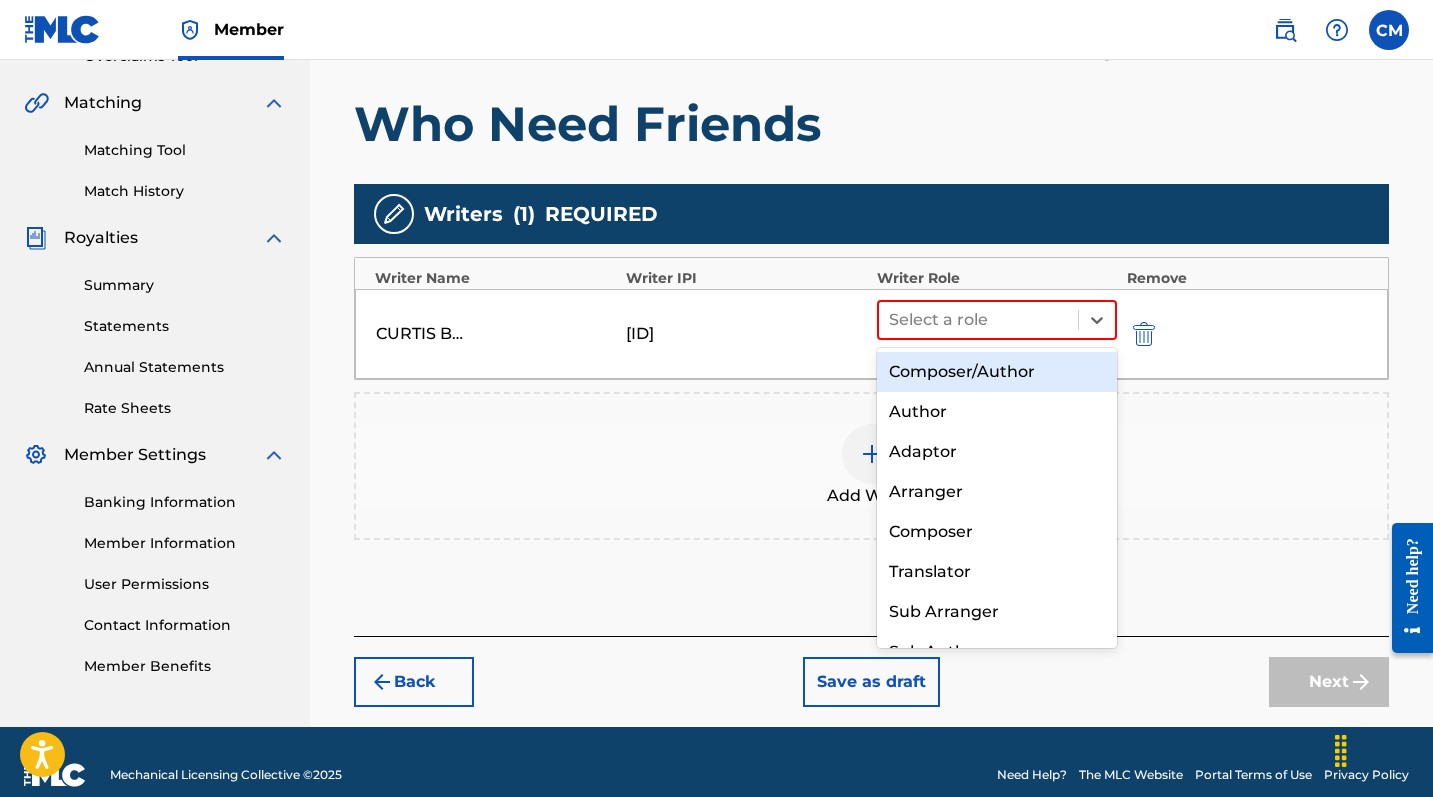 click on "Composer/Author" at bounding box center (997, 372) 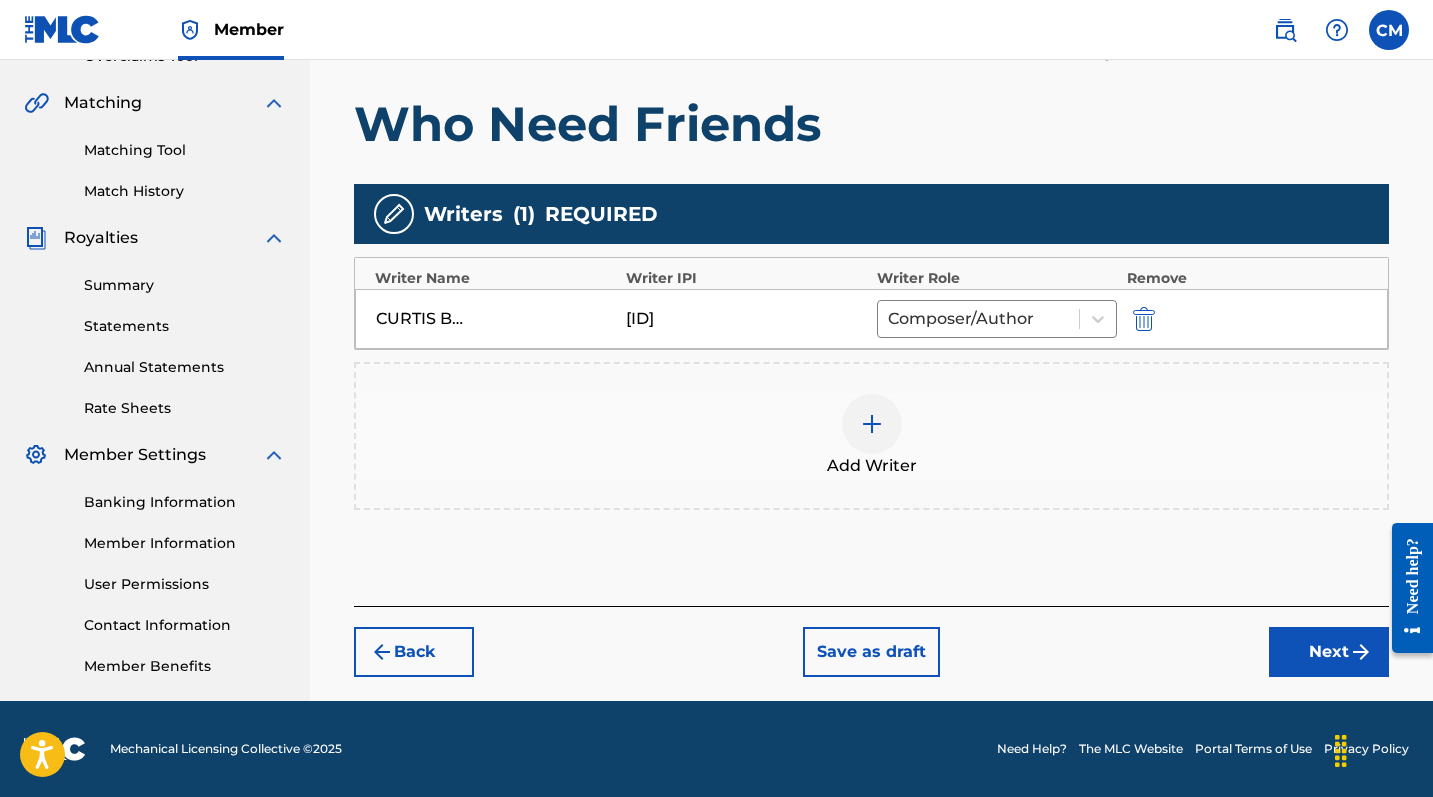 click on "Next" at bounding box center [1329, 652] 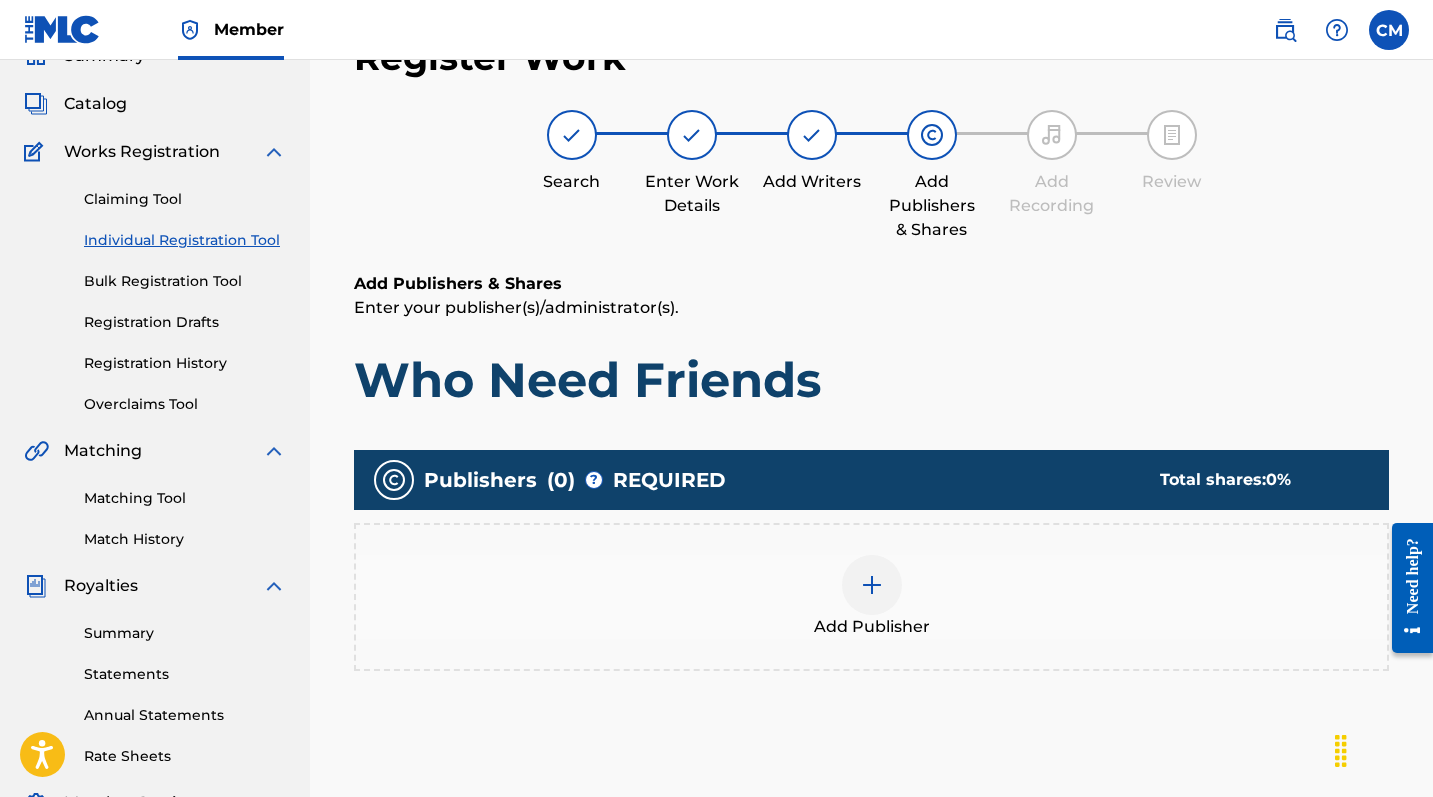 scroll, scrollTop: 90, scrollLeft: 0, axis: vertical 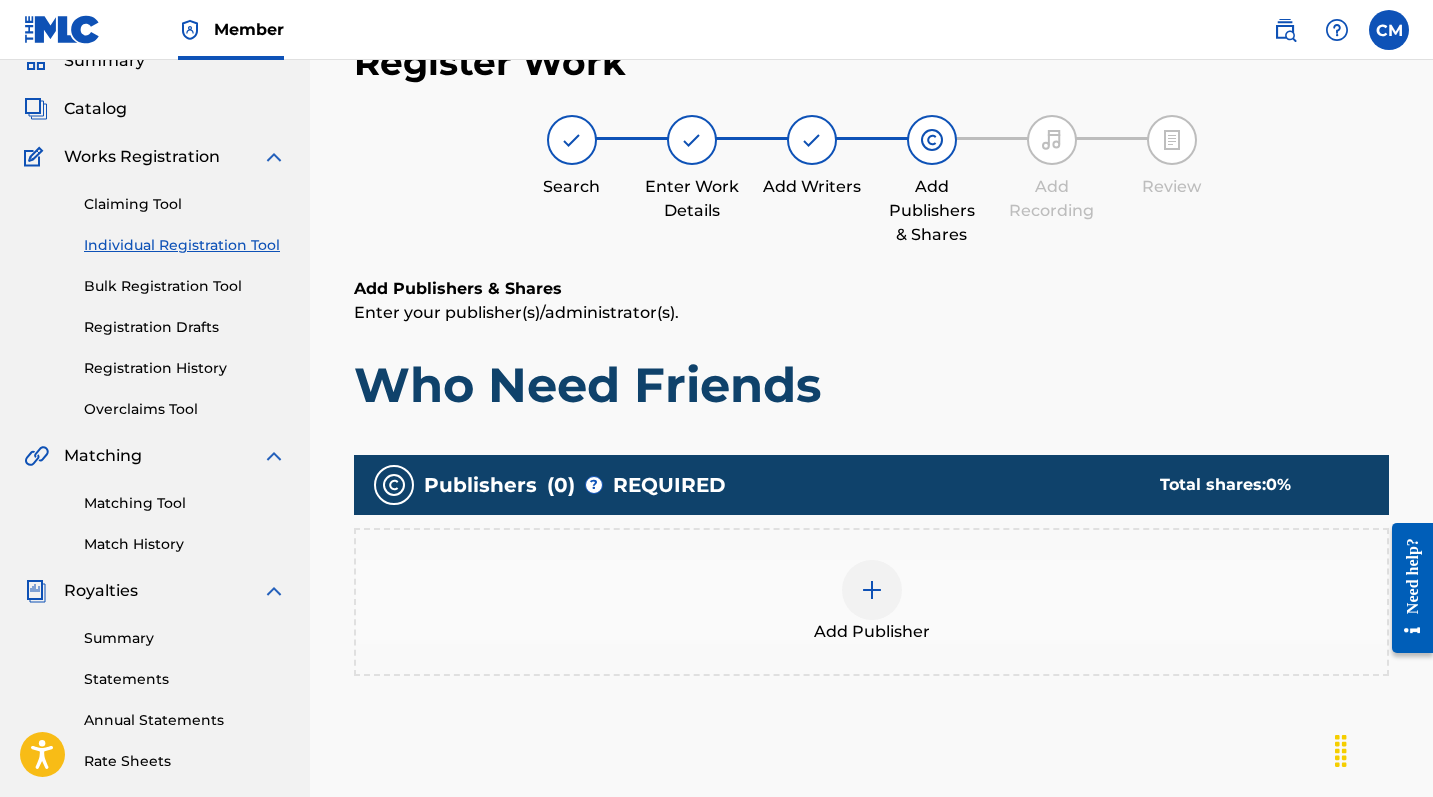 click at bounding box center [872, 590] 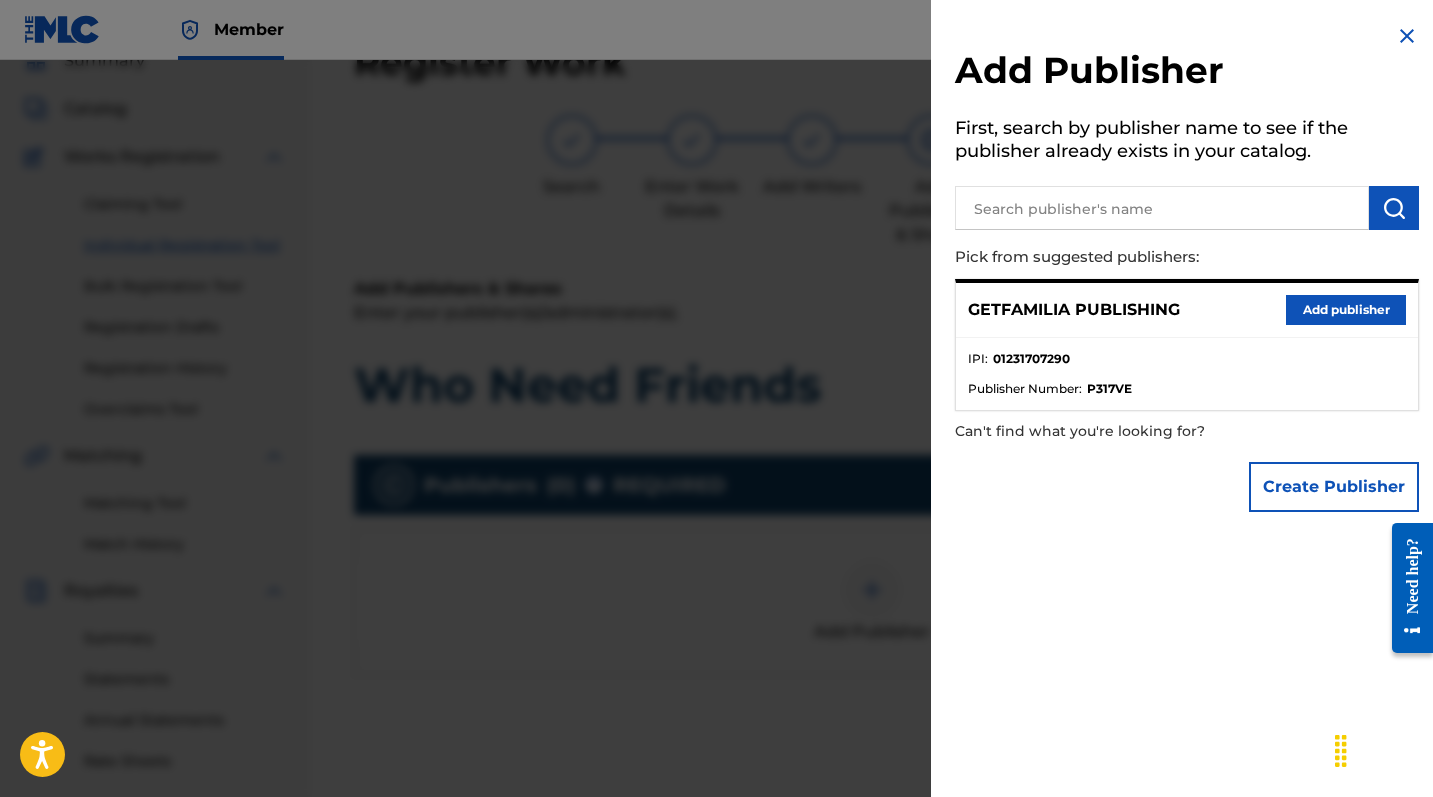 click on "Add publisher" at bounding box center (1346, 310) 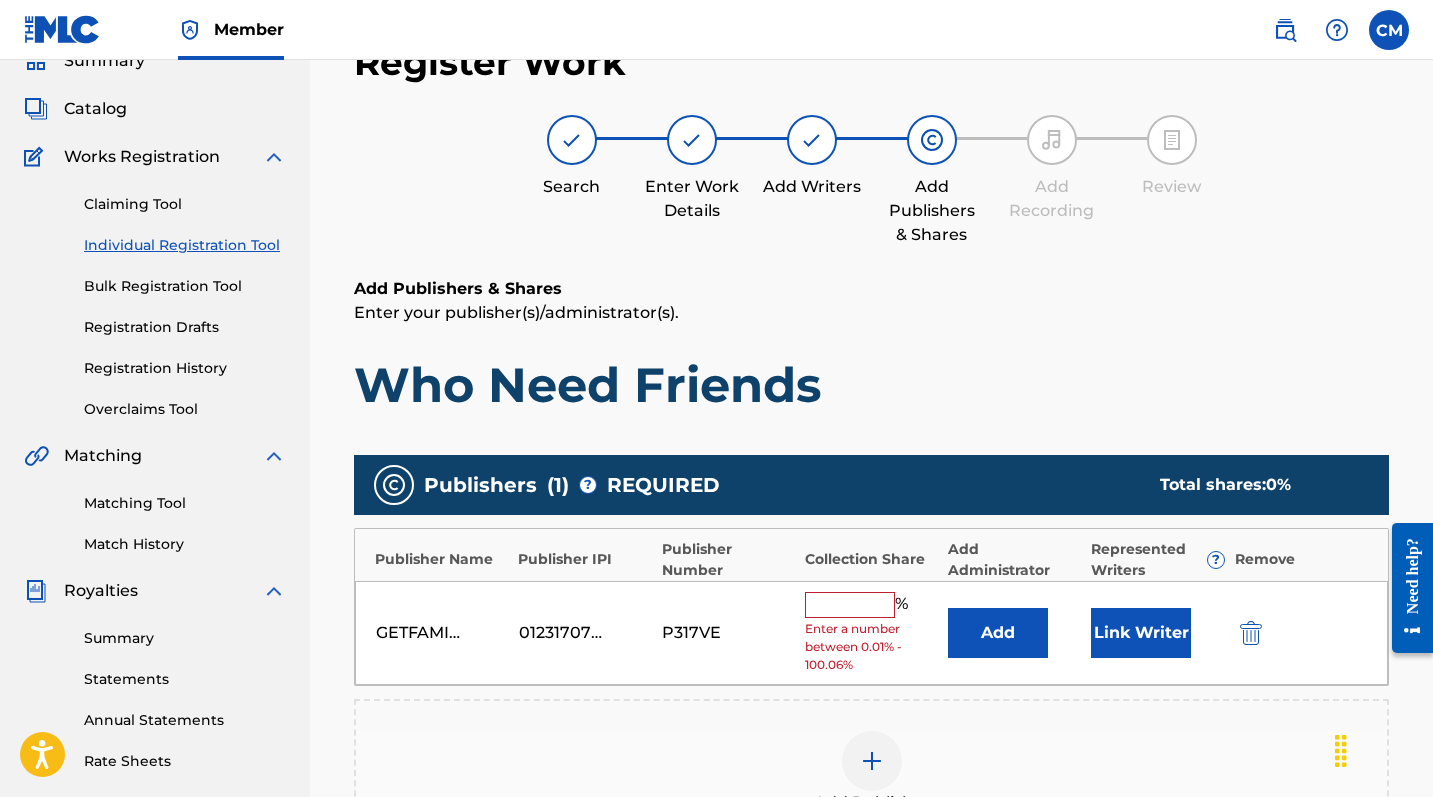 click on "%" at bounding box center [859, 605] 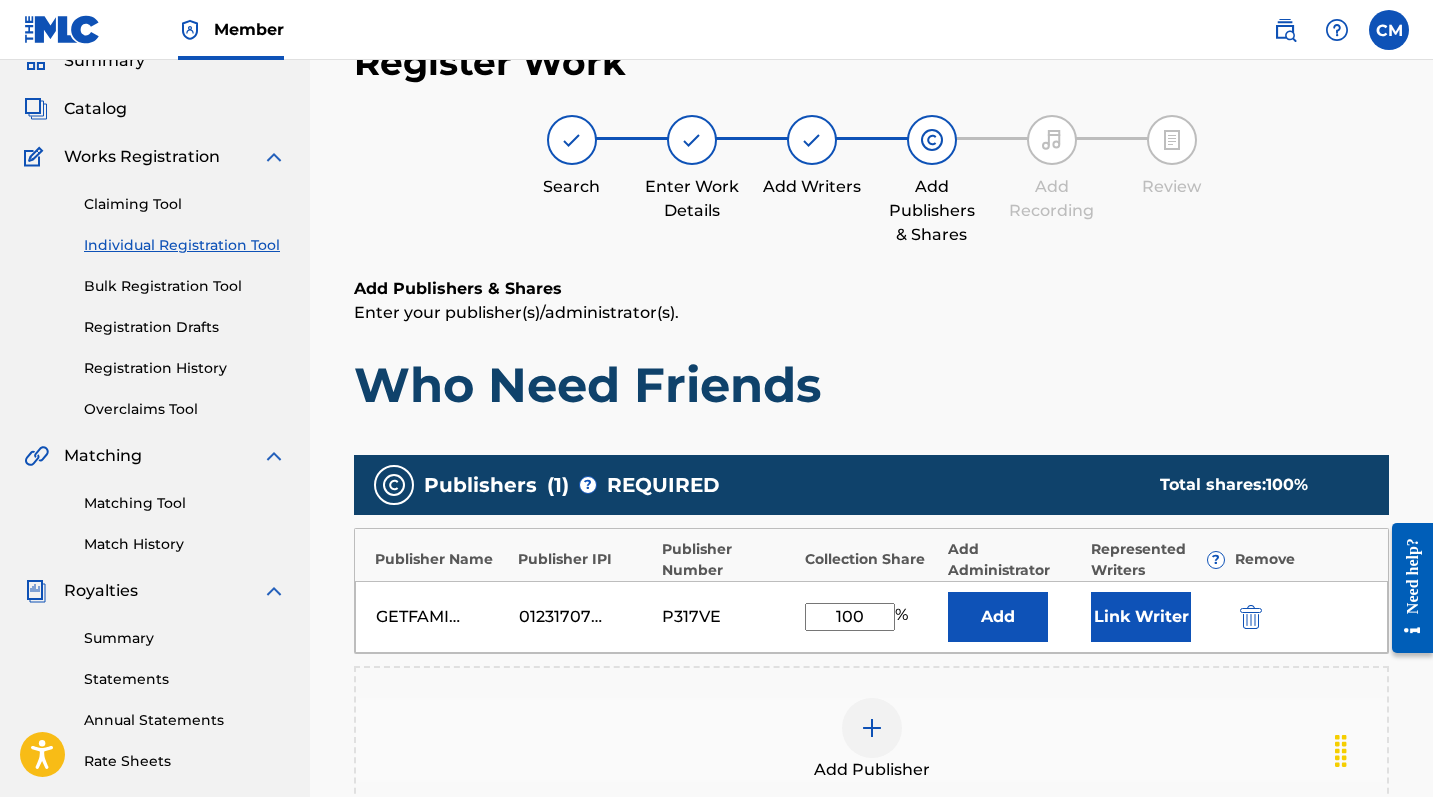 type on "100" 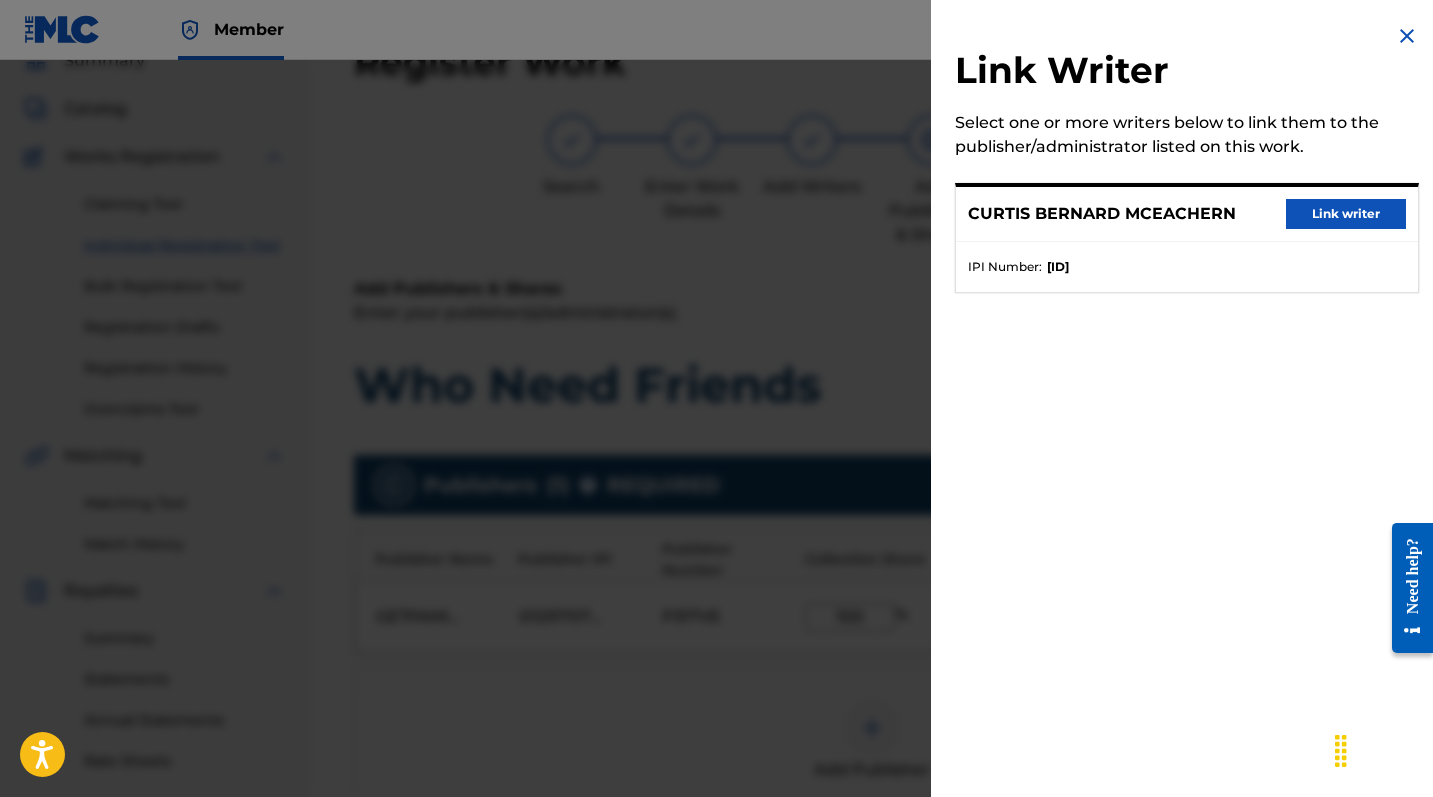 click on "Link writer" at bounding box center [1346, 214] 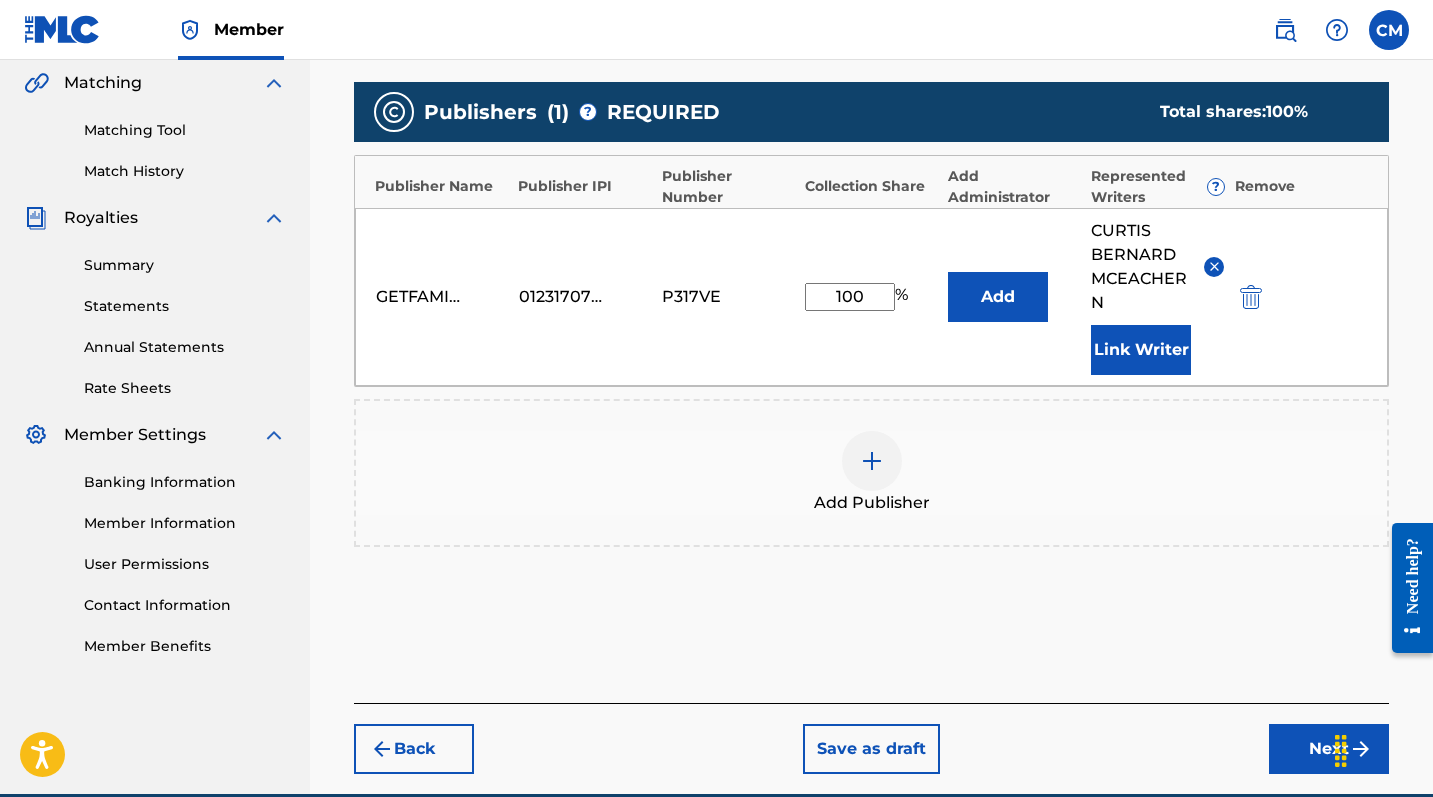 scroll, scrollTop: 556, scrollLeft: 0, axis: vertical 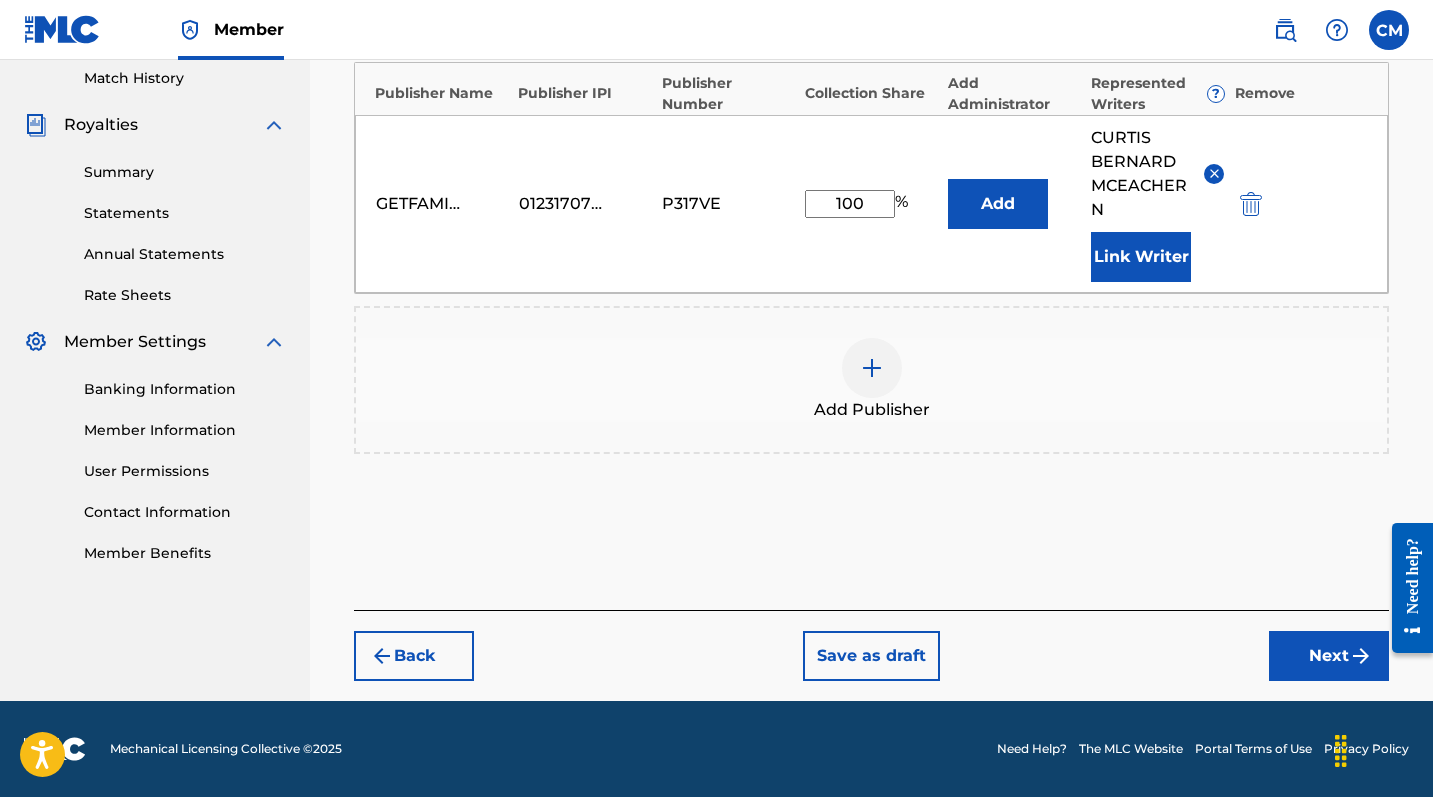 click on "Next" at bounding box center (1329, 656) 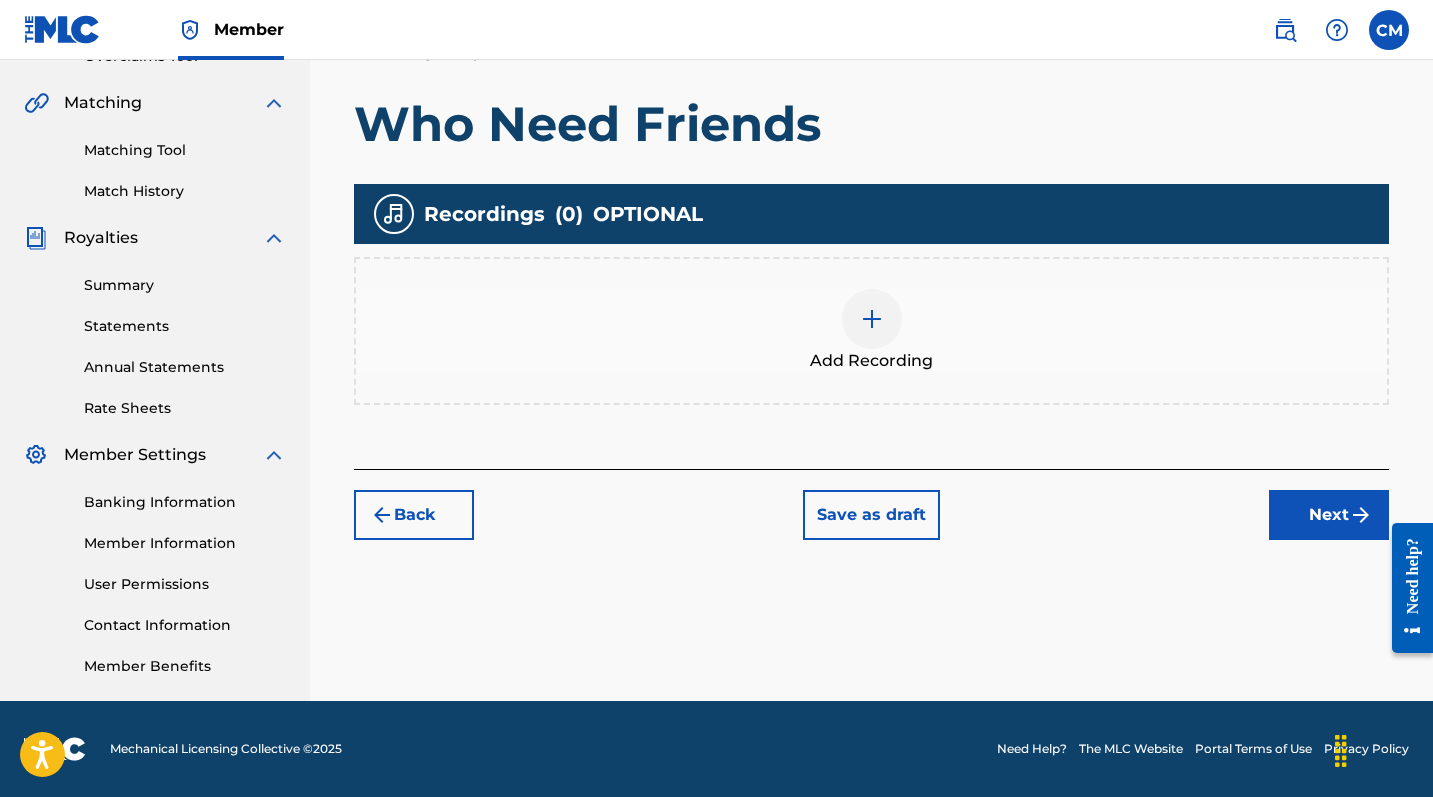 scroll, scrollTop: 443, scrollLeft: 0, axis: vertical 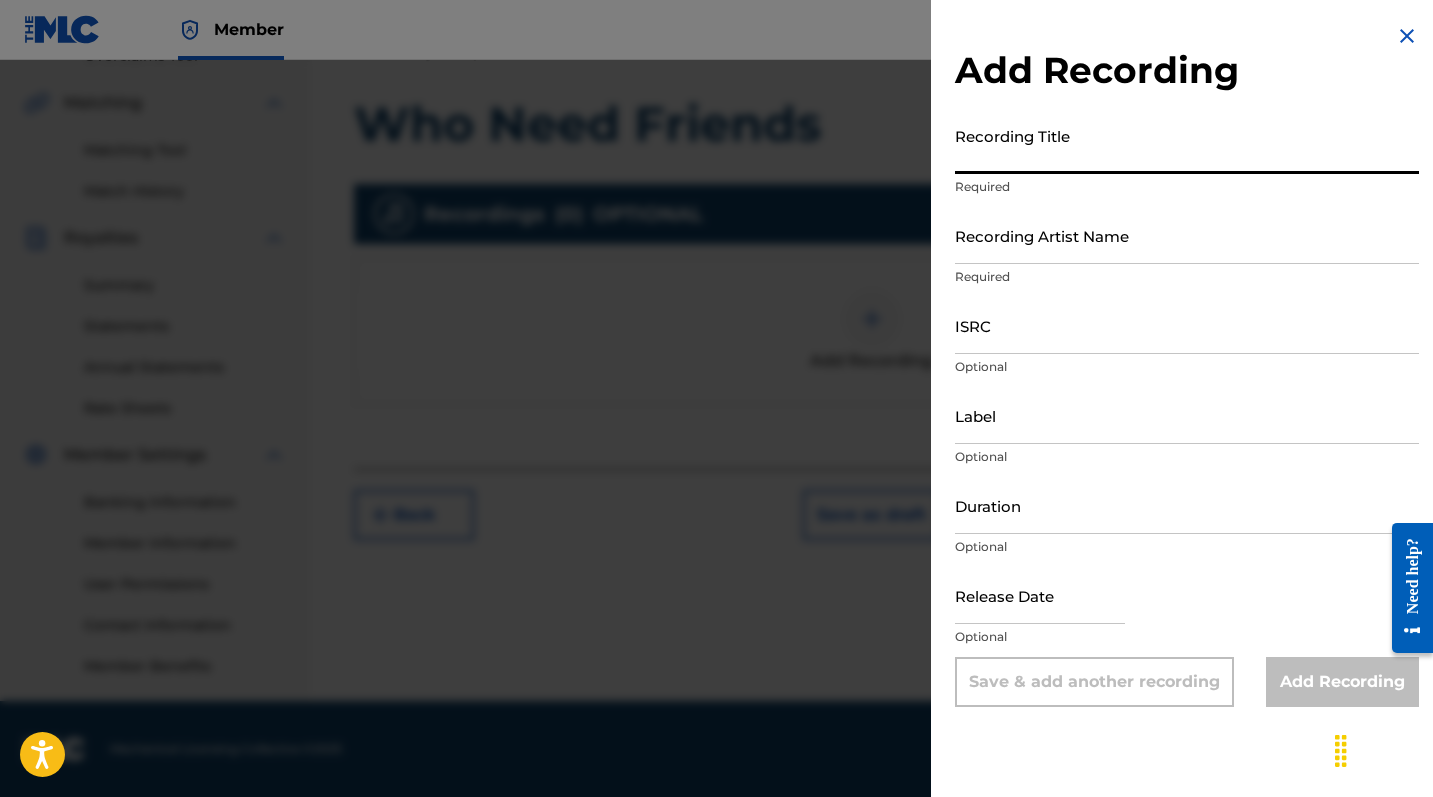 click on "Recording Title" at bounding box center [1187, 145] 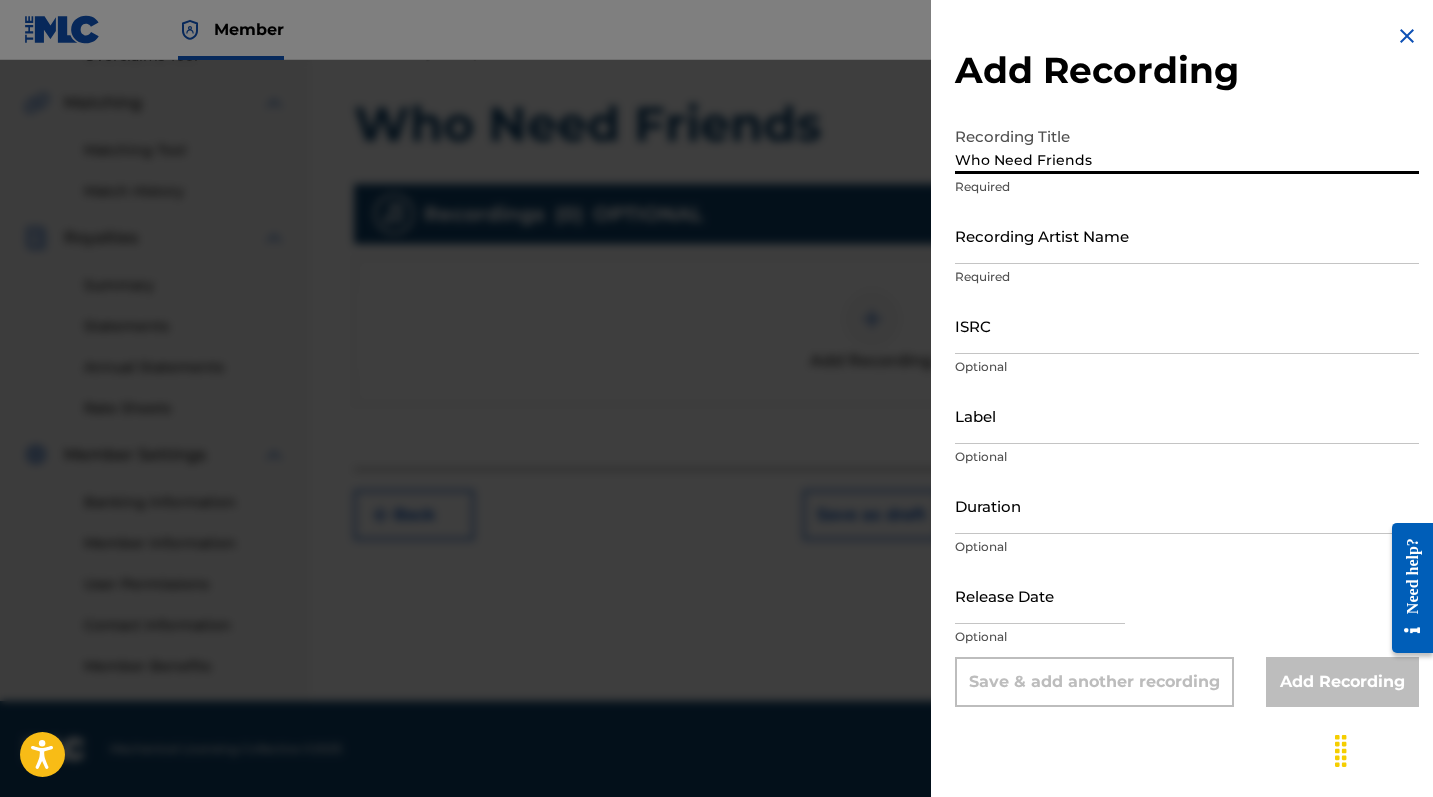 type on "Who Need Friends" 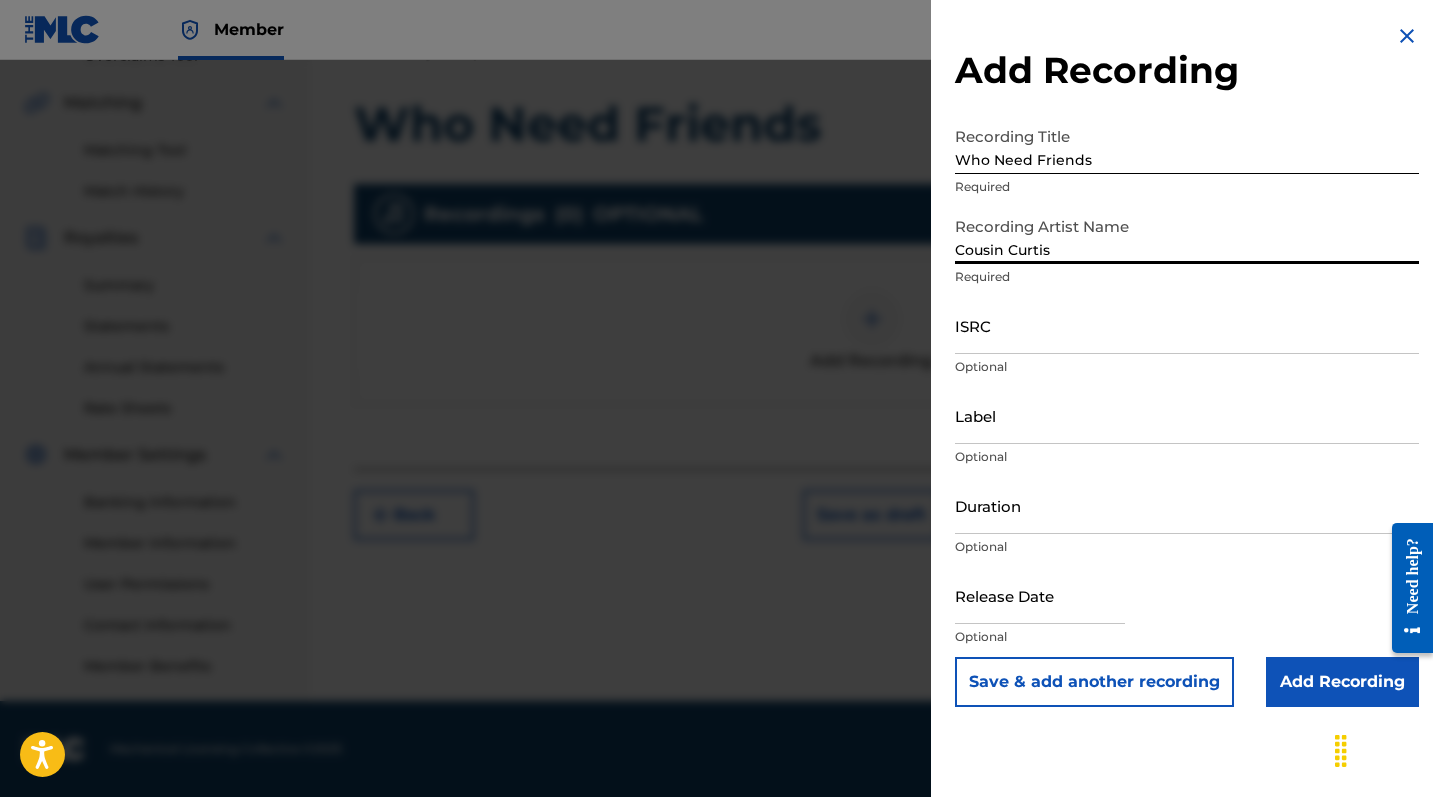 type on "Cousin Curtis" 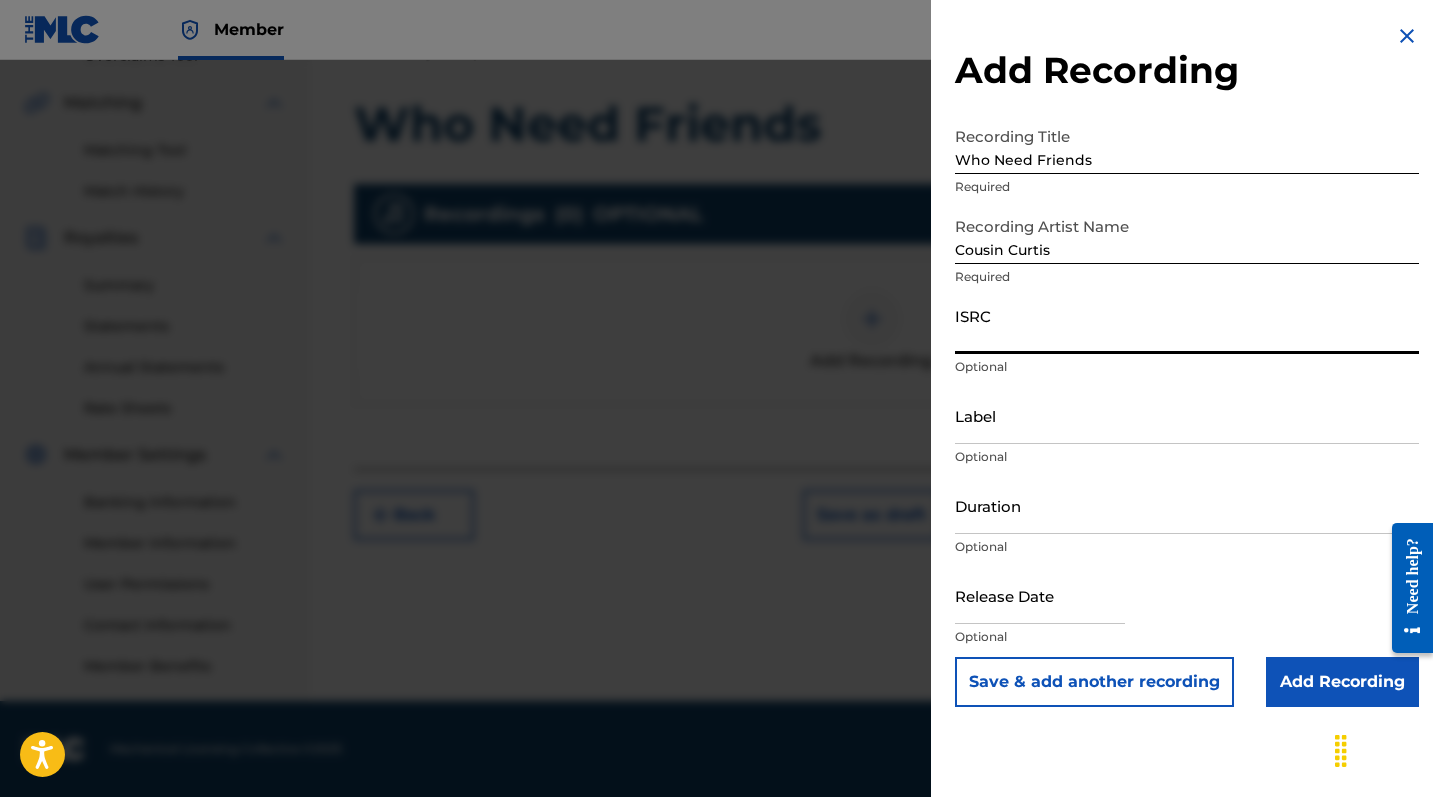 paste on "QZNJX2503173" 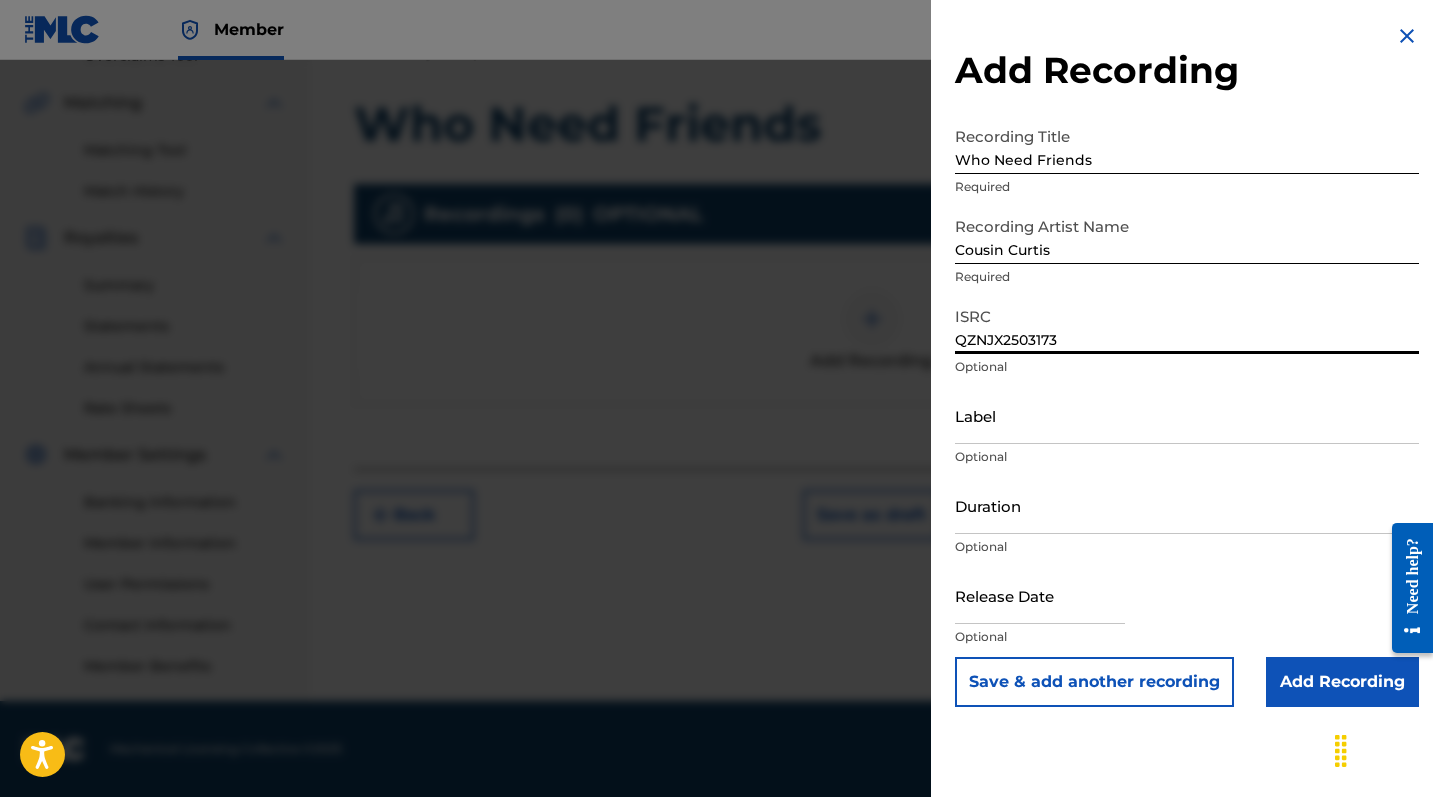 type on "QZNJX2503173" 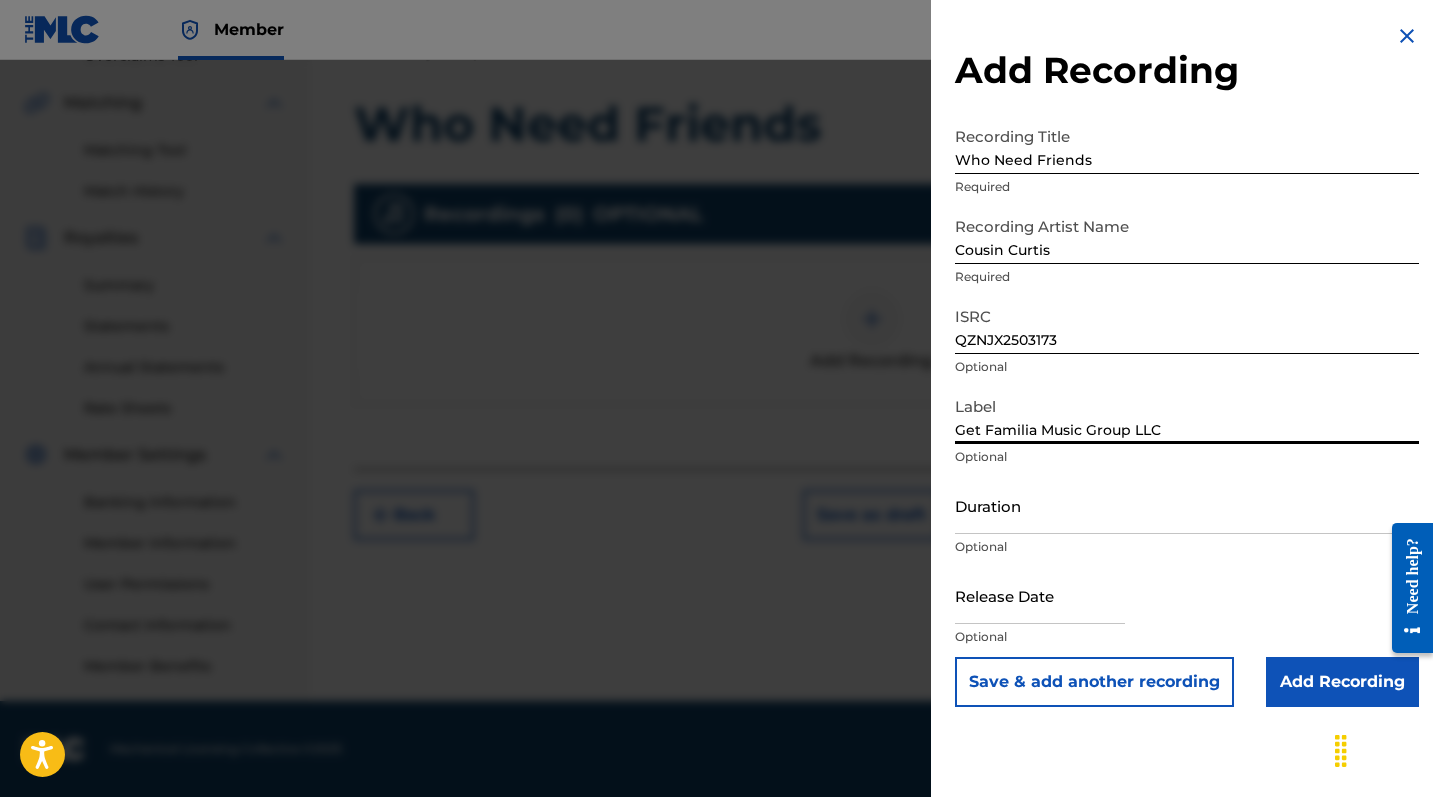 scroll, scrollTop: 443, scrollLeft: 0, axis: vertical 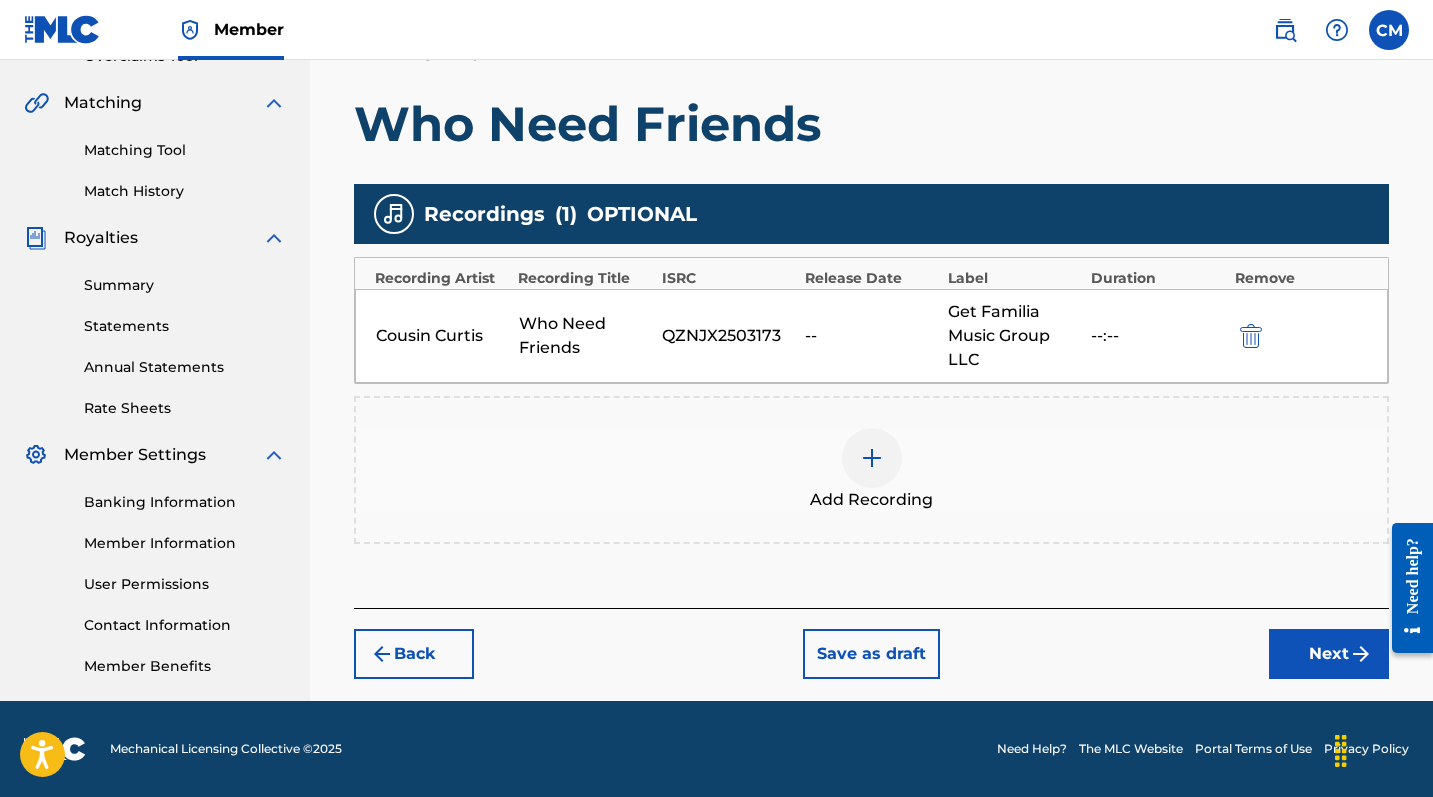 click on "Next" at bounding box center [1329, 654] 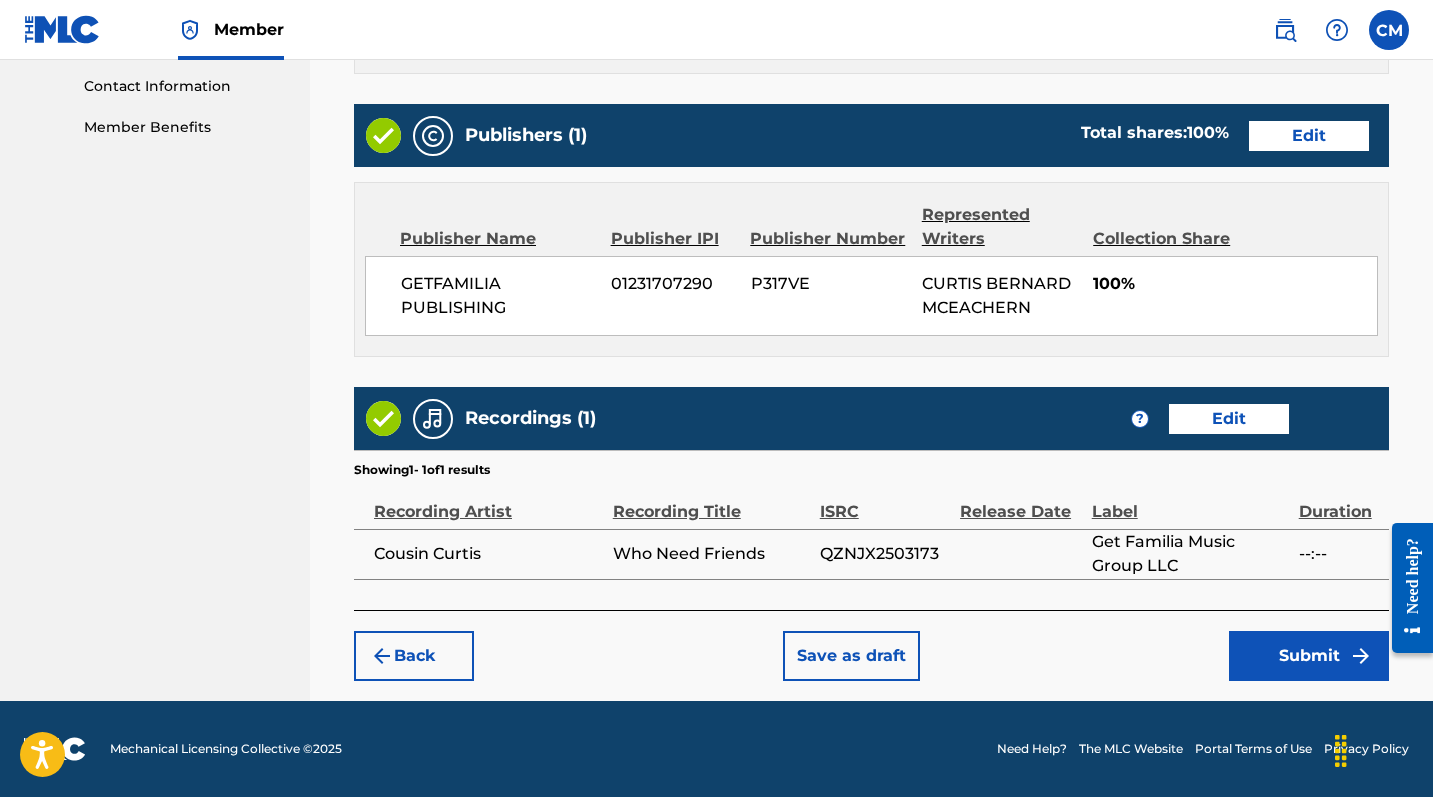 scroll, scrollTop: 981, scrollLeft: 0, axis: vertical 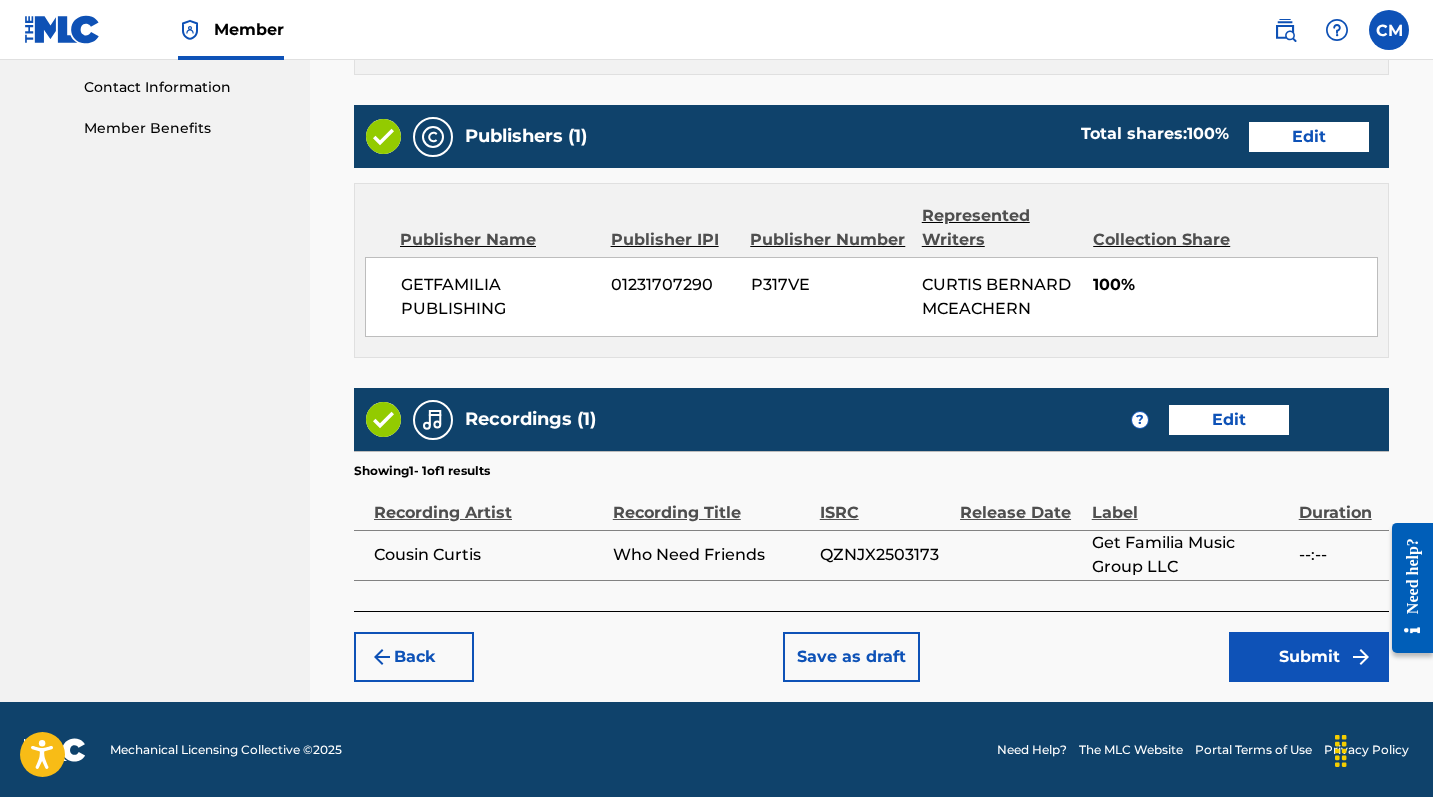 click on "Submit" at bounding box center (1309, 657) 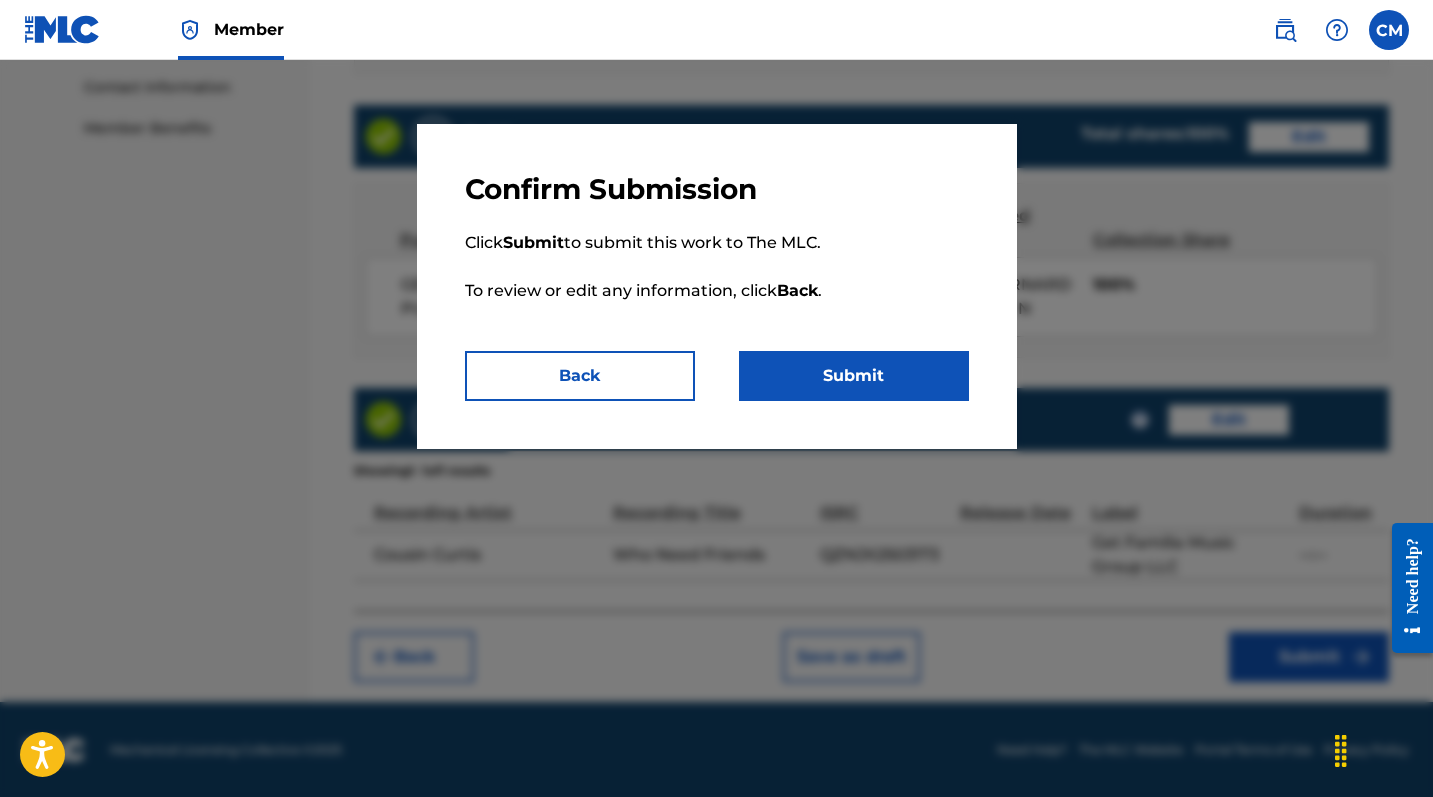 click on "Submit" at bounding box center [854, 376] 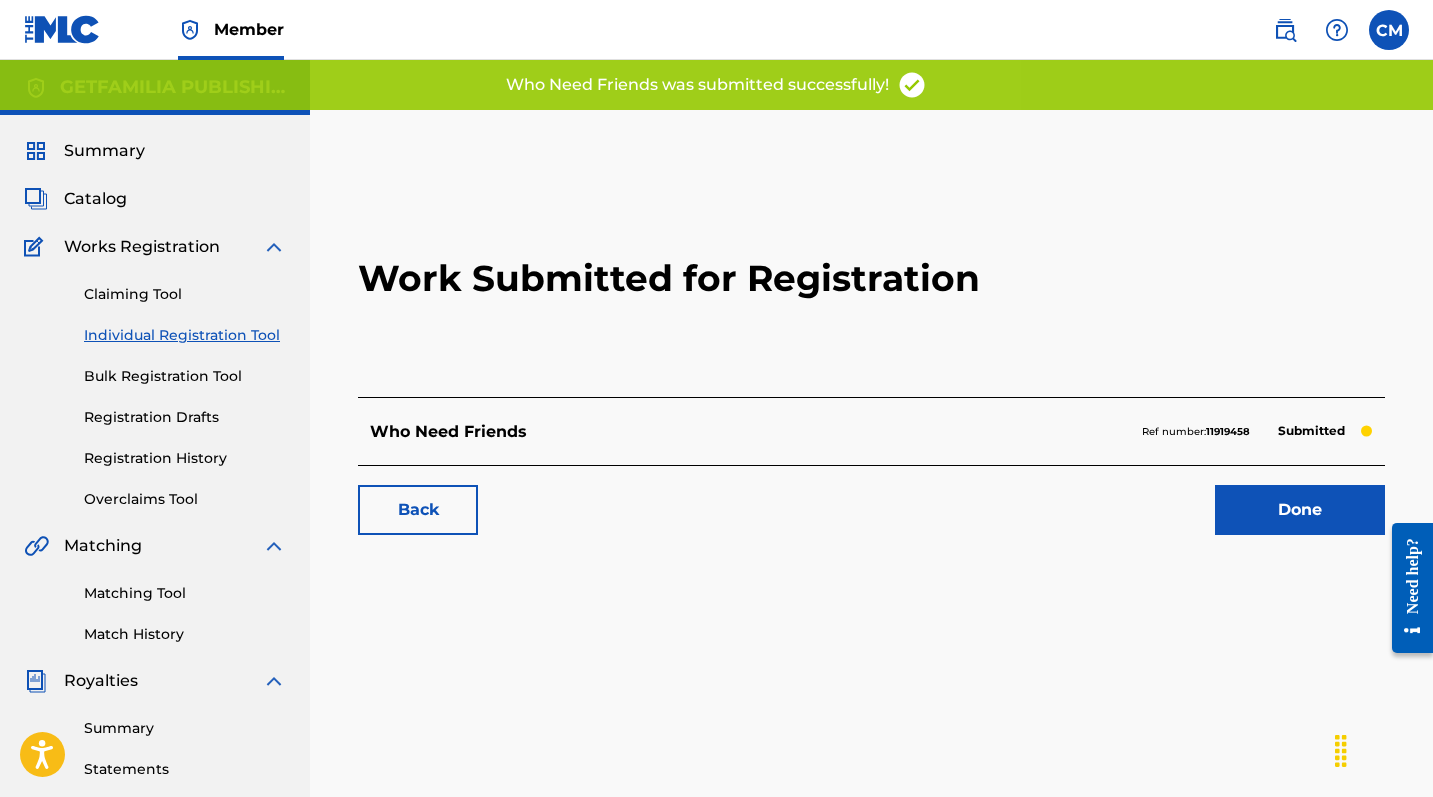 click on "Done" at bounding box center [1300, 510] 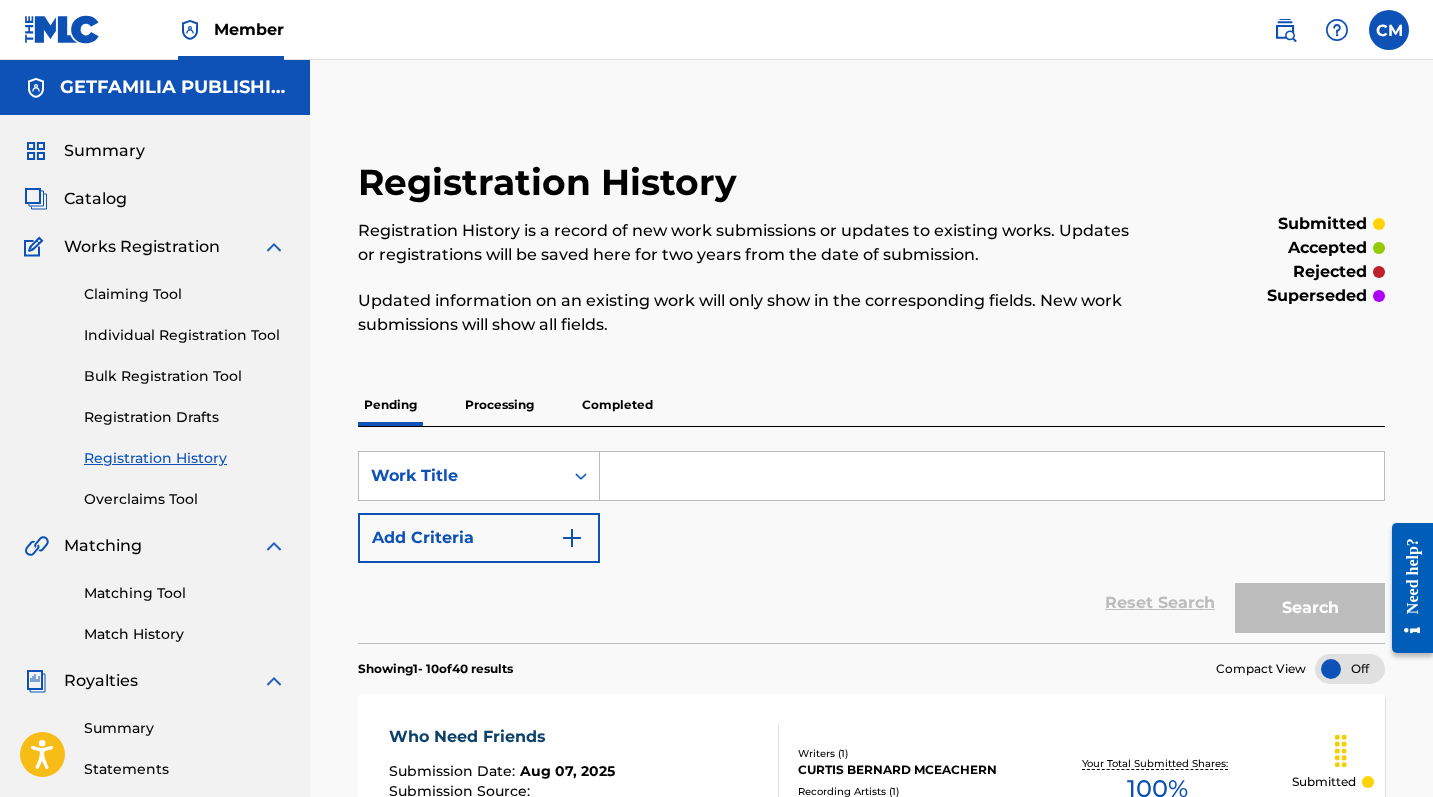 scroll, scrollTop: 0, scrollLeft: 0, axis: both 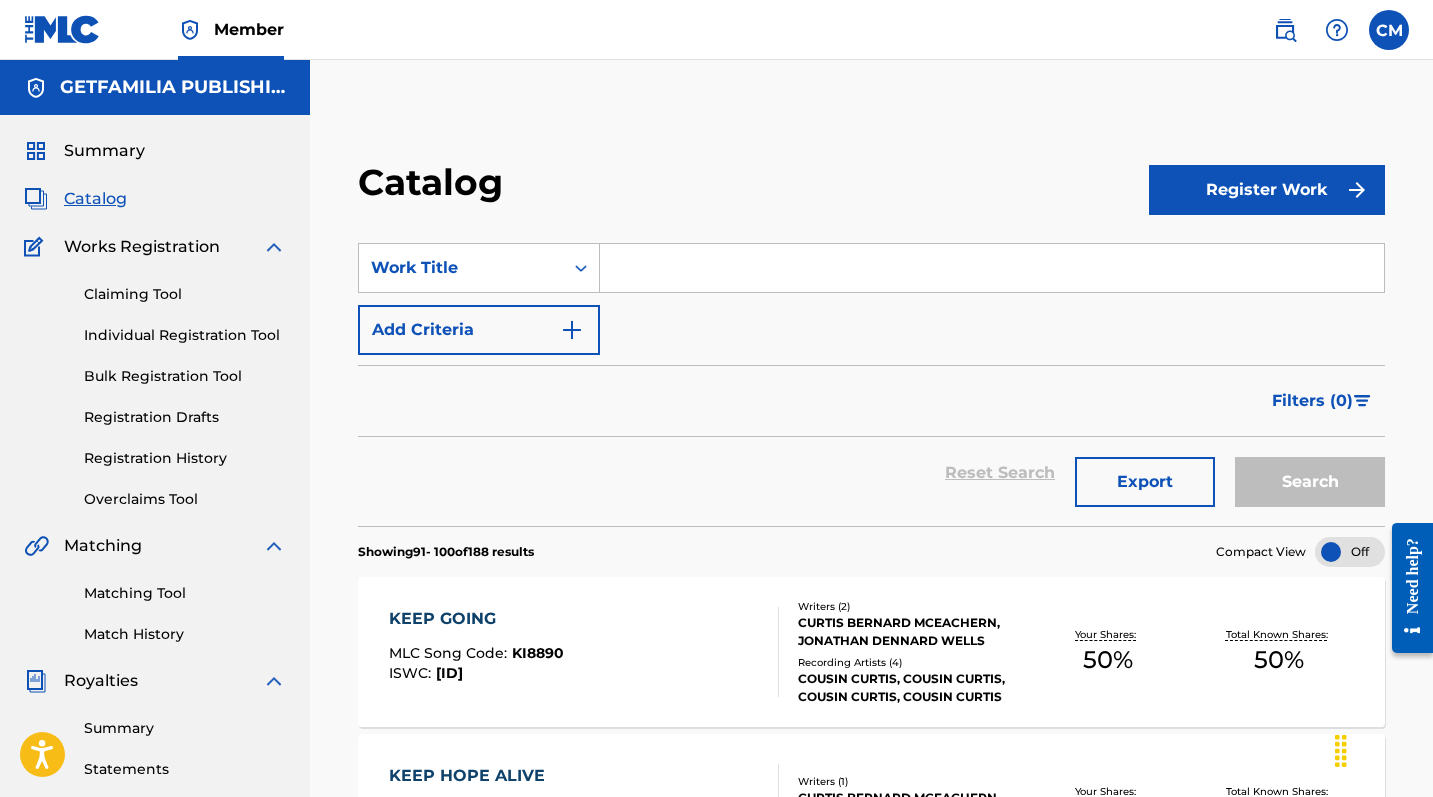 click on "Register Work" at bounding box center [1267, 190] 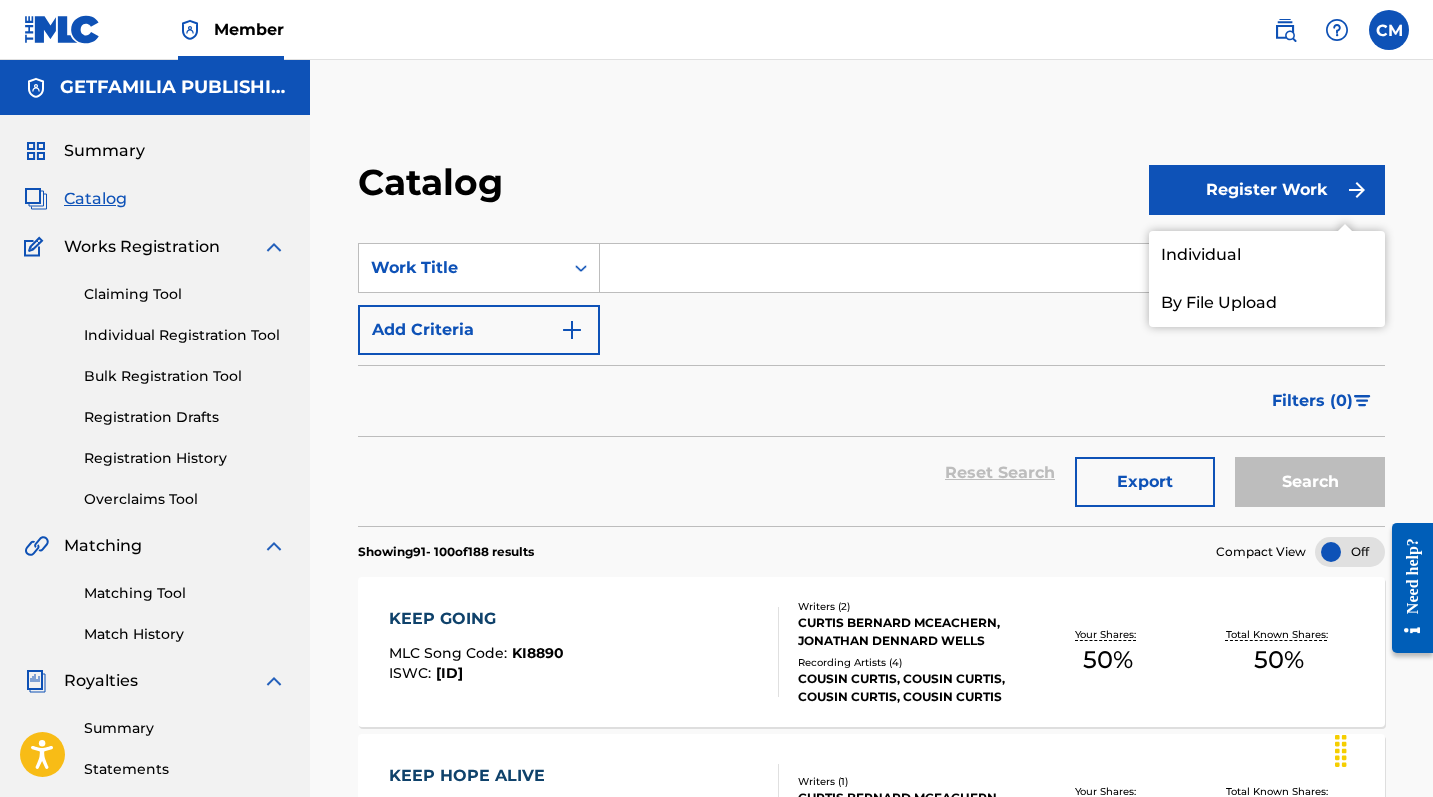 click on "Individual" at bounding box center (1267, 255) 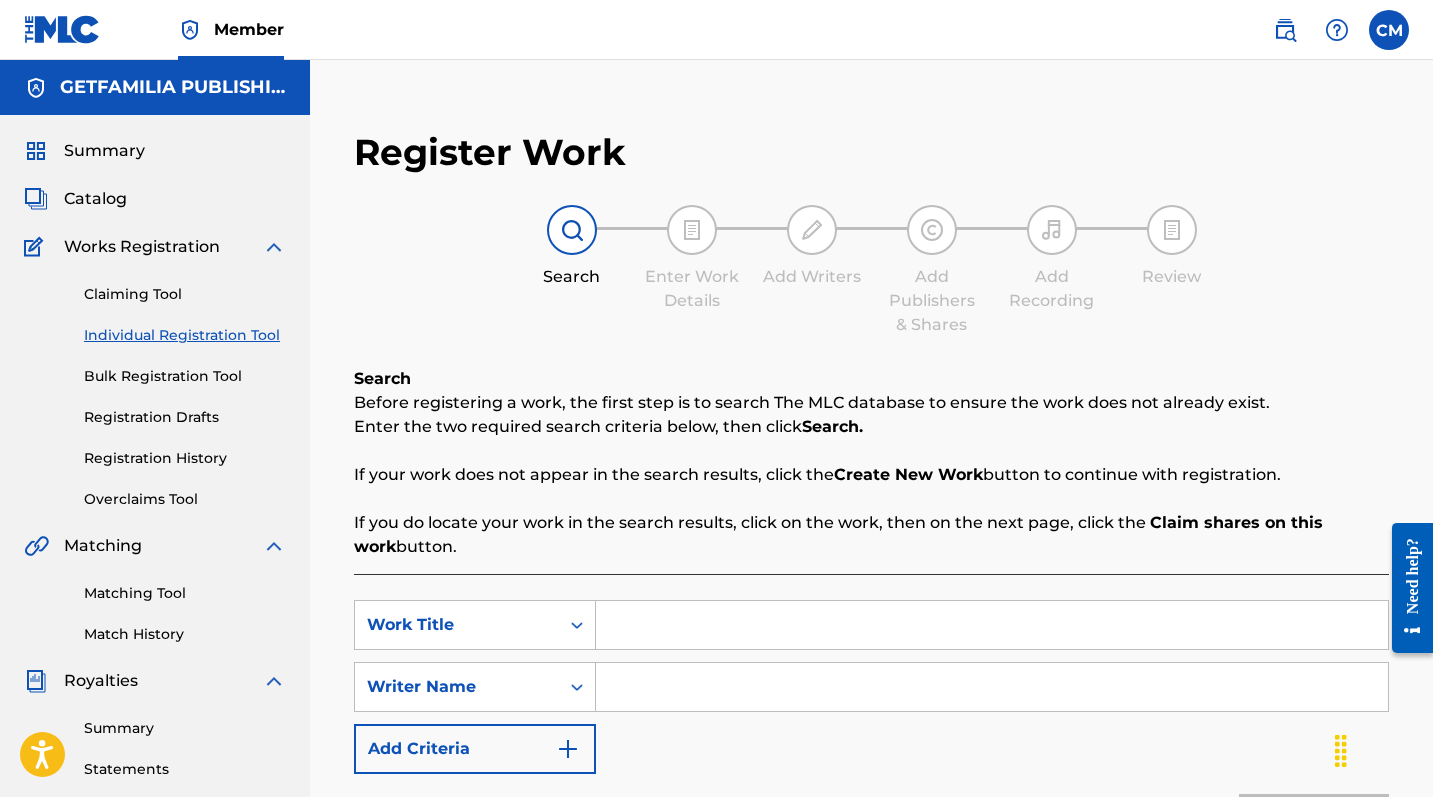 click at bounding box center [992, 625] 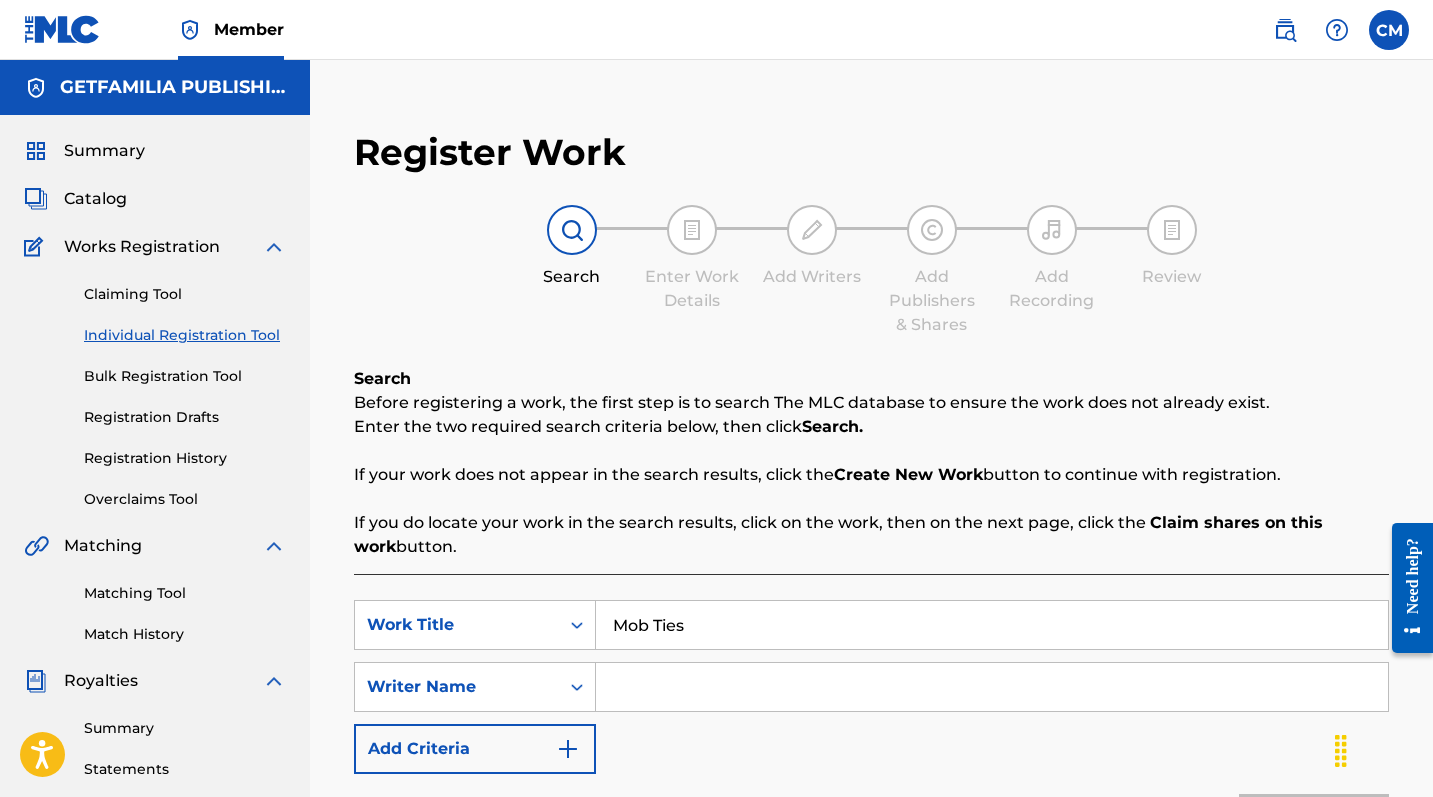 type on "Mob Ties" 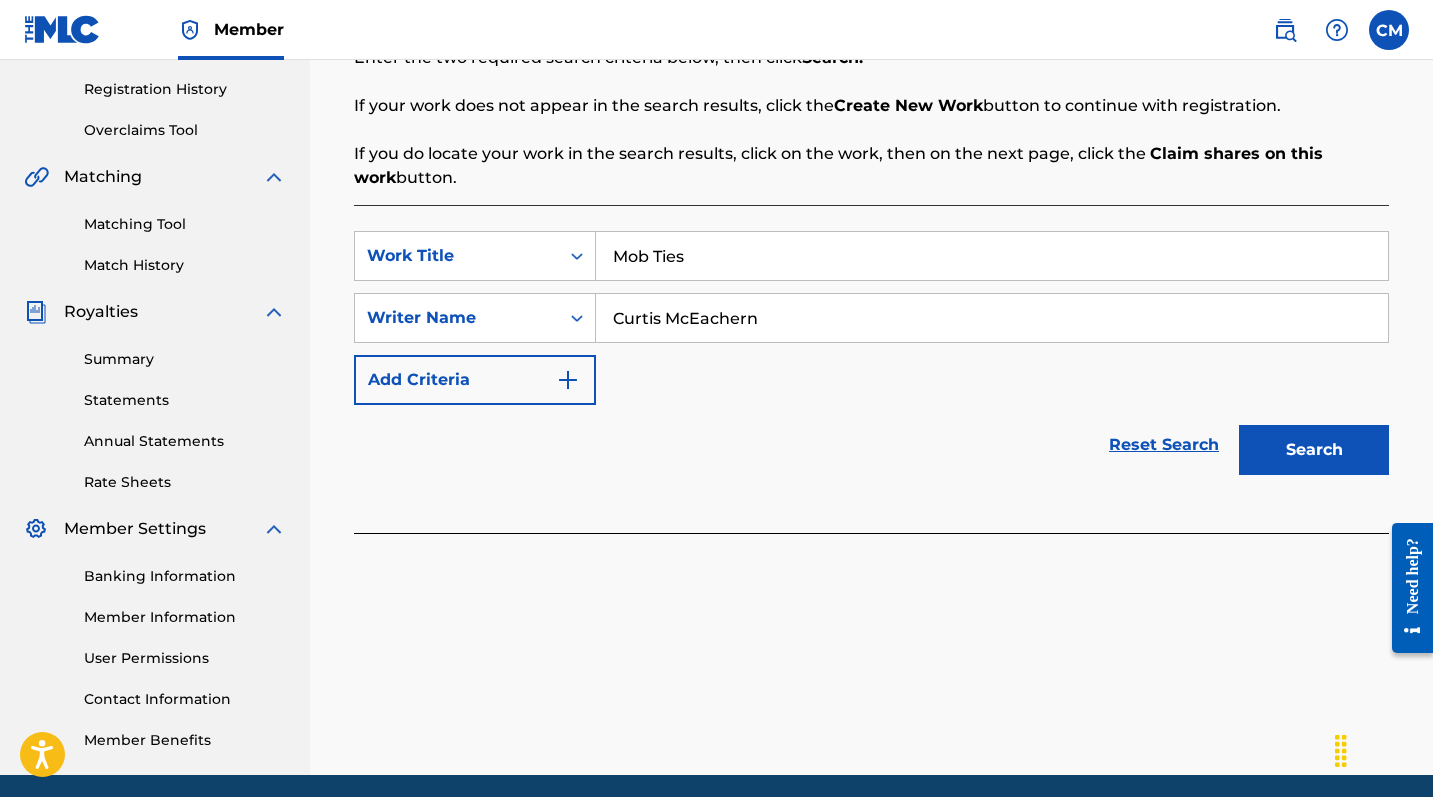 scroll, scrollTop: 382, scrollLeft: 0, axis: vertical 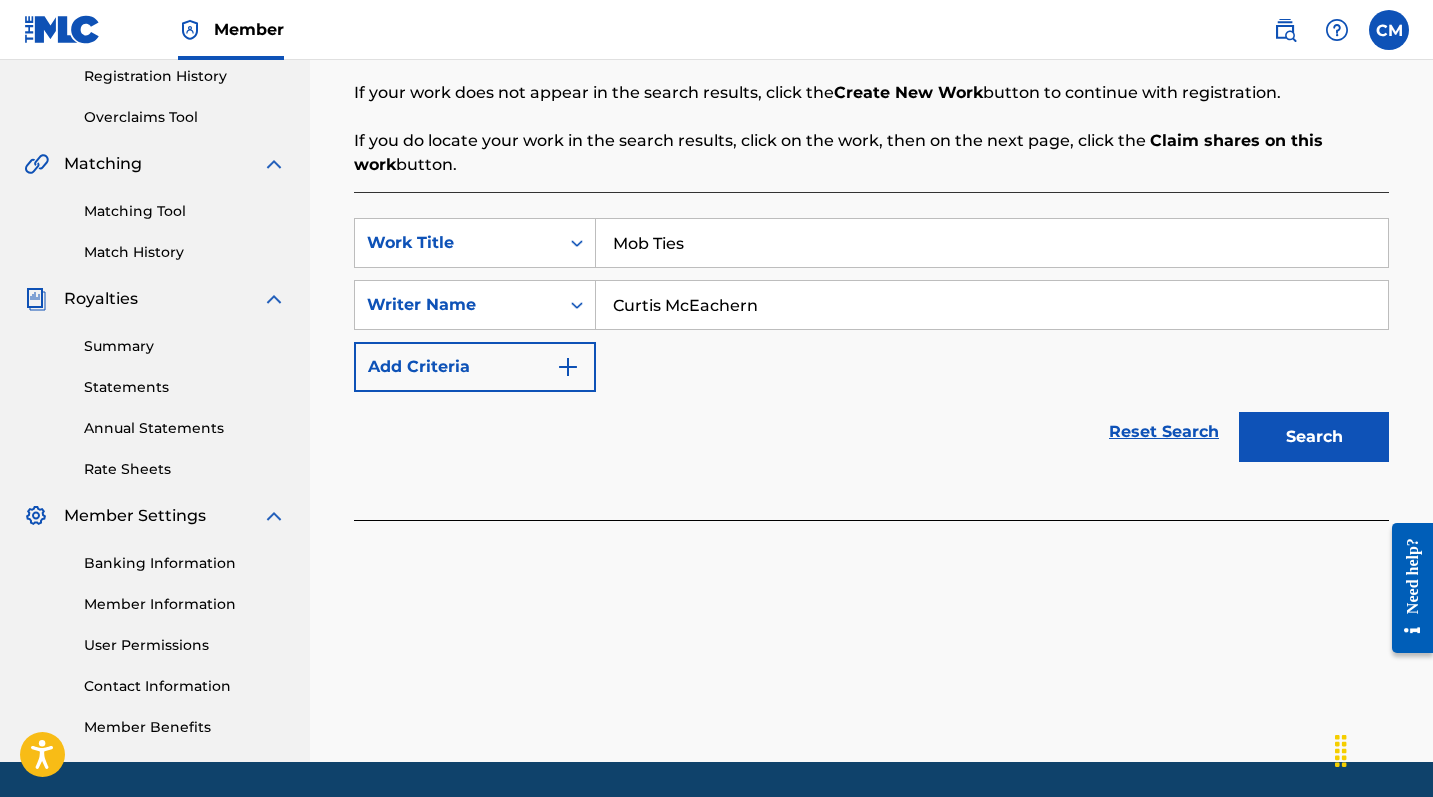 type on "Curtis McEachern" 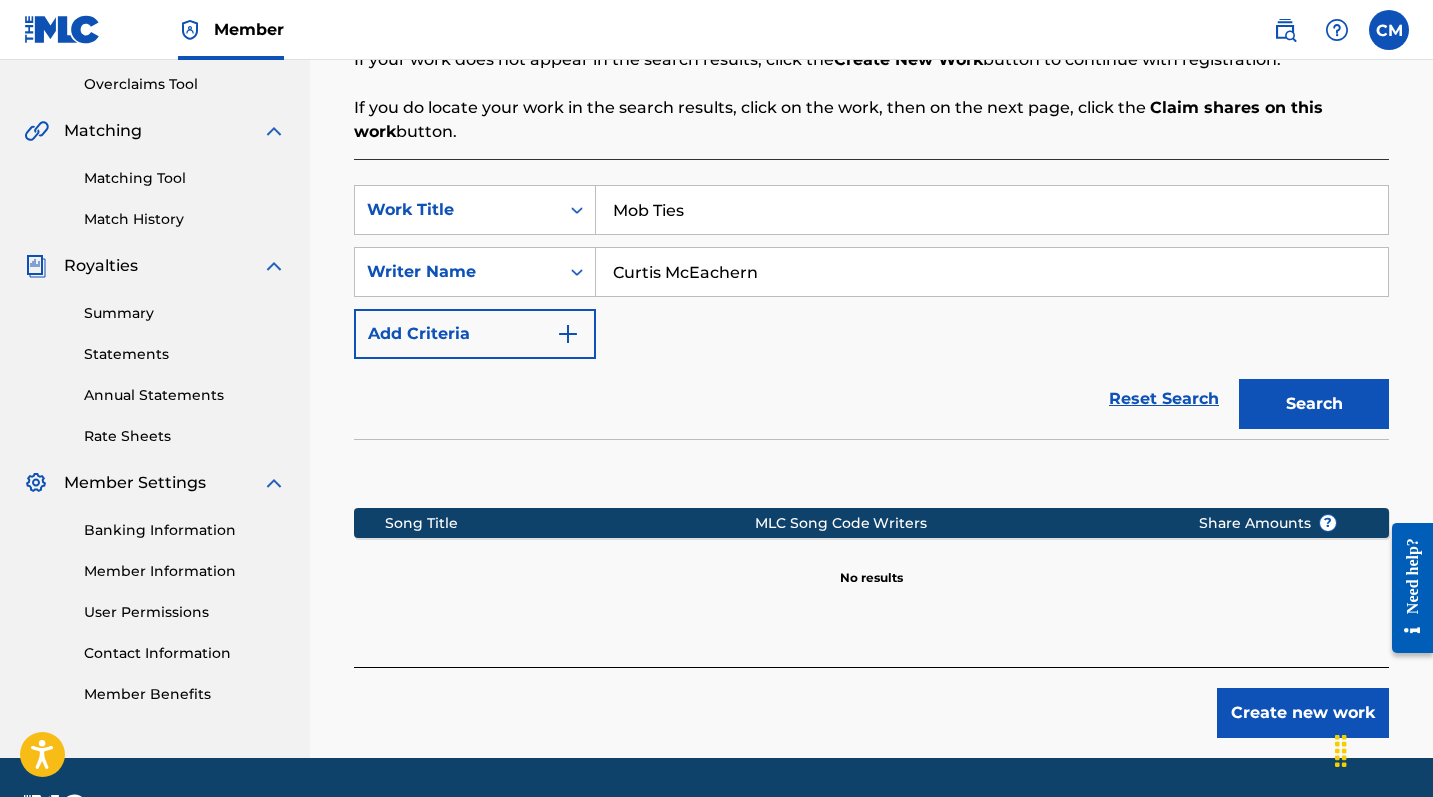 scroll, scrollTop: 472, scrollLeft: 0, axis: vertical 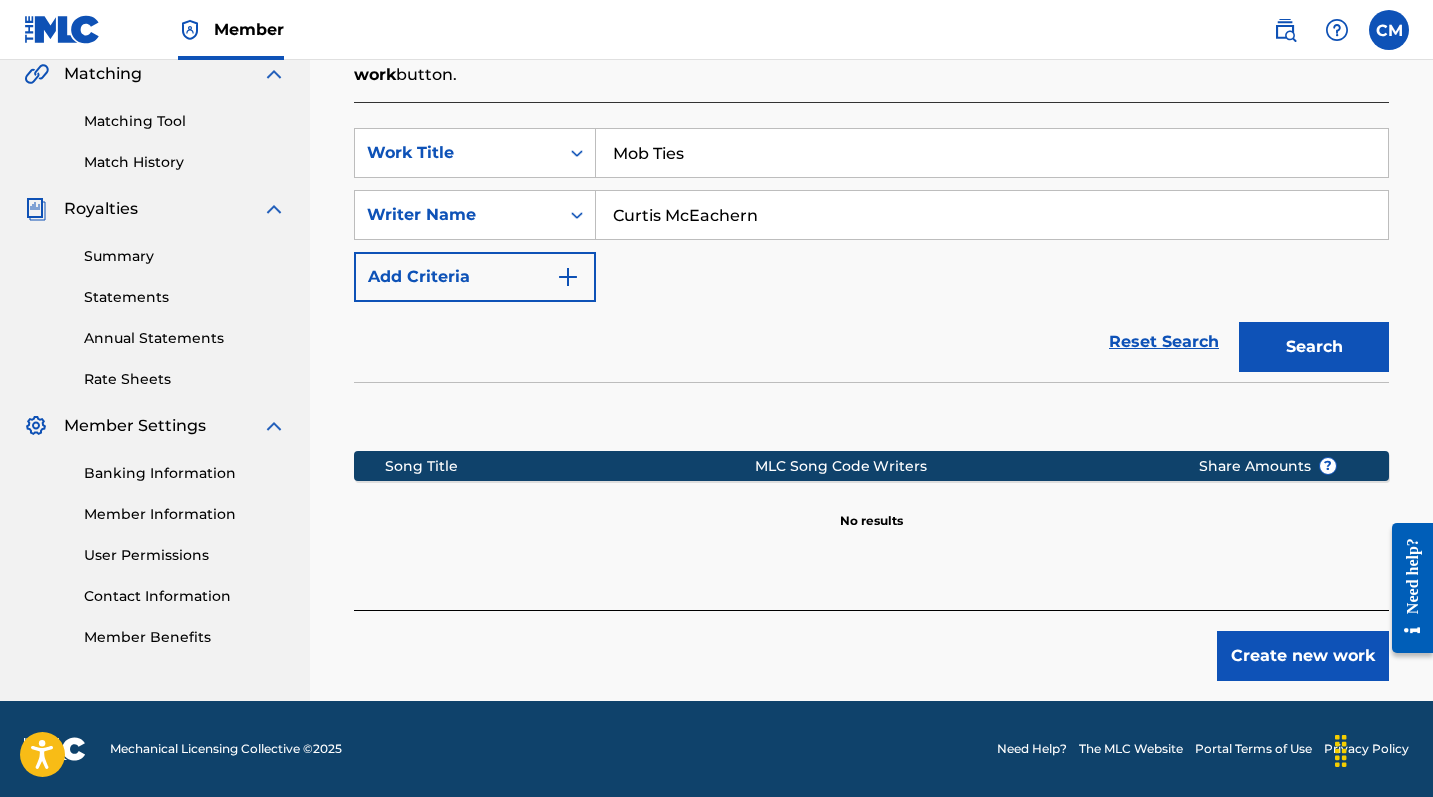 click on "Create new work" at bounding box center (1303, 656) 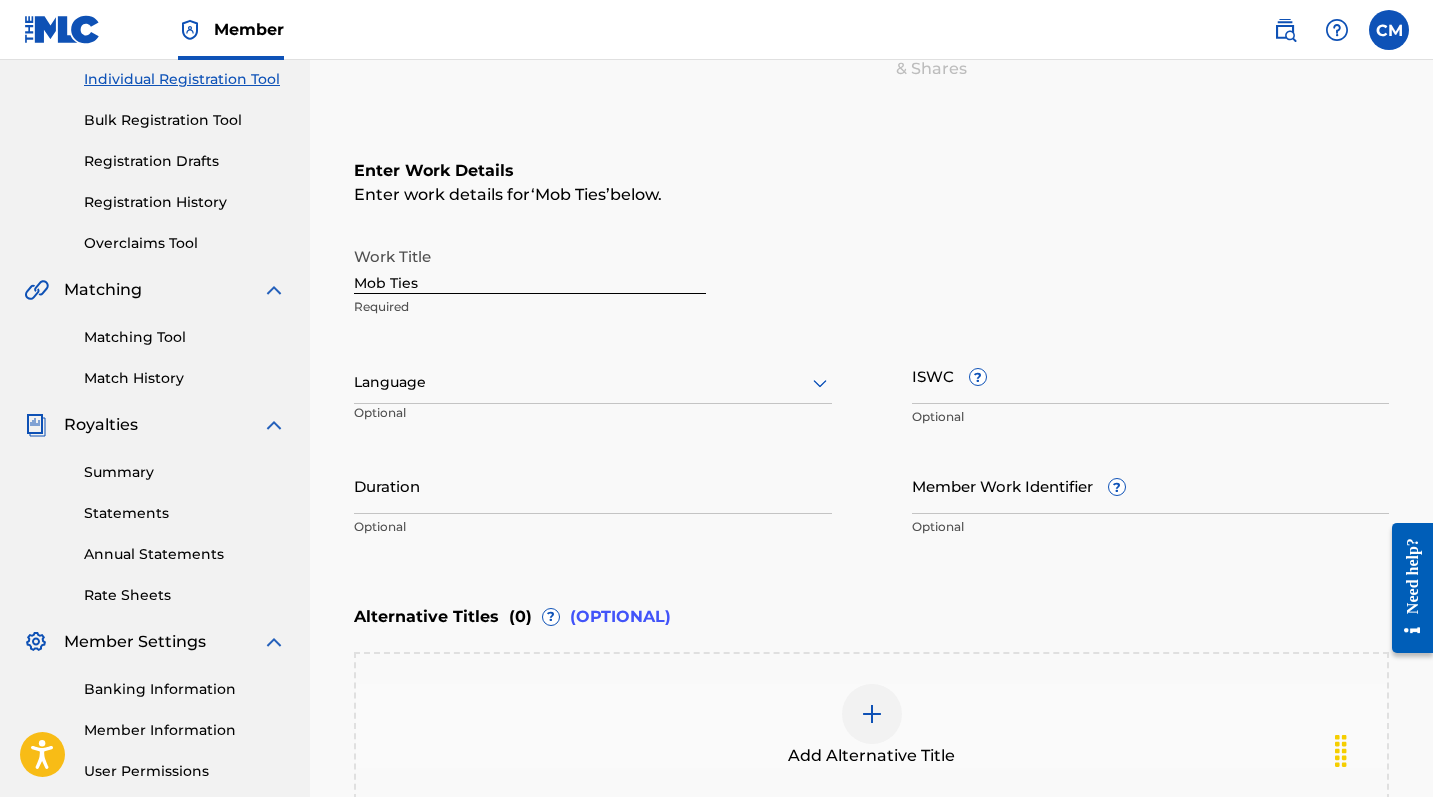 scroll, scrollTop: 187, scrollLeft: 0, axis: vertical 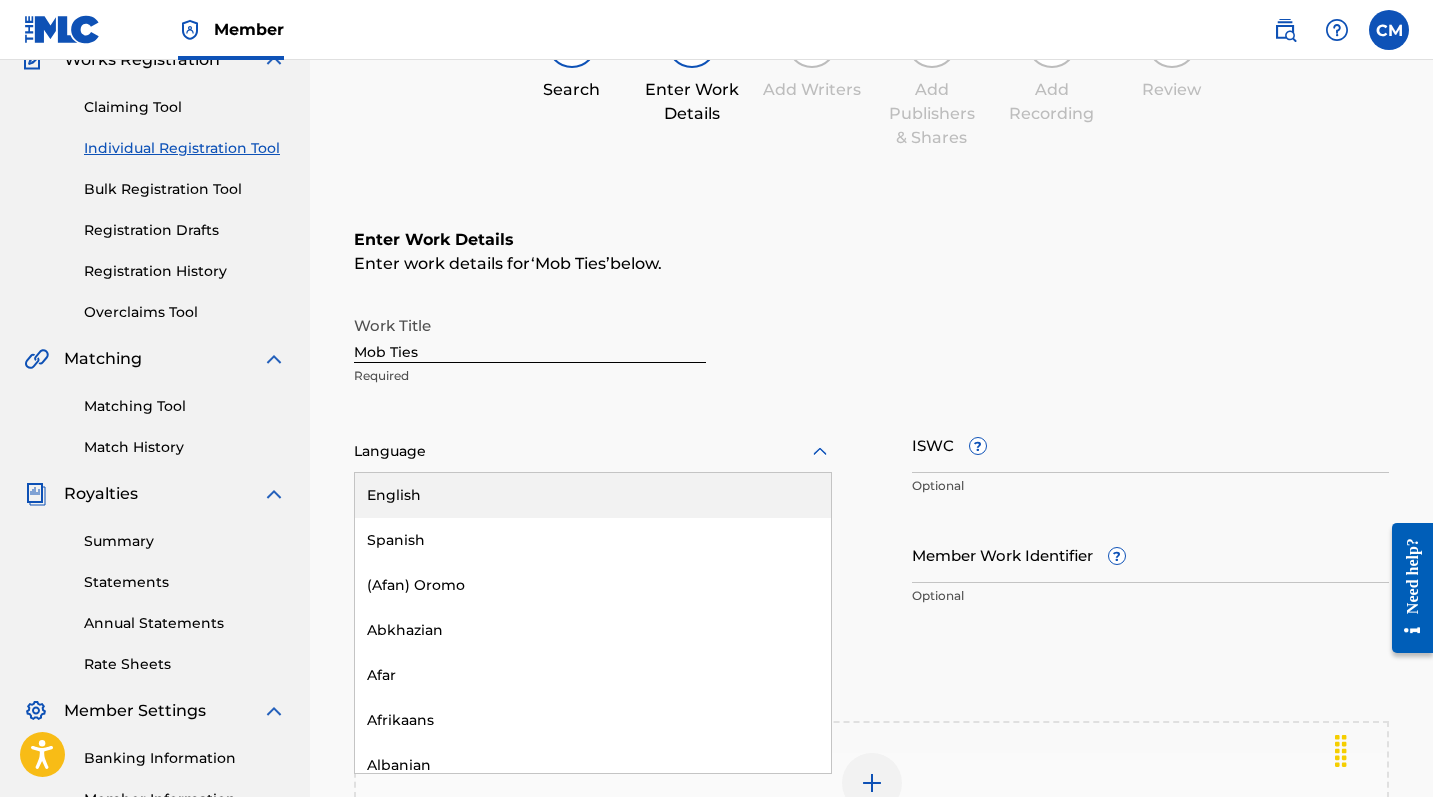 click at bounding box center [593, 451] 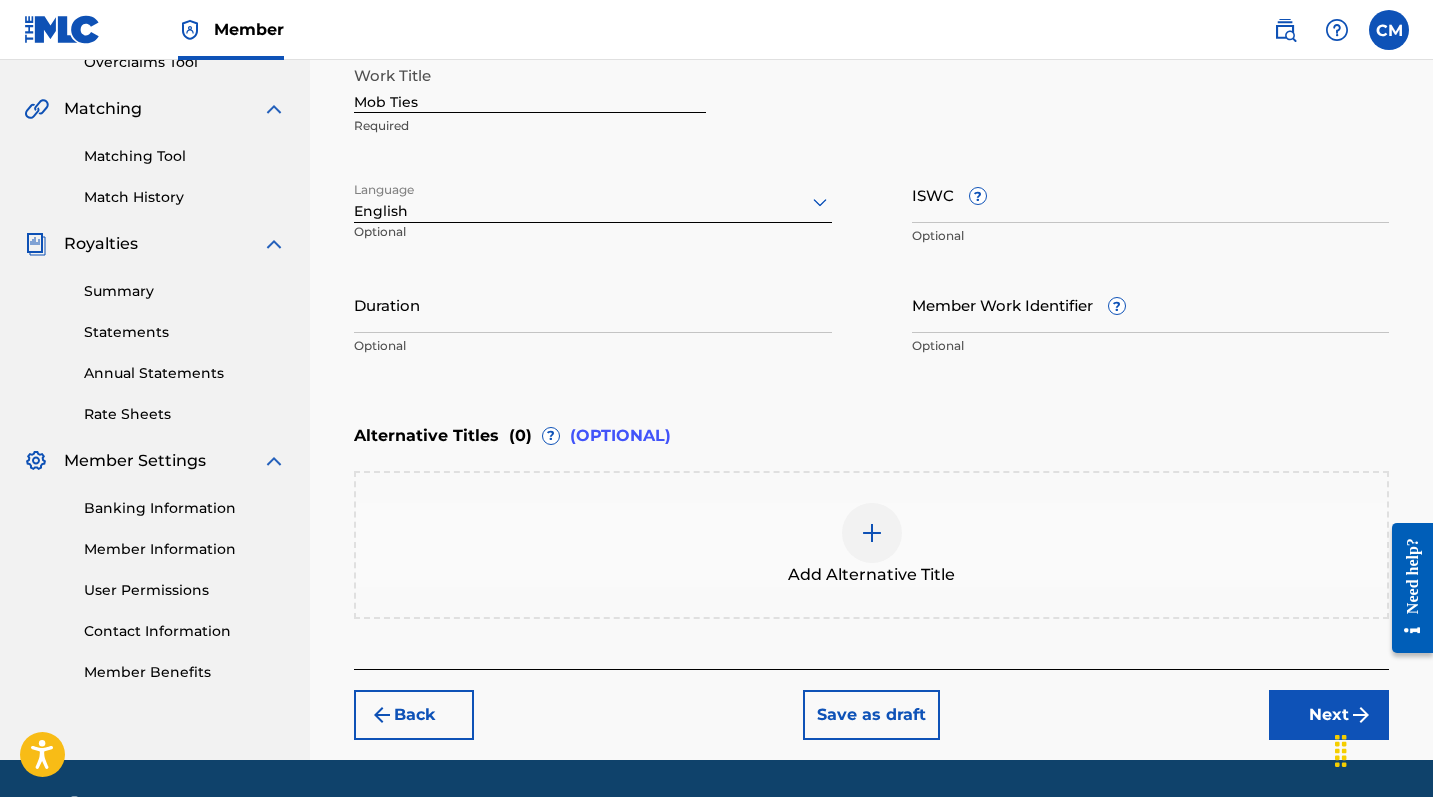 scroll, scrollTop: 458, scrollLeft: 0, axis: vertical 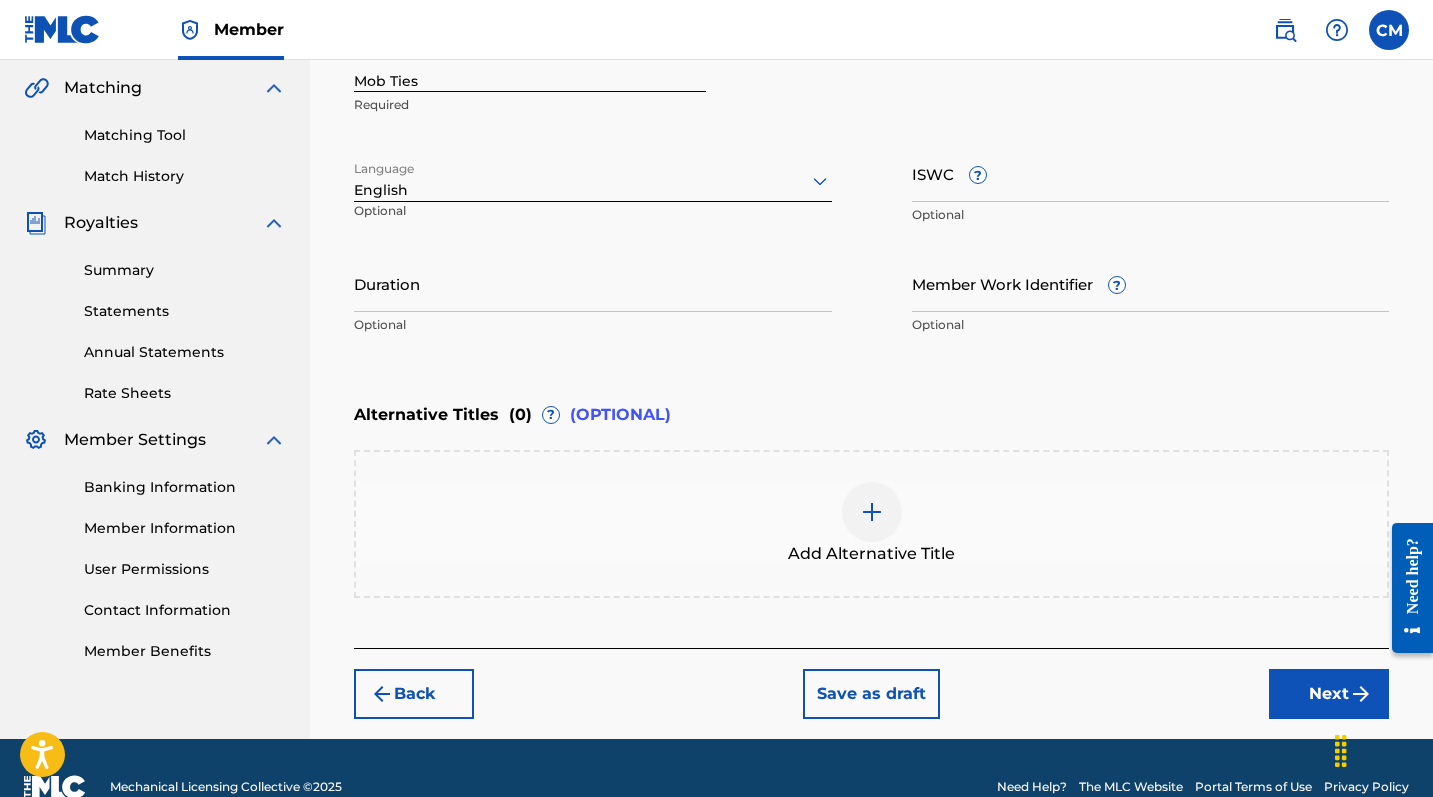 click on "Next" at bounding box center [1329, 694] 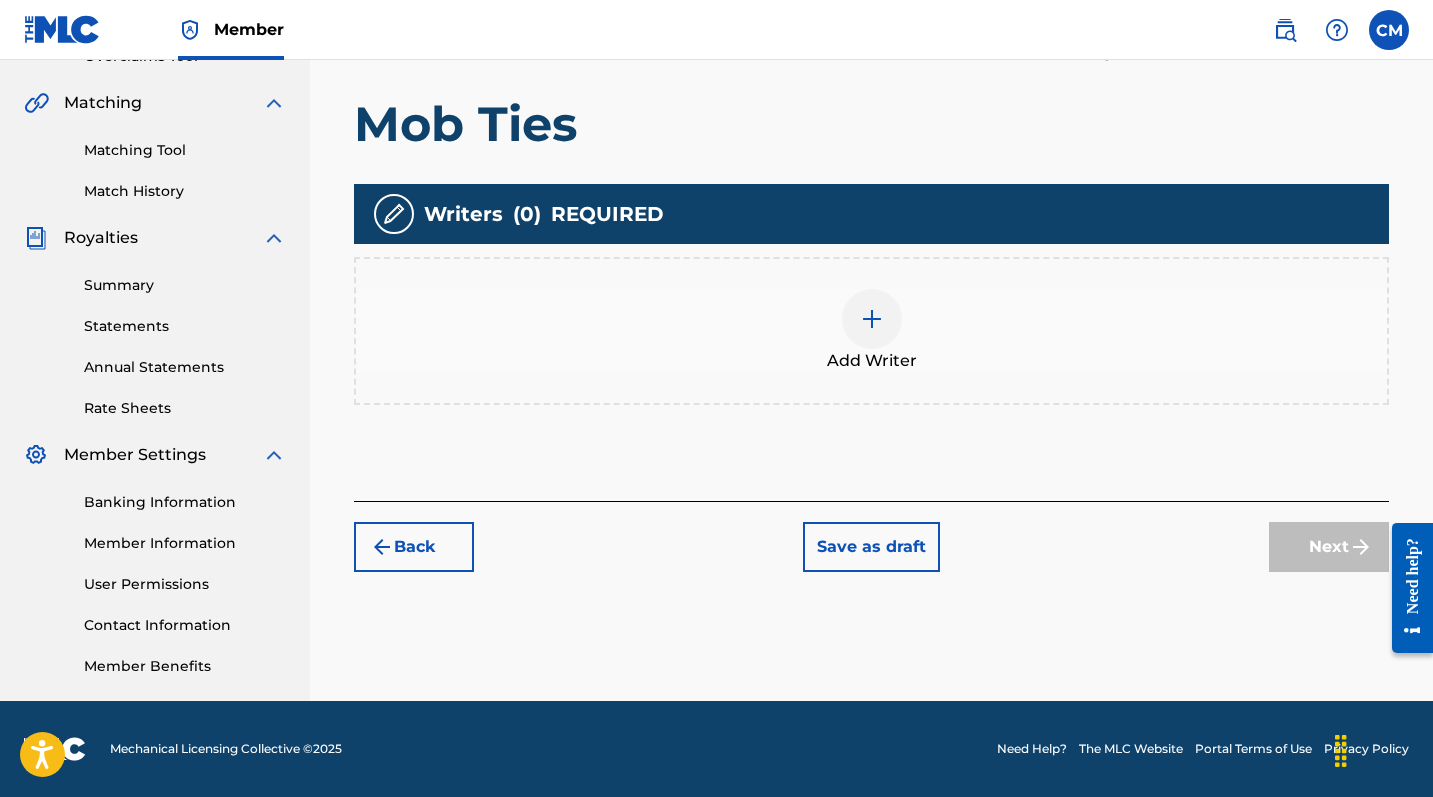 scroll, scrollTop: 443, scrollLeft: 0, axis: vertical 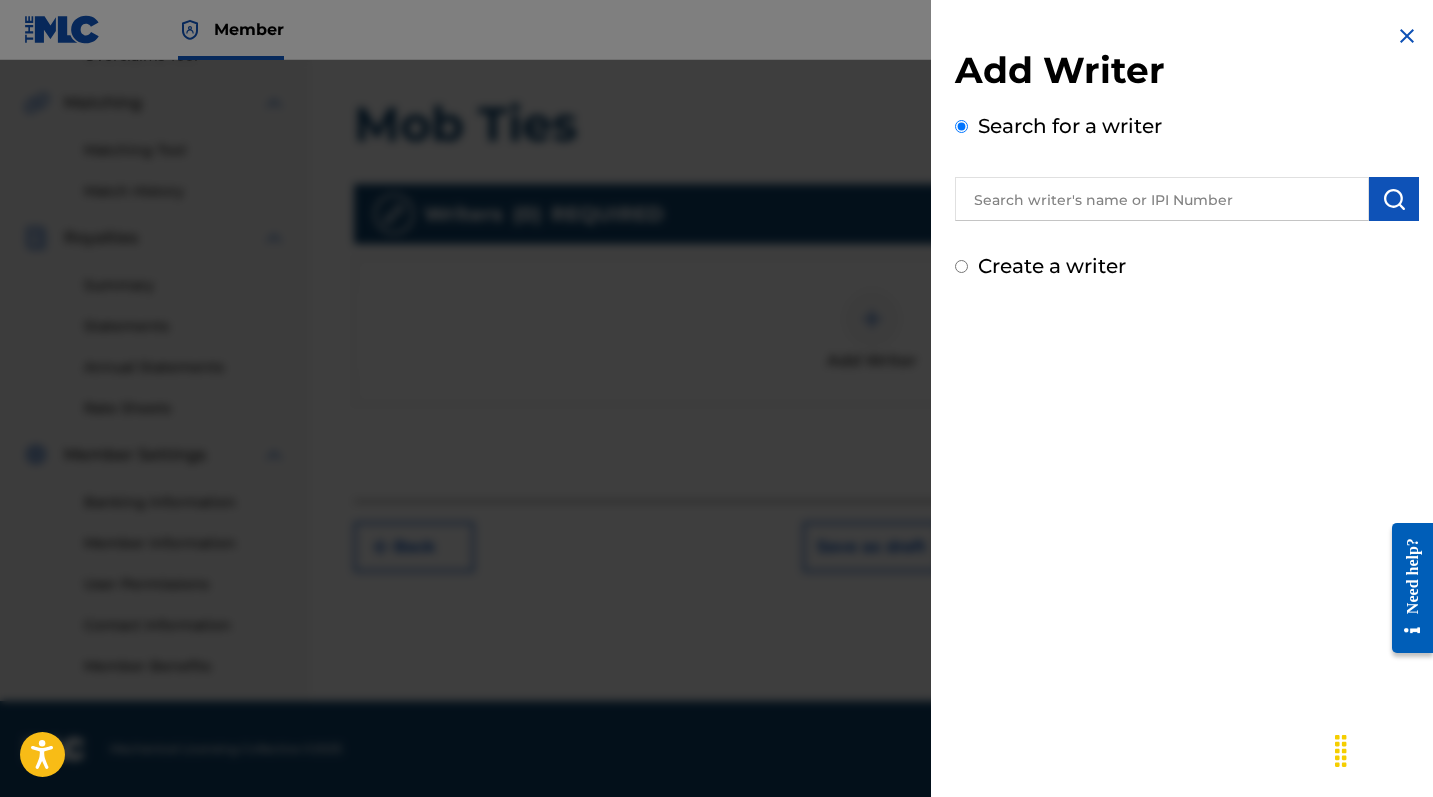 click at bounding box center [1162, 199] 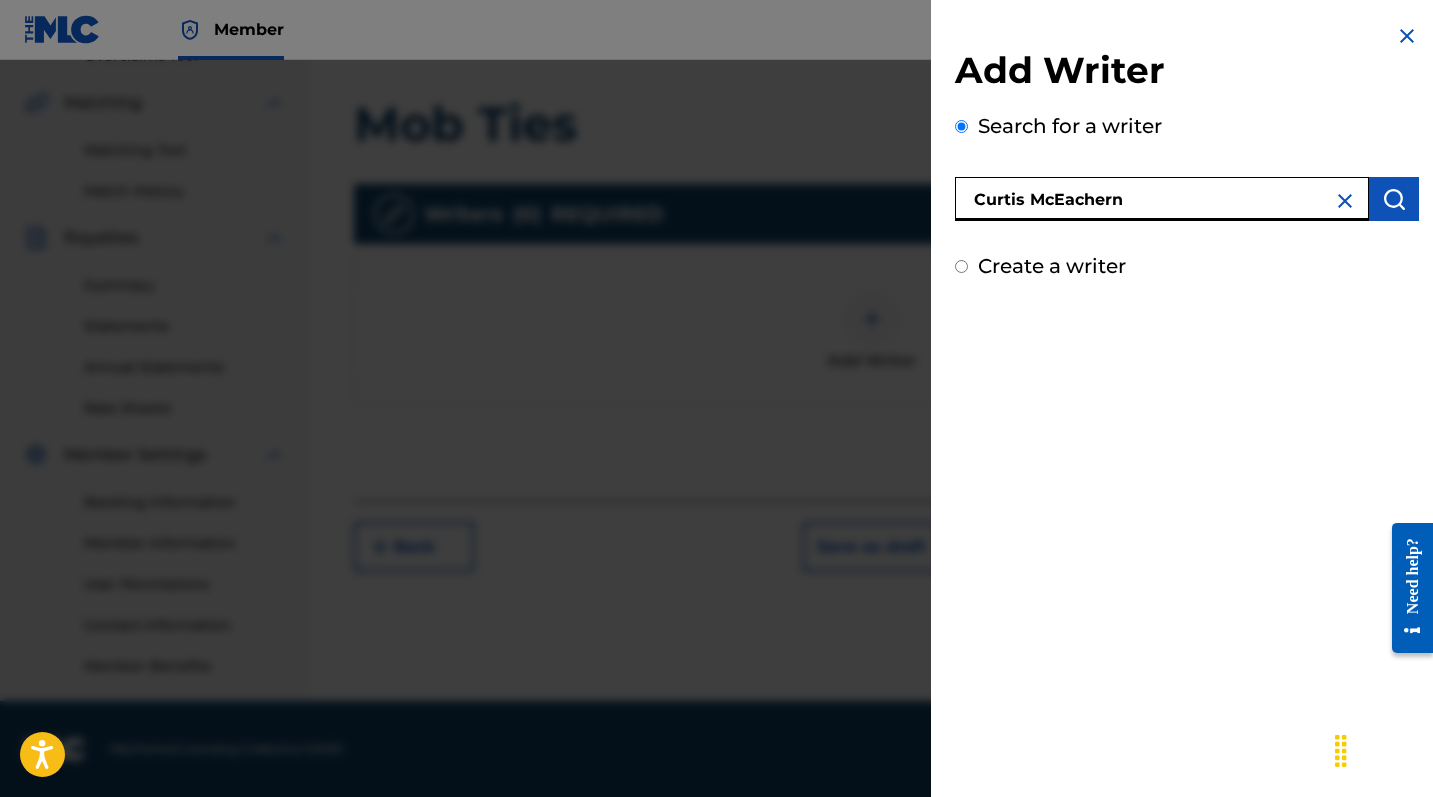 type on "Curtis McEachern" 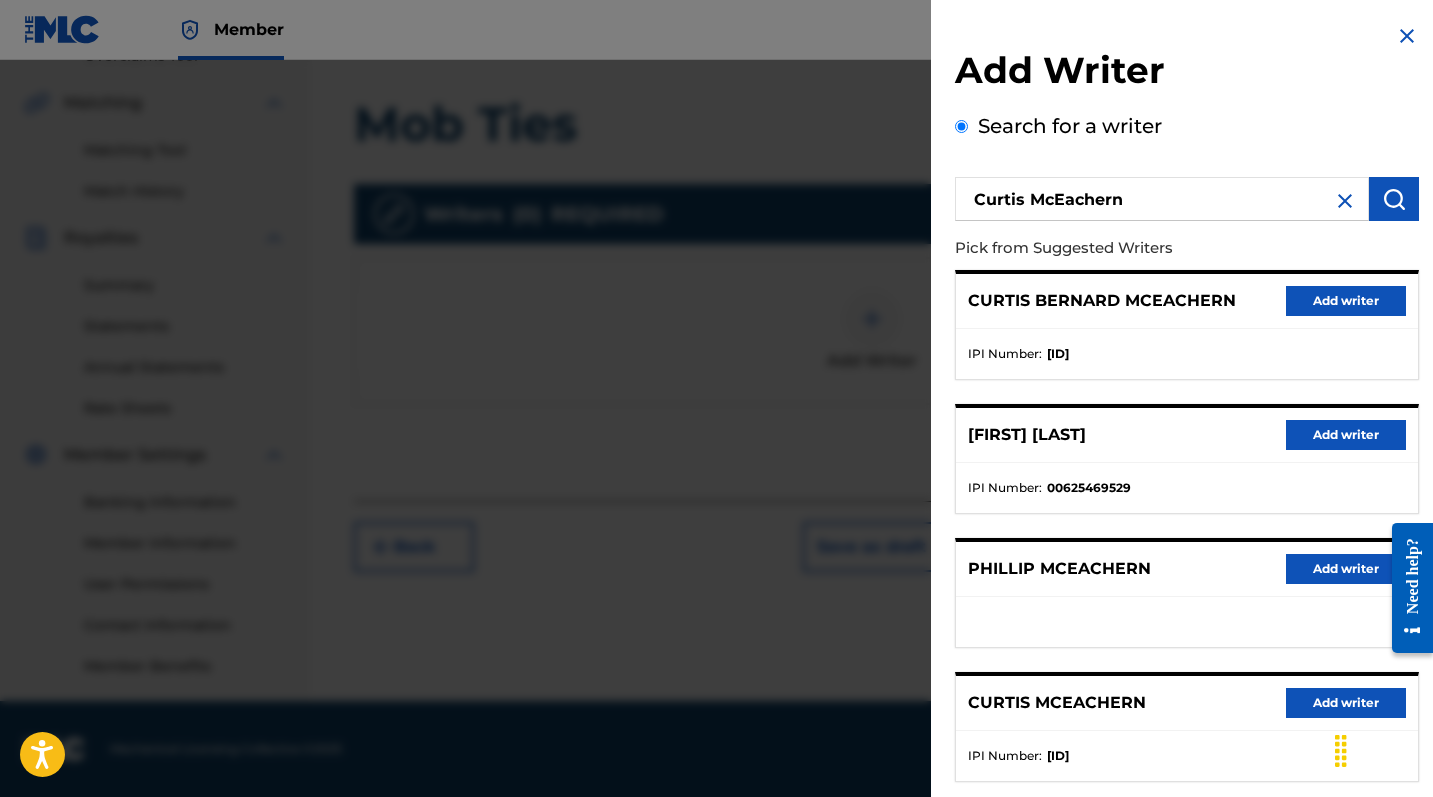 click on "Add writer" at bounding box center [1346, 301] 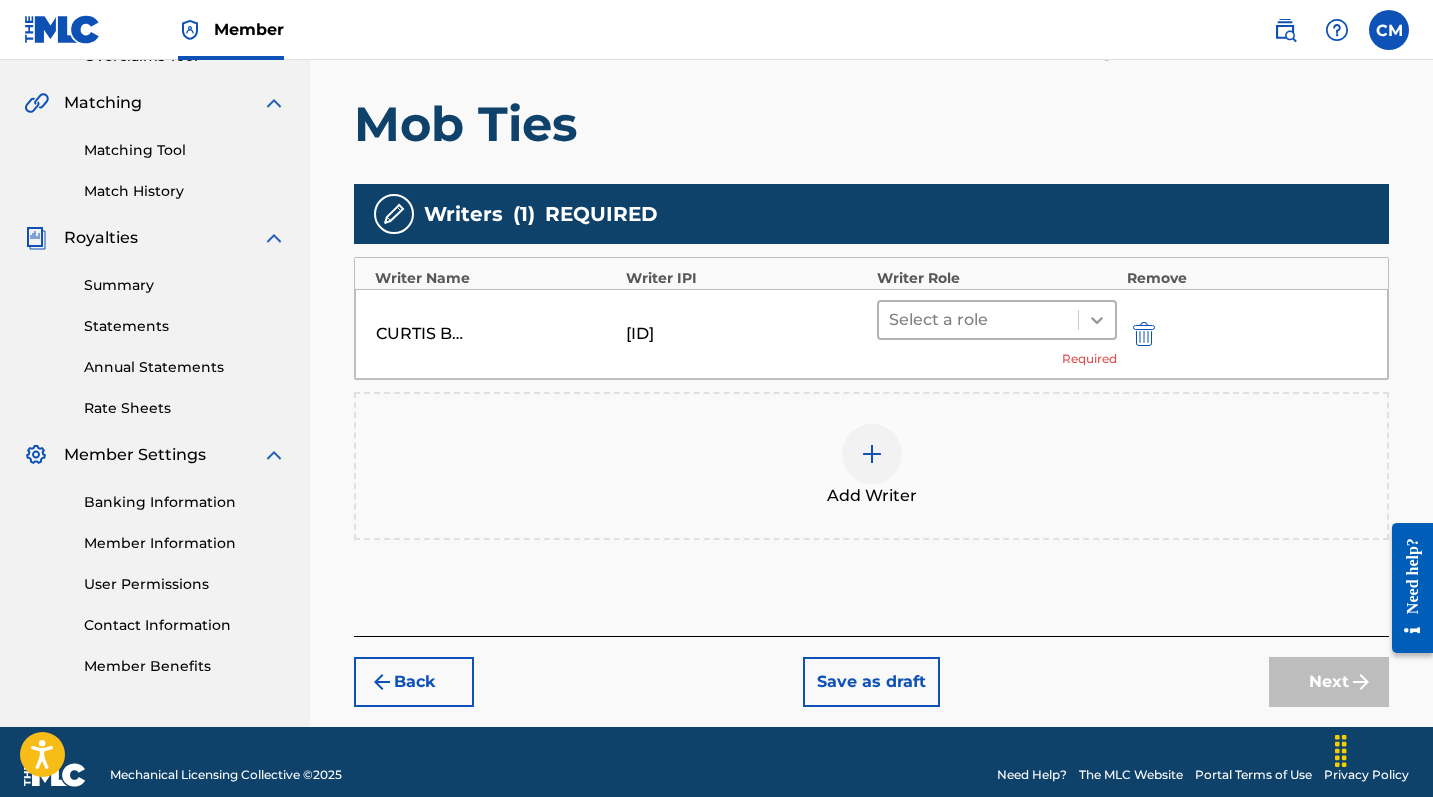 click 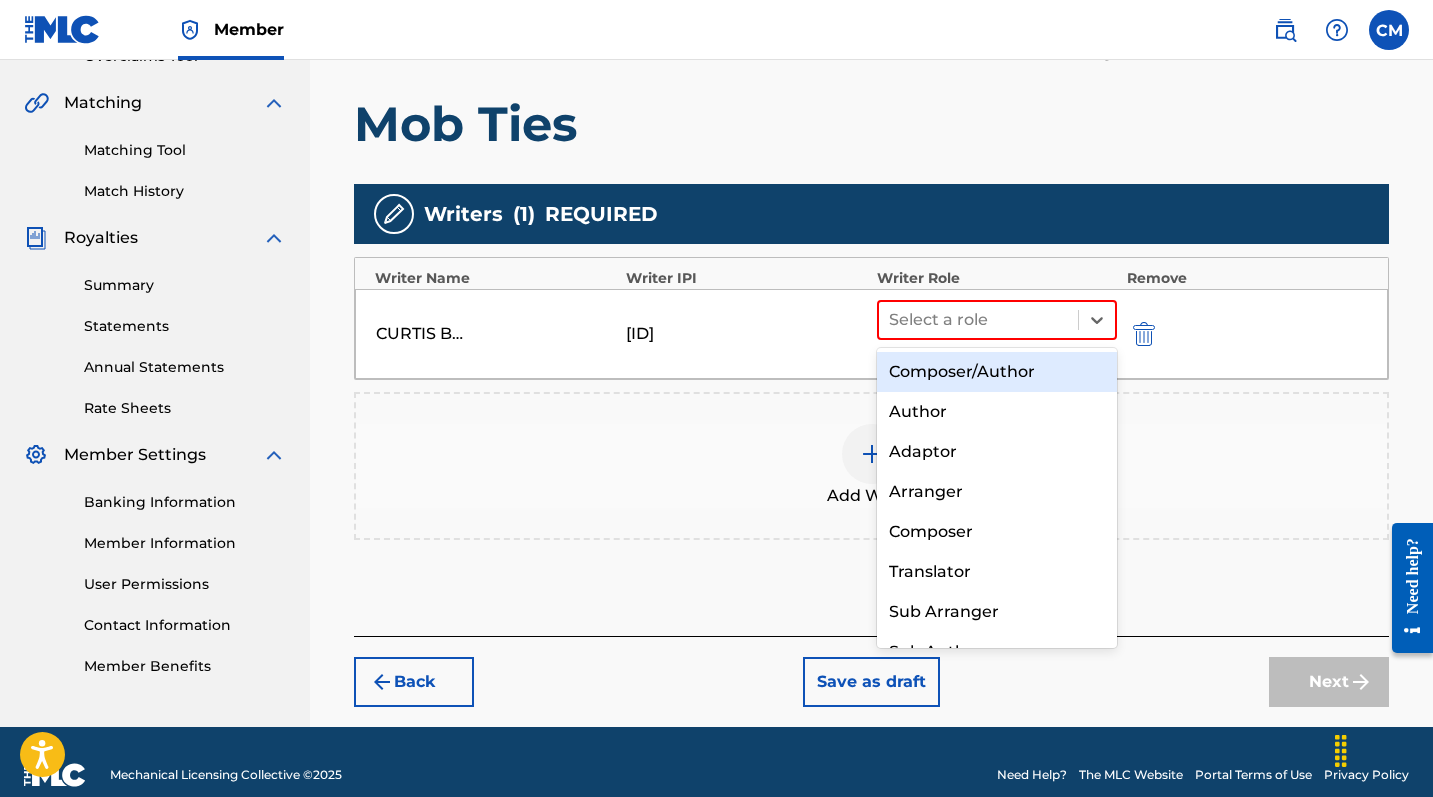 click on "Composer/Author" at bounding box center (997, 372) 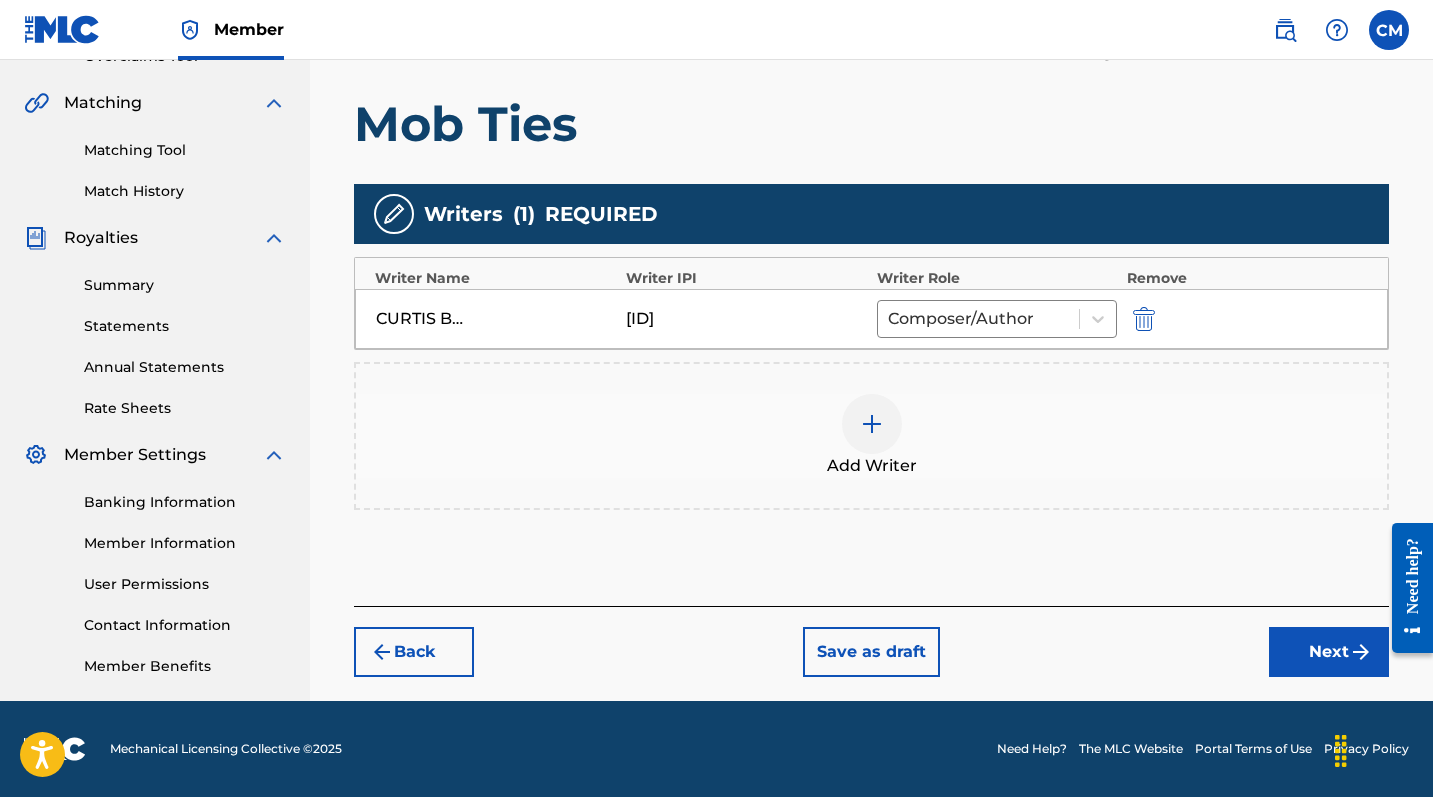 click on "Next" at bounding box center (1329, 652) 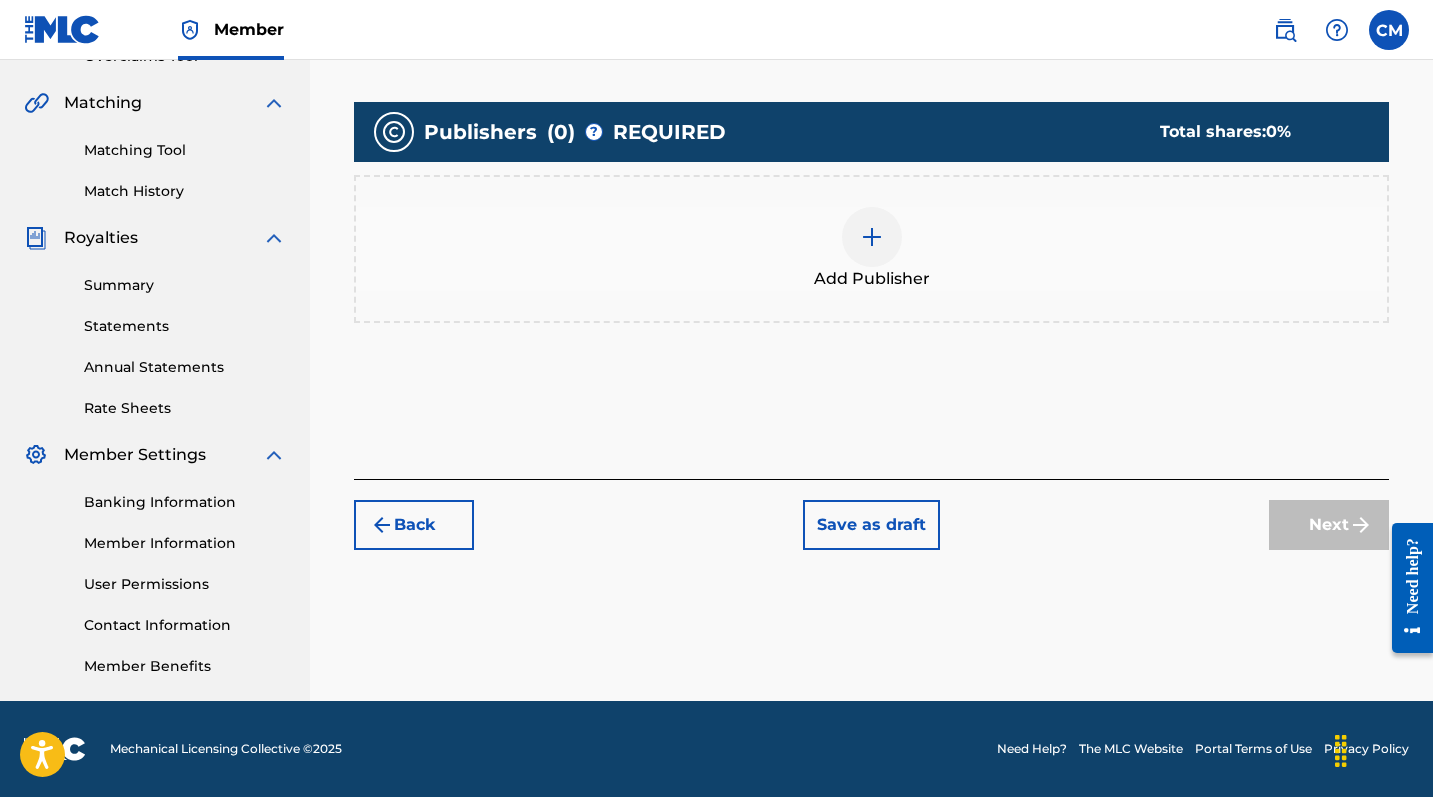 scroll, scrollTop: 90, scrollLeft: 0, axis: vertical 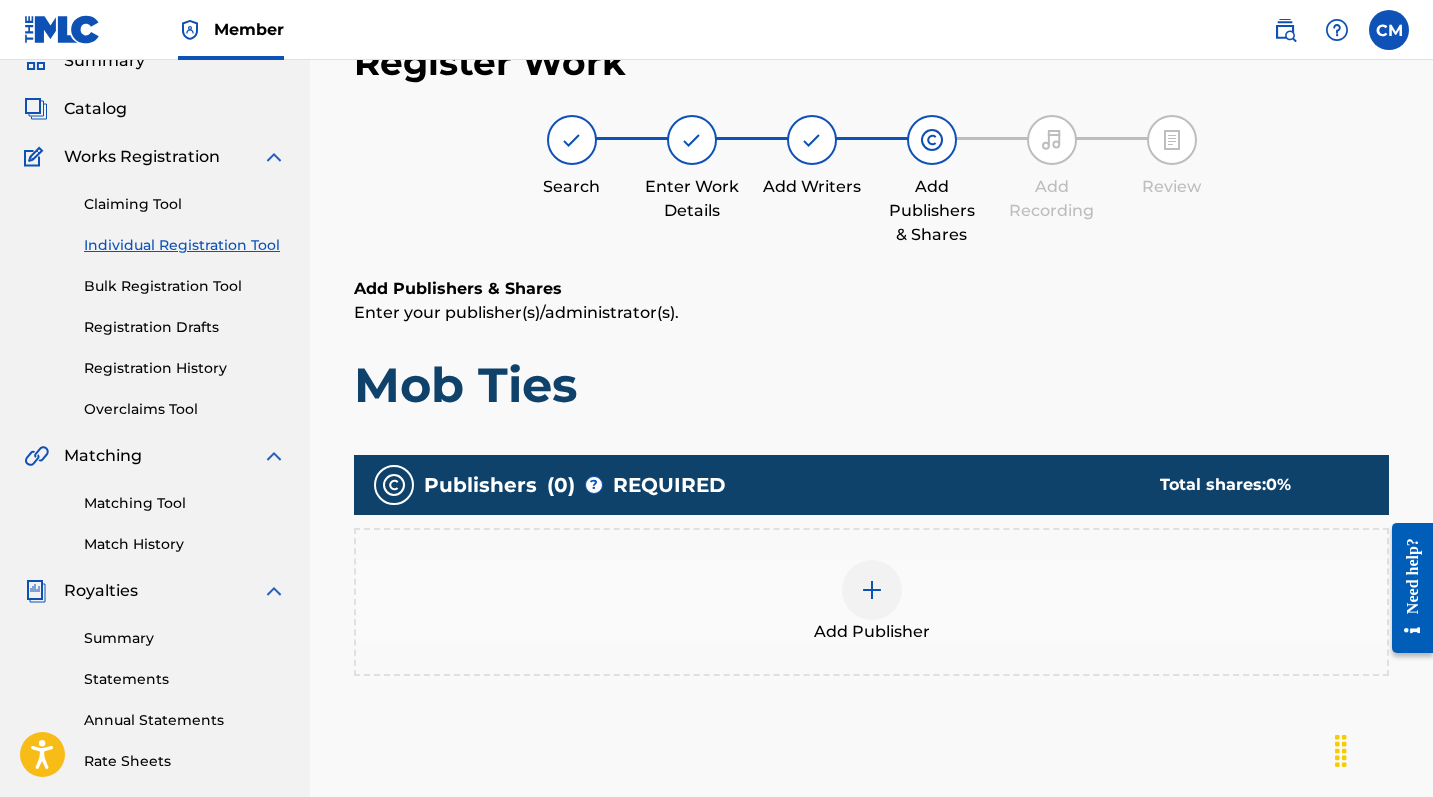 click at bounding box center (872, 590) 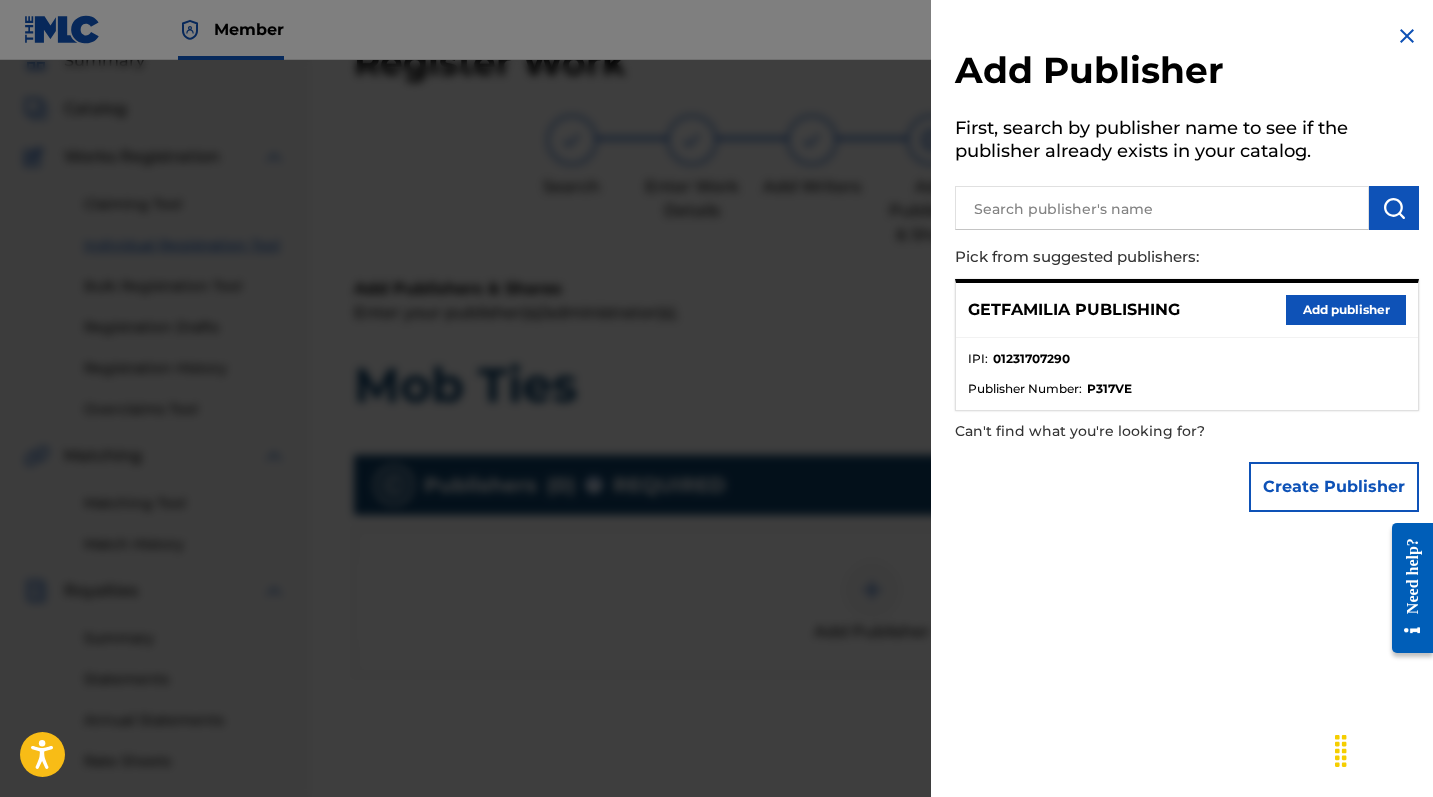 click on "Add publisher" at bounding box center (1346, 310) 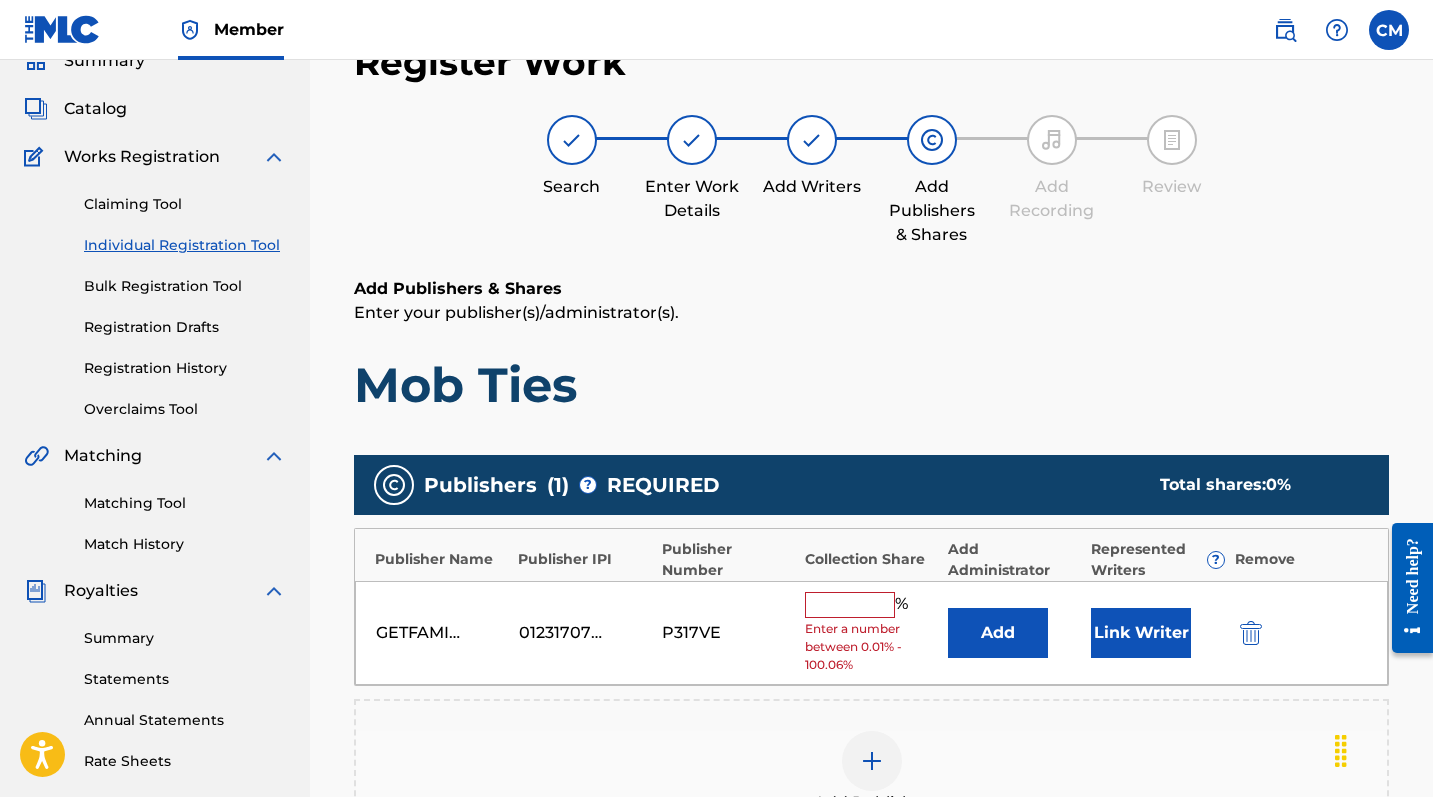 click on "%" at bounding box center [859, 605] 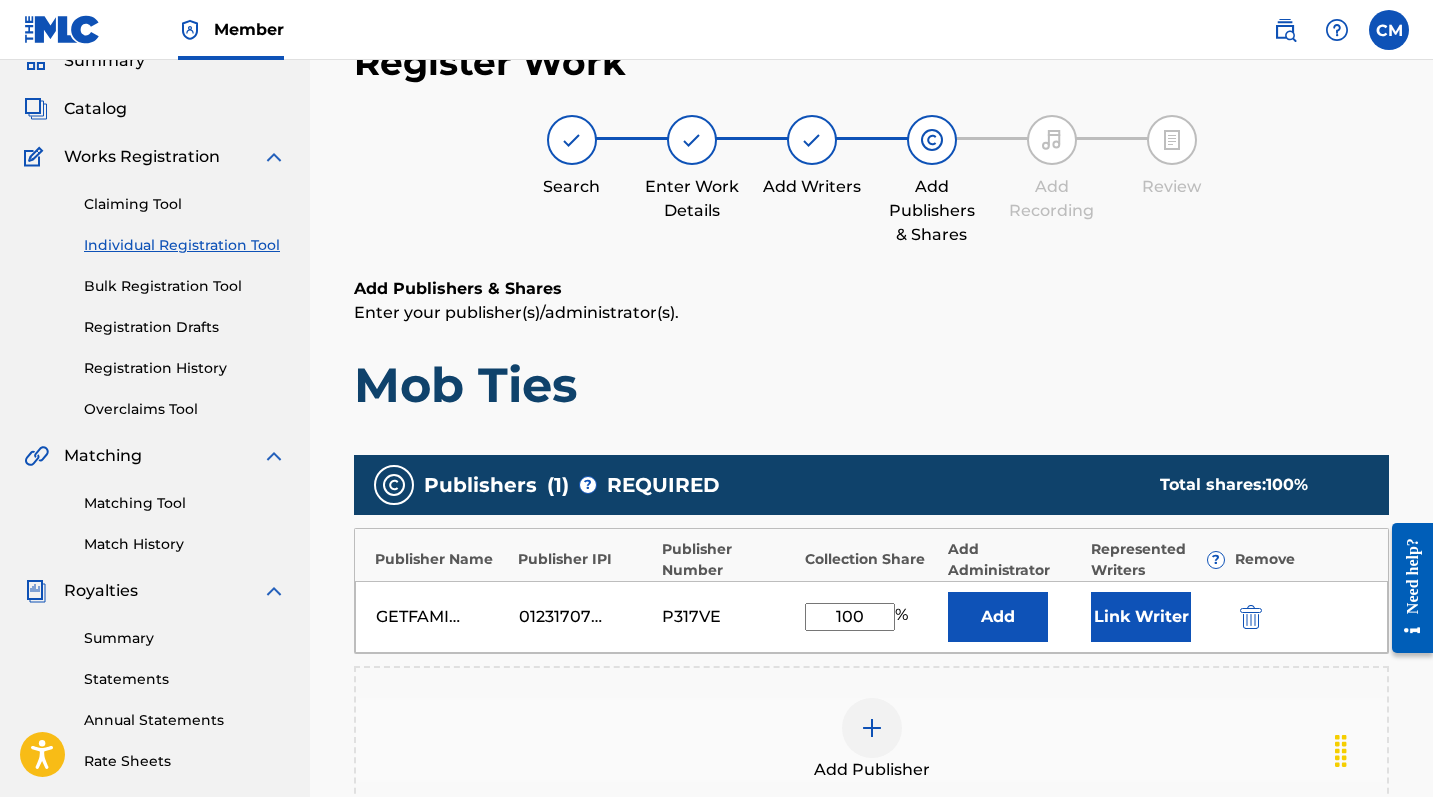 type on "100" 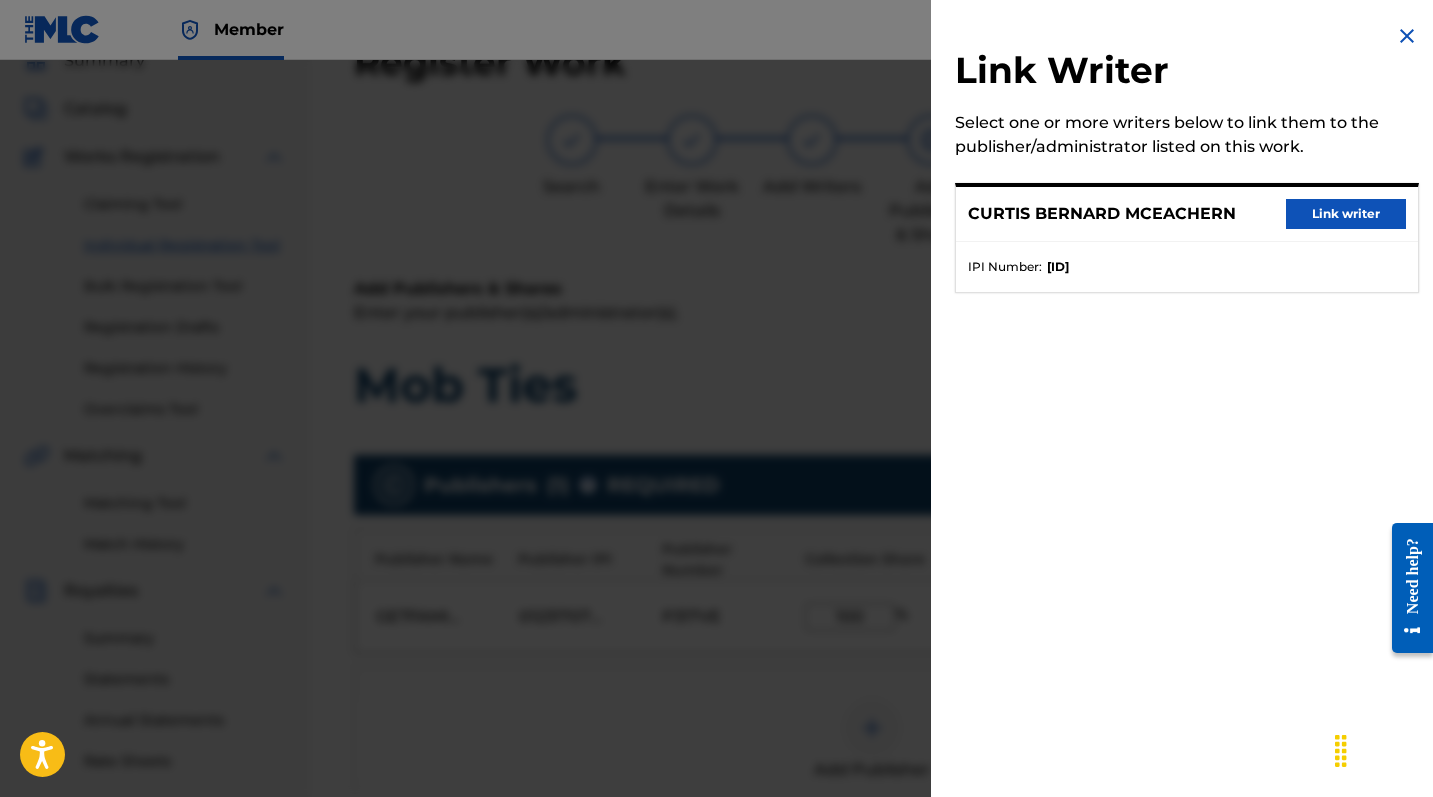 click on "Link writer" at bounding box center [1346, 214] 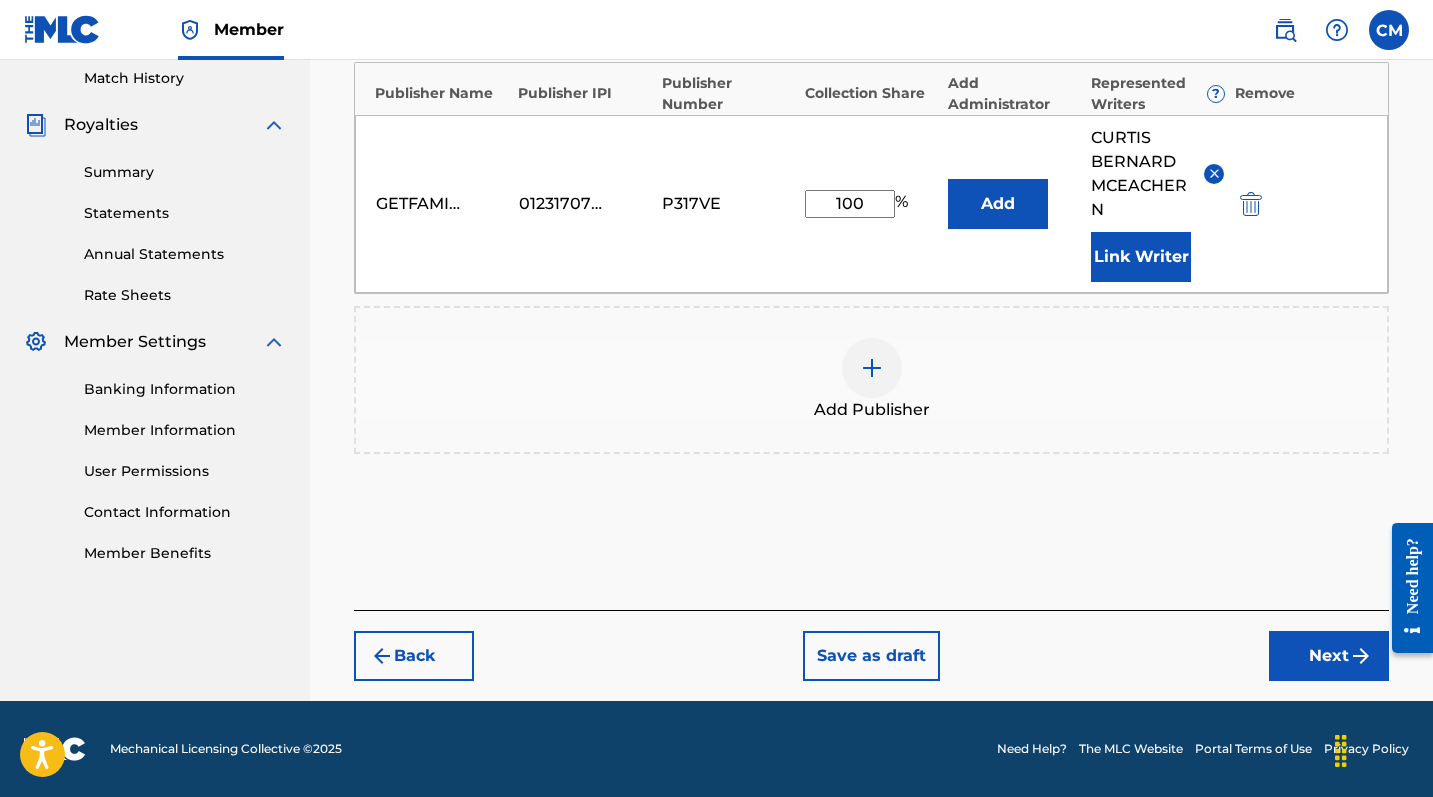 click on "Next" at bounding box center [1329, 656] 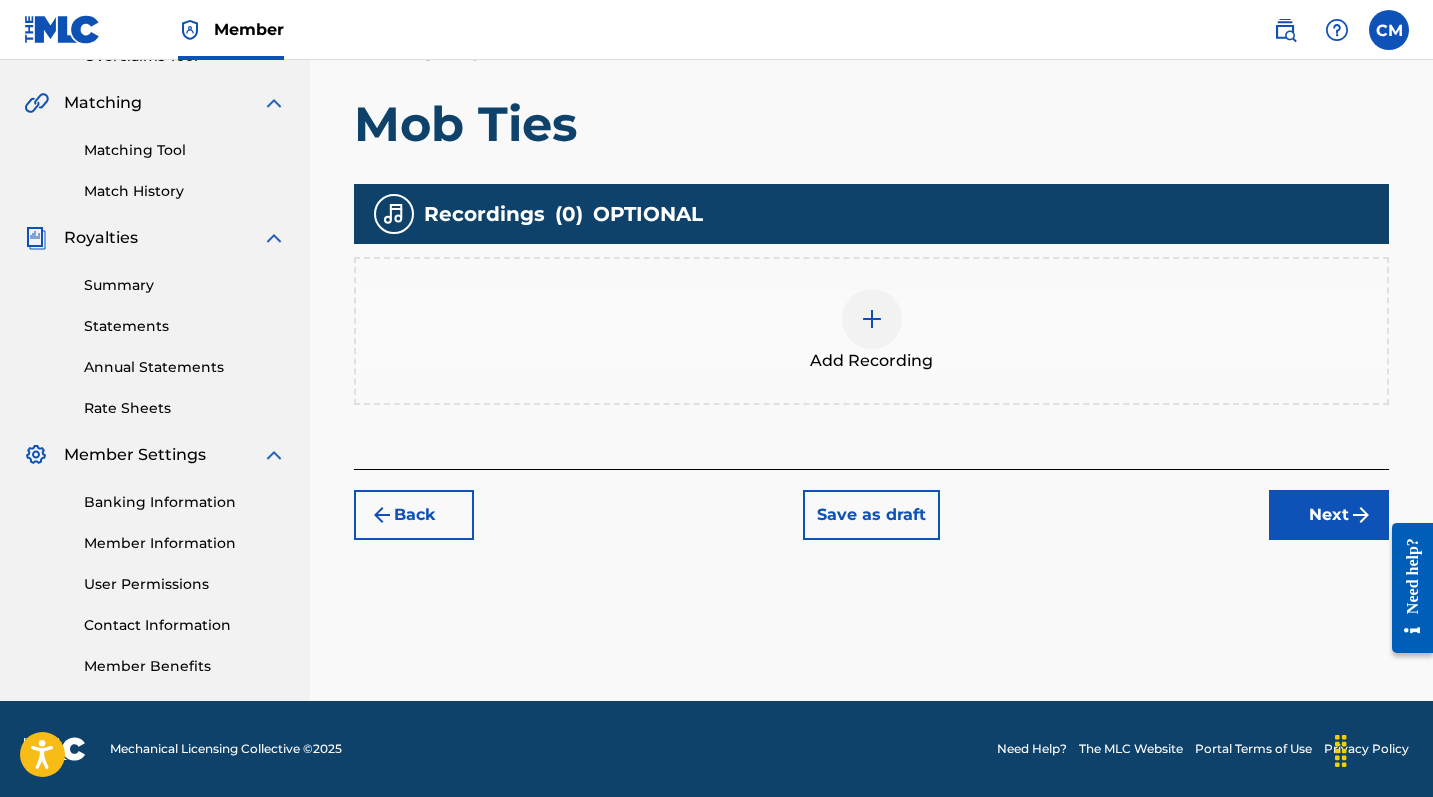click at bounding box center (872, 319) 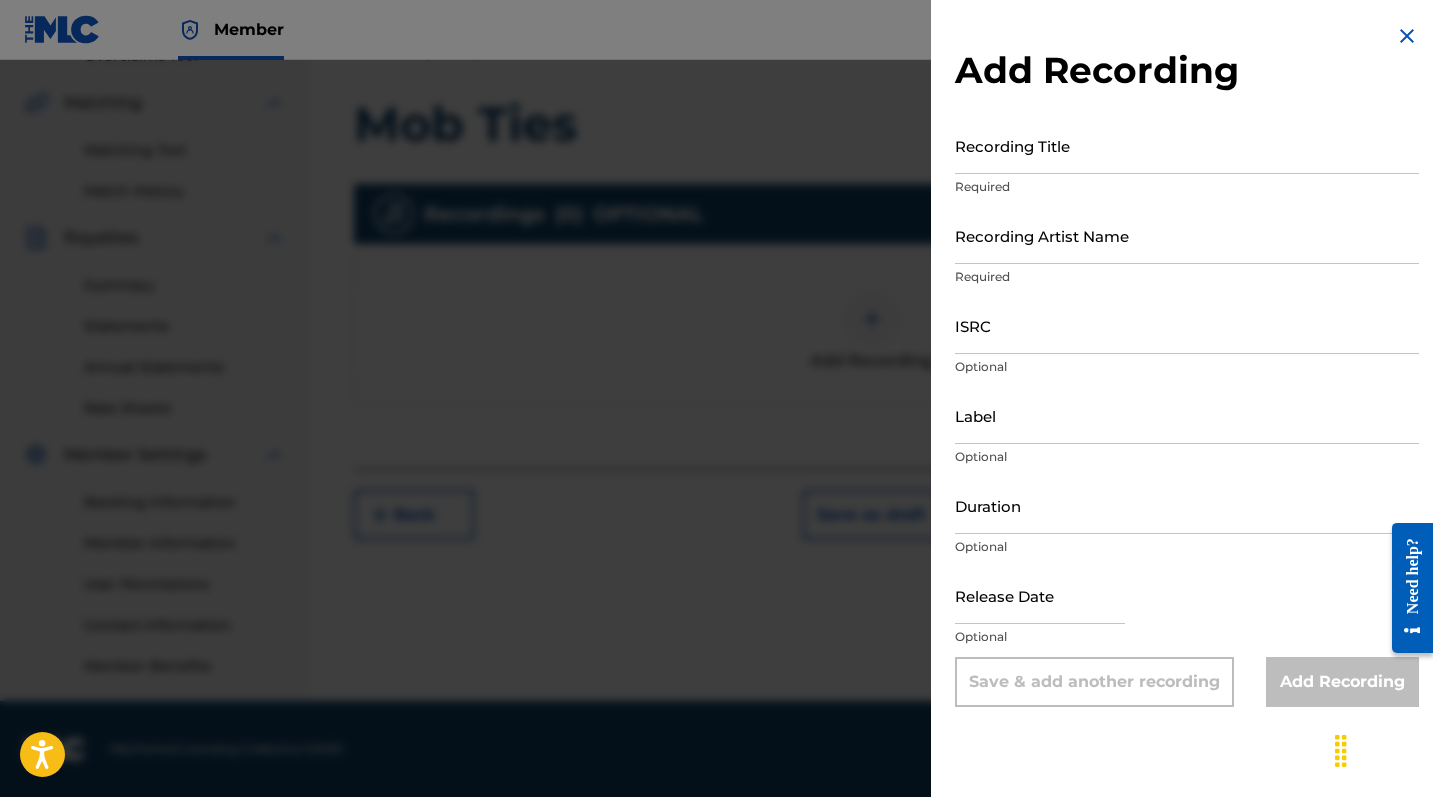 click on "Recording Title" at bounding box center [1187, 145] 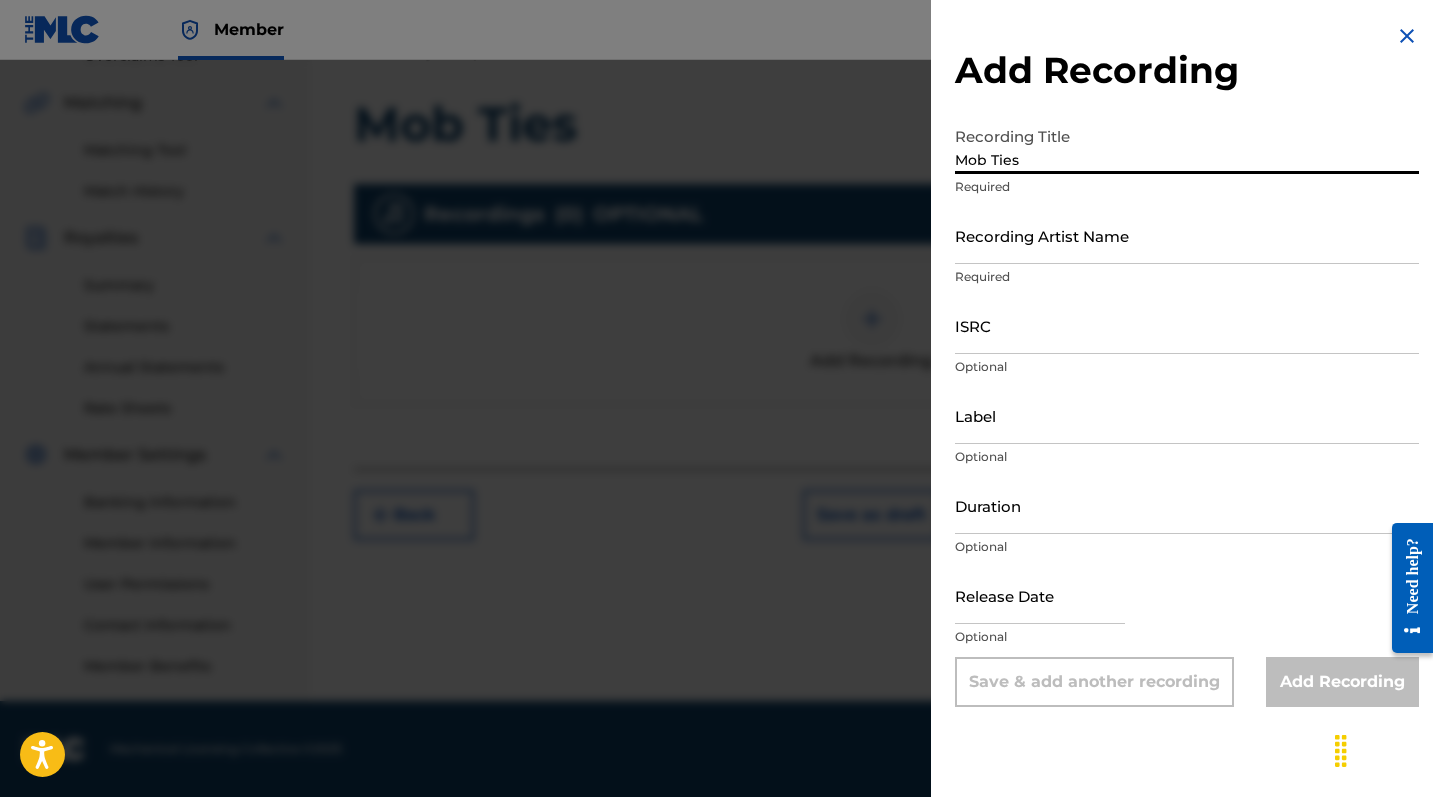 type on "Mob Ties" 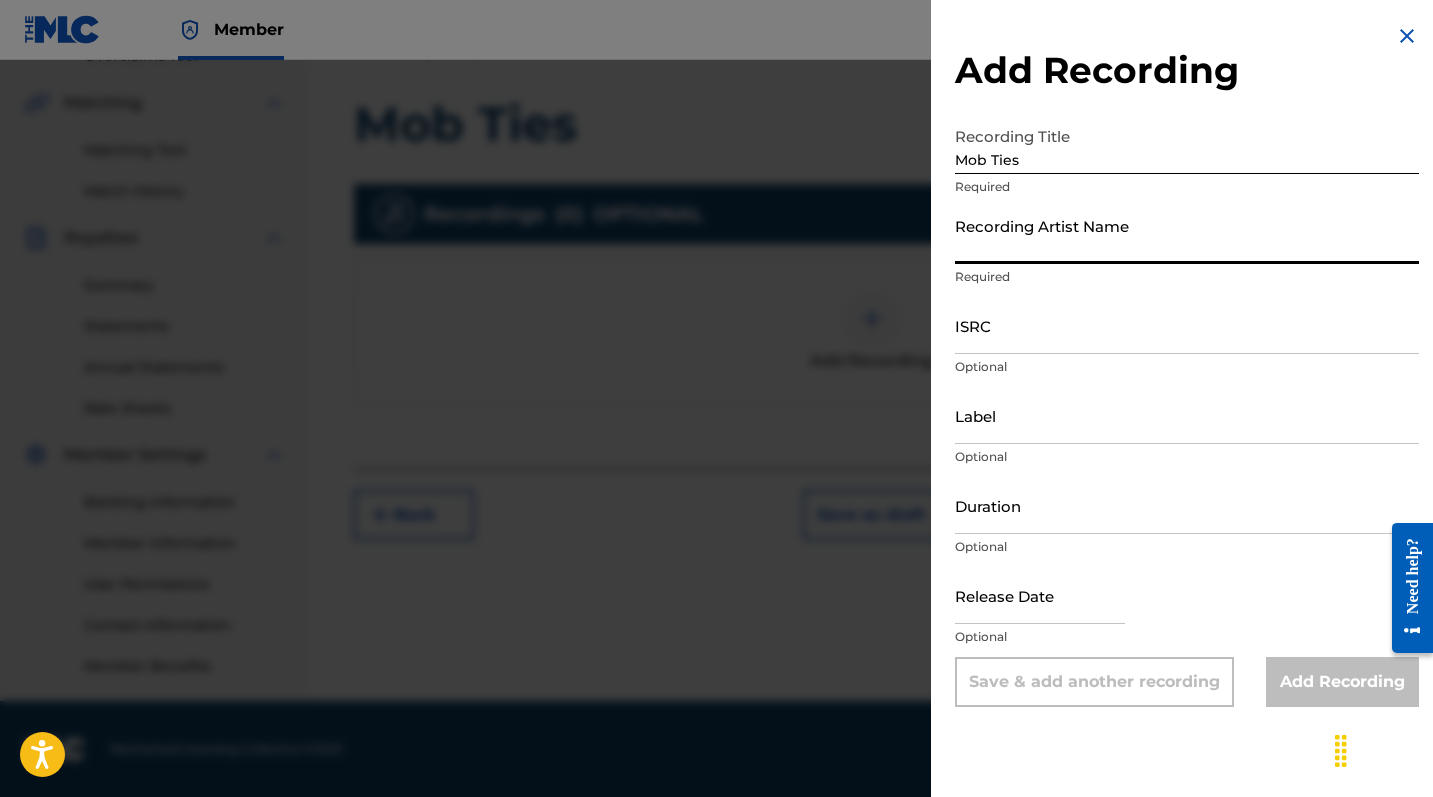 click on "Recording Artist Name" at bounding box center [1187, 235] 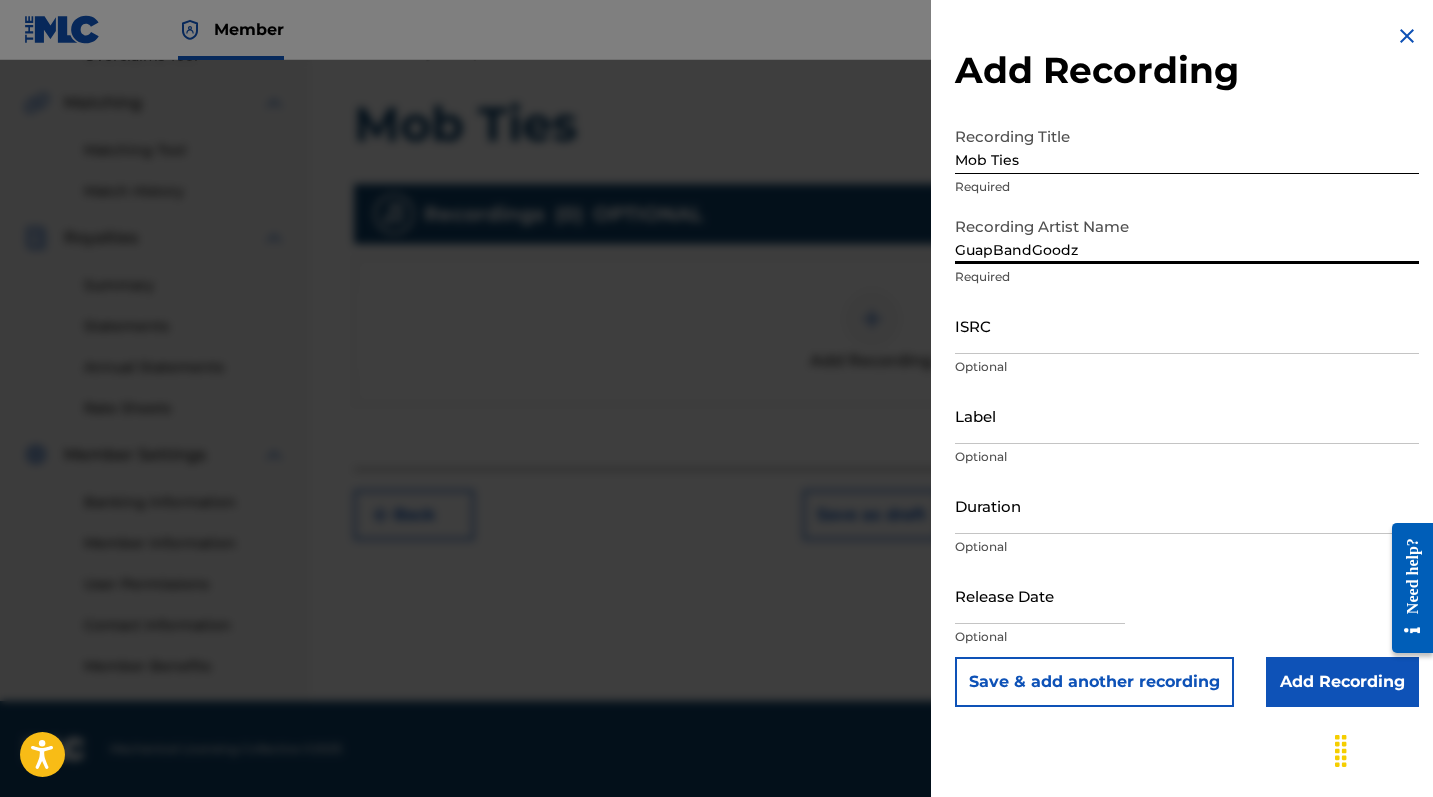 type on "GuapBandGoodz" 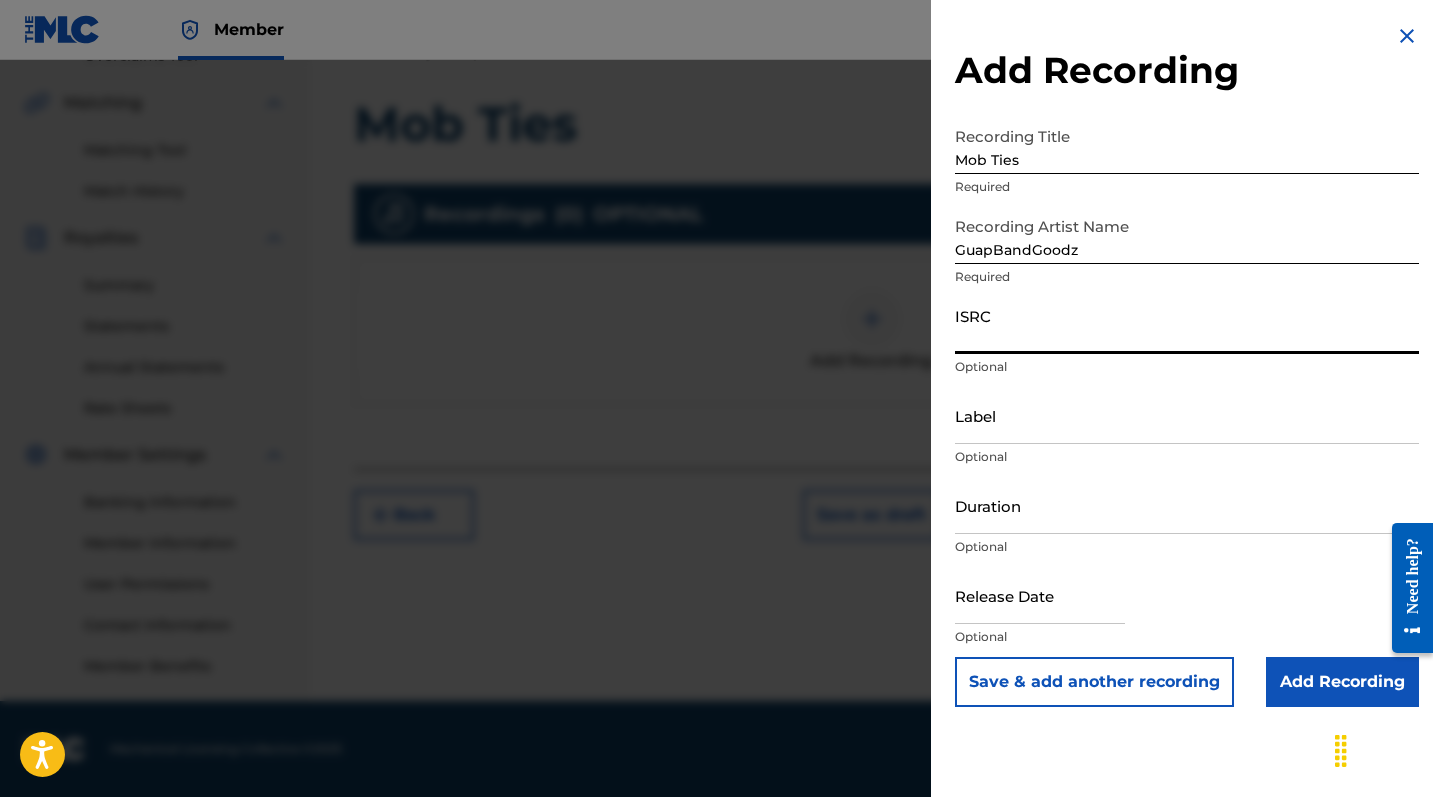 paste on "QZNJX2503074" 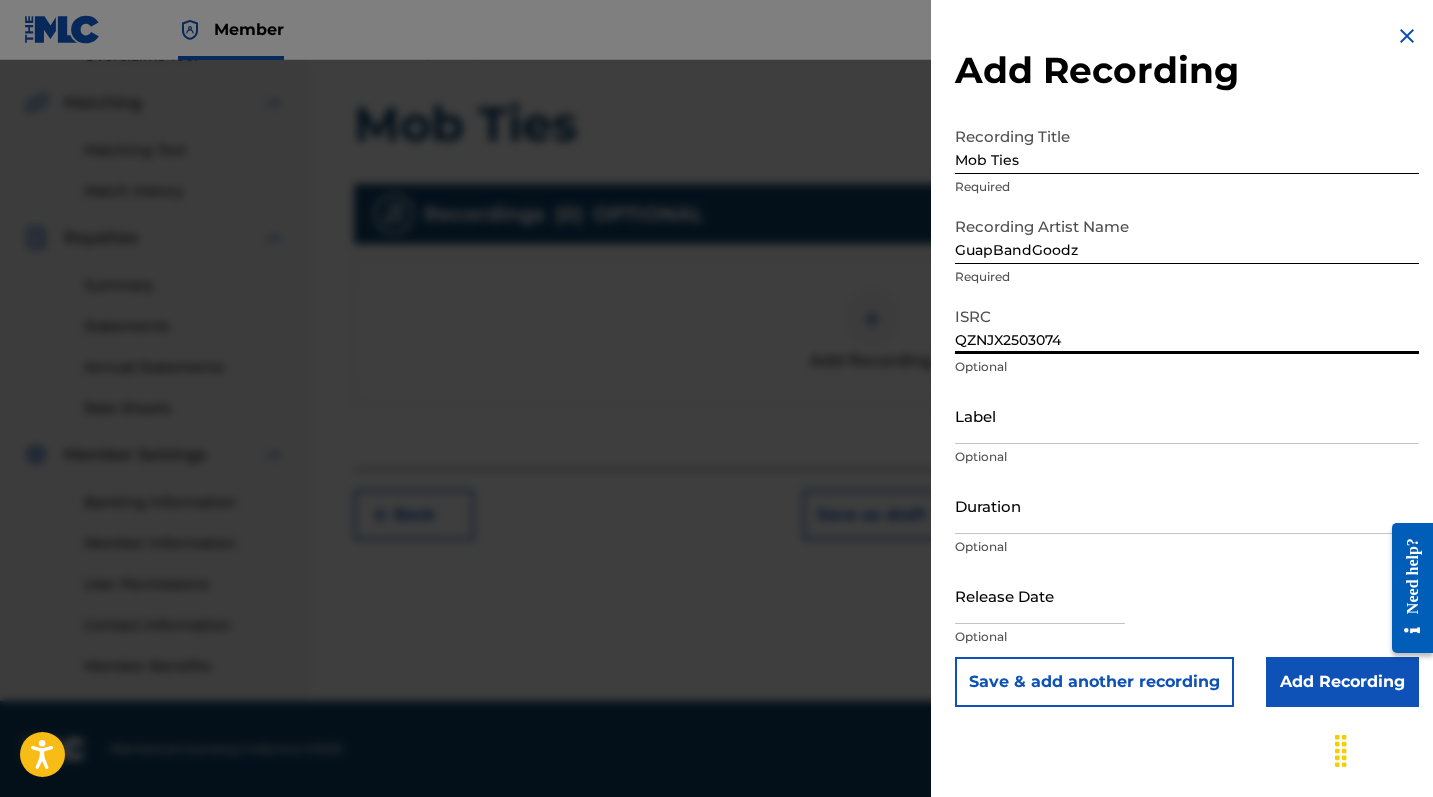 type on "QZNJX2503074" 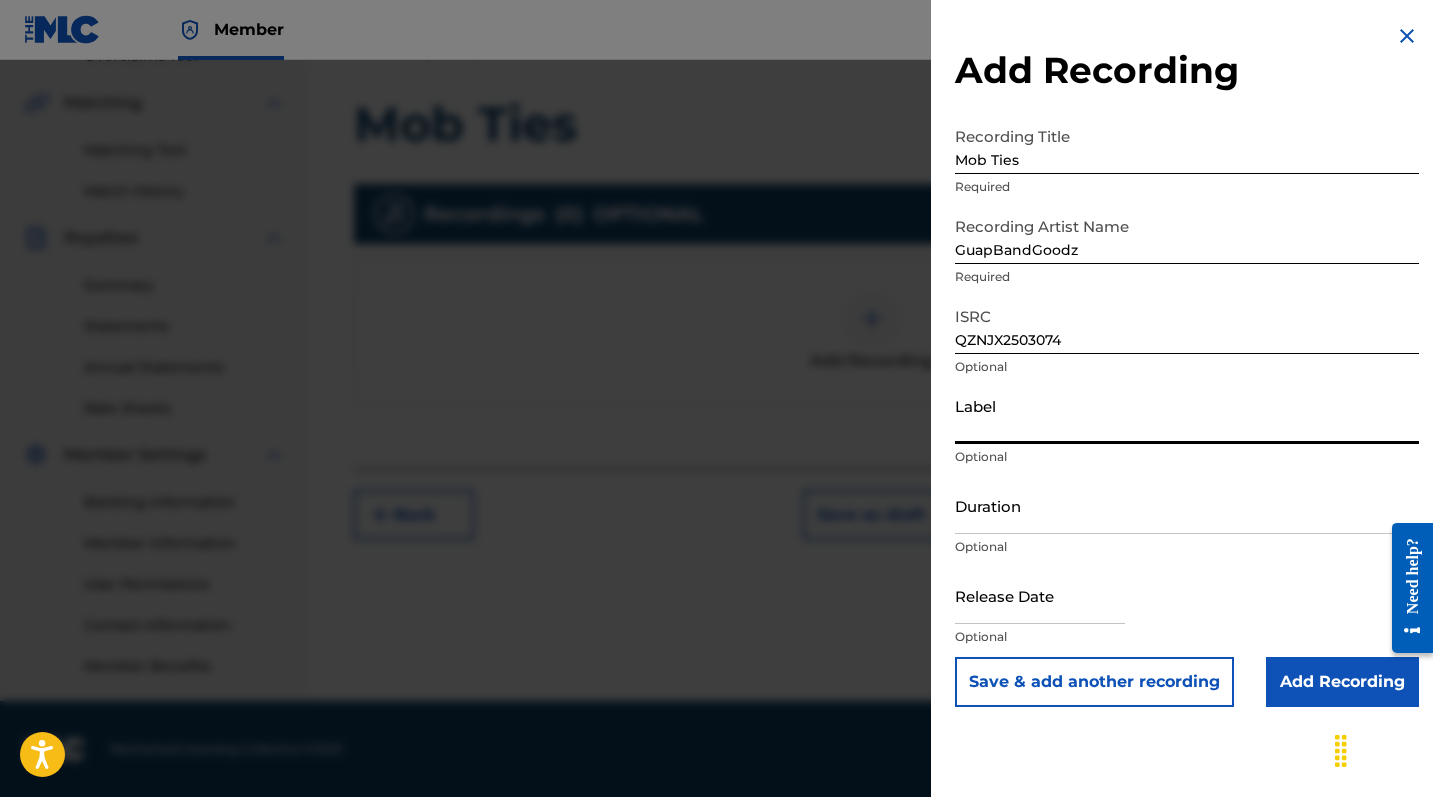 click on "Label" at bounding box center (1187, 415) 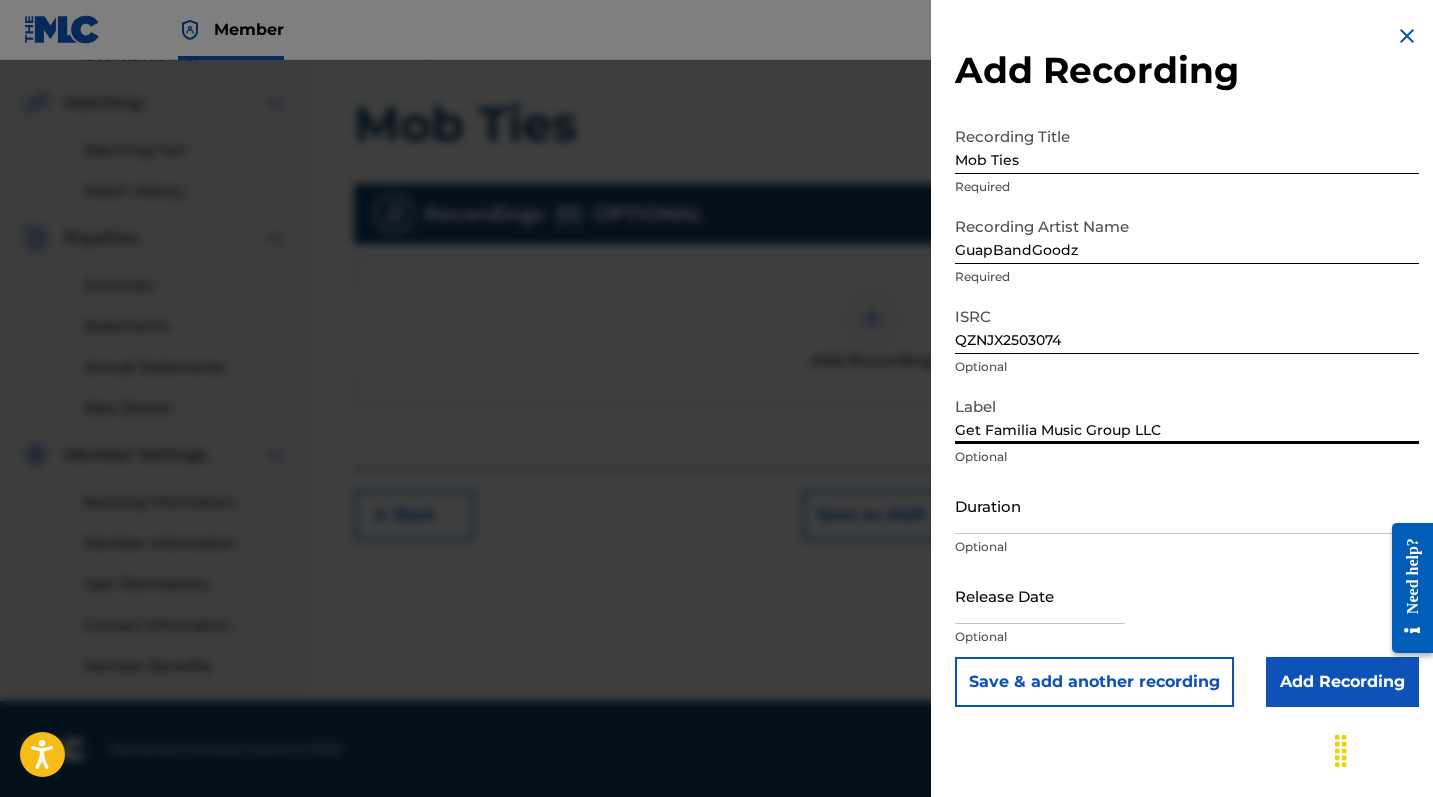scroll, scrollTop: 443, scrollLeft: 0, axis: vertical 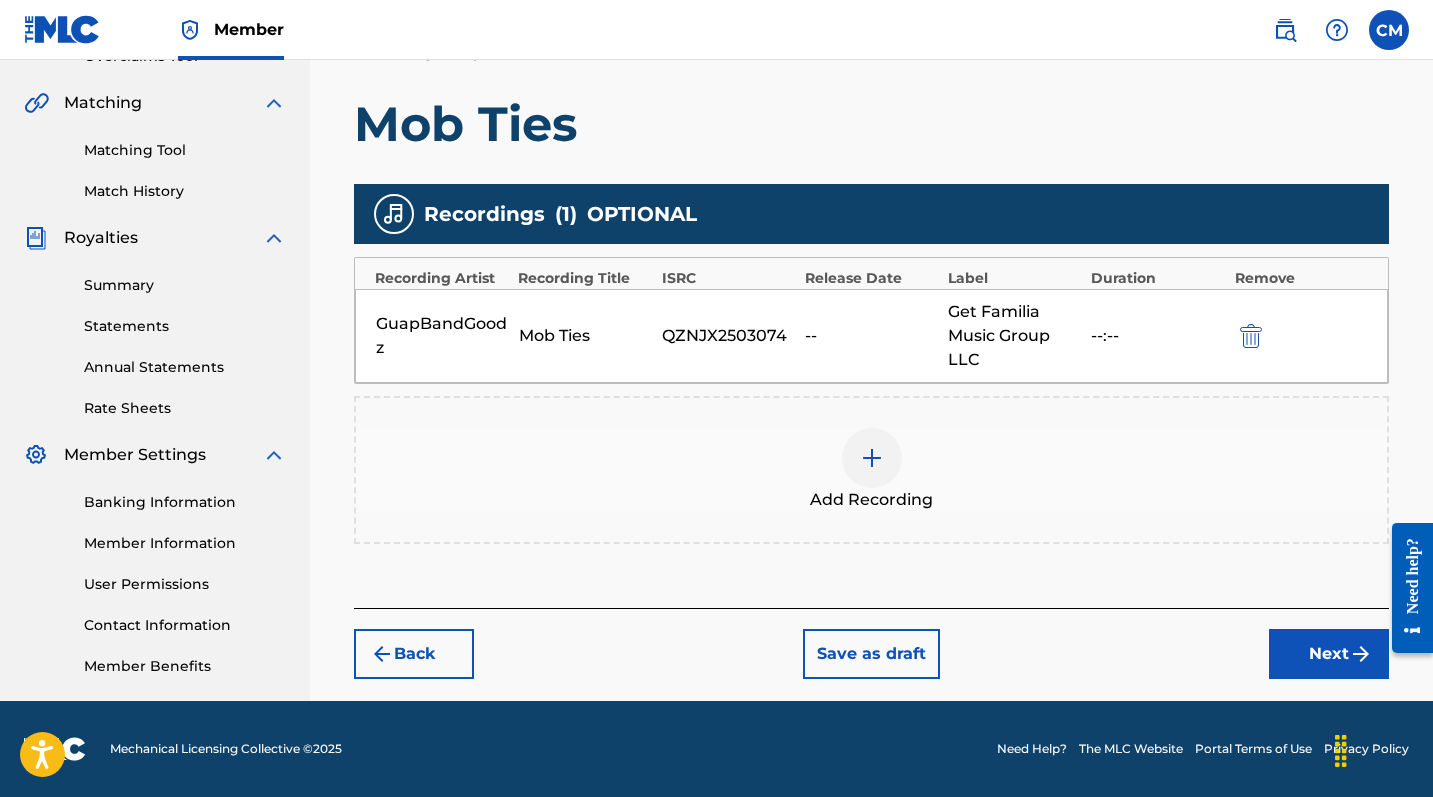 click on "Next" at bounding box center (1329, 654) 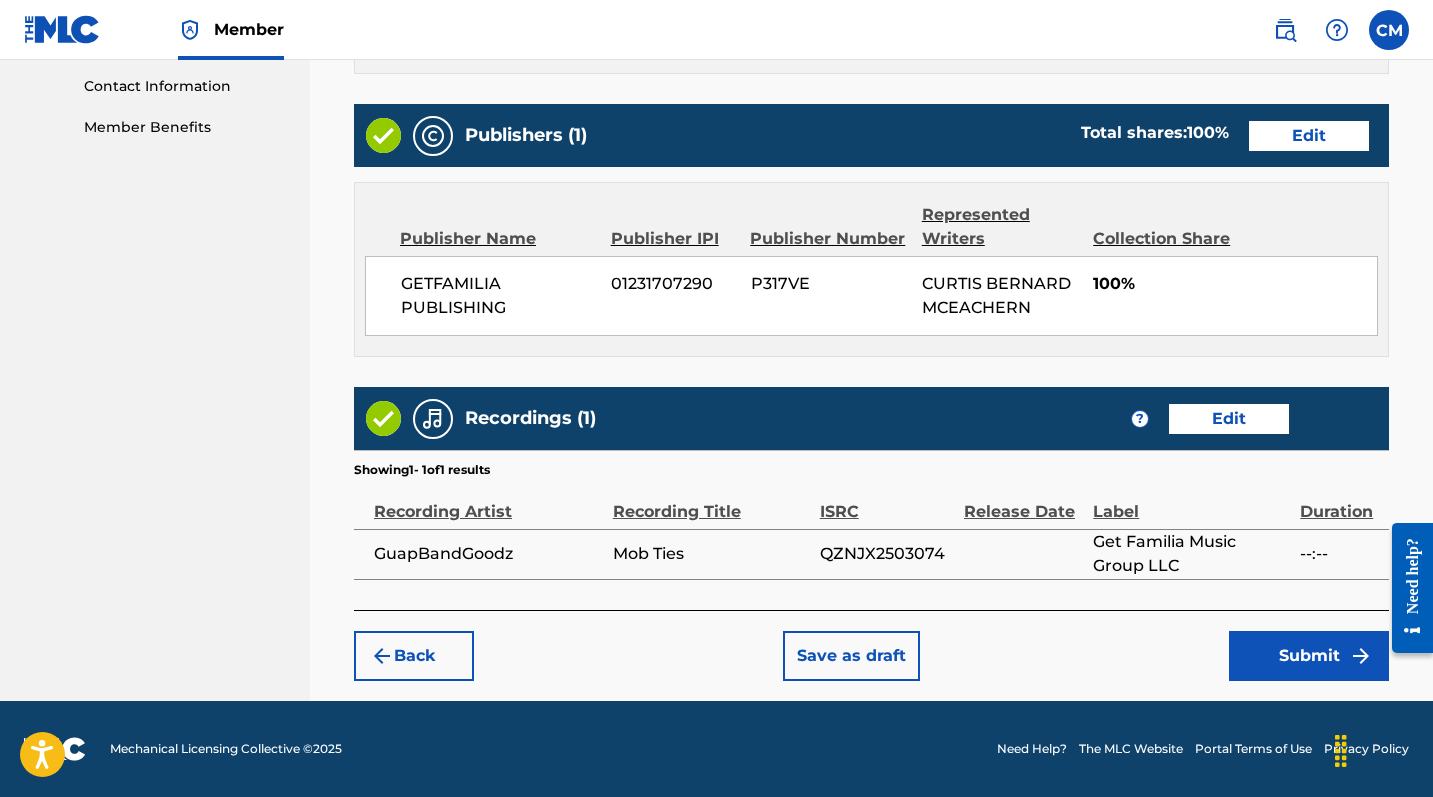 scroll, scrollTop: 981, scrollLeft: 0, axis: vertical 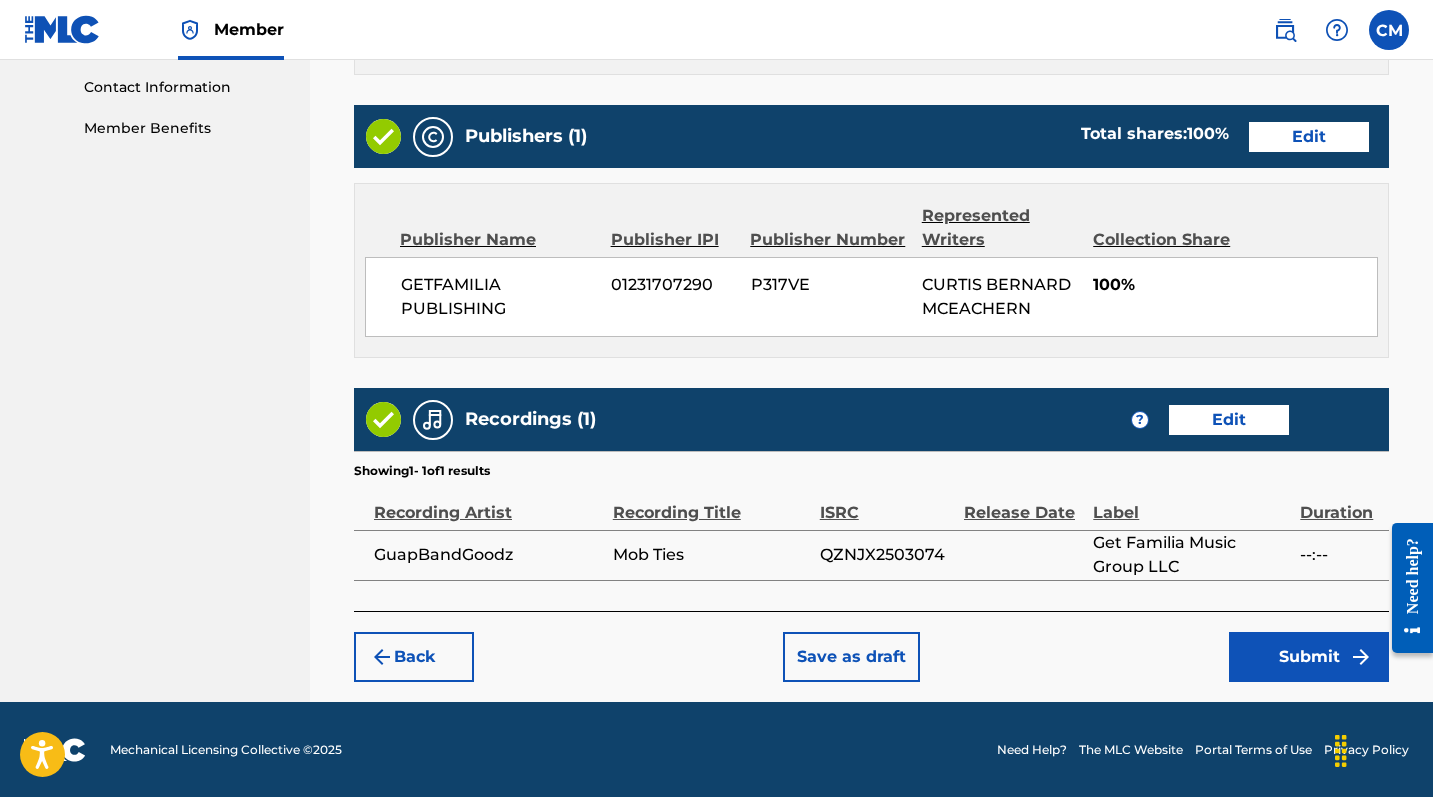 click on "Submit" at bounding box center (1309, 657) 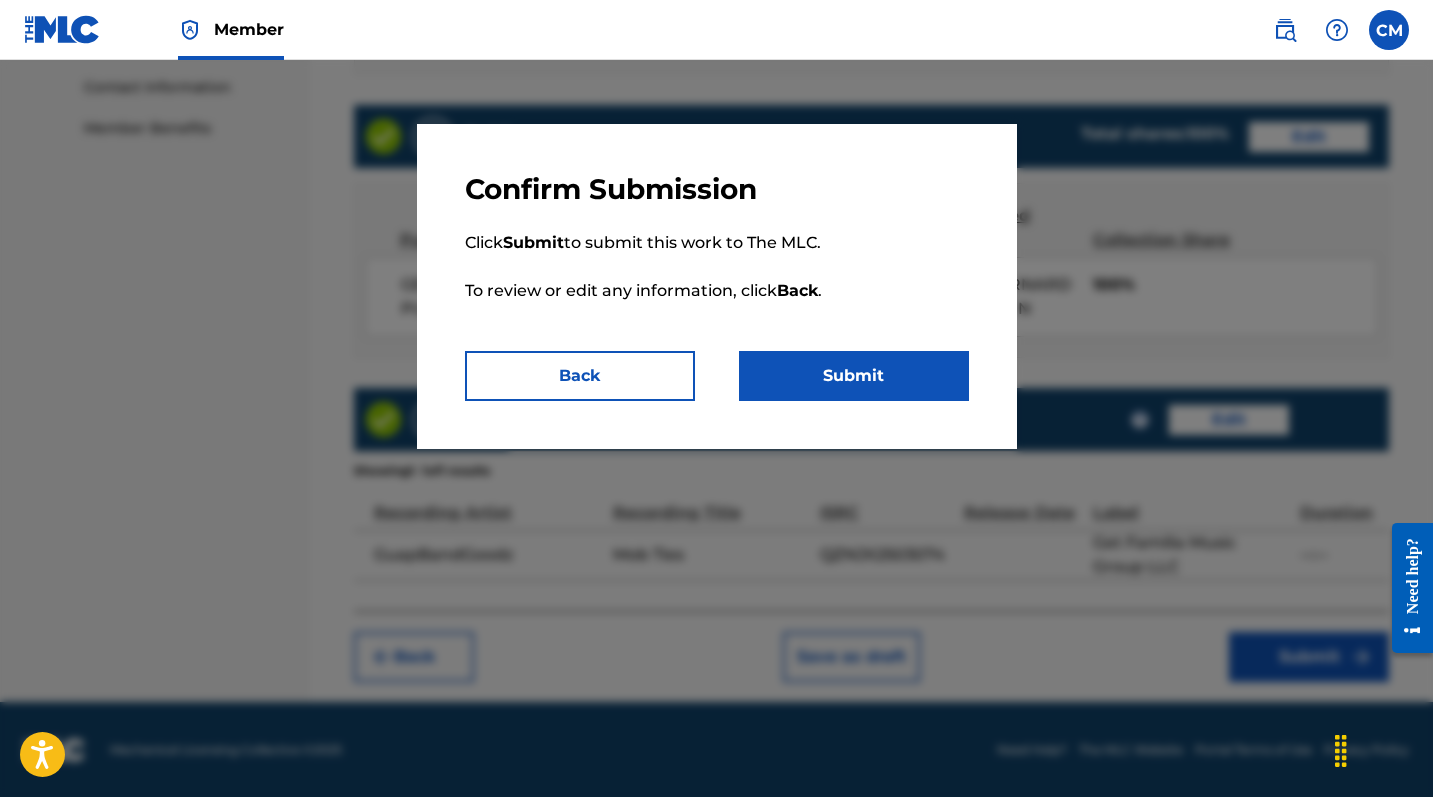 click on "Submit" at bounding box center (854, 376) 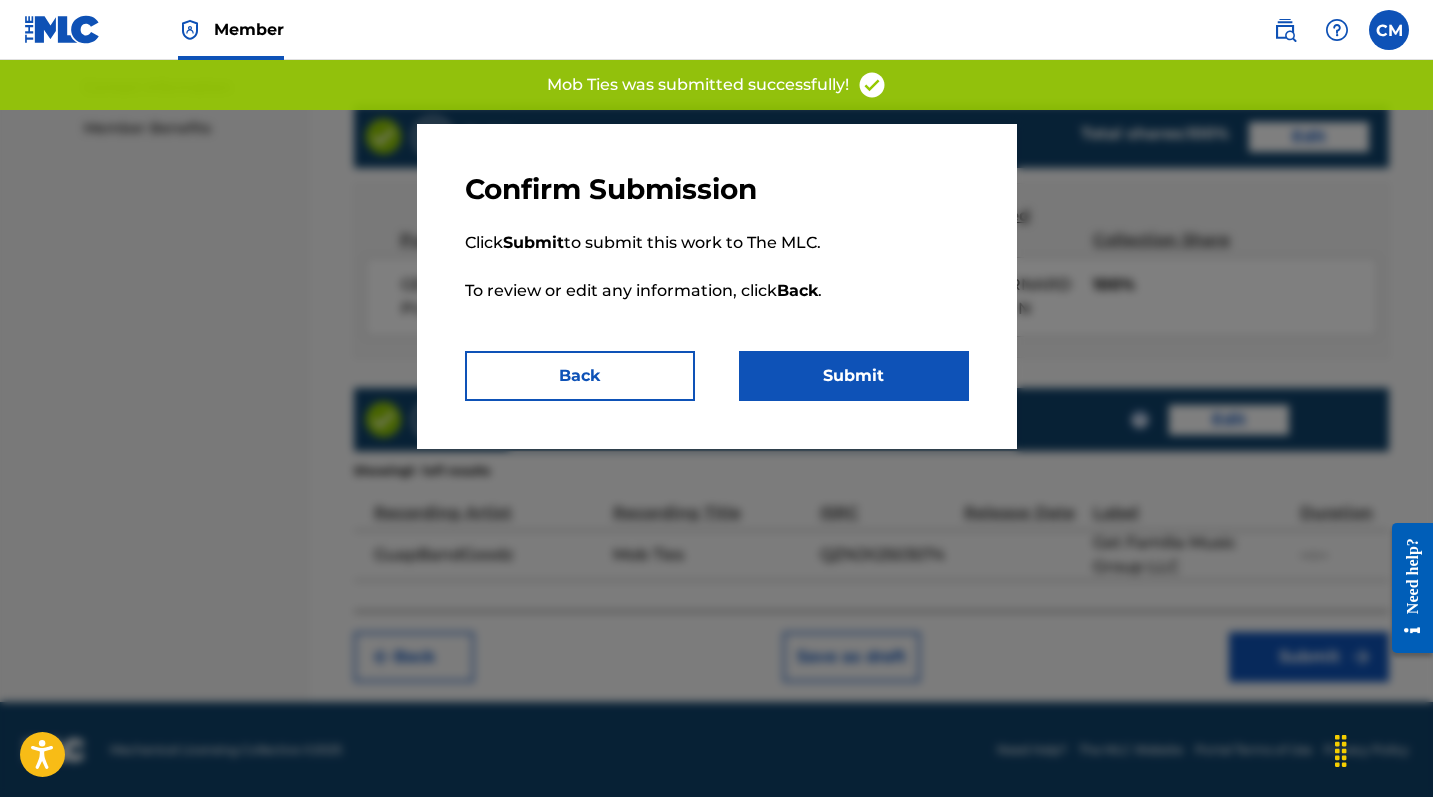 scroll, scrollTop: 0, scrollLeft: 0, axis: both 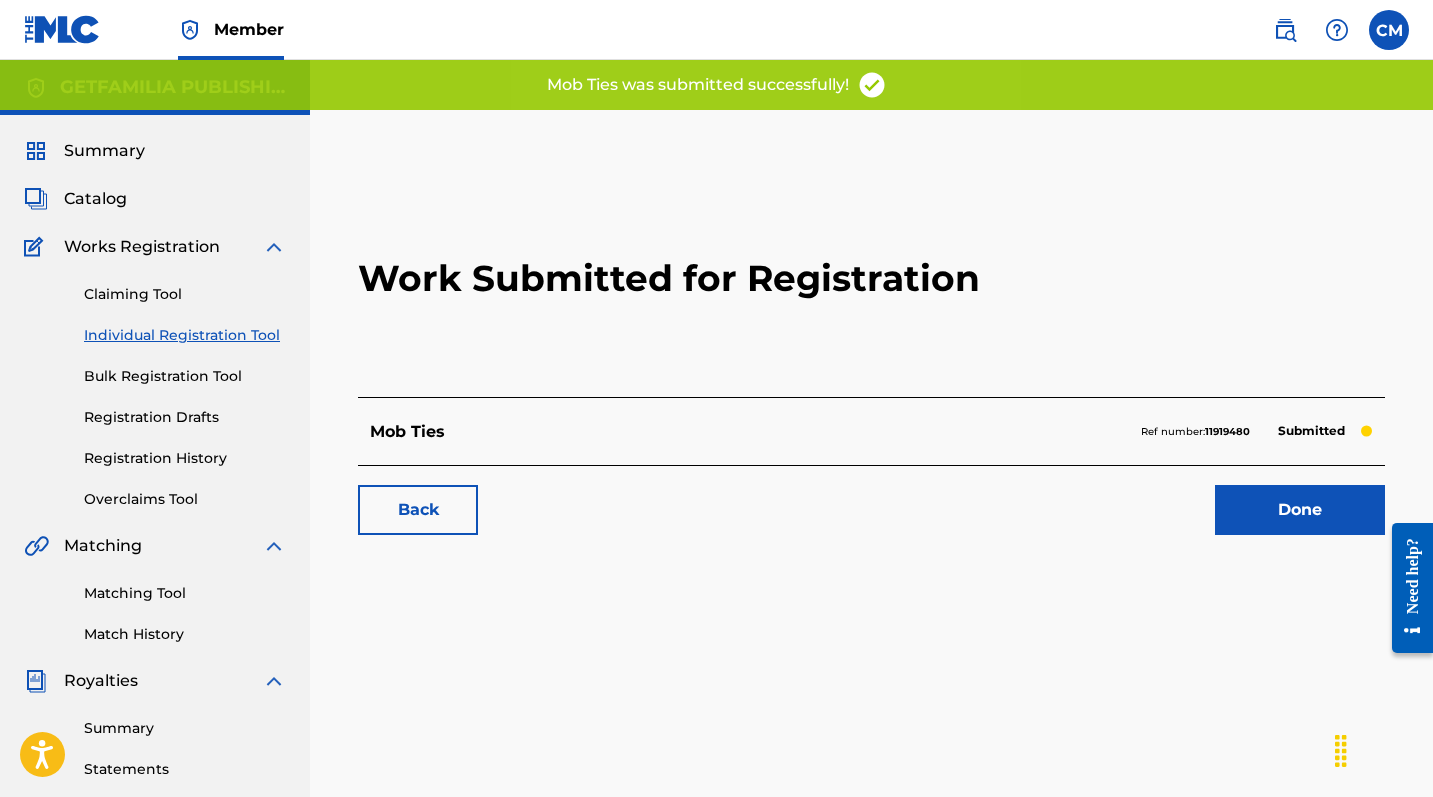click on "Done" at bounding box center (1300, 510) 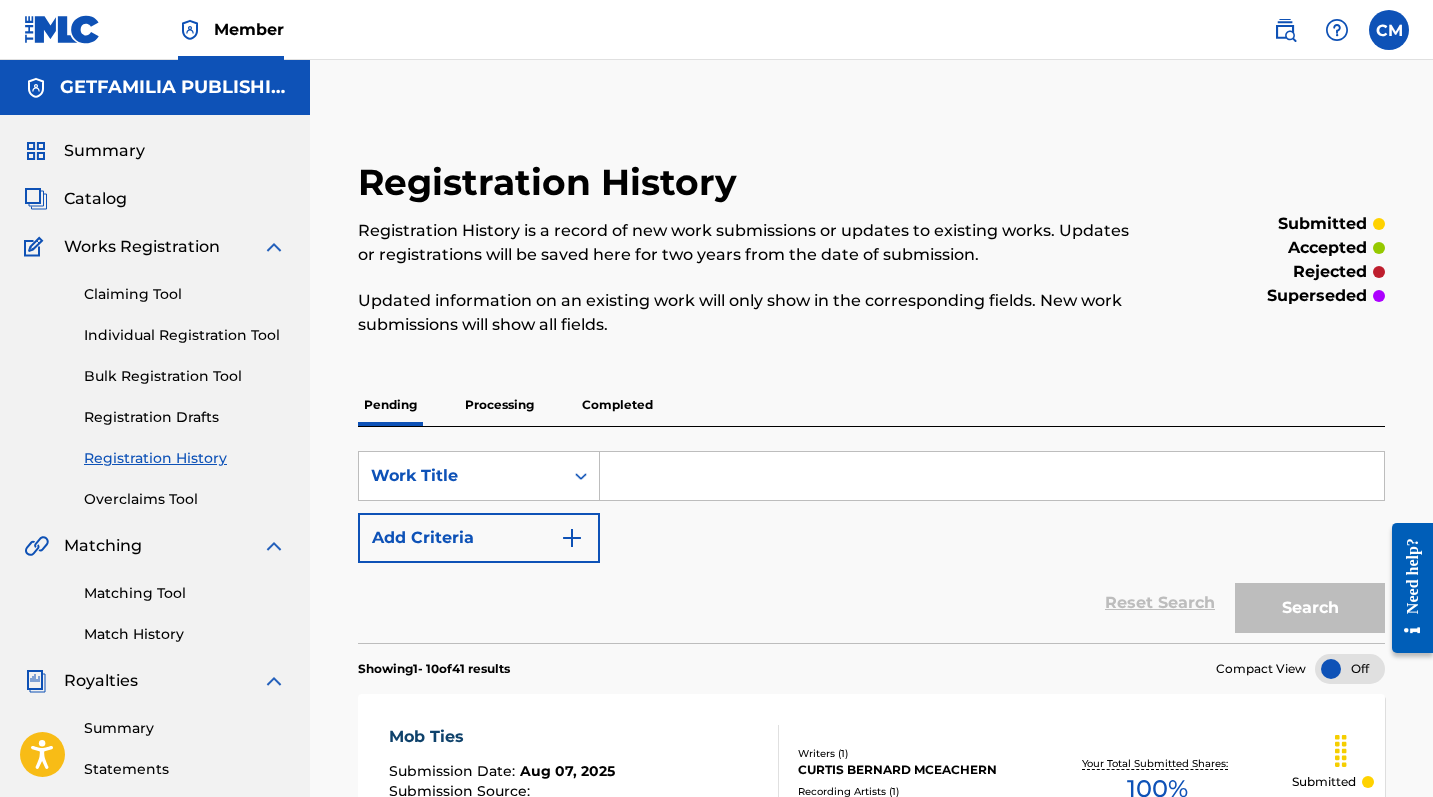 click on "Catalog" at bounding box center [95, 199] 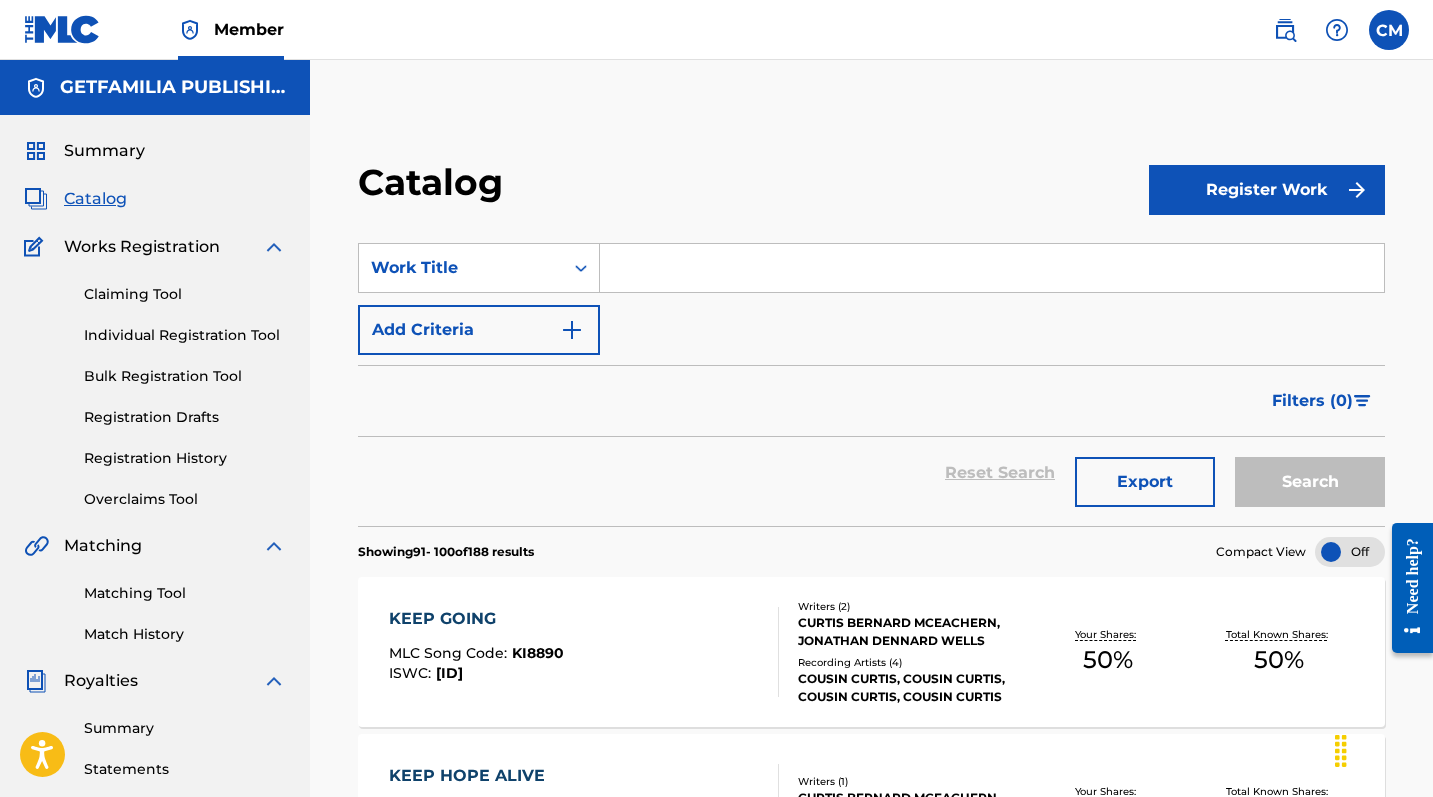 click on "Register Work" at bounding box center [1267, 190] 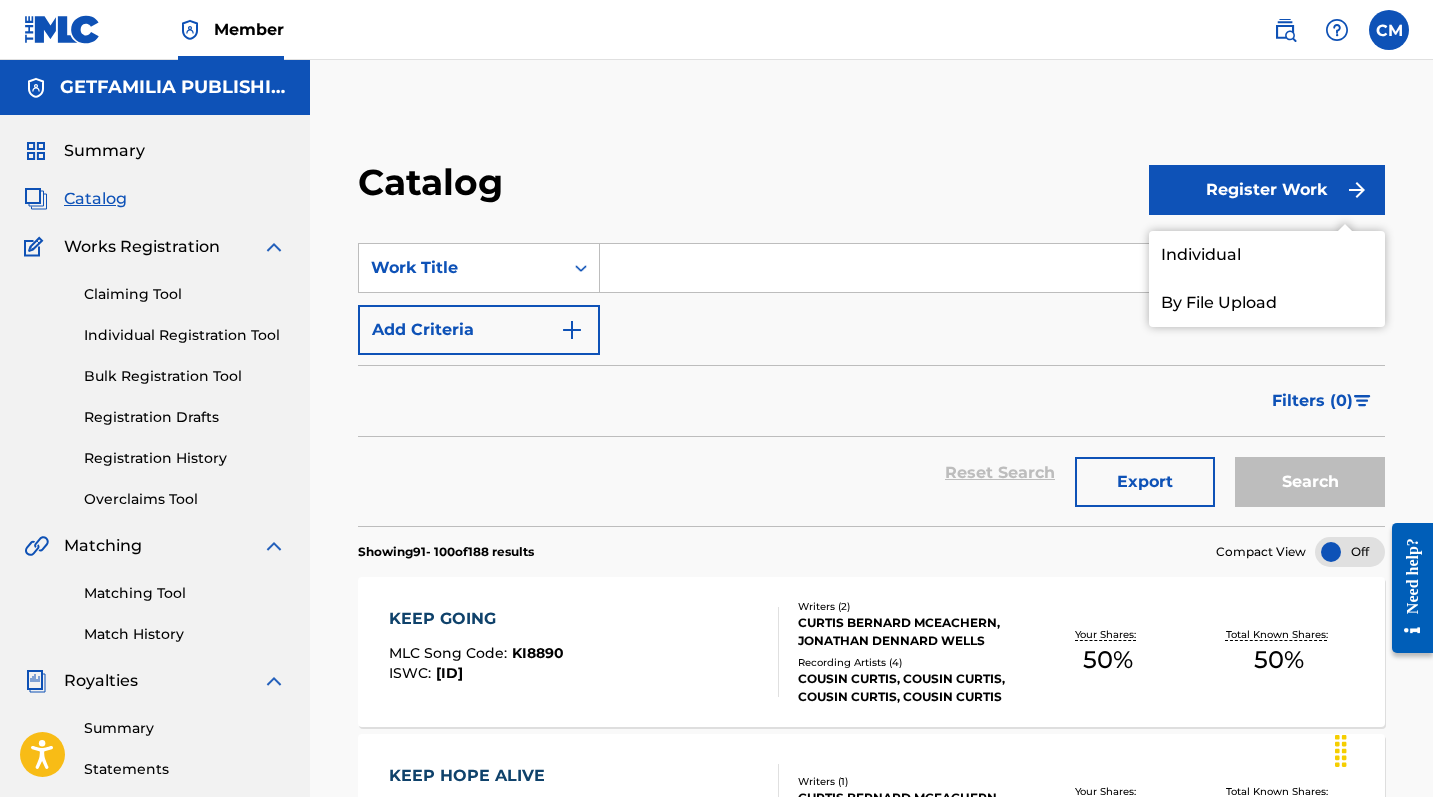 click on "Individual" at bounding box center [1267, 255] 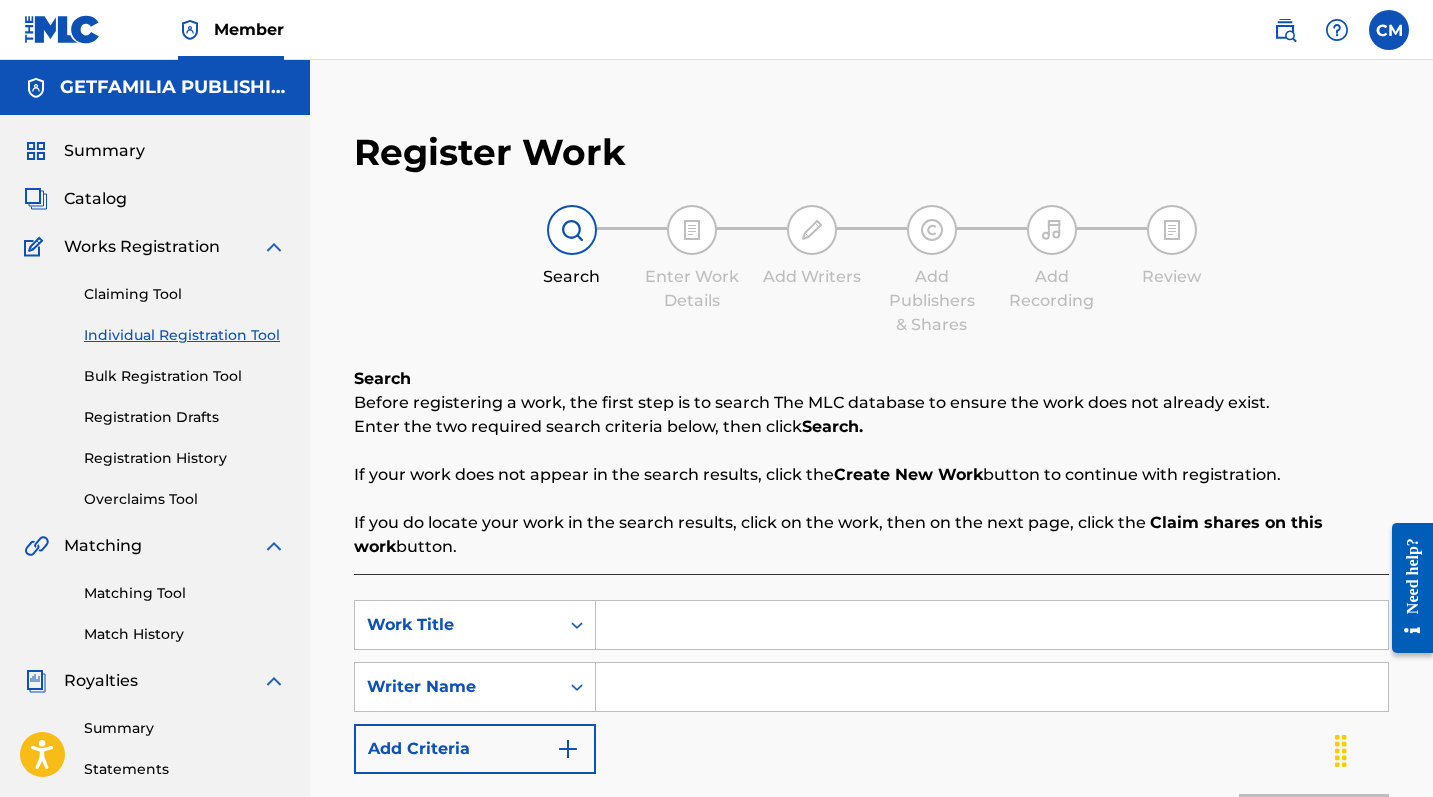 click at bounding box center (992, 625) 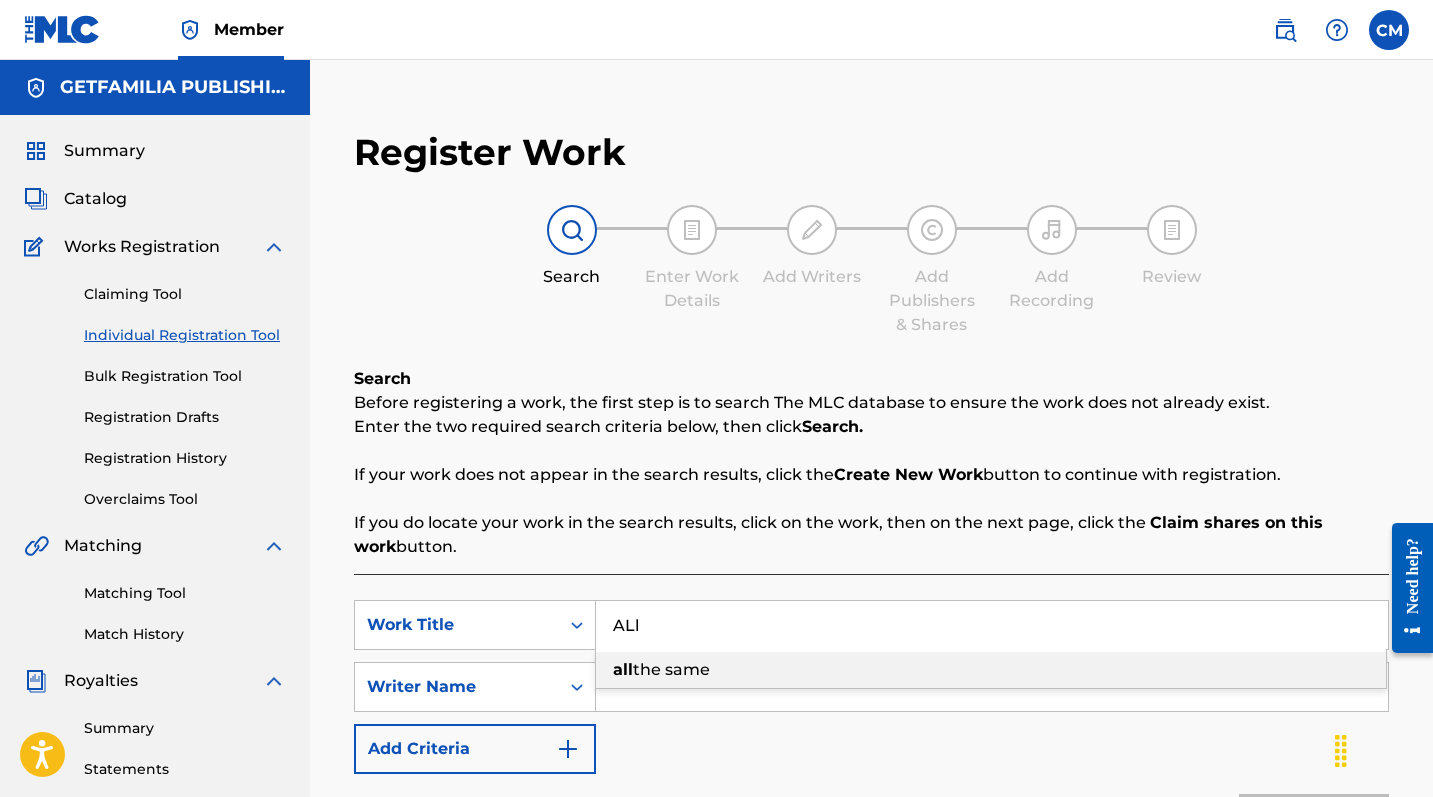 click on "all the same" at bounding box center (991, 670) 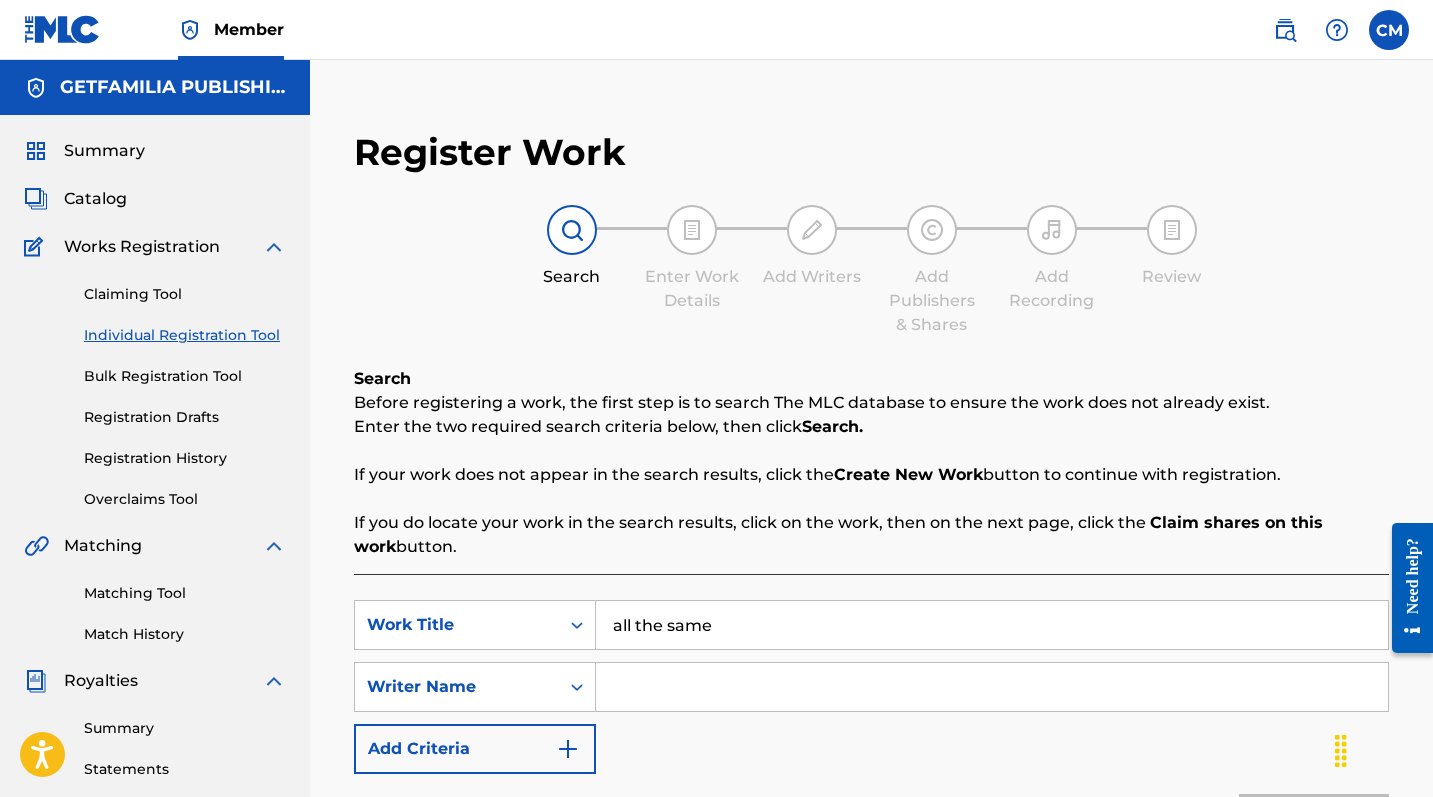 click at bounding box center [992, 687] 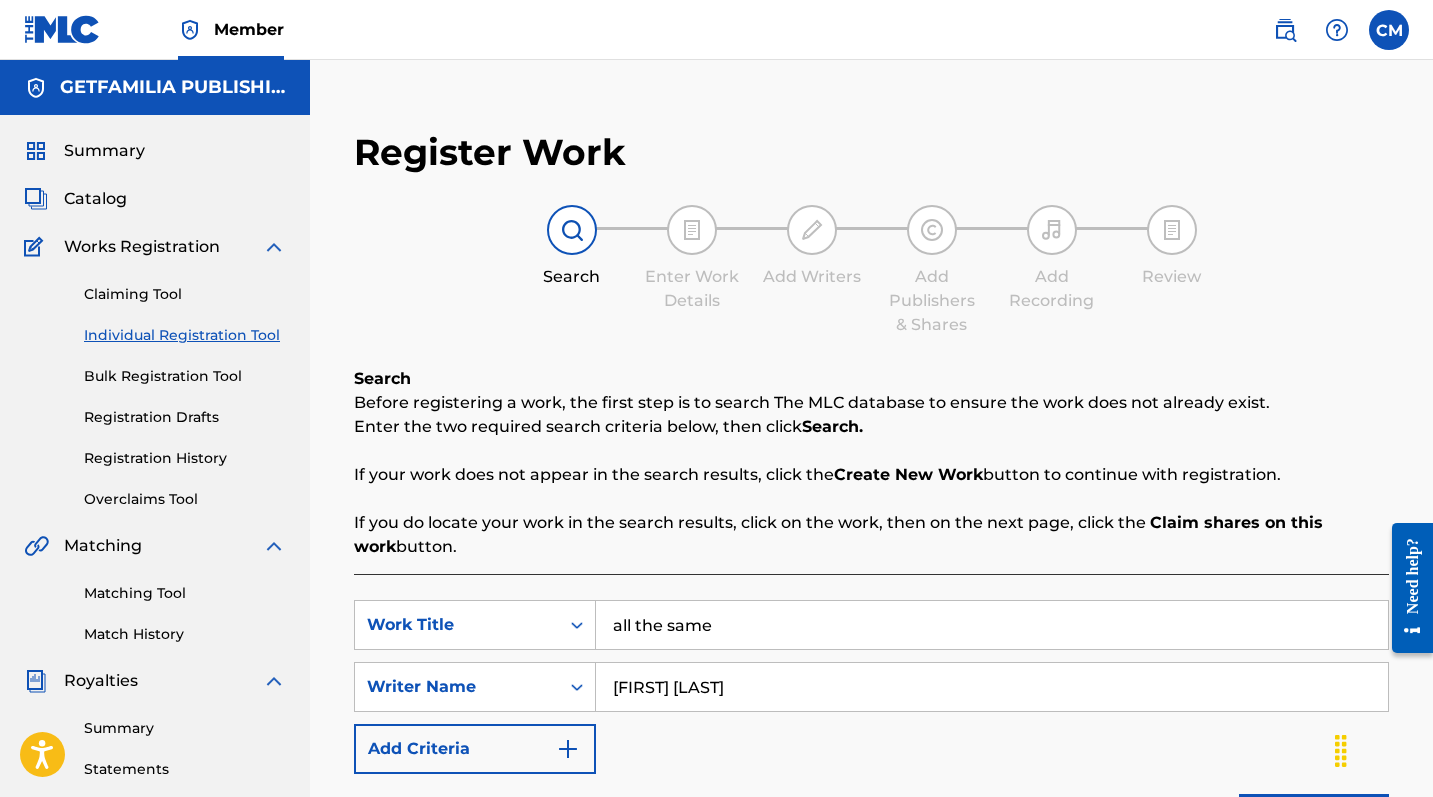 type on "[FIRST] [LAST]" 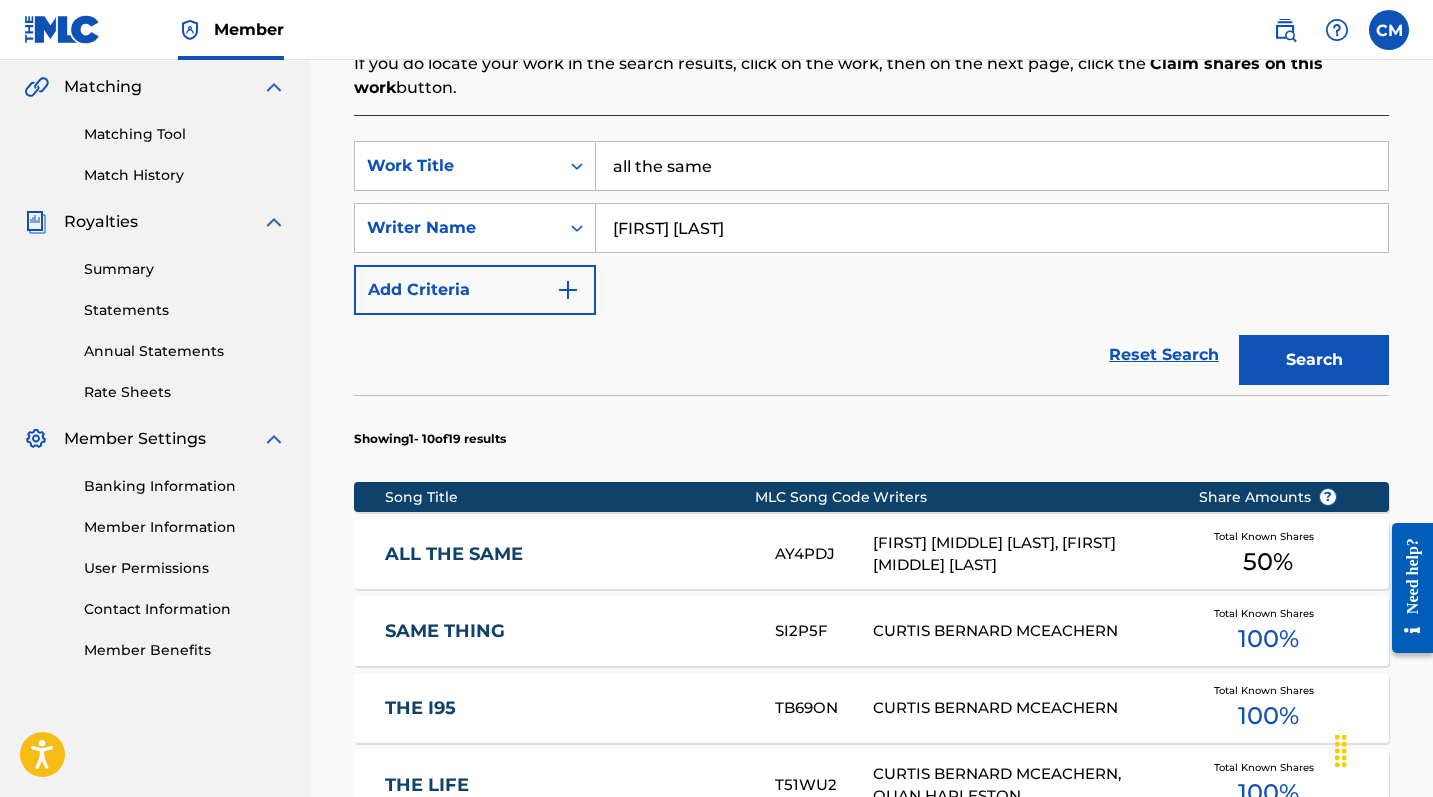 scroll, scrollTop: 487, scrollLeft: 0, axis: vertical 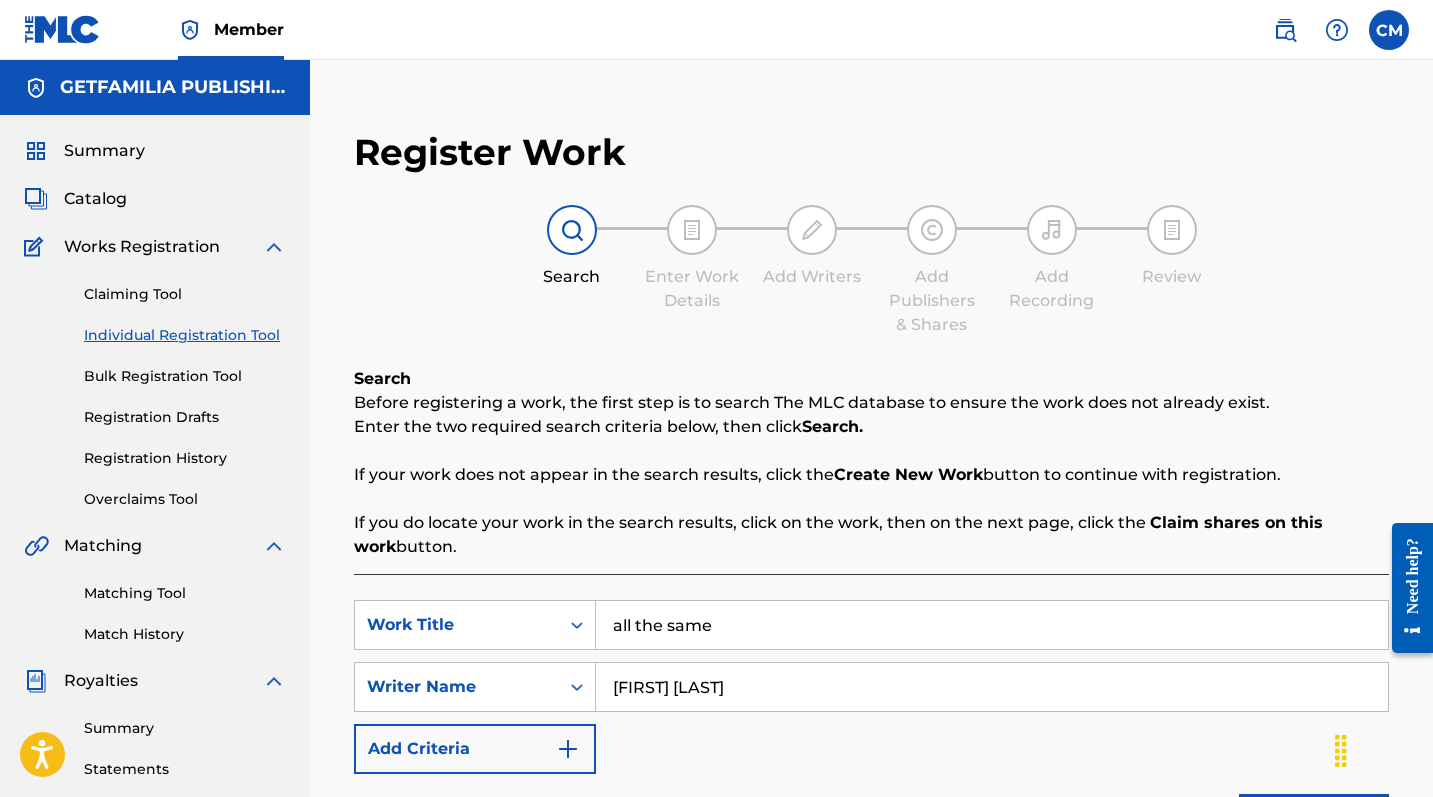 click on "Catalog" at bounding box center [95, 199] 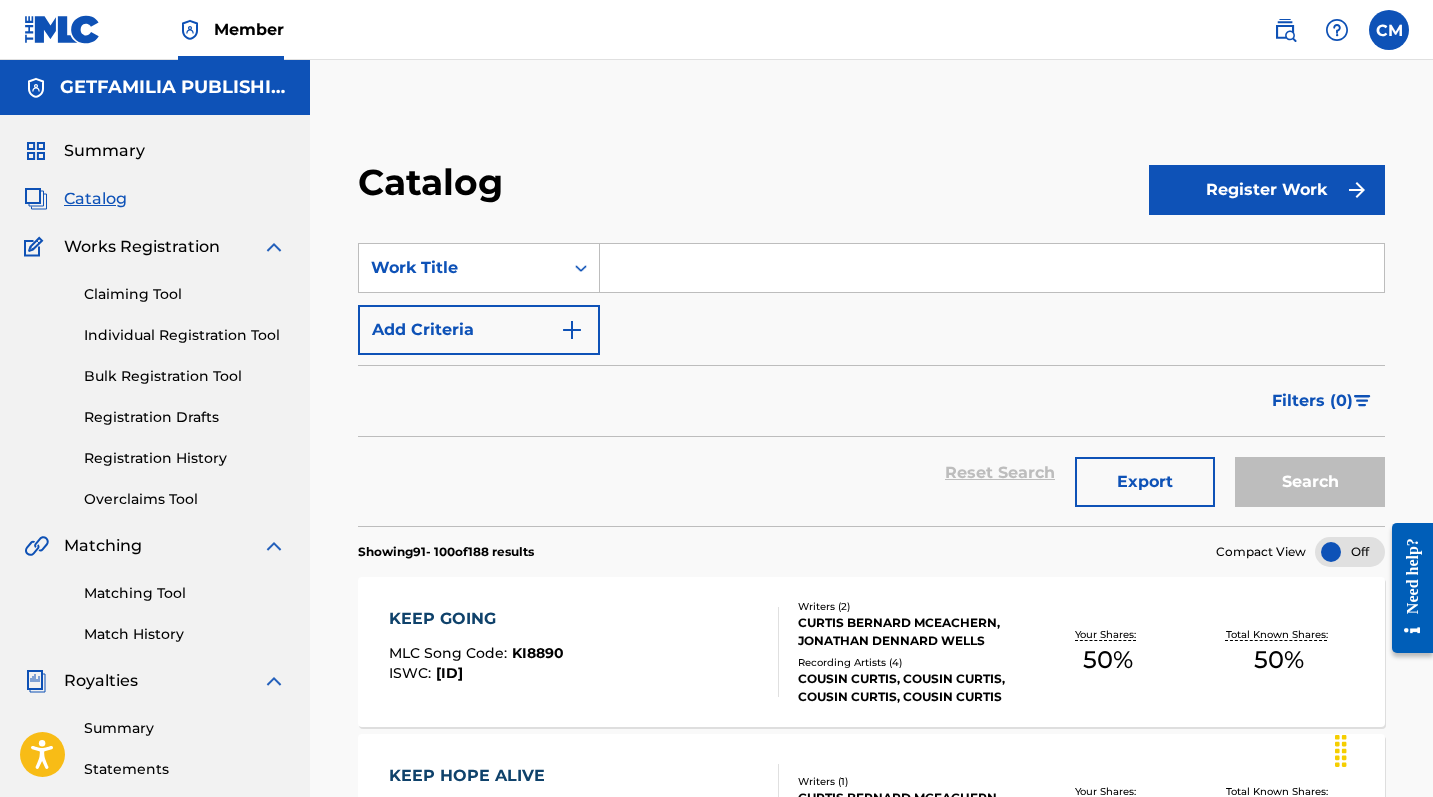 click on "Register Work" at bounding box center [1267, 190] 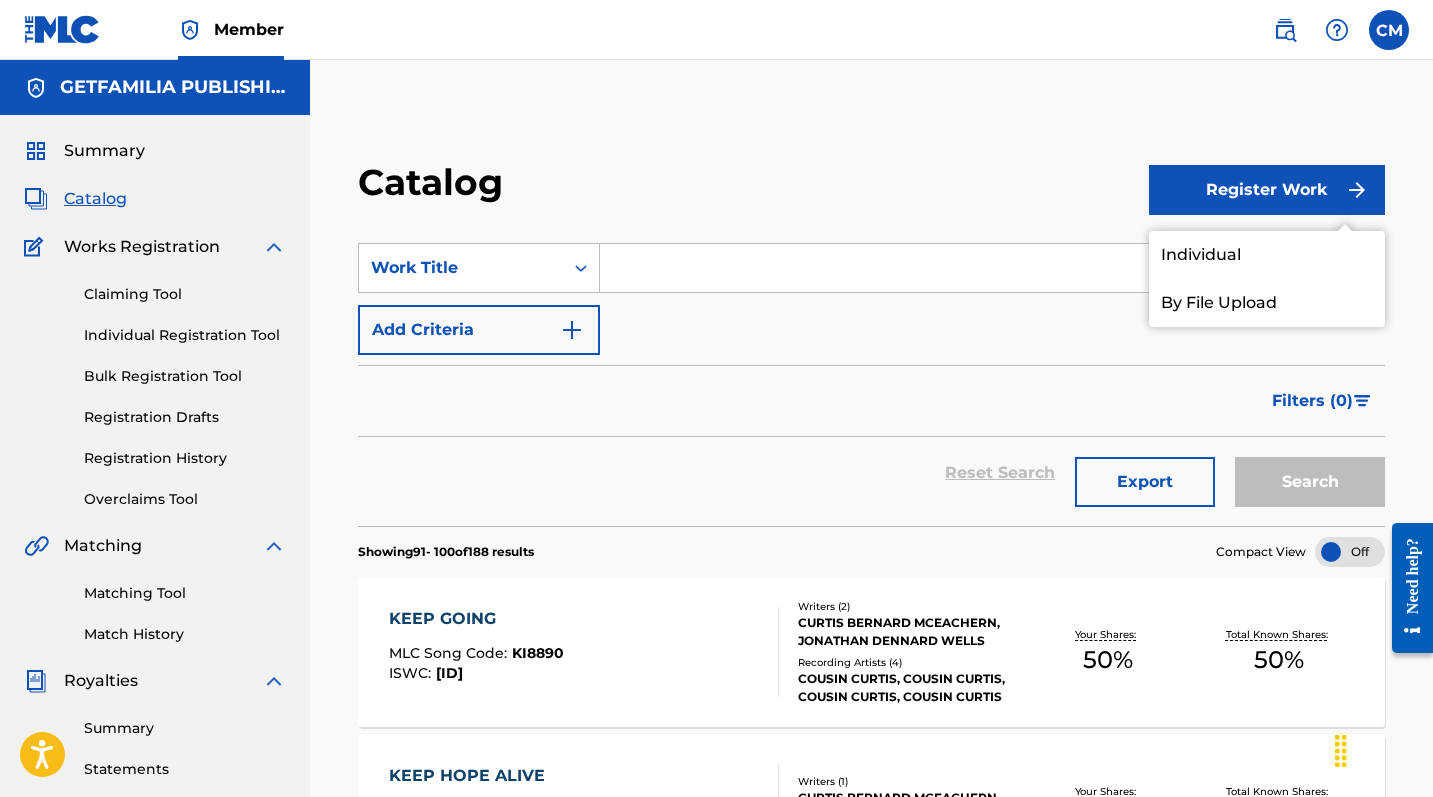 click on "Individual" at bounding box center [1267, 255] 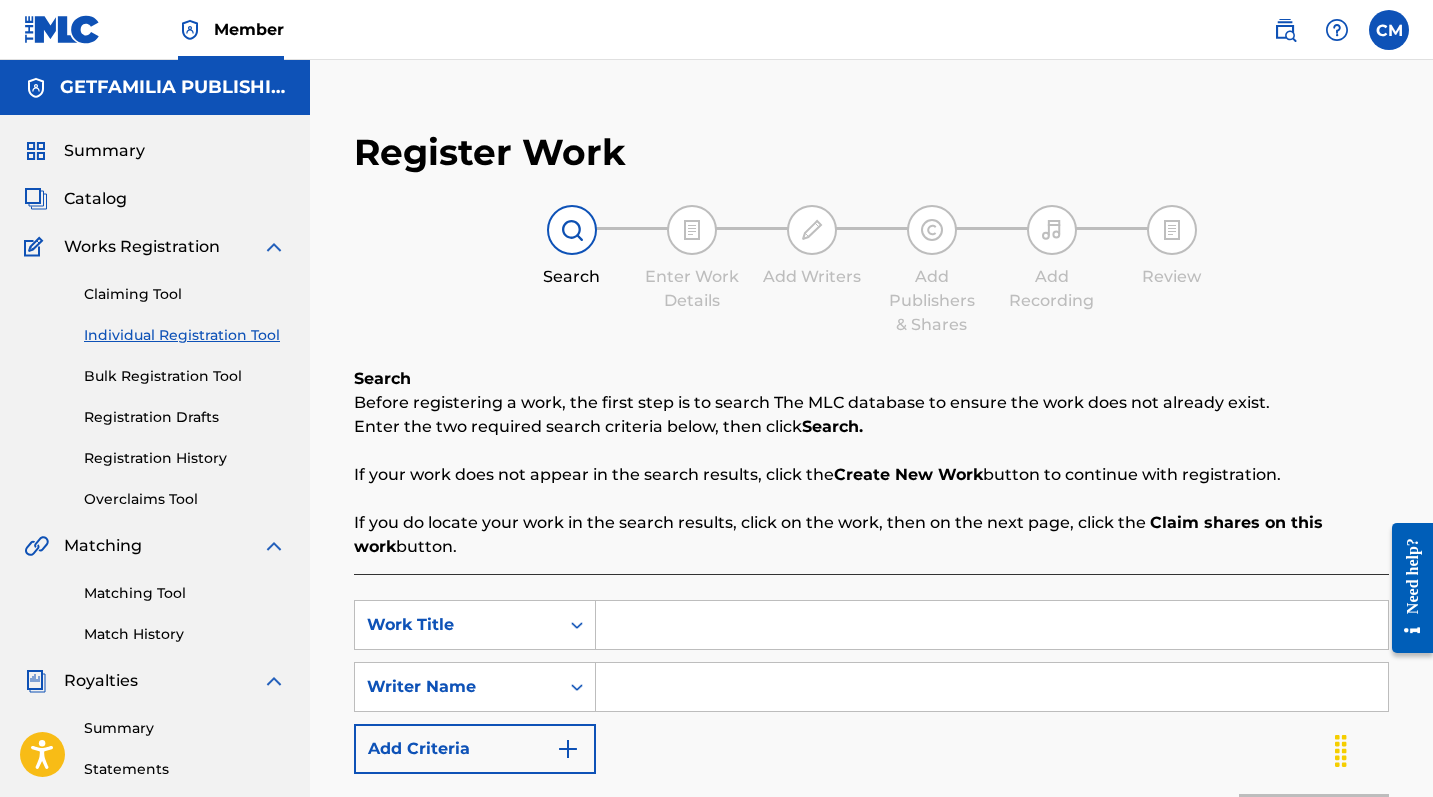 click at bounding box center (992, 625) 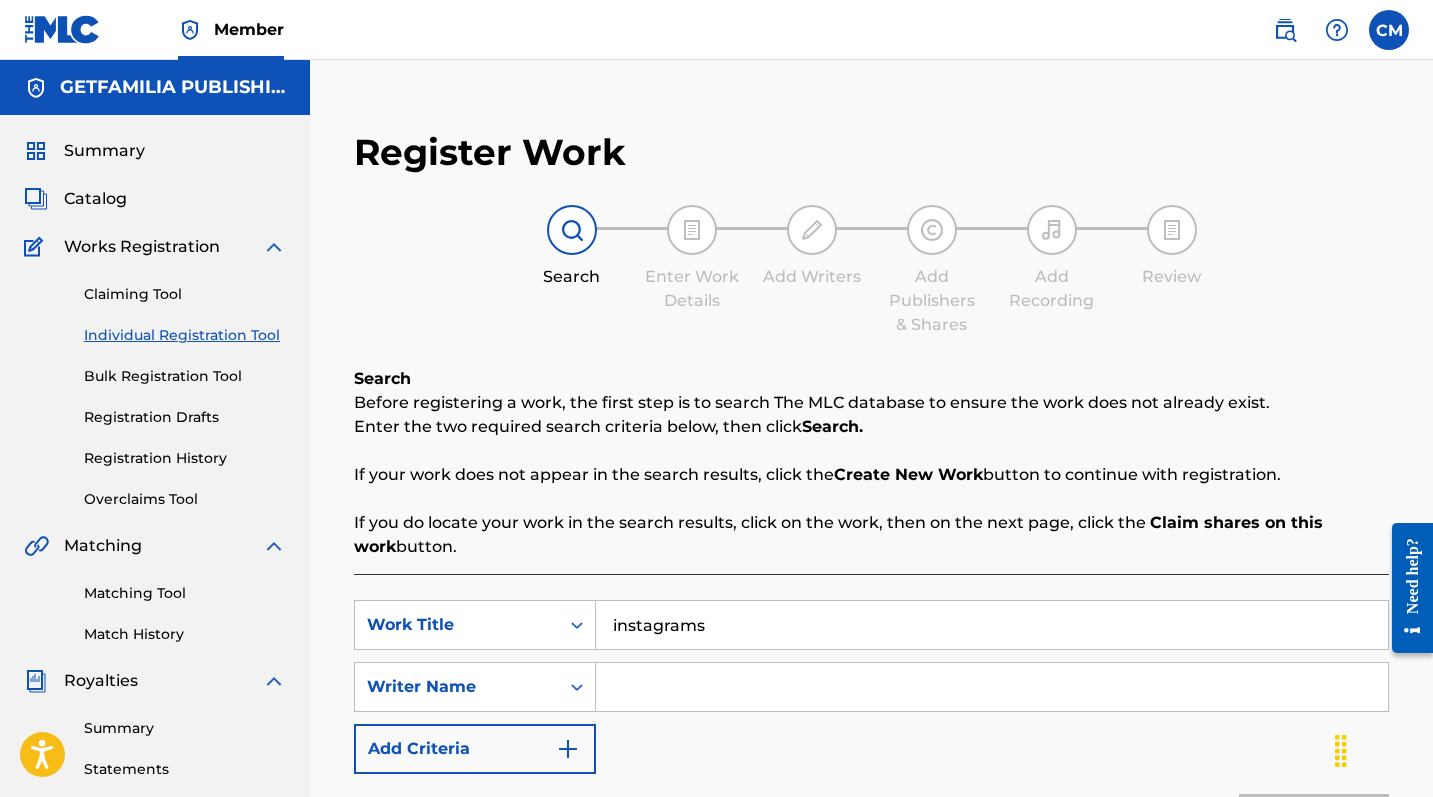 type on "instagrams" 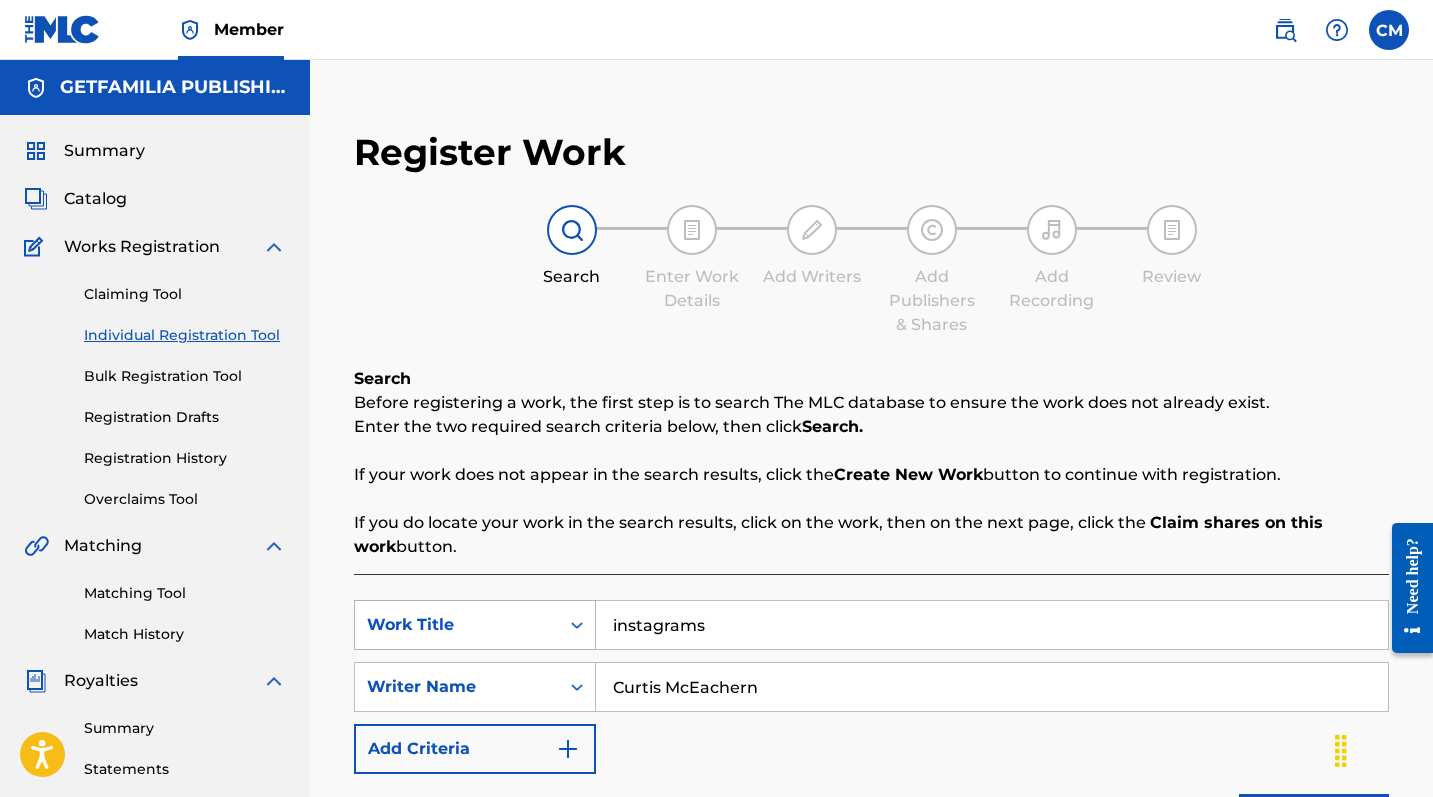 type on "Curtis McEachern" 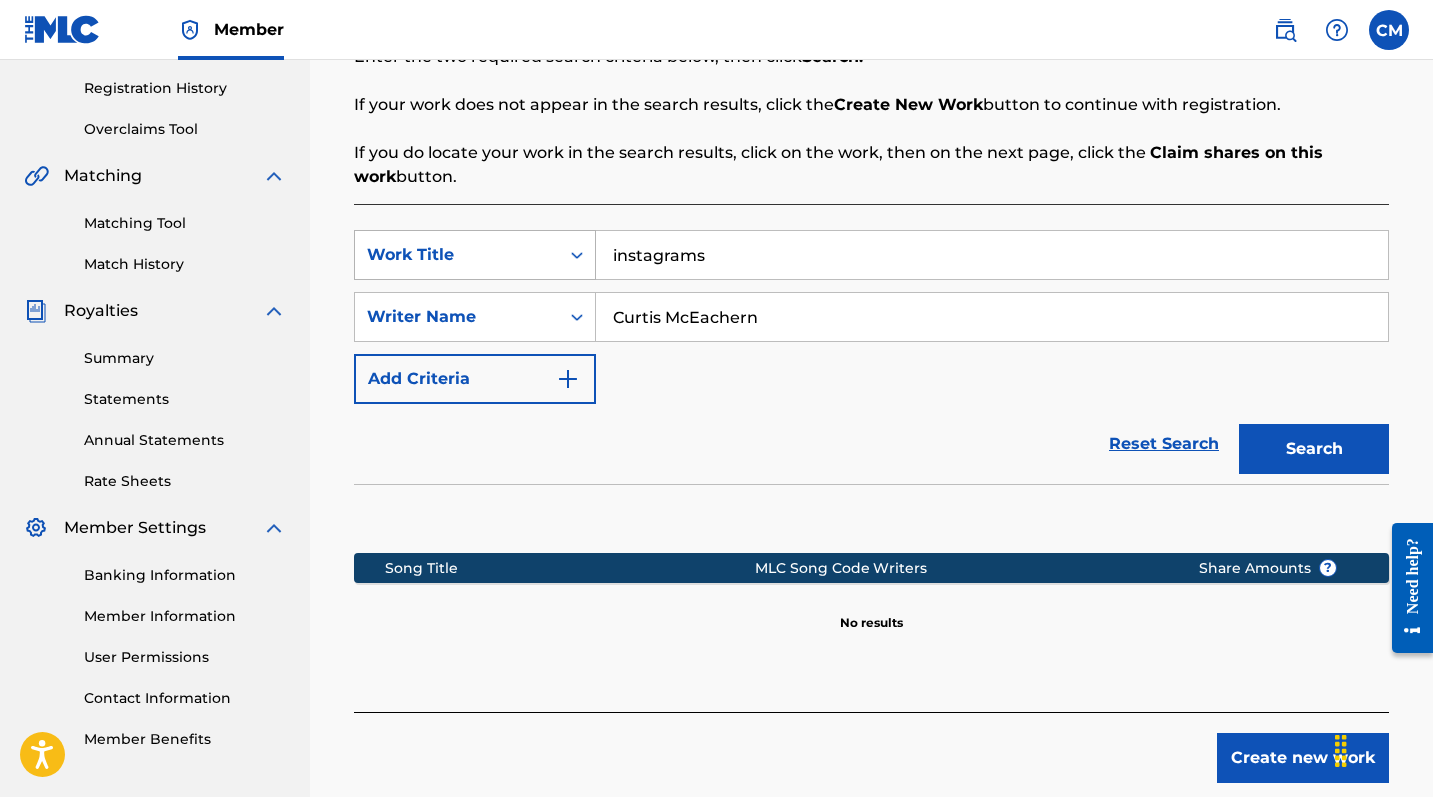 scroll, scrollTop: 471, scrollLeft: 0, axis: vertical 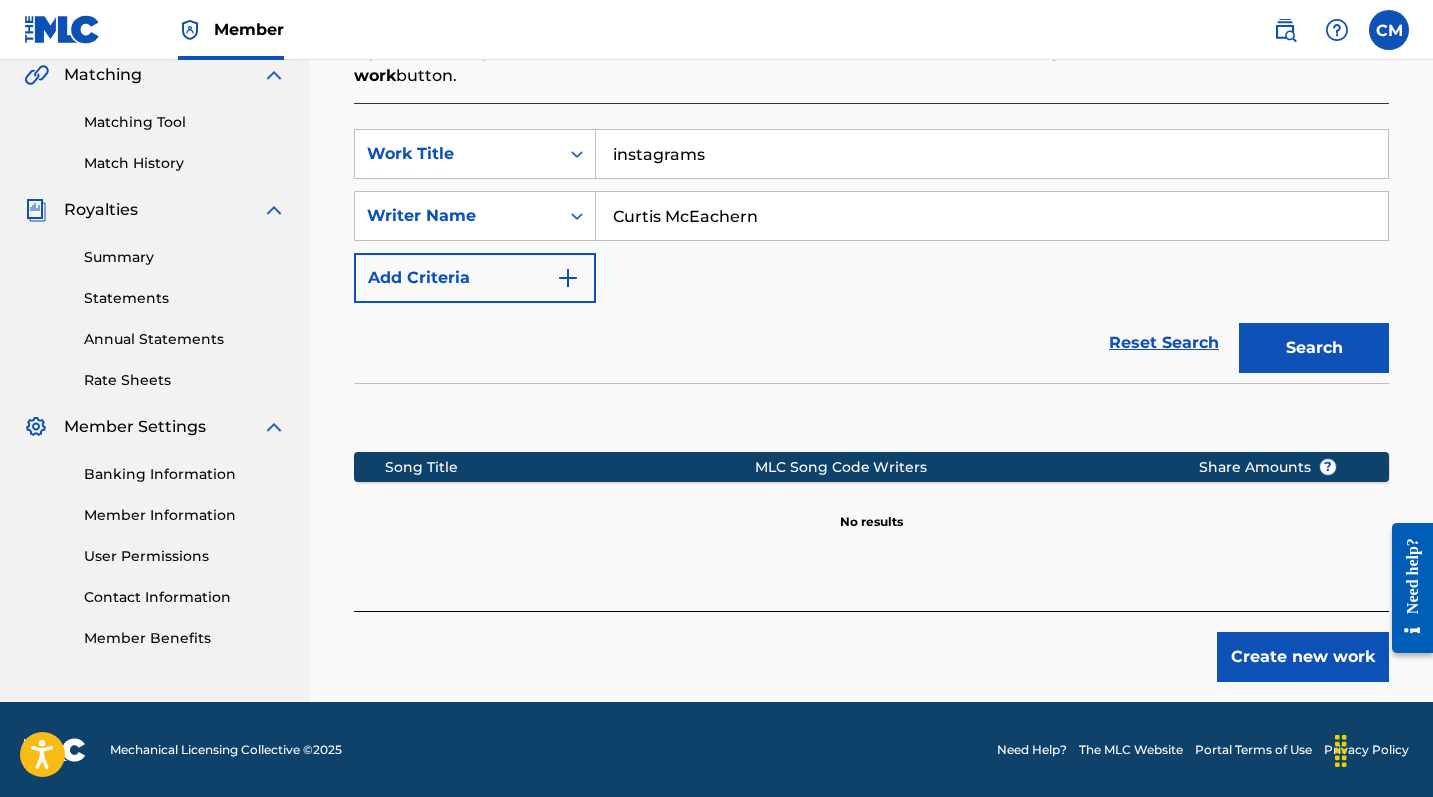 click on "Create new work" at bounding box center (1303, 657) 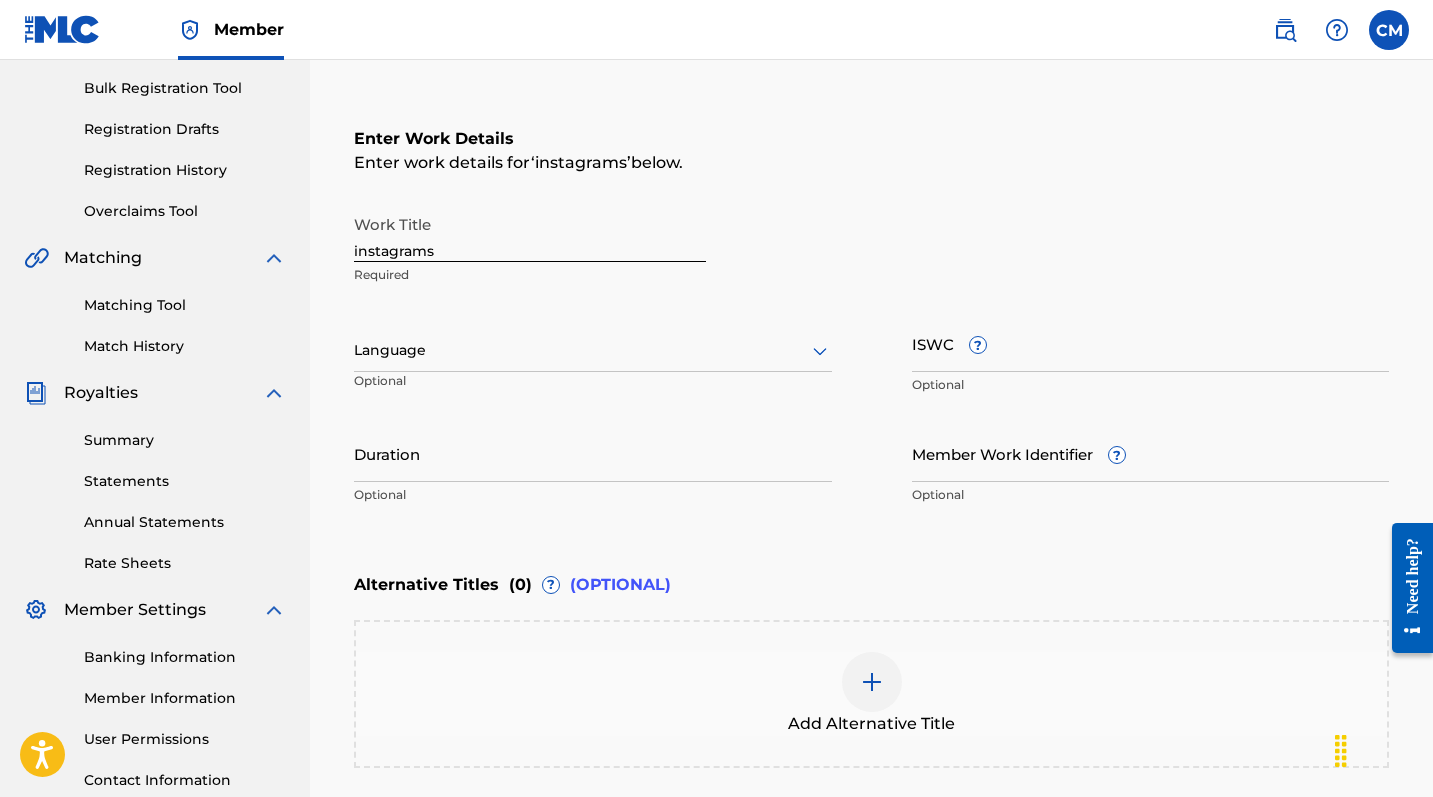 scroll, scrollTop: 217, scrollLeft: 0, axis: vertical 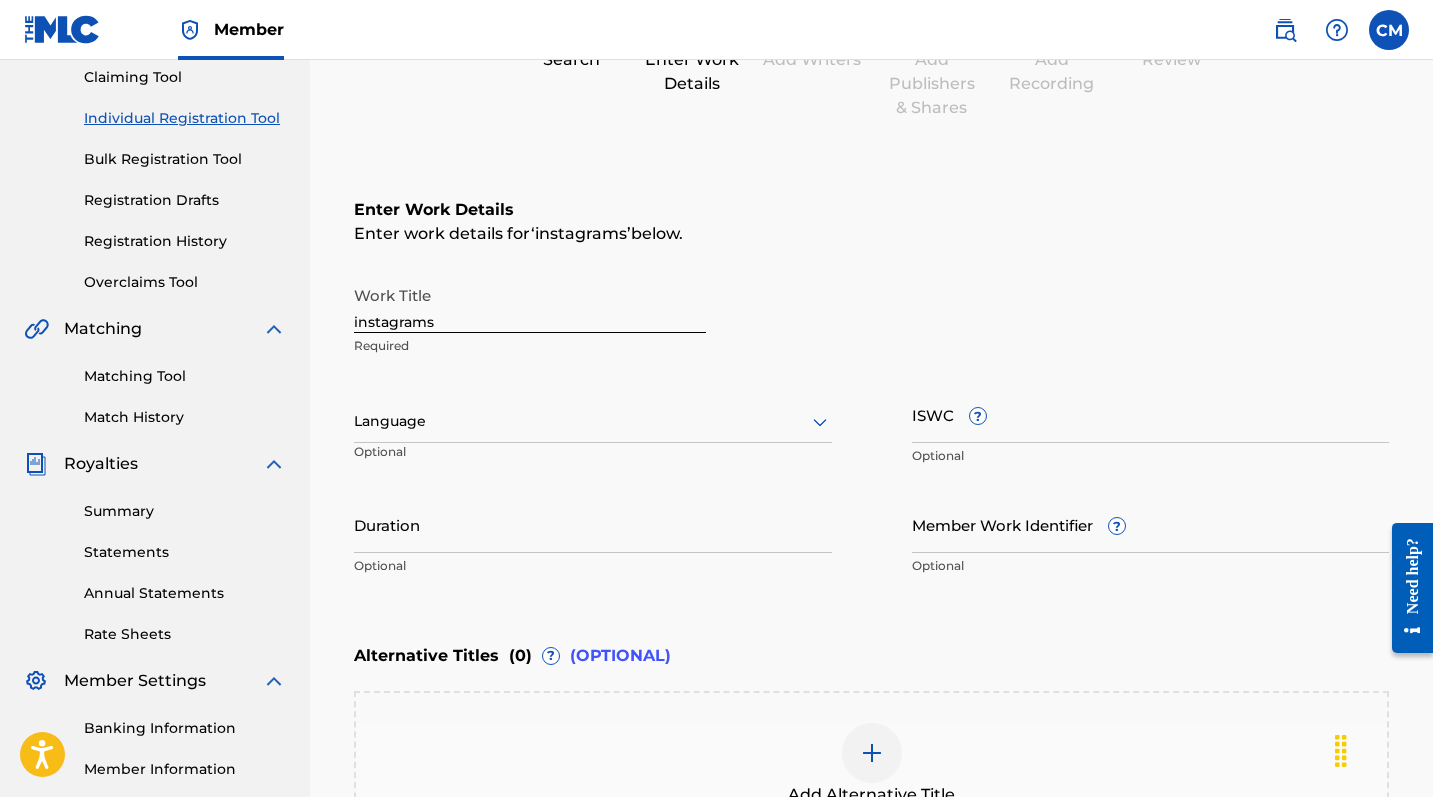 click at bounding box center (593, 421) 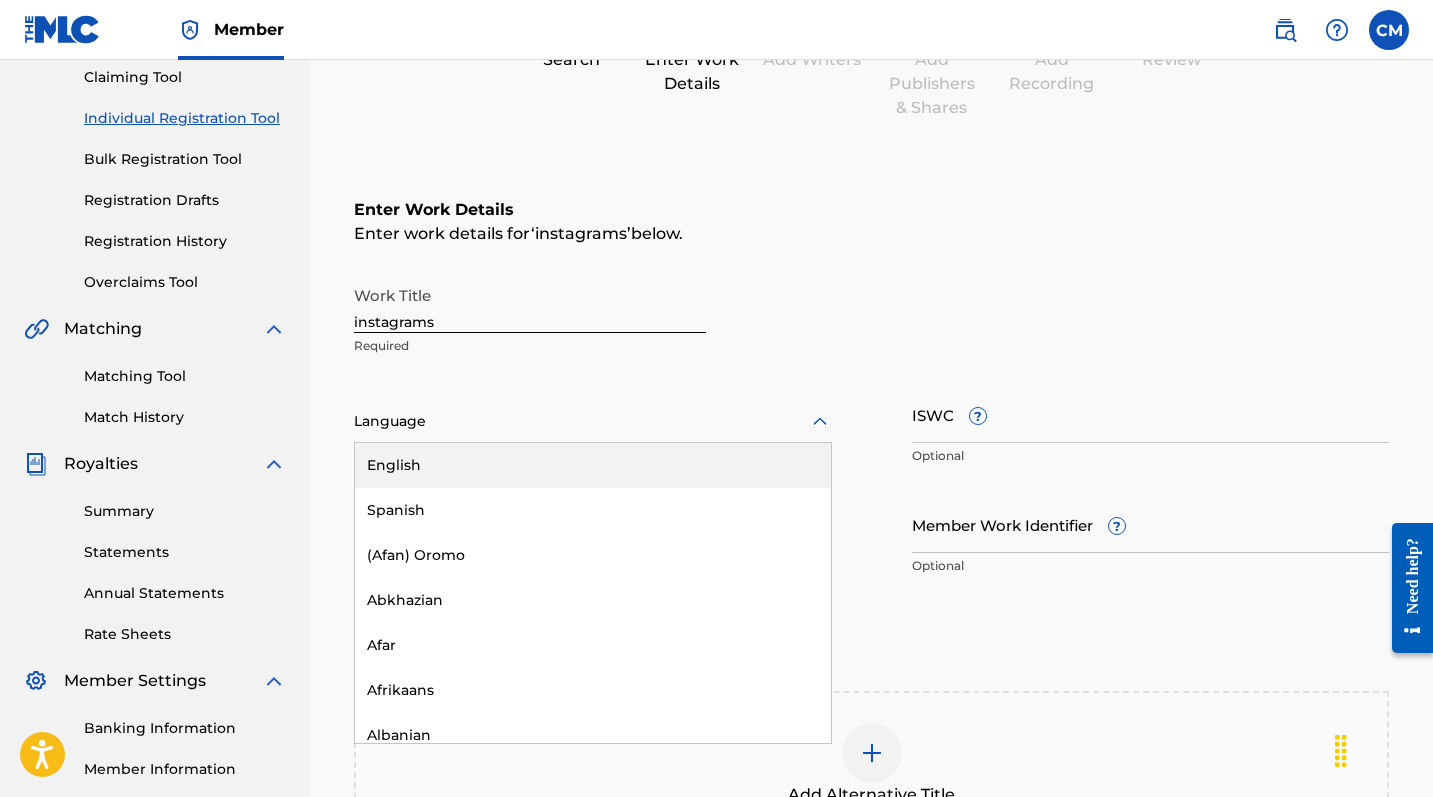 click on "English" at bounding box center (593, 465) 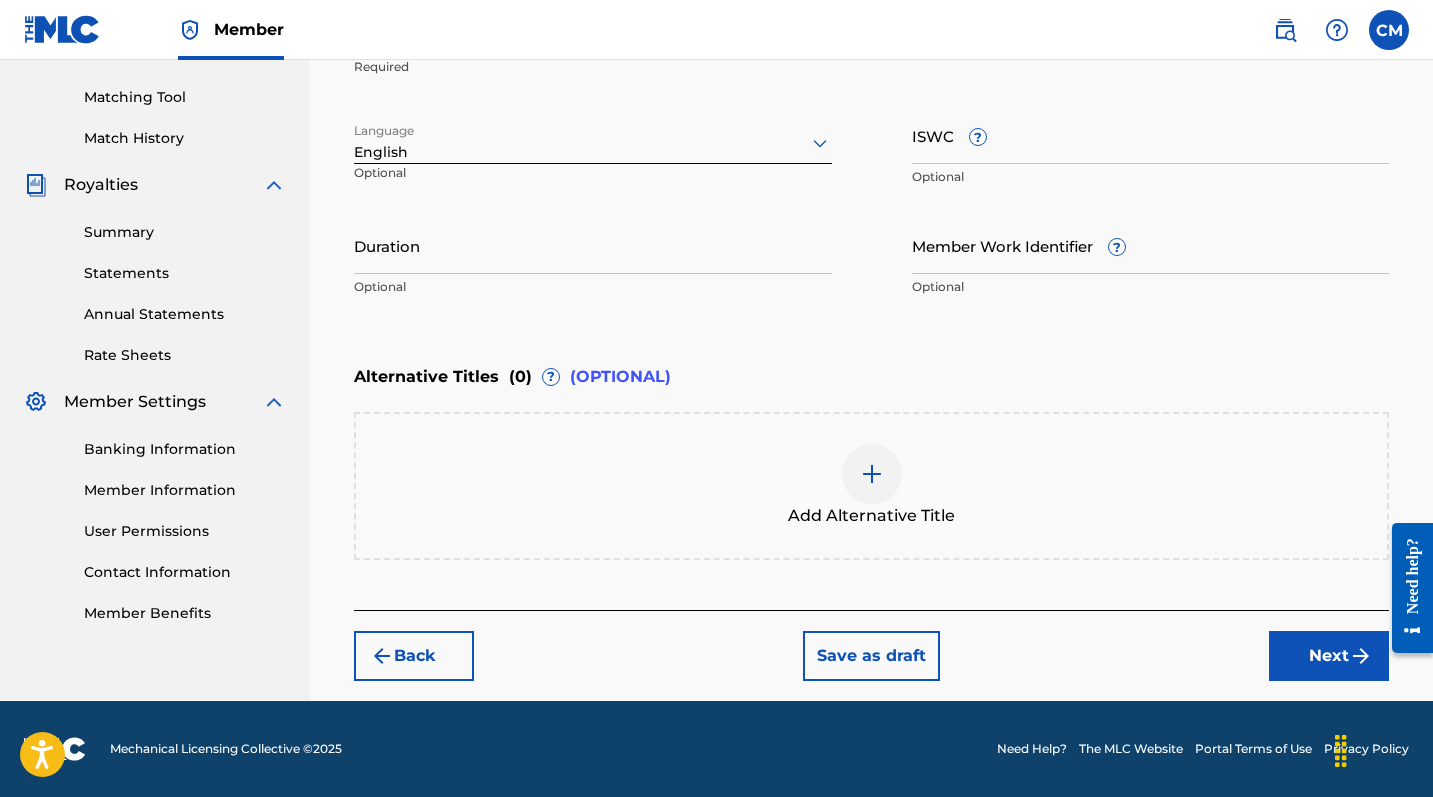 click on "Next" at bounding box center (1329, 656) 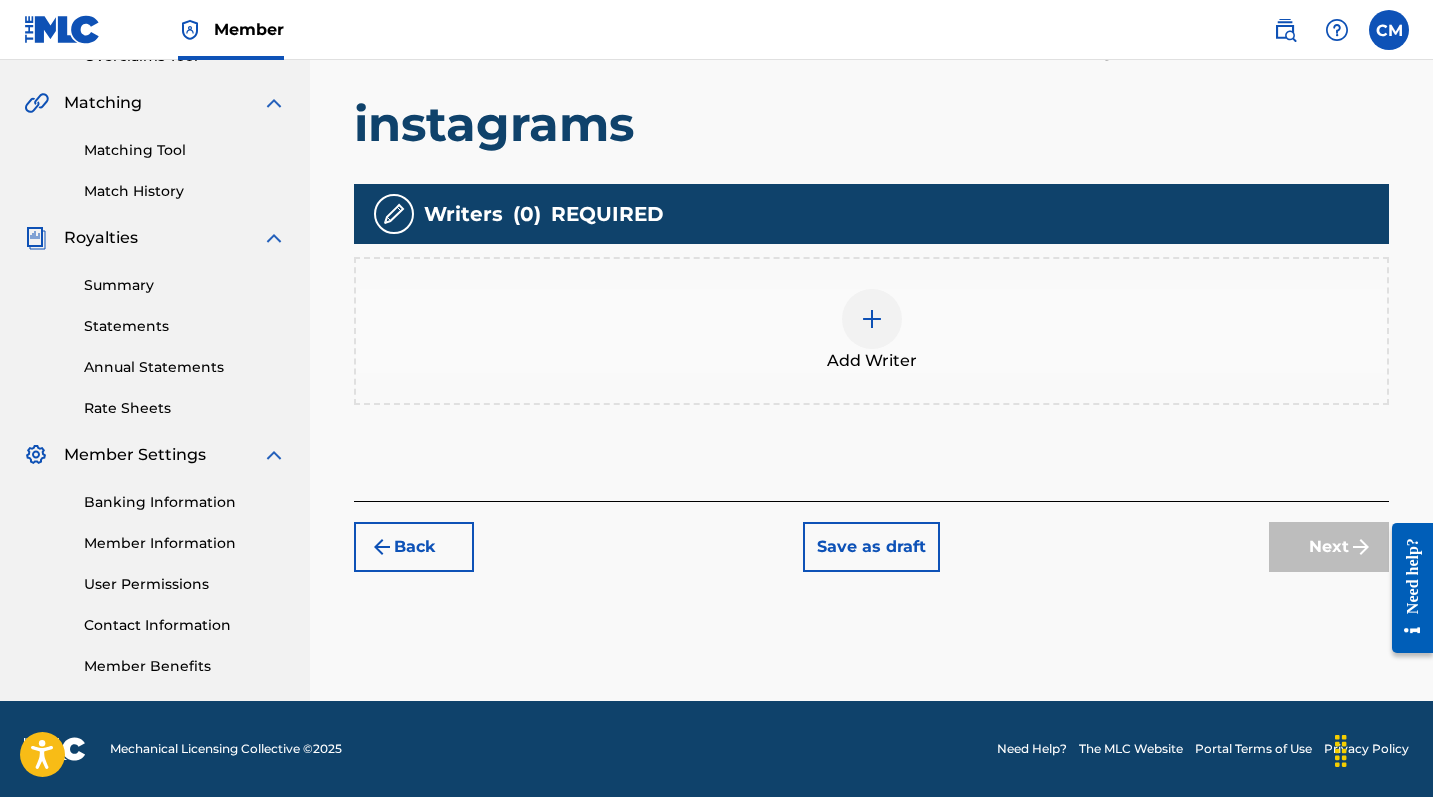 click at bounding box center (872, 319) 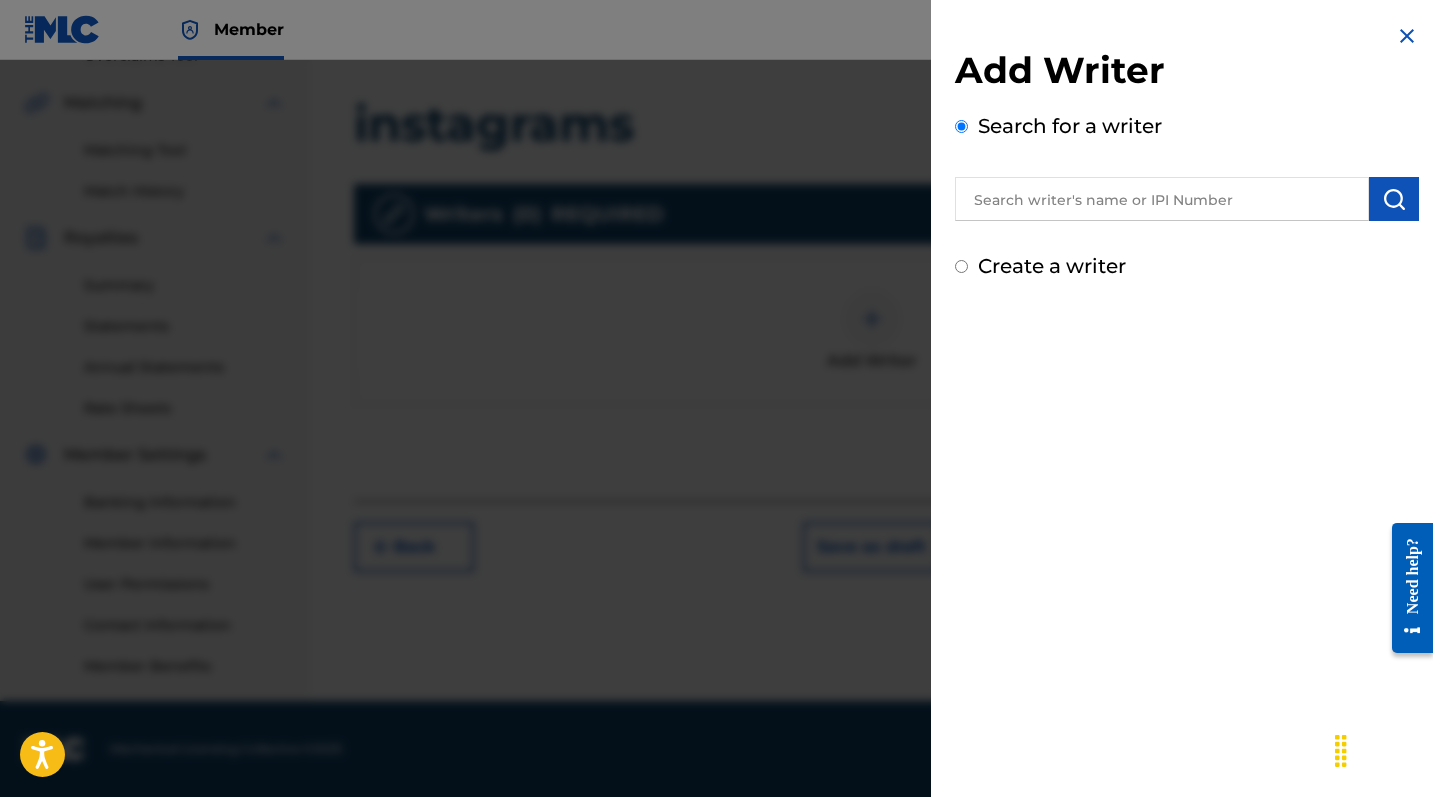 click at bounding box center [1162, 199] 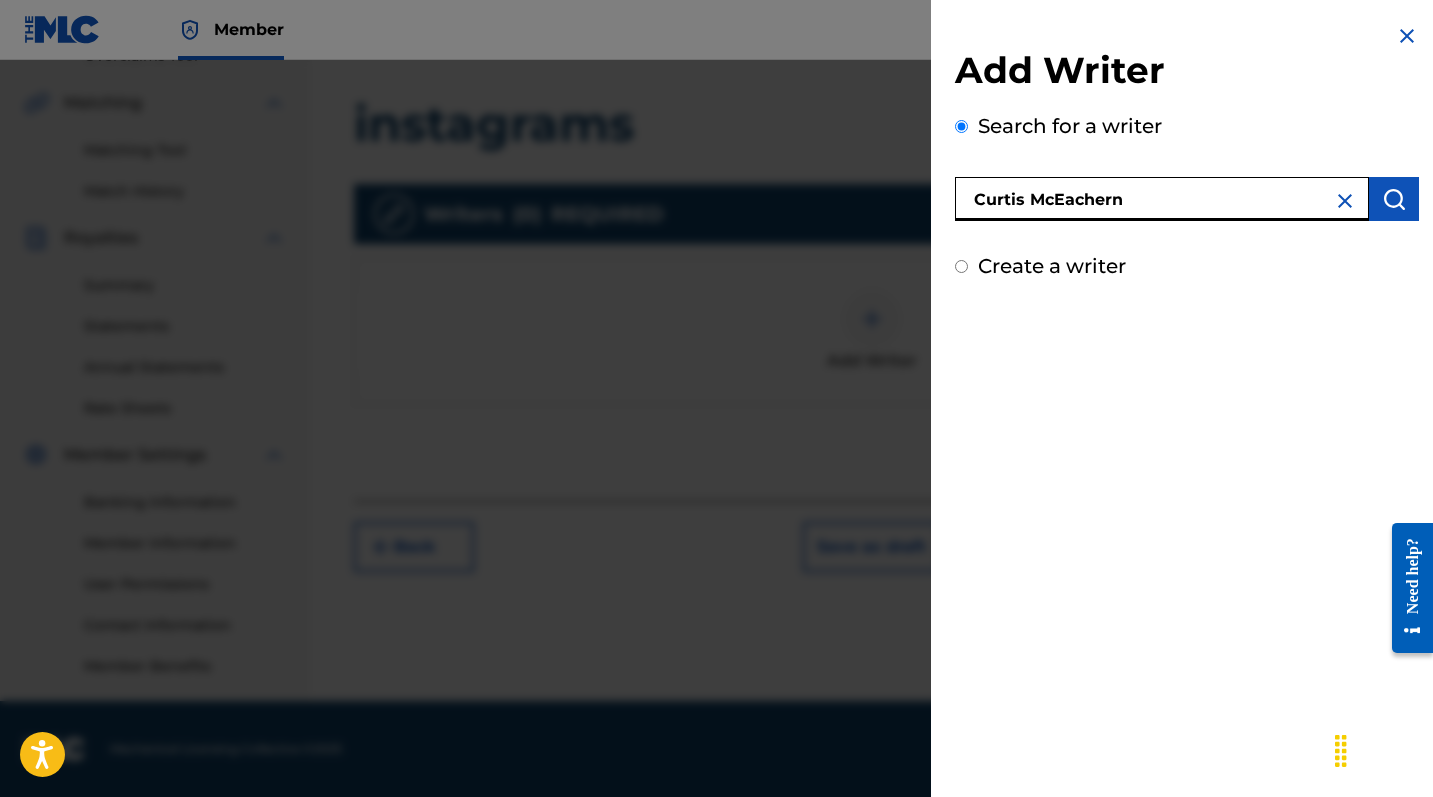 type on "Curtis McEachern" 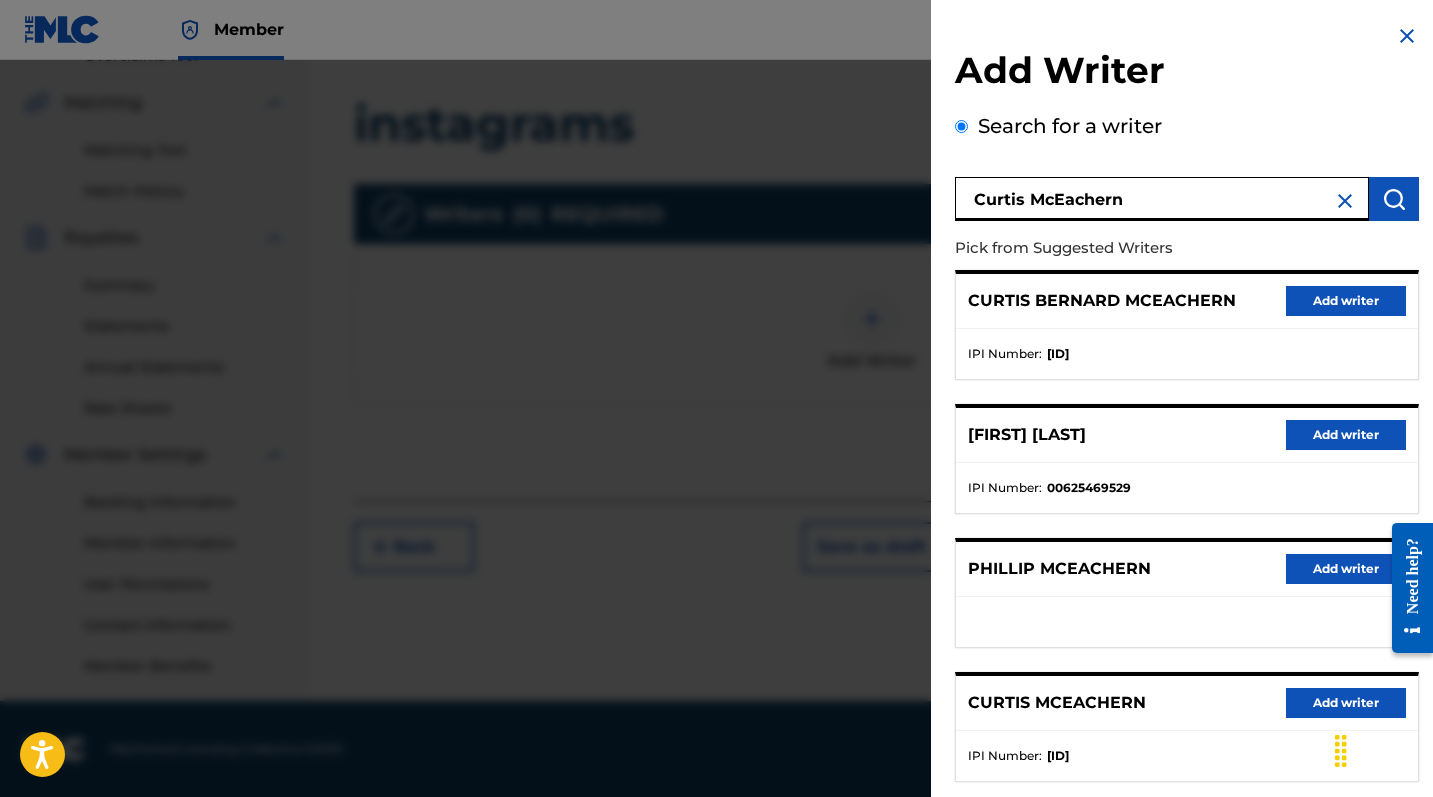 click on "Add writer" at bounding box center [1346, 301] 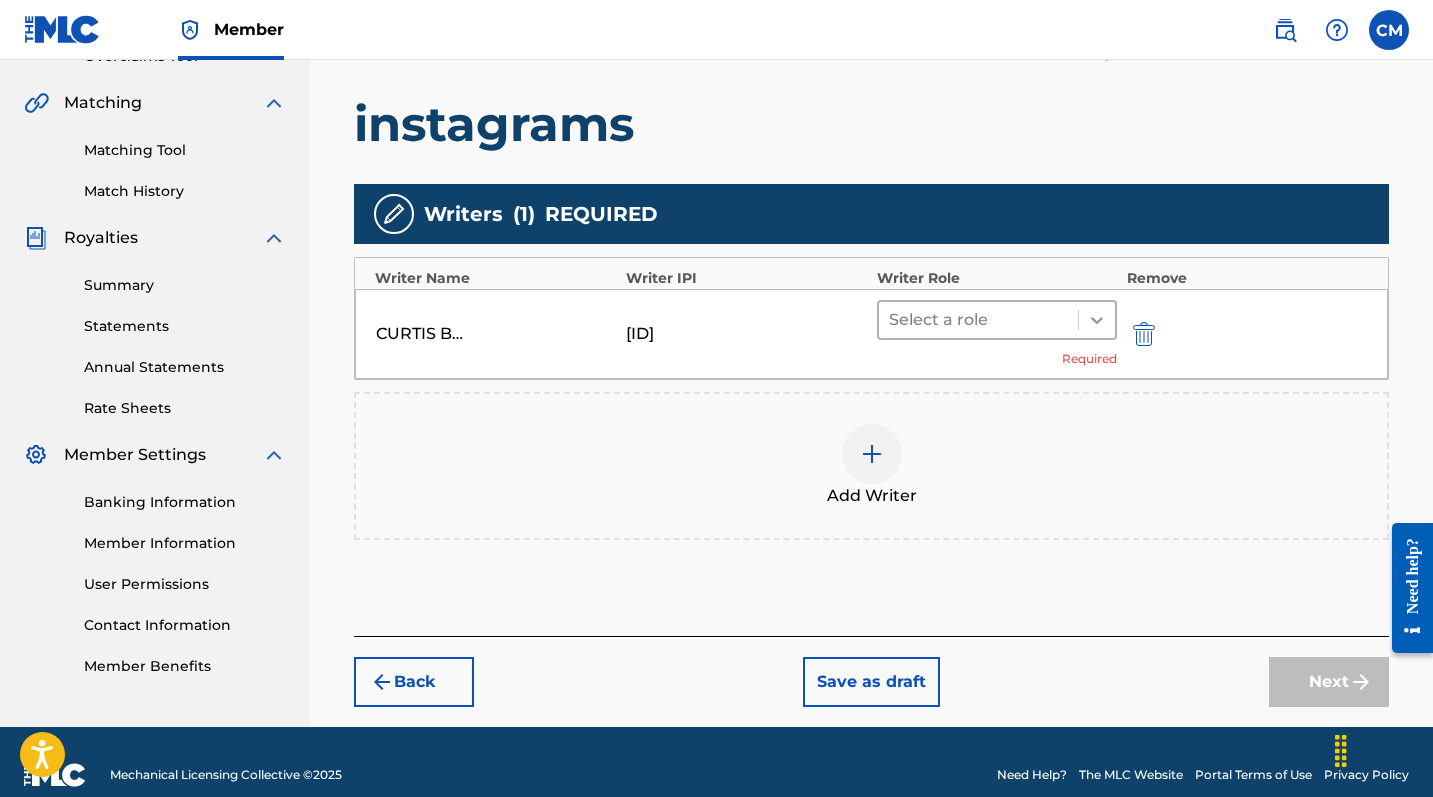 click 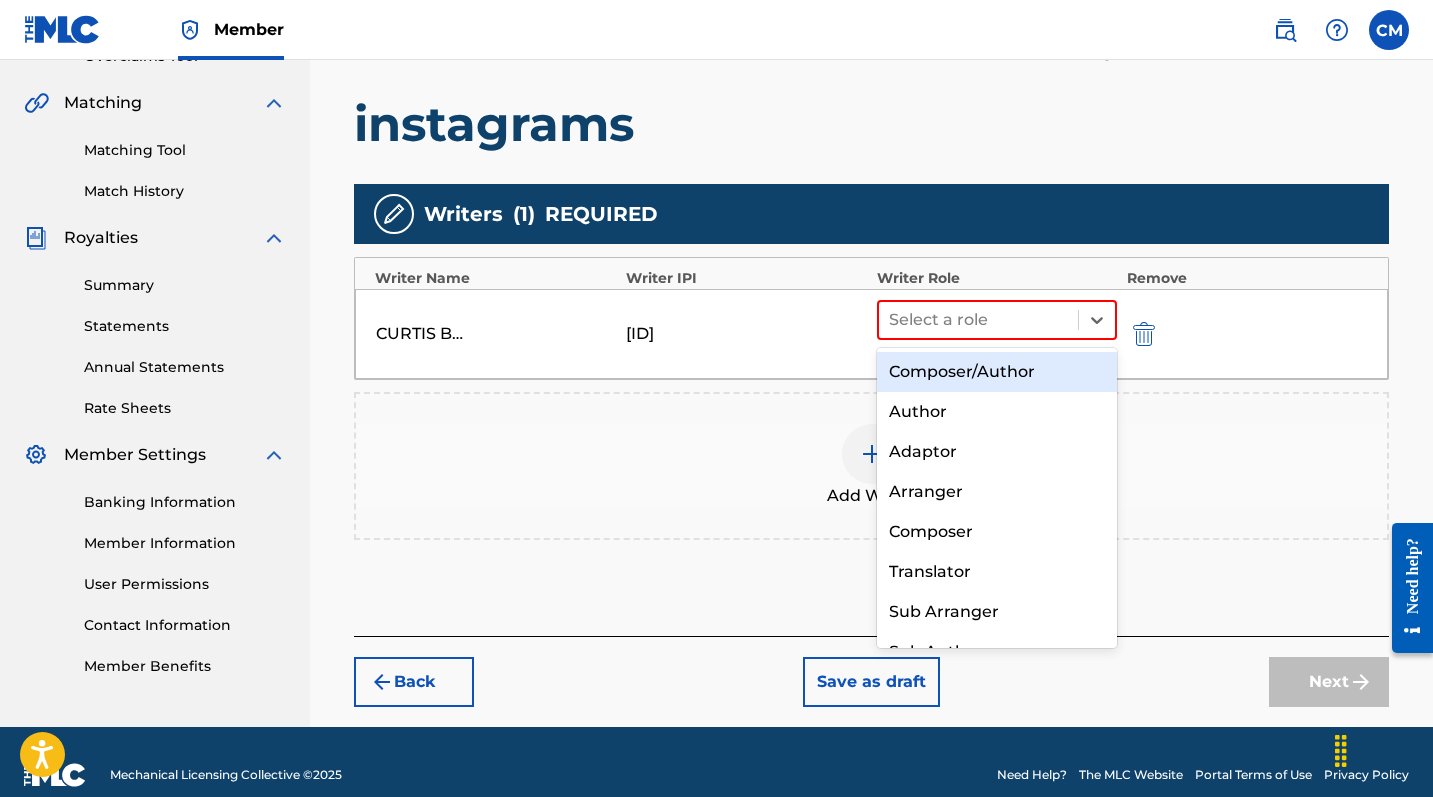 click on "Composer/Author" at bounding box center [997, 372] 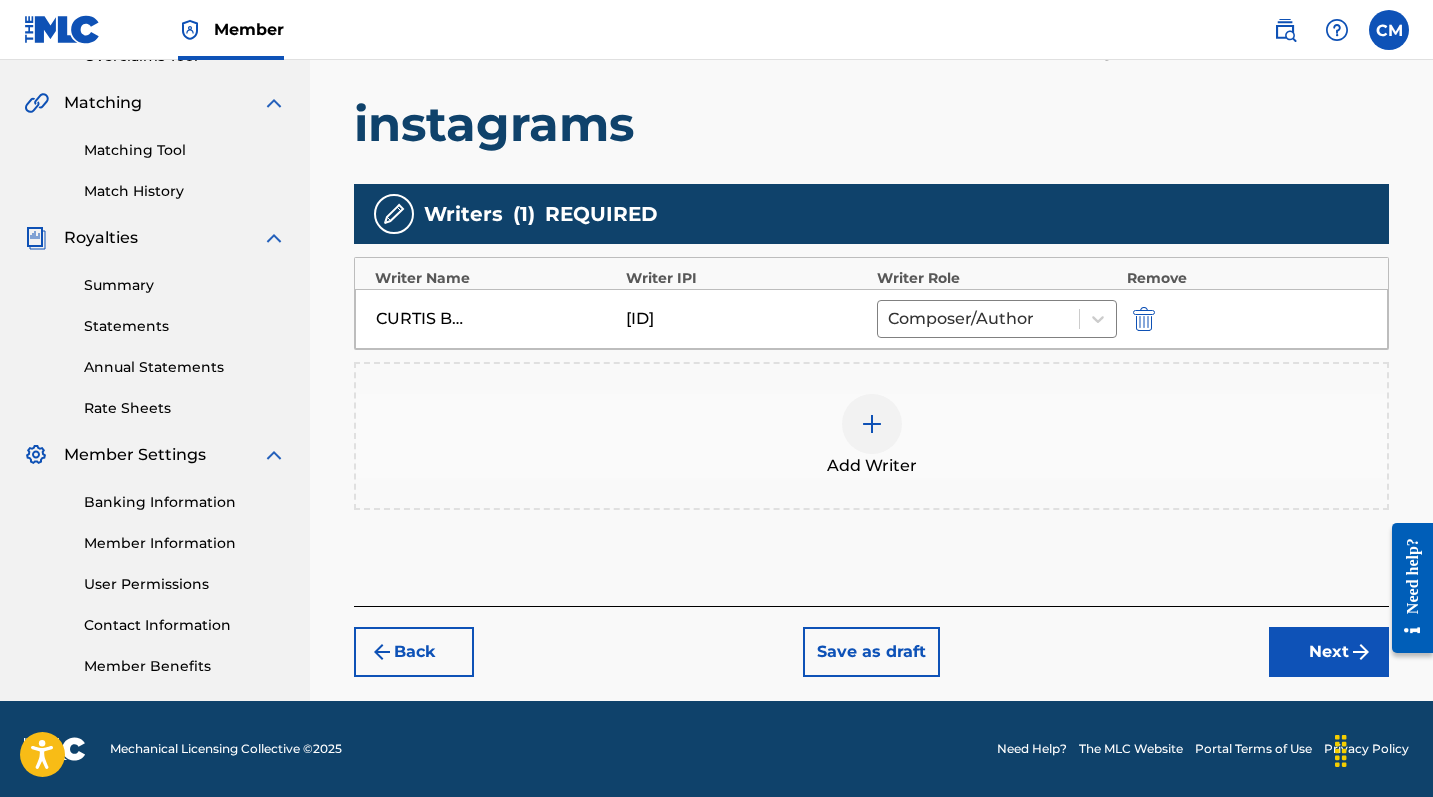 scroll, scrollTop: 443, scrollLeft: 0, axis: vertical 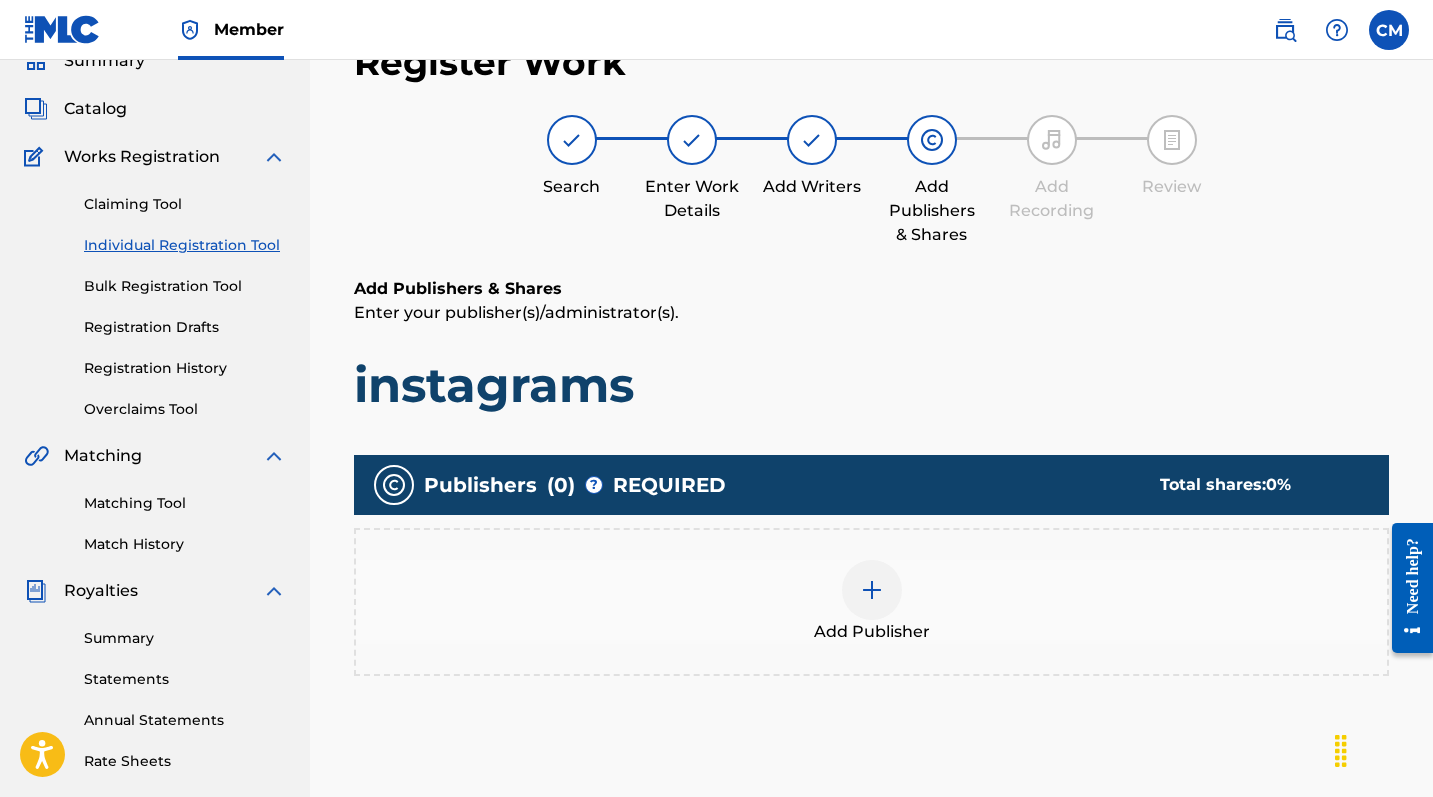 click at bounding box center (872, 590) 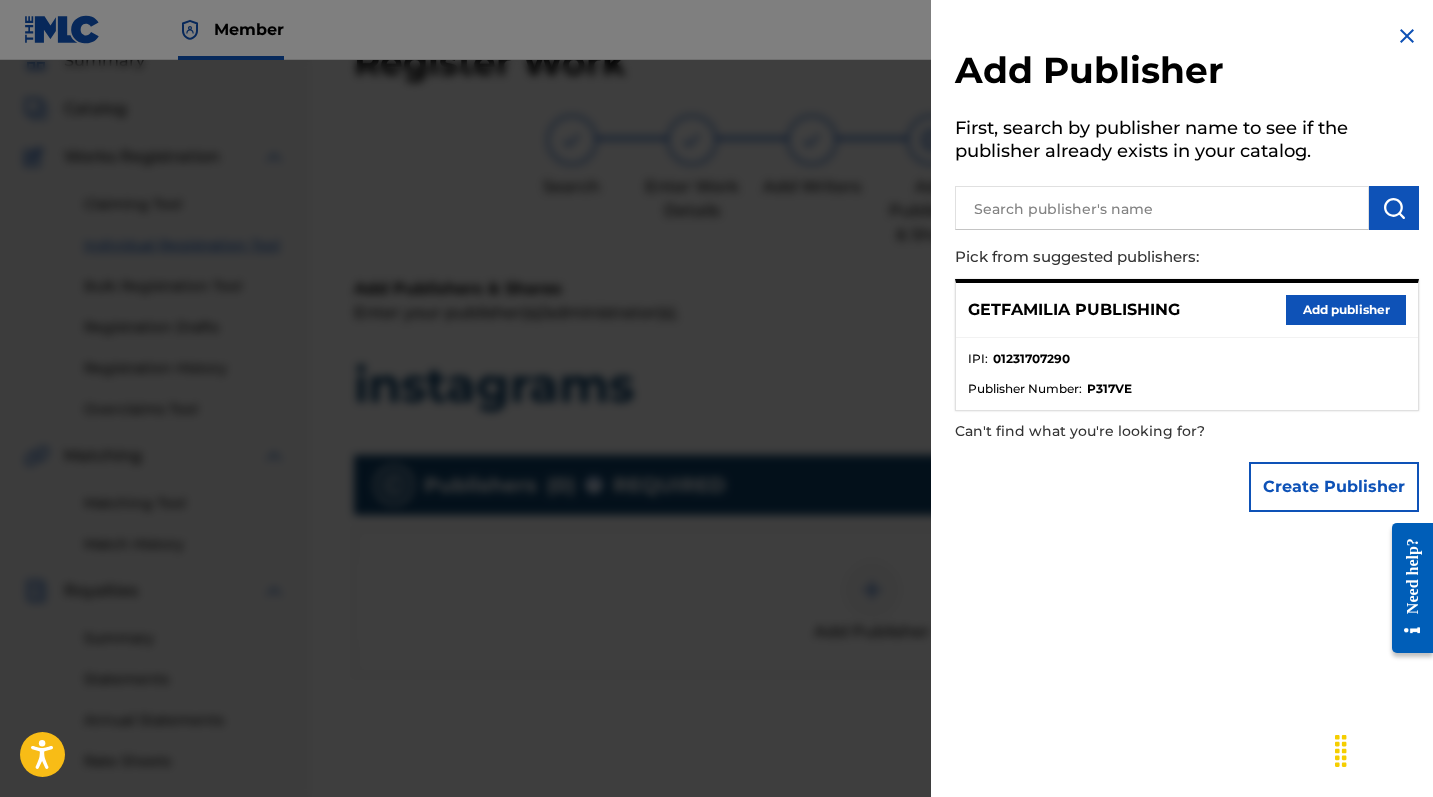 click on "Add publisher" at bounding box center (1346, 310) 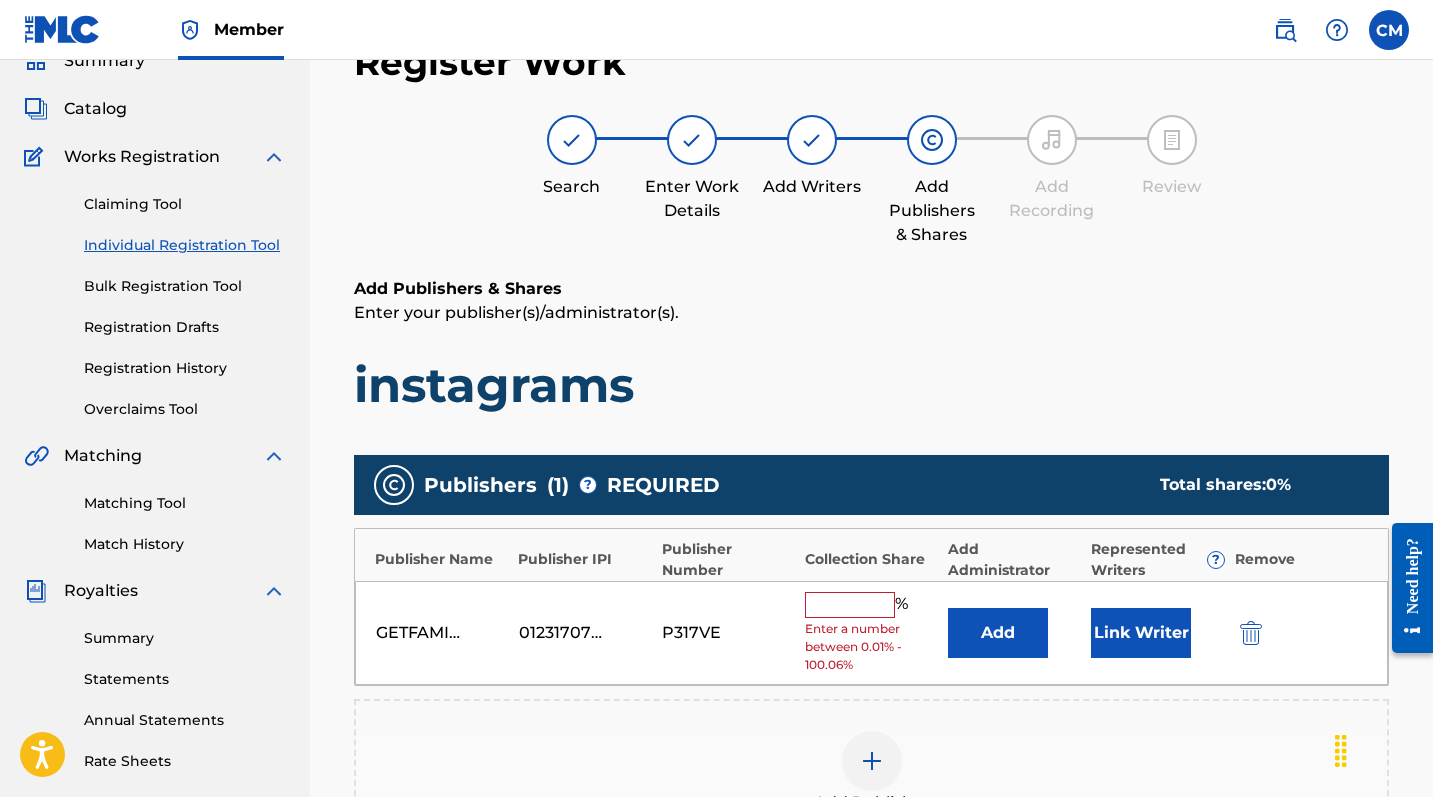 click at bounding box center [850, 605] 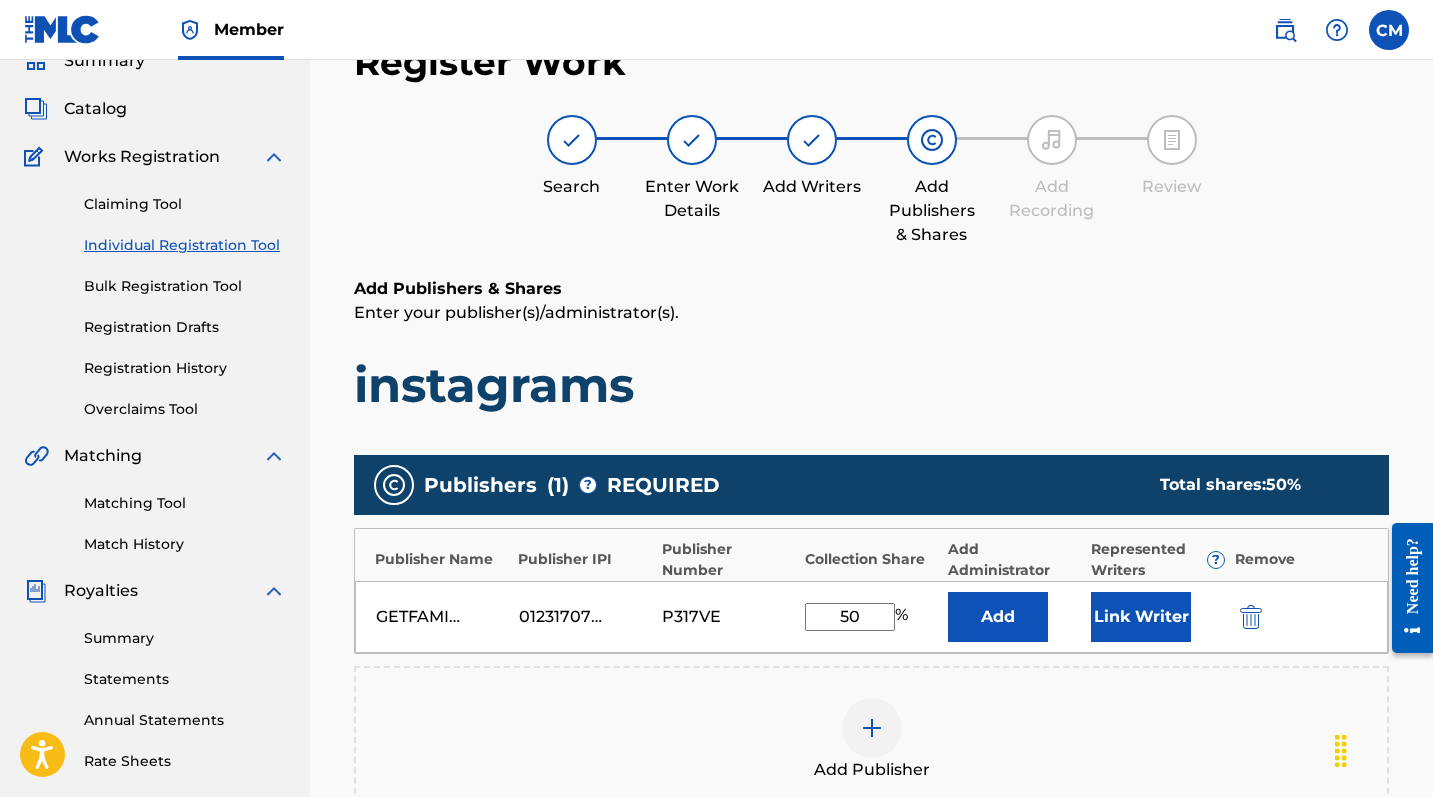 type on "50" 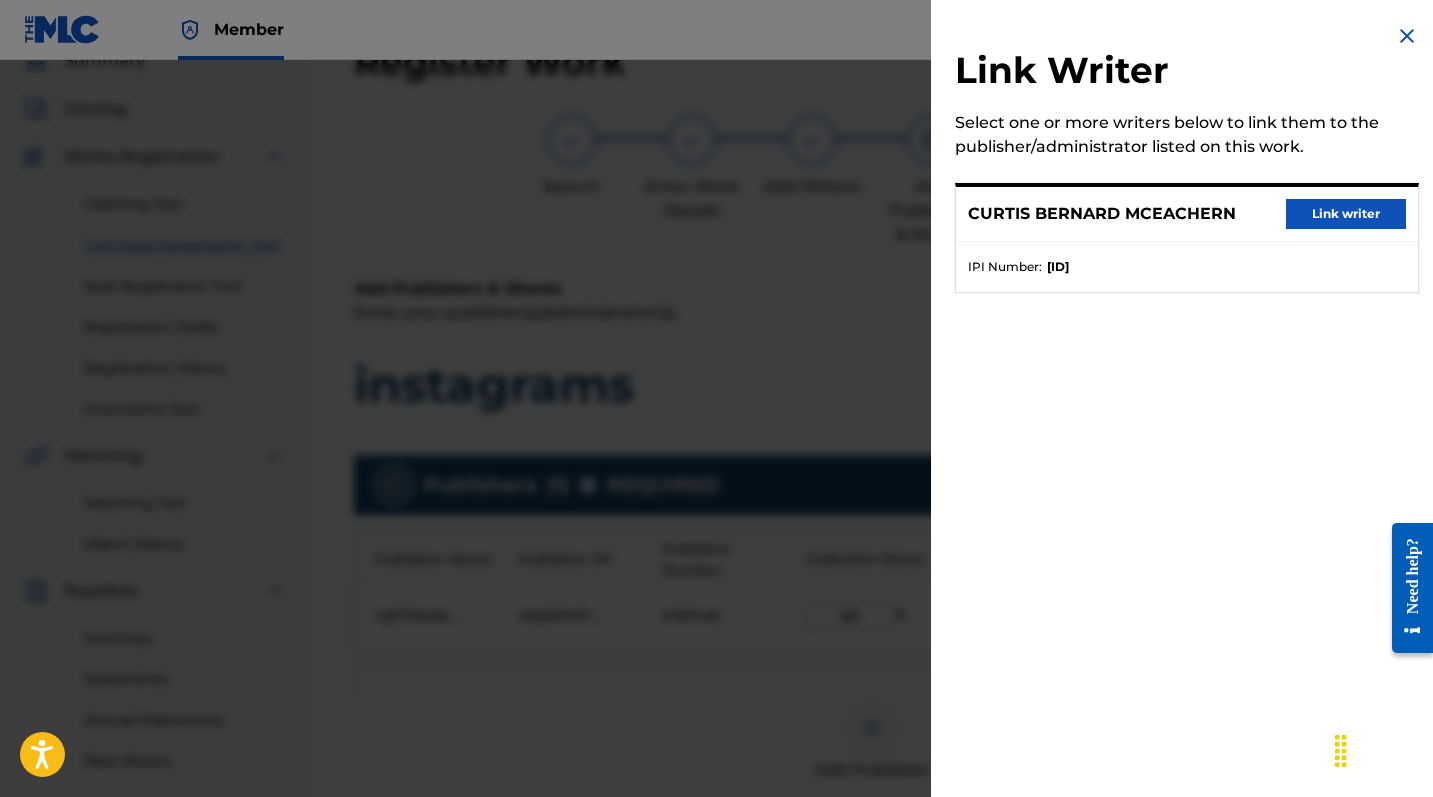 click on "Link writer" at bounding box center [1346, 214] 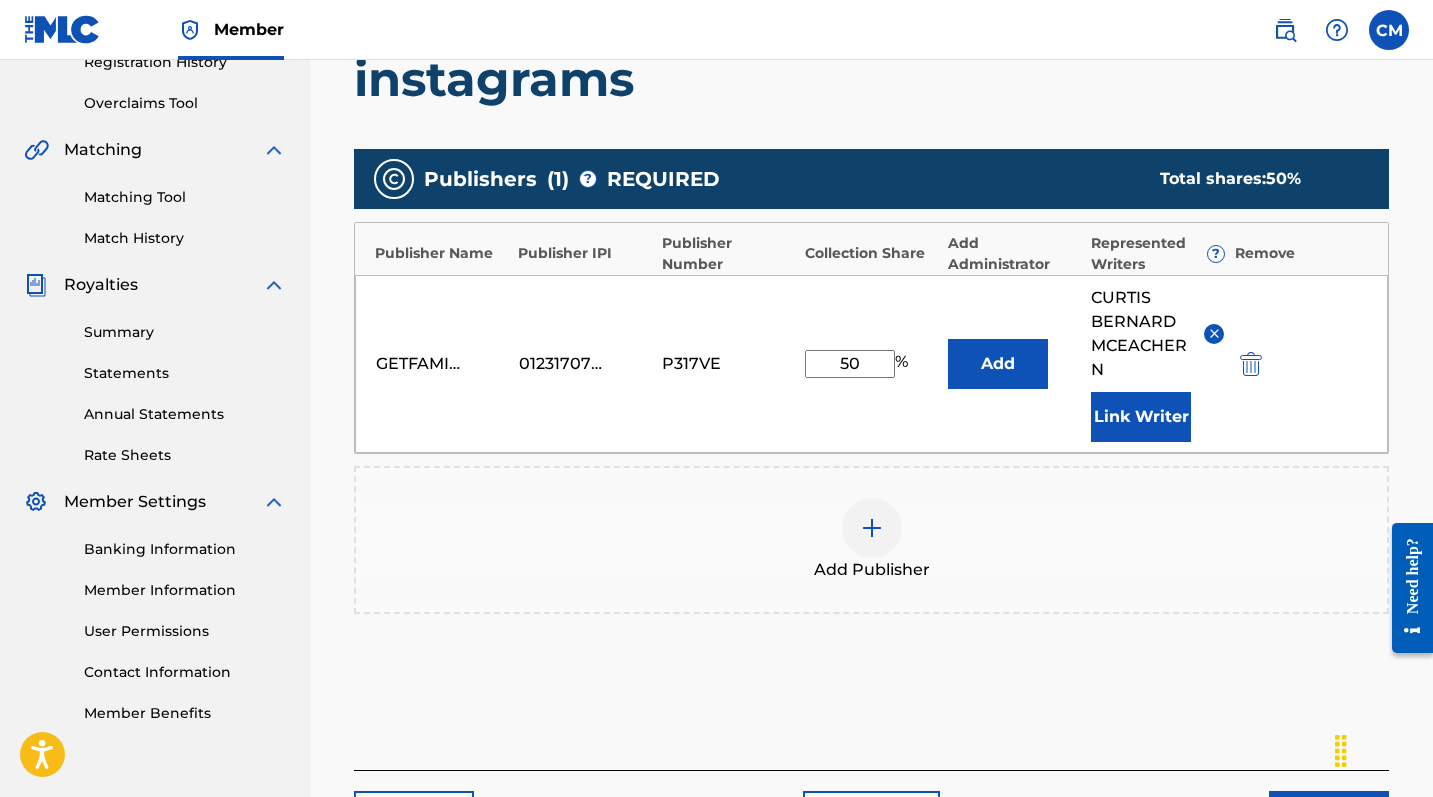 scroll, scrollTop: 538, scrollLeft: 0, axis: vertical 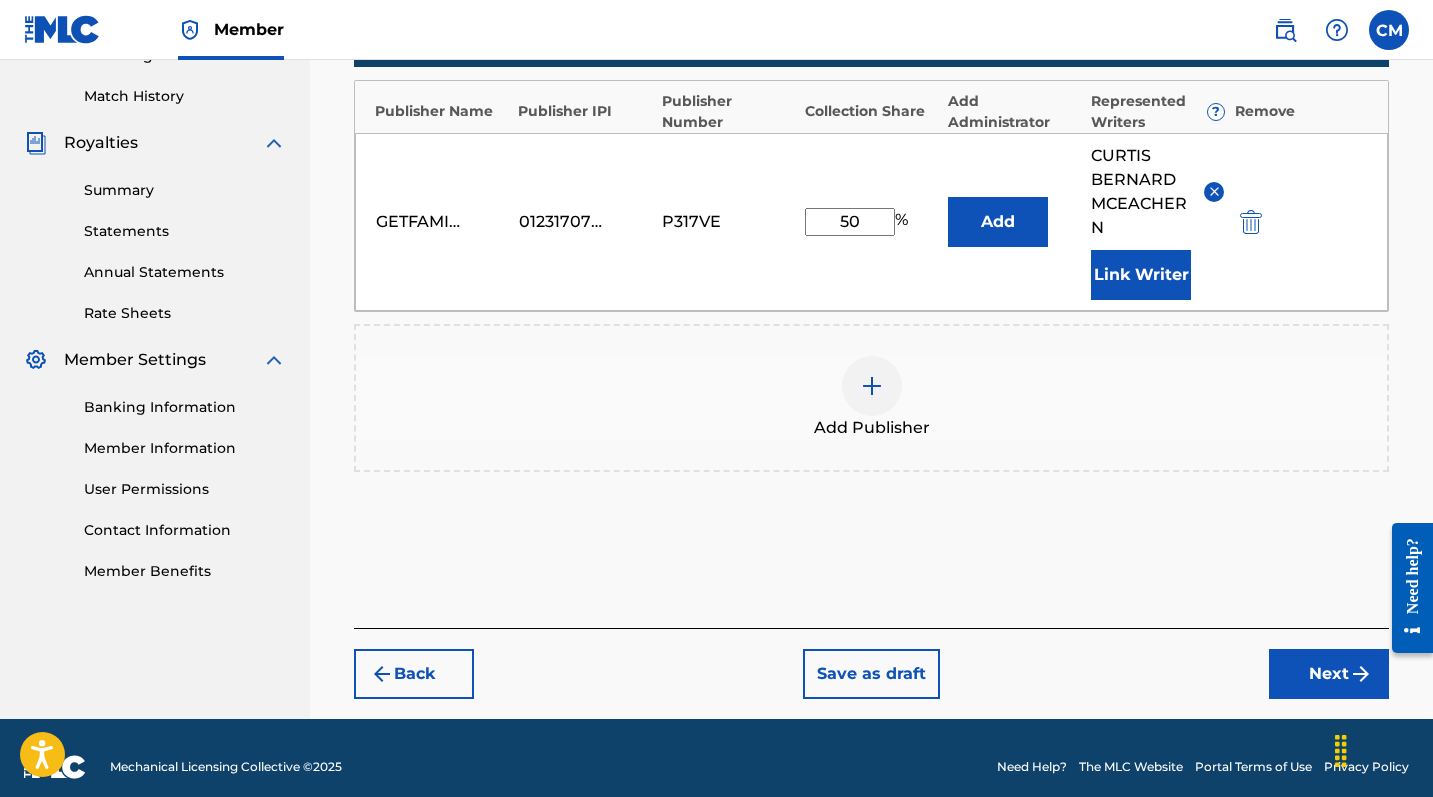 click on "Next" at bounding box center (1329, 674) 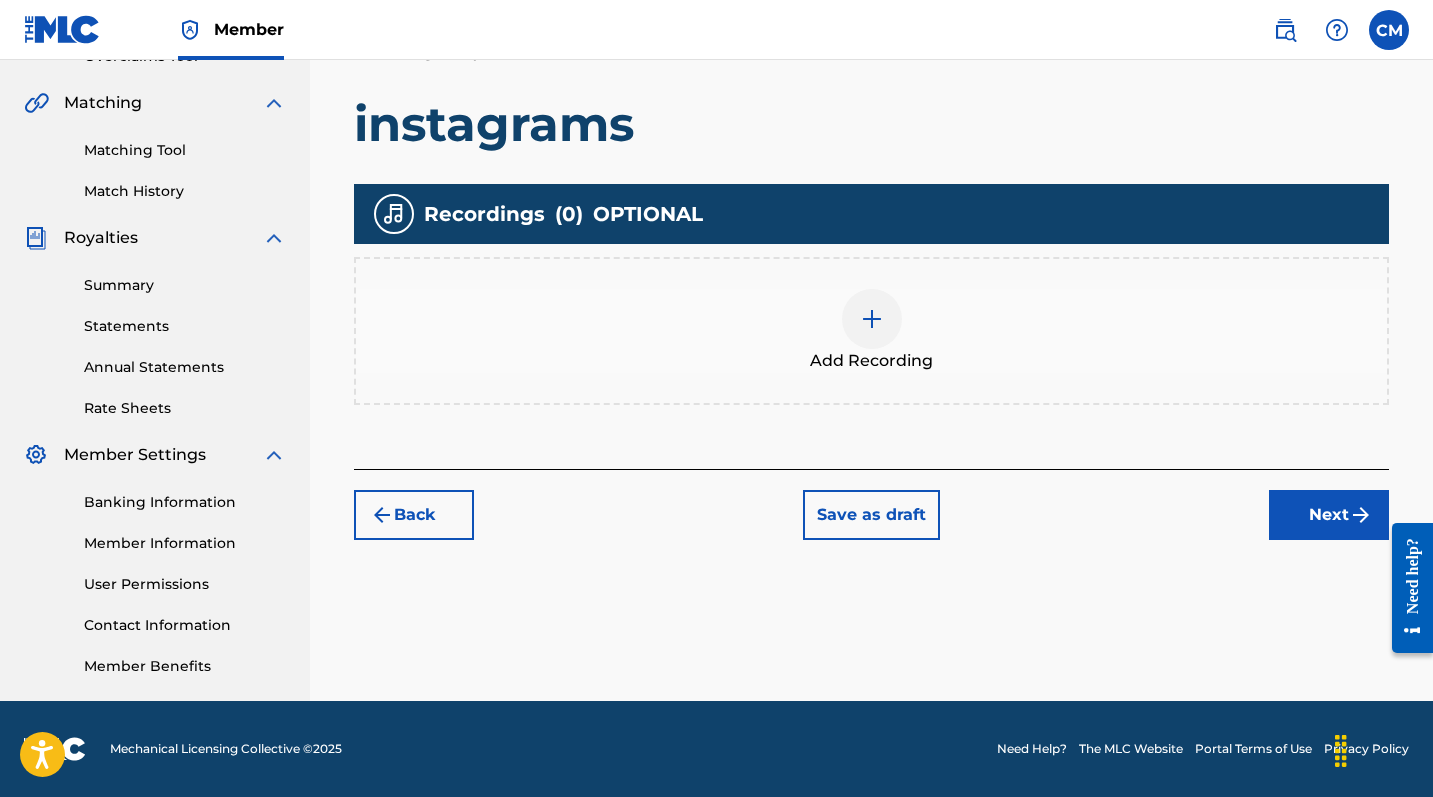 scroll, scrollTop: 443, scrollLeft: 0, axis: vertical 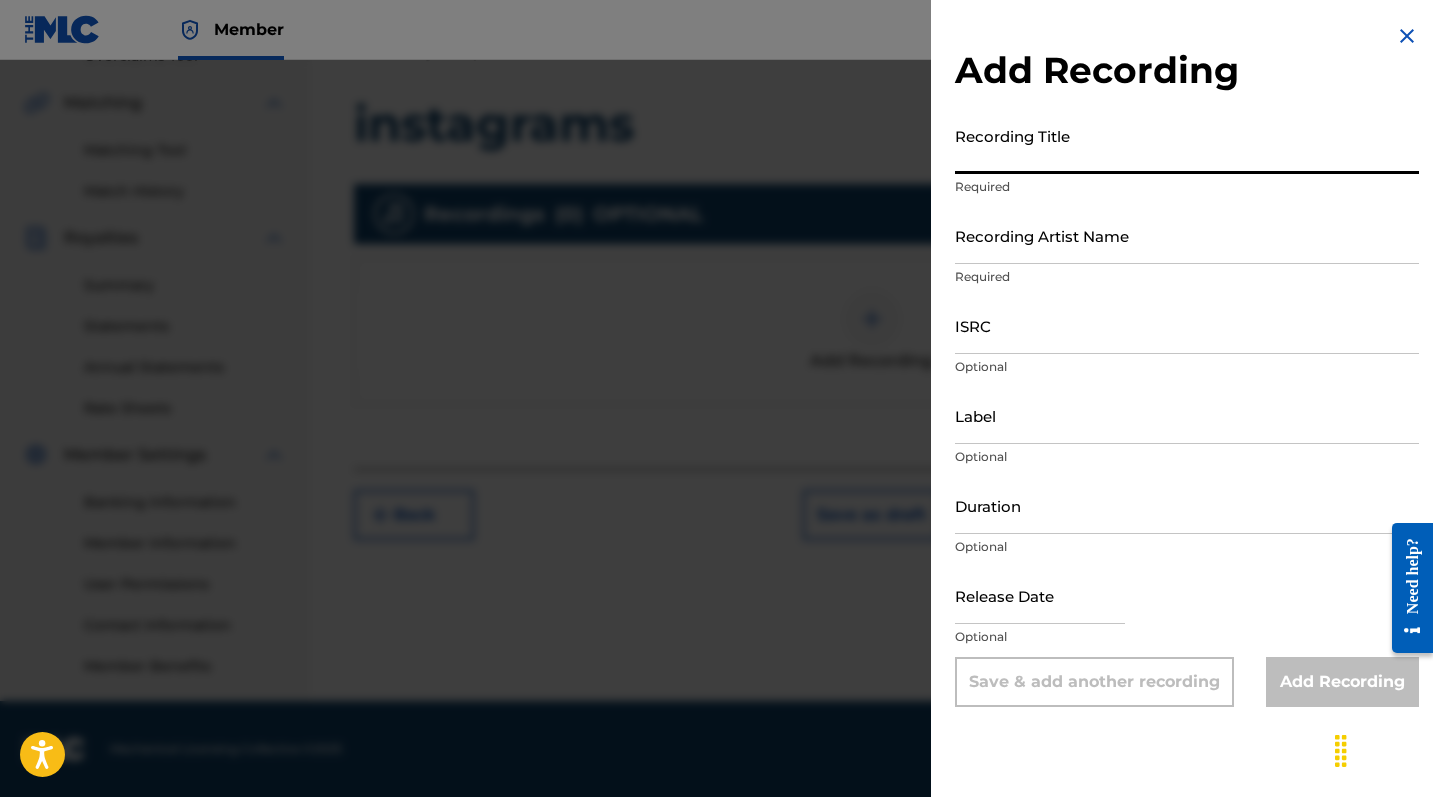 click on "Recording Title" at bounding box center (1187, 145) 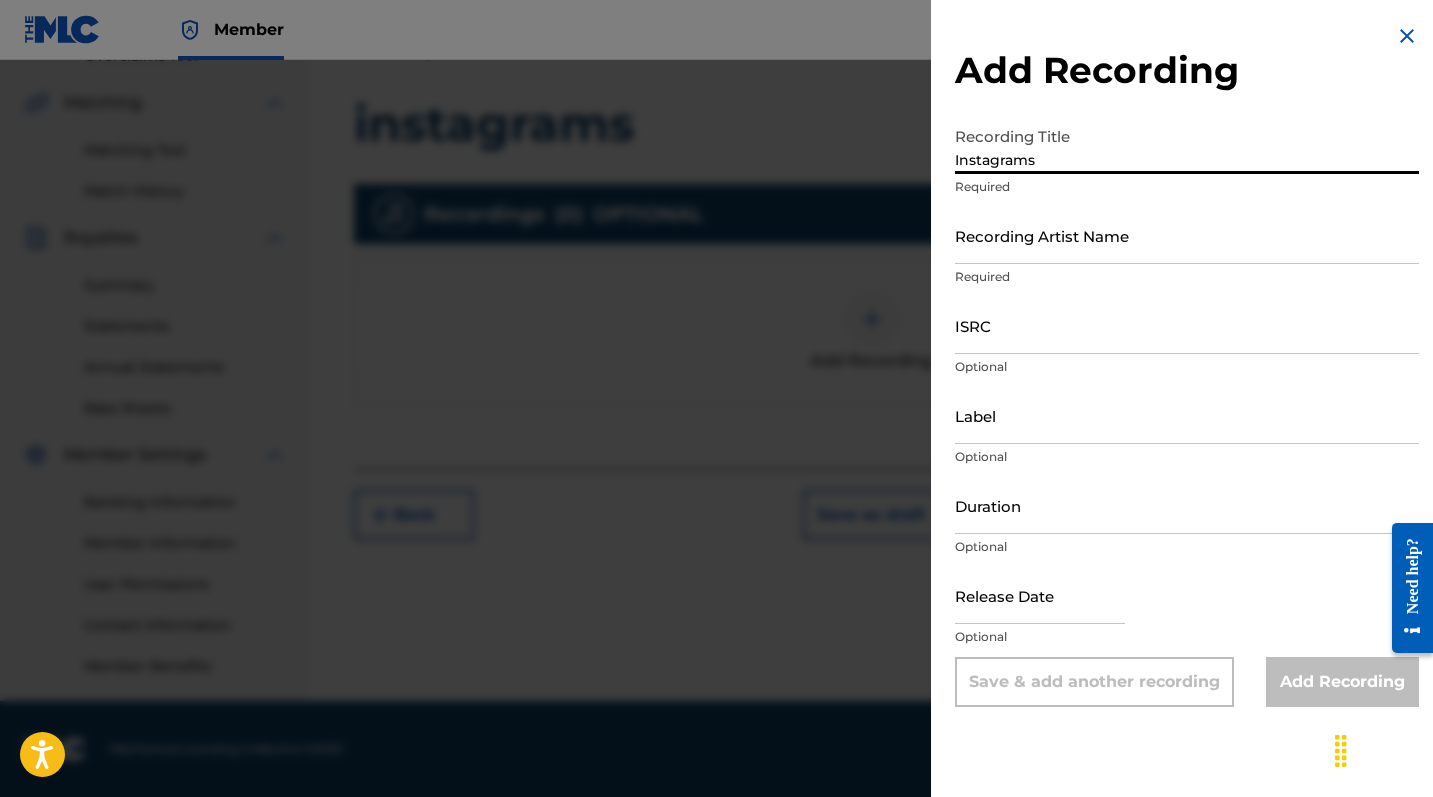 type on "Instagrams" 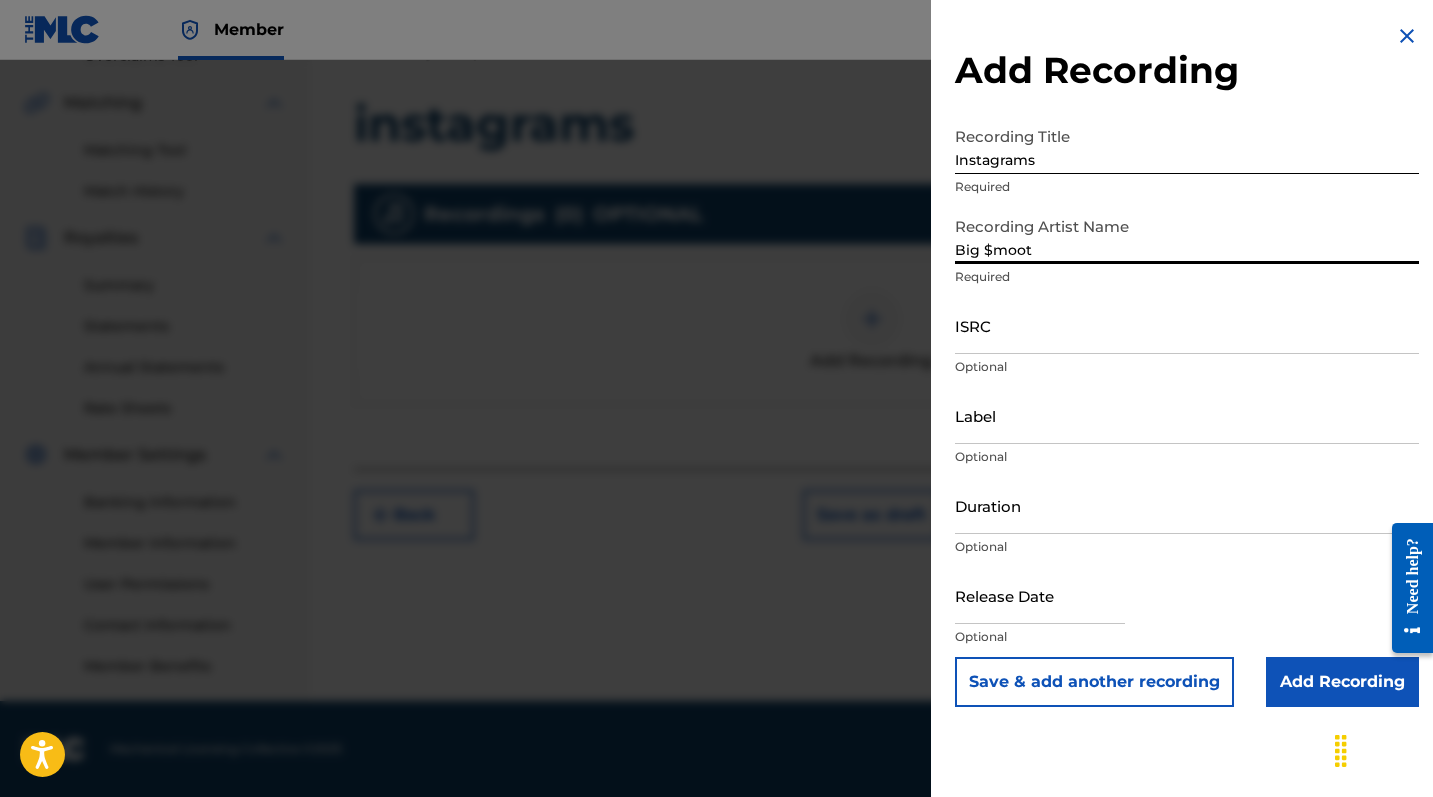 type on "Big $moot" 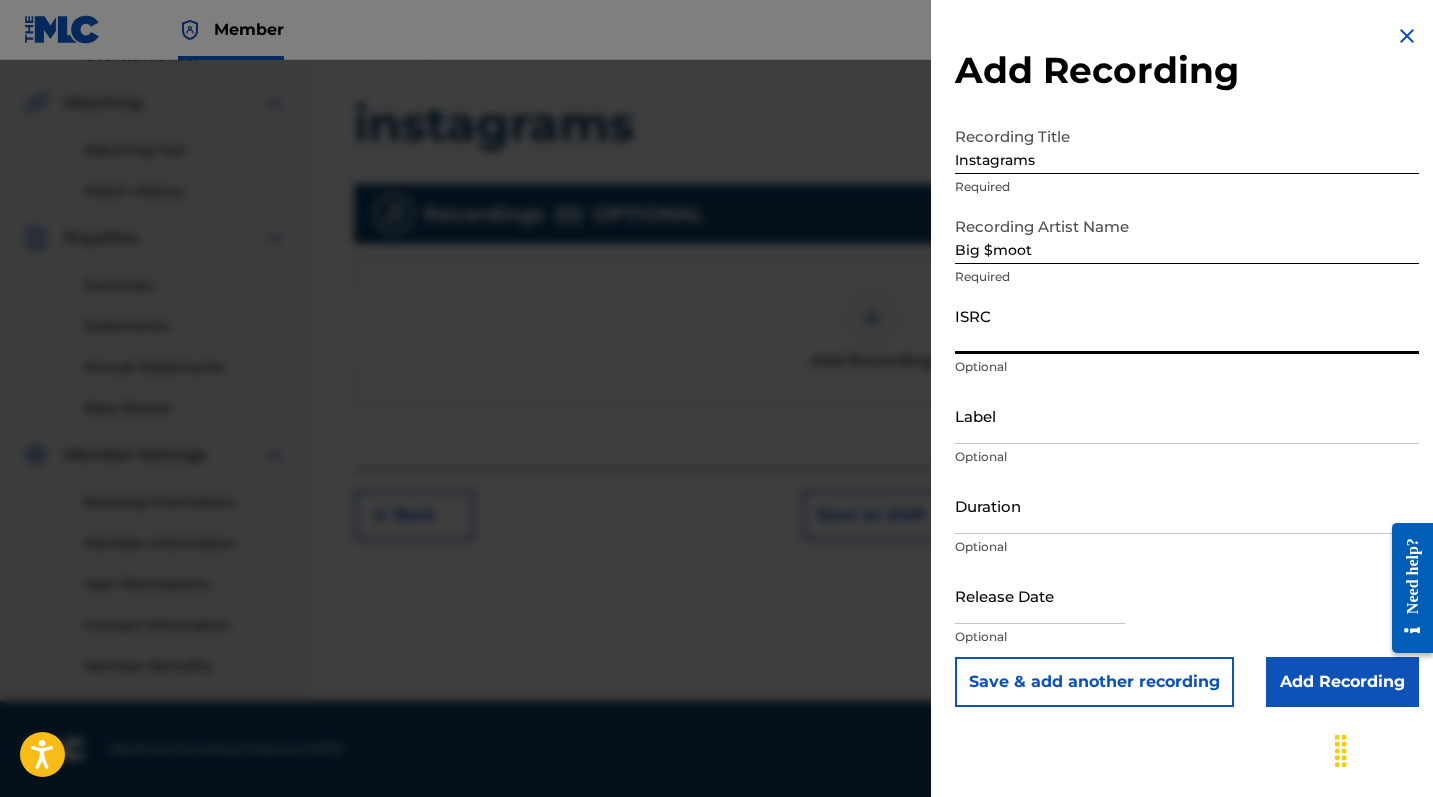 click on "ISRC" at bounding box center (1187, 325) 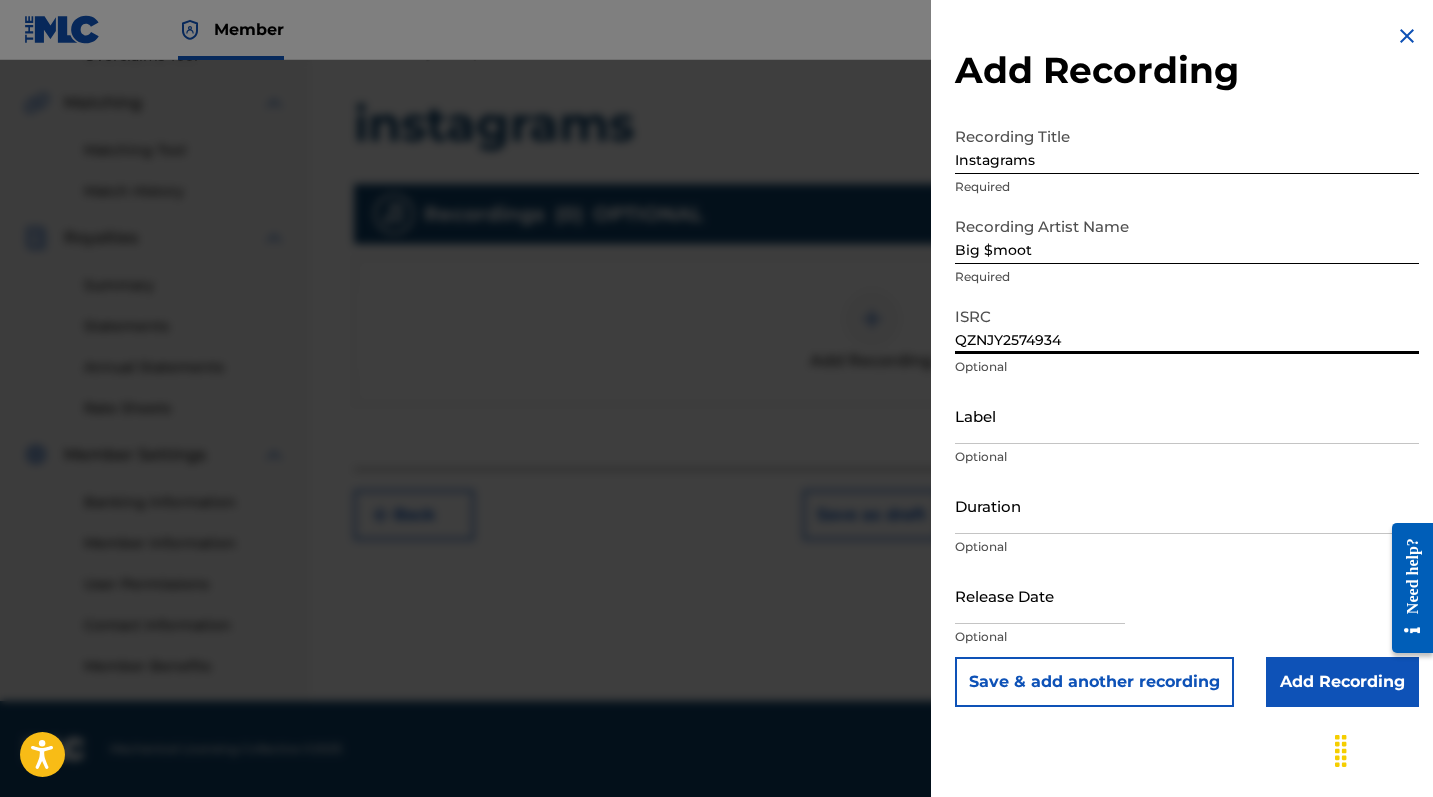 type on "QZNJY2574934" 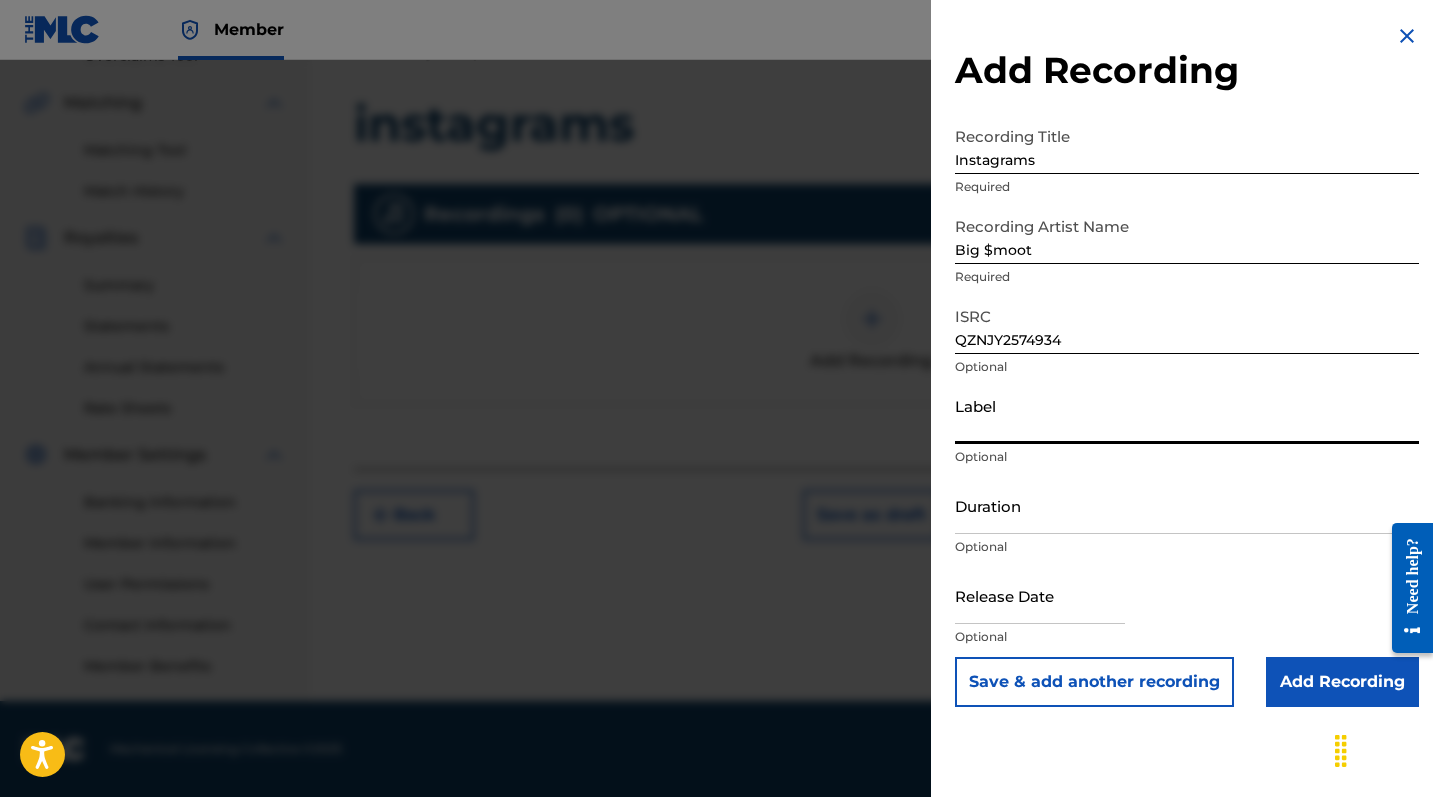click on "Label" at bounding box center (1187, 415) 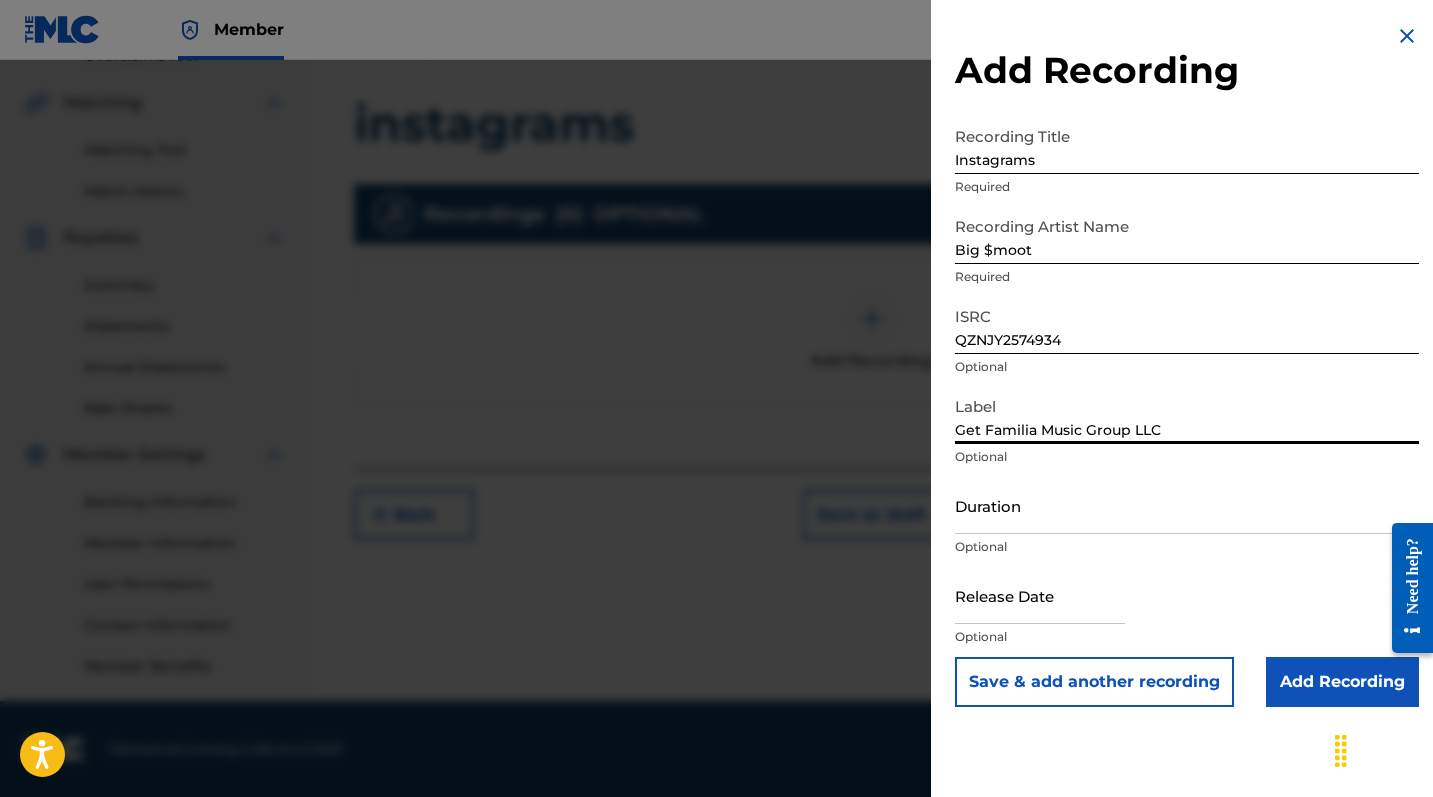 type on "Get Familia Music Group LLC" 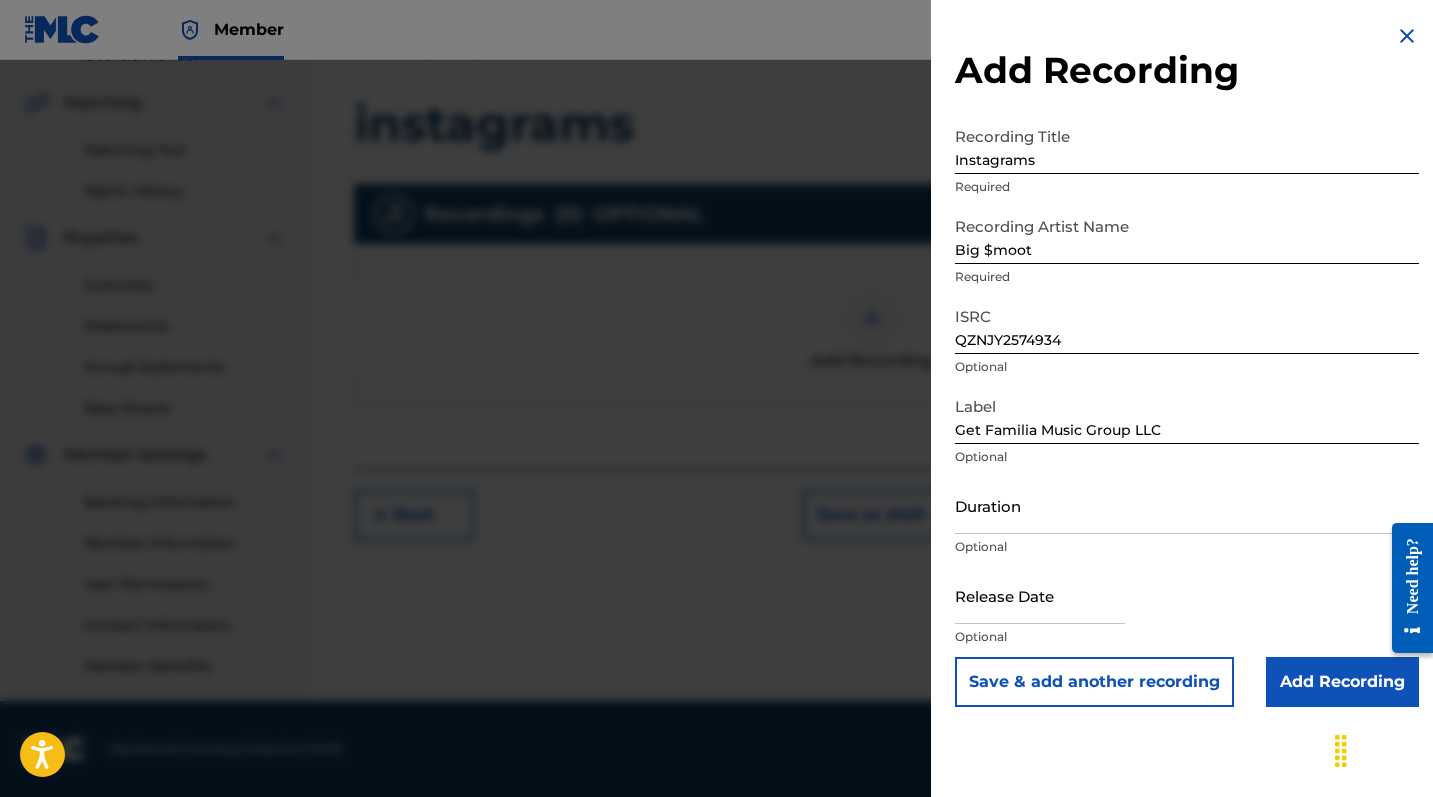 click on "Add Recording" at bounding box center [1342, 682] 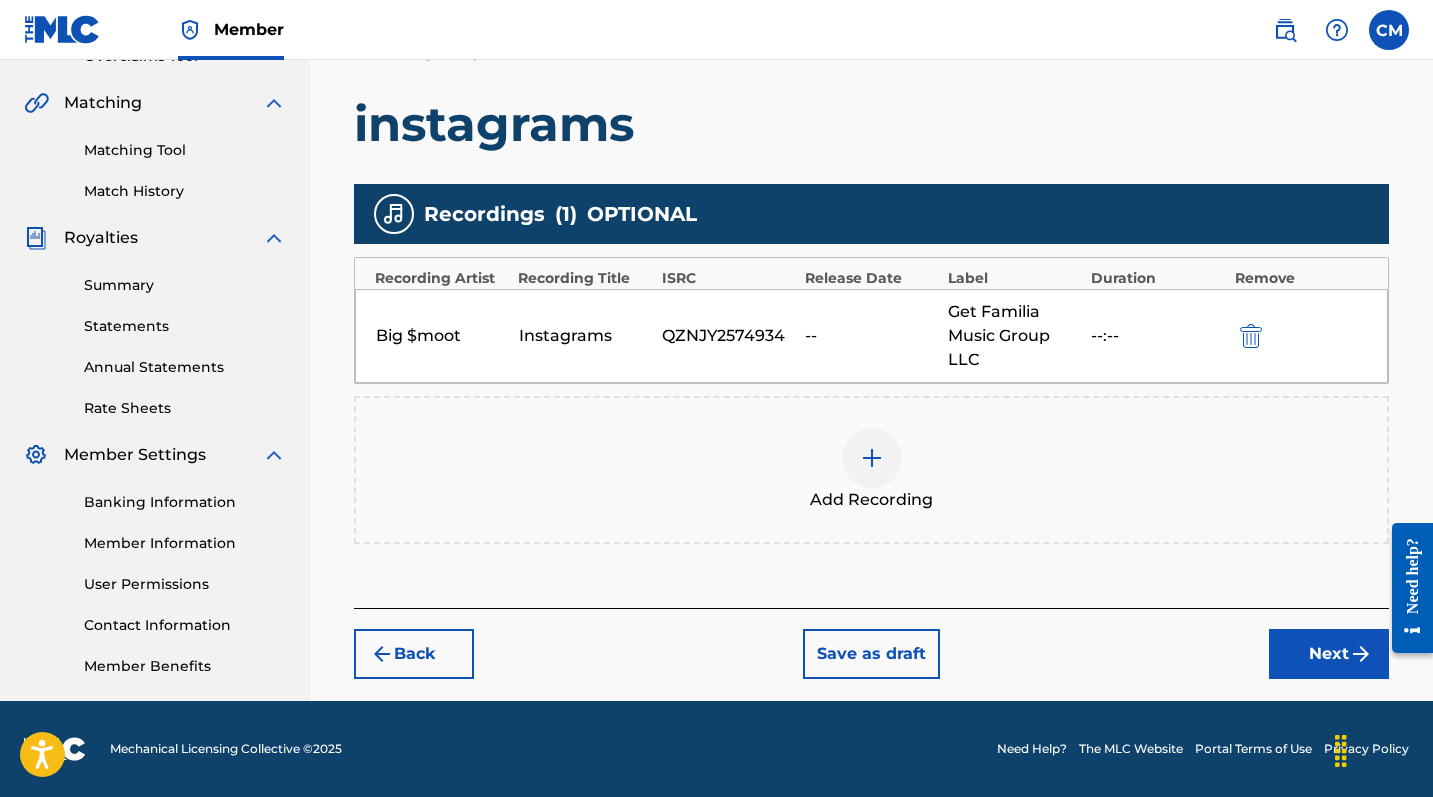 click on "Next" at bounding box center [1329, 654] 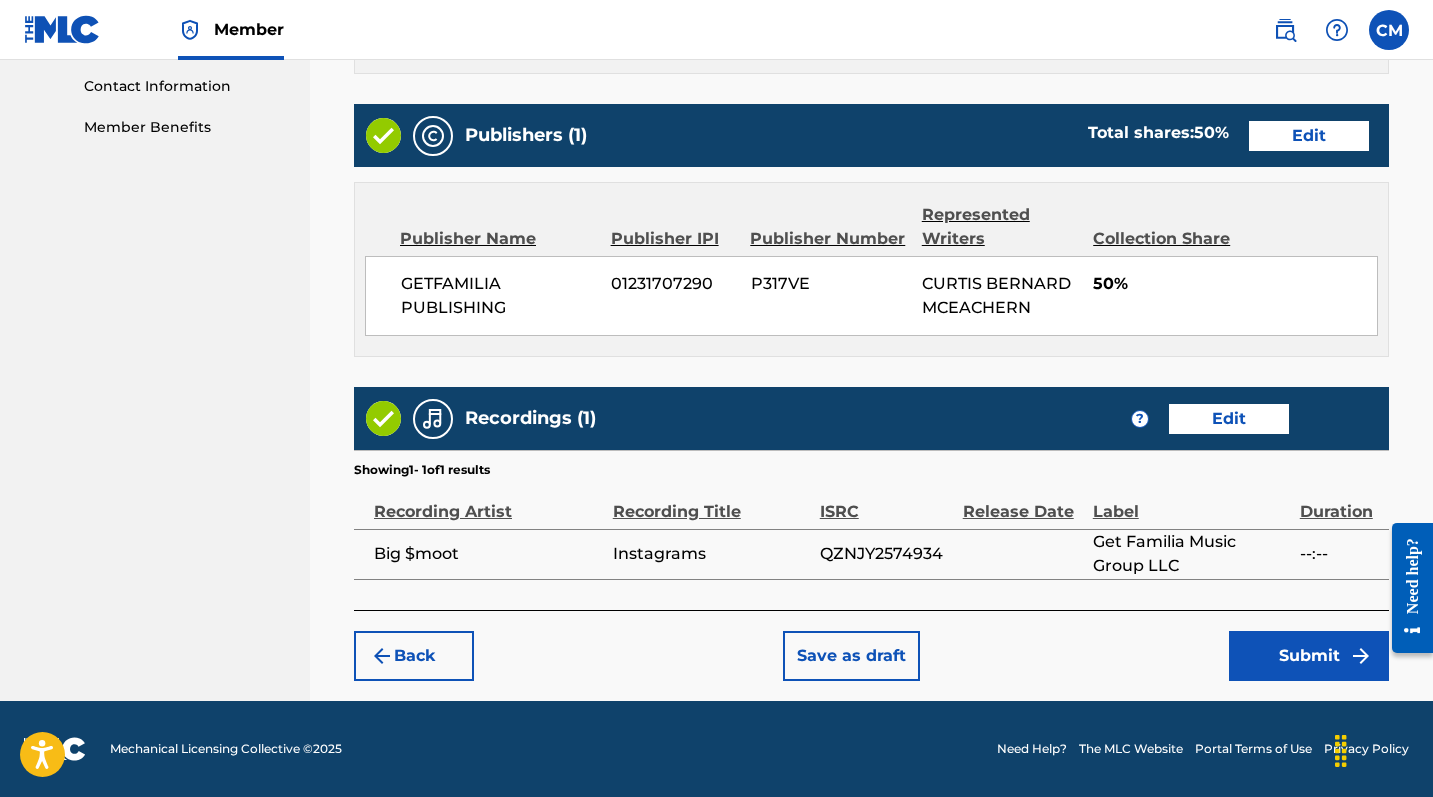 scroll, scrollTop: 981, scrollLeft: 0, axis: vertical 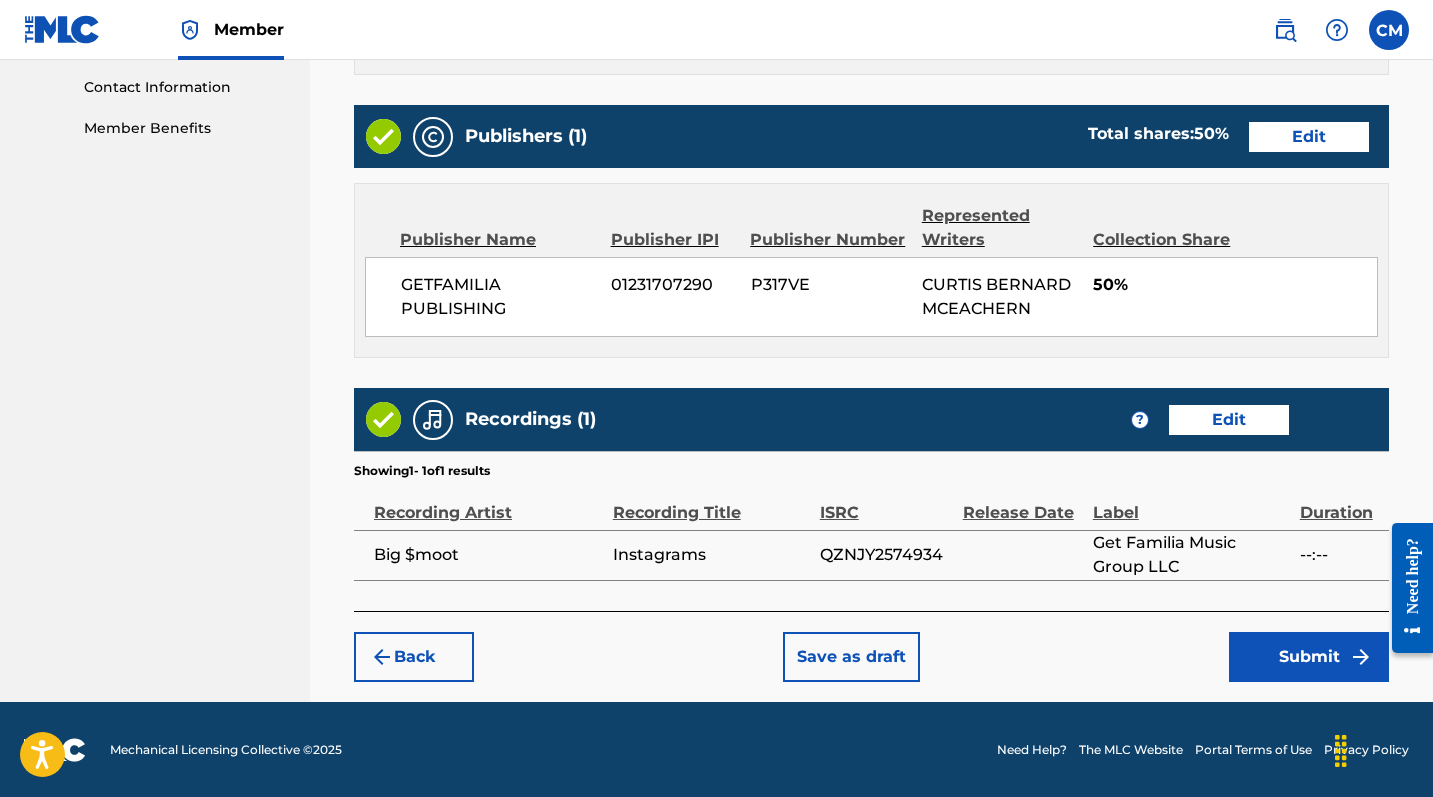 click on "Submit" at bounding box center (1309, 657) 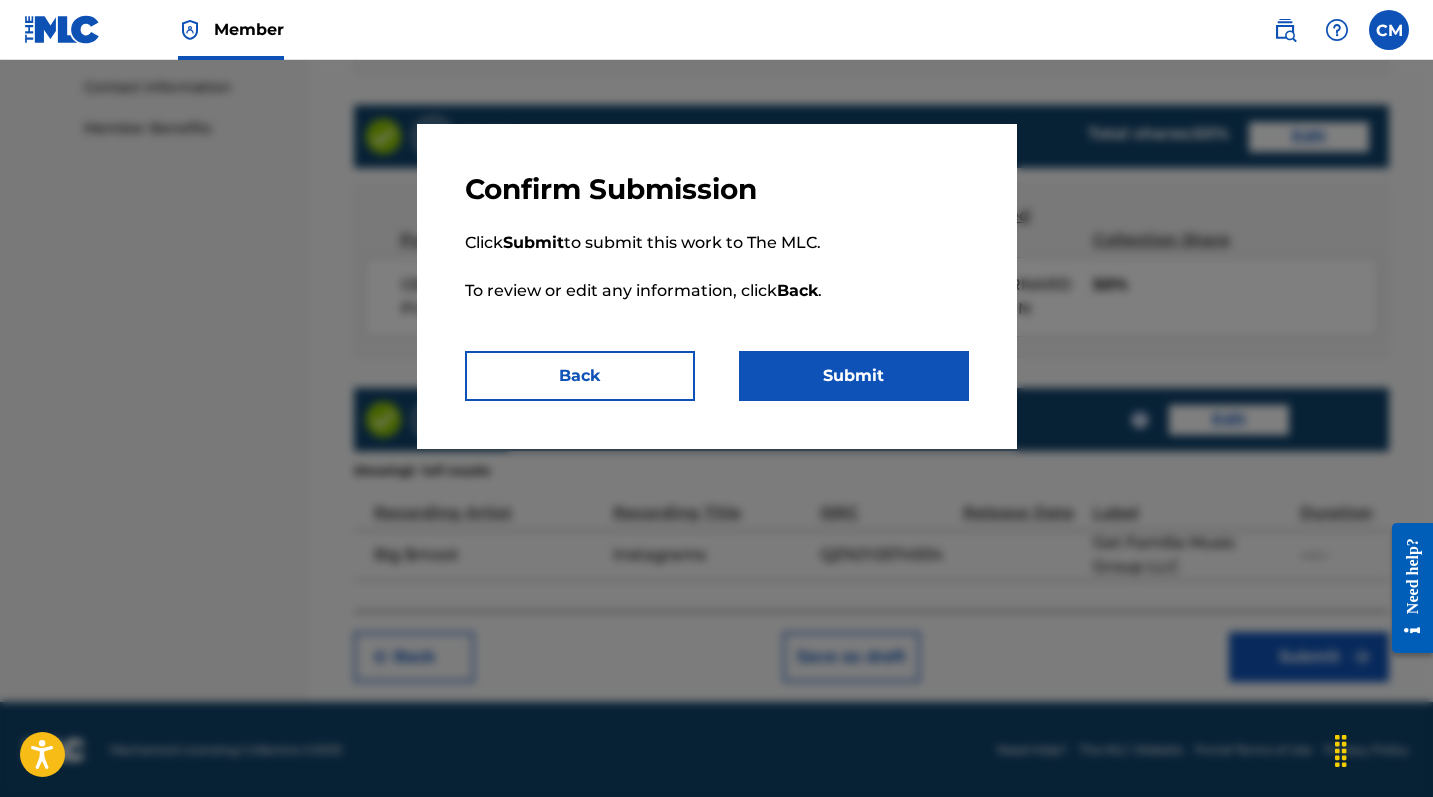 click on "Submit" at bounding box center [854, 376] 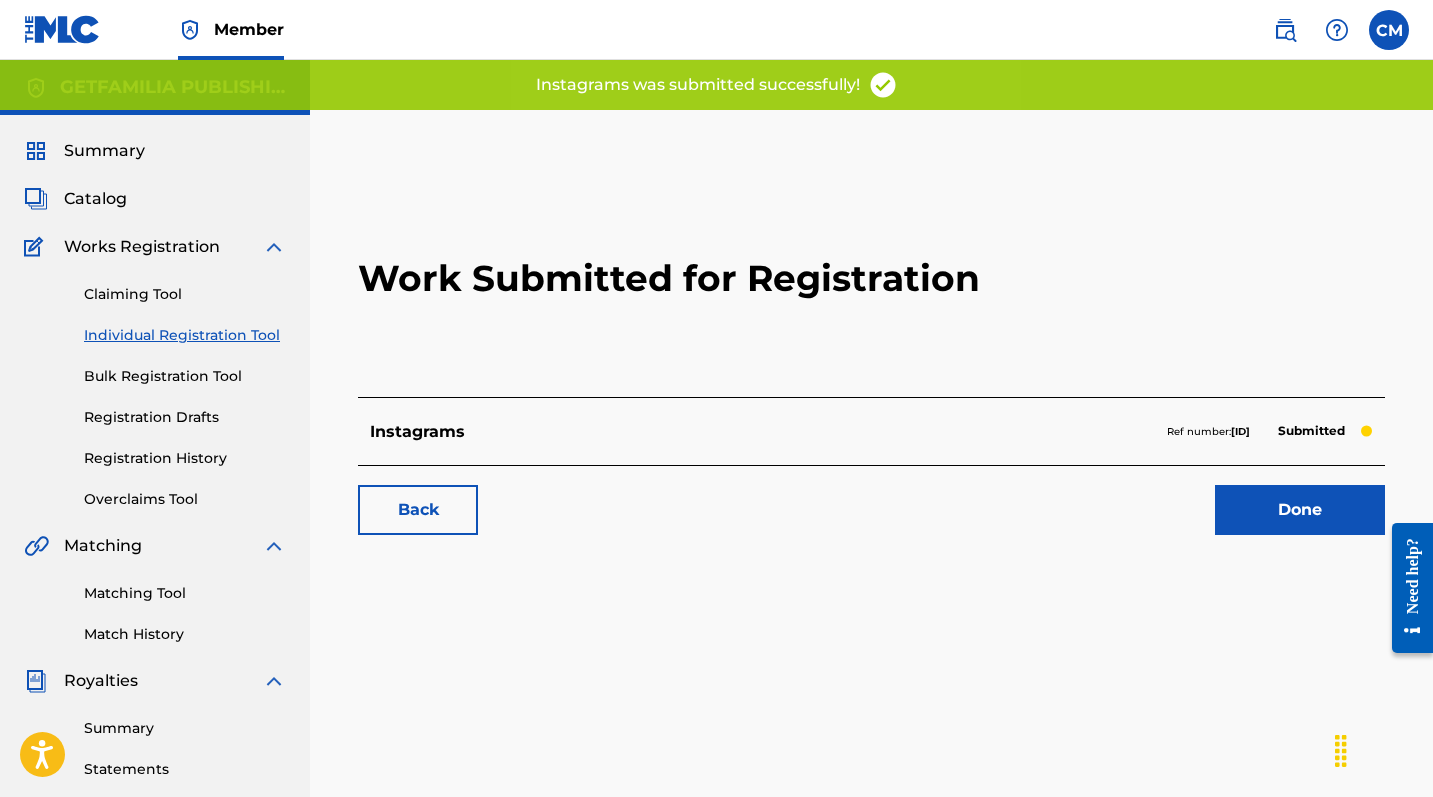 click on "Work Submitted for Registration Instagrams Ref number:  11919489 Submitted Back Done" at bounding box center [871, 357] 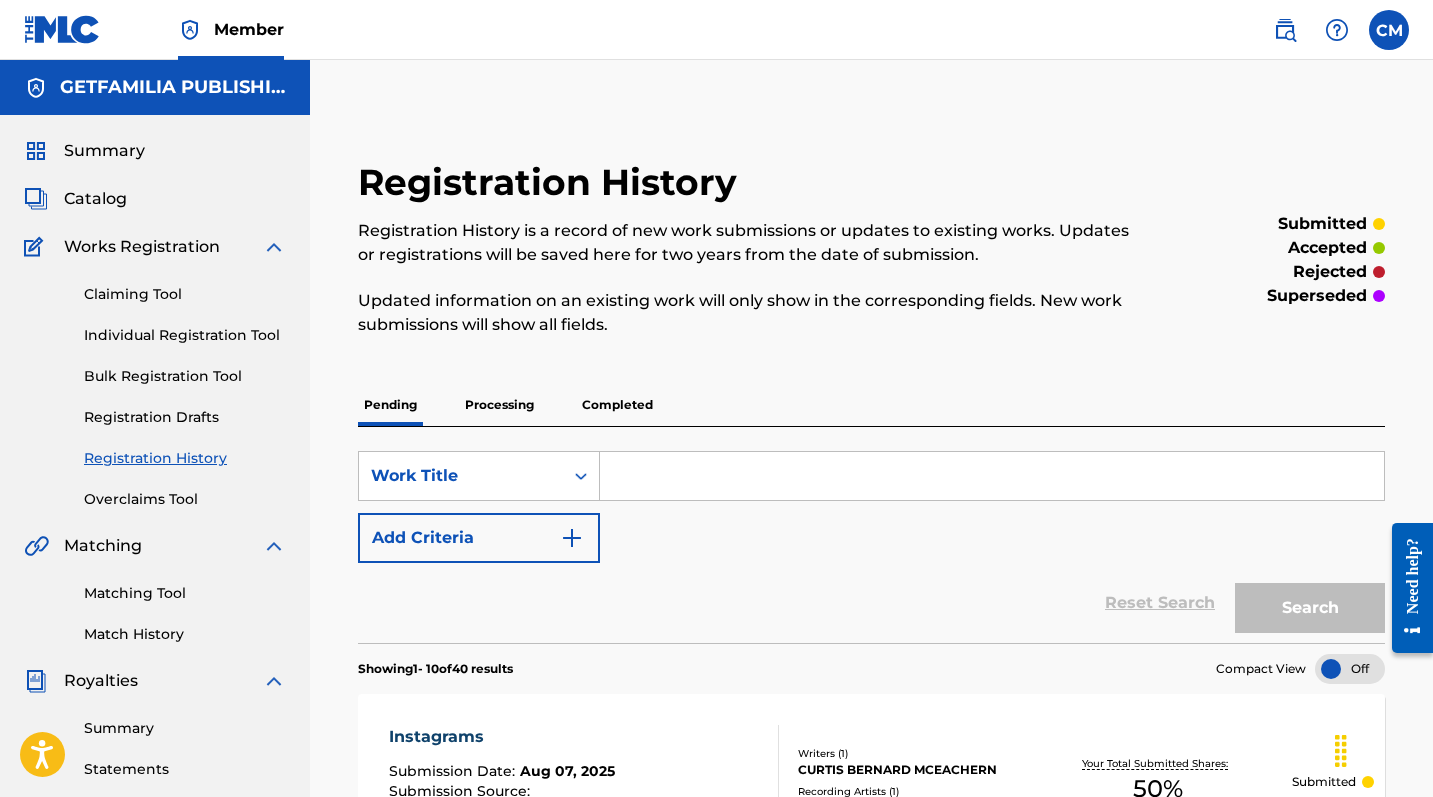 scroll, scrollTop: 0, scrollLeft: 0, axis: both 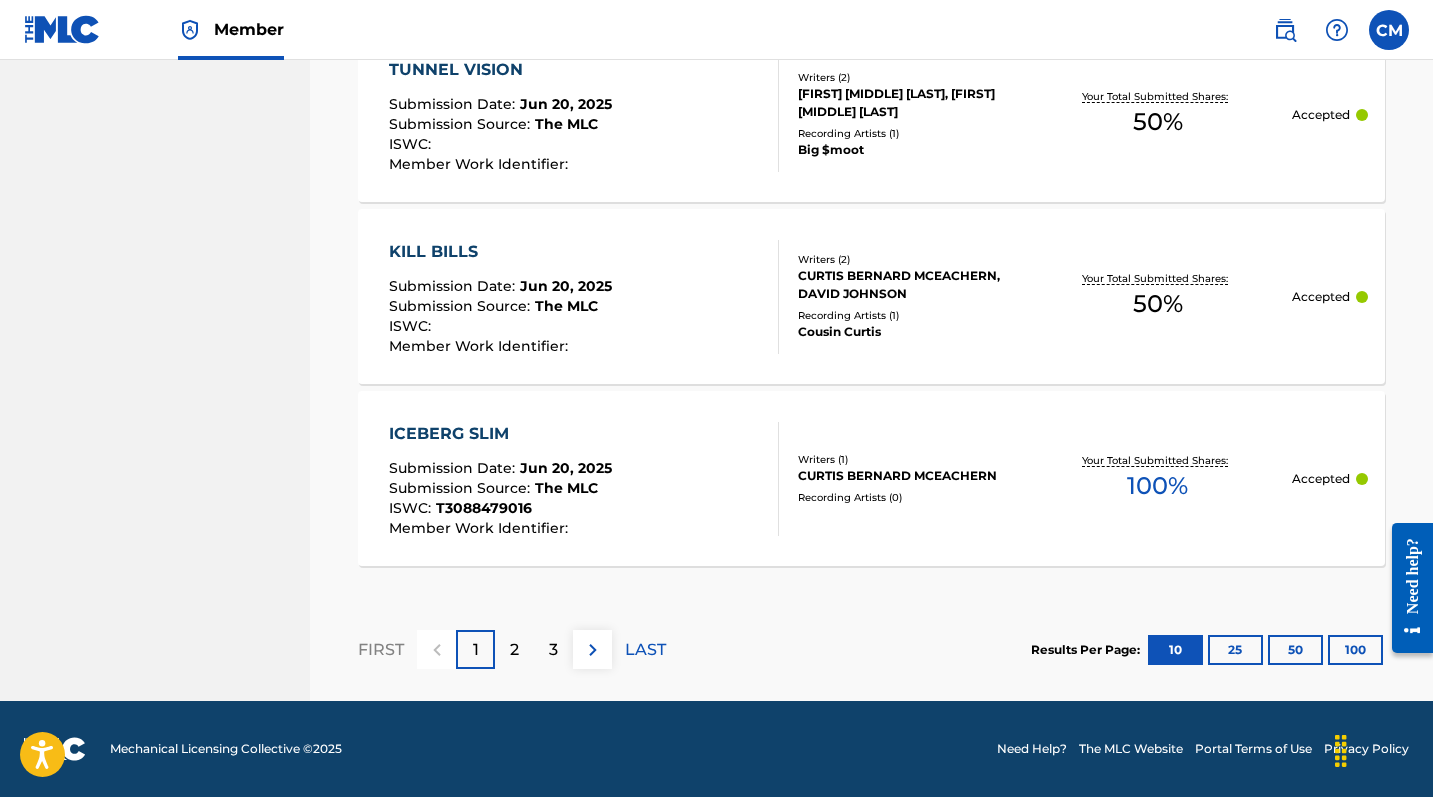 click on "25" at bounding box center [1235, 650] 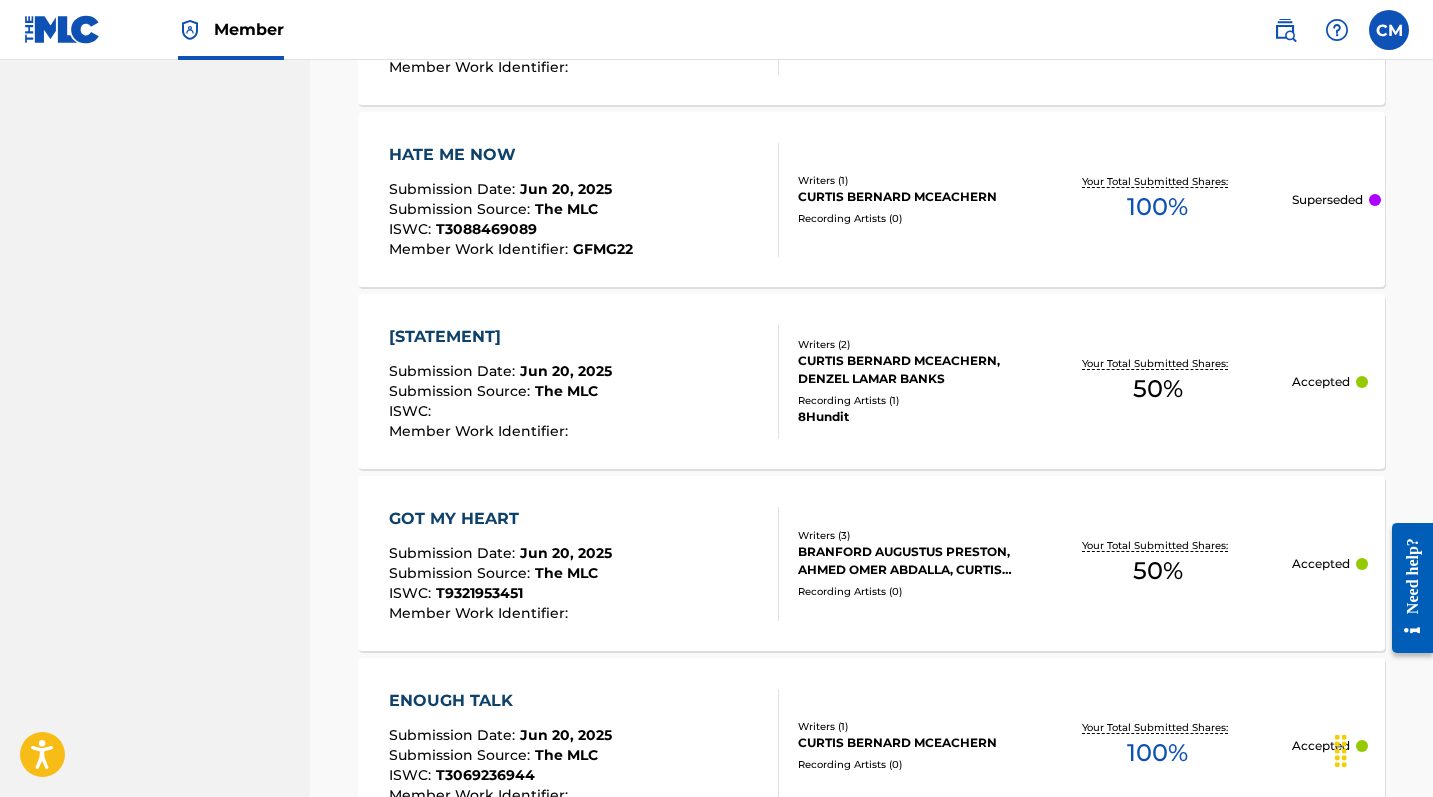 scroll, scrollTop: 1211, scrollLeft: 1, axis: both 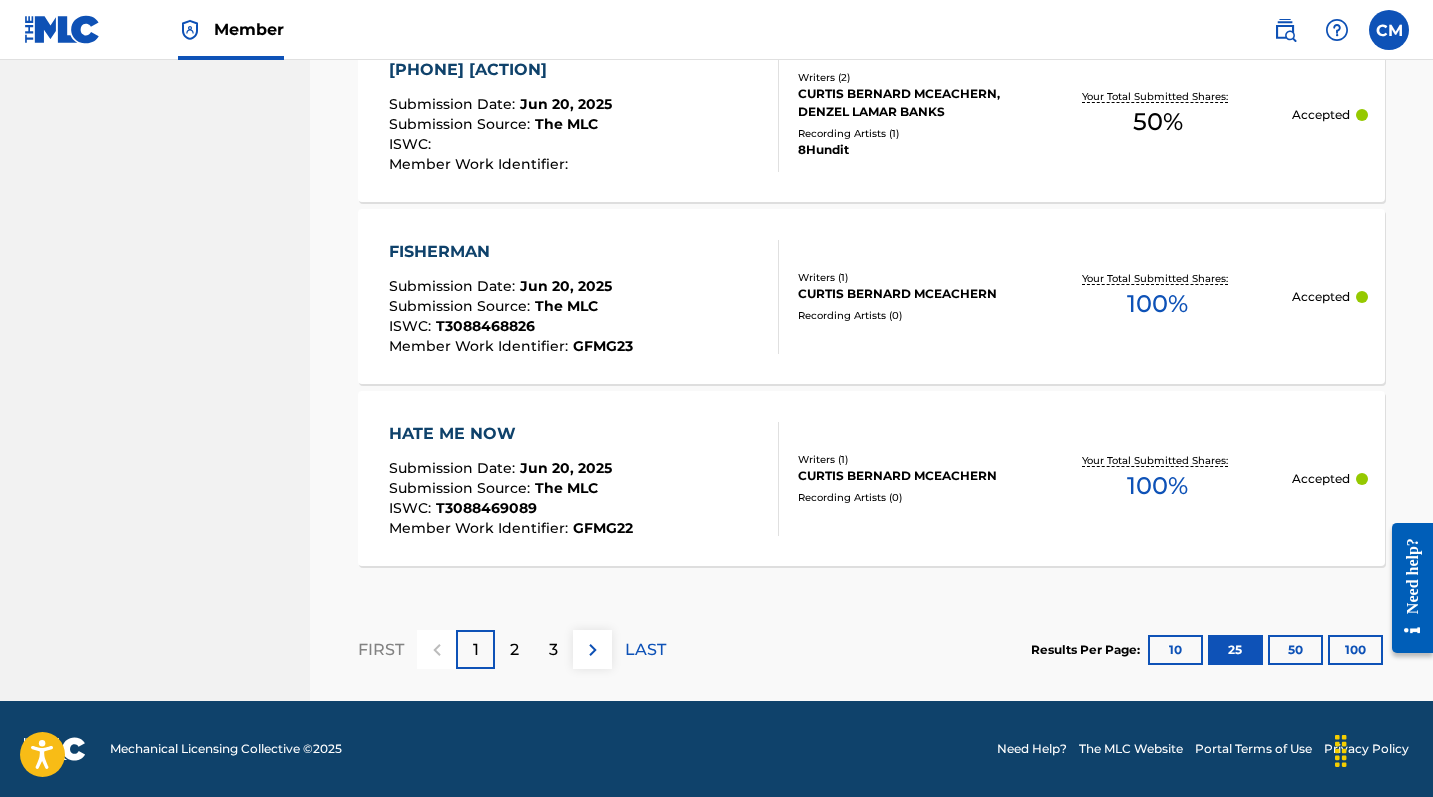 click on "50" at bounding box center (1295, 650) 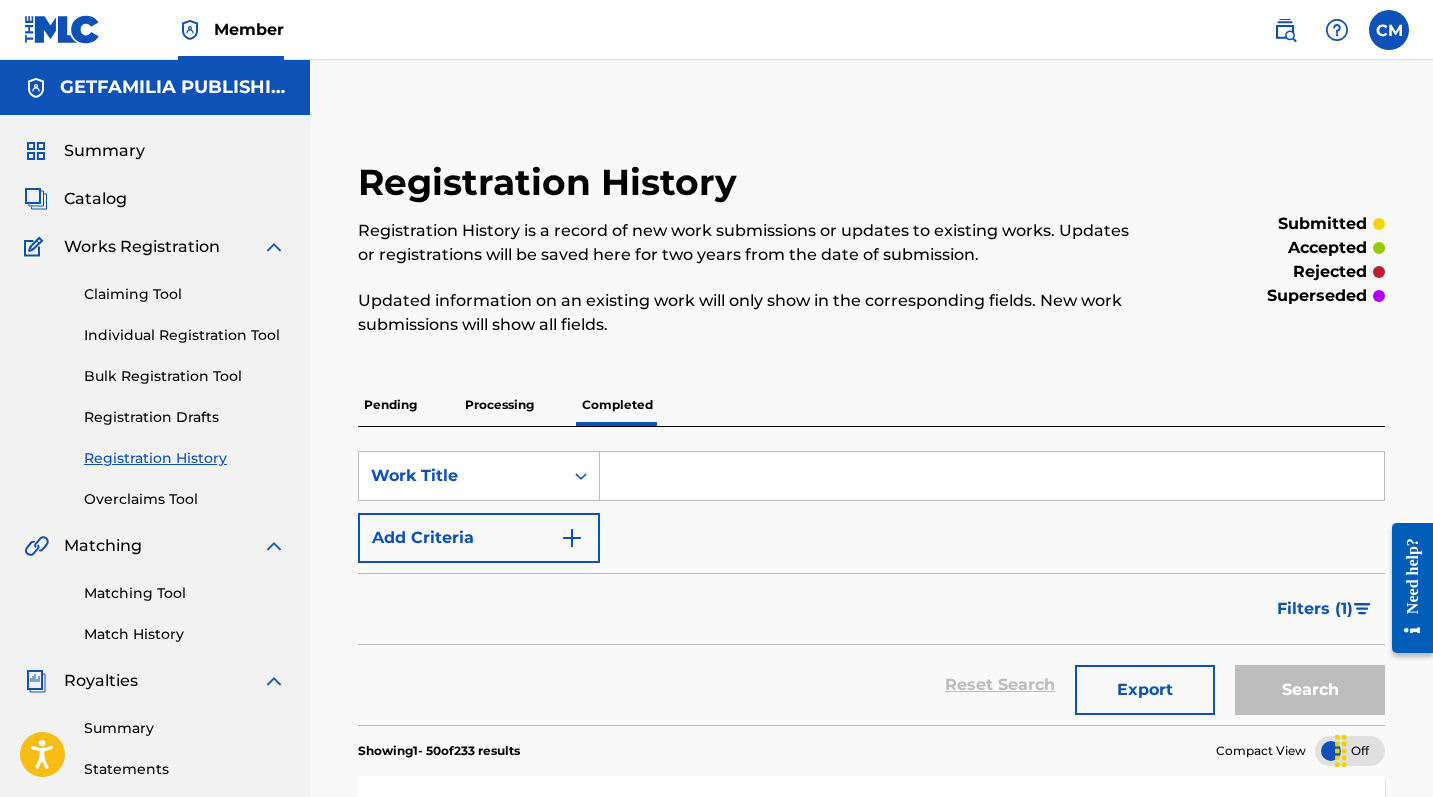 scroll, scrollTop: 0, scrollLeft: 0, axis: both 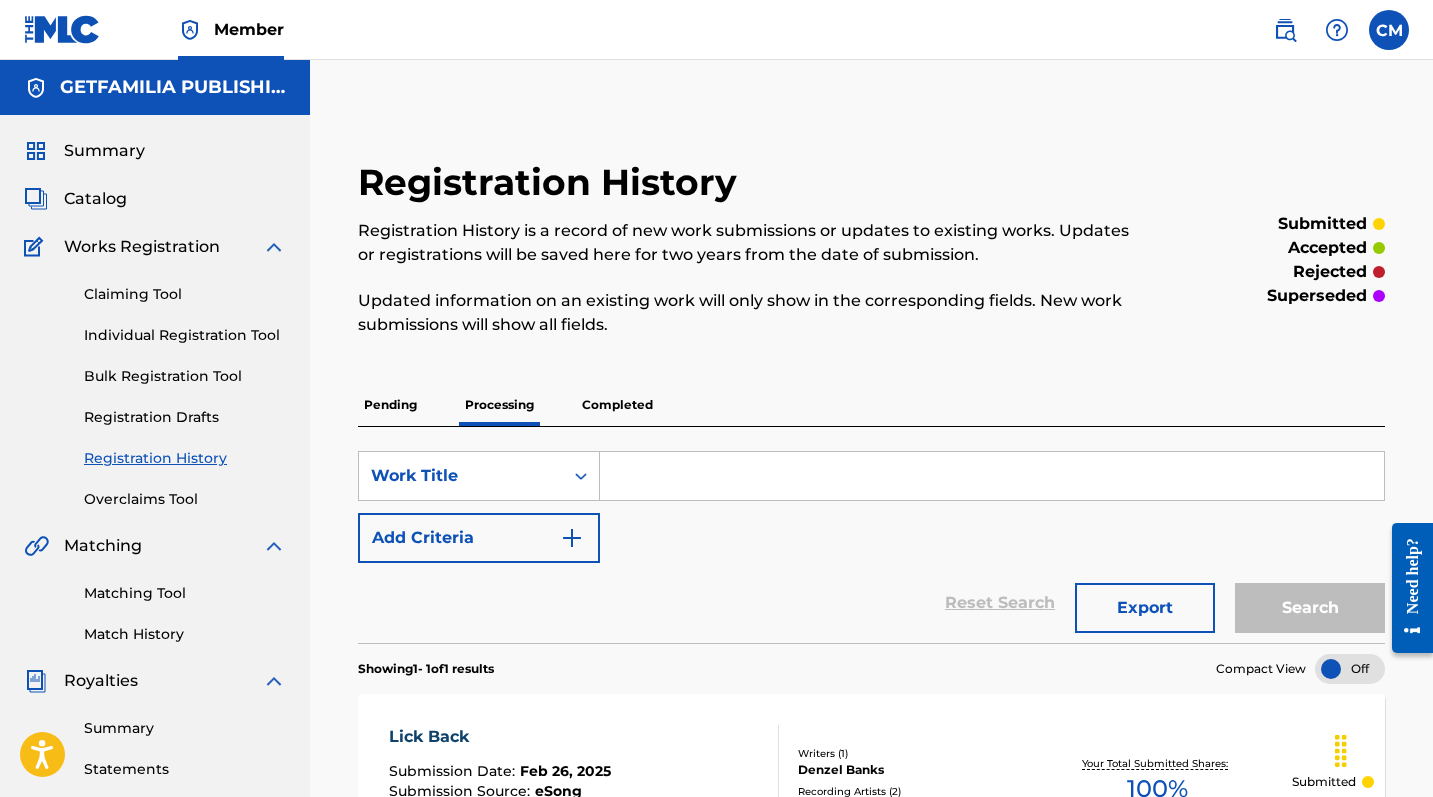 click on "Pending" at bounding box center (390, 405) 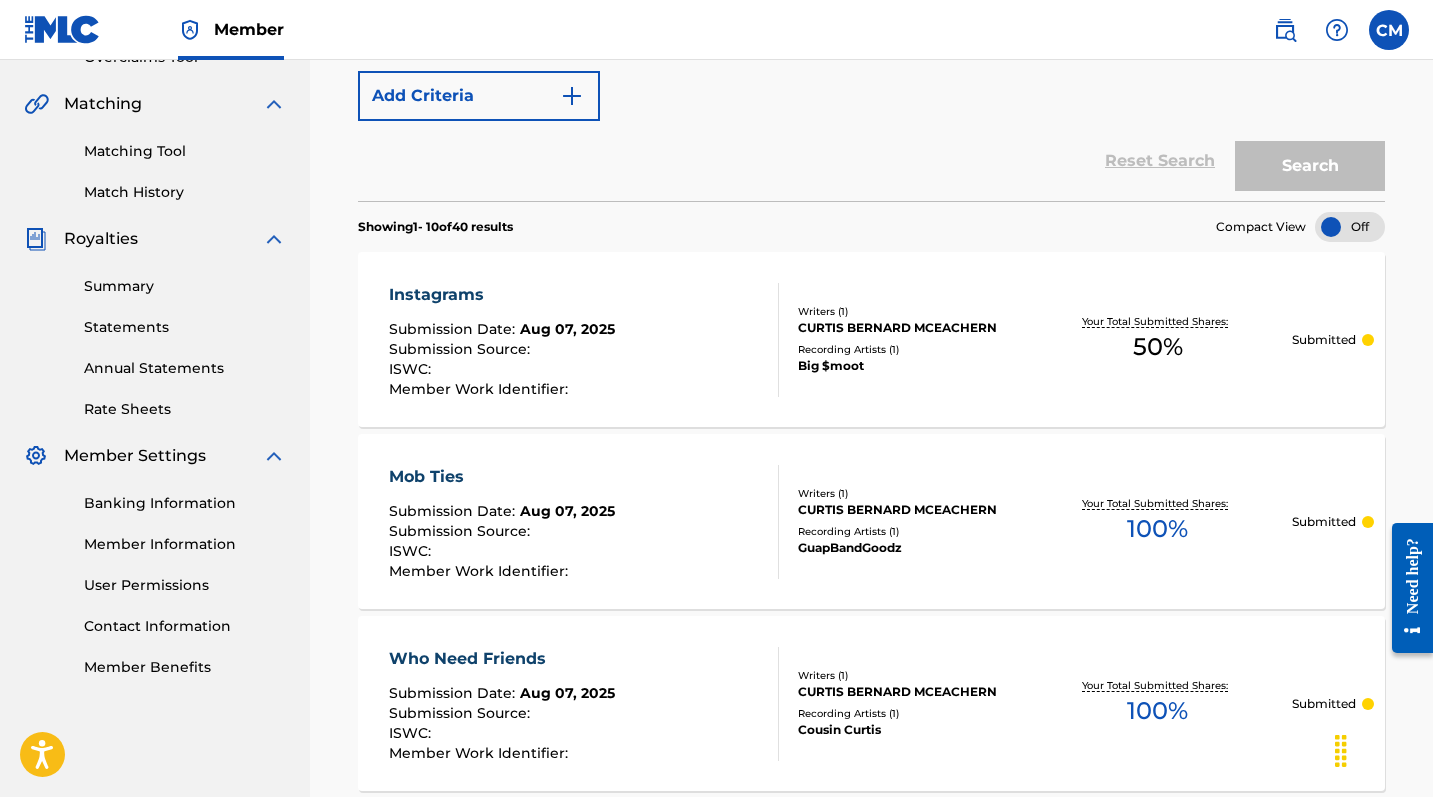 scroll, scrollTop: 621, scrollLeft: 0, axis: vertical 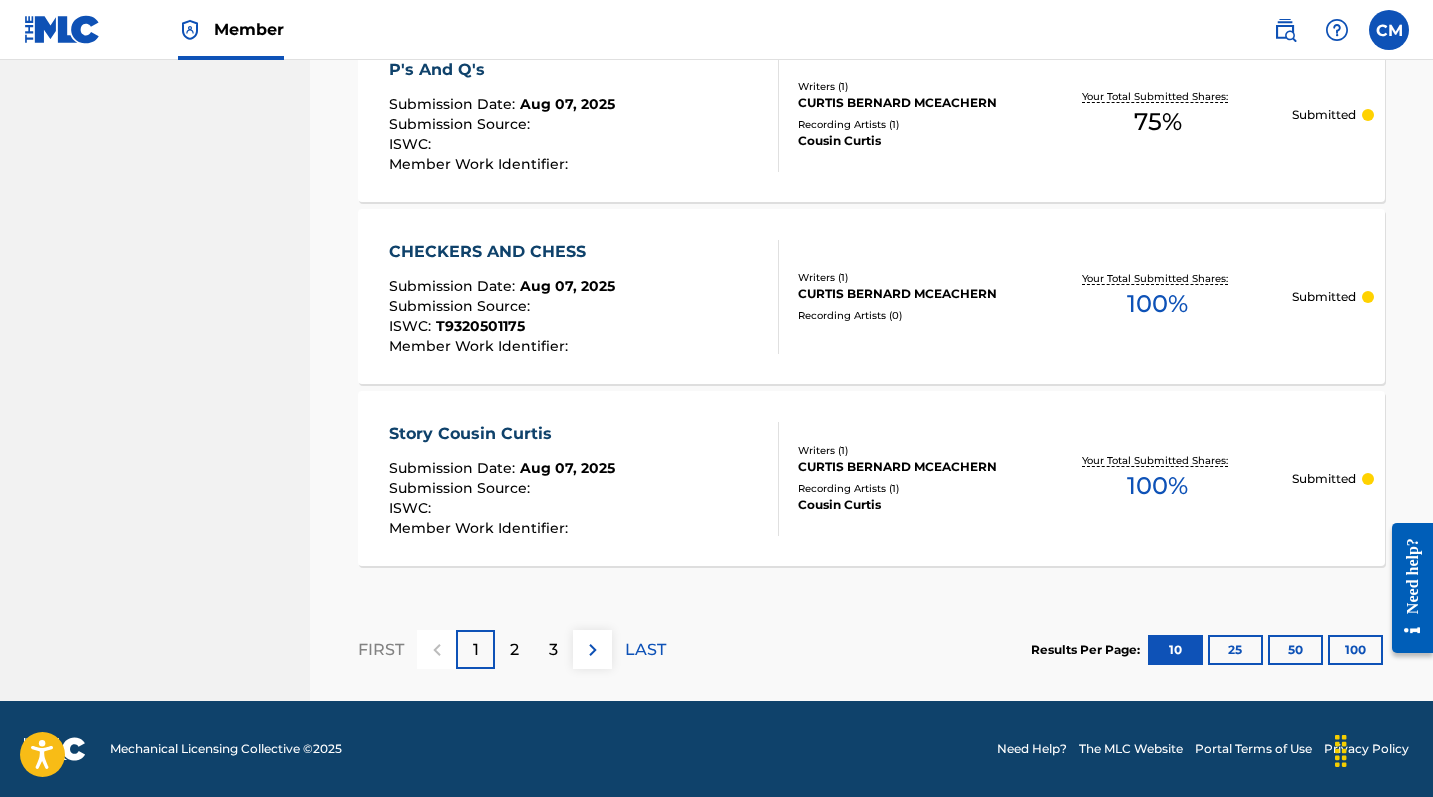 click on "100" at bounding box center [1355, 650] 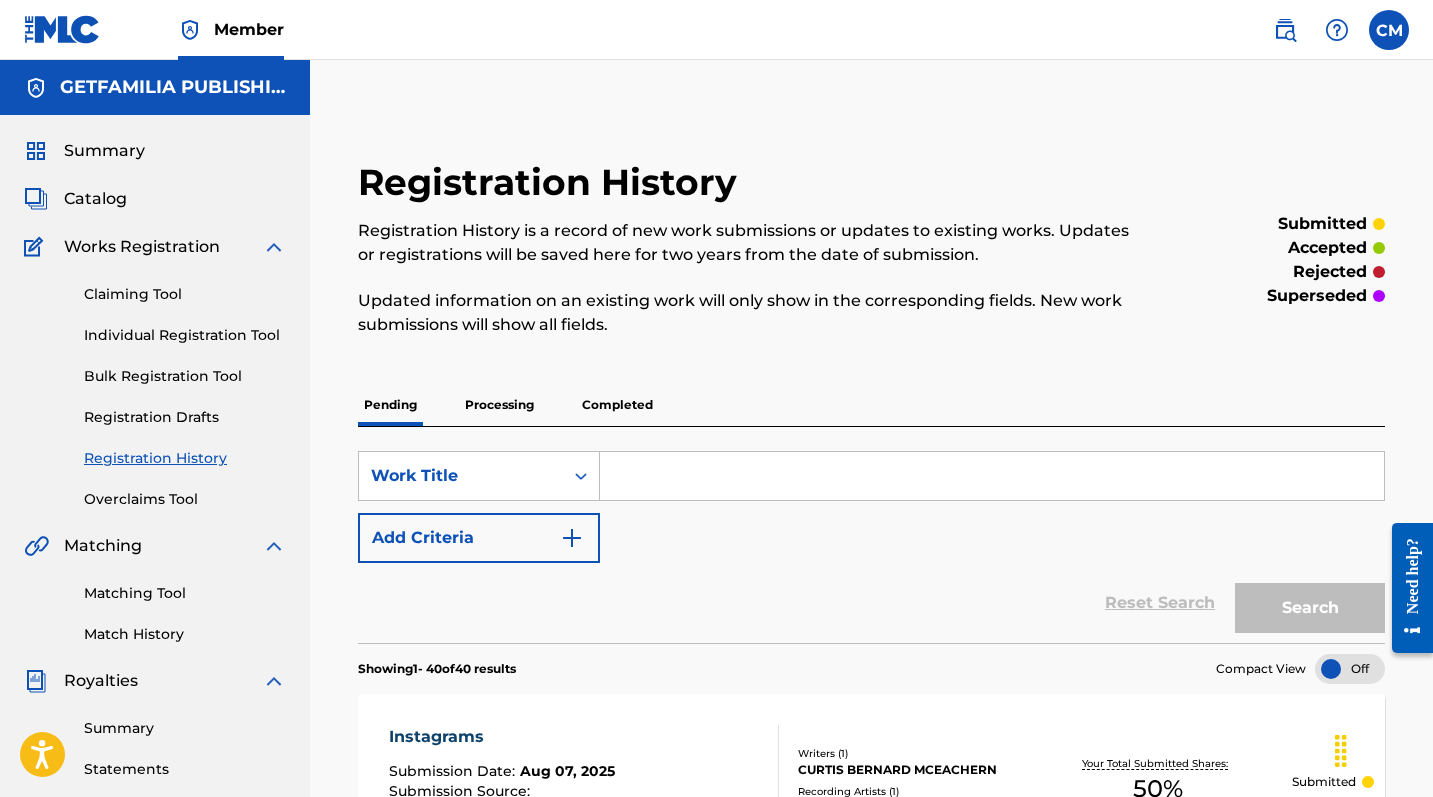 scroll, scrollTop: 0, scrollLeft: 0, axis: both 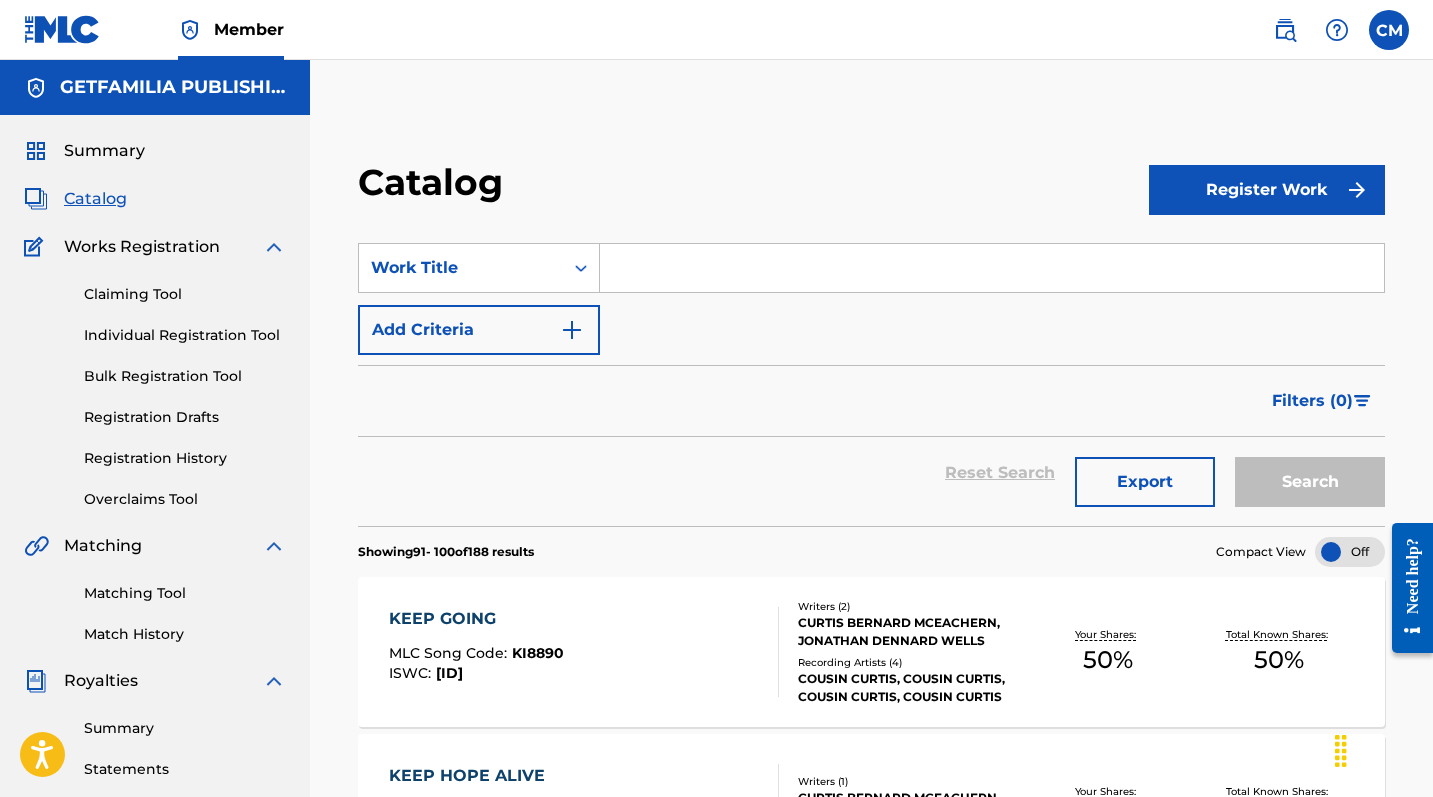 click on "Register Work" at bounding box center [1267, 190] 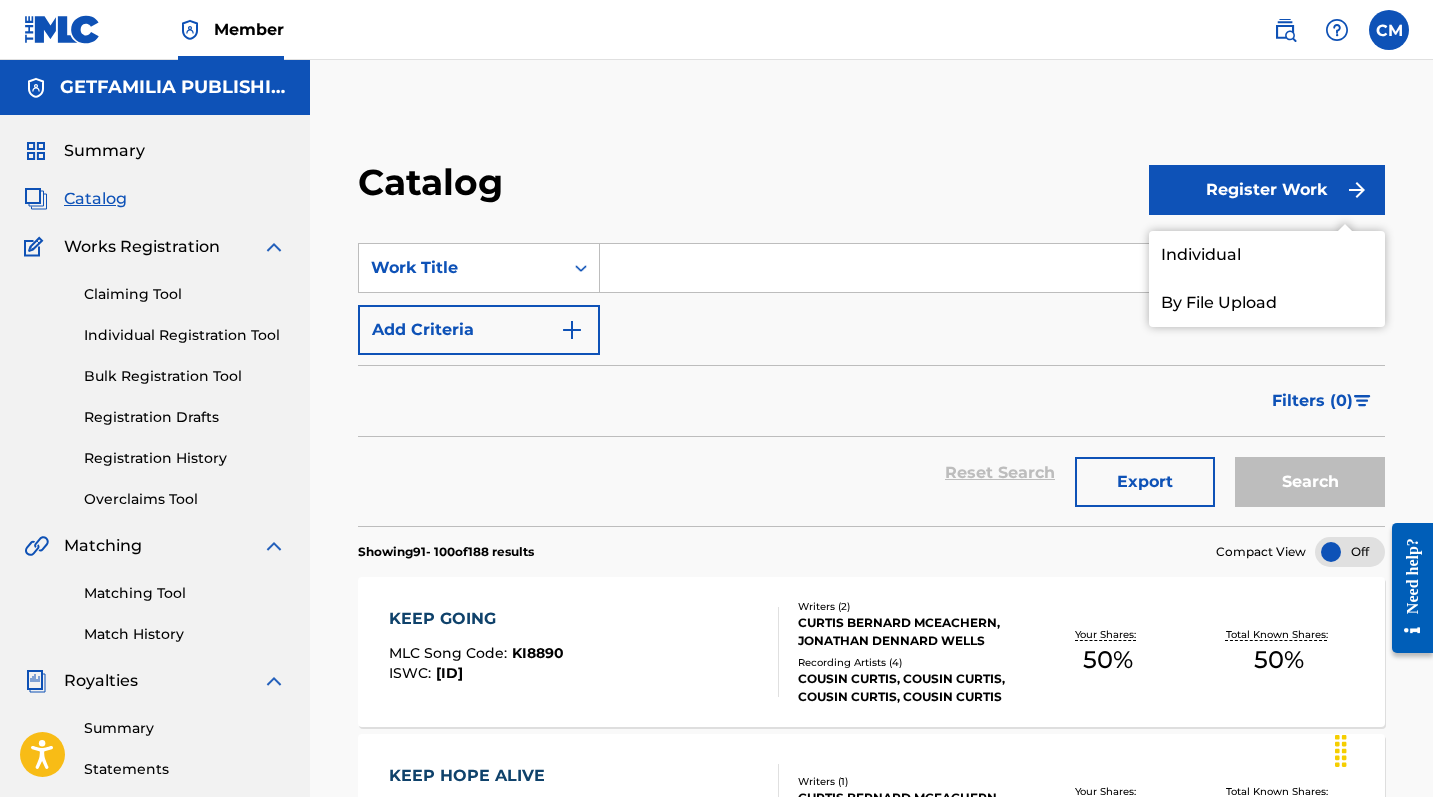 click on "Individual" at bounding box center (1267, 255) 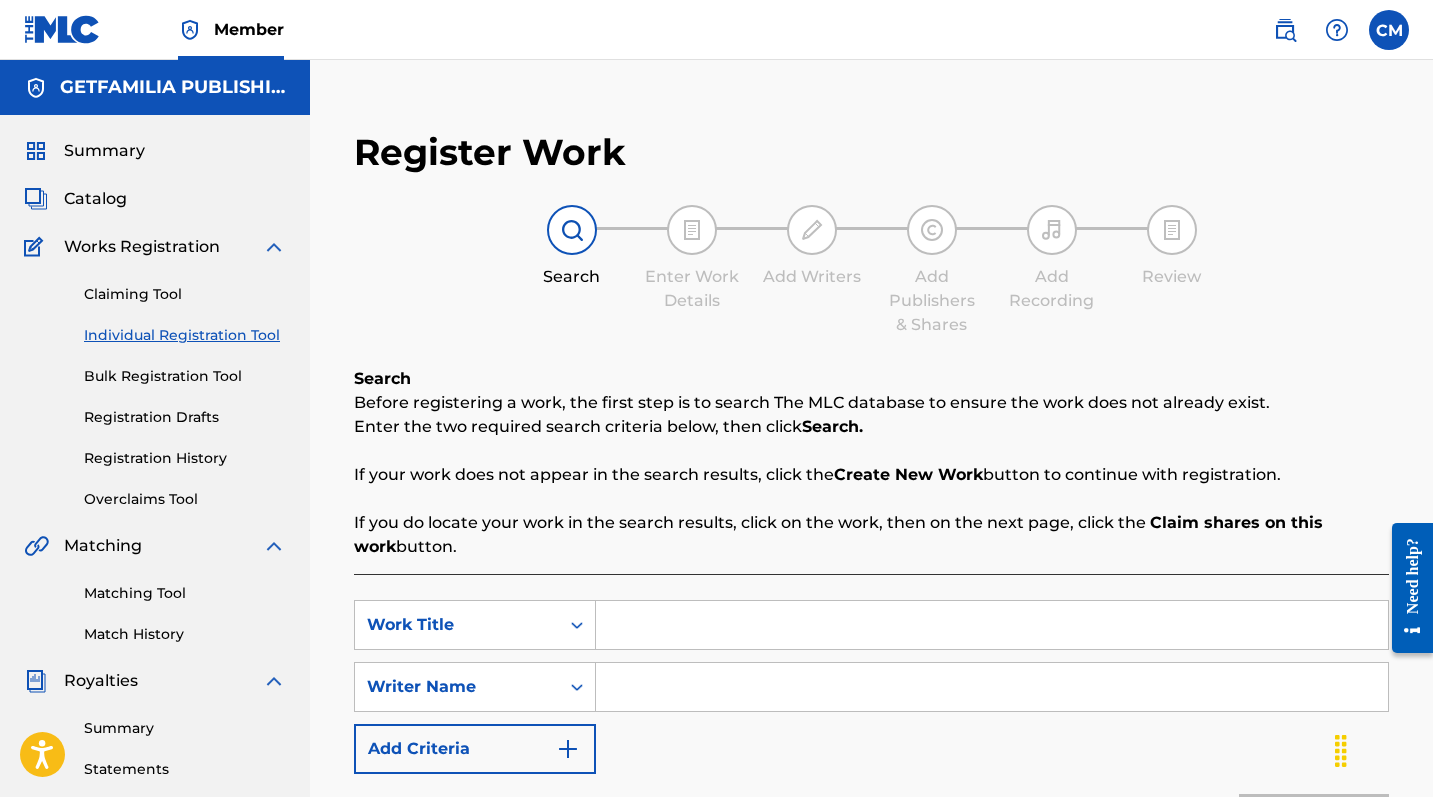 click at bounding box center [992, 625] 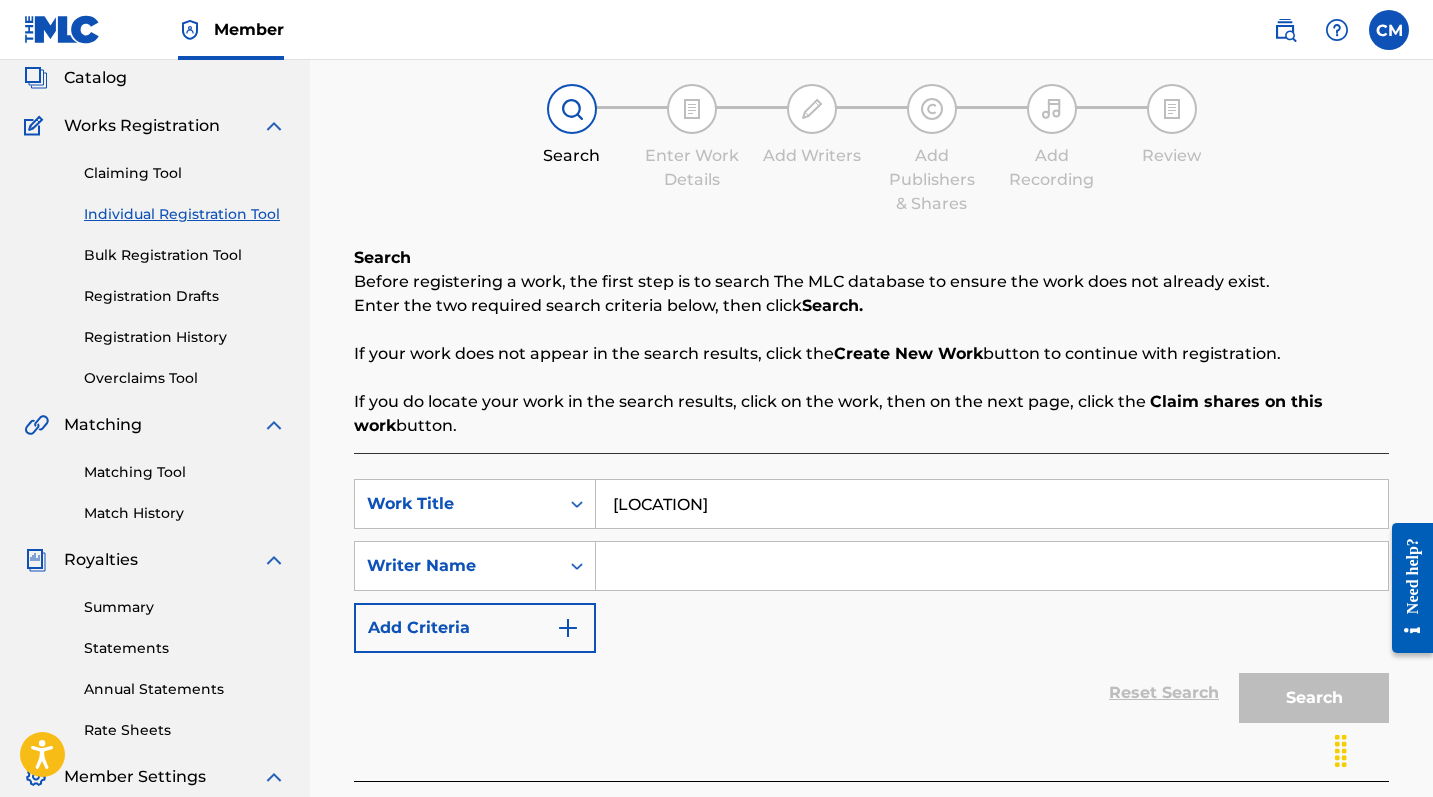scroll, scrollTop: 157, scrollLeft: 0, axis: vertical 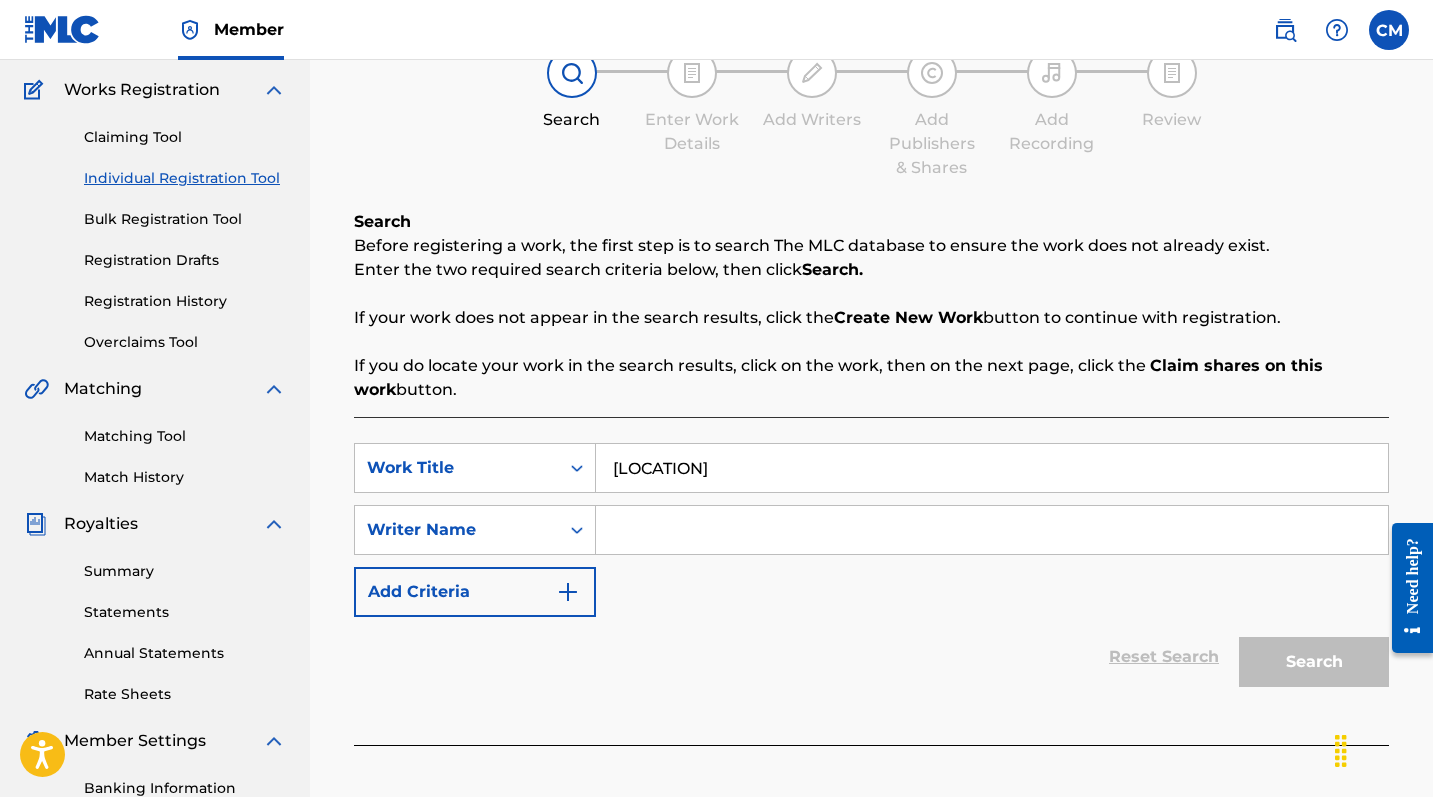 type on "[LOCATION]" 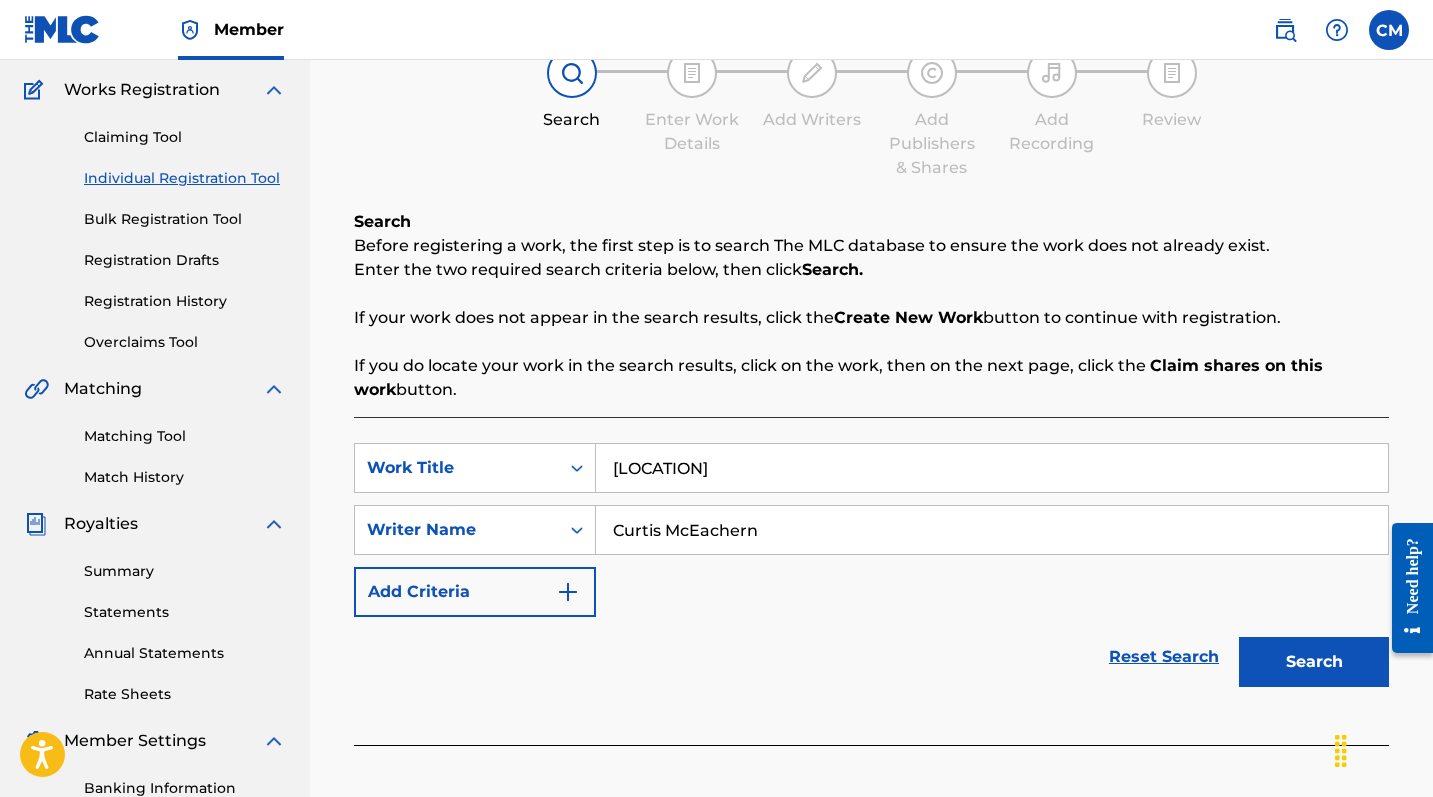 type on "Curtis McEachern" 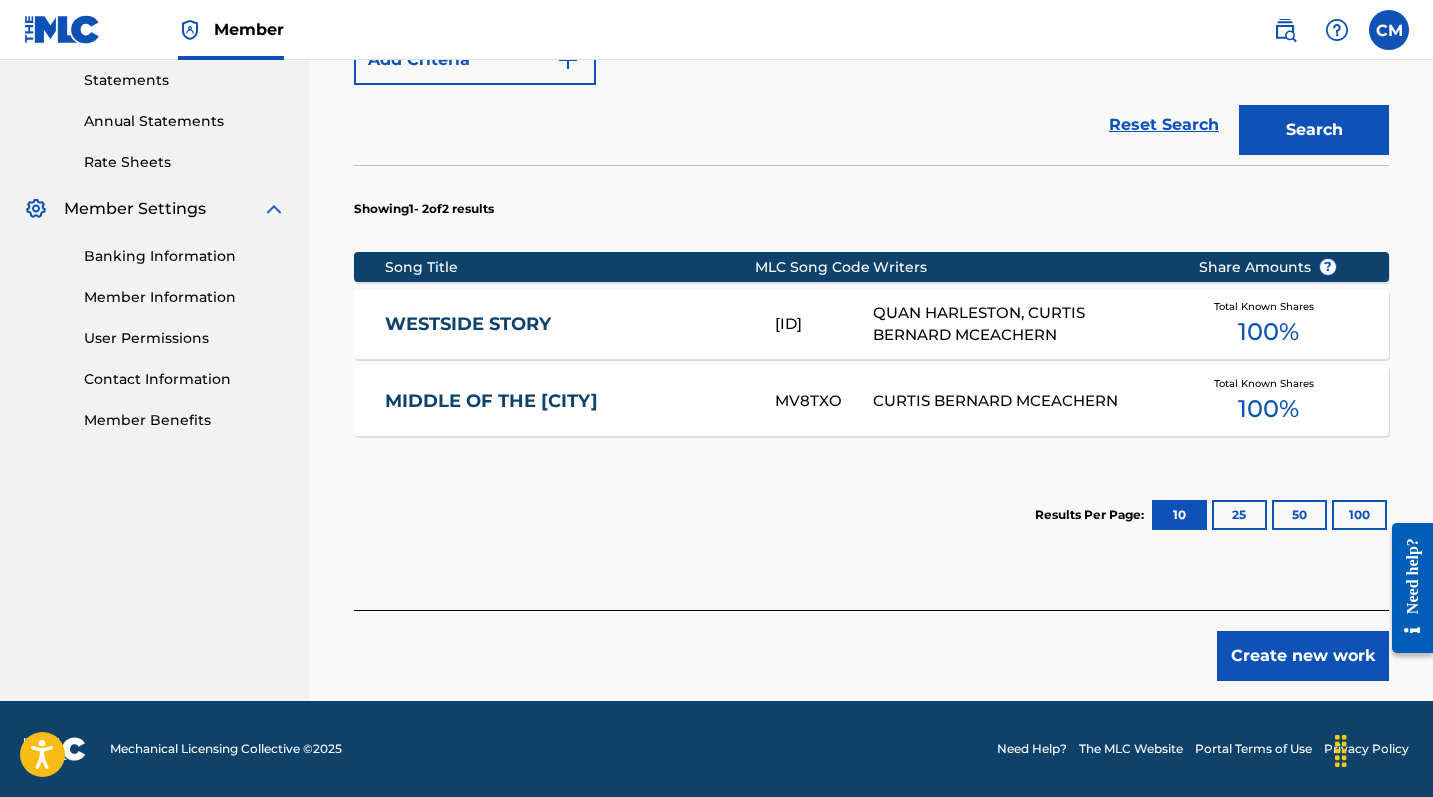scroll, scrollTop: 689, scrollLeft: 0, axis: vertical 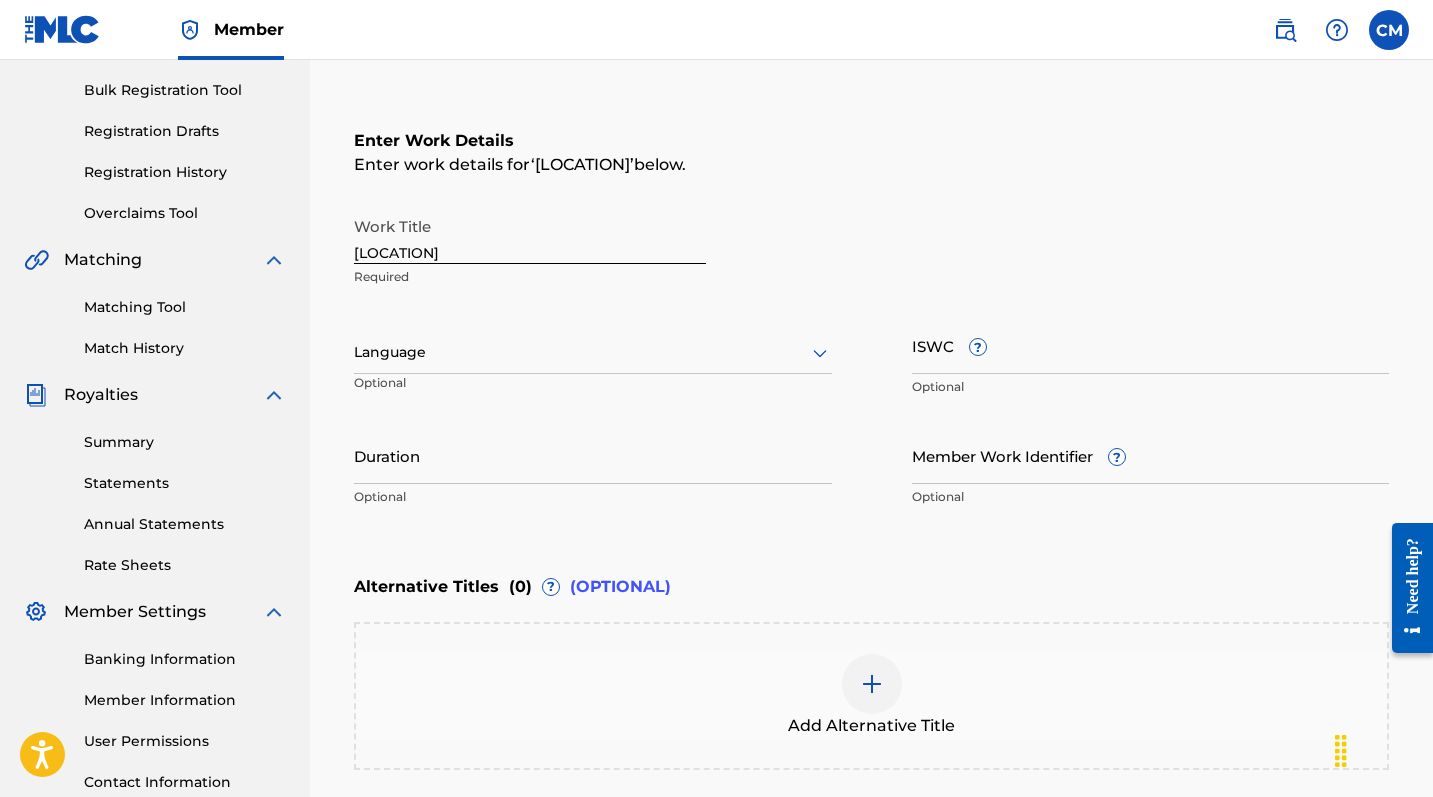 click at bounding box center (593, 352) 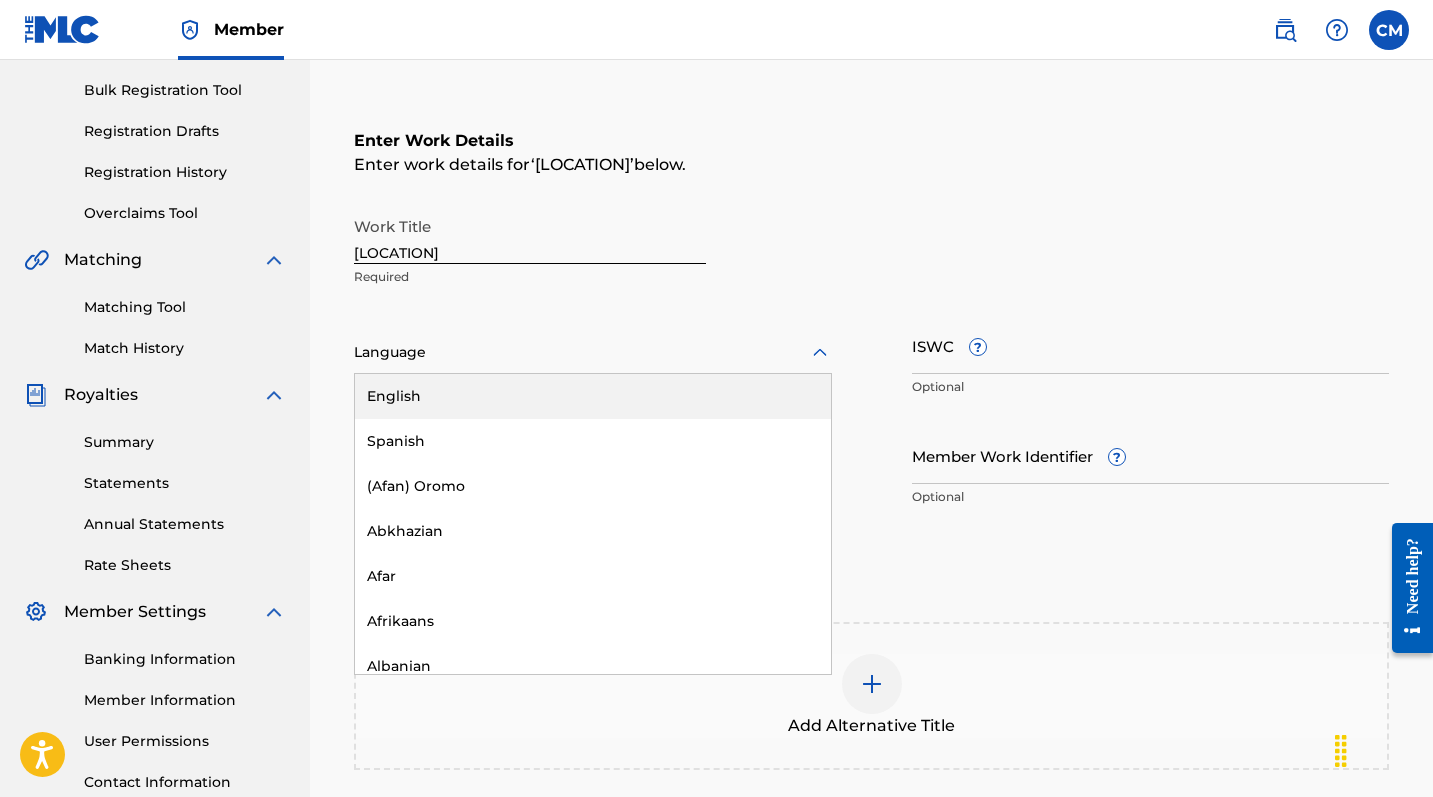 click on "English" at bounding box center (593, 396) 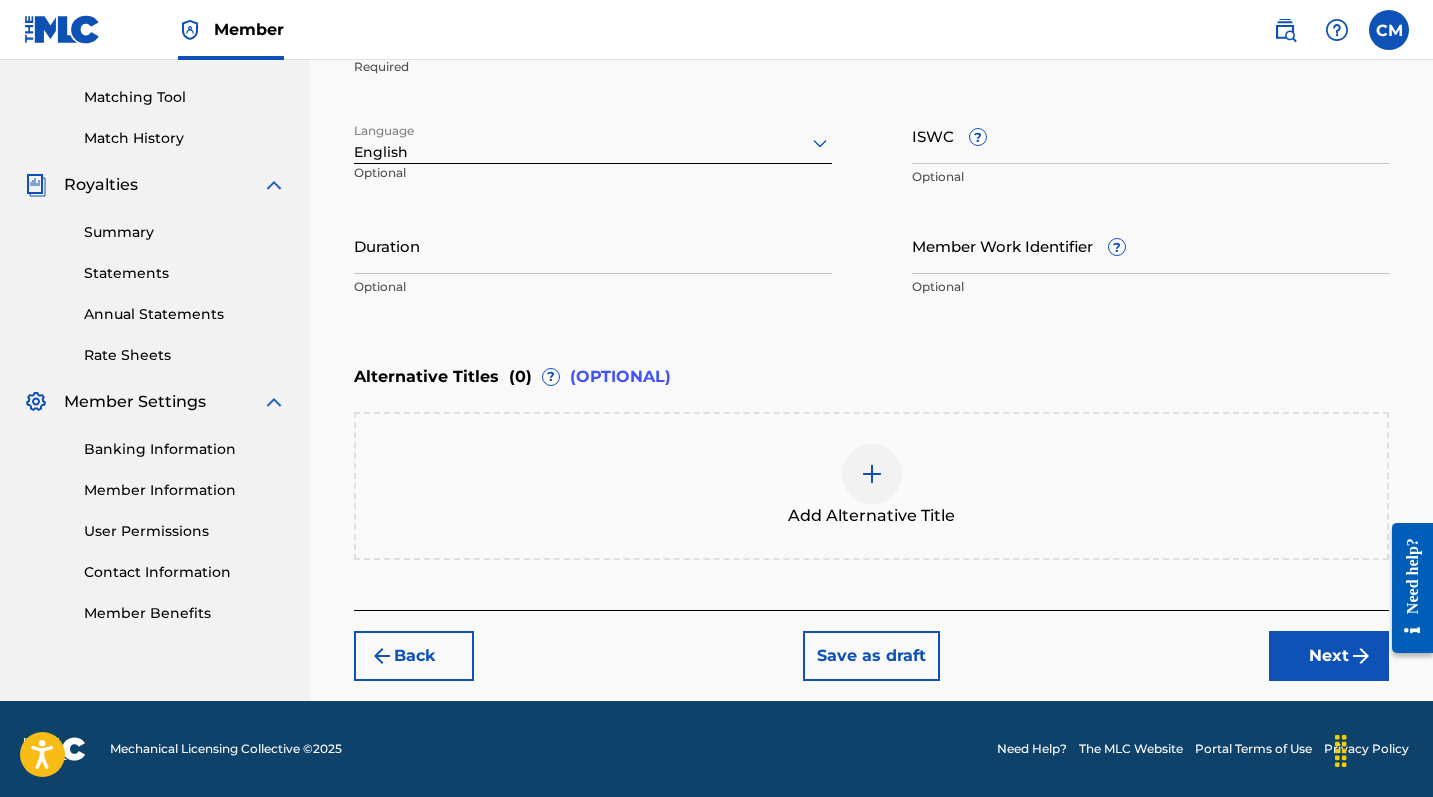 click on "Next" at bounding box center [1329, 656] 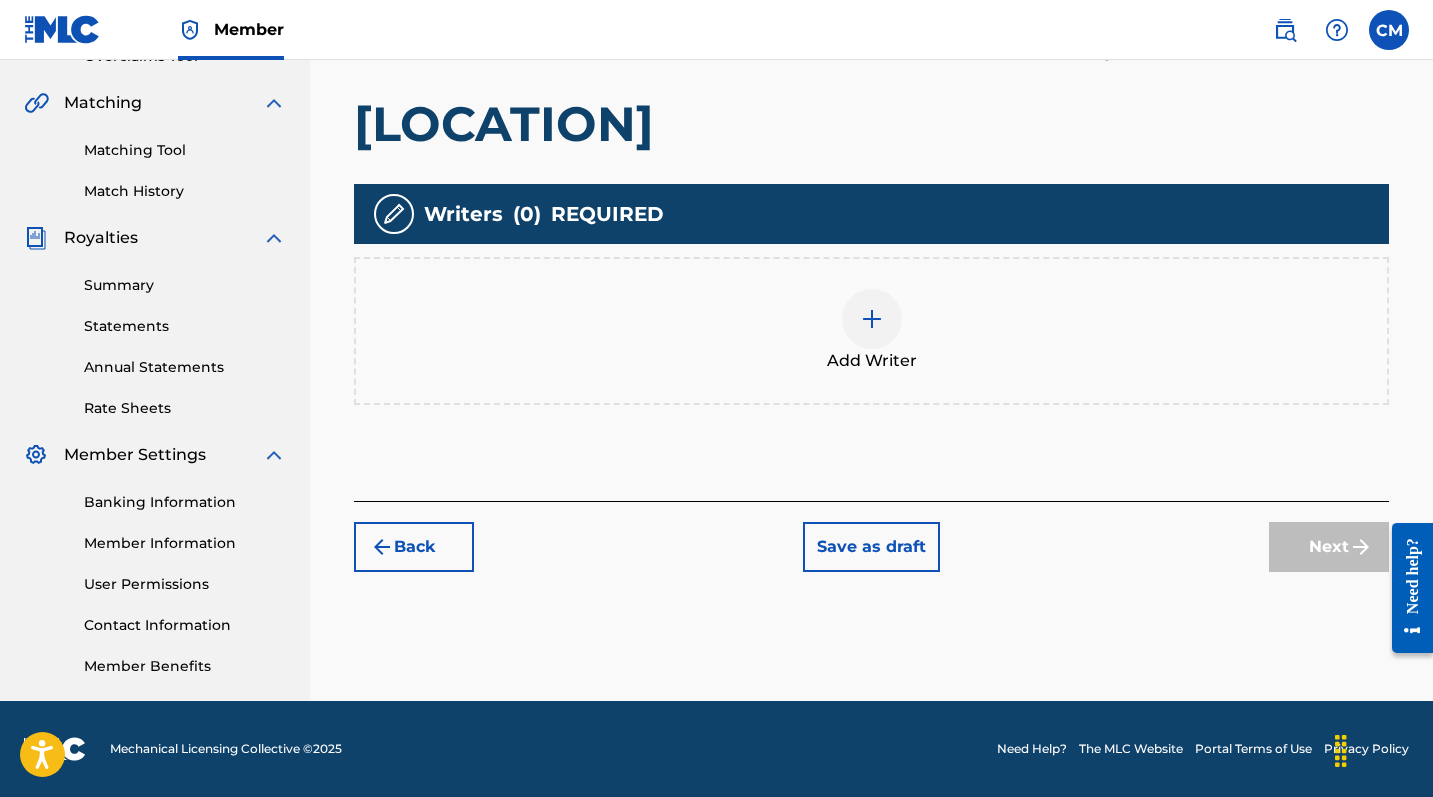 scroll, scrollTop: 443, scrollLeft: 0, axis: vertical 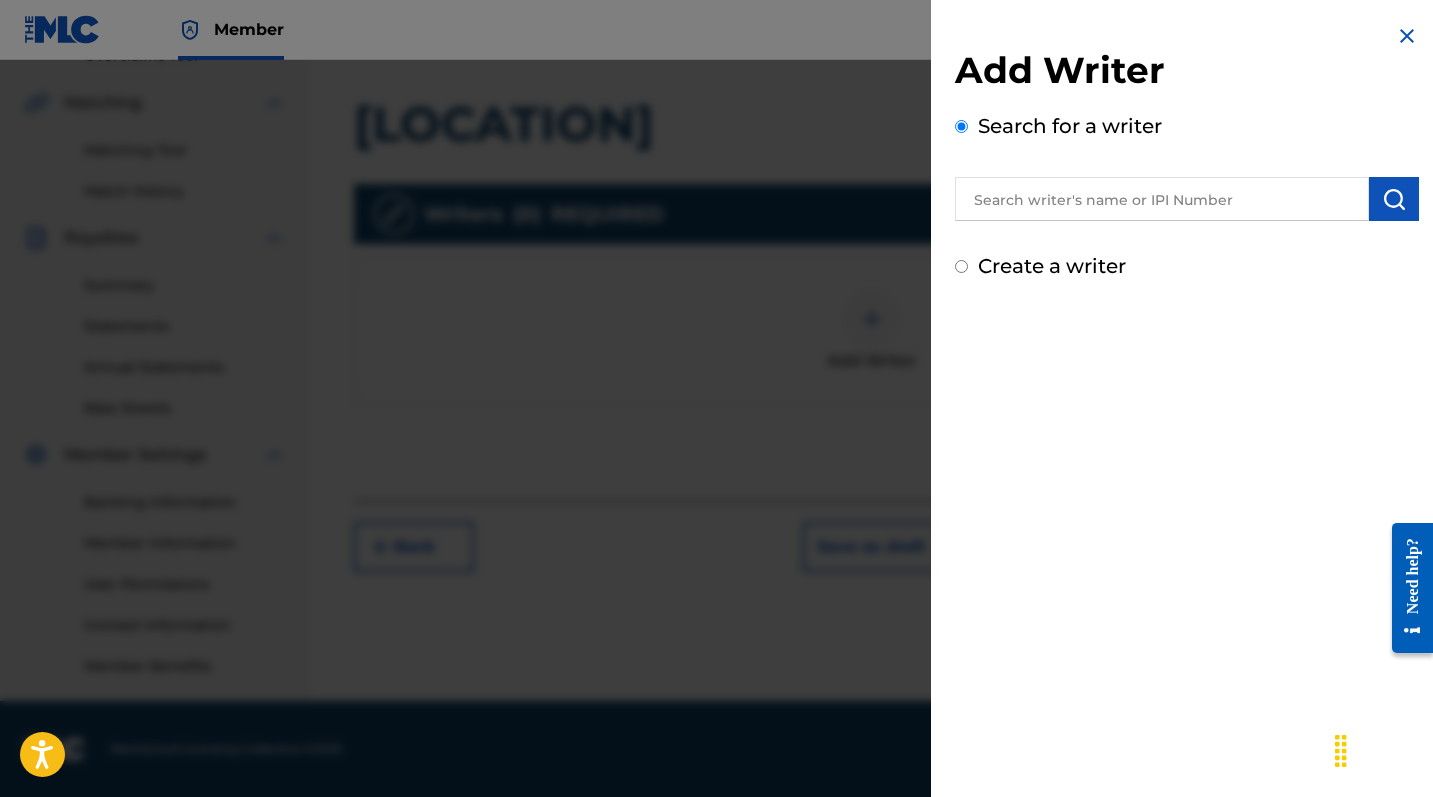 click at bounding box center (1162, 199) 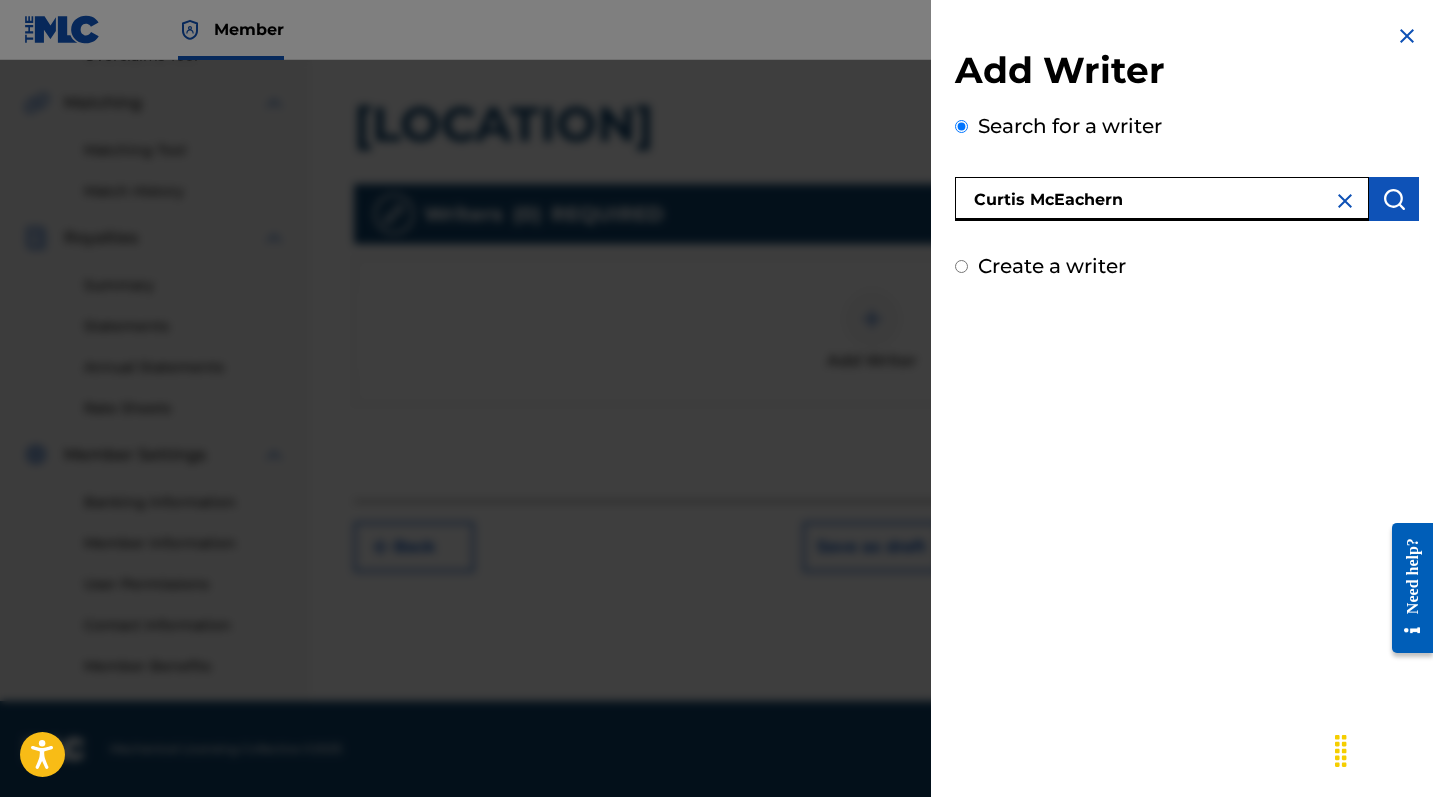 type on "Curtis McEachern" 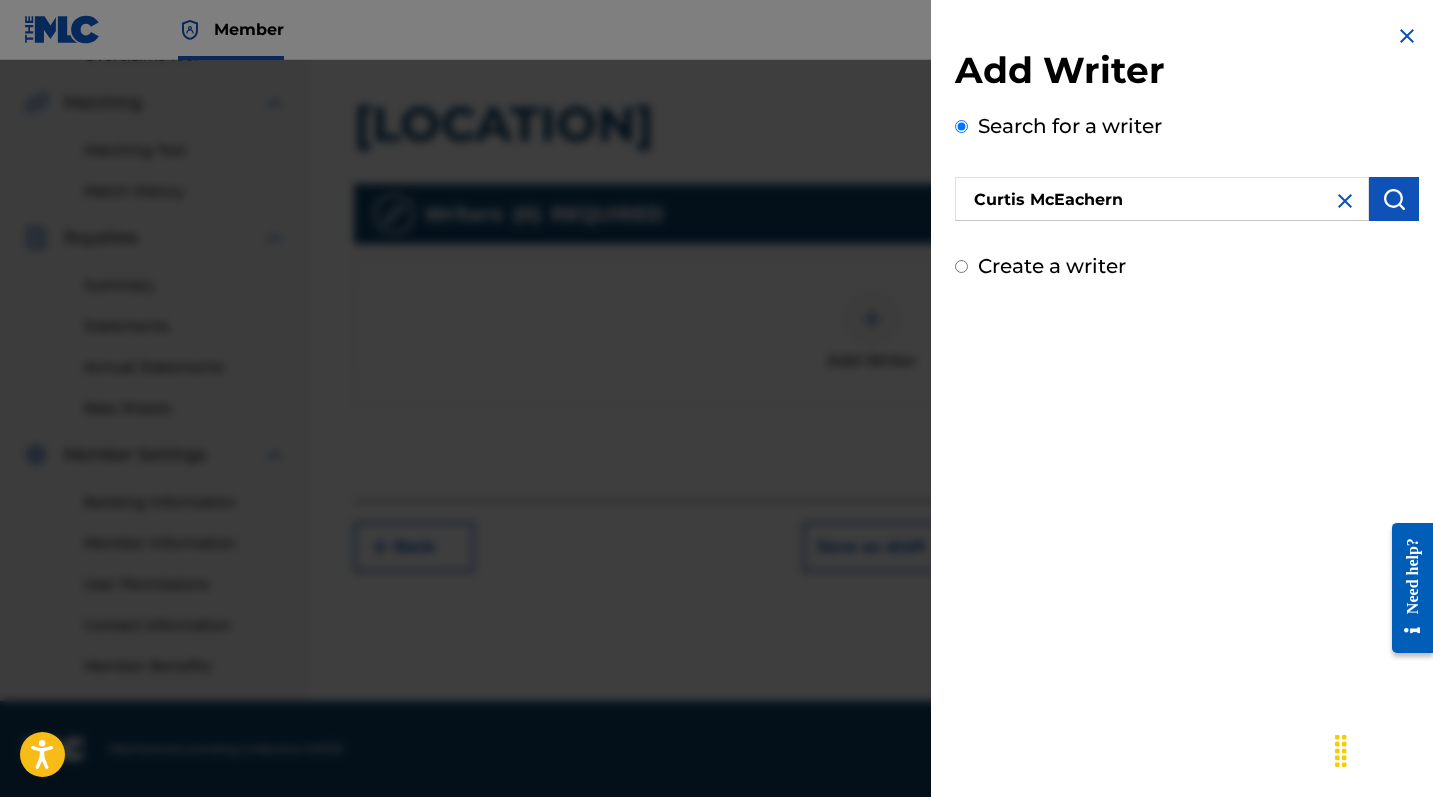 click at bounding box center [1394, 199] 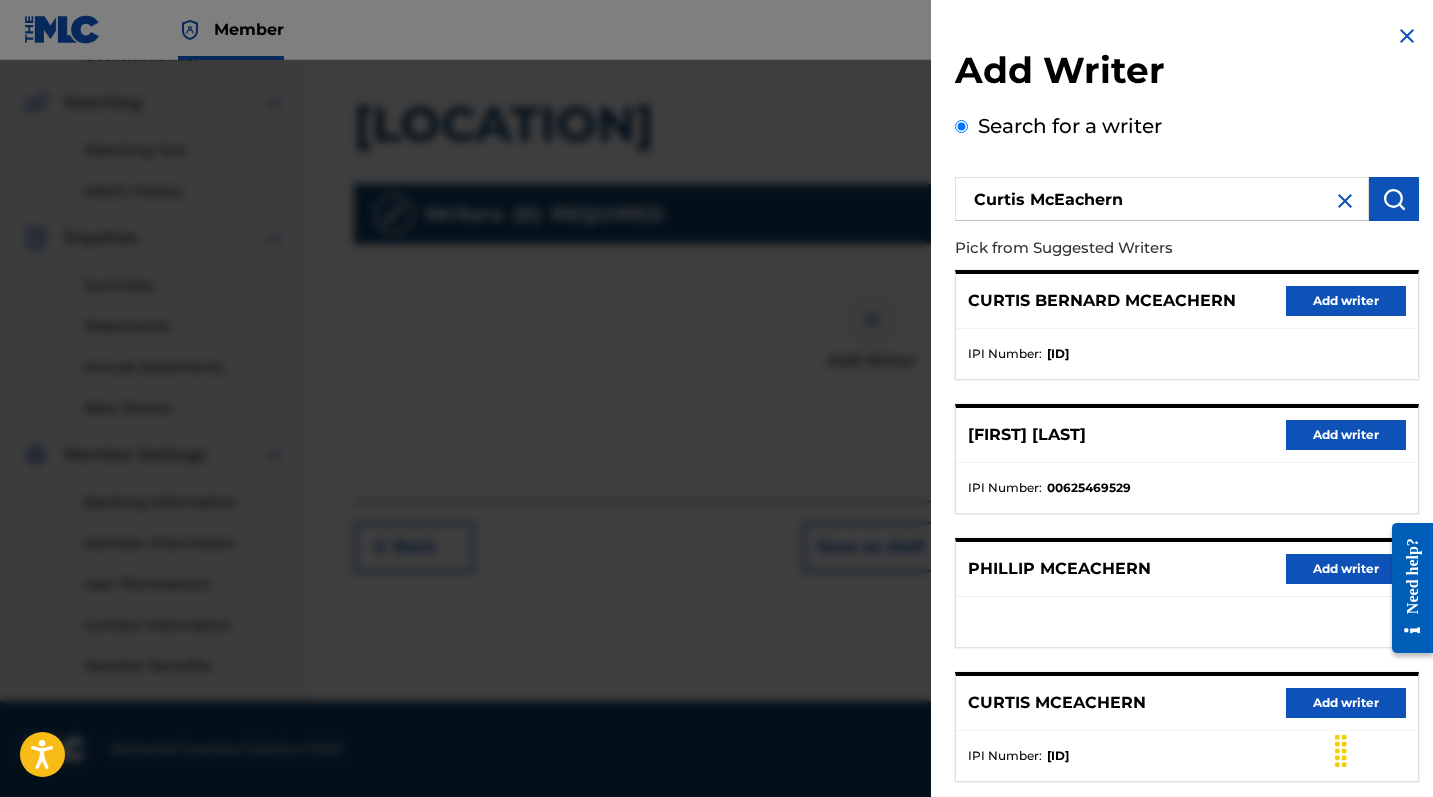 click on "Add writer" at bounding box center [1346, 301] 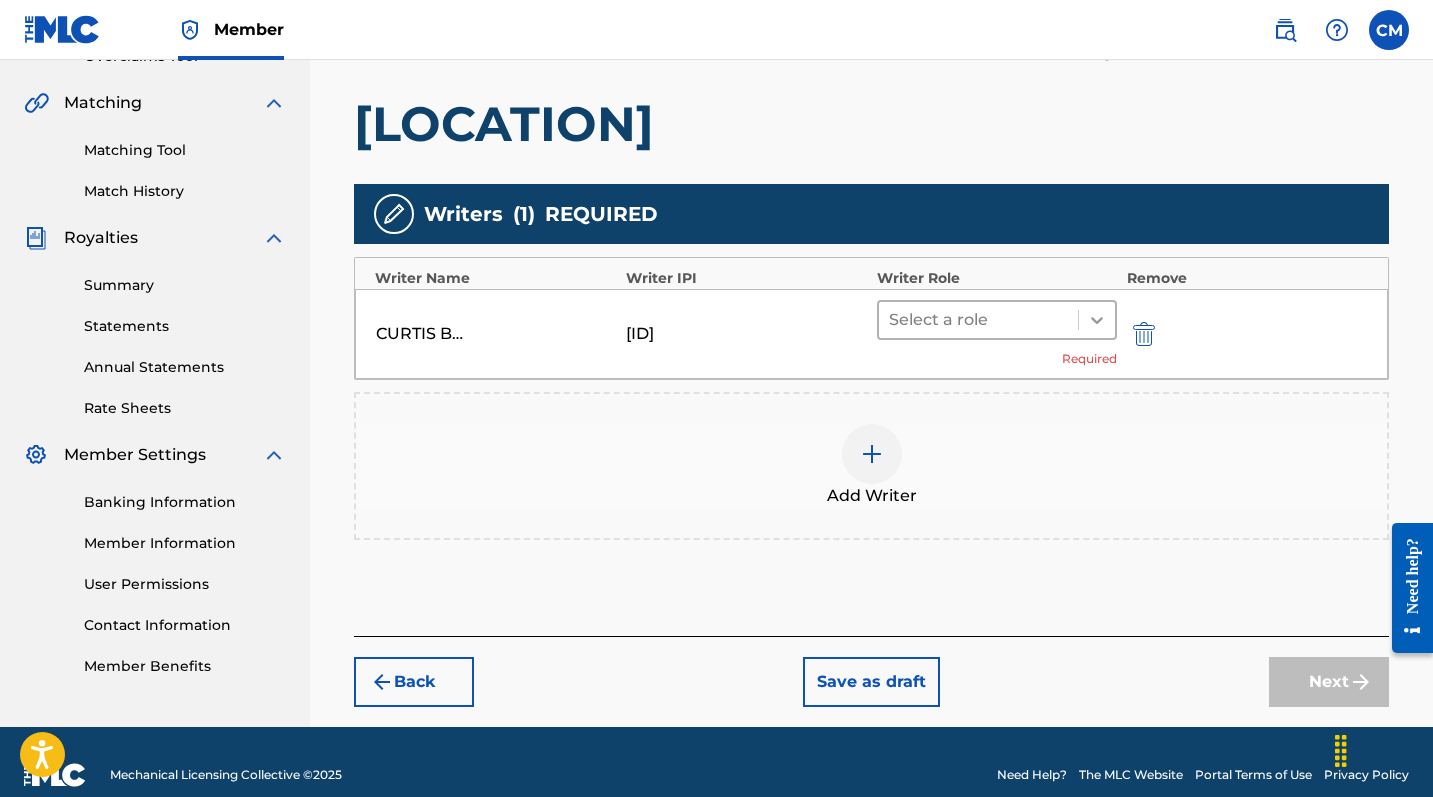 click 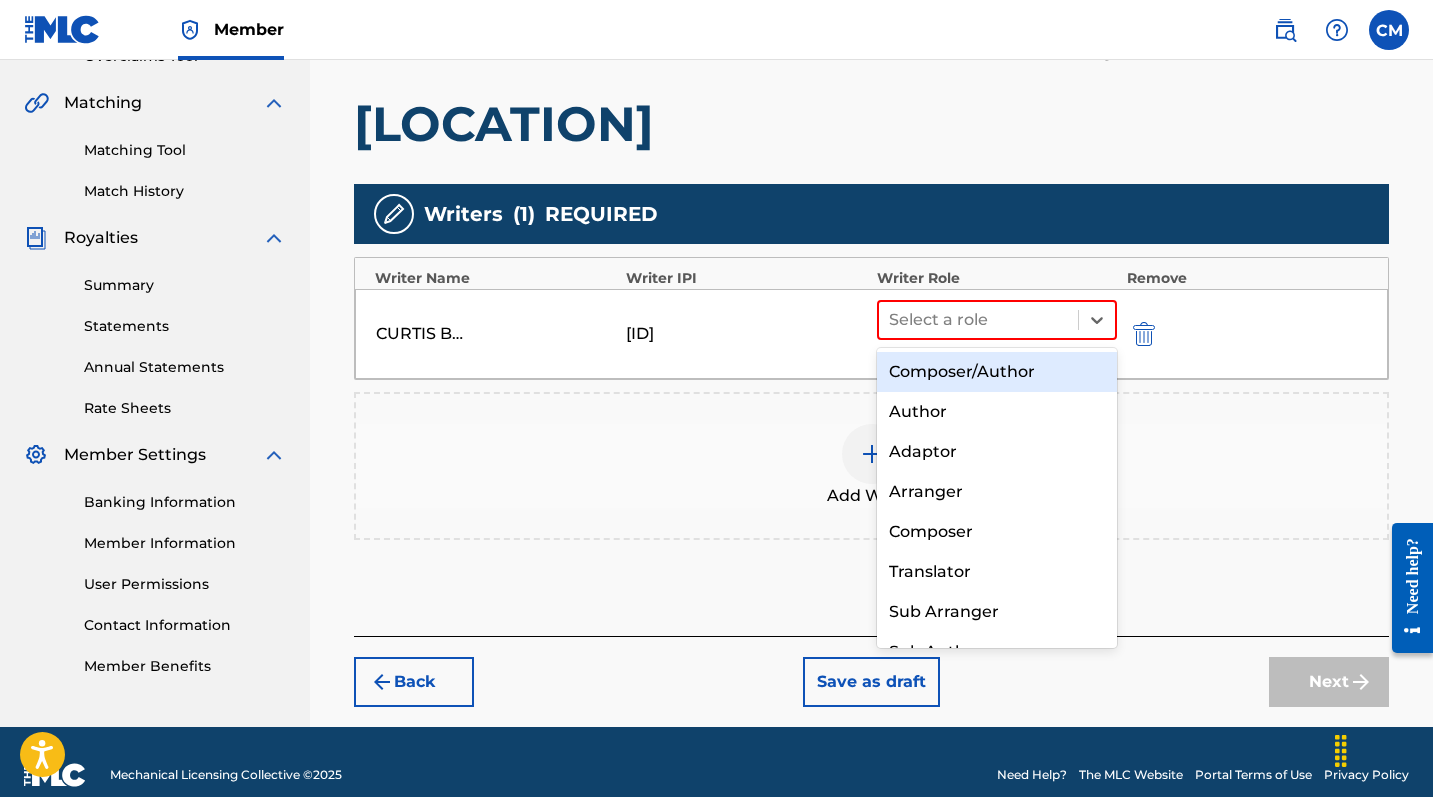 click on "Composer/Author" at bounding box center (997, 372) 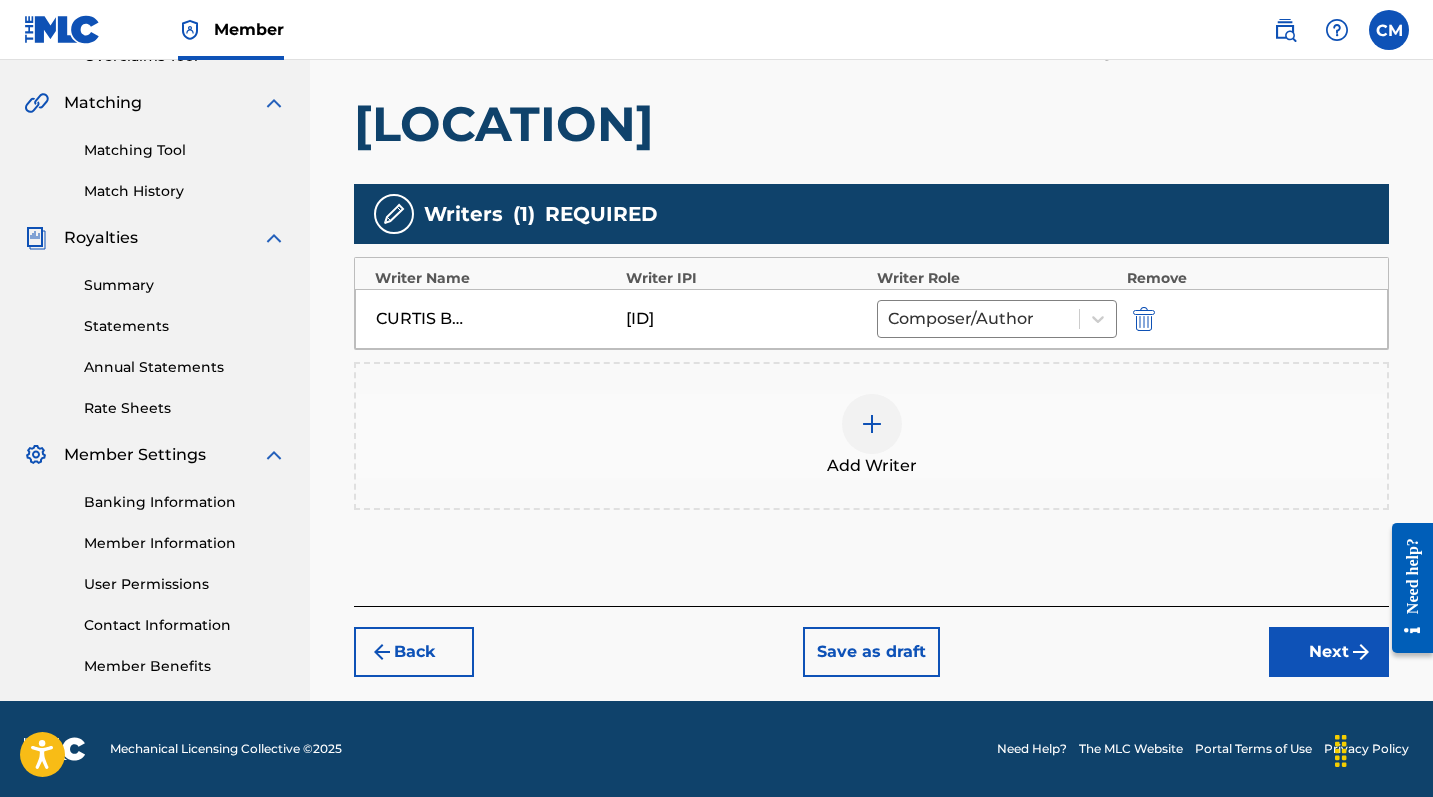 click on "Next" at bounding box center [1329, 652] 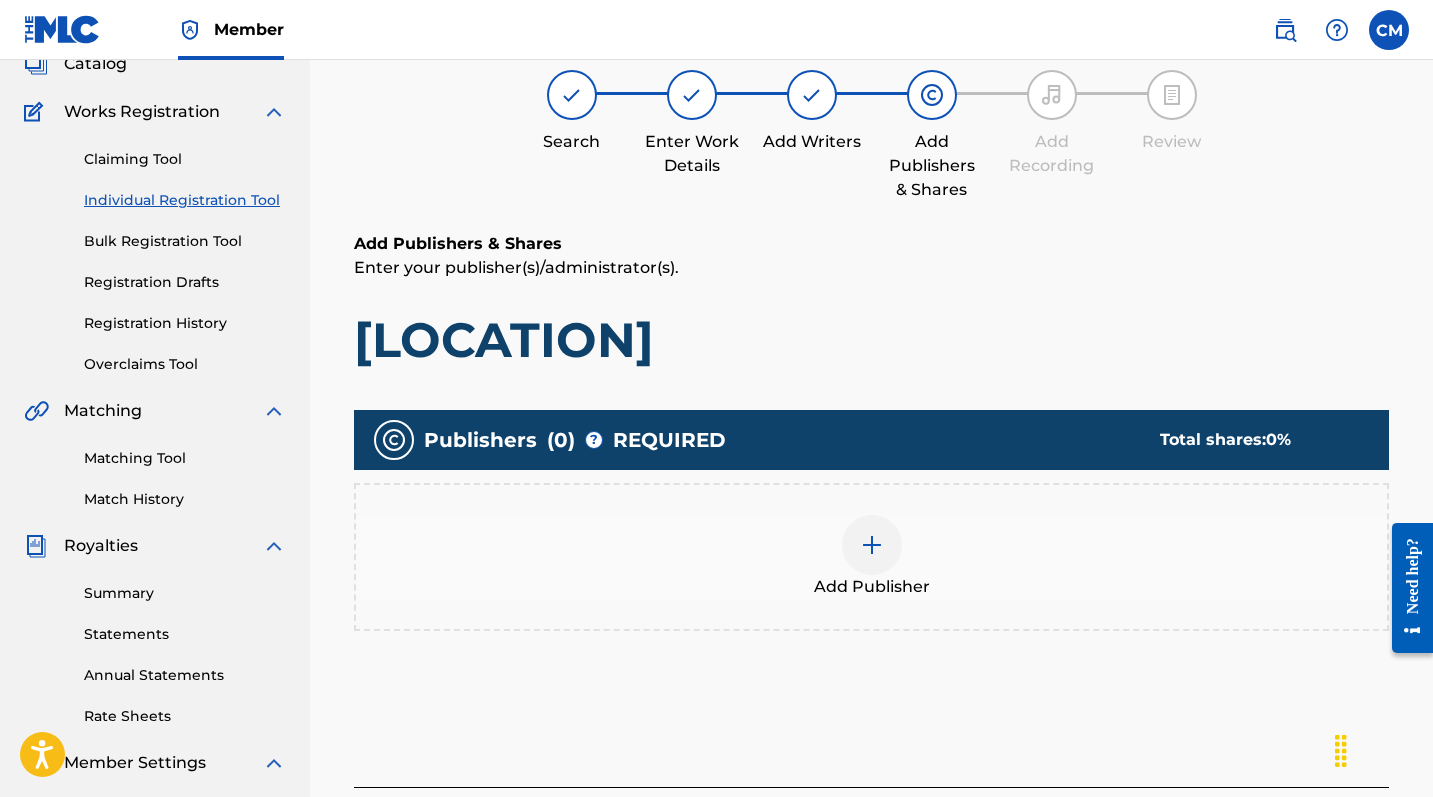 scroll, scrollTop: 90, scrollLeft: 0, axis: vertical 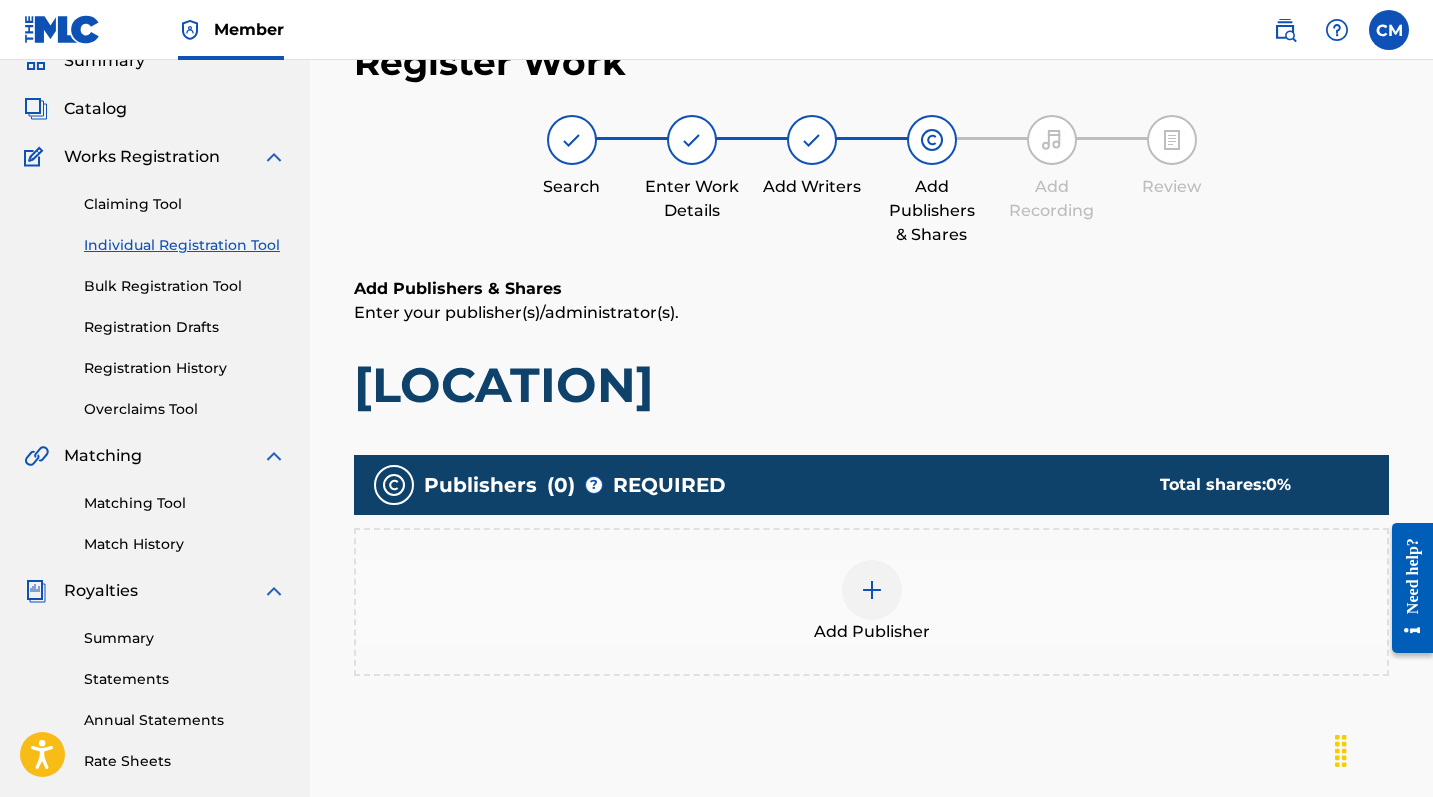 click at bounding box center (872, 590) 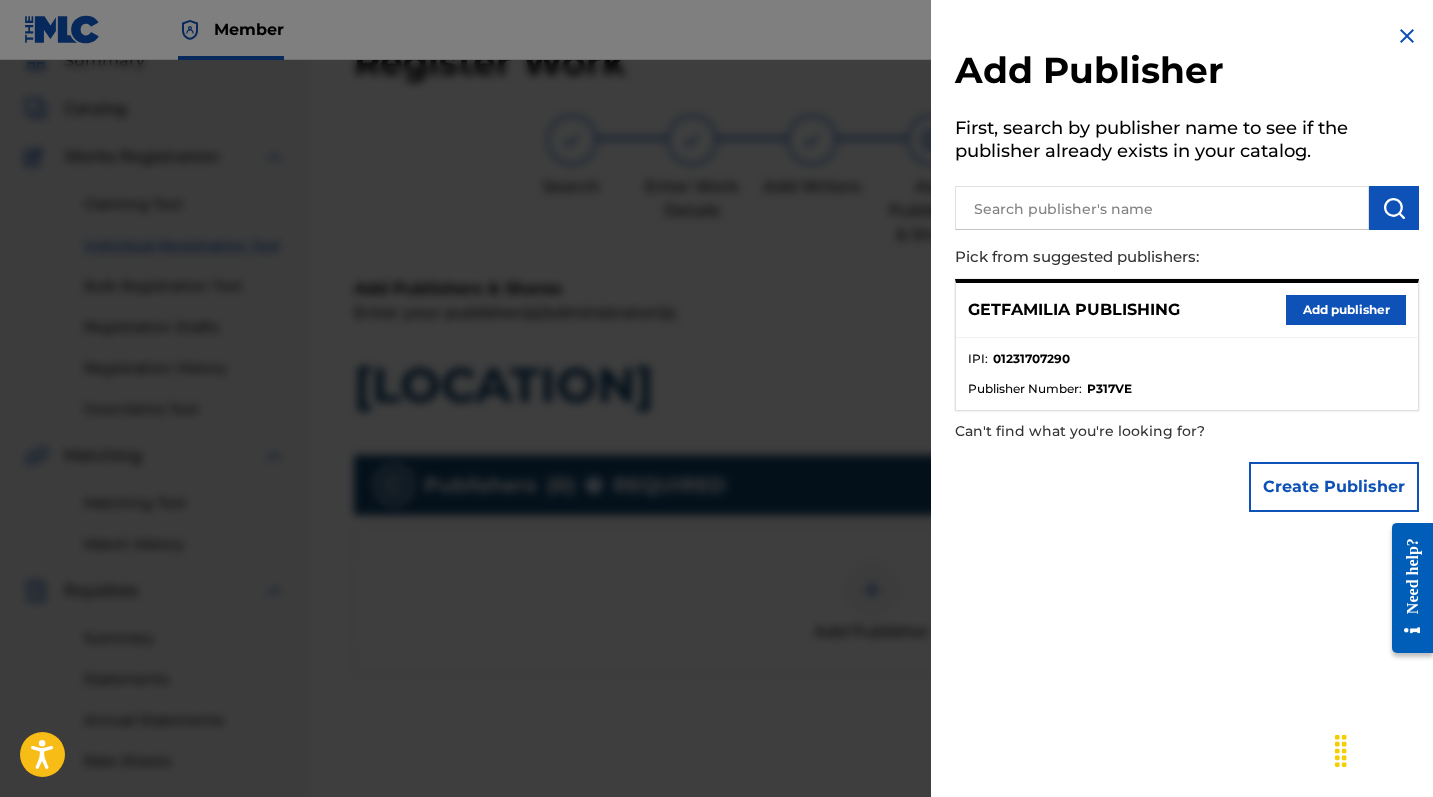 click on "Add publisher" at bounding box center [1346, 310] 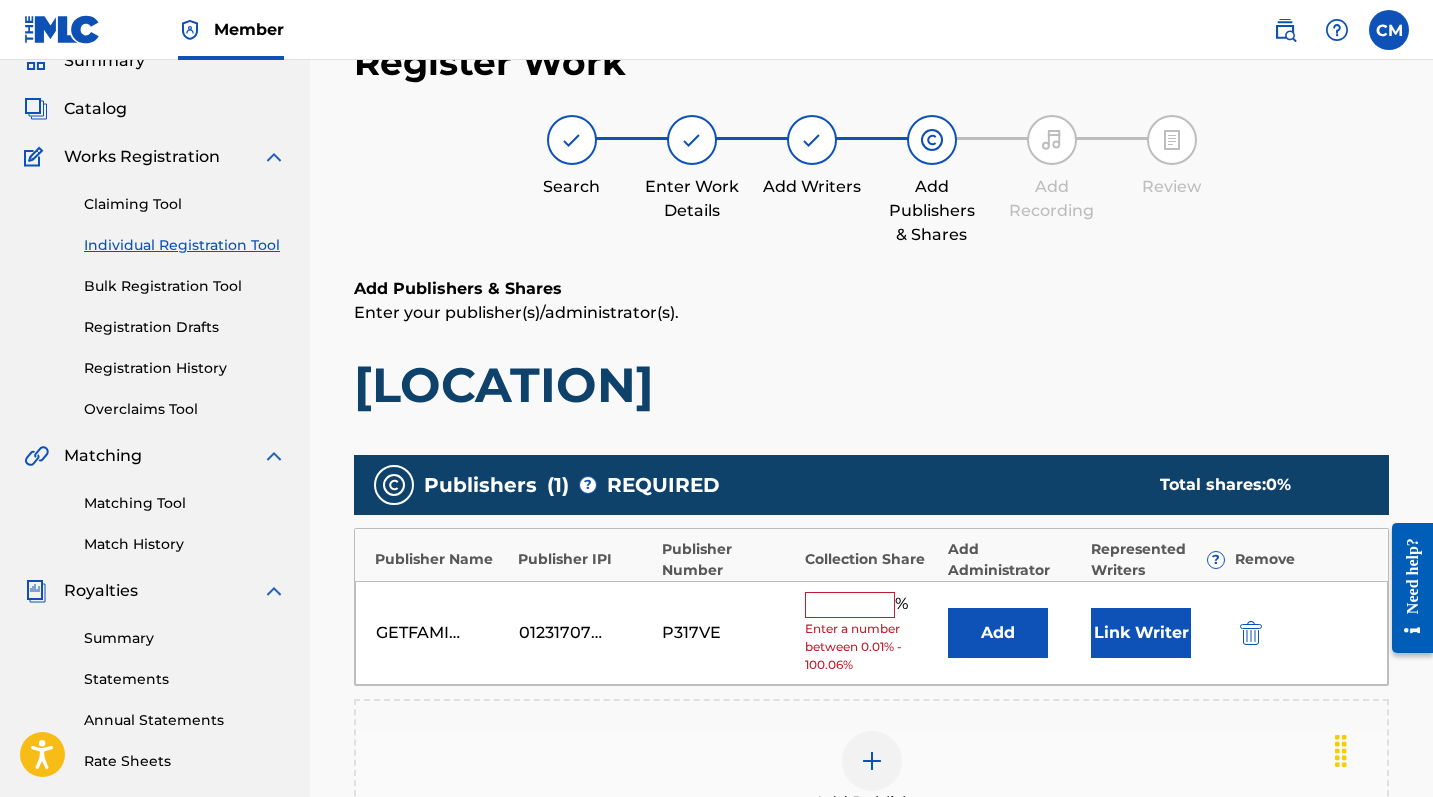 click at bounding box center [850, 605] 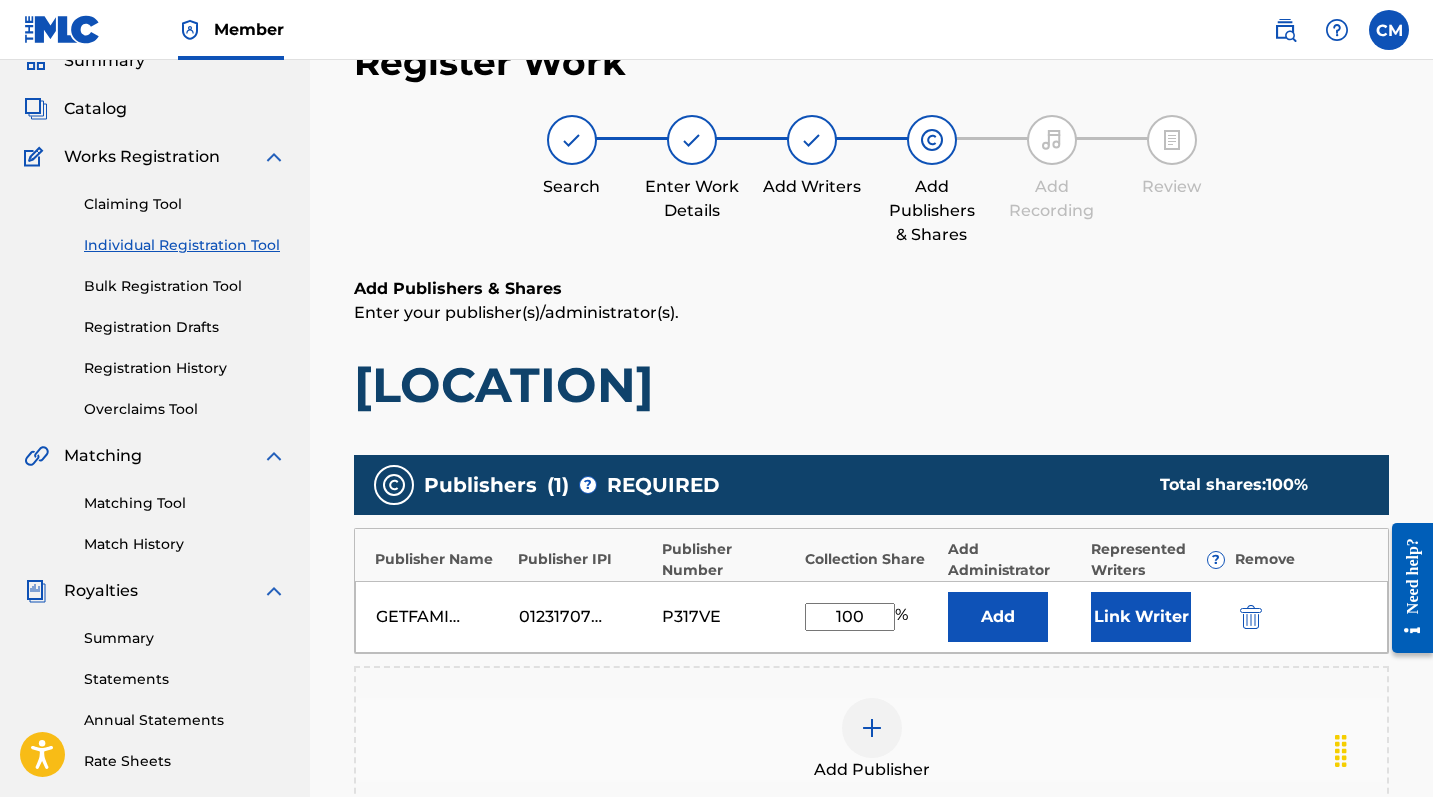 type on "100" 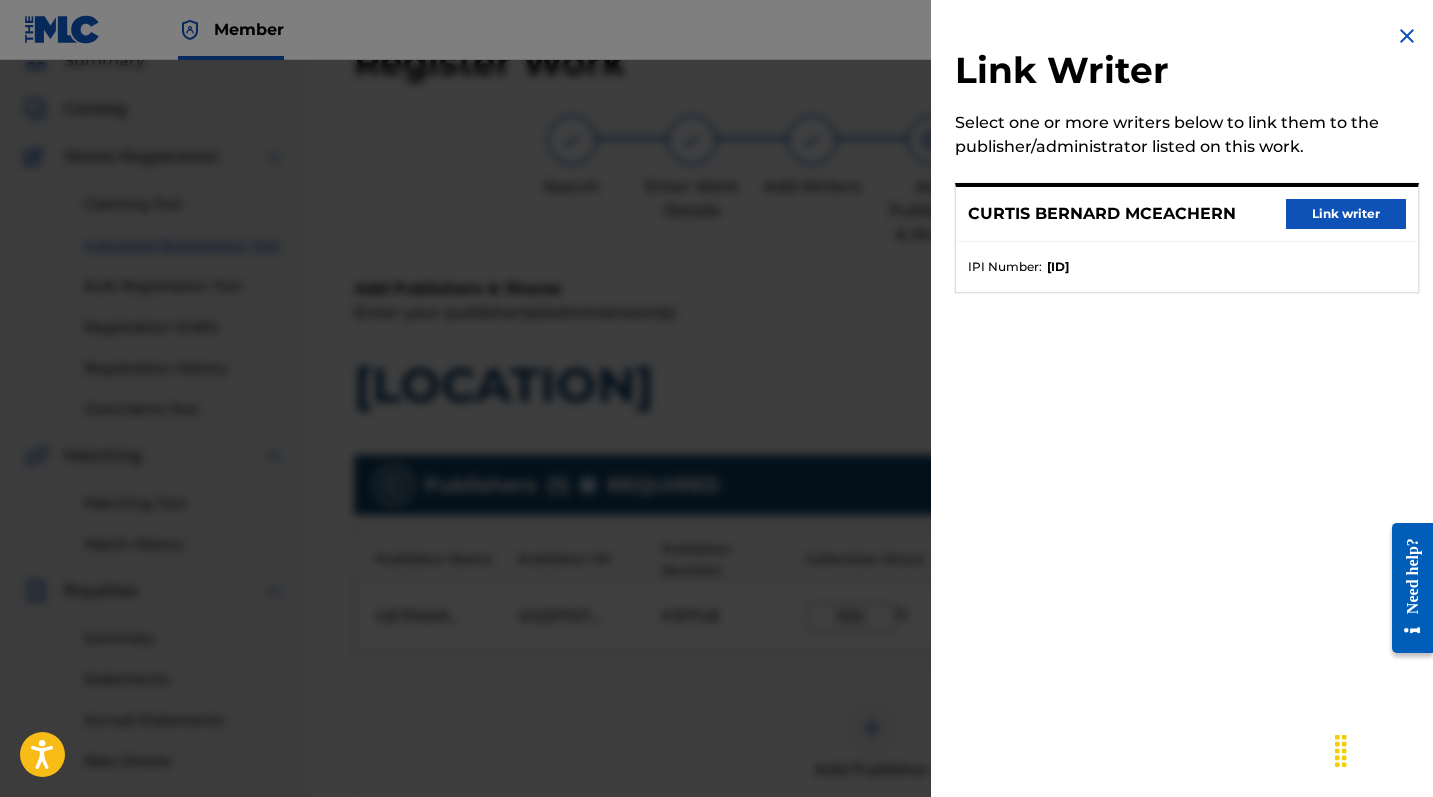 click on "Link writer" at bounding box center [1346, 214] 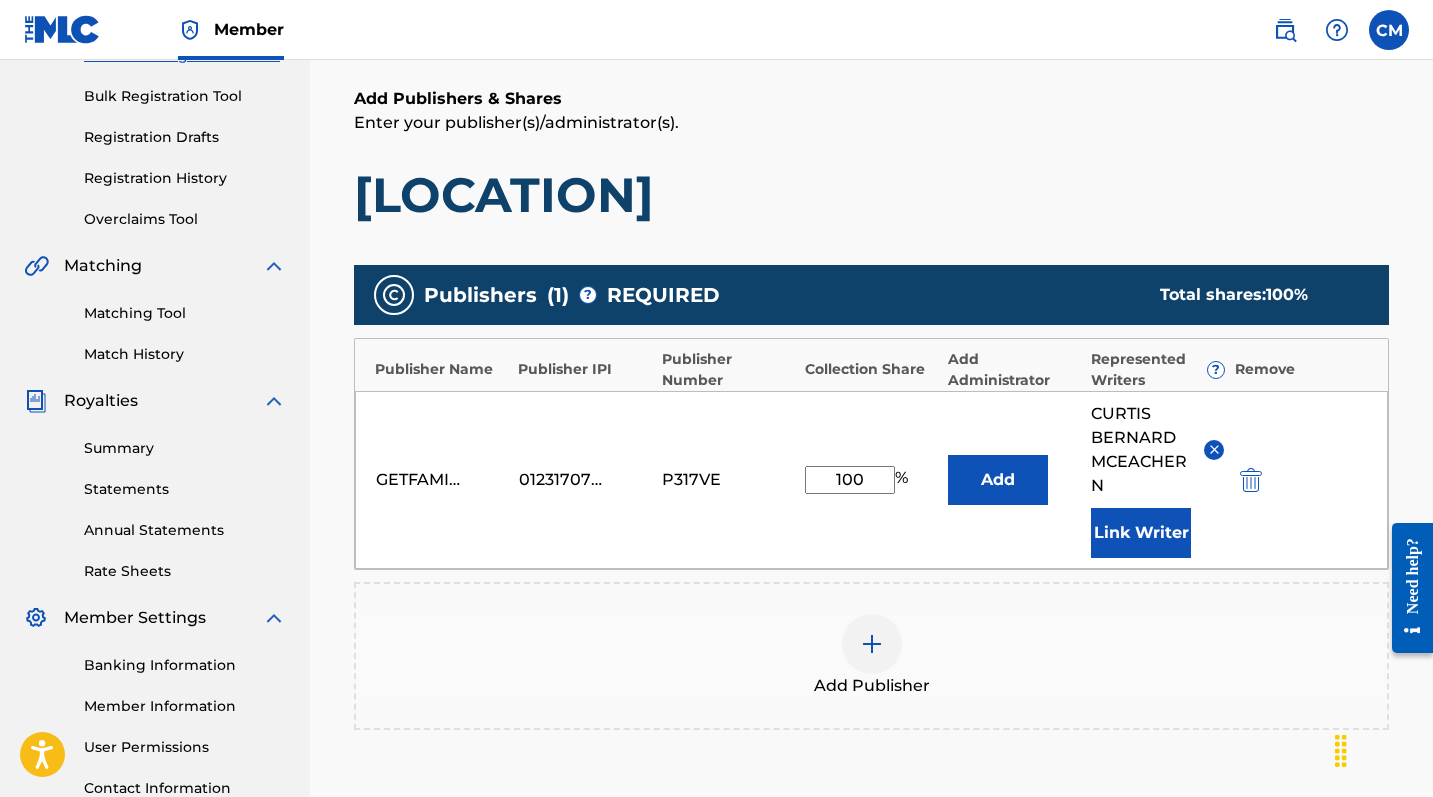 scroll, scrollTop: 482, scrollLeft: 0, axis: vertical 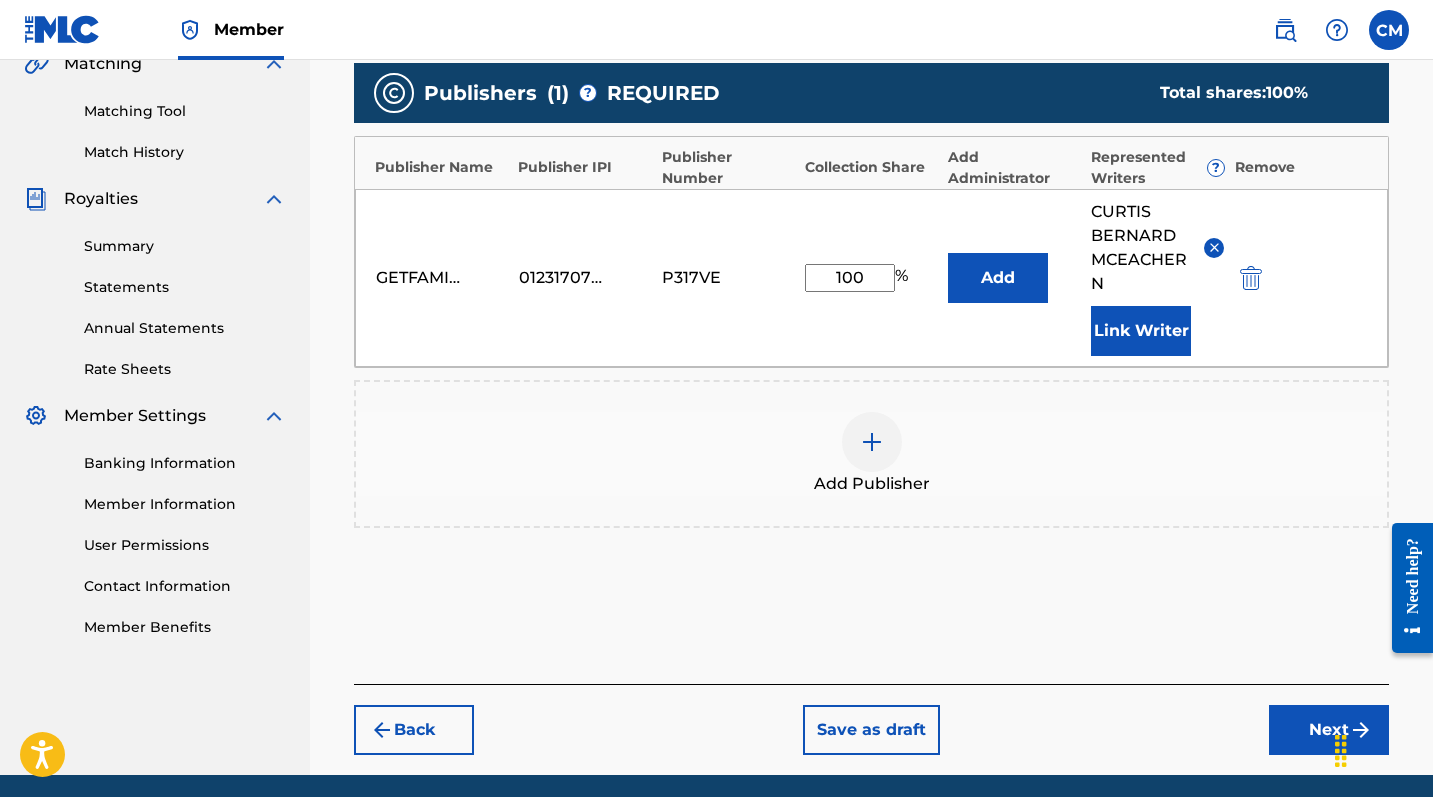 click on "Next" at bounding box center [1329, 730] 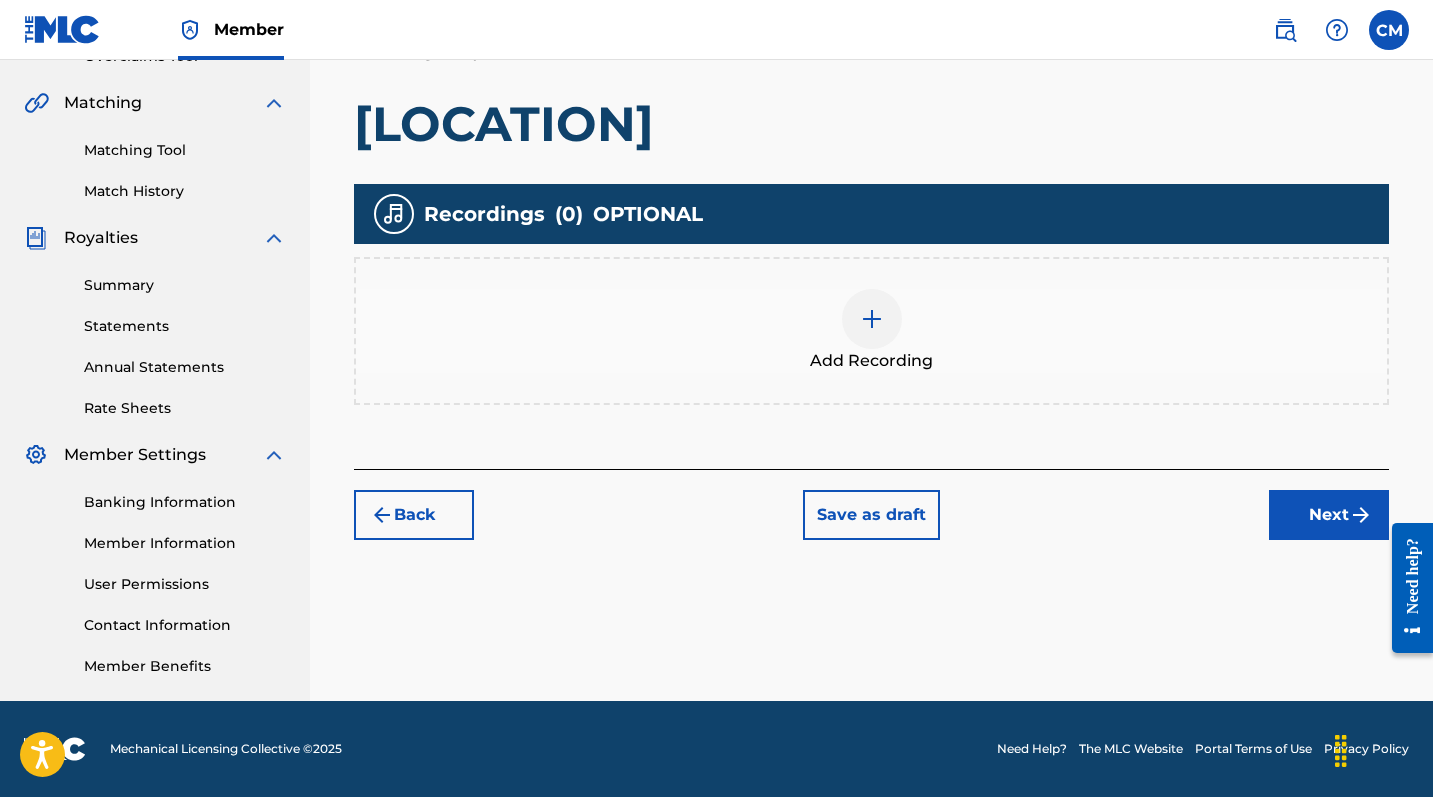 click at bounding box center [872, 319] 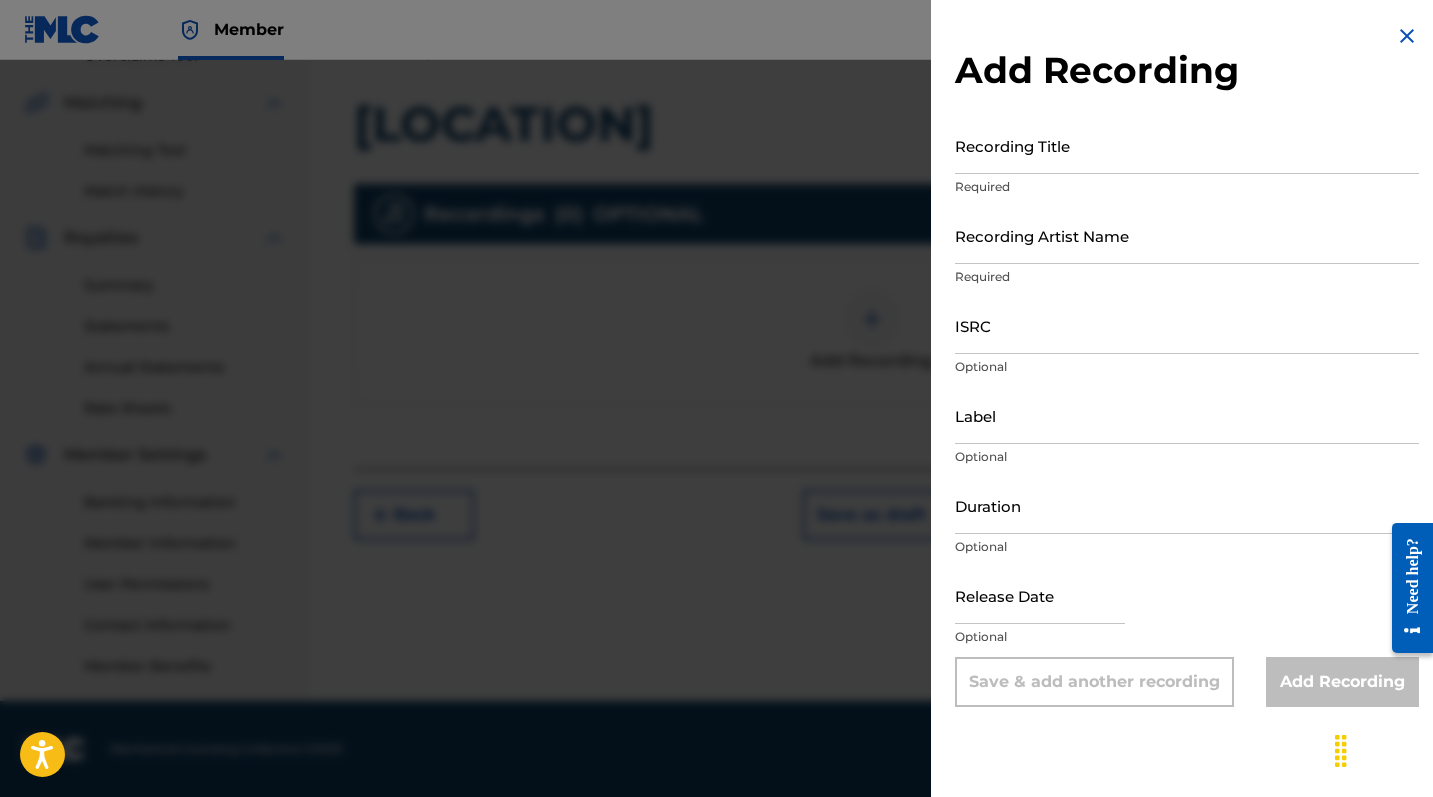 click on "Recording Title" at bounding box center [1187, 145] 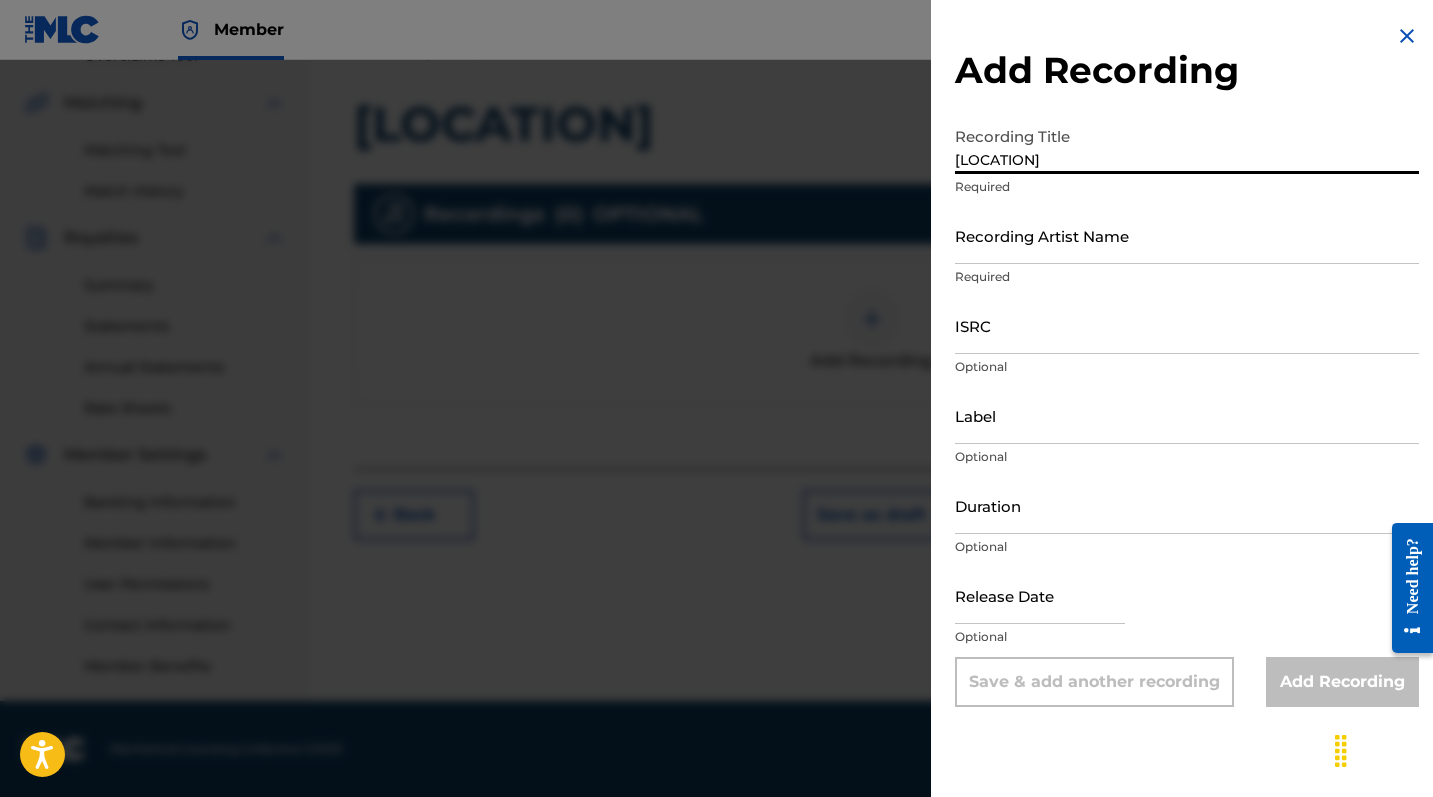 type on "[LOCATION]" 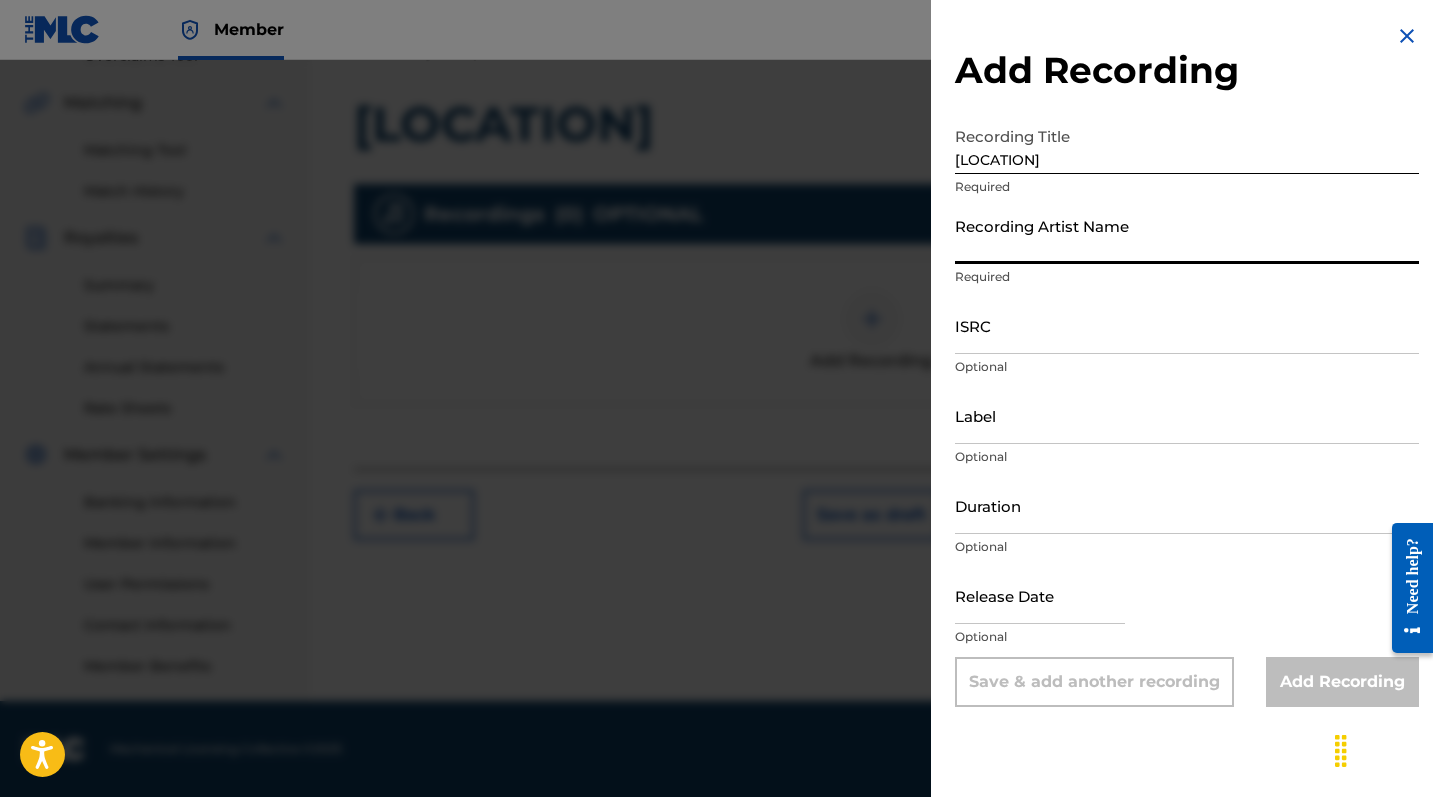 click on "Recording Artist Name" at bounding box center (1187, 235) 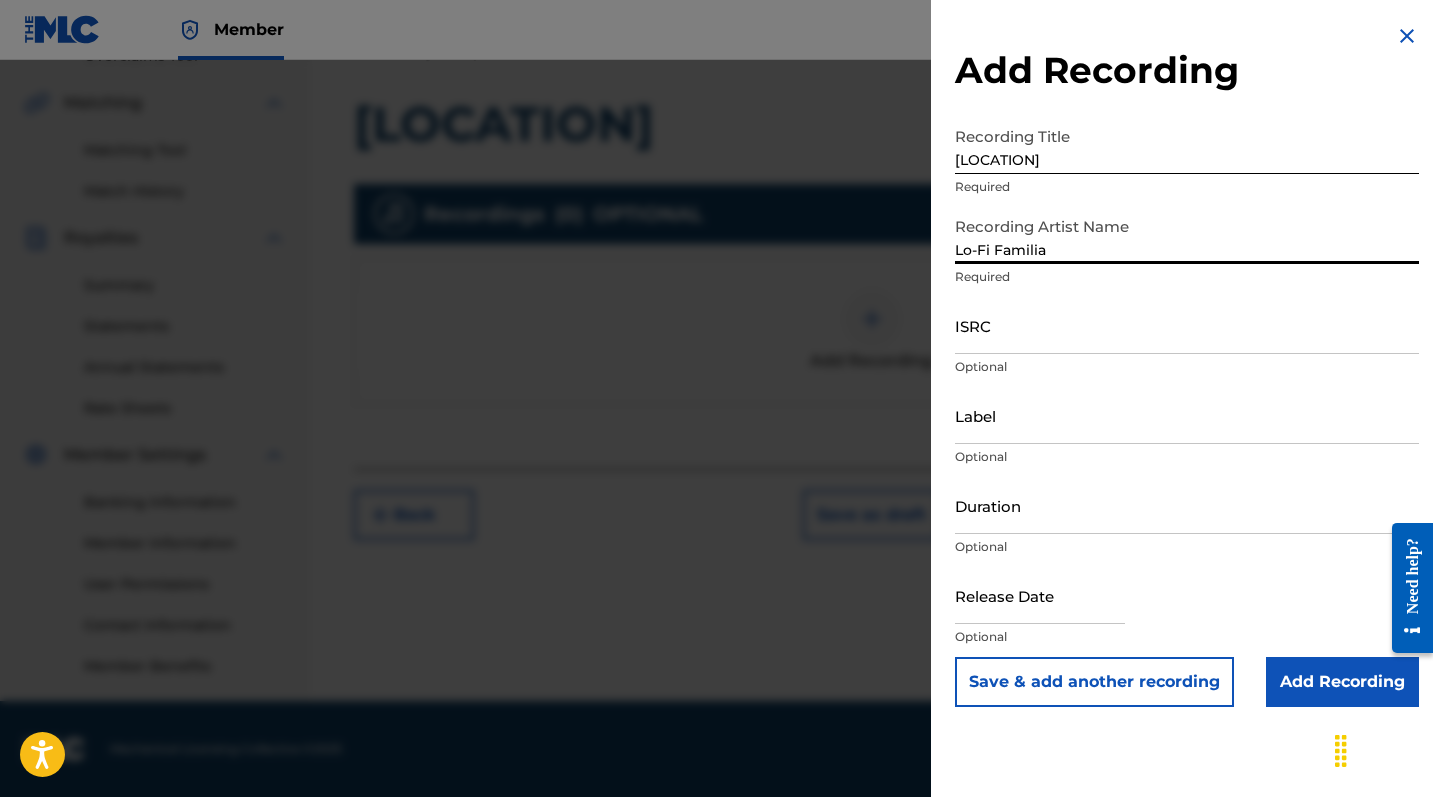 type on "Lo-Fi Familia" 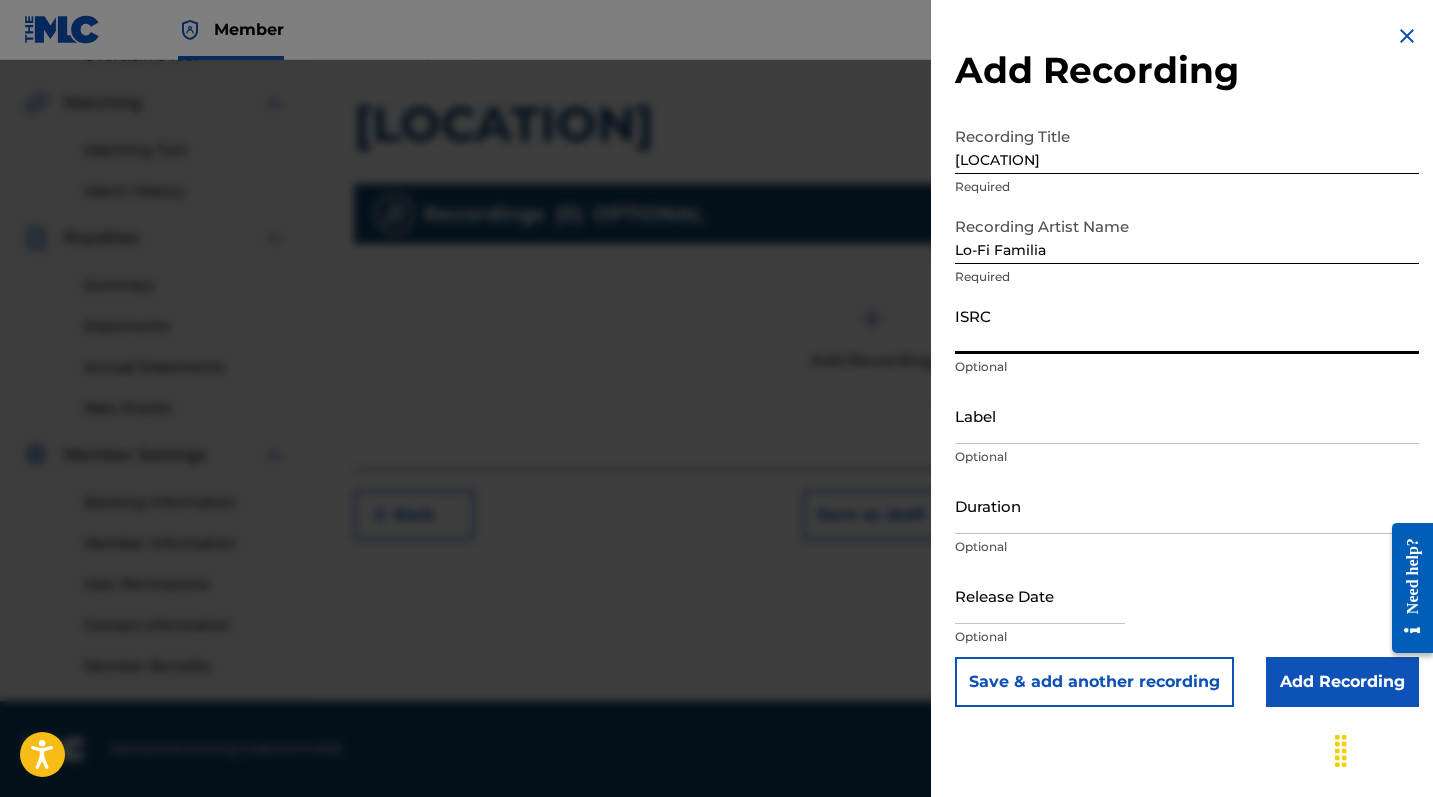 paste on "QZNJY2549459" 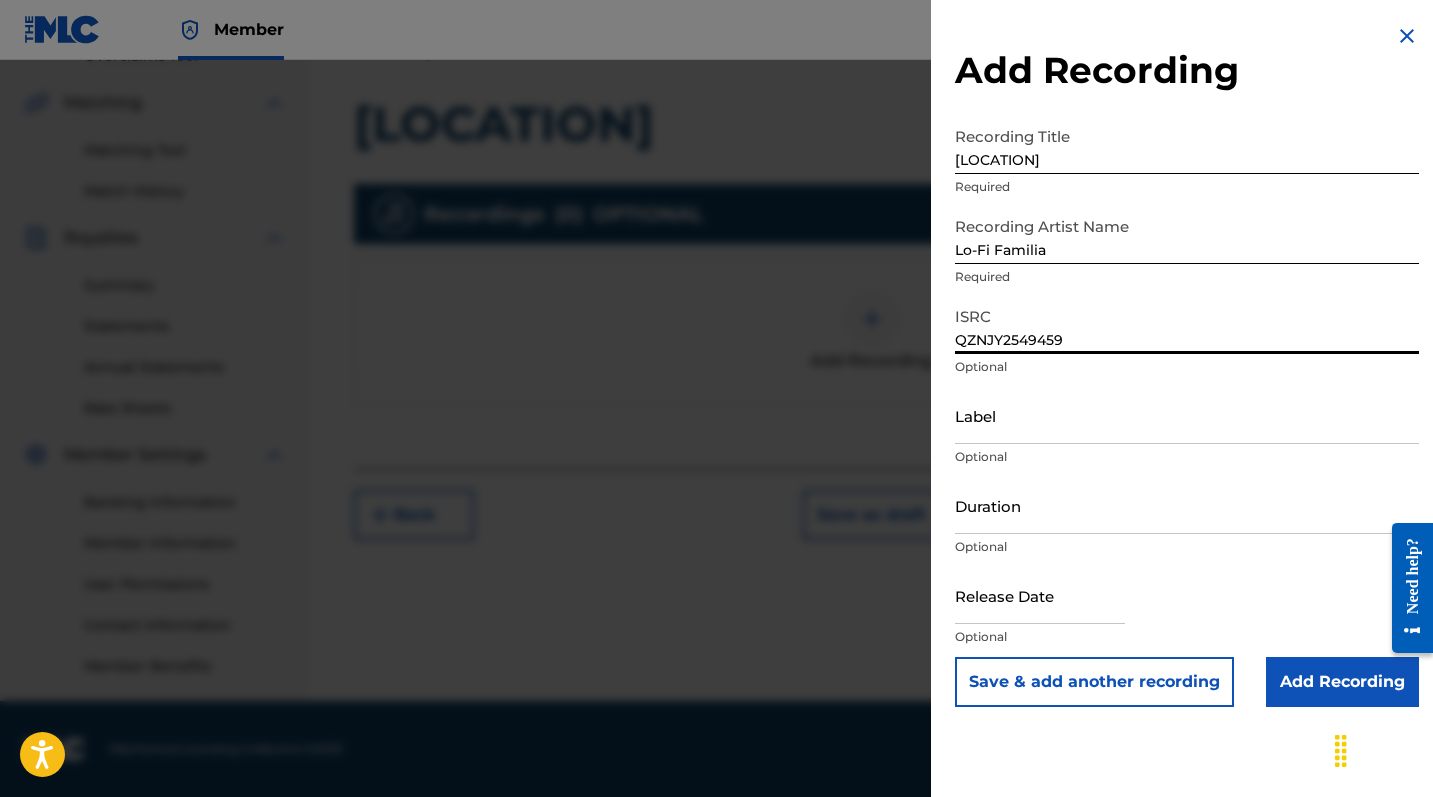 type on "QZNJY2549459" 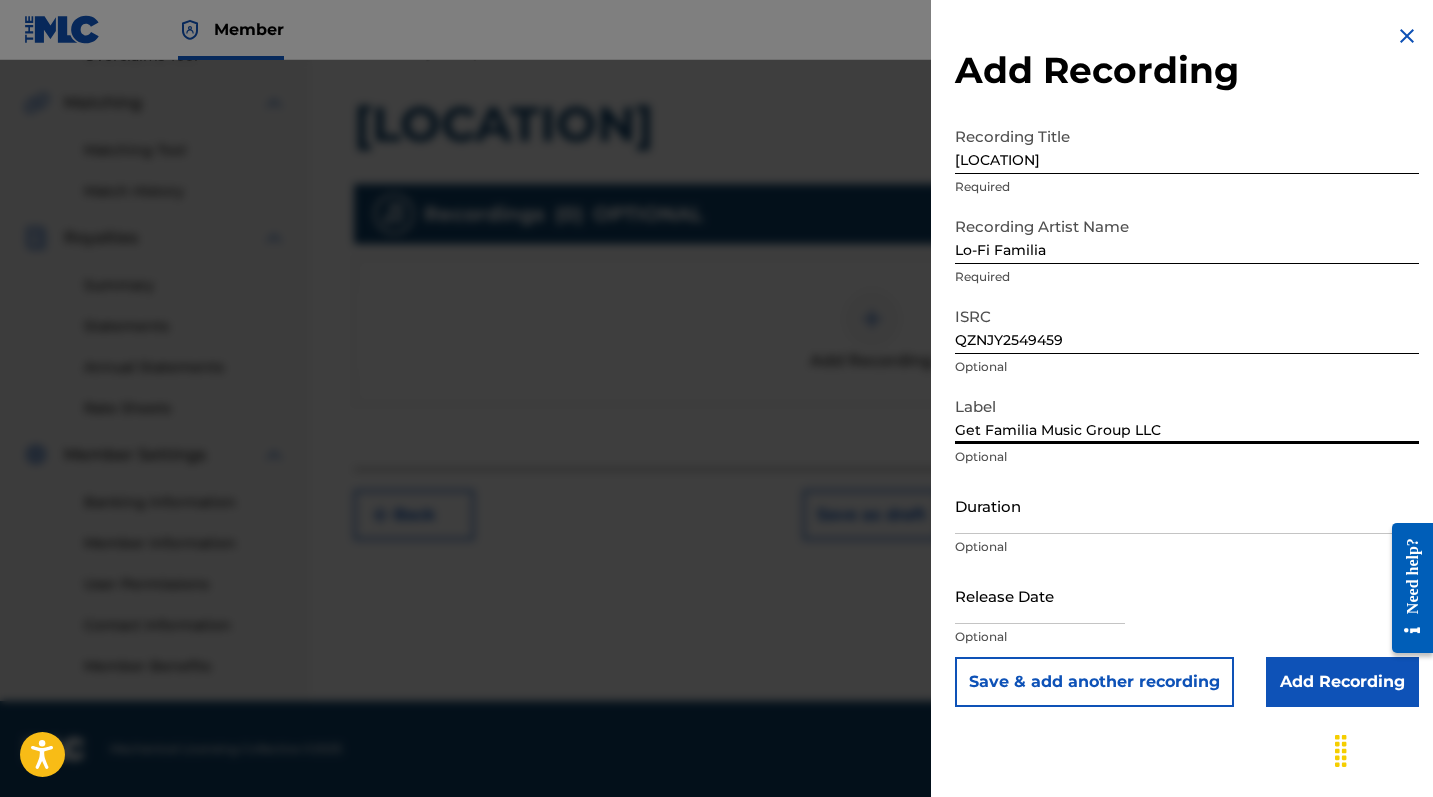 scroll, scrollTop: 443, scrollLeft: 0, axis: vertical 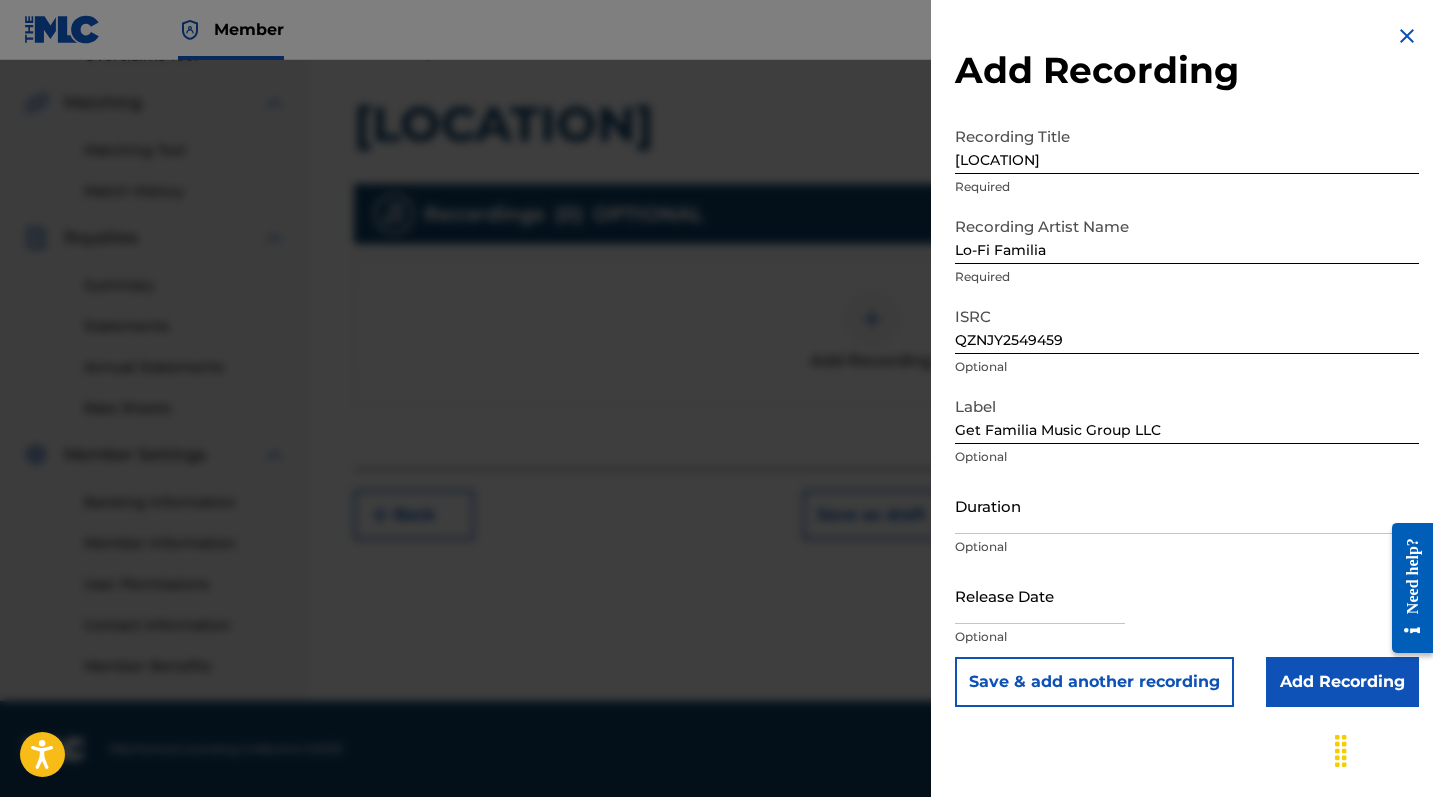click on "Add Recording" at bounding box center [1342, 682] 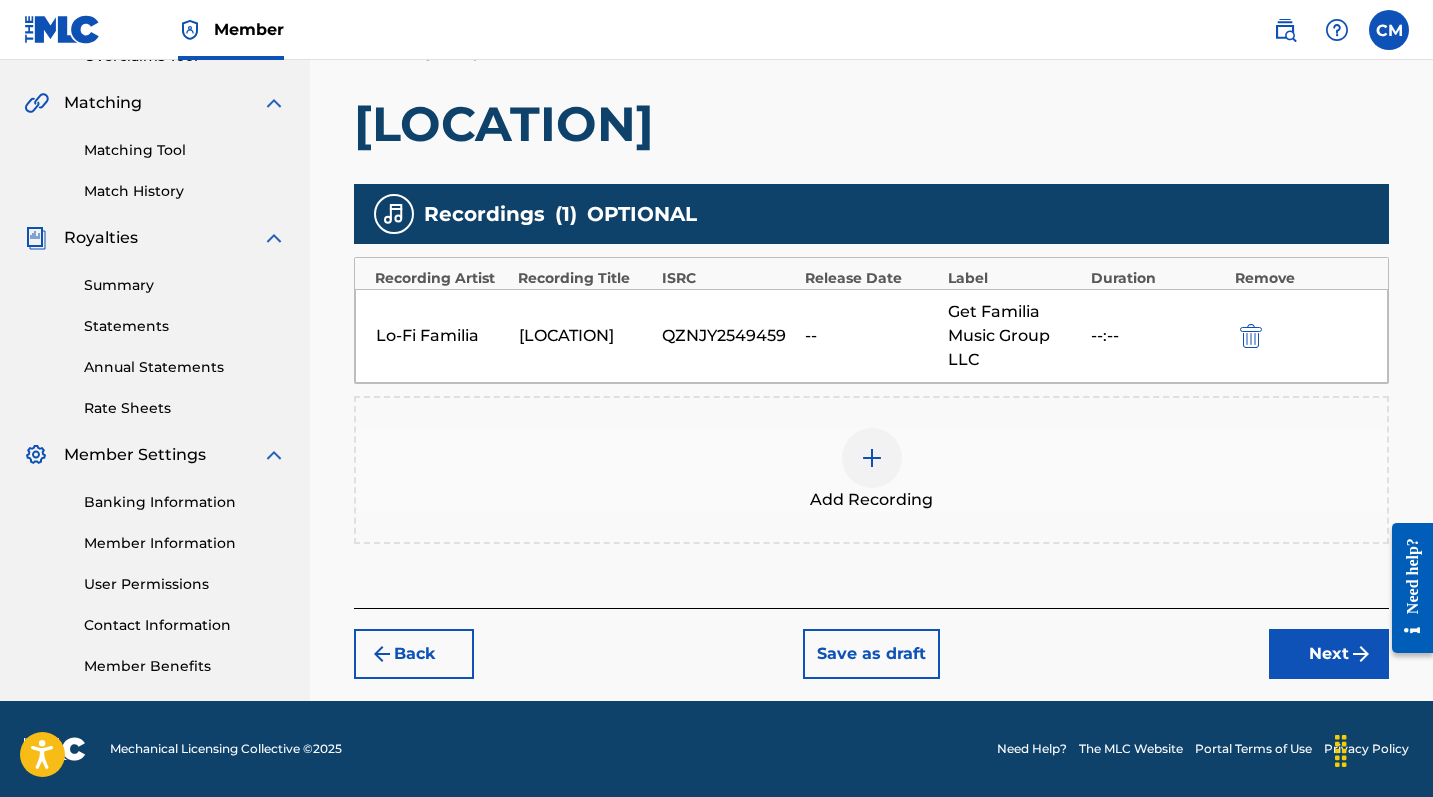 click on "Next" at bounding box center [1329, 654] 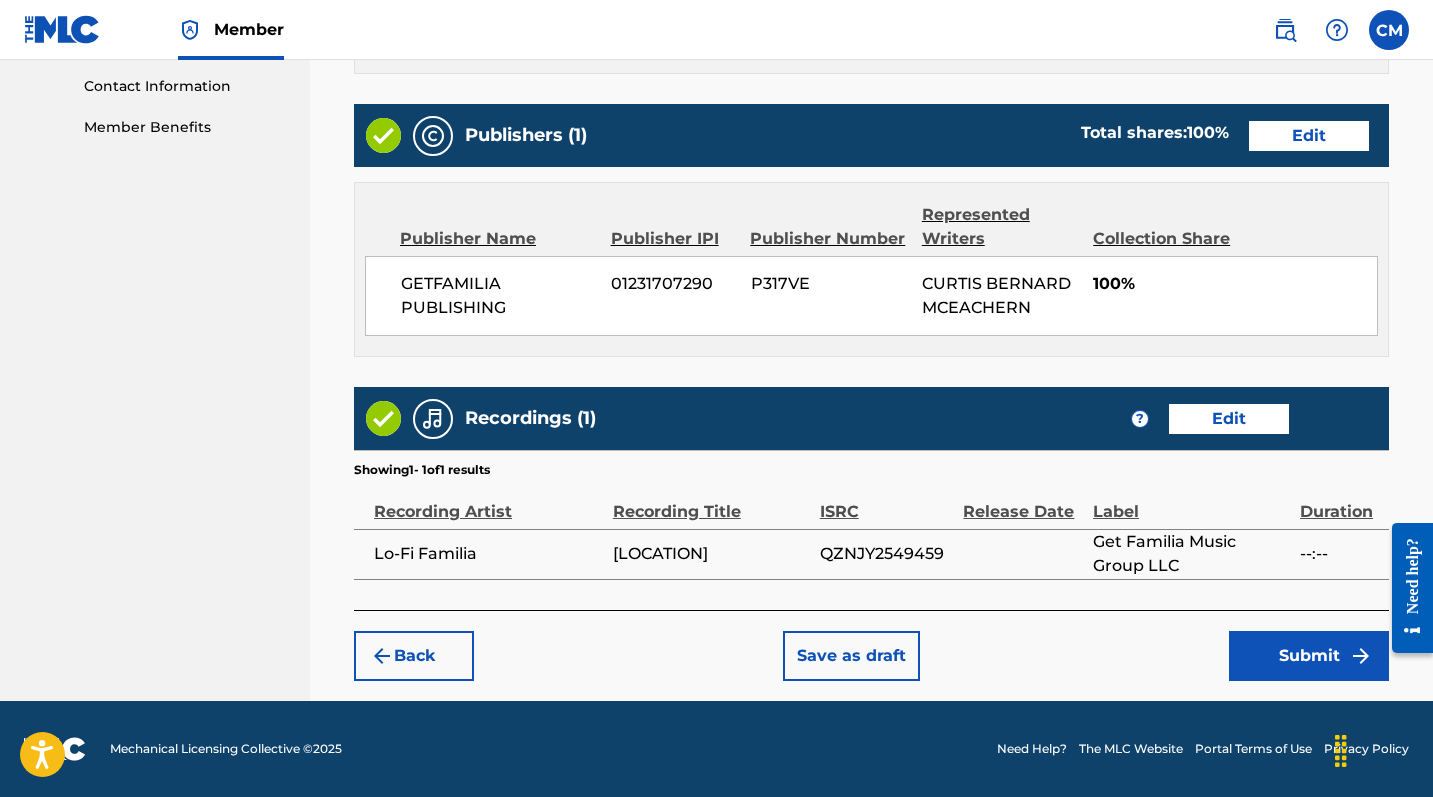 scroll, scrollTop: 981, scrollLeft: 0, axis: vertical 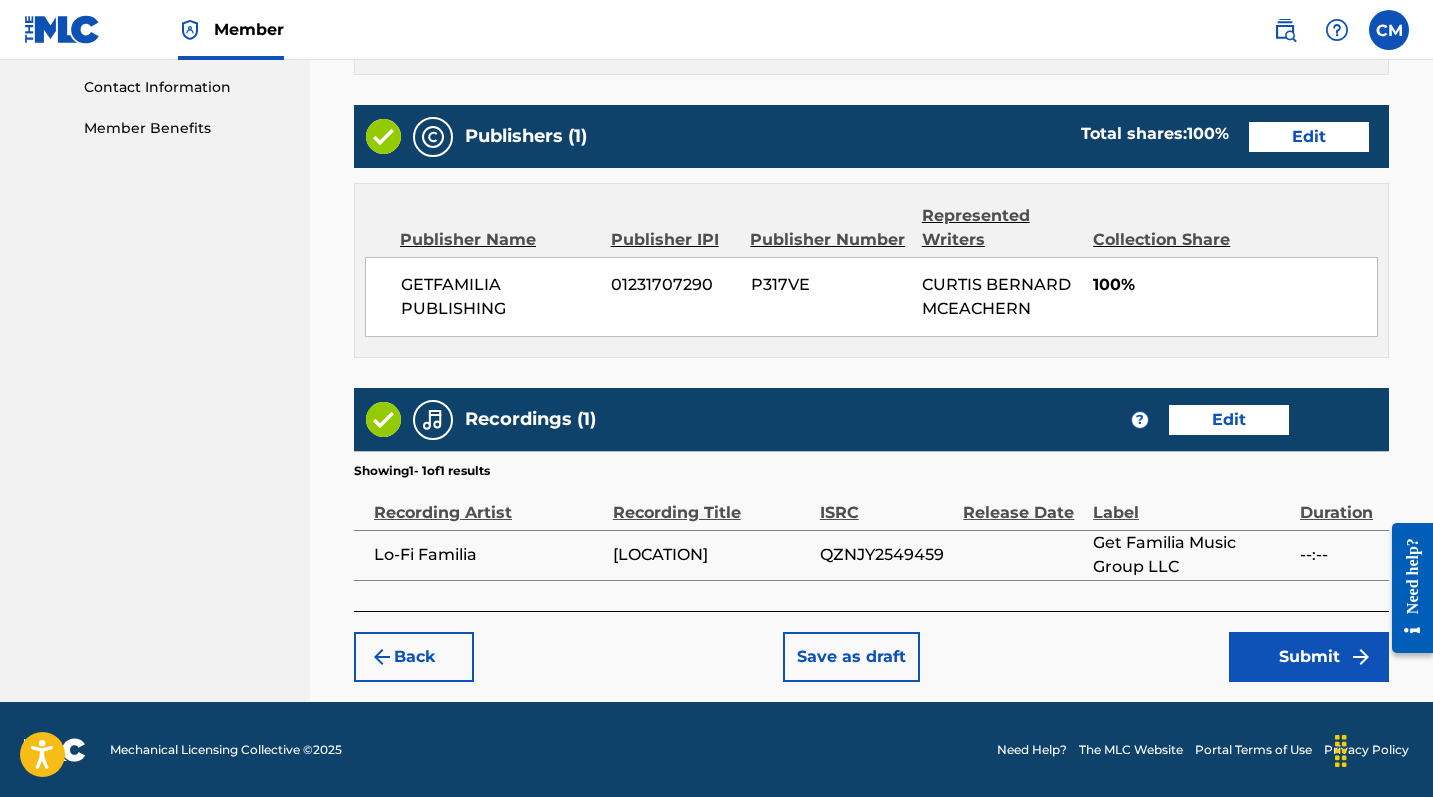 click on "Submit" at bounding box center (1309, 657) 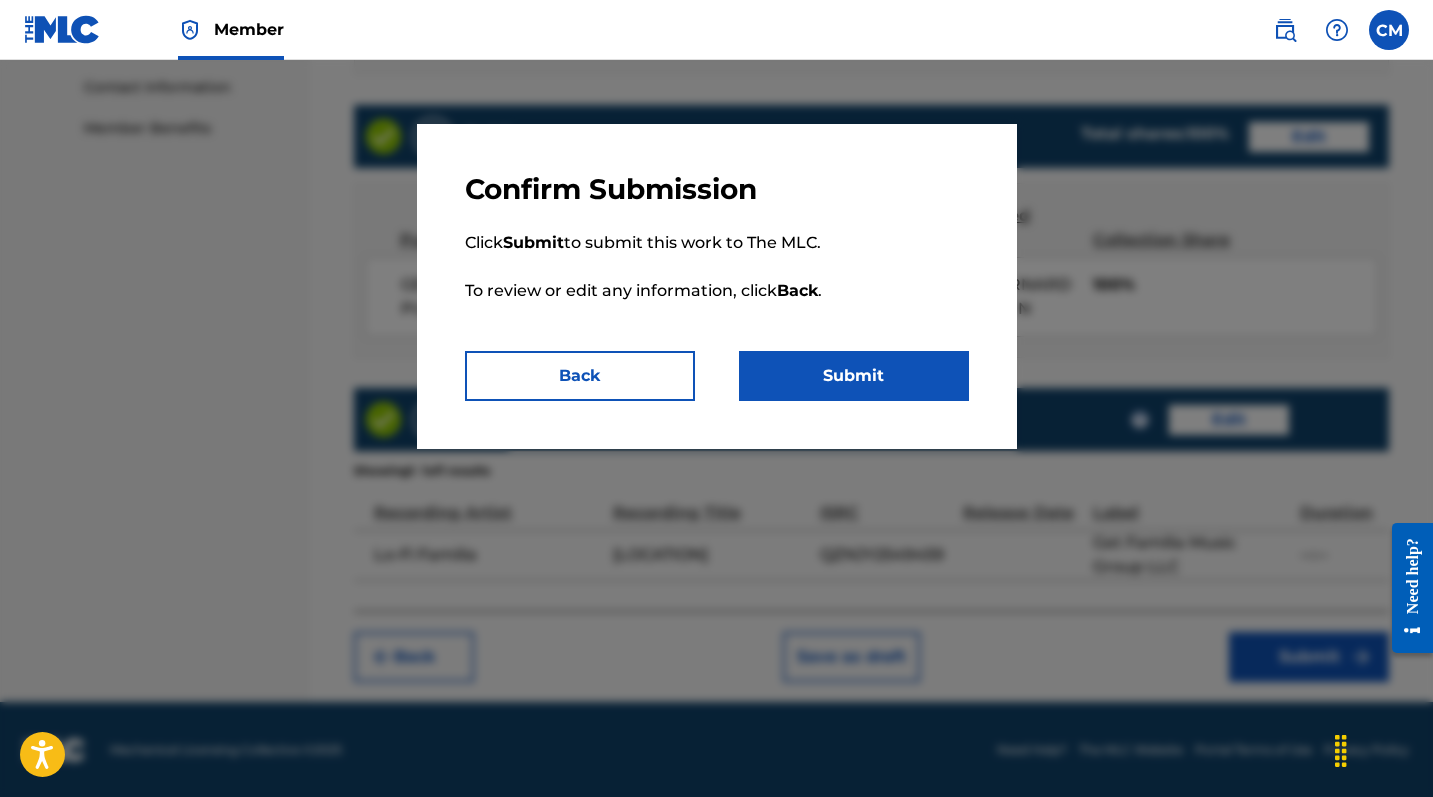 click on "Submit" at bounding box center [854, 376] 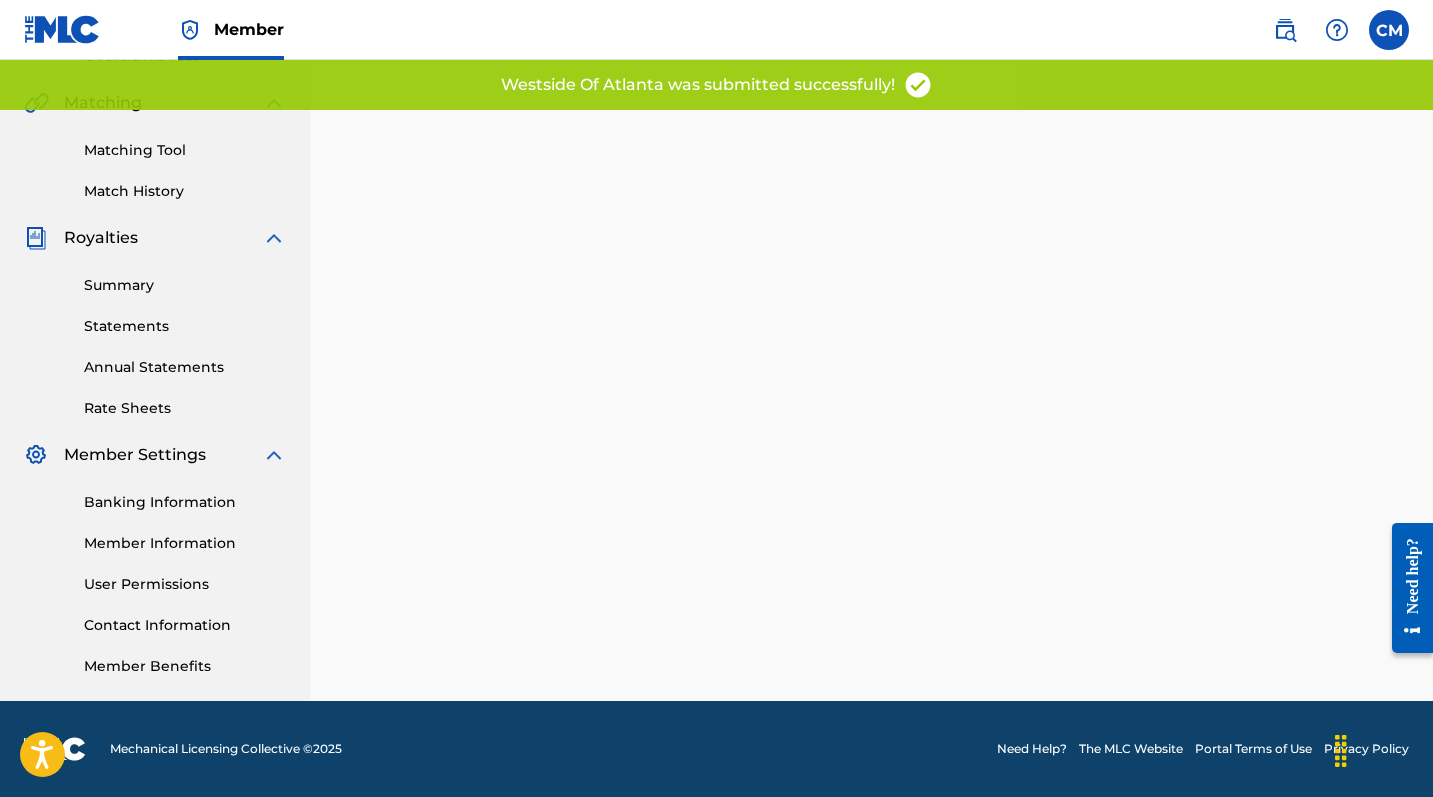 scroll, scrollTop: 0, scrollLeft: 0, axis: both 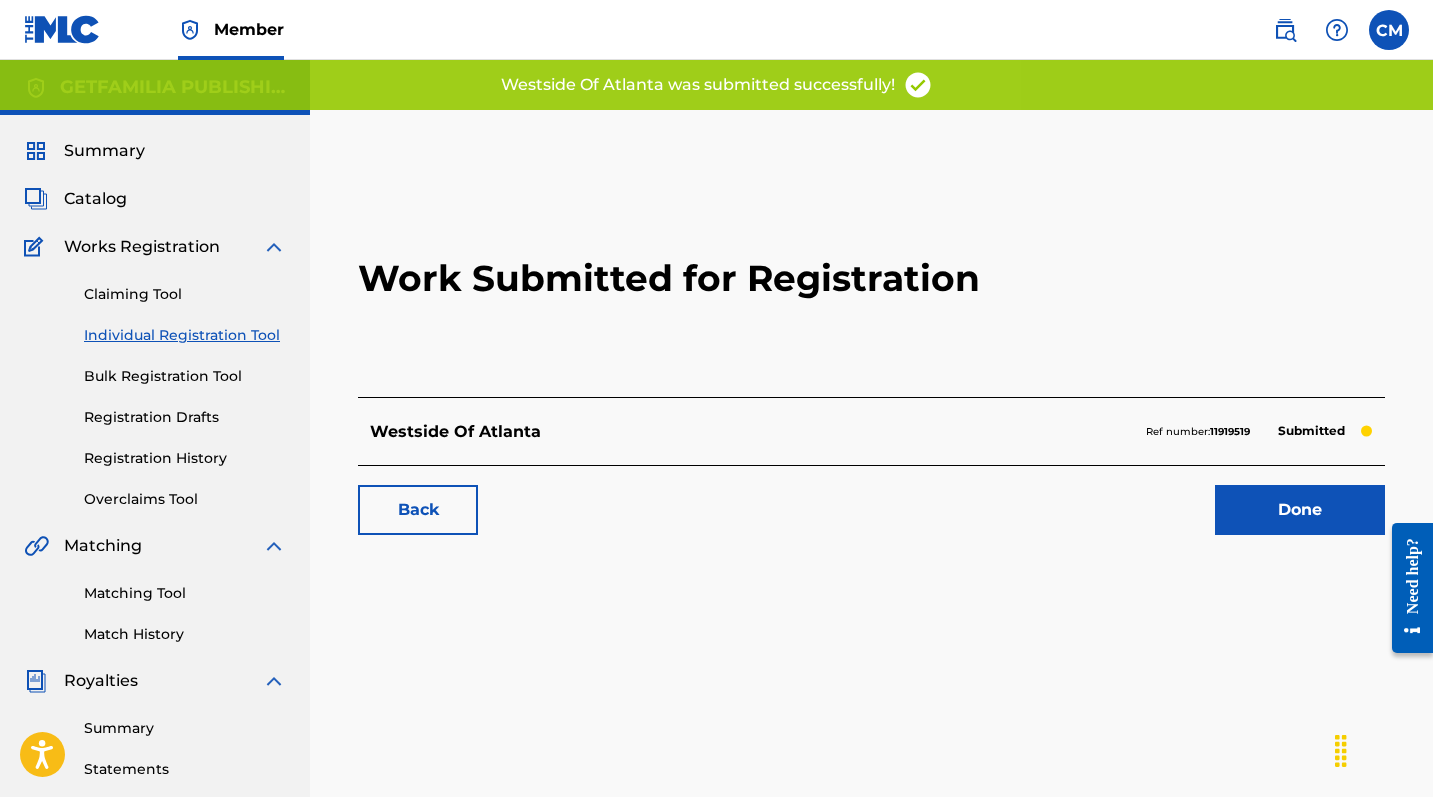 click on "Work Submitted for Registration [LOCATION] Ref number:  [ID] Submitted Back Done" at bounding box center [871, 357] 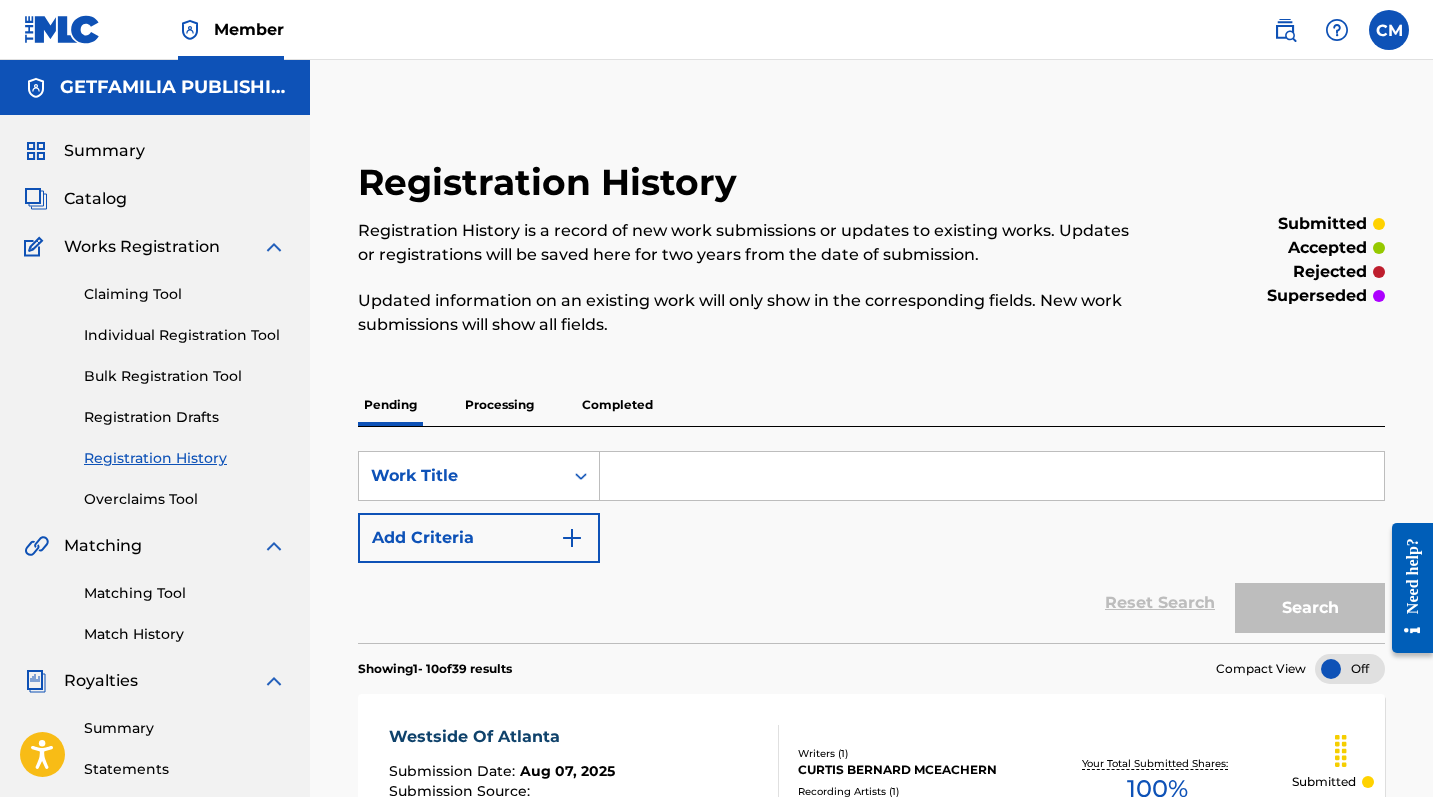 scroll, scrollTop: 0, scrollLeft: 0, axis: both 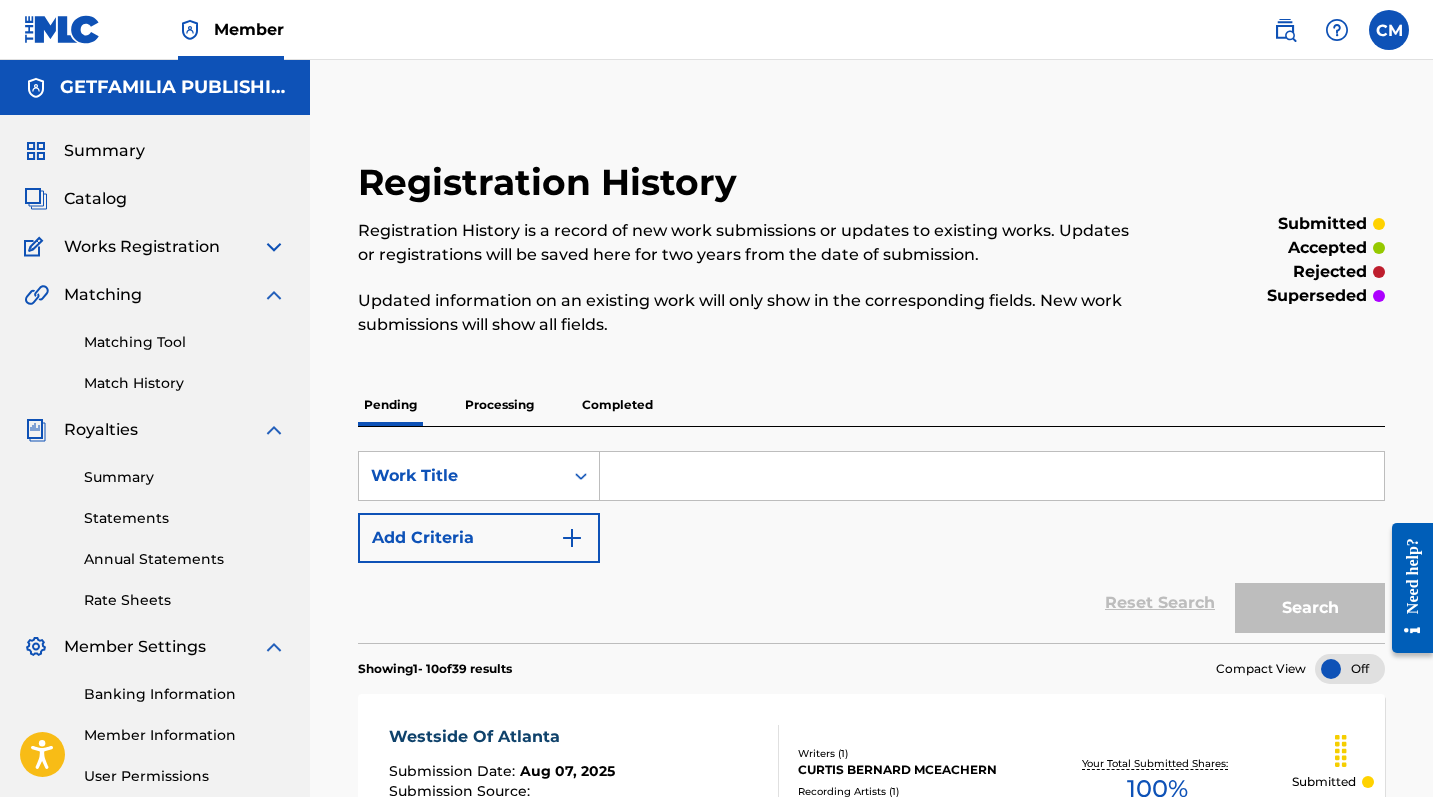 click at bounding box center (274, 247) 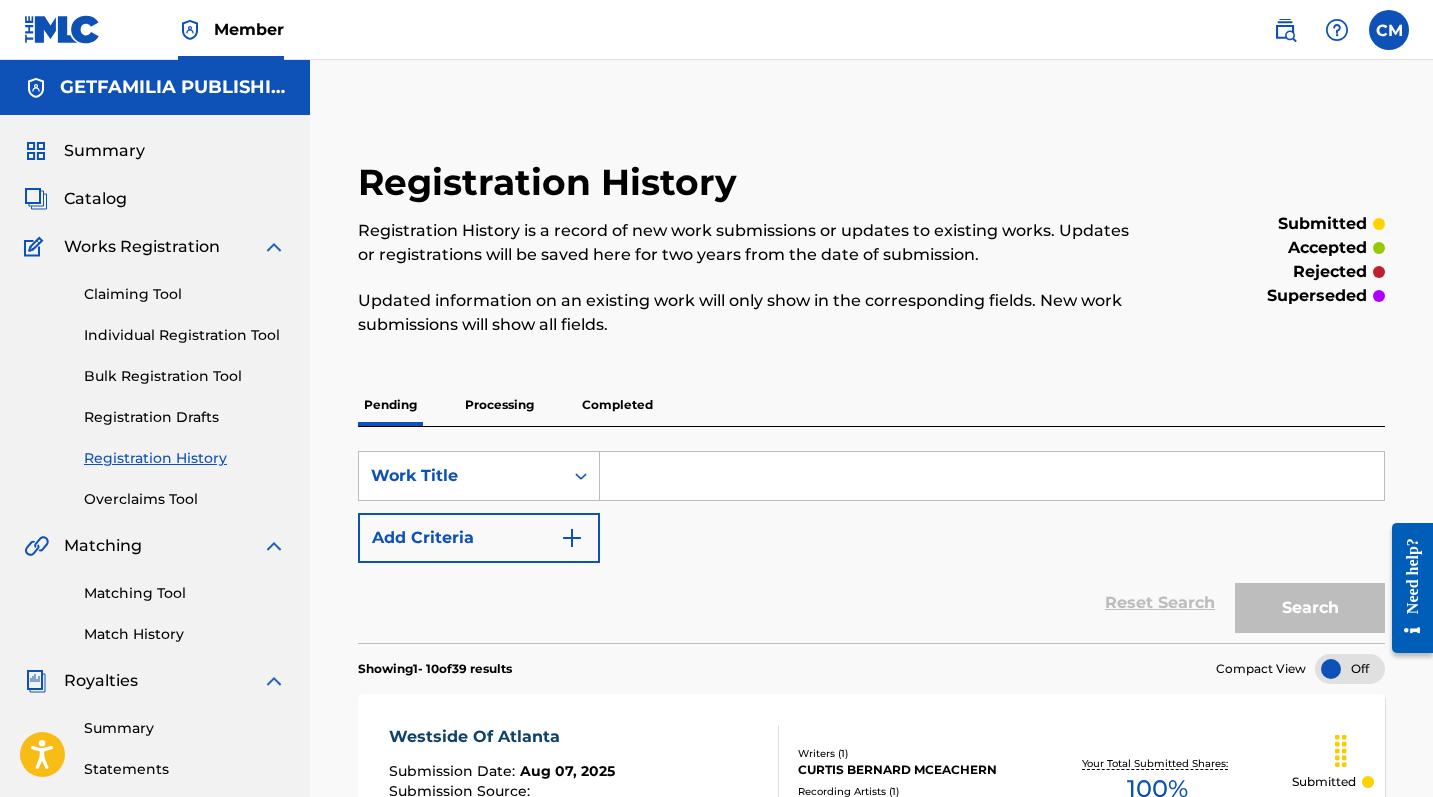 scroll, scrollTop: 0, scrollLeft: 0, axis: both 